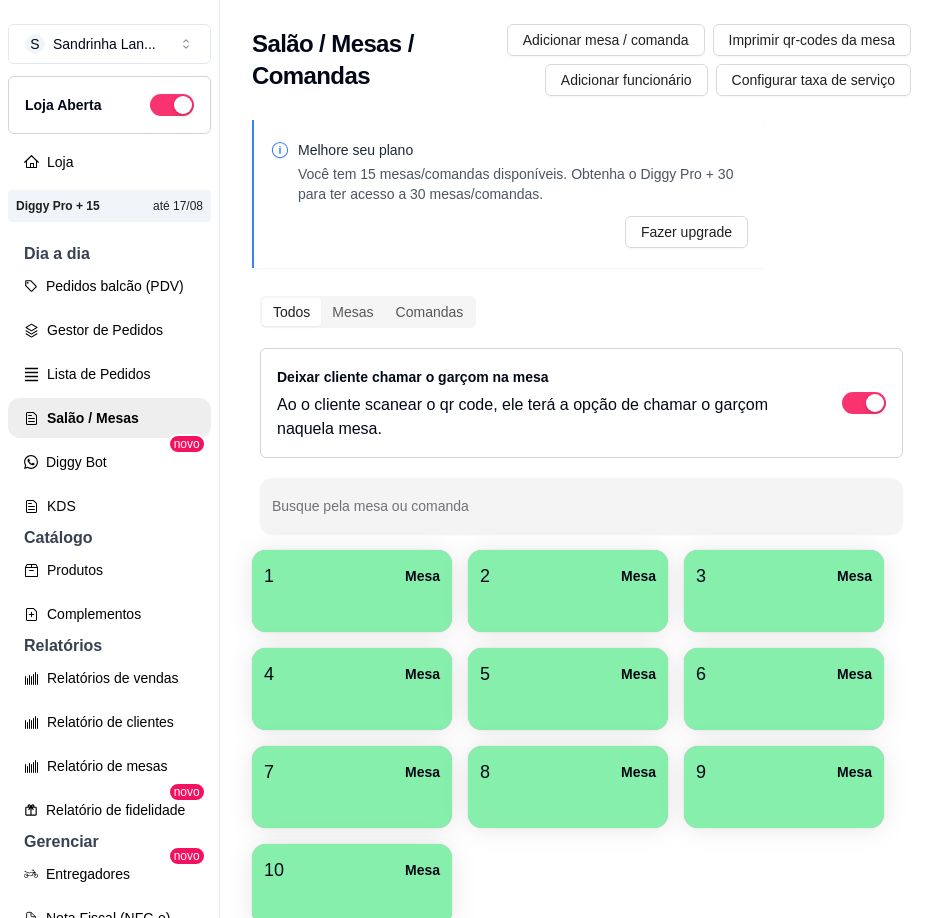 scroll, scrollTop: 0, scrollLeft: 0, axis: both 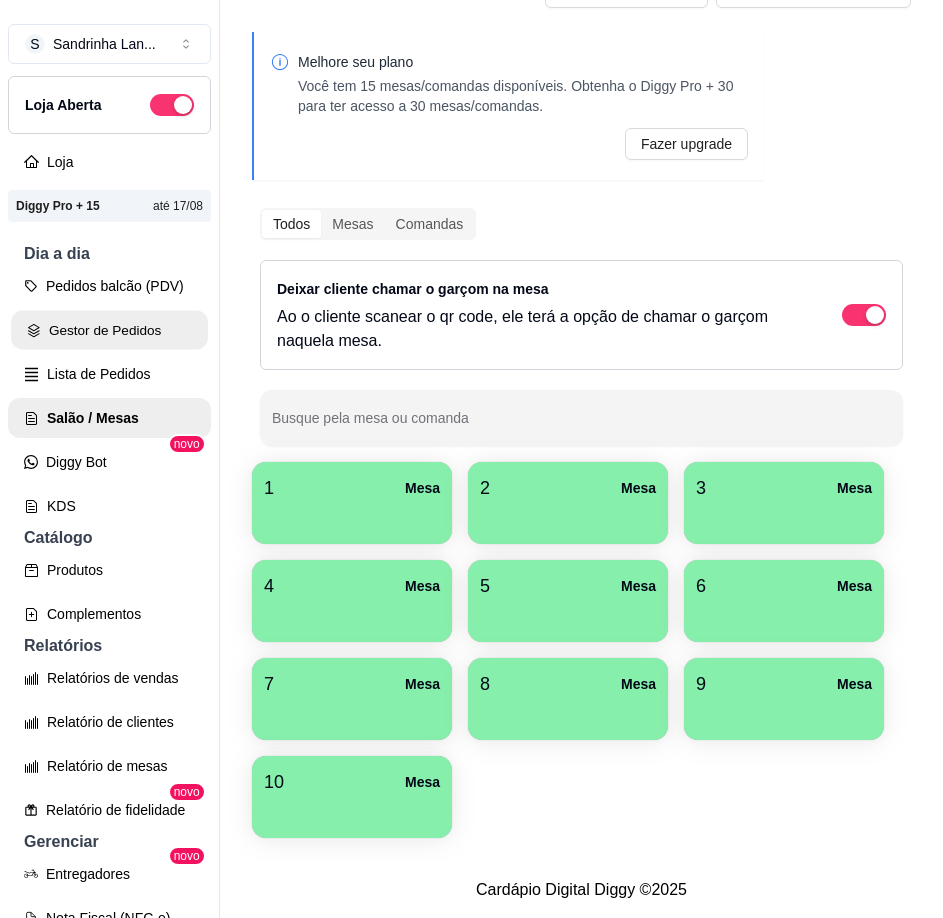click on "Gestor de Pedidos" at bounding box center [109, 330] 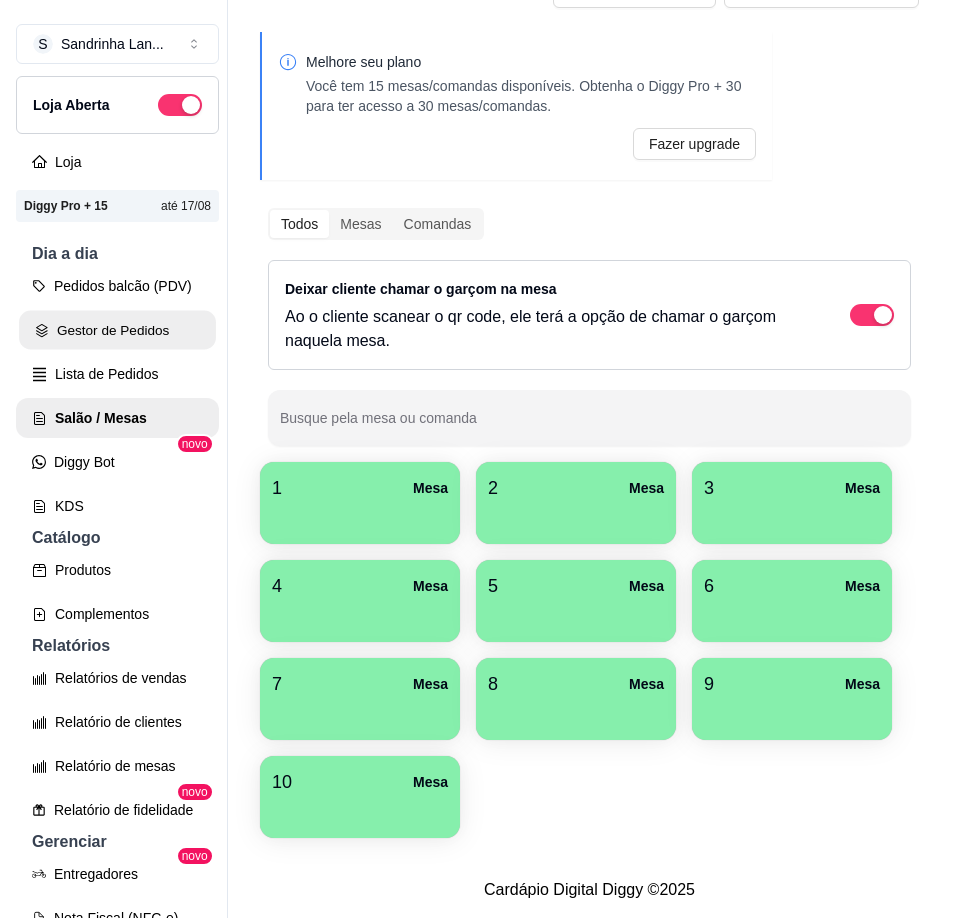 scroll, scrollTop: 0, scrollLeft: 0, axis: both 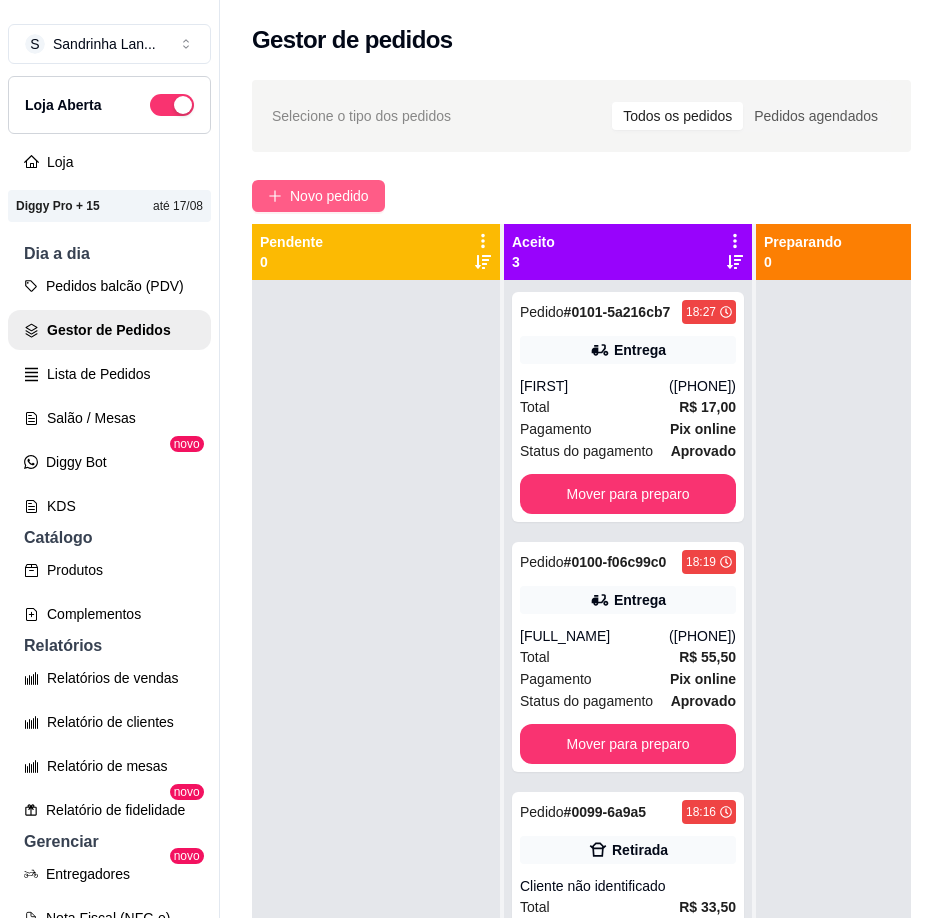 click on "Novo pedido" at bounding box center (329, 196) 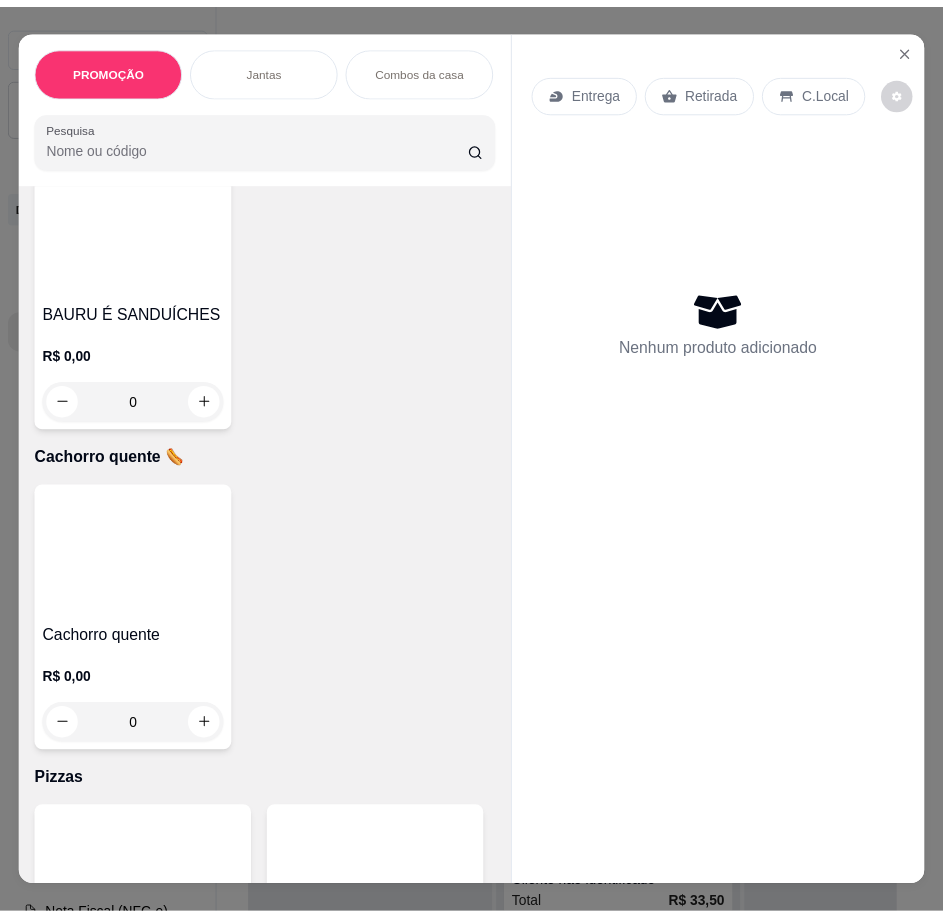 scroll, scrollTop: 4200, scrollLeft: 0, axis: vertical 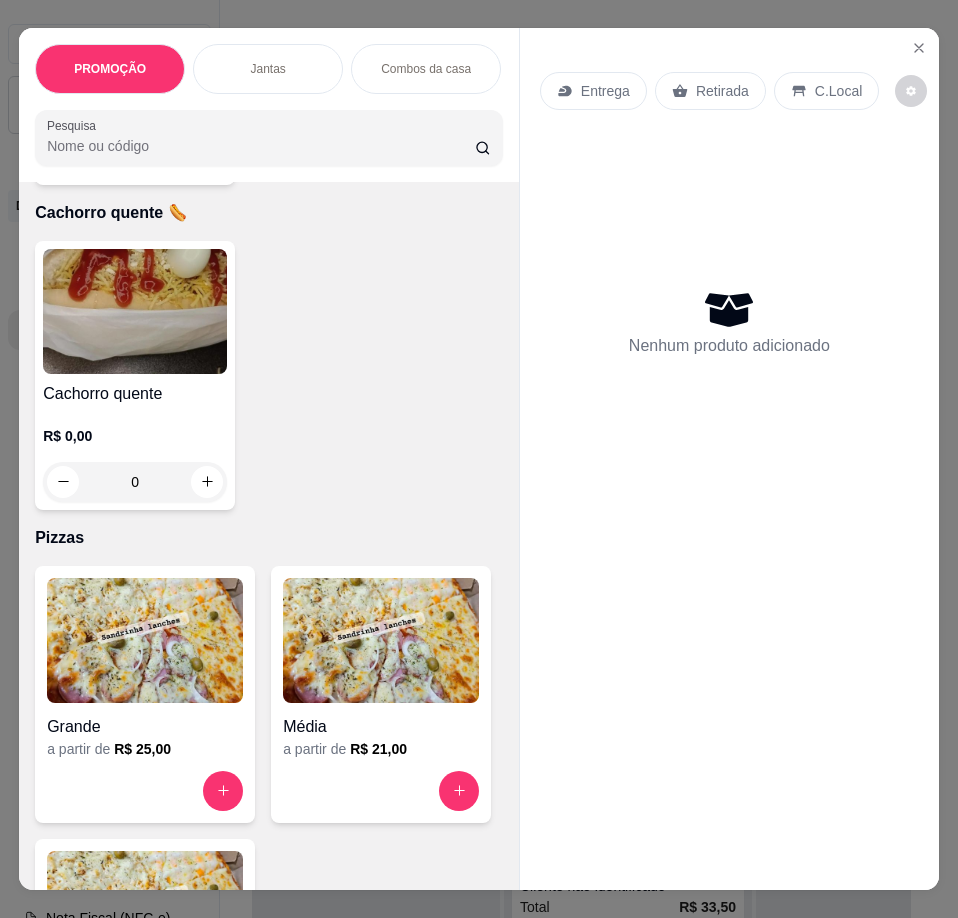 click on "R$ 0,00" at bounding box center (135, 436) 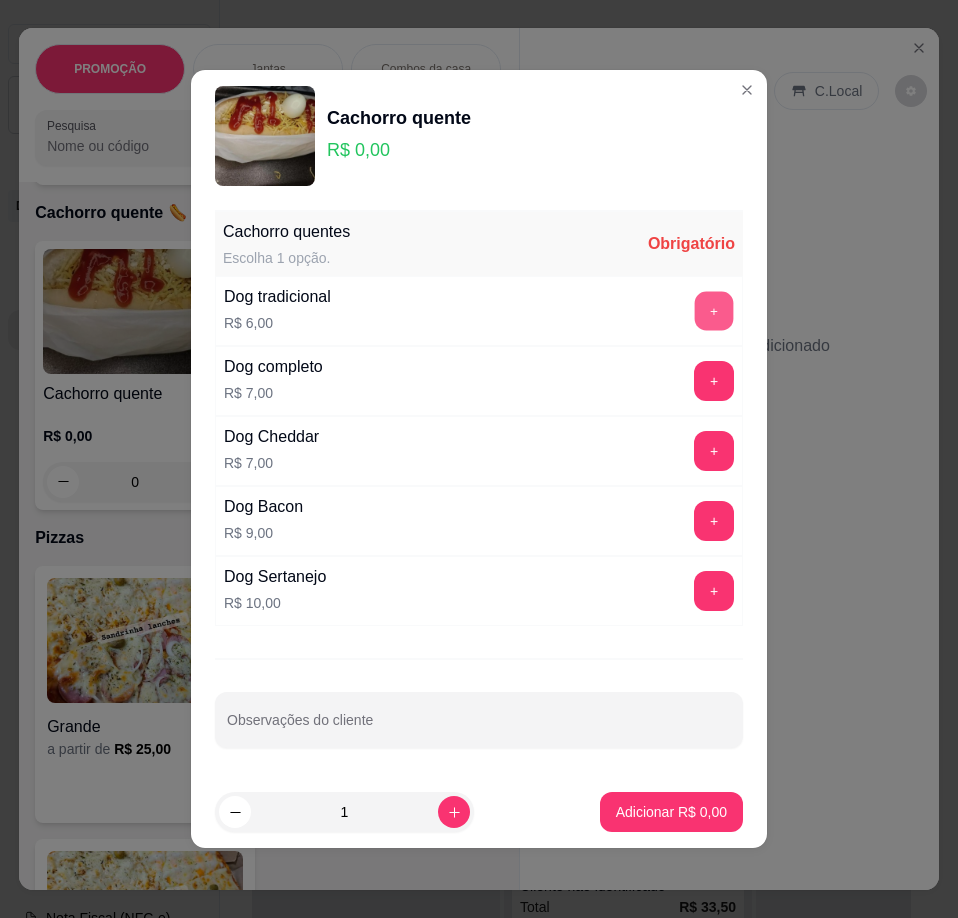 click on "+" at bounding box center [714, 311] 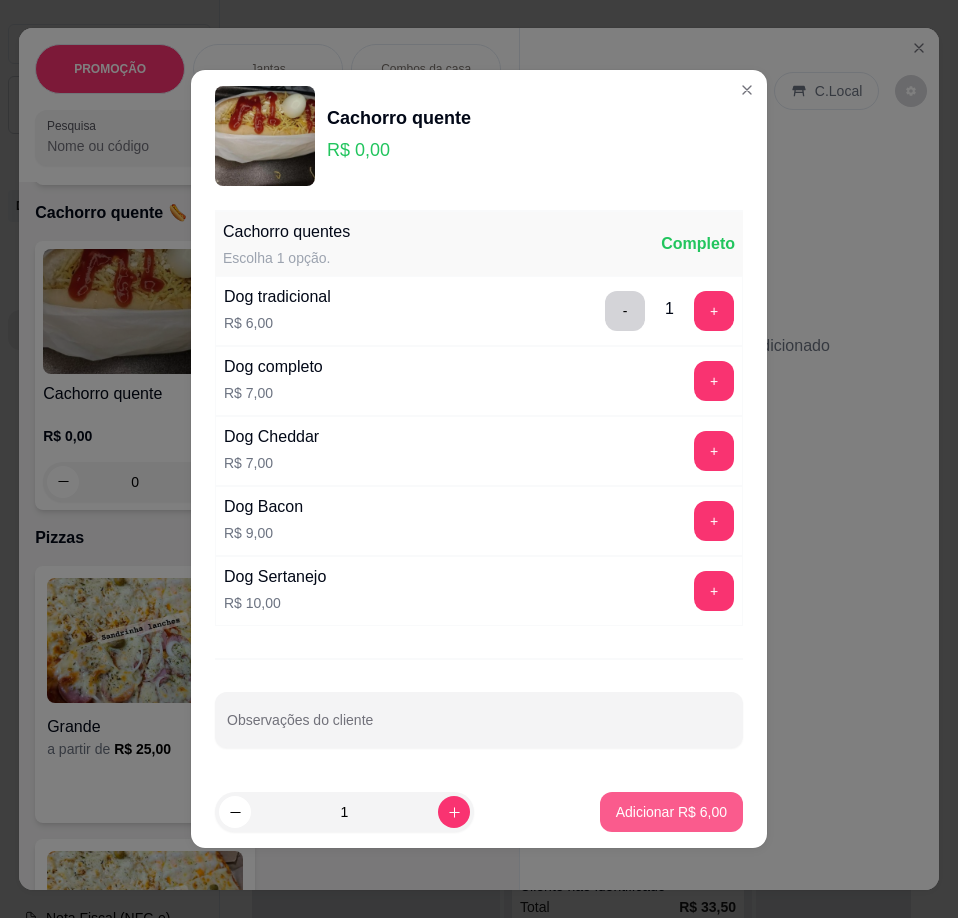 click on "Adicionar   R$ 6,00" at bounding box center [671, 812] 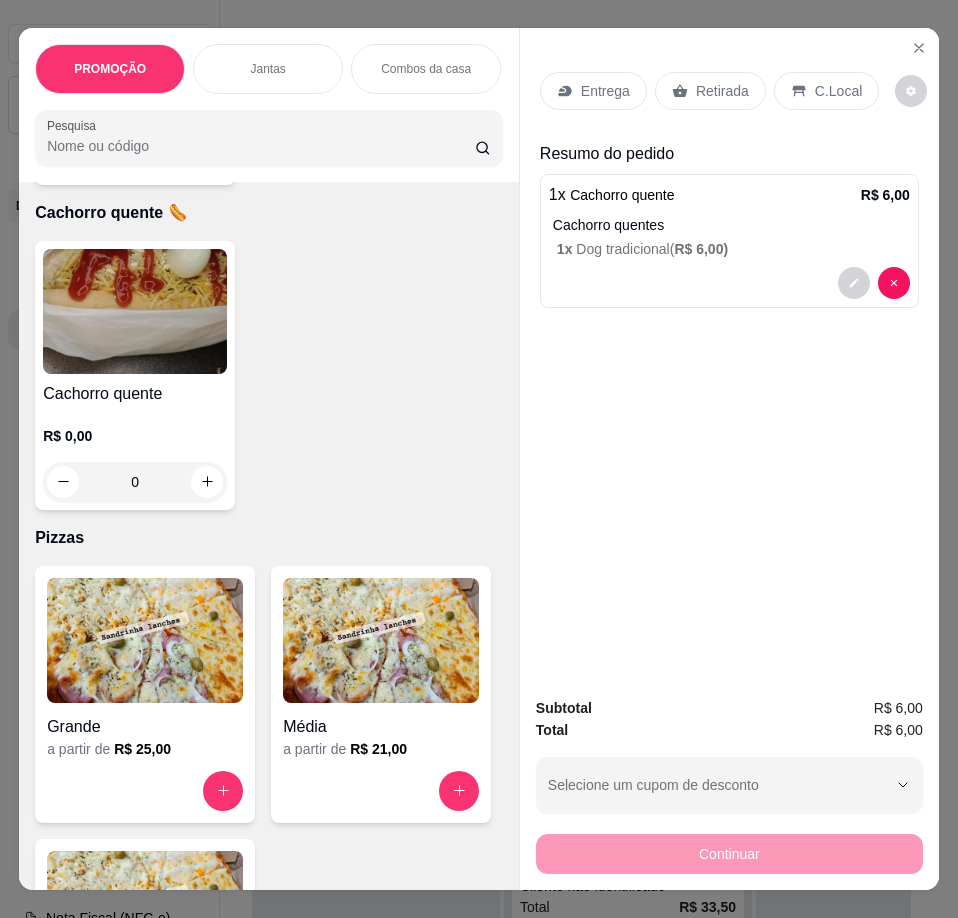 click on "Retirada" at bounding box center [722, 91] 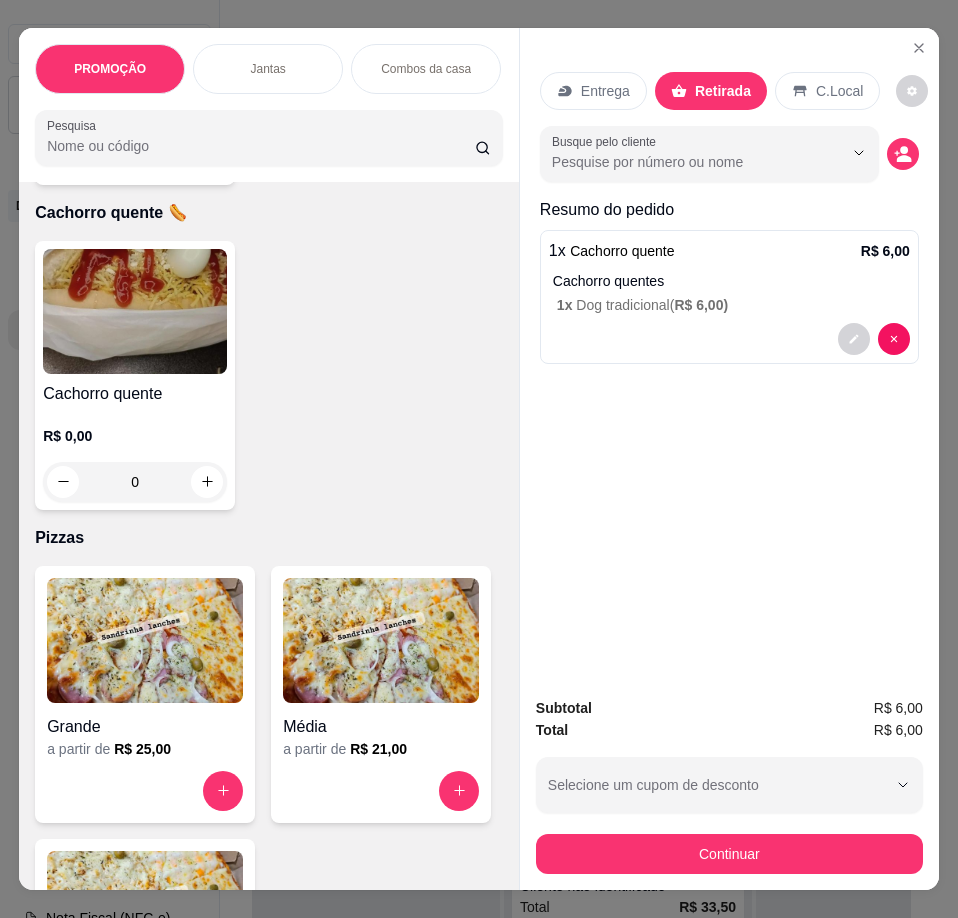click on "C.Local" at bounding box center (827, 91) 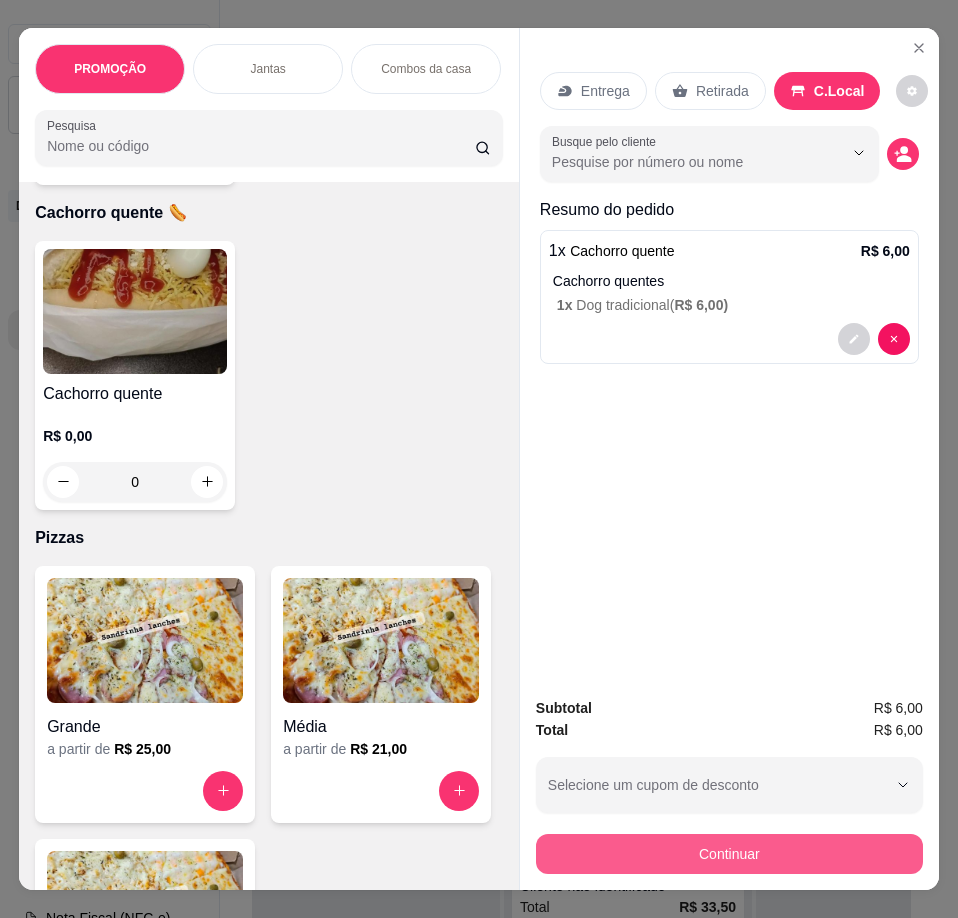 click on "Continuar" at bounding box center [729, 854] 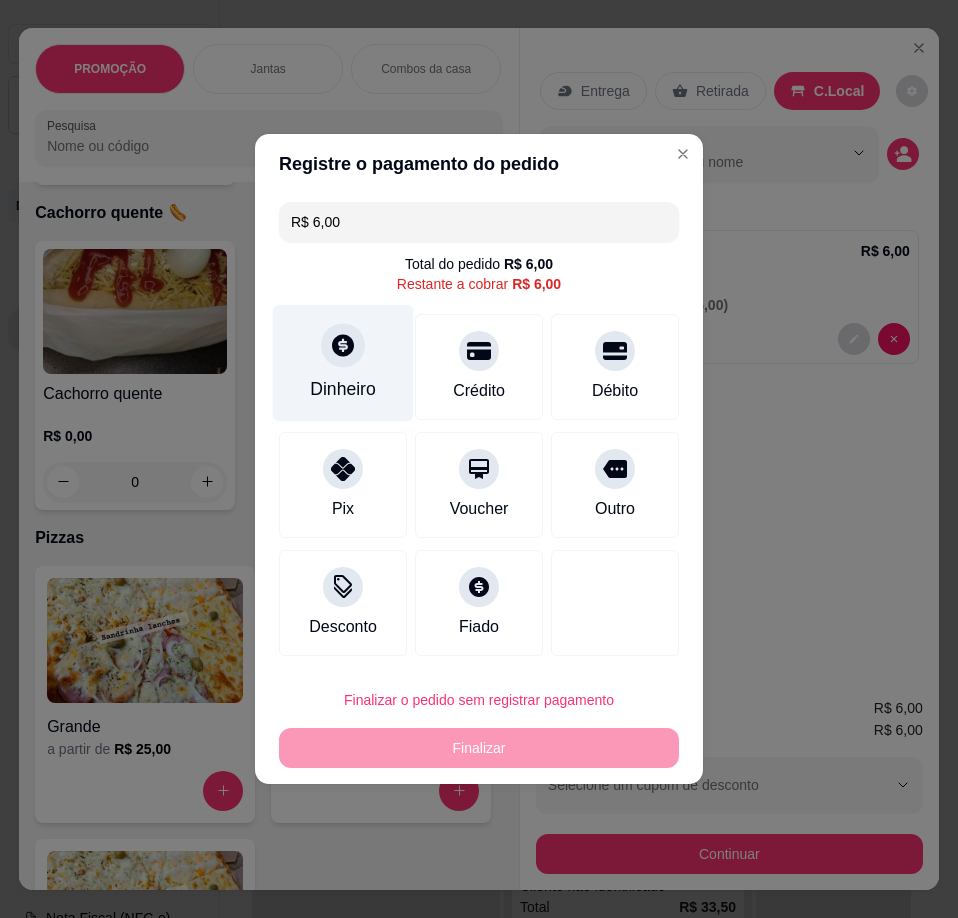 click on "Dinheiro" at bounding box center [343, 363] 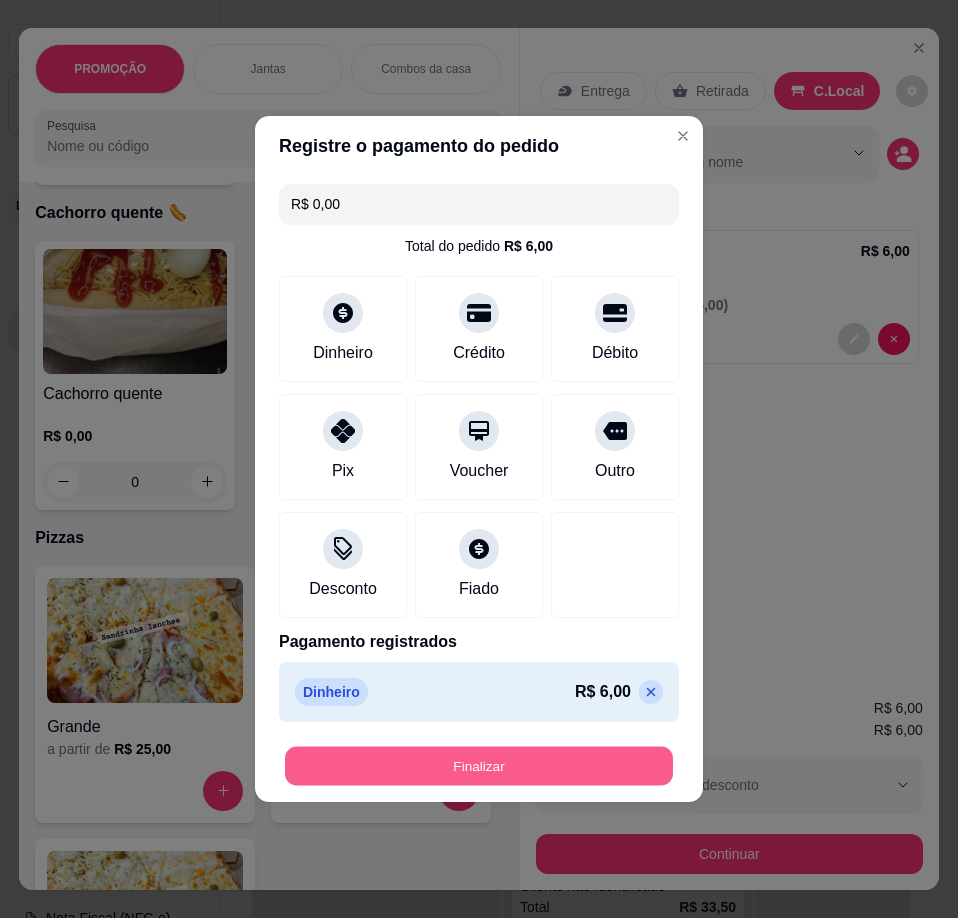 click on "Finalizar" at bounding box center [479, 766] 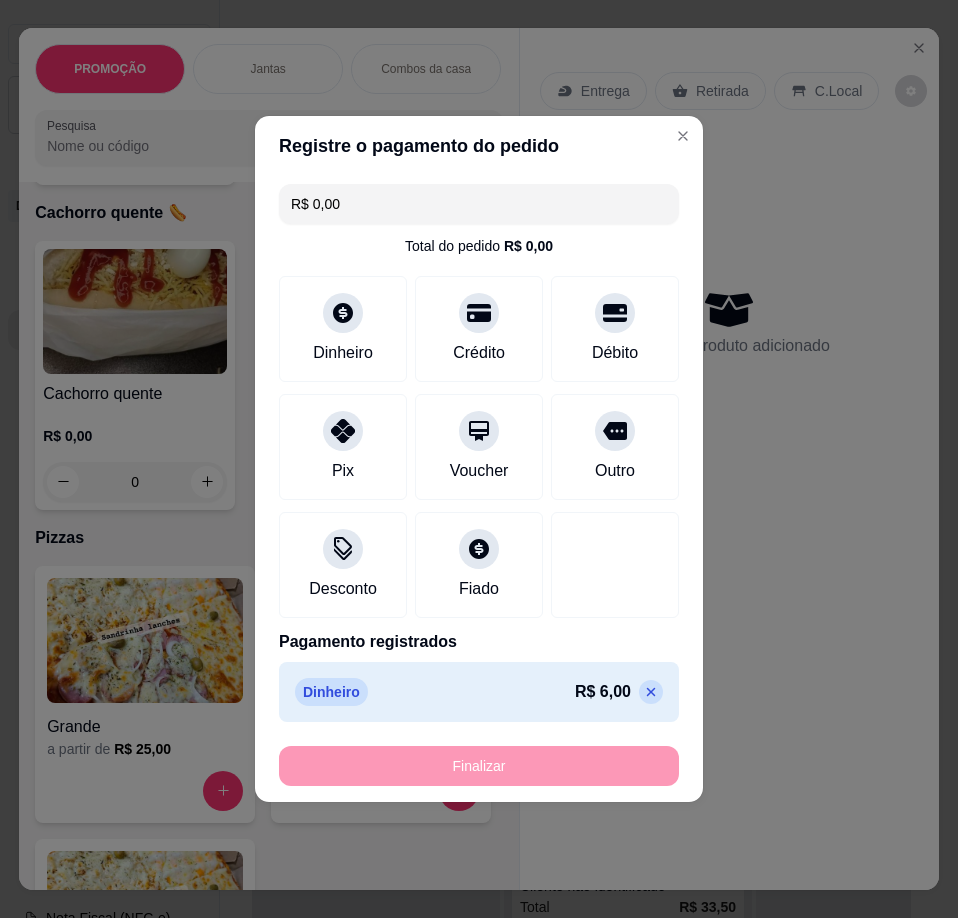 type on "-R$ 6,00" 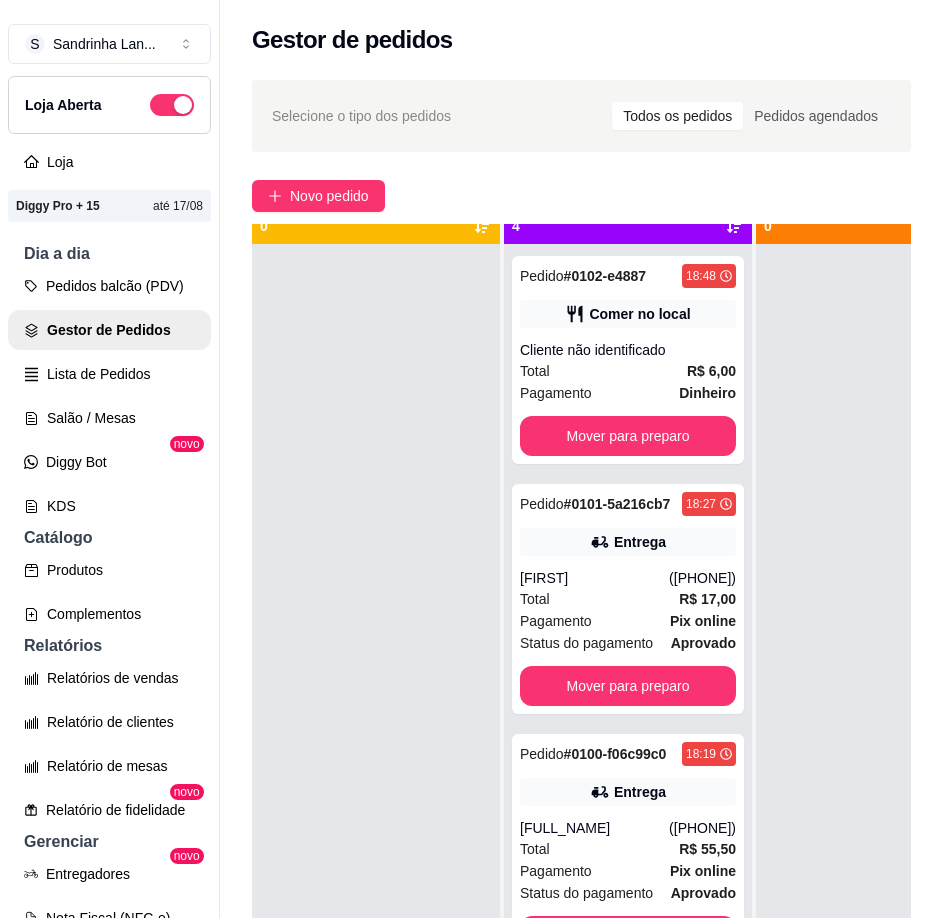 scroll, scrollTop: 71, scrollLeft: 0, axis: vertical 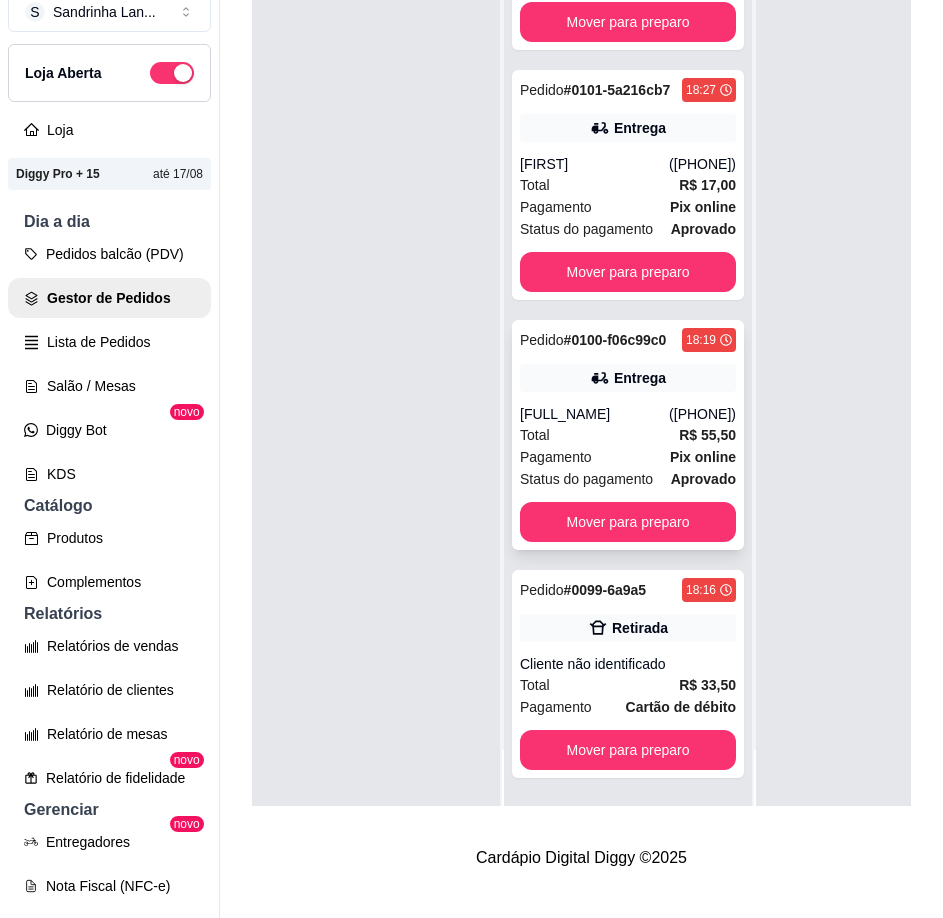 click on "Total R$ 55,50" at bounding box center [628, 435] 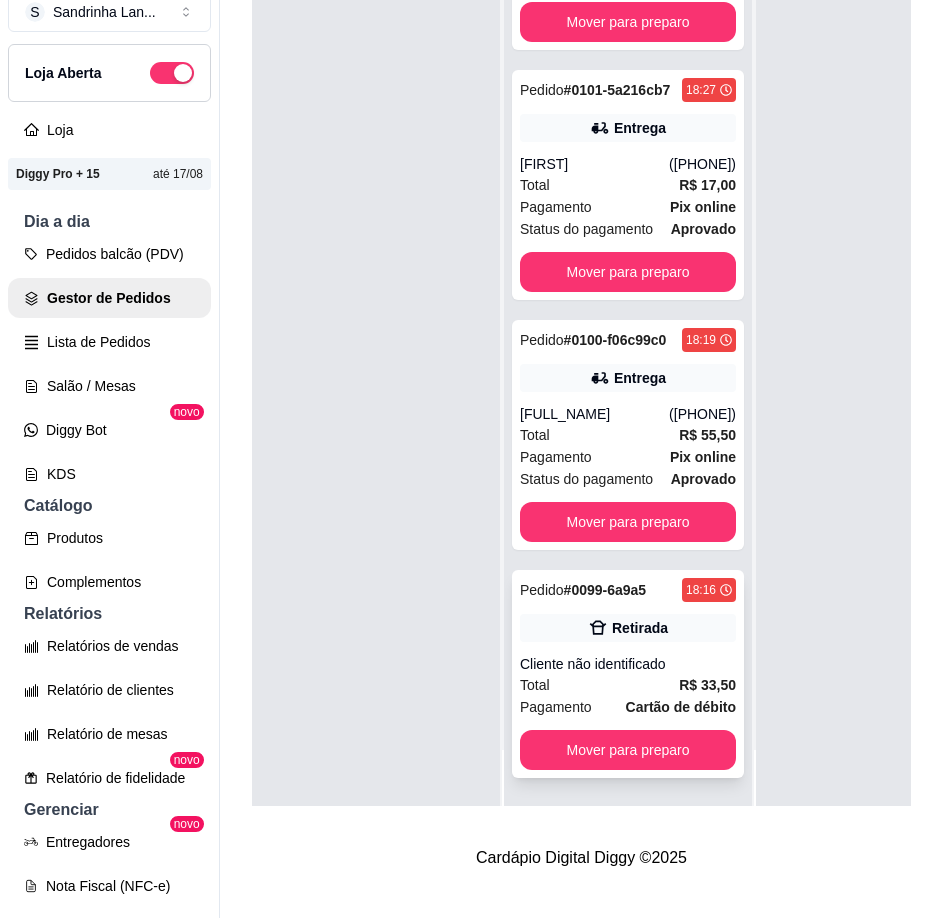 click on "Cliente não identificado" at bounding box center [628, 664] 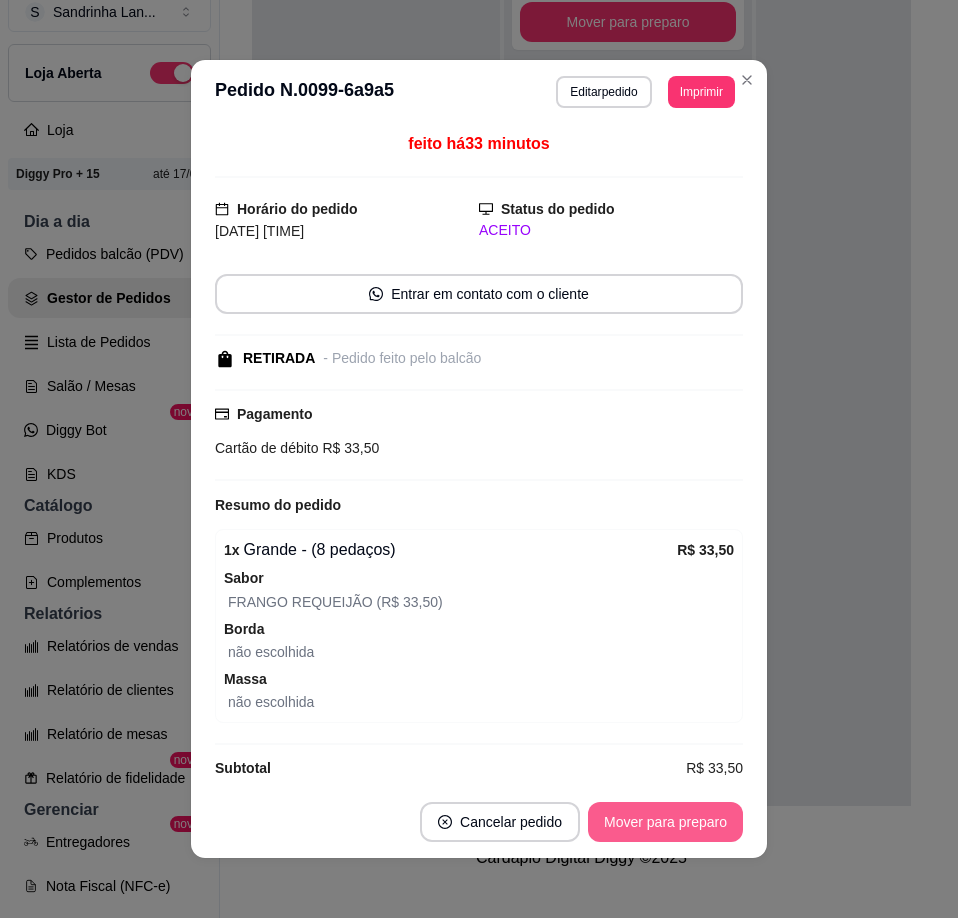 click on "Mover para preparo" at bounding box center [665, 822] 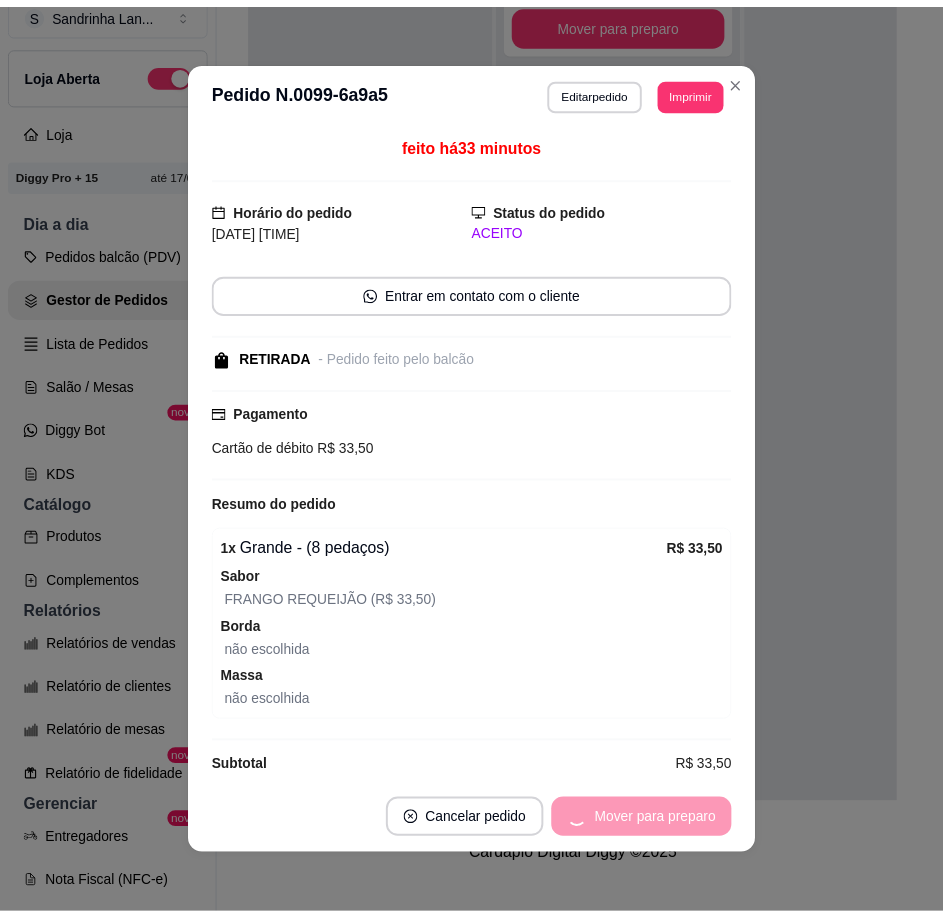 scroll, scrollTop: 0, scrollLeft: 0, axis: both 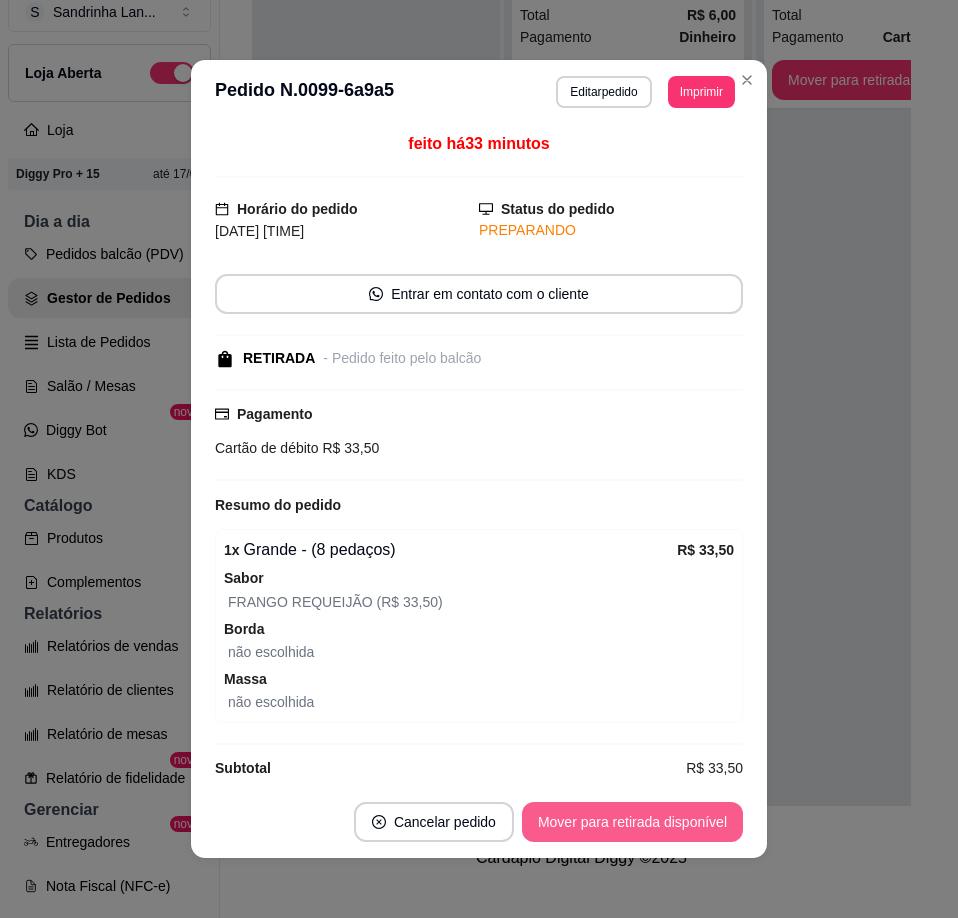 click on "Mover para retirada disponível" at bounding box center (632, 822) 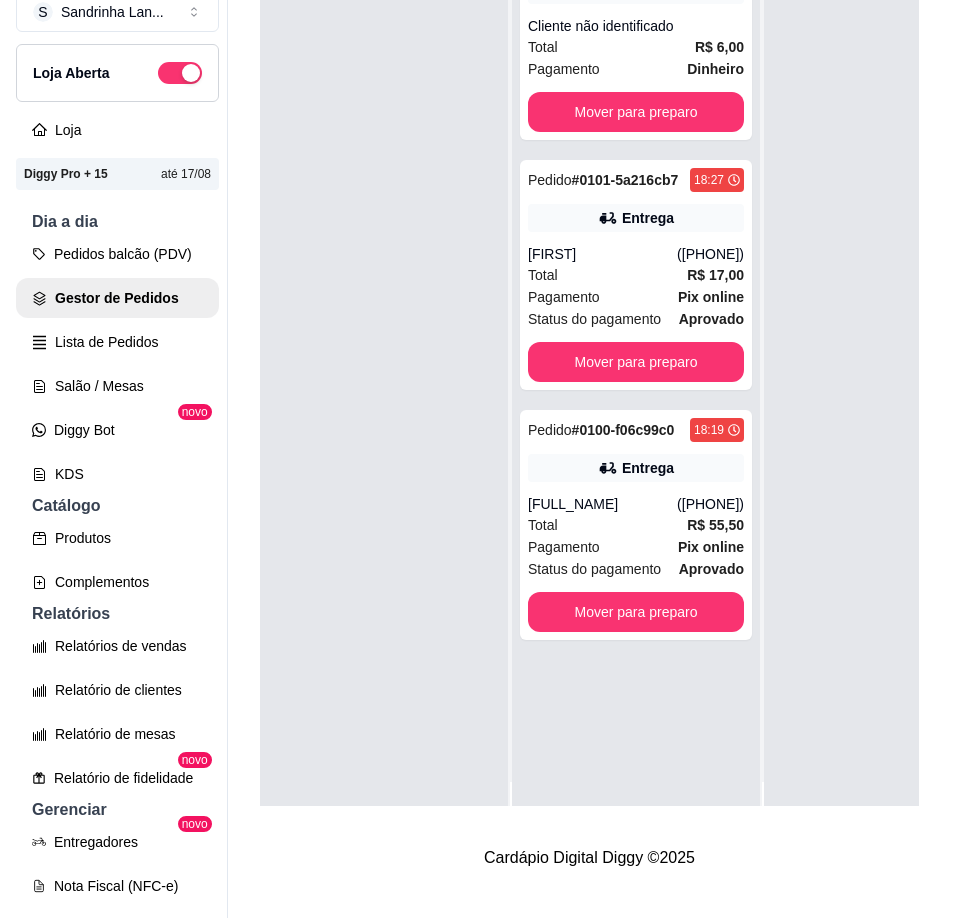 scroll, scrollTop: 0, scrollLeft: 0, axis: both 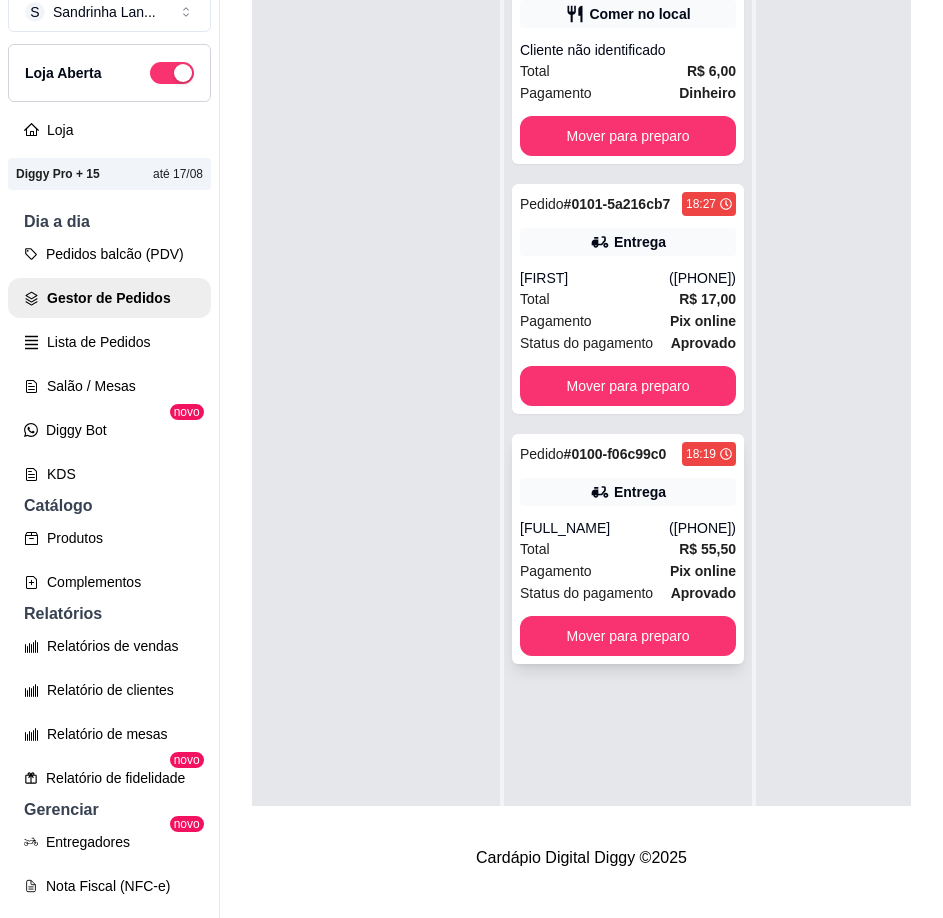 click on "([PHONE])" at bounding box center (702, 528) 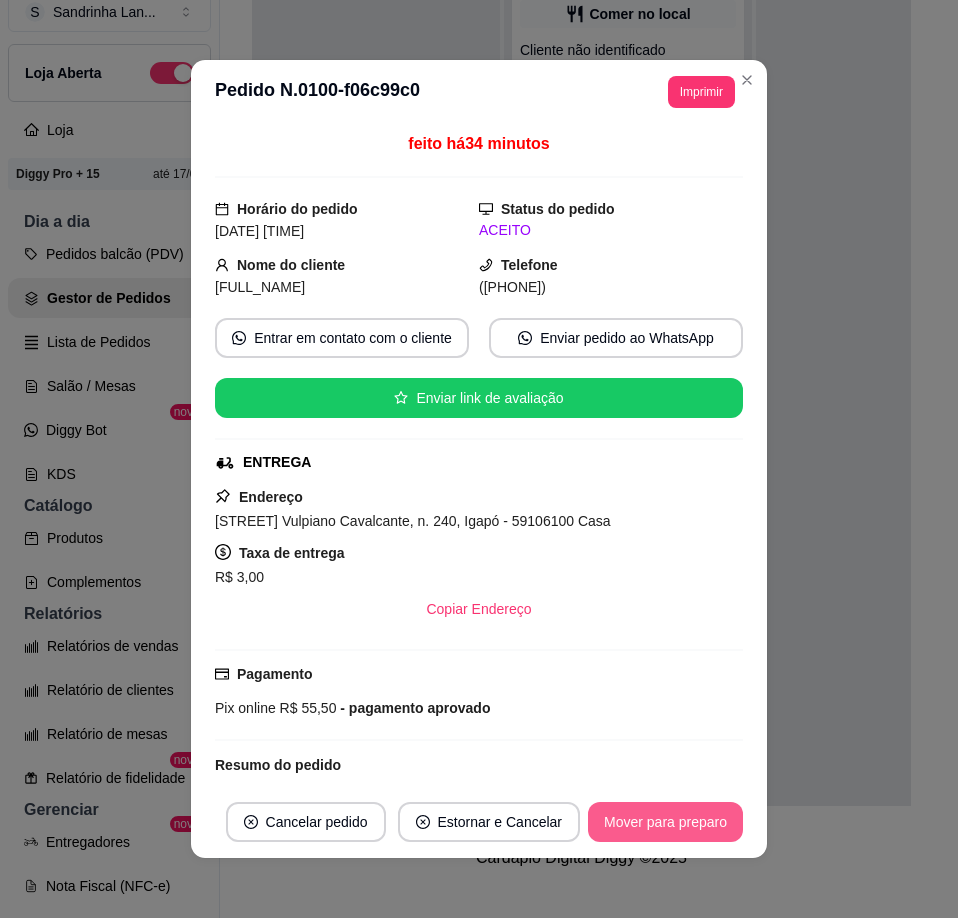 click on "Mover para preparo" at bounding box center (665, 822) 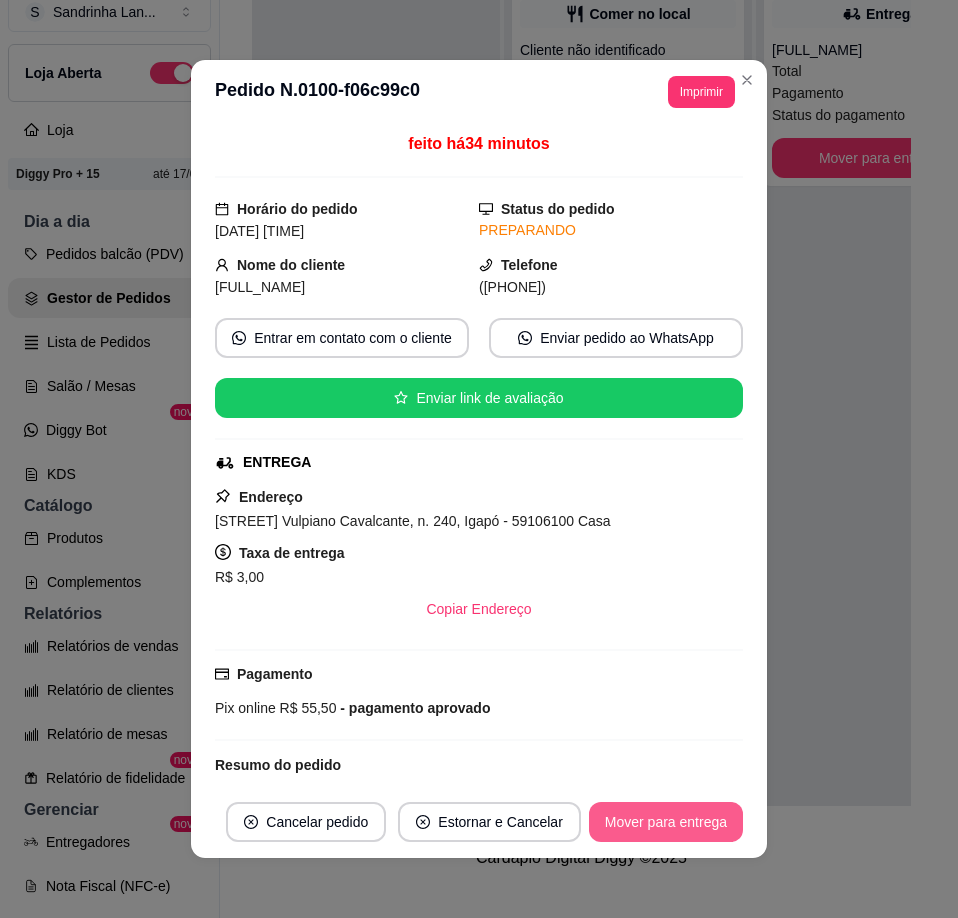 click on "Mover para entrega" at bounding box center (666, 822) 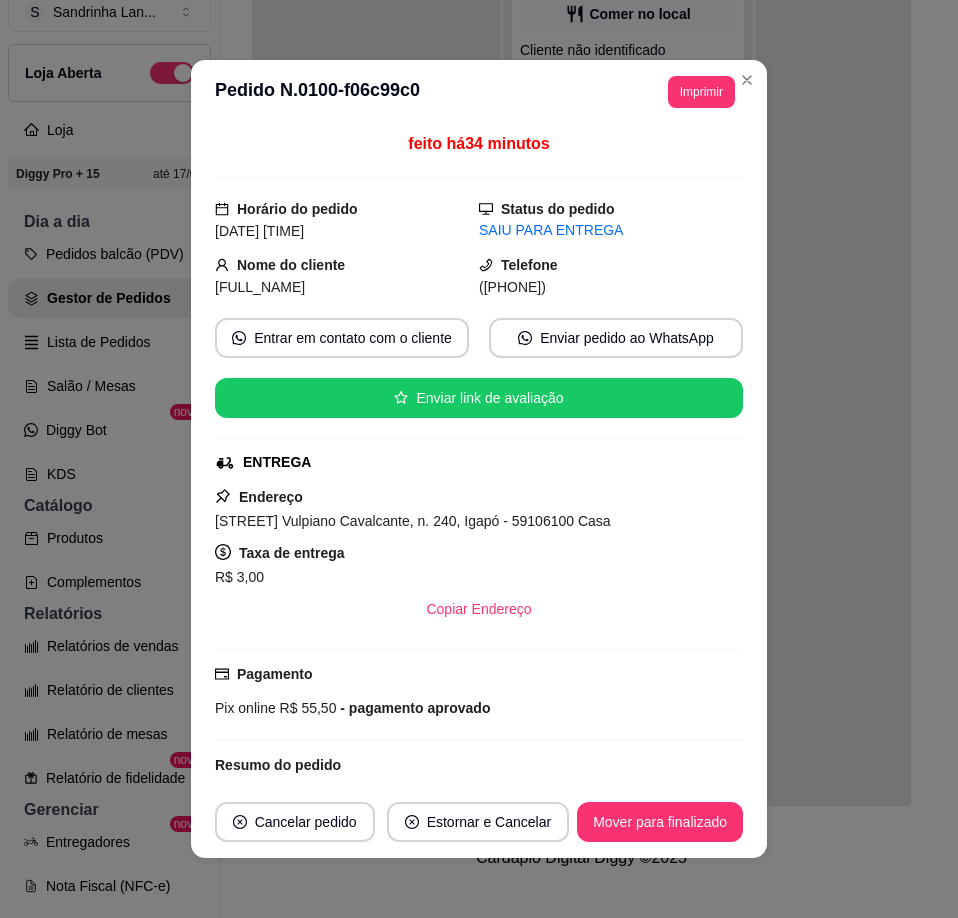 drag, startPoint x: 506, startPoint y: 289, endPoint x: 663, endPoint y: 249, distance: 162.01543 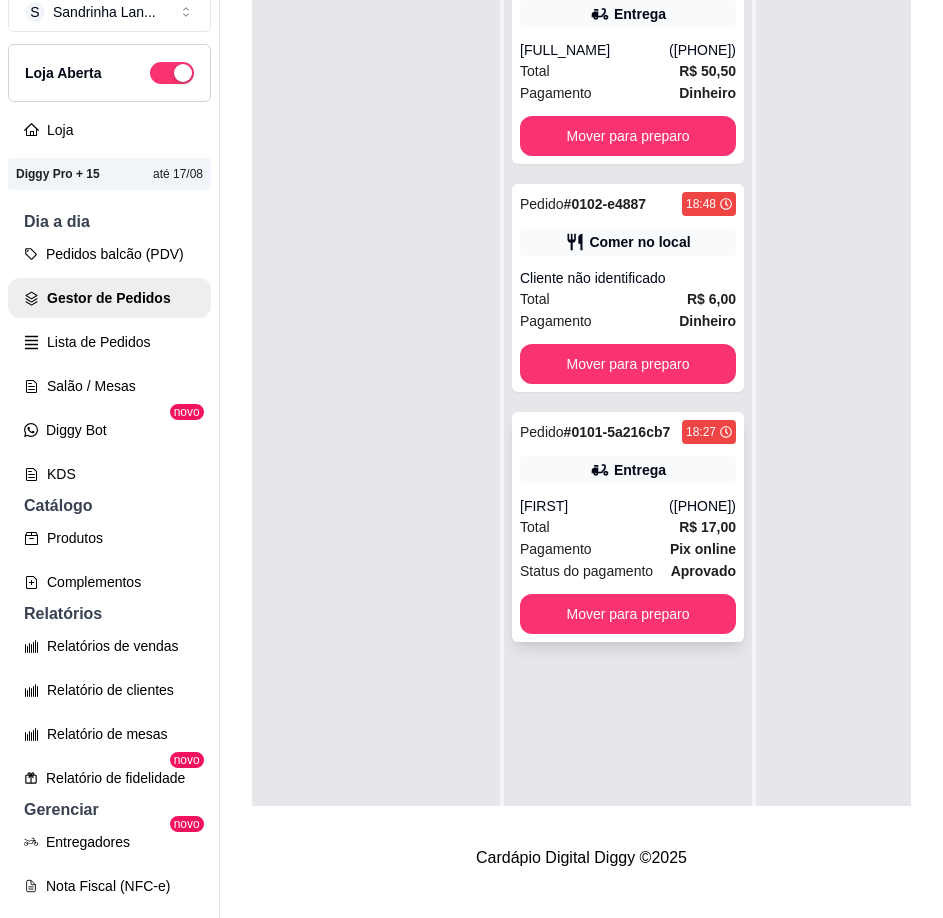 click on "R$ 17,00" at bounding box center [707, 527] 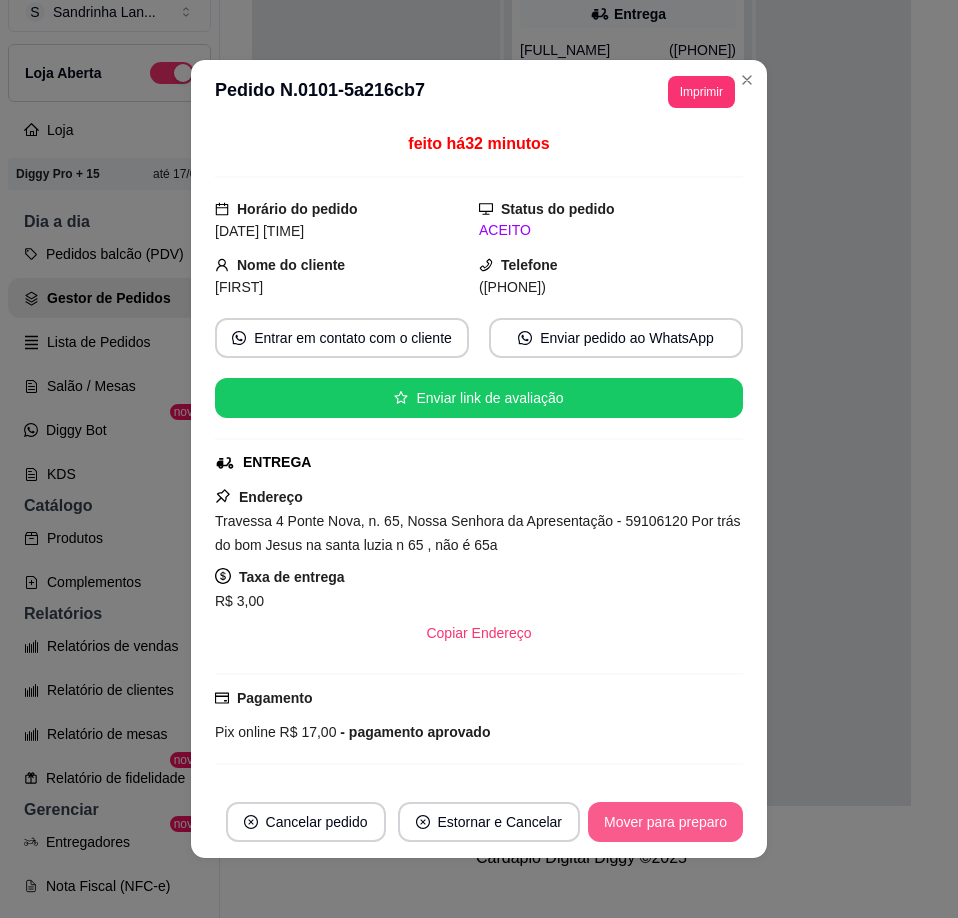 click on "Mover para preparo" at bounding box center [665, 822] 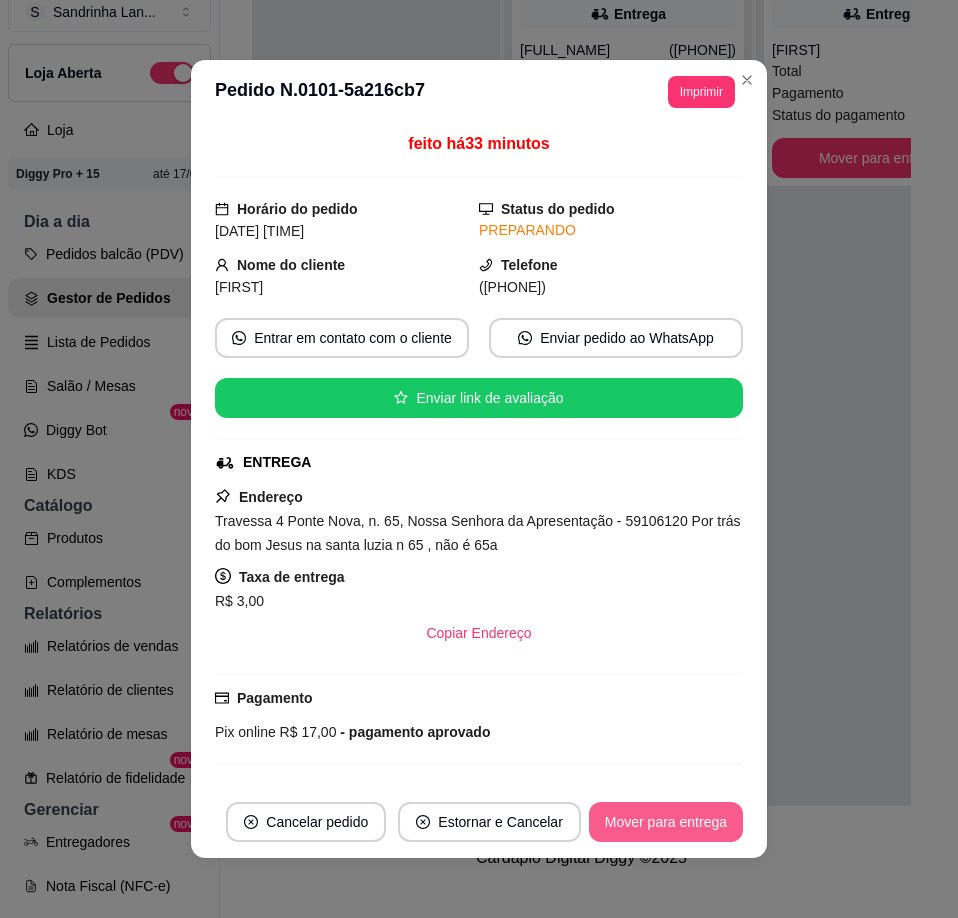 click on "Mover para entrega" at bounding box center [666, 822] 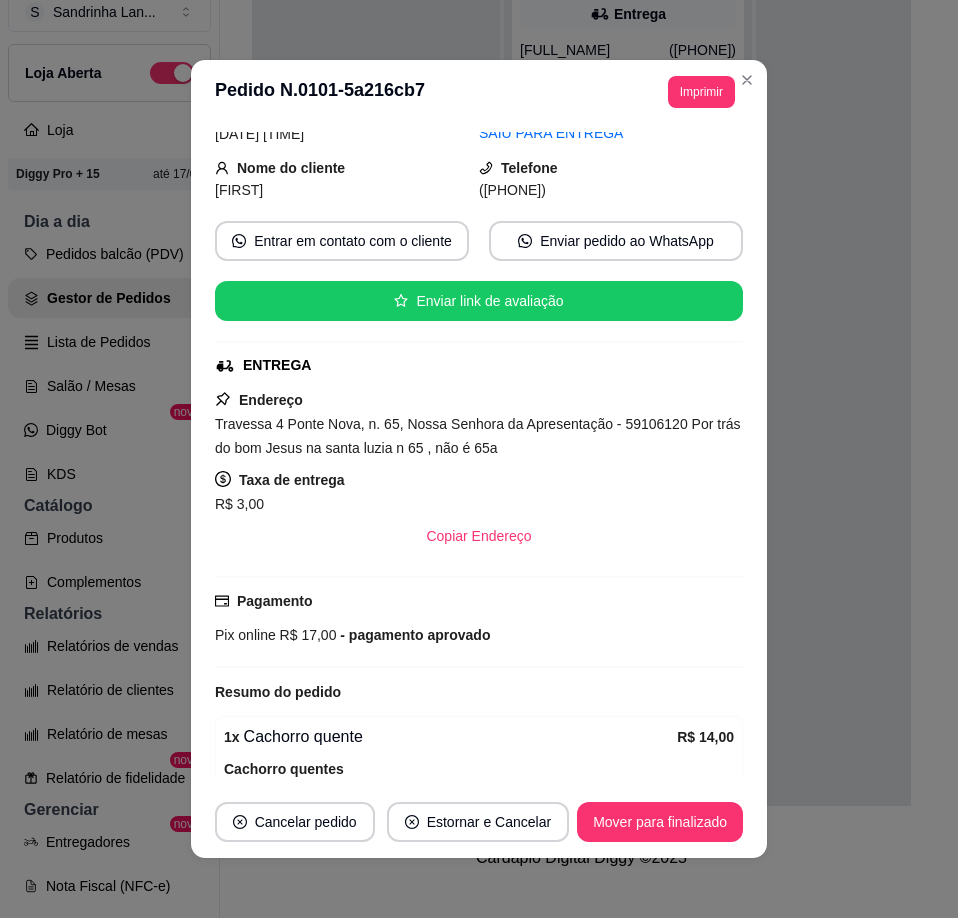 scroll, scrollTop: 213, scrollLeft: 0, axis: vertical 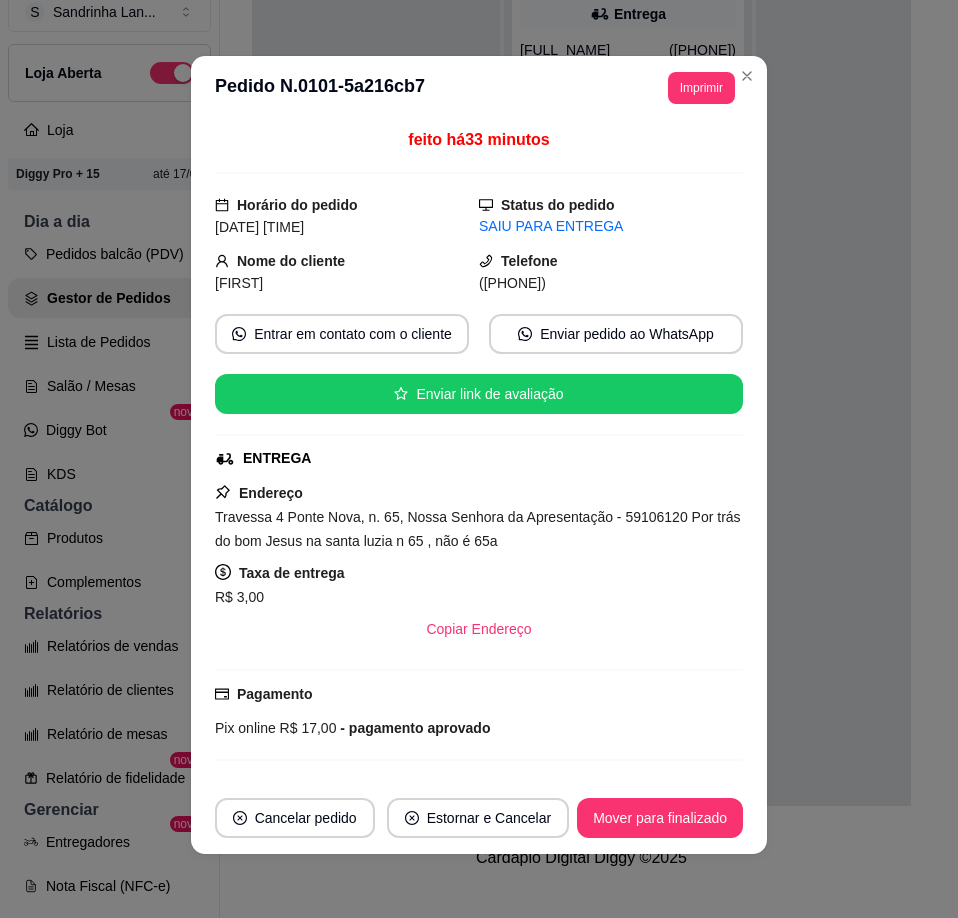 drag, startPoint x: 574, startPoint y: 287, endPoint x: 622, endPoint y: 286, distance: 48.010414 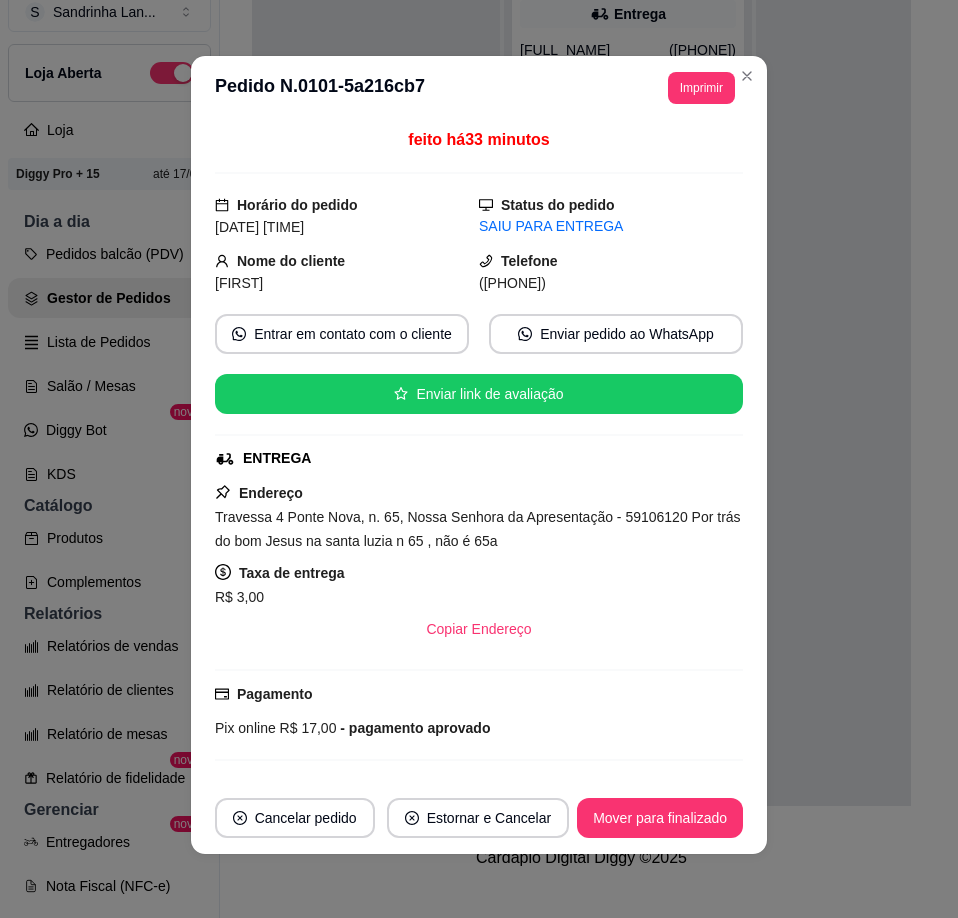 copy on "8769-1004" 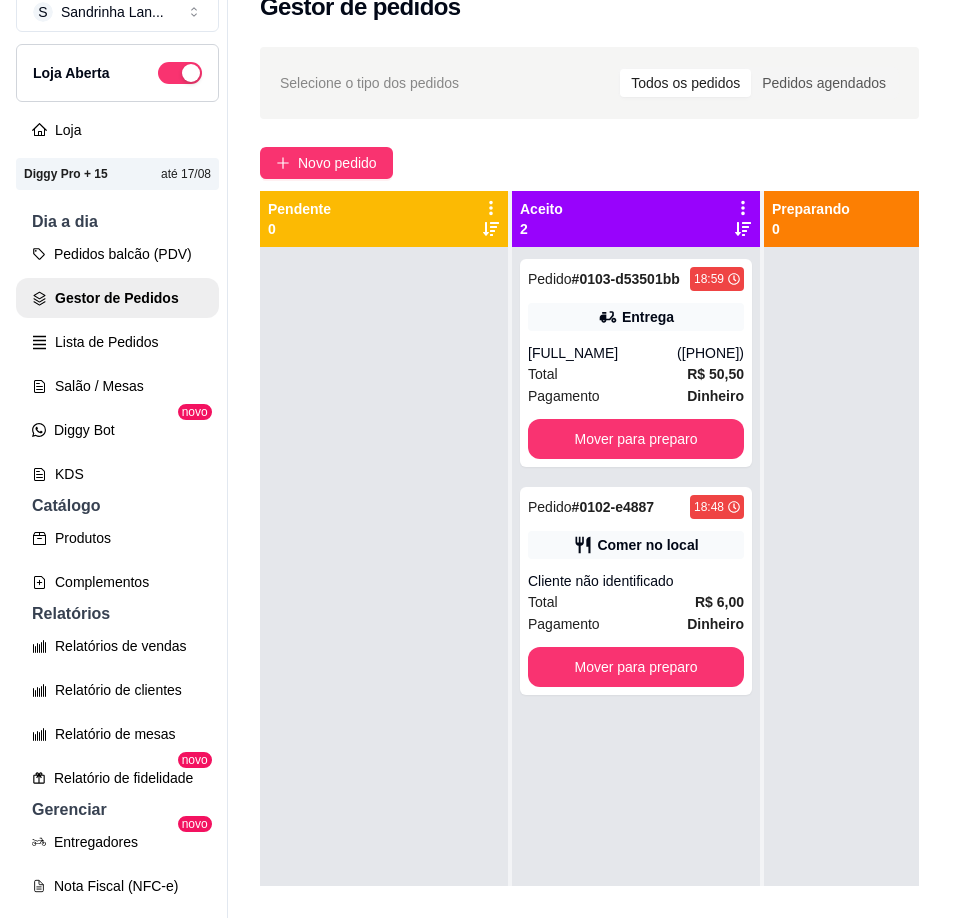 scroll, scrollTop: 0, scrollLeft: 0, axis: both 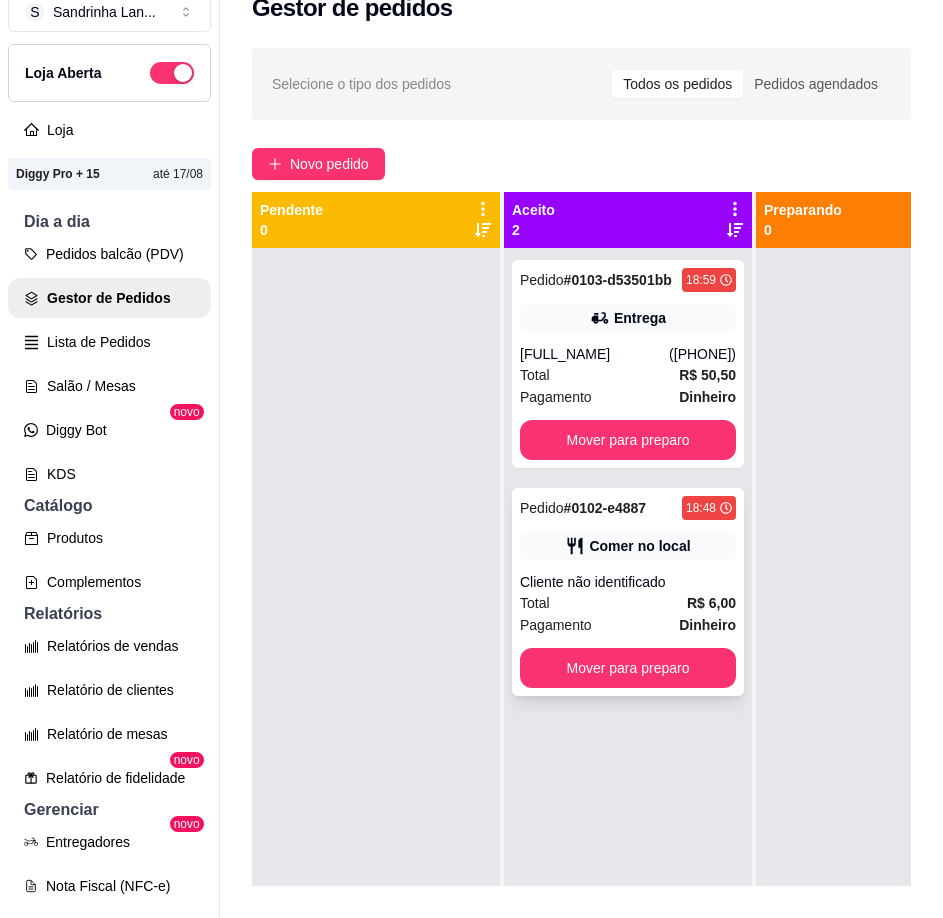 click on "Pedido  # [ORDER_ID] [TIME] Comer no local Cliente não identificado Total R$ 6,00 Pagamento Dinheiro Mover para preparo" at bounding box center (628, 592) 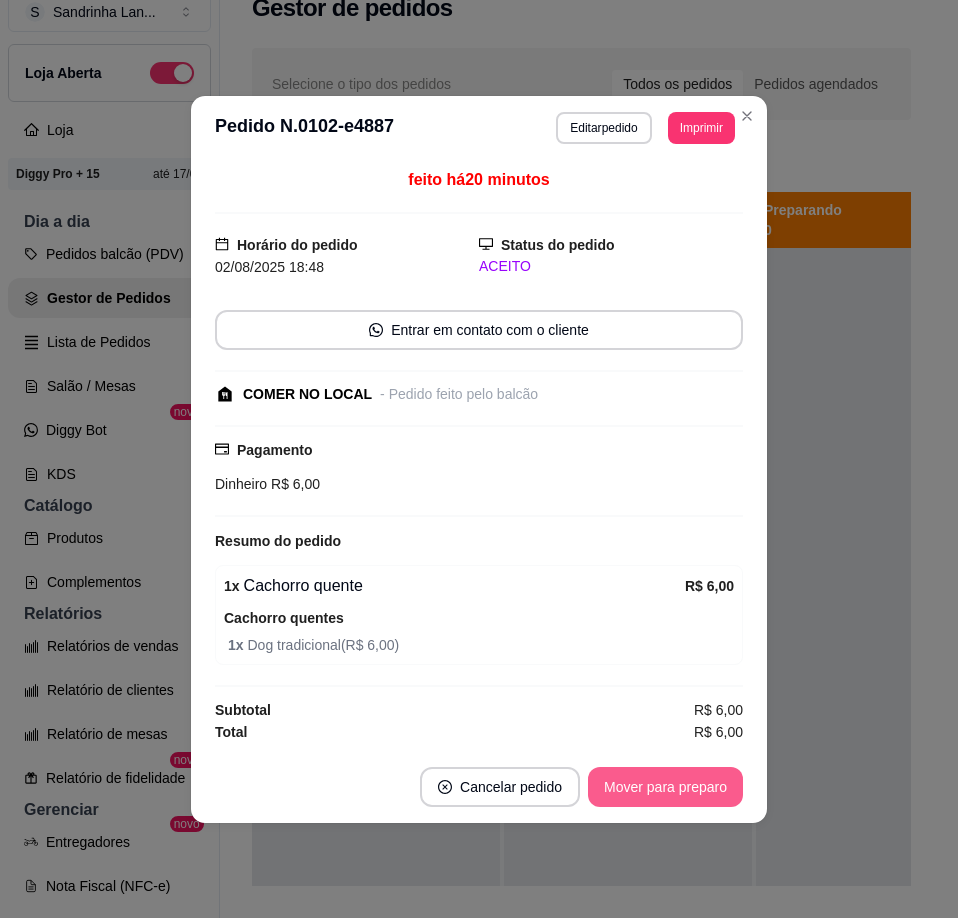 click on "Mover para preparo" at bounding box center [665, 787] 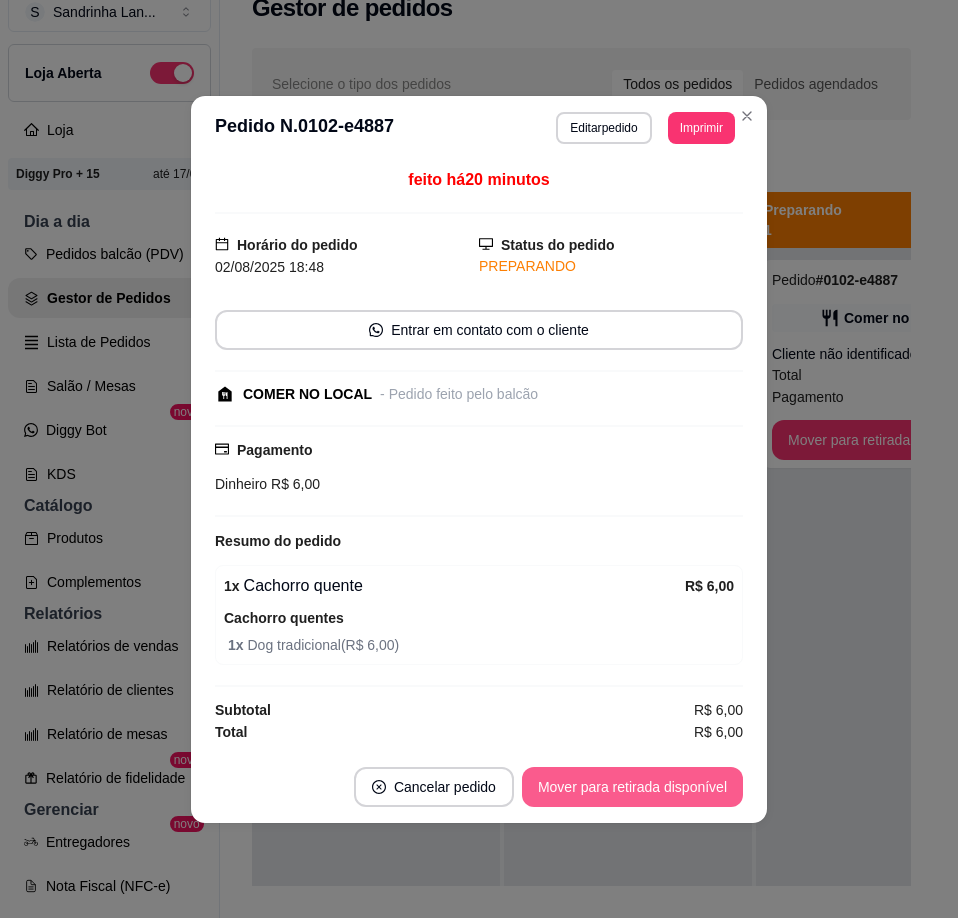 click on "Mover para retirada disponível" at bounding box center [632, 787] 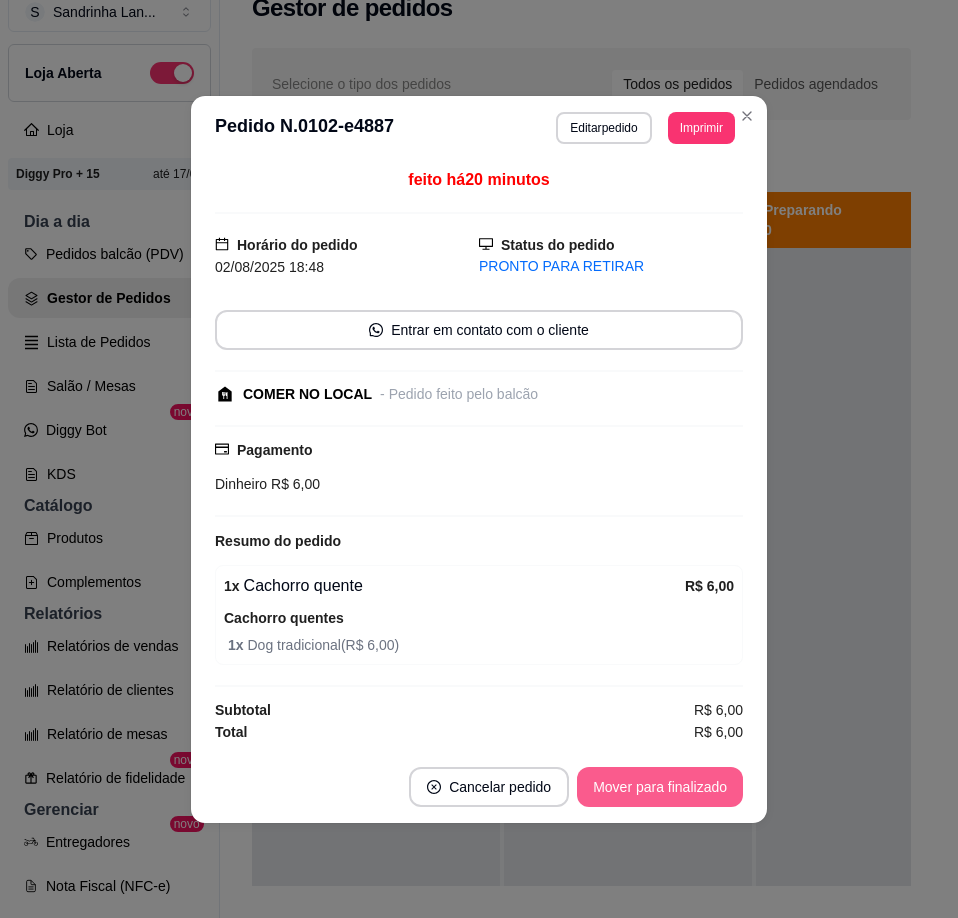 click on "Mover para finalizado" at bounding box center (660, 787) 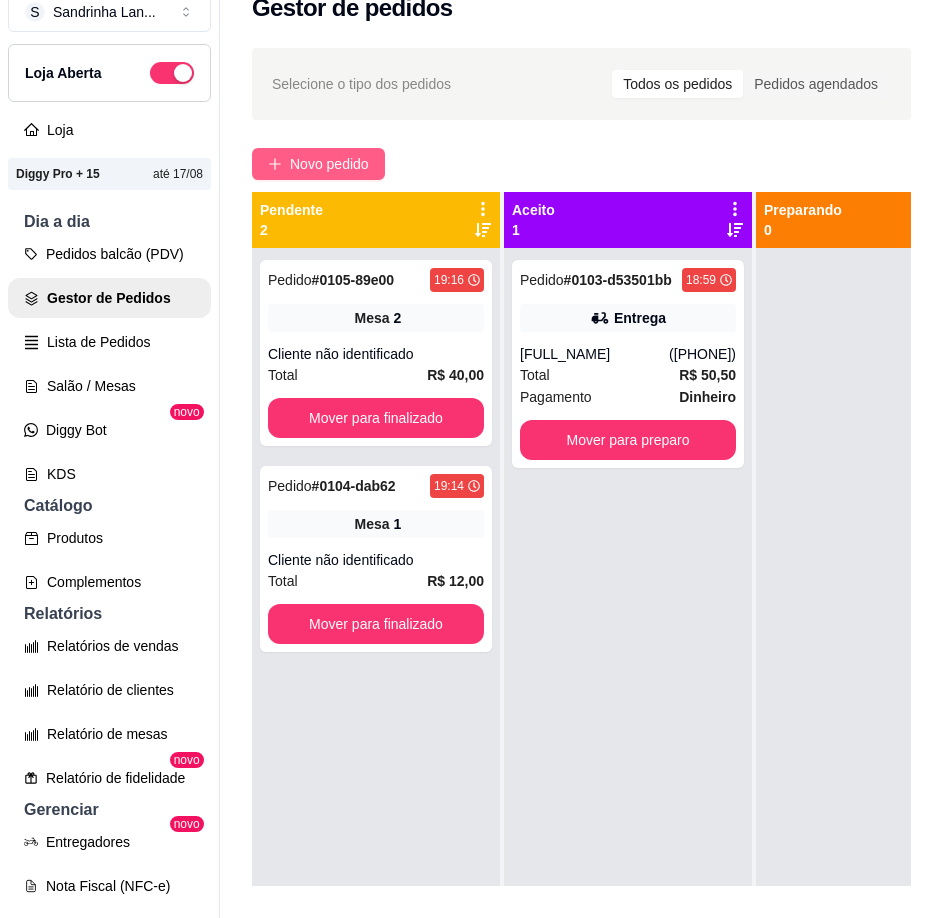 click on "Novo pedido" at bounding box center [329, 164] 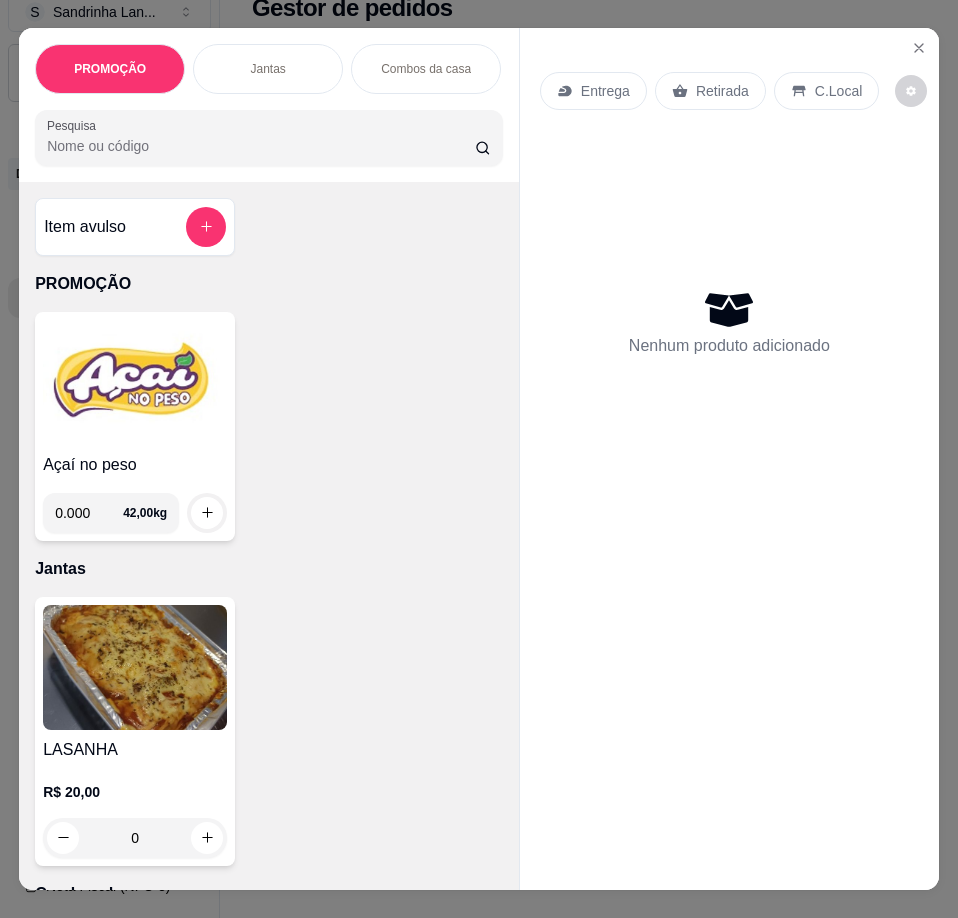 click on "Entrega" at bounding box center [605, 91] 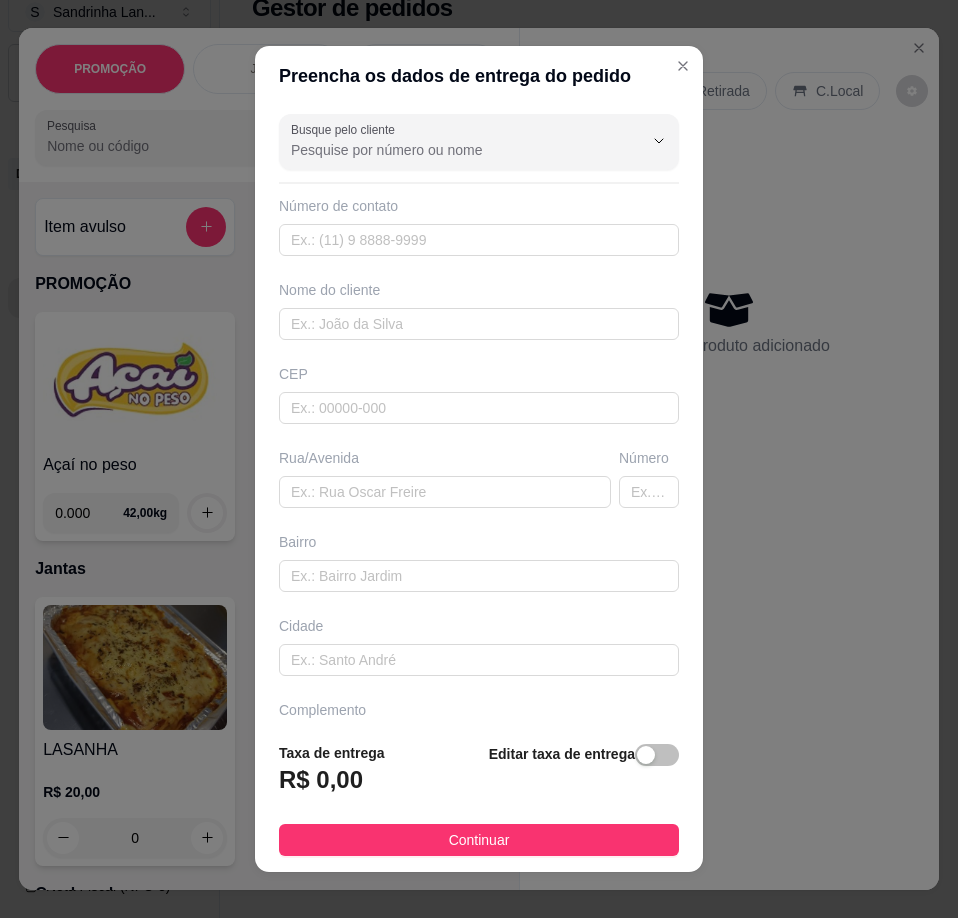 click at bounding box center (657, 755) 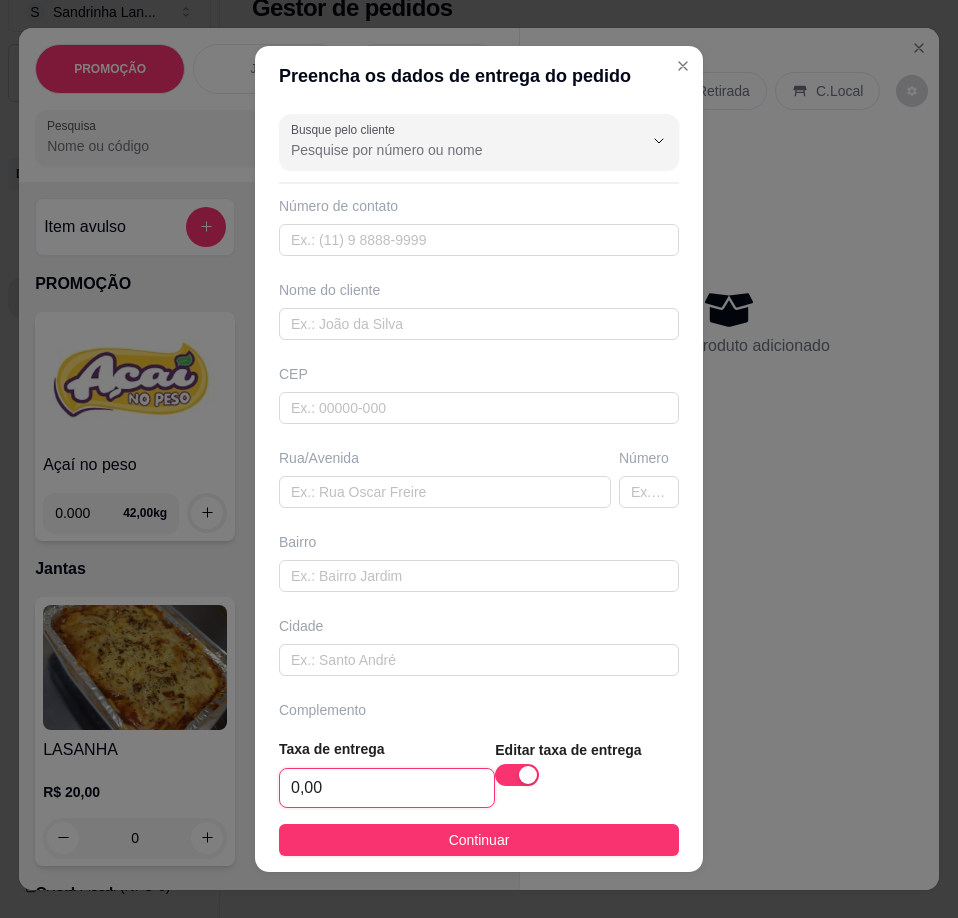 click on "0,00" at bounding box center [387, 788] 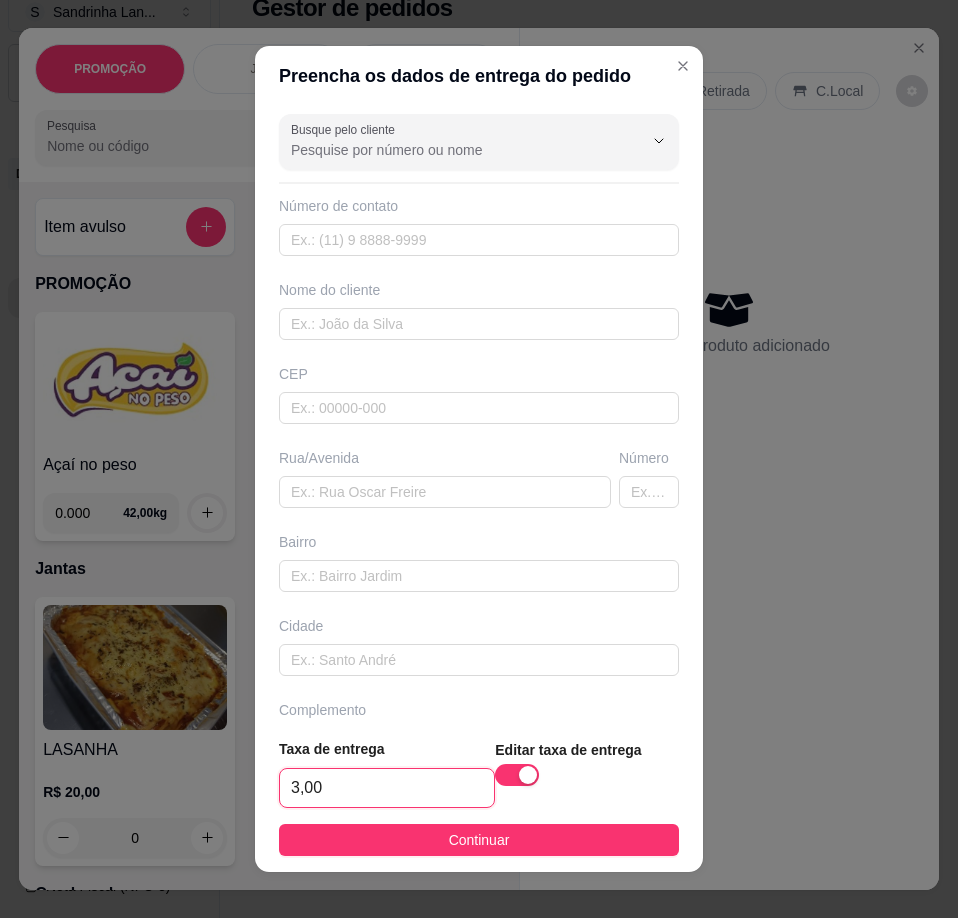 type on "3,00" 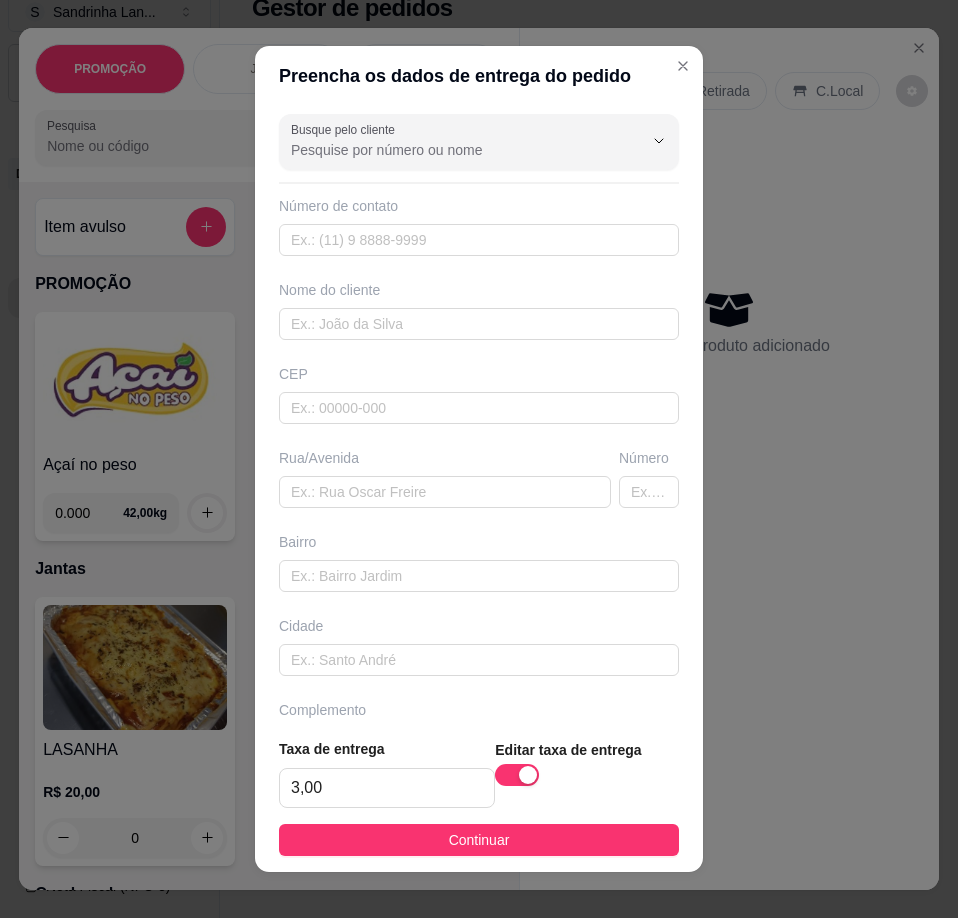click on "Continuar" at bounding box center [479, 840] 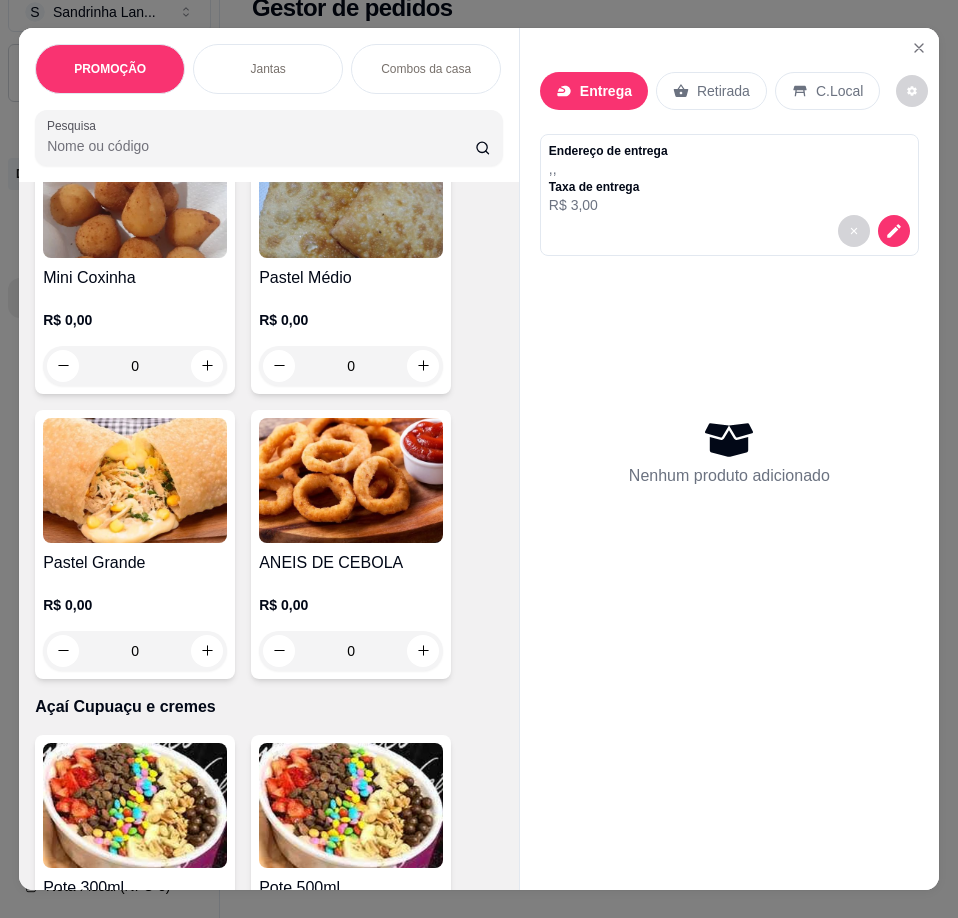 scroll, scrollTop: 5700, scrollLeft: 0, axis: vertical 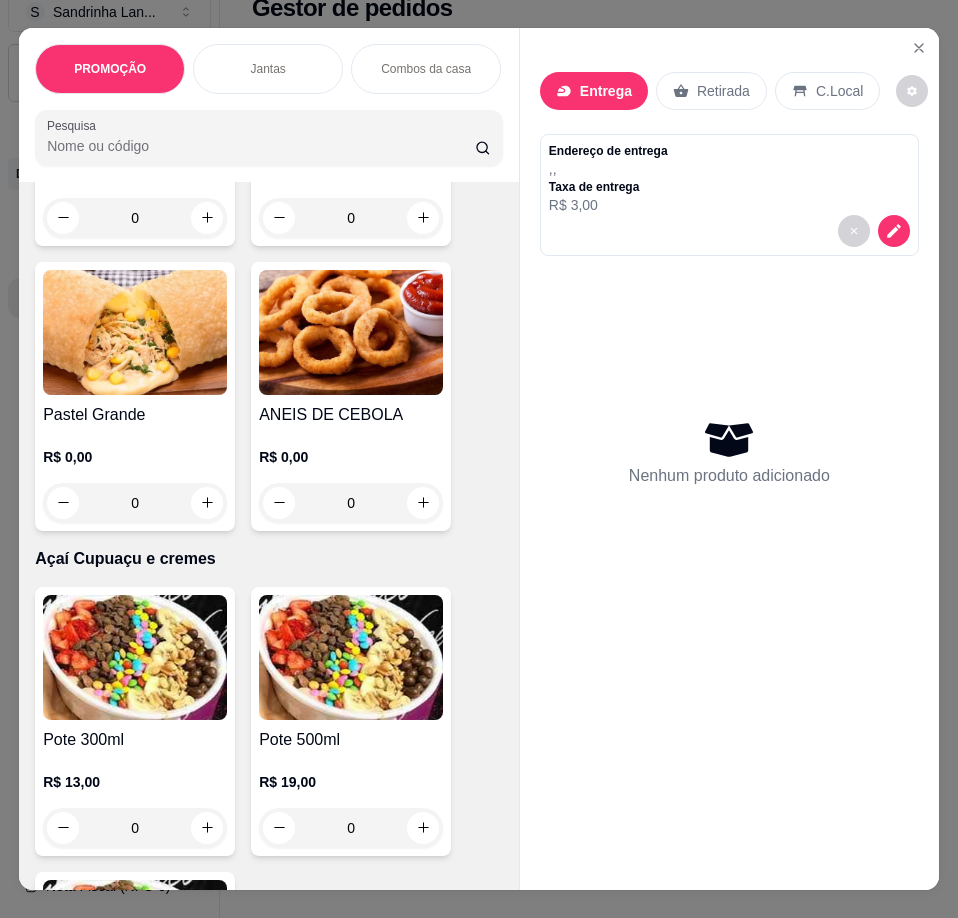click at bounding box center (135, 332) 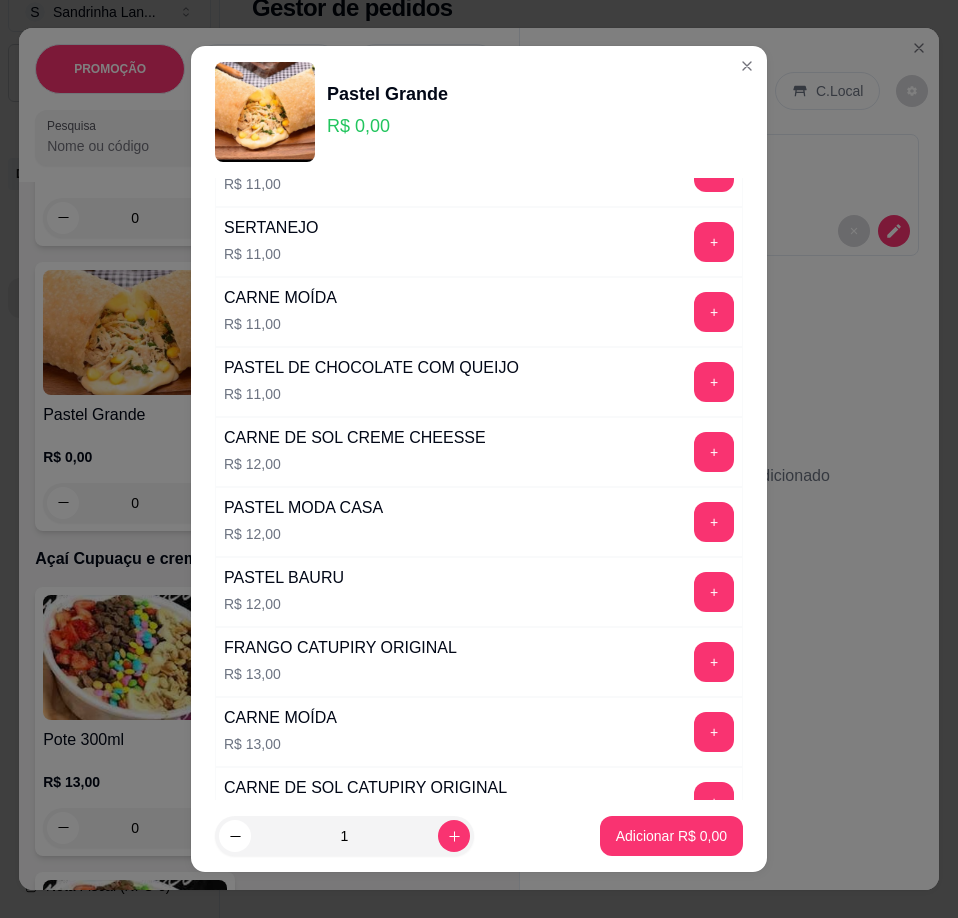 scroll, scrollTop: 1000, scrollLeft: 0, axis: vertical 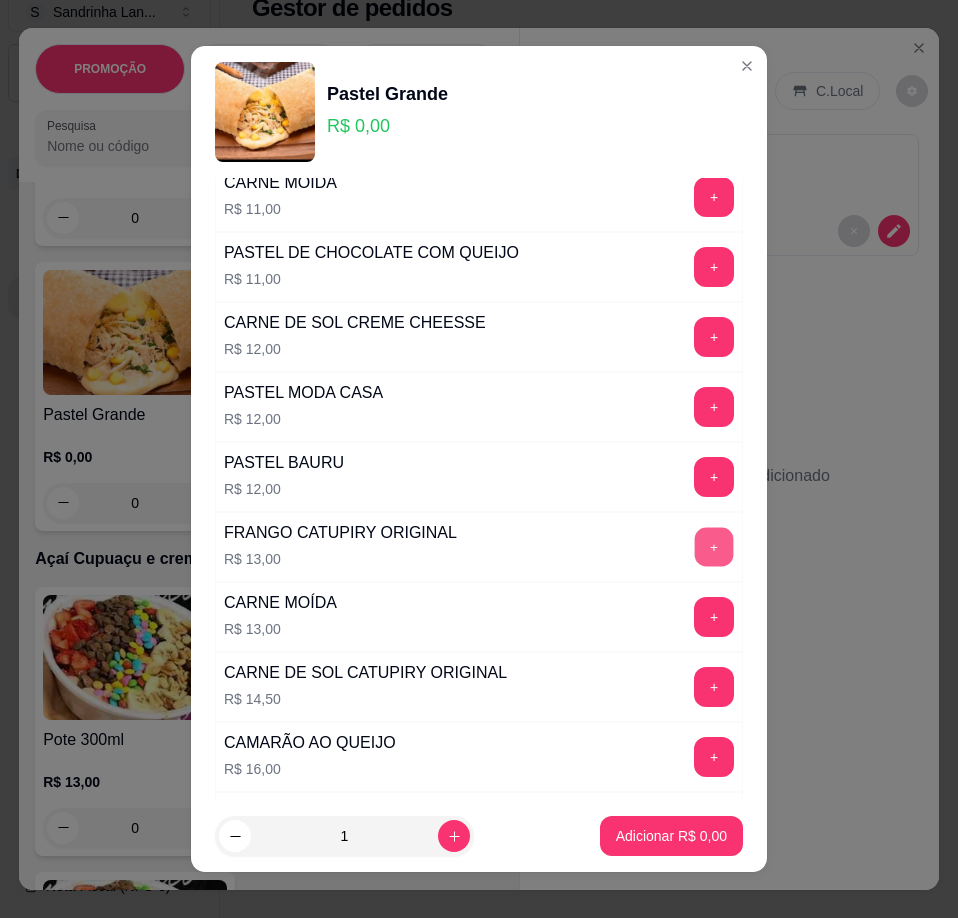 click on "+" at bounding box center (714, 547) 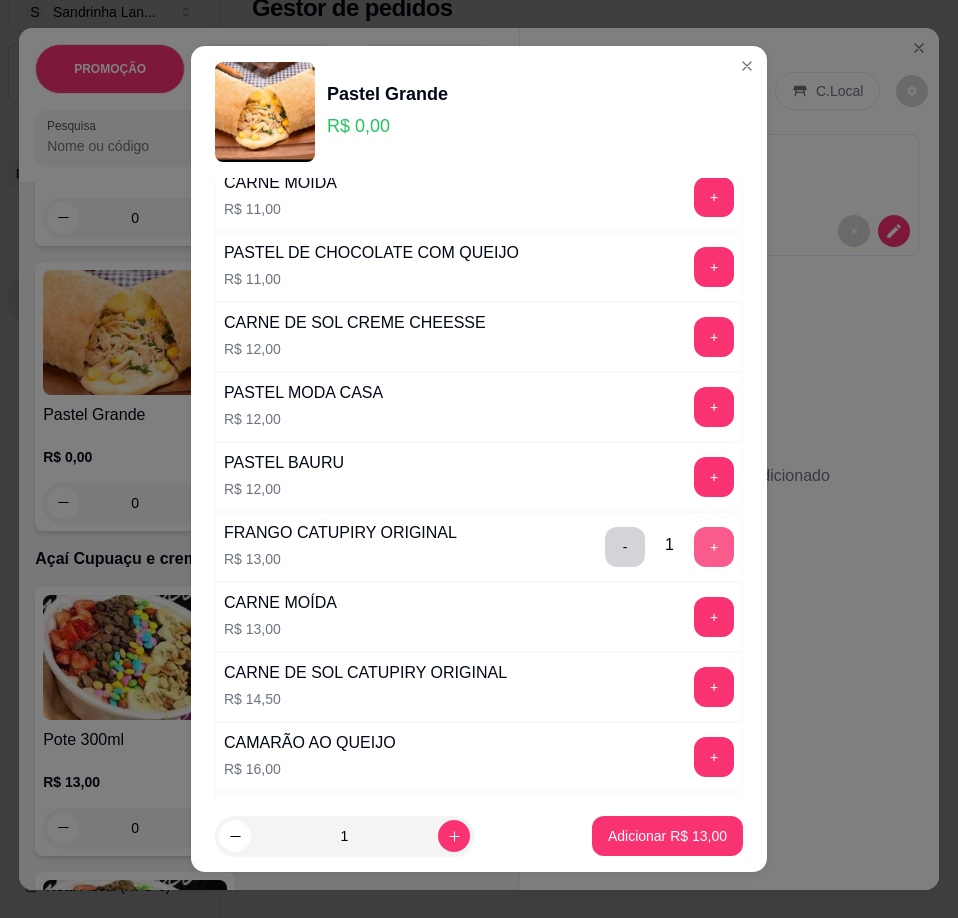 click on "+" at bounding box center (714, 547) 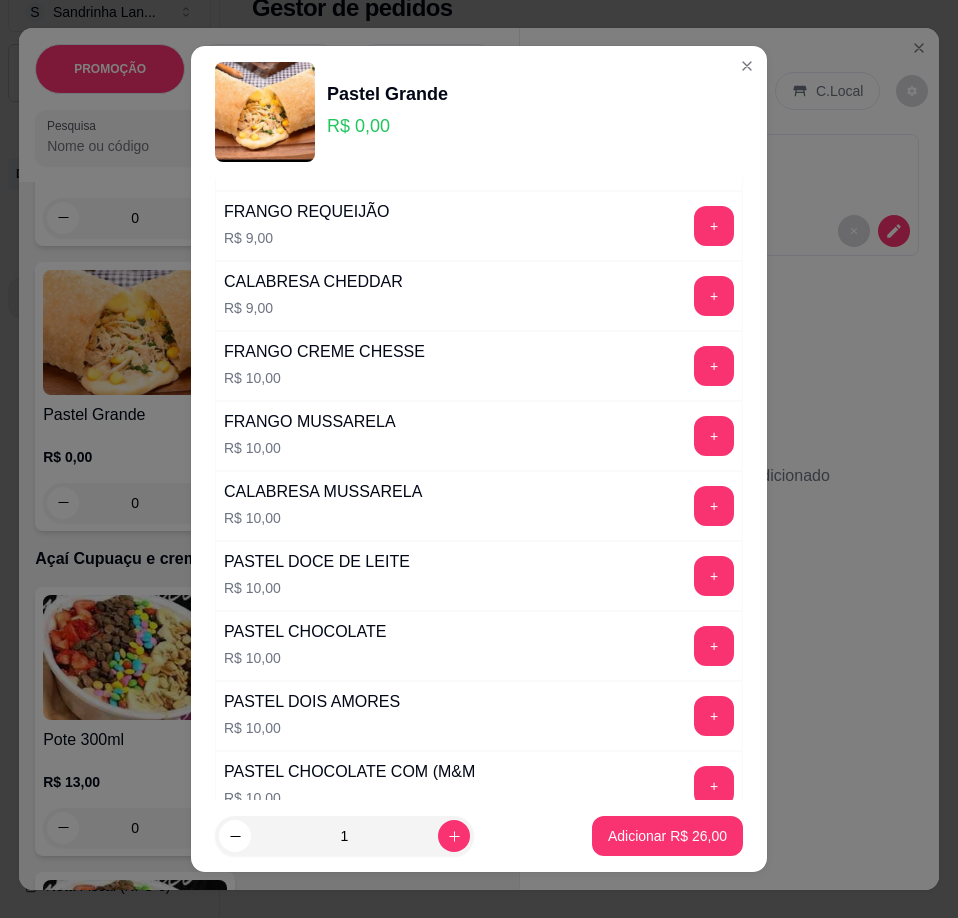 scroll, scrollTop: 0, scrollLeft: 0, axis: both 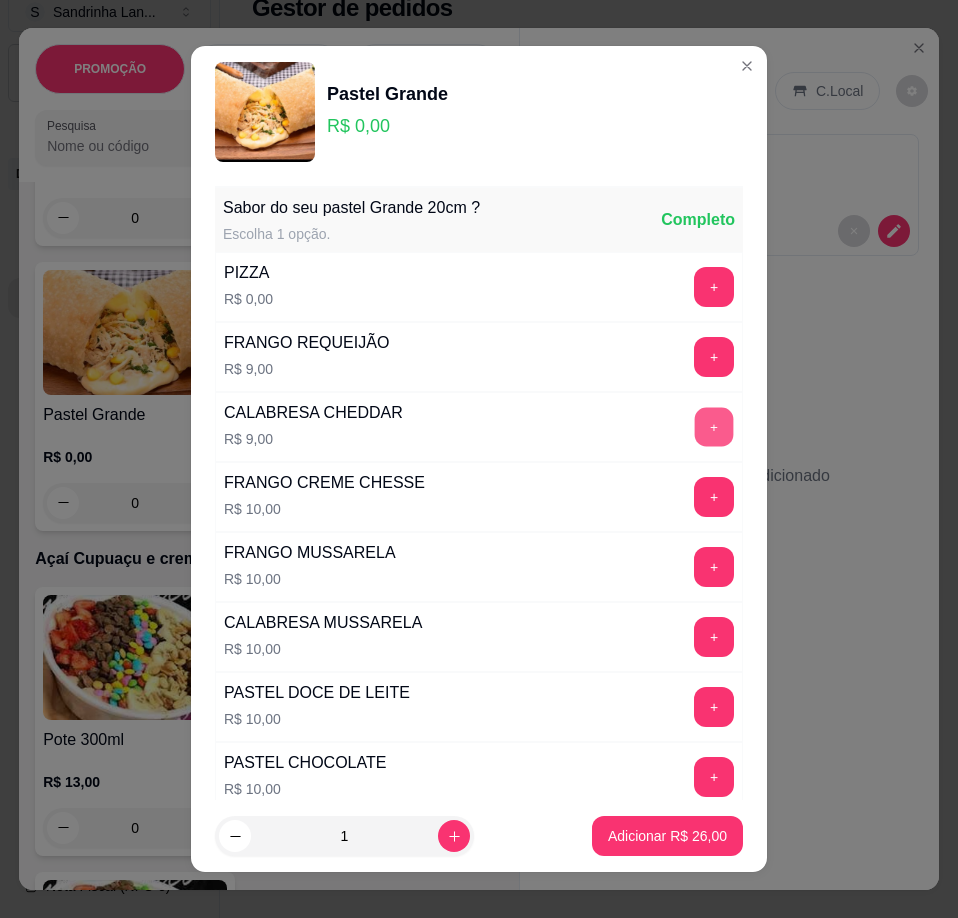 click on "+" at bounding box center (714, 427) 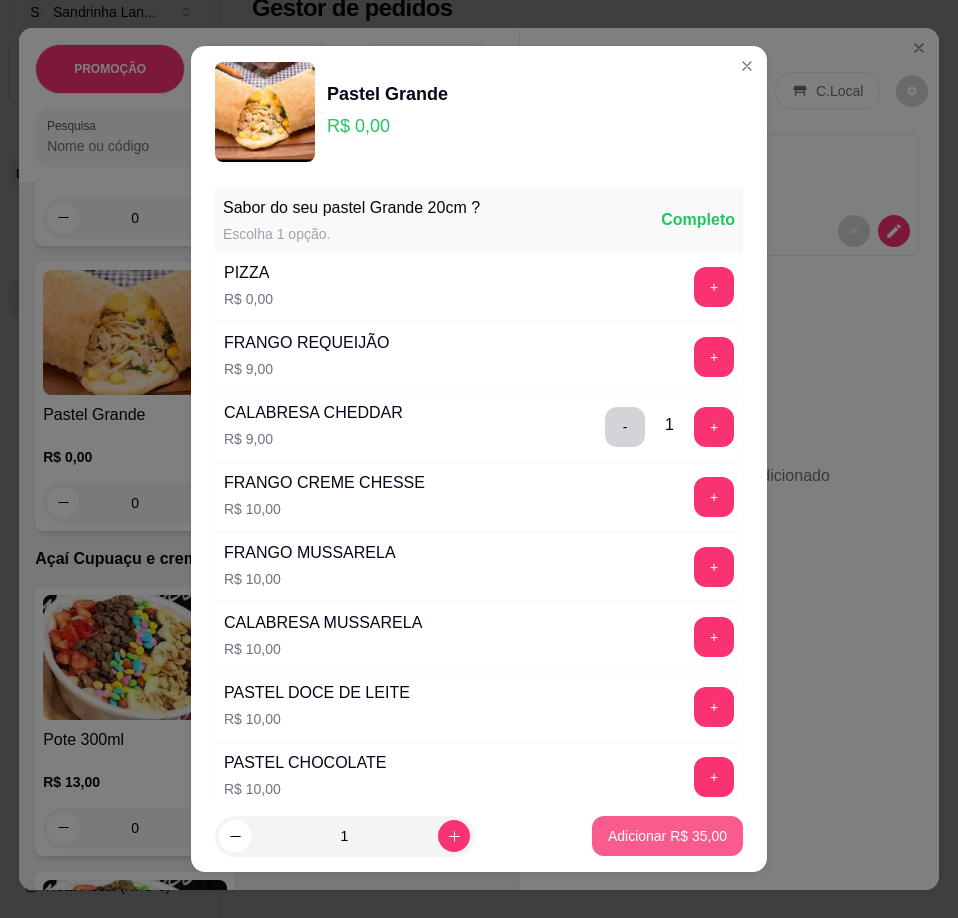click on "Adicionar   R$ 35,00" at bounding box center (667, 836) 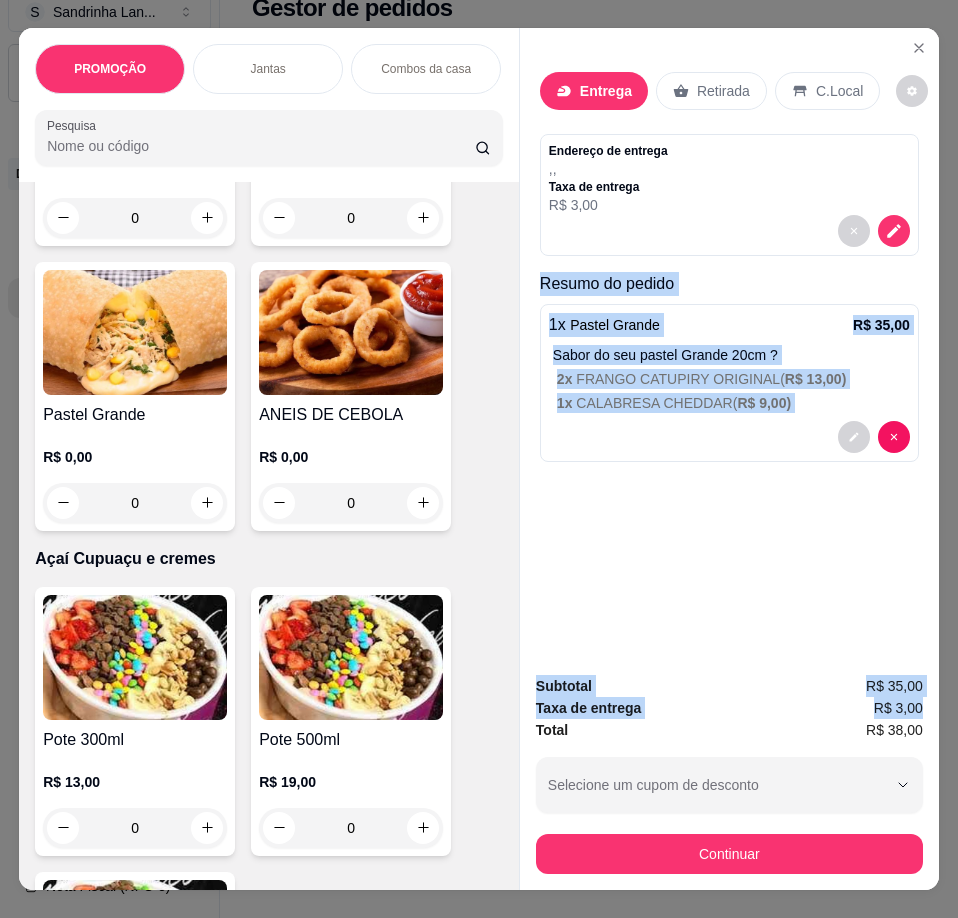 scroll, scrollTop: 0, scrollLeft: 12, axis: horizontal 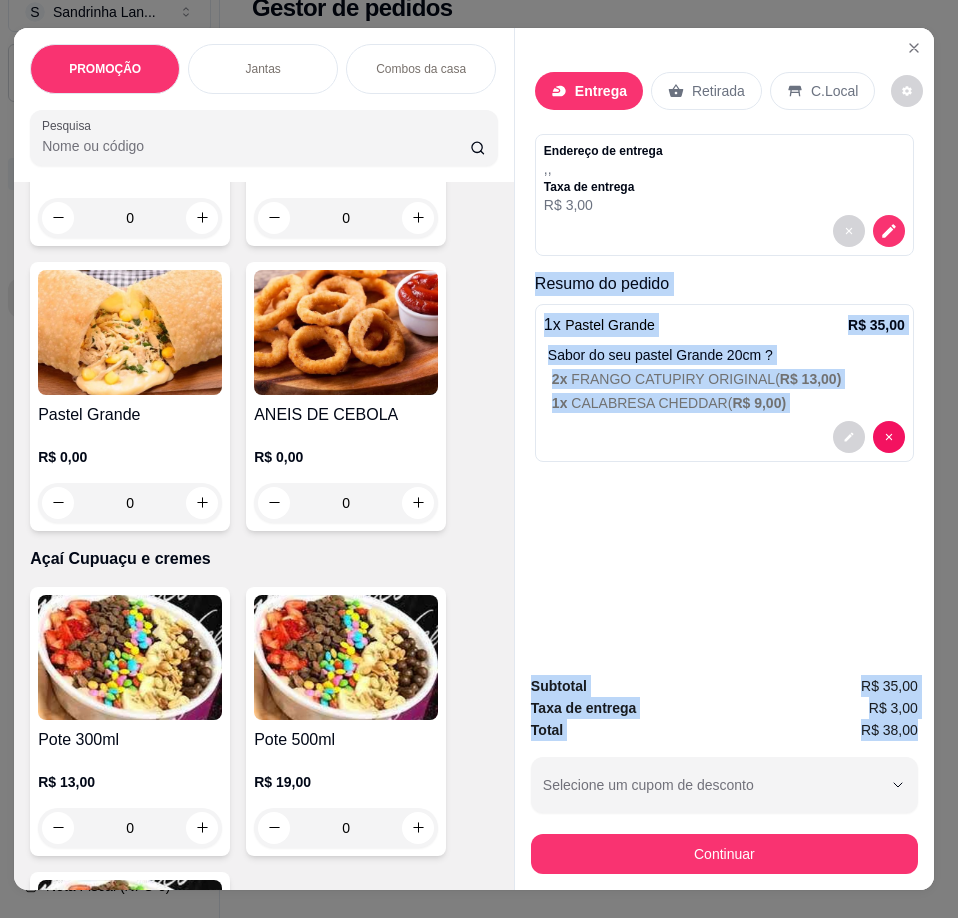 drag, startPoint x: 595, startPoint y: 288, endPoint x: 913, endPoint y: 711, distance: 529.2003 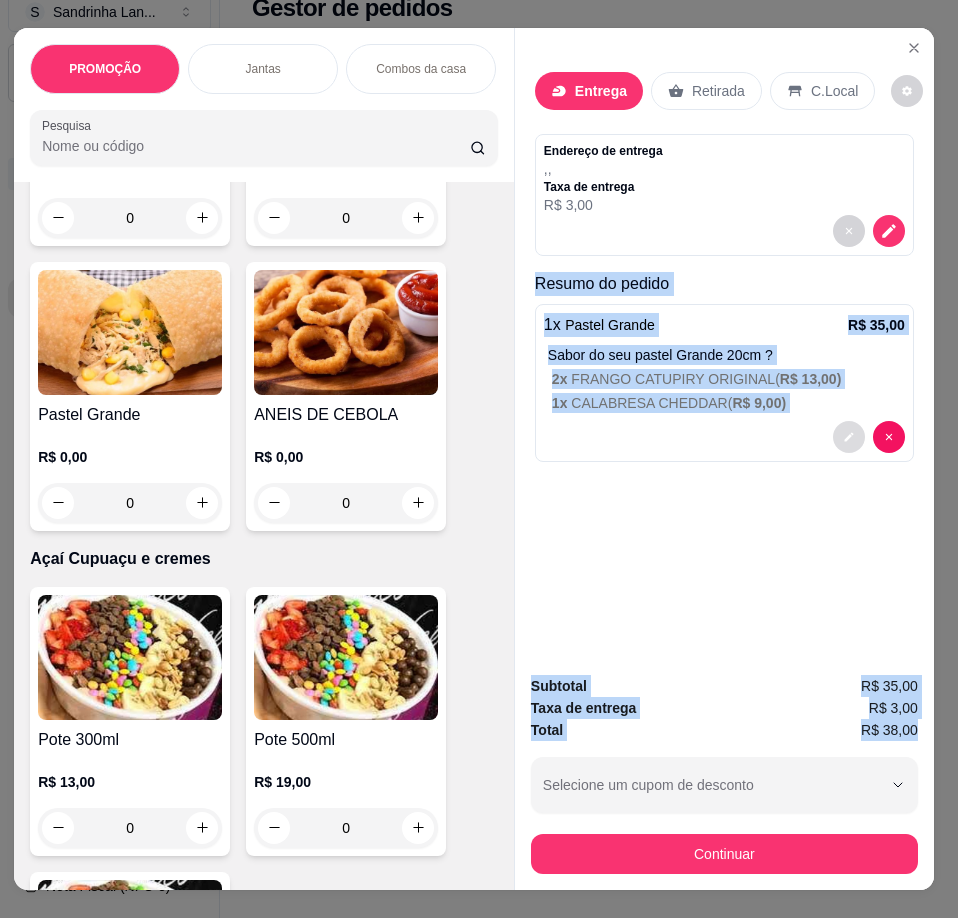 click 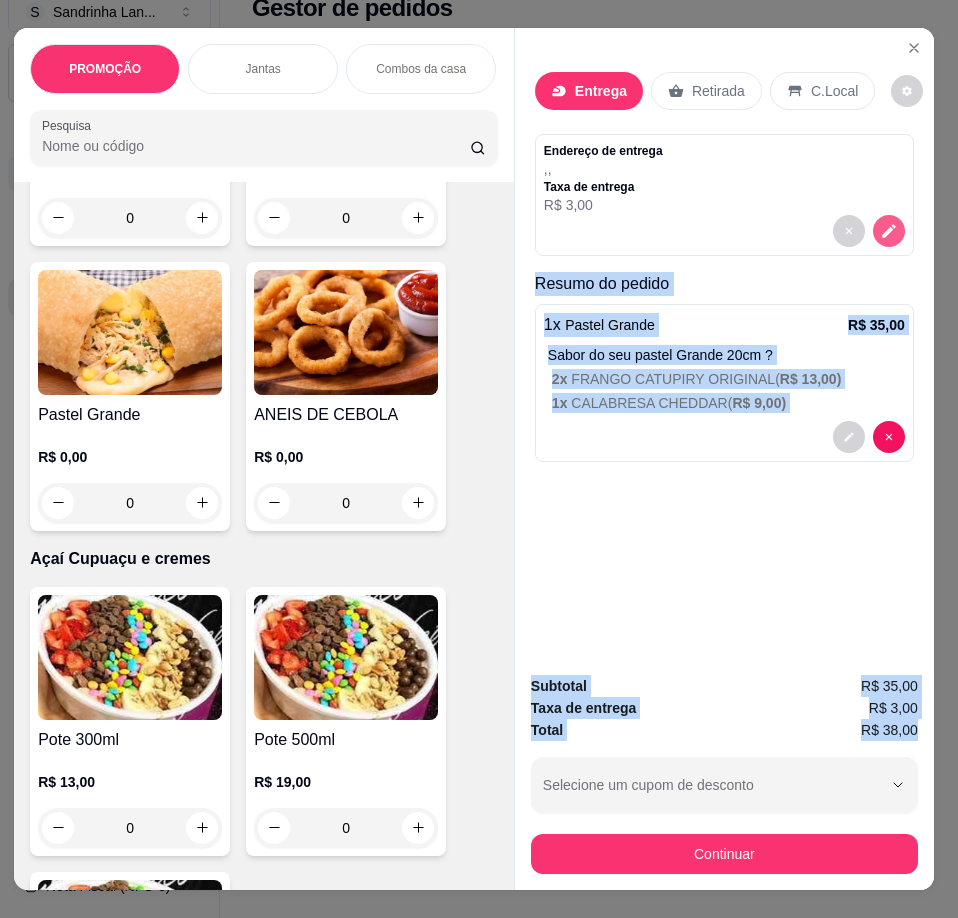 click at bounding box center (889, 231) 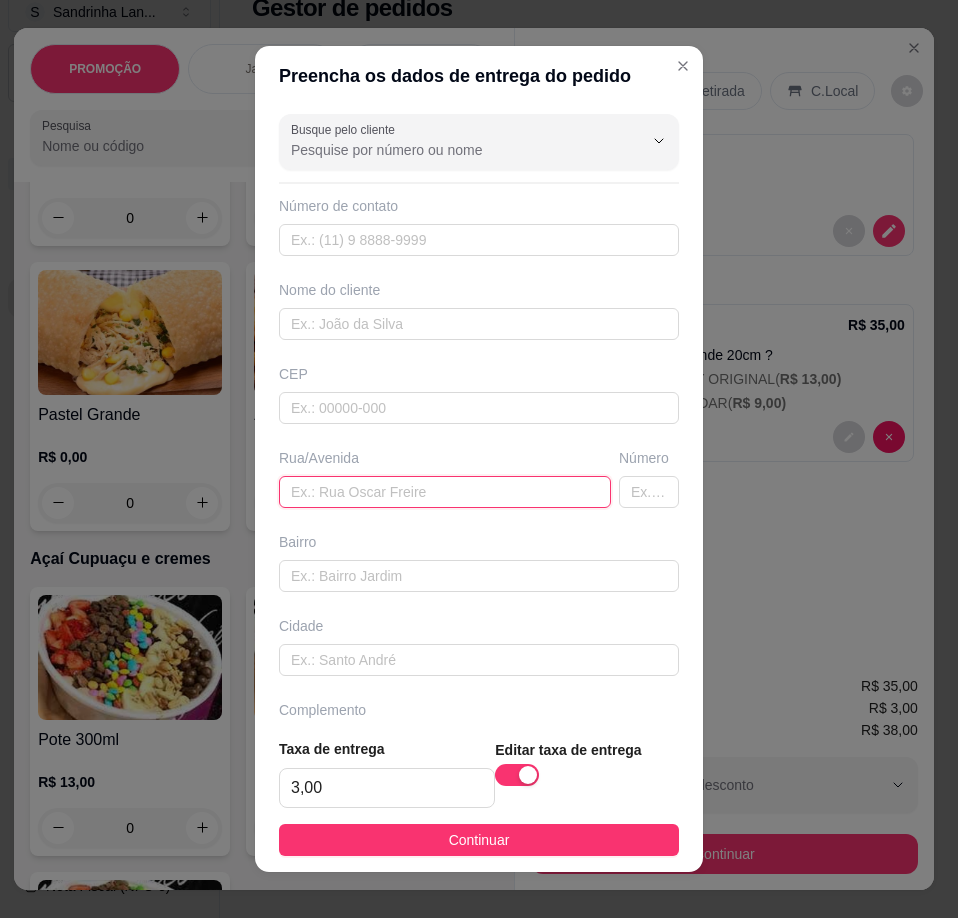 click at bounding box center (445, 492) 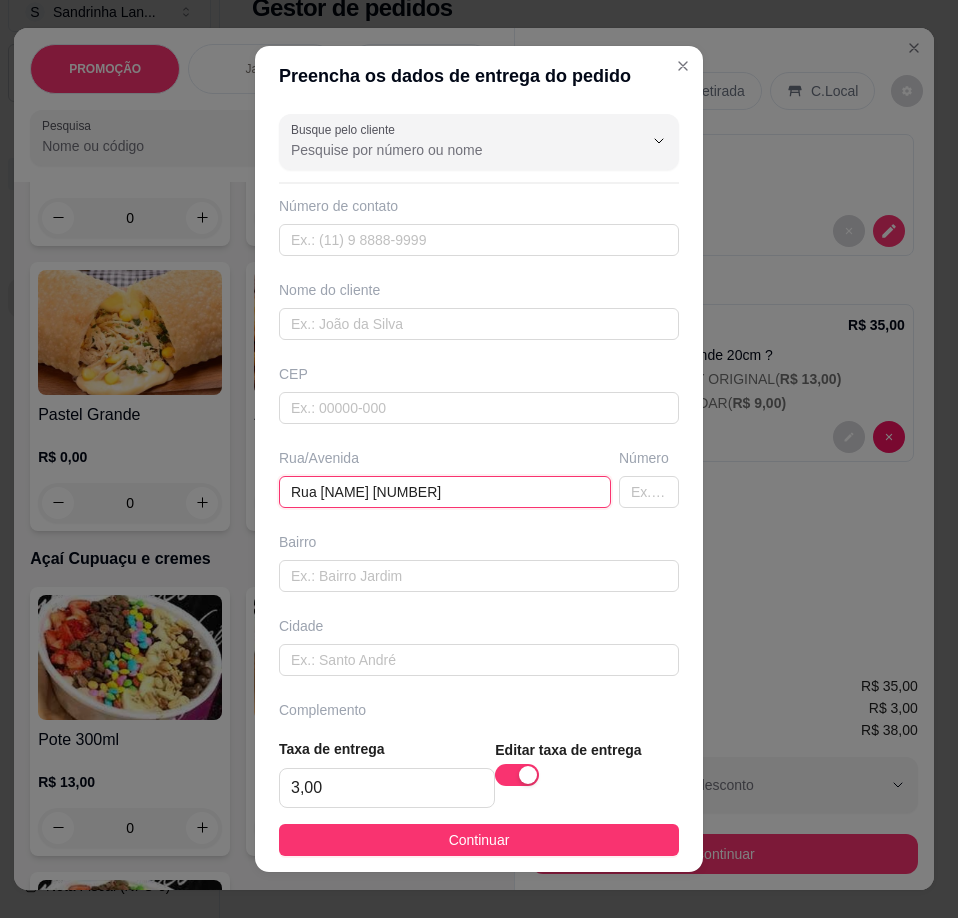 type on "Rua [NAME] [NUMBER]" 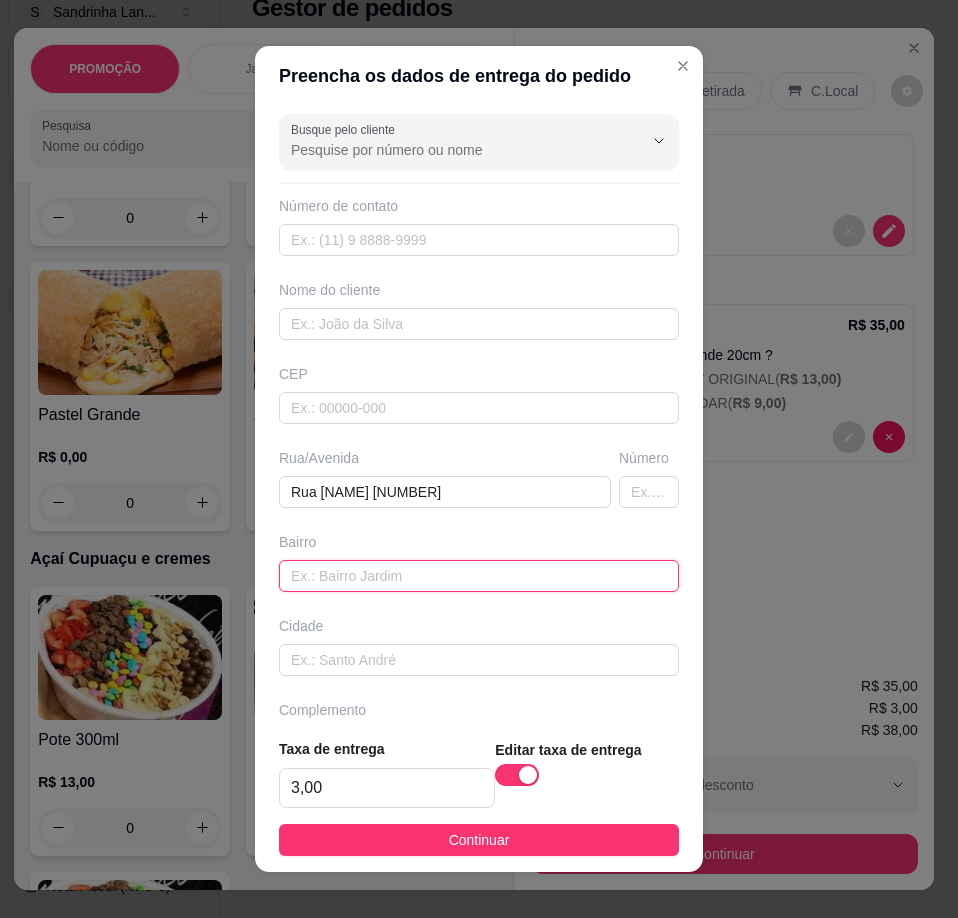 click at bounding box center (479, 576) 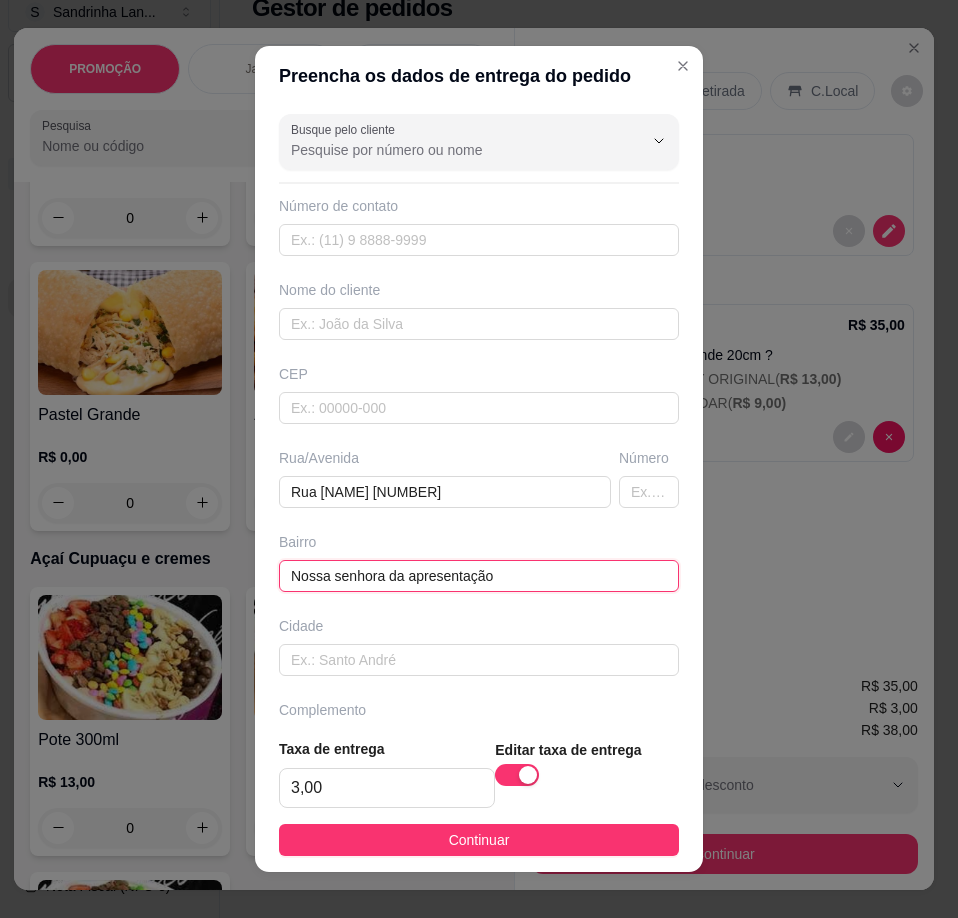 type on "Nossa senhora da apresentação" 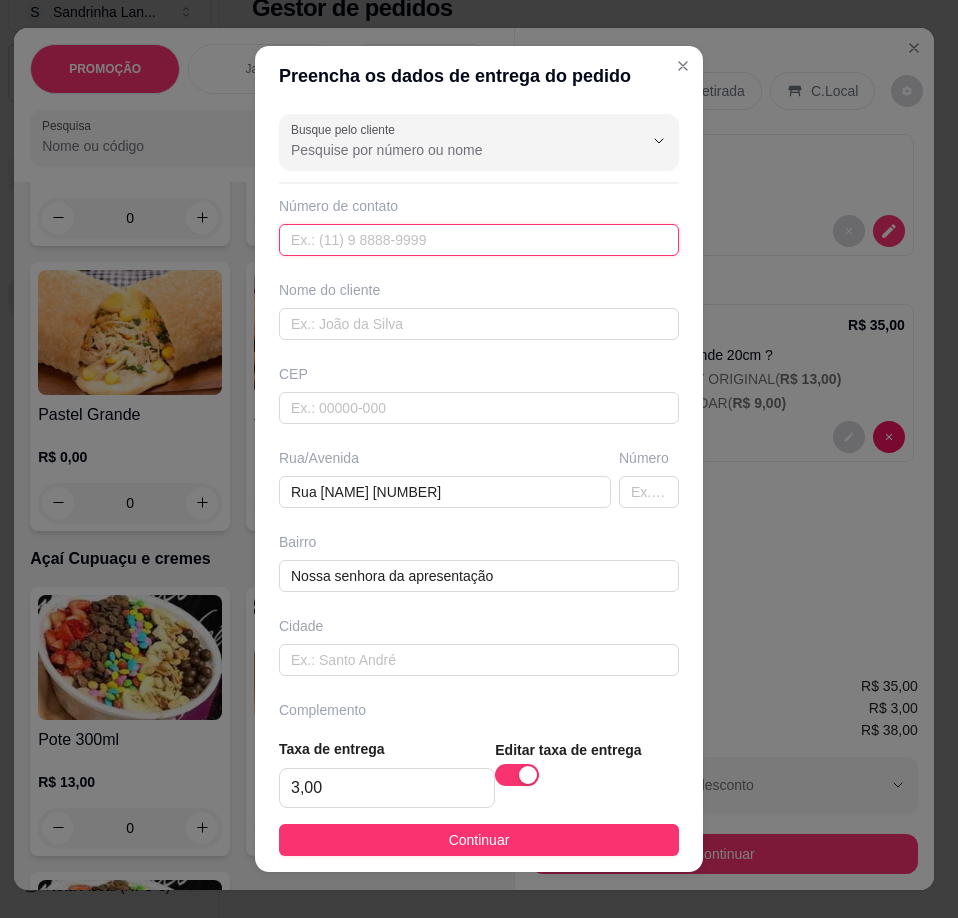 click at bounding box center [479, 240] 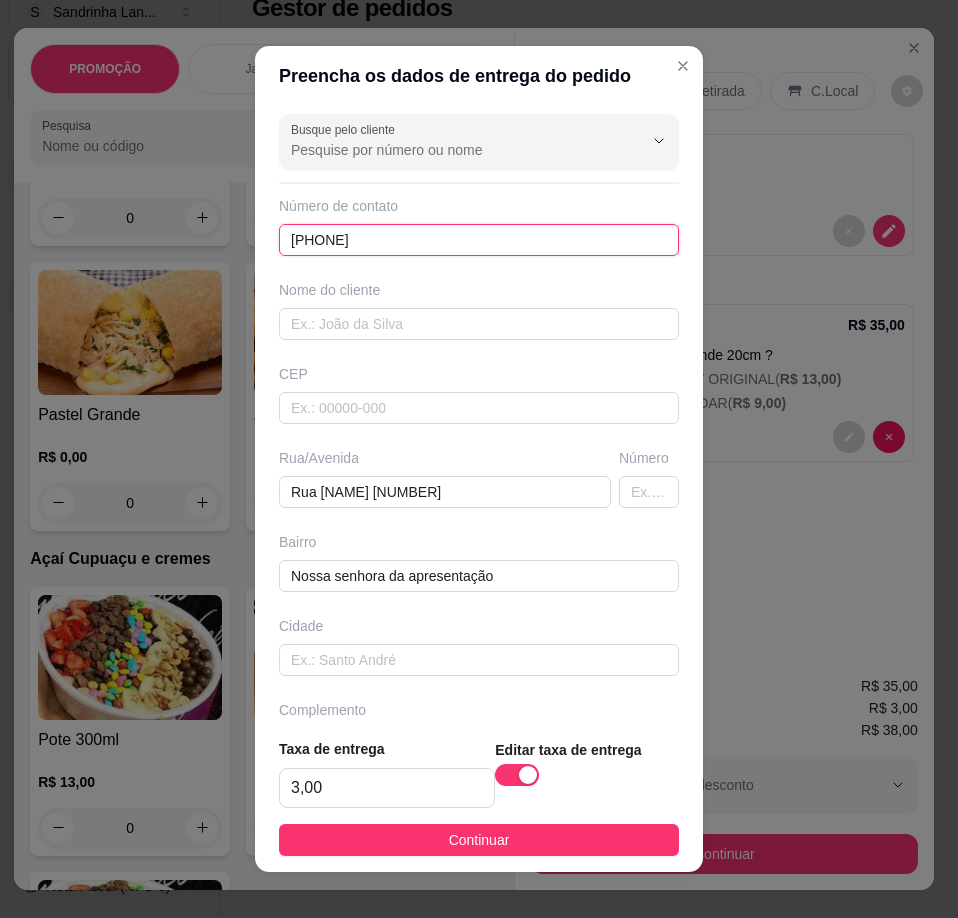 type on "[PHONE]" 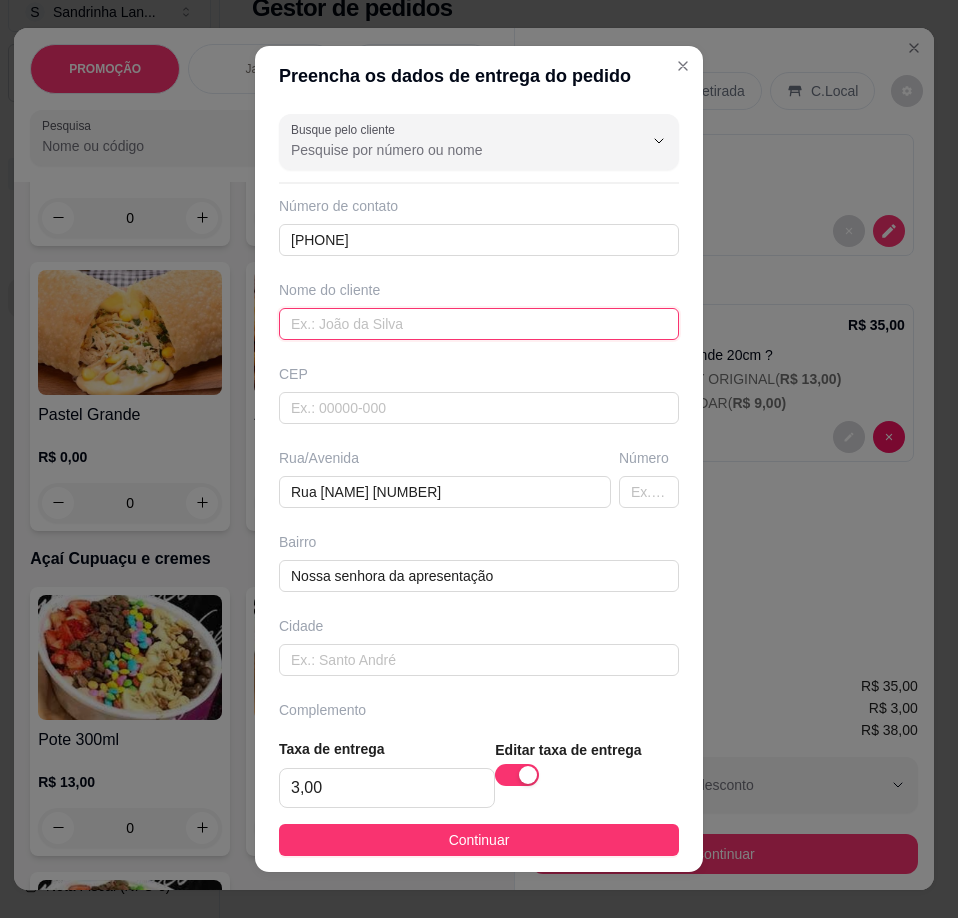 click at bounding box center (479, 324) 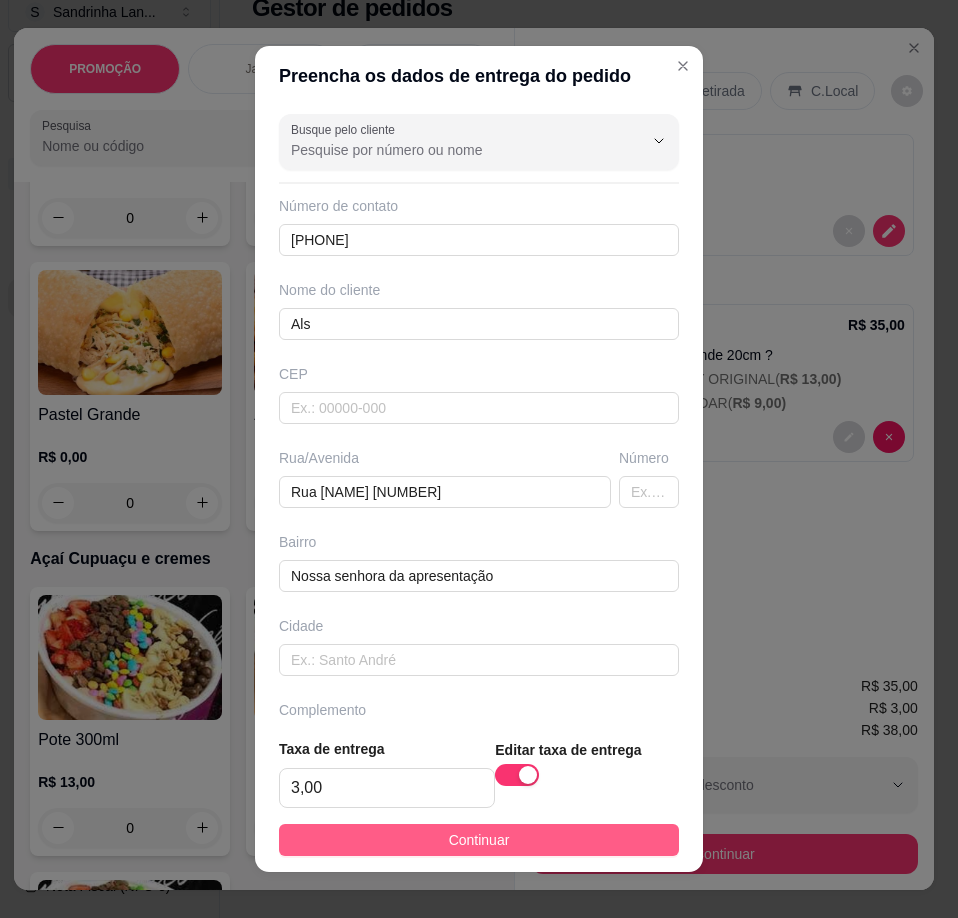 click on "Continuar" at bounding box center [479, 840] 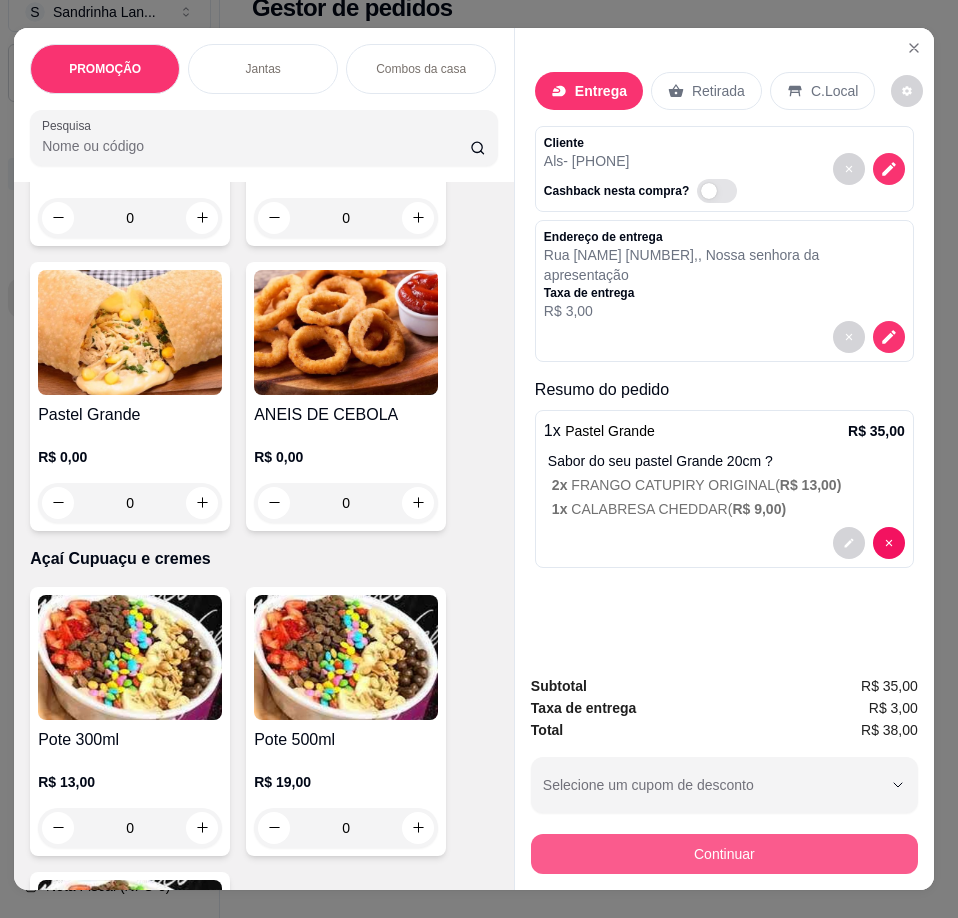 click on "Continuar" at bounding box center (724, 854) 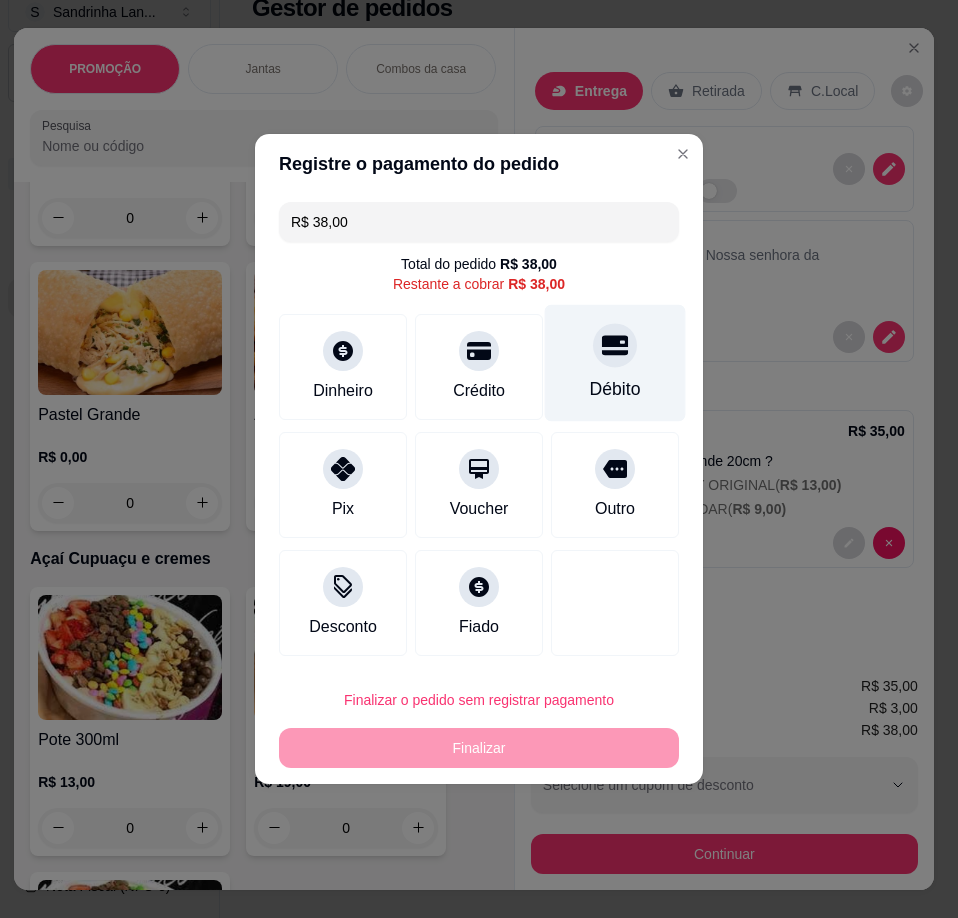 click on "Débito" at bounding box center [615, 363] 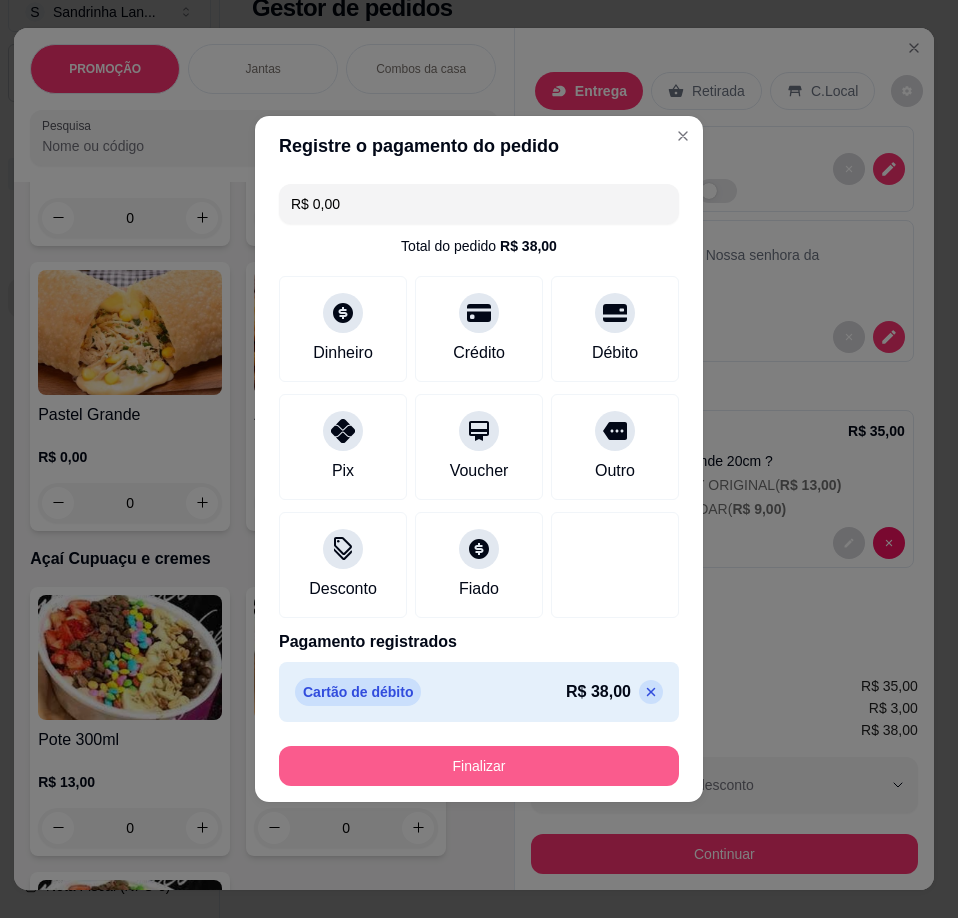 click on "Finalizar" at bounding box center [479, 766] 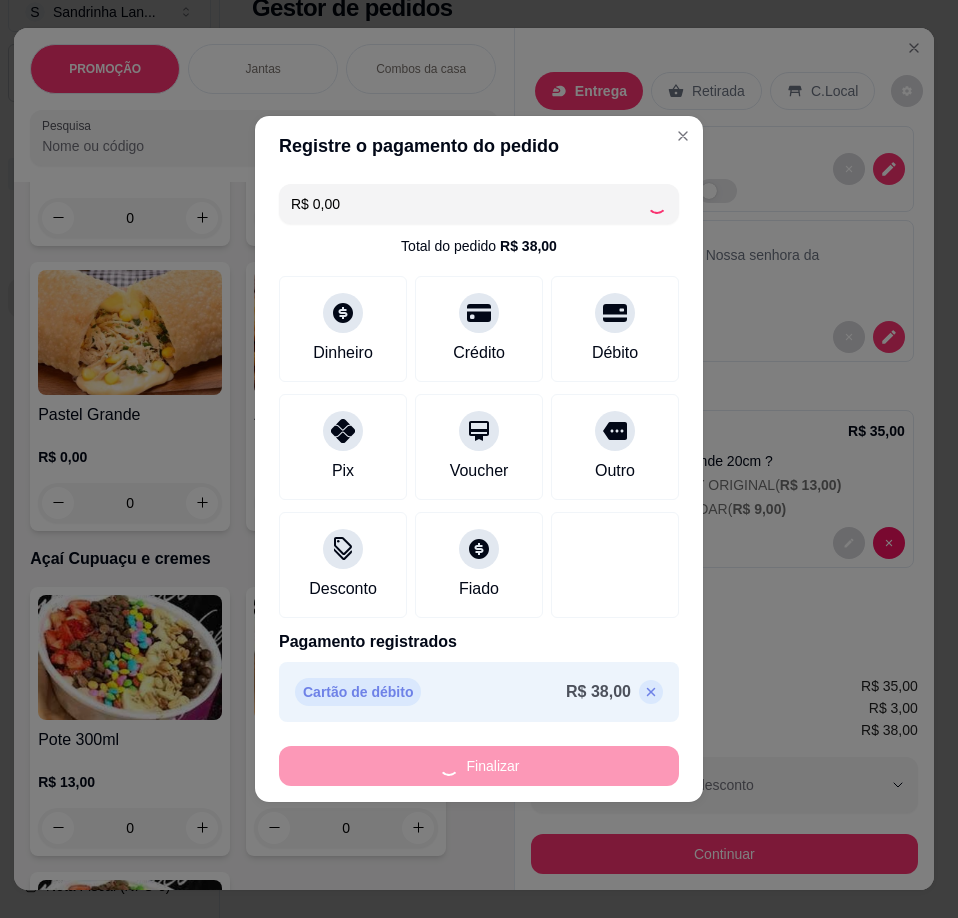 type on "-R$ 38,00" 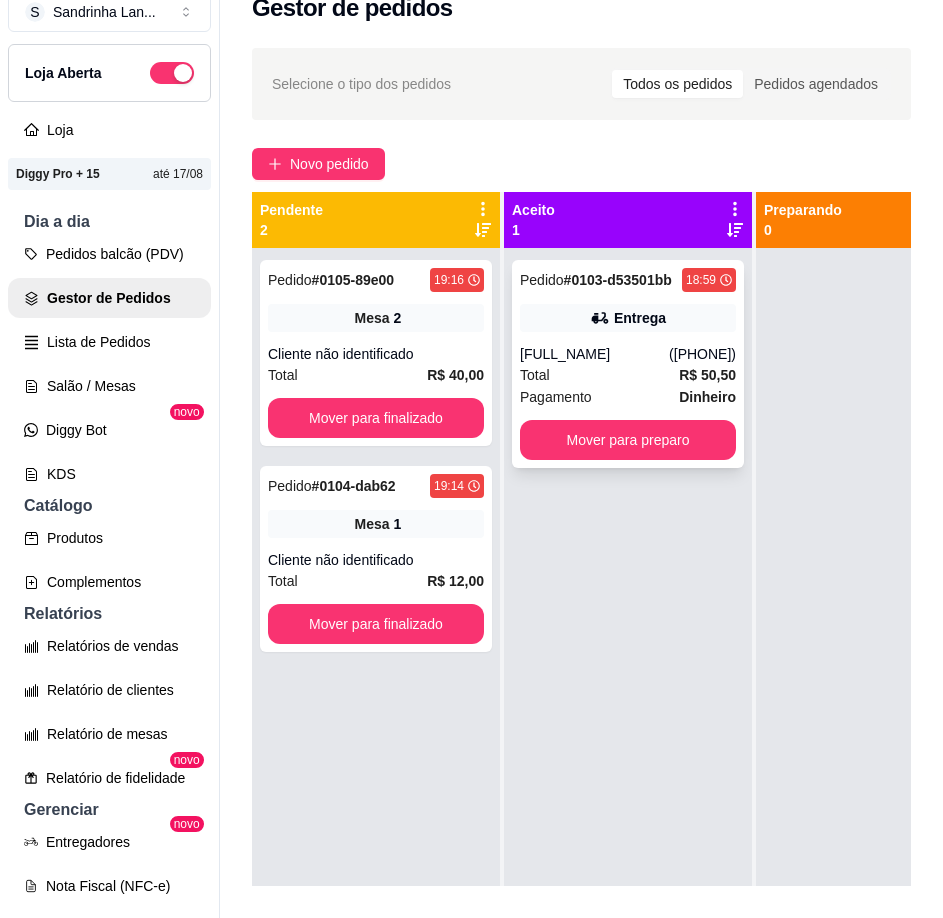 click on "Pedido  # 0103-d53501bb [TIME] Entrega [FIRST]  ([PHONE]) Total R$ 50,50 Pagamento Dinheiro Mover para preparo" at bounding box center (628, 364) 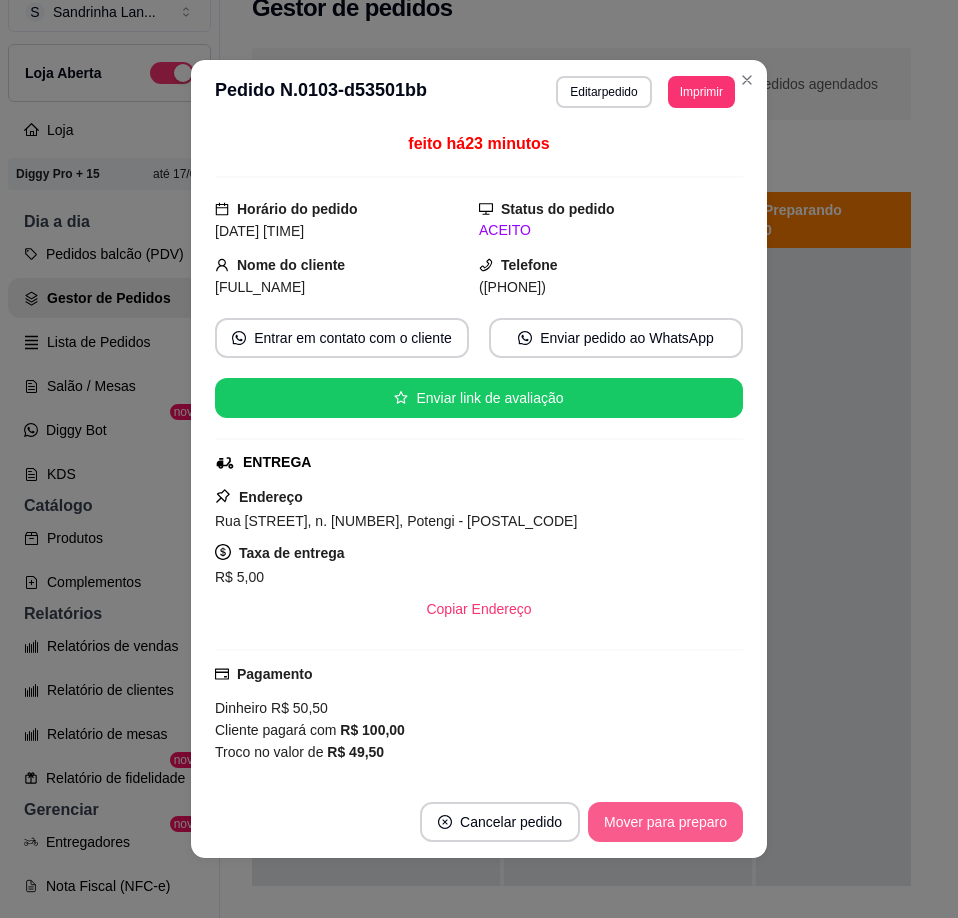 click on "Mover para preparo" at bounding box center (665, 822) 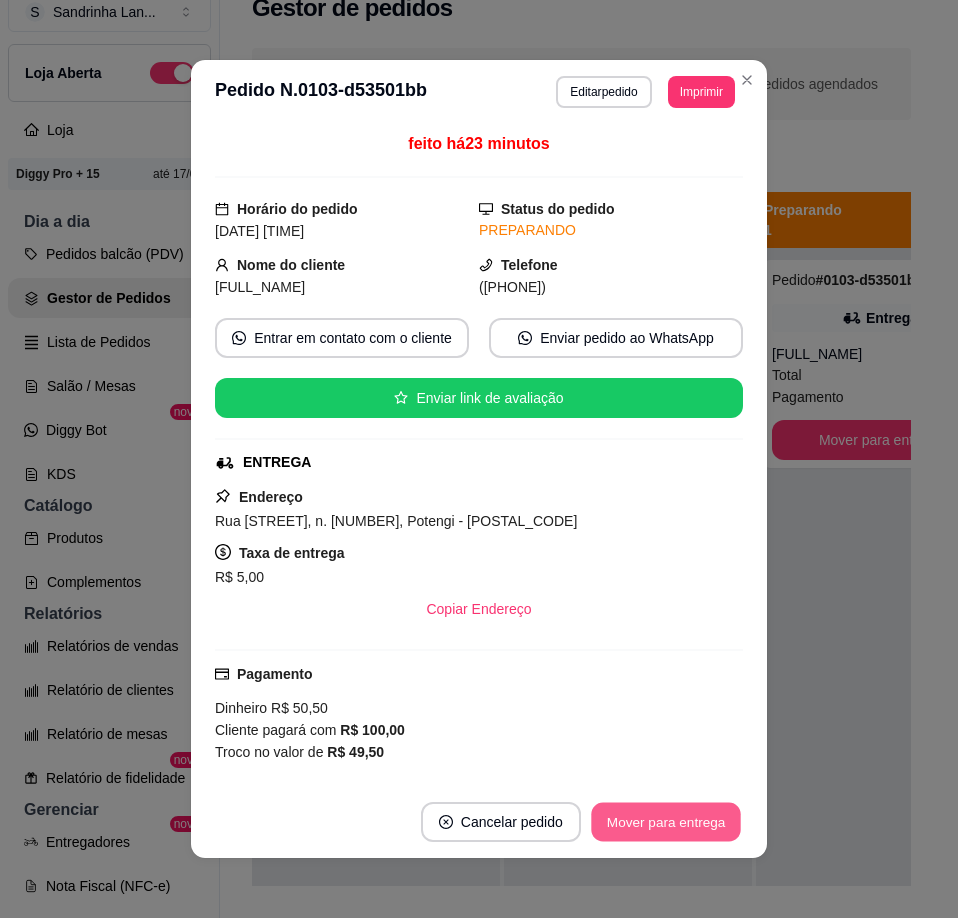 click on "Mover para entrega" at bounding box center (666, 822) 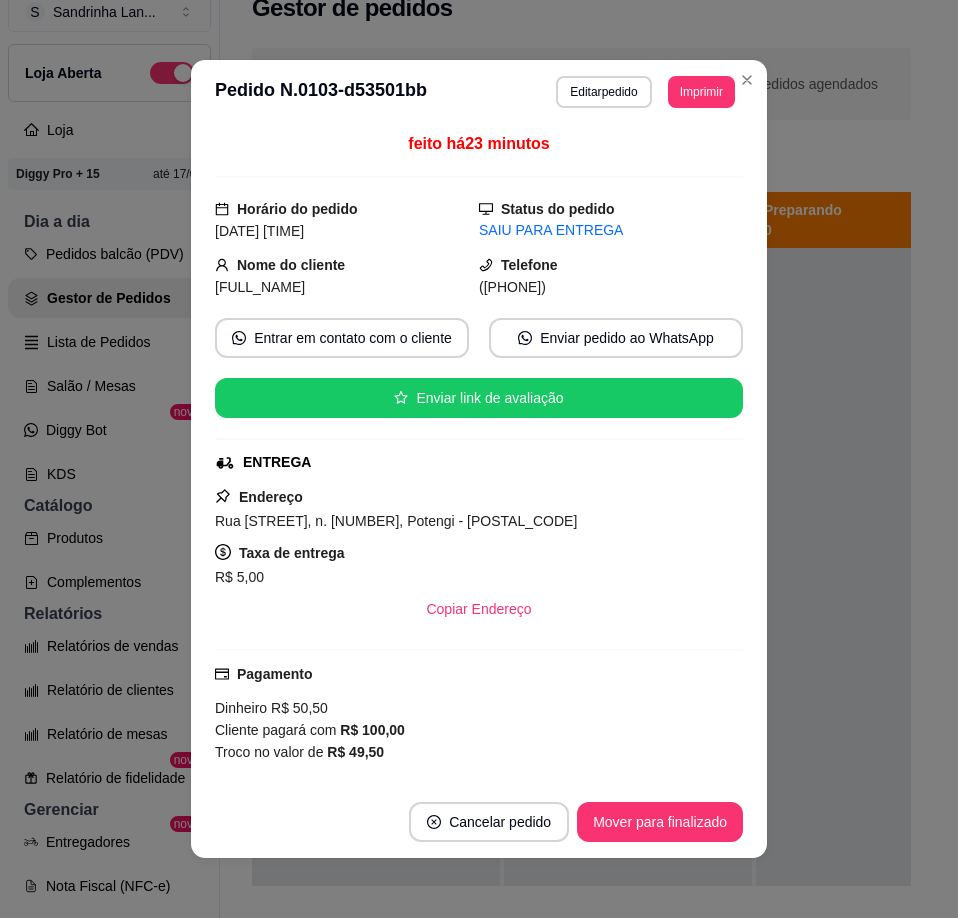 drag, startPoint x: 568, startPoint y: 296, endPoint x: 604, endPoint y: 296, distance: 36 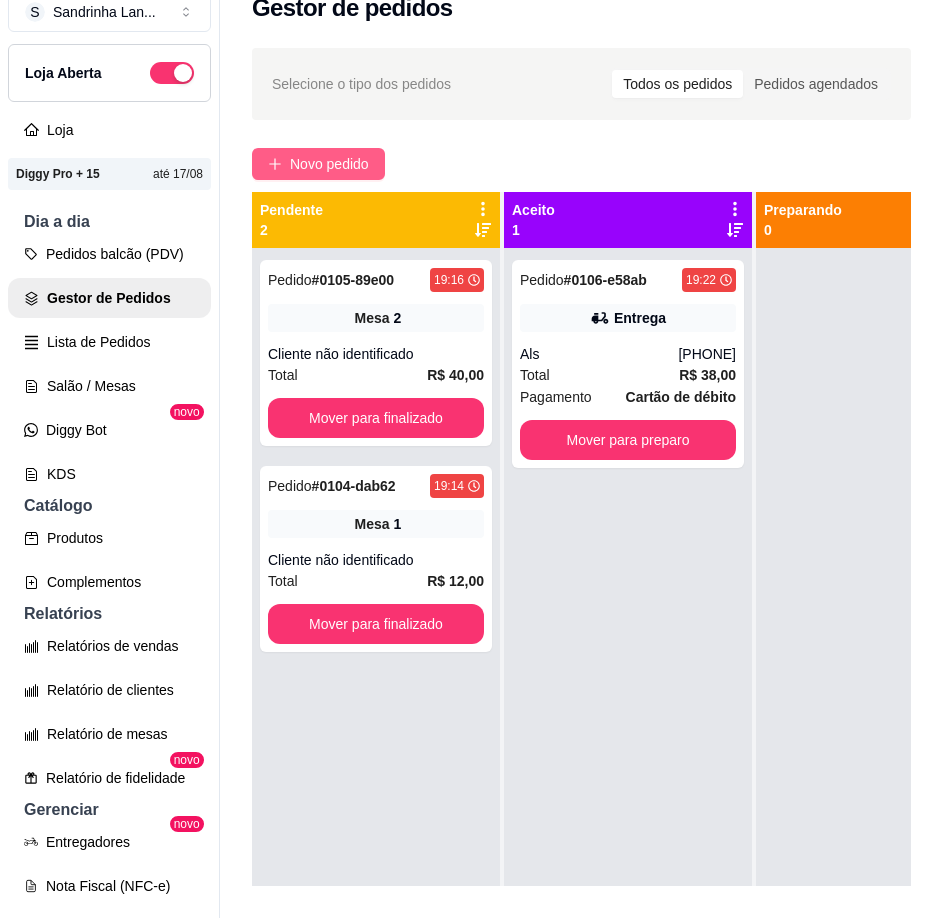 click on "Novo pedido" at bounding box center [329, 164] 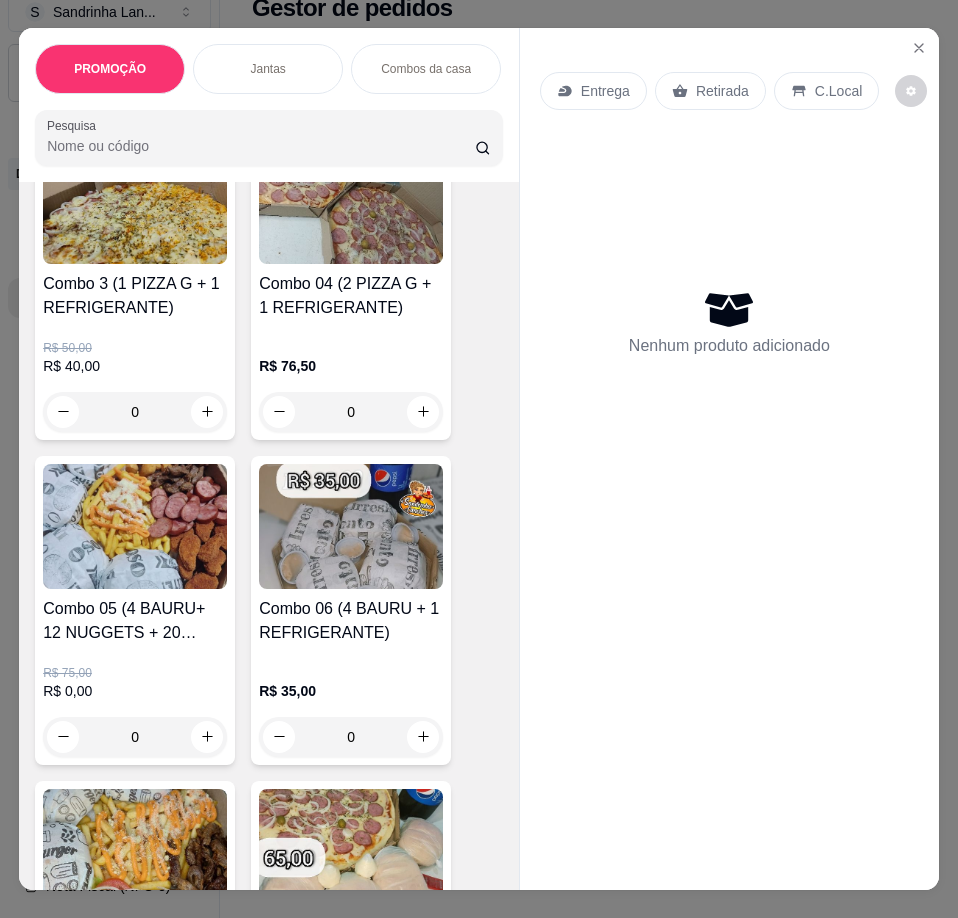 scroll, scrollTop: 700, scrollLeft: 0, axis: vertical 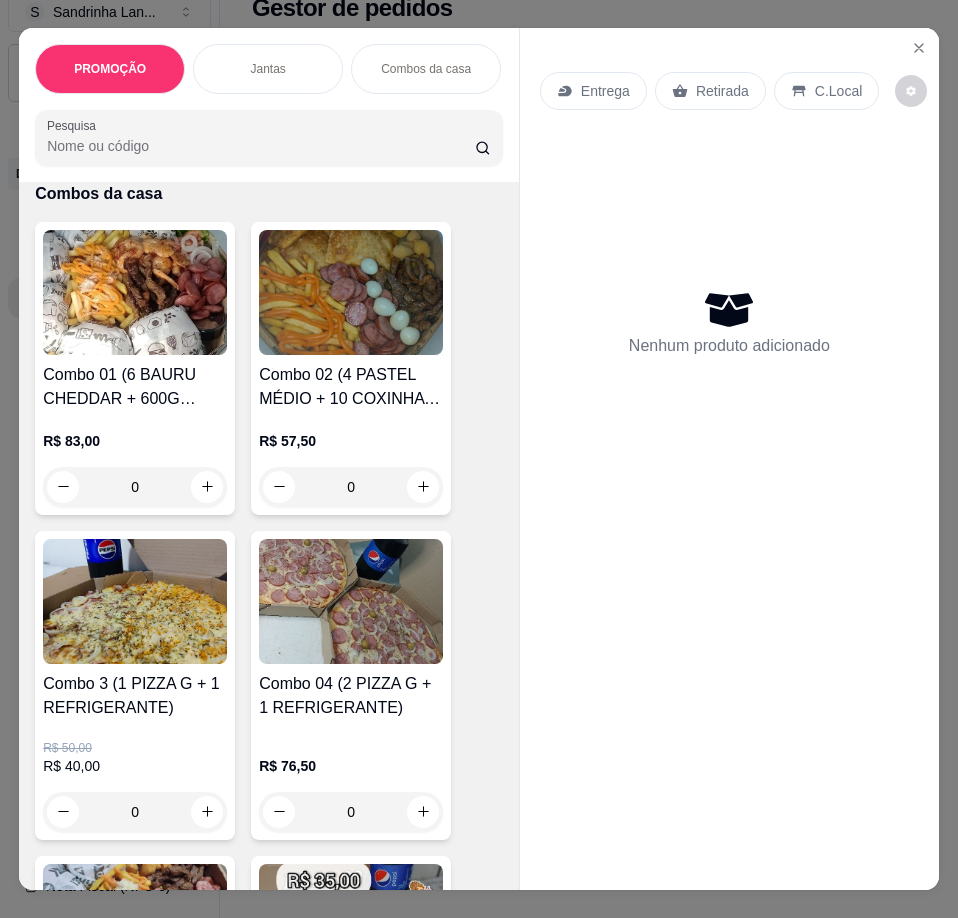 click on "Combo 3 (1 PIZZA G  + 1 REFRIGERANTE)   R$ 50,00 R$ 40,00 0" at bounding box center [135, 685] 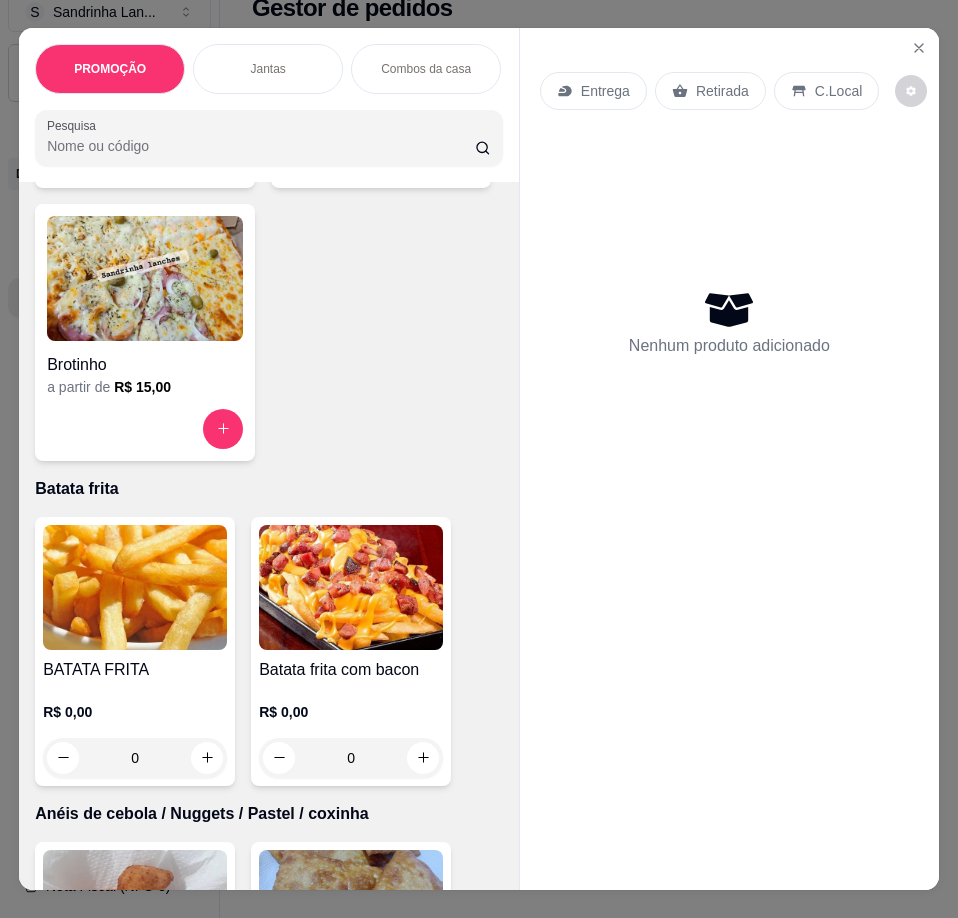 scroll, scrollTop: 4800, scrollLeft: 0, axis: vertical 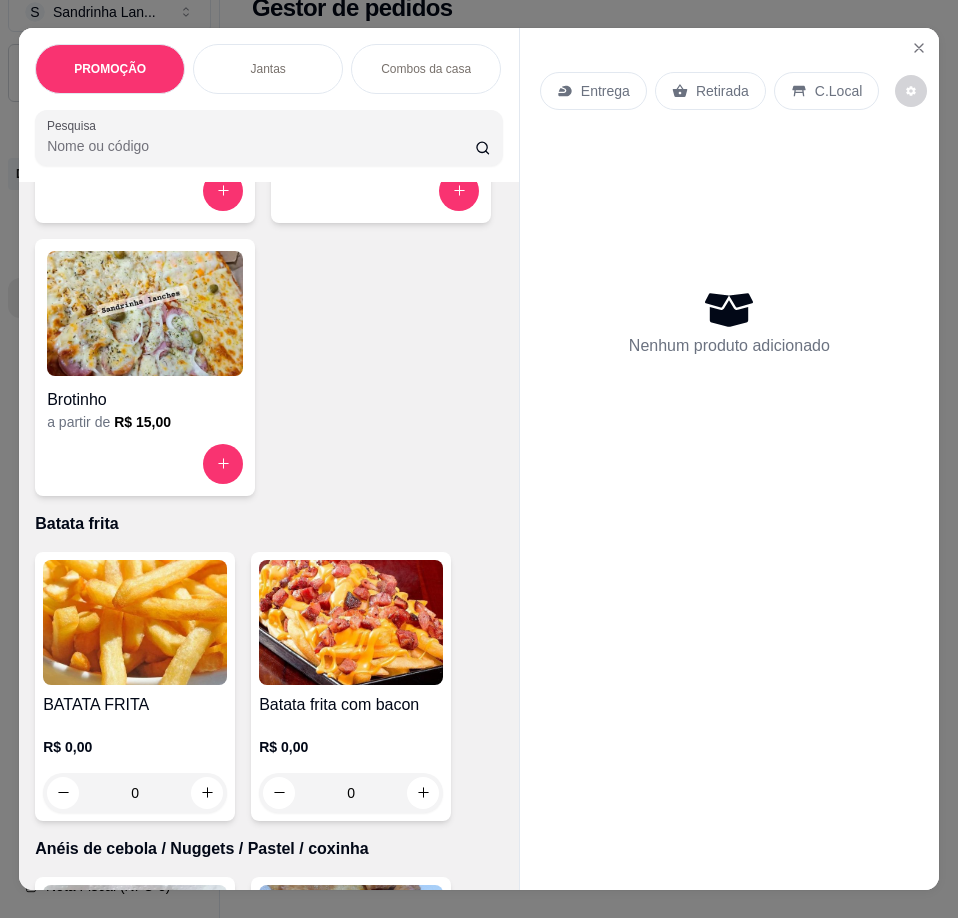click on "Brotinho" at bounding box center [145, 400] 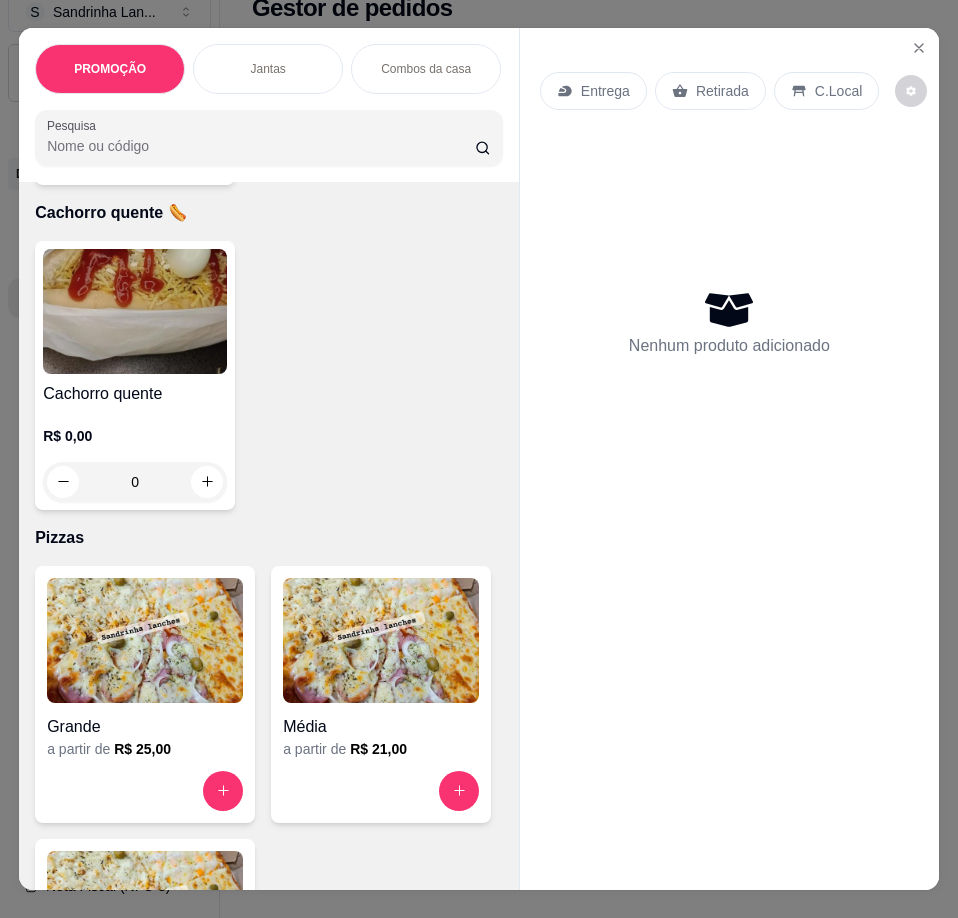 click at bounding box center (145, 640) 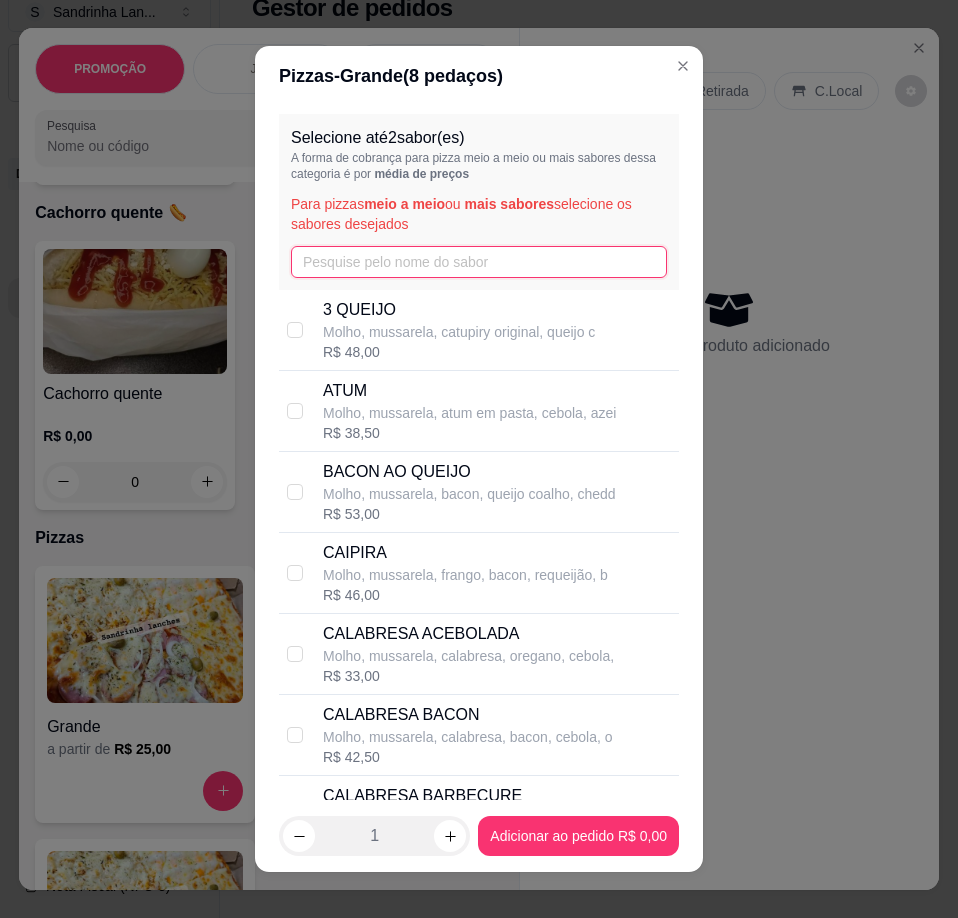 click at bounding box center [479, 262] 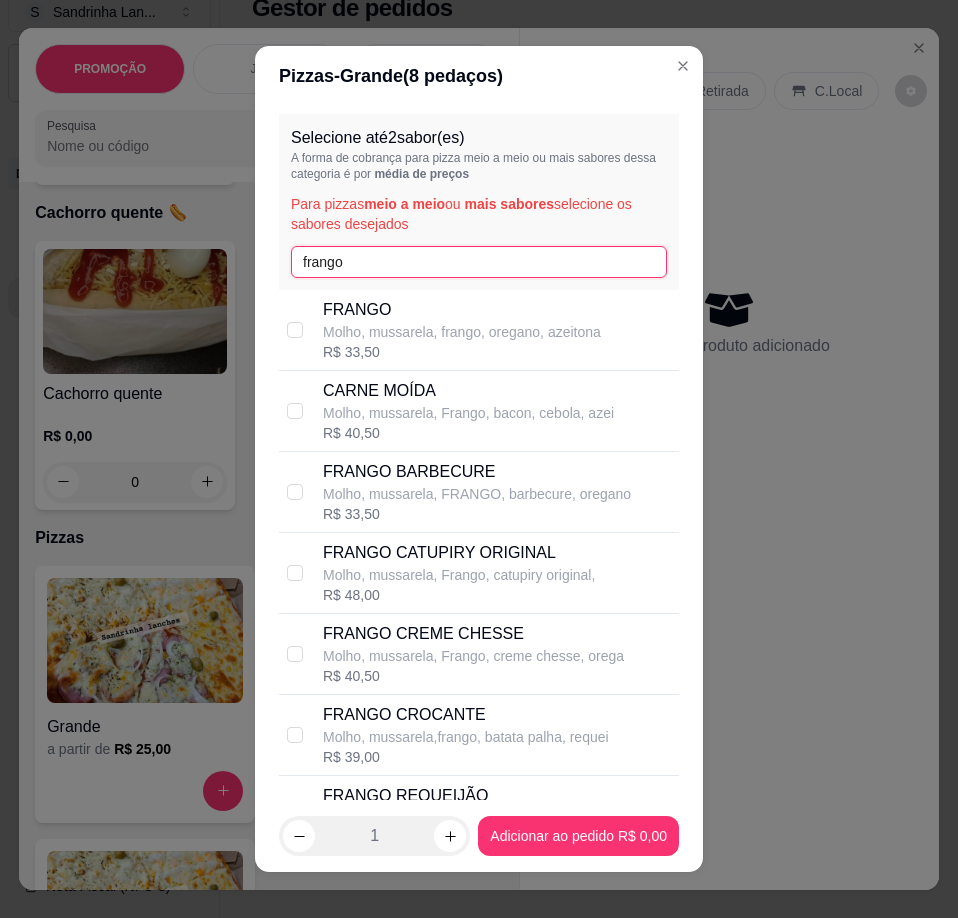 type on "frango" 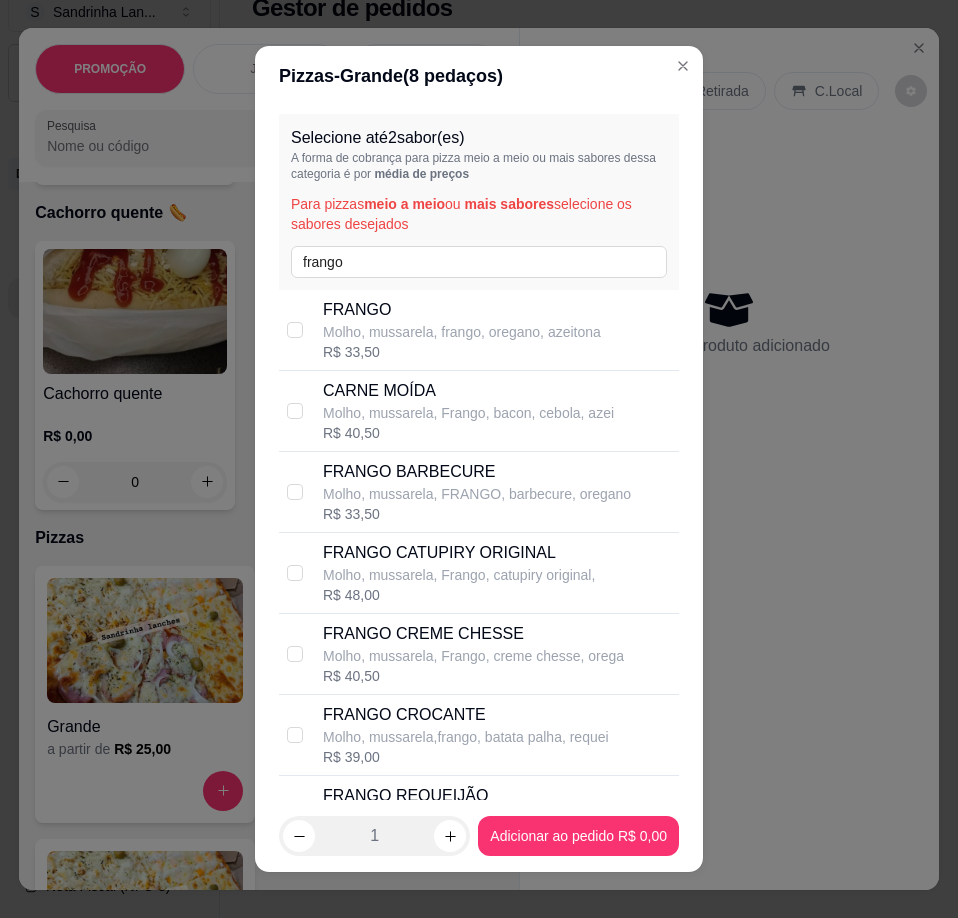 click on "Molho, mussarela, Frango, catupiry original," at bounding box center [459, 575] 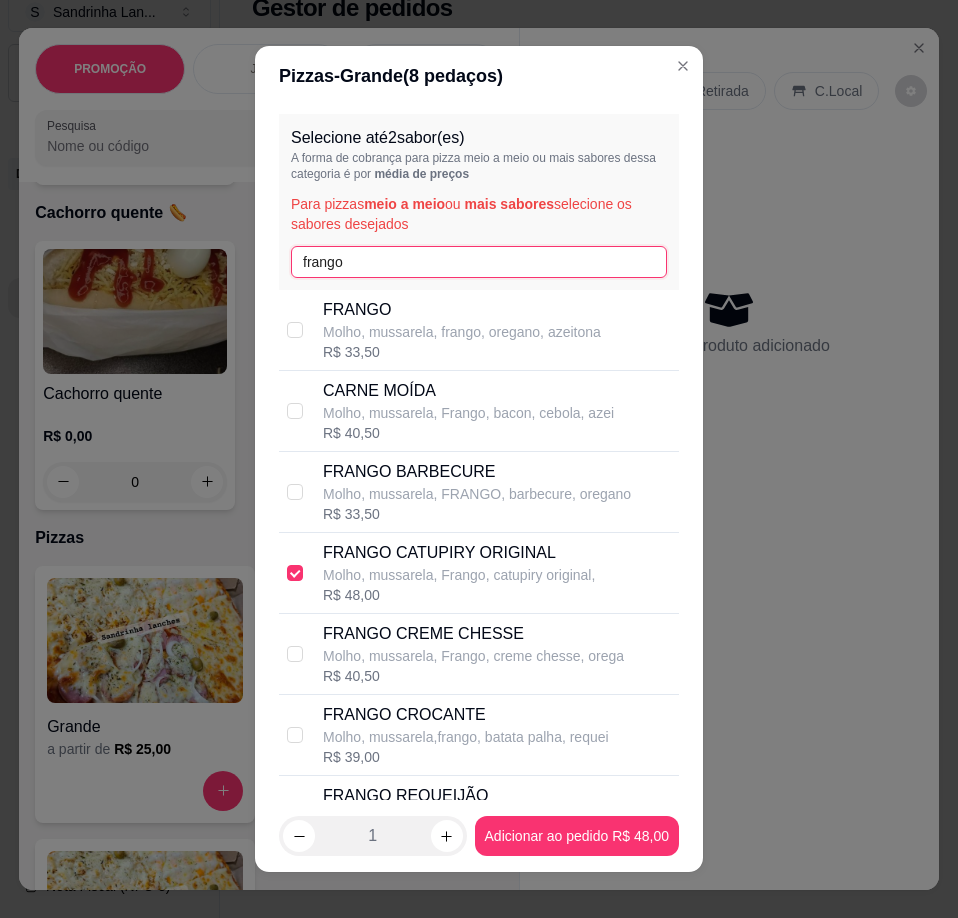 drag, startPoint x: 398, startPoint y: 270, endPoint x: 218, endPoint y: 275, distance: 180.06943 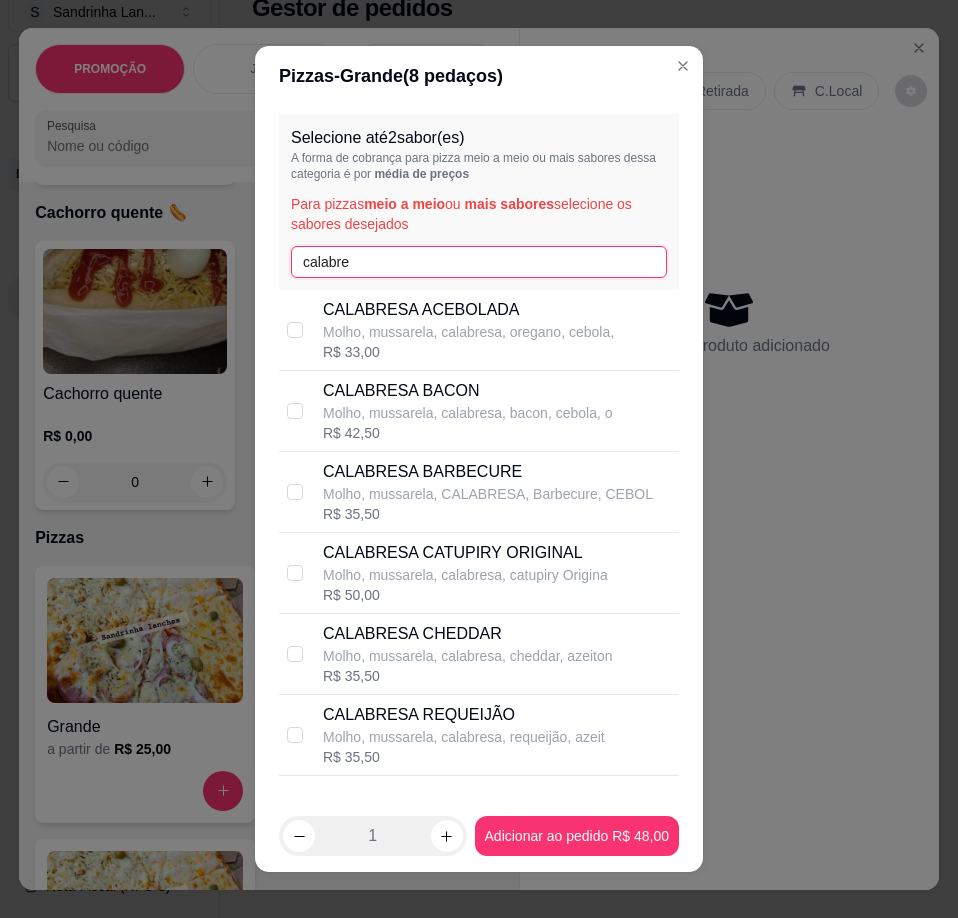 type on "calabre" 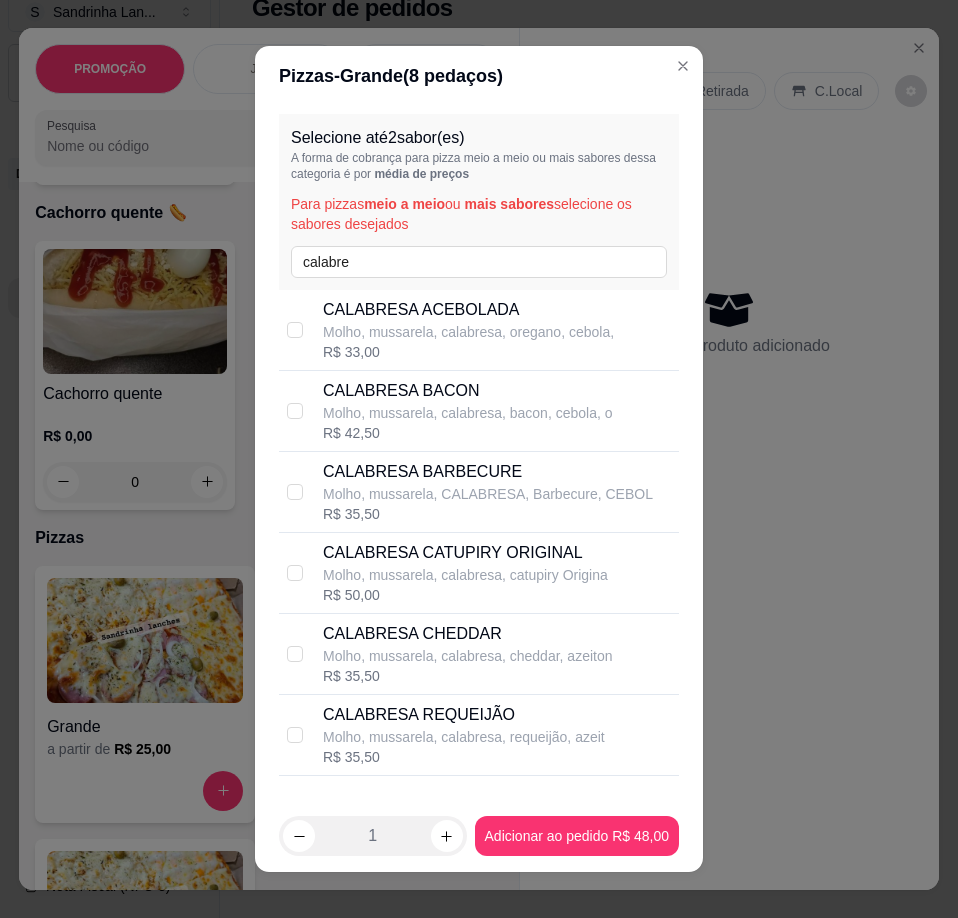 drag, startPoint x: 505, startPoint y: 328, endPoint x: 511, endPoint y: 341, distance: 14.3178215 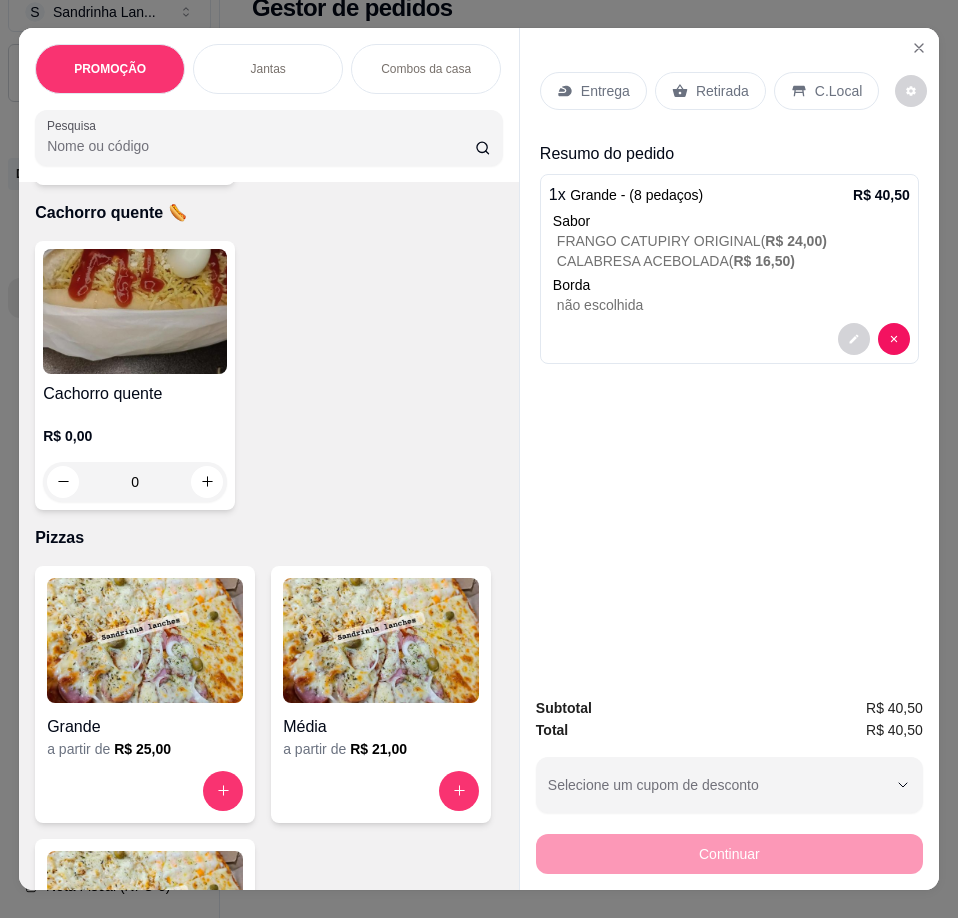 click on "Entrega Retirada C.Local Resumo do pedido 1 x   Grande - (8 pedaços) R$ 40,50 Sabor FRANGO CATUPIRY ORIGINAL   ( R$ 24,00 ) CALABRESA ACEBOLADA   ( R$ 16,50 ) Borda não escolhida" at bounding box center (729, 355) 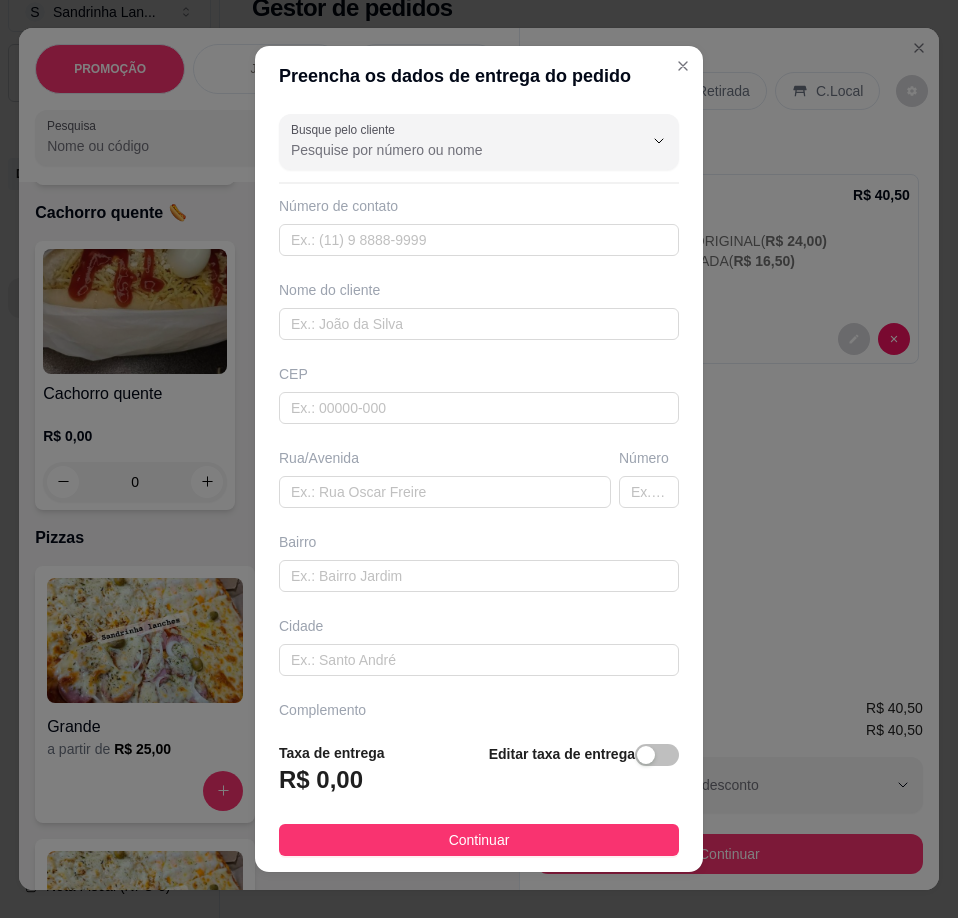 drag, startPoint x: 645, startPoint y: 754, endPoint x: 615, endPoint y: 756, distance: 30.066593 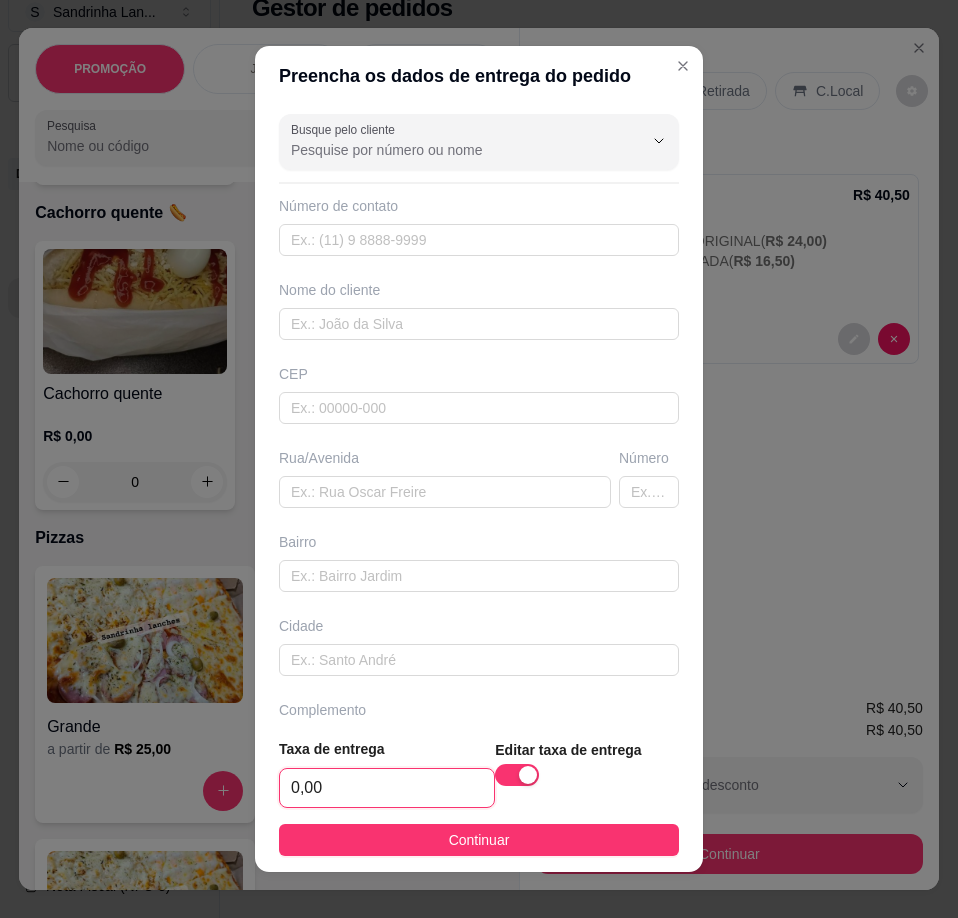 click on "0,00" at bounding box center [387, 788] 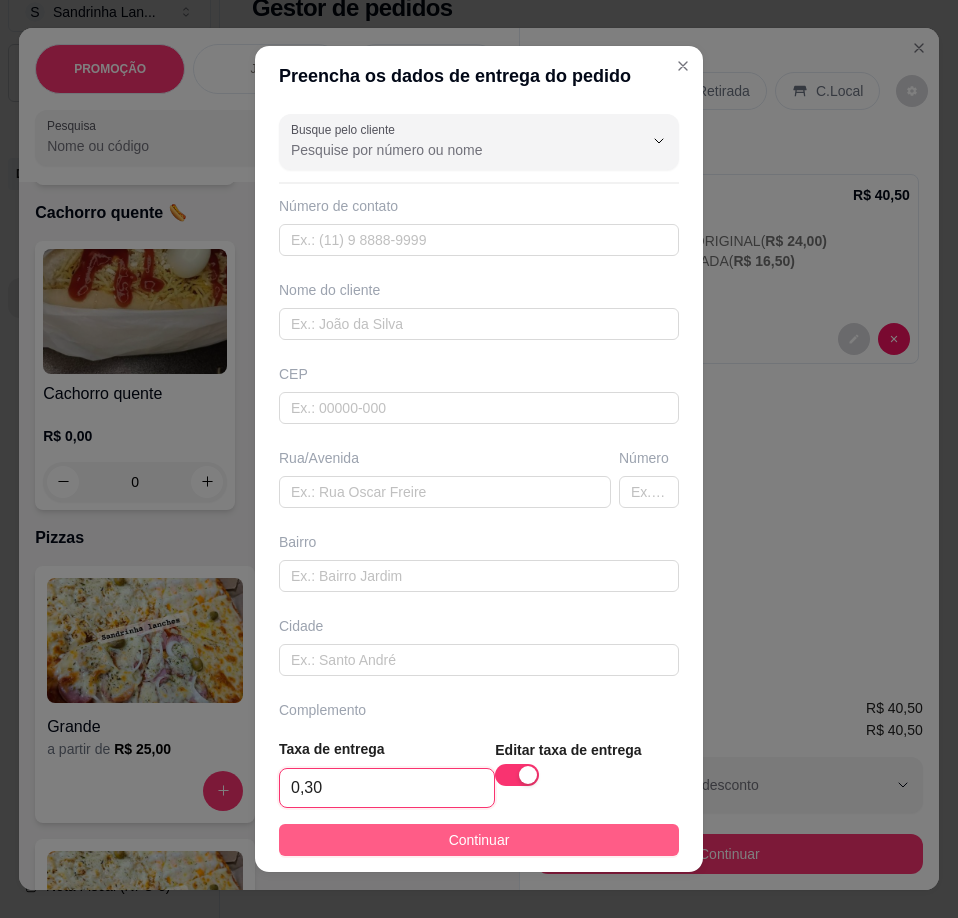 type on "3,00" 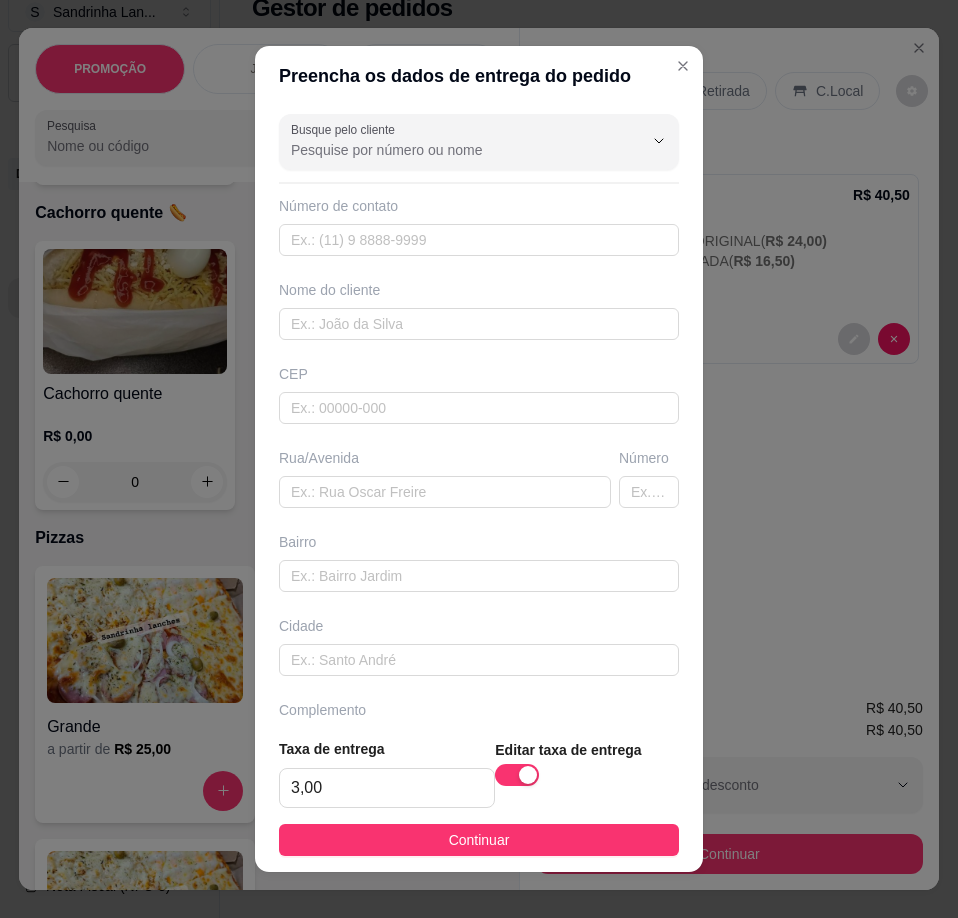 click on "Continuar" at bounding box center [479, 840] 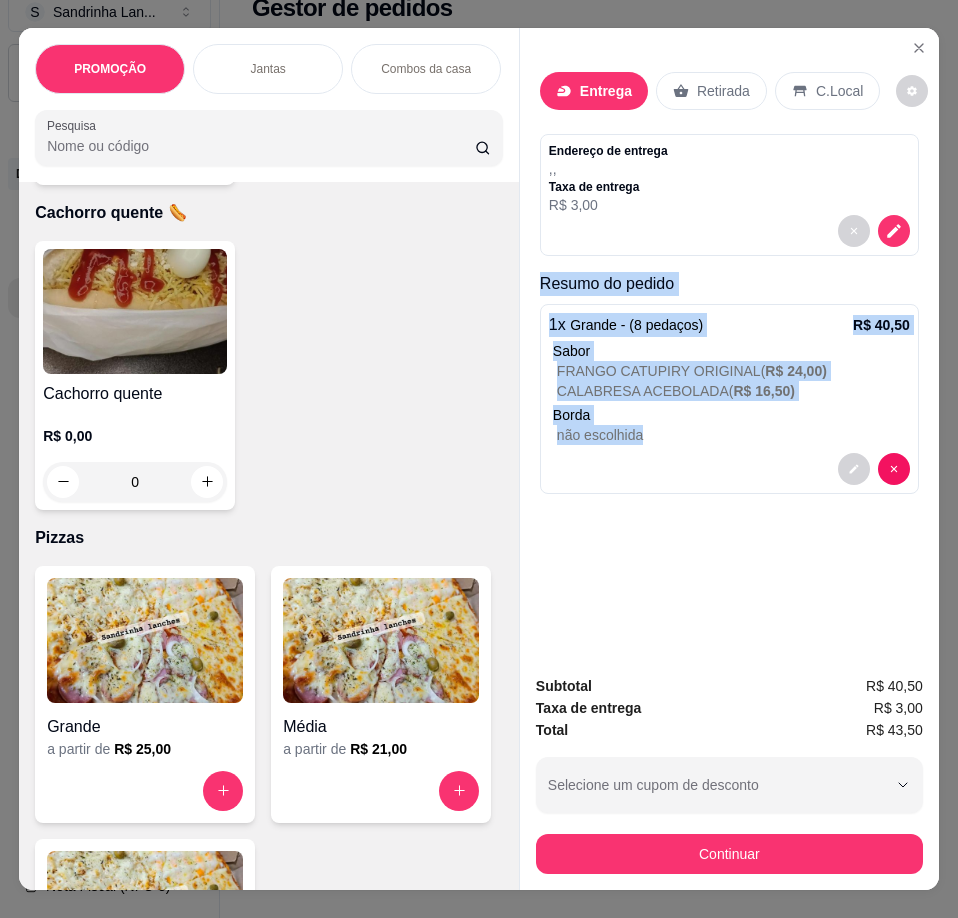 scroll, scrollTop: 0, scrollLeft: 12, axis: horizontal 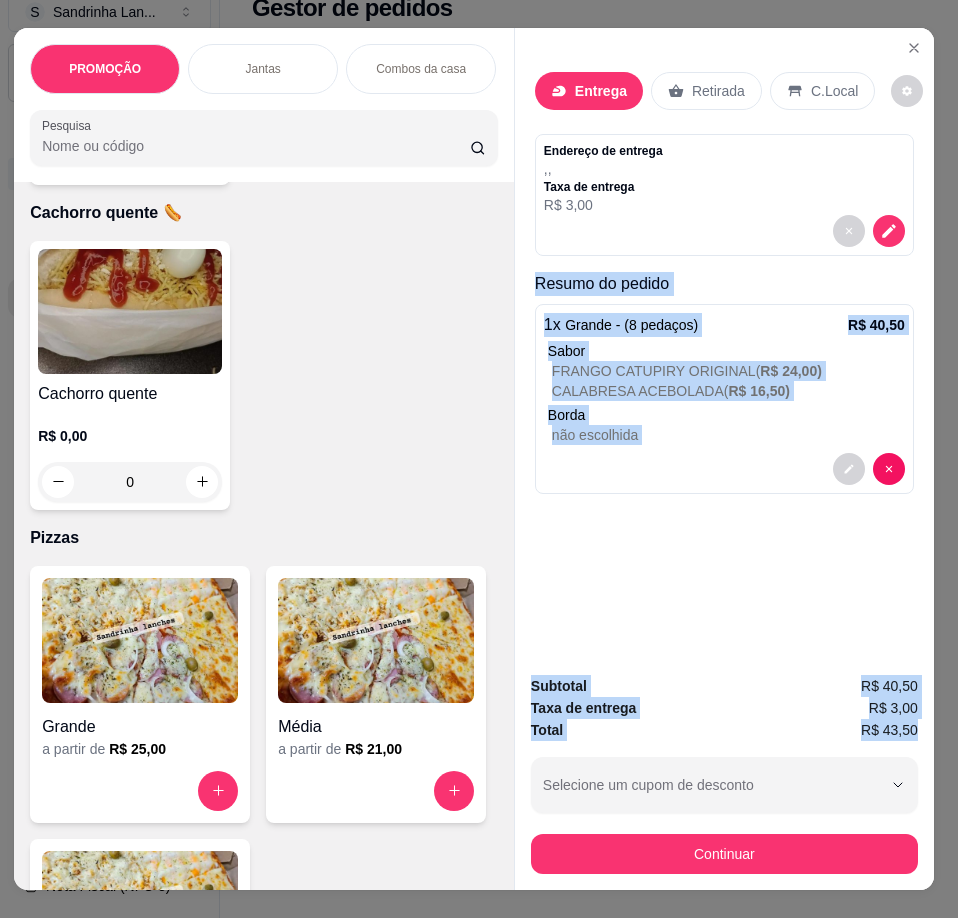 drag, startPoint x: 528, startPoint y: 280, endPoint x: 903, endPoint y: 727, distance: 583.4672 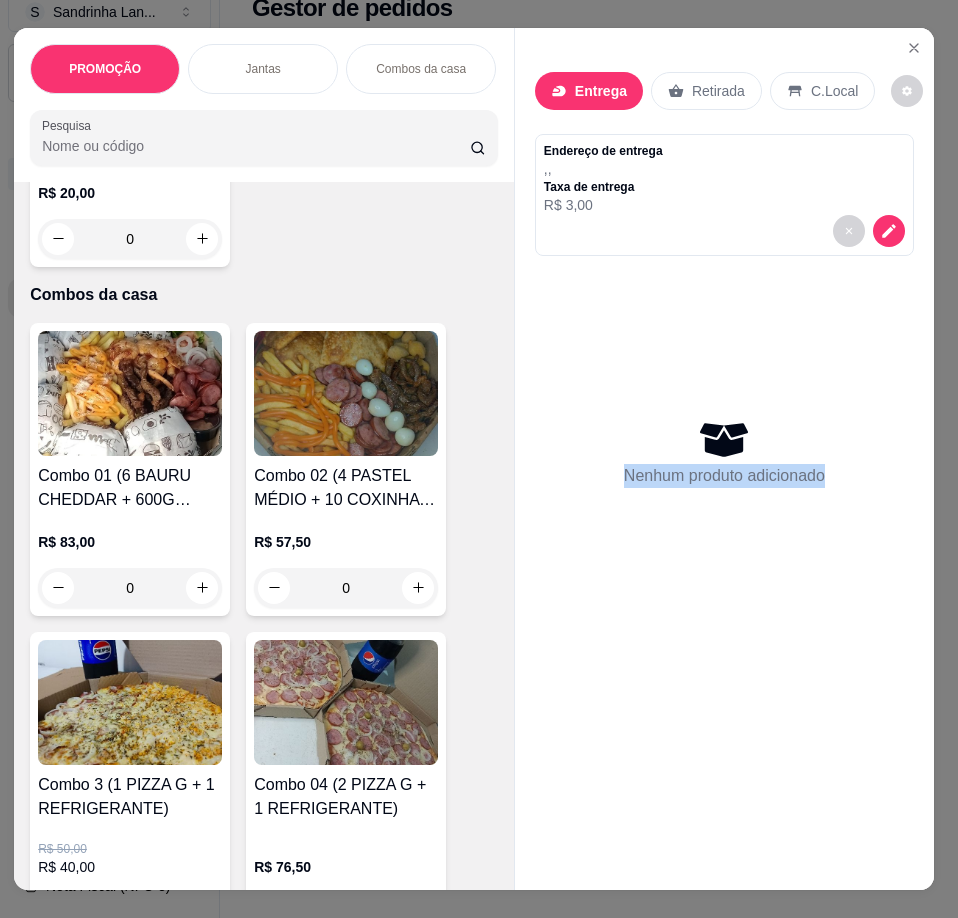 scroll, scrollTop: 600, scrollLeft: 0, axis: vertical 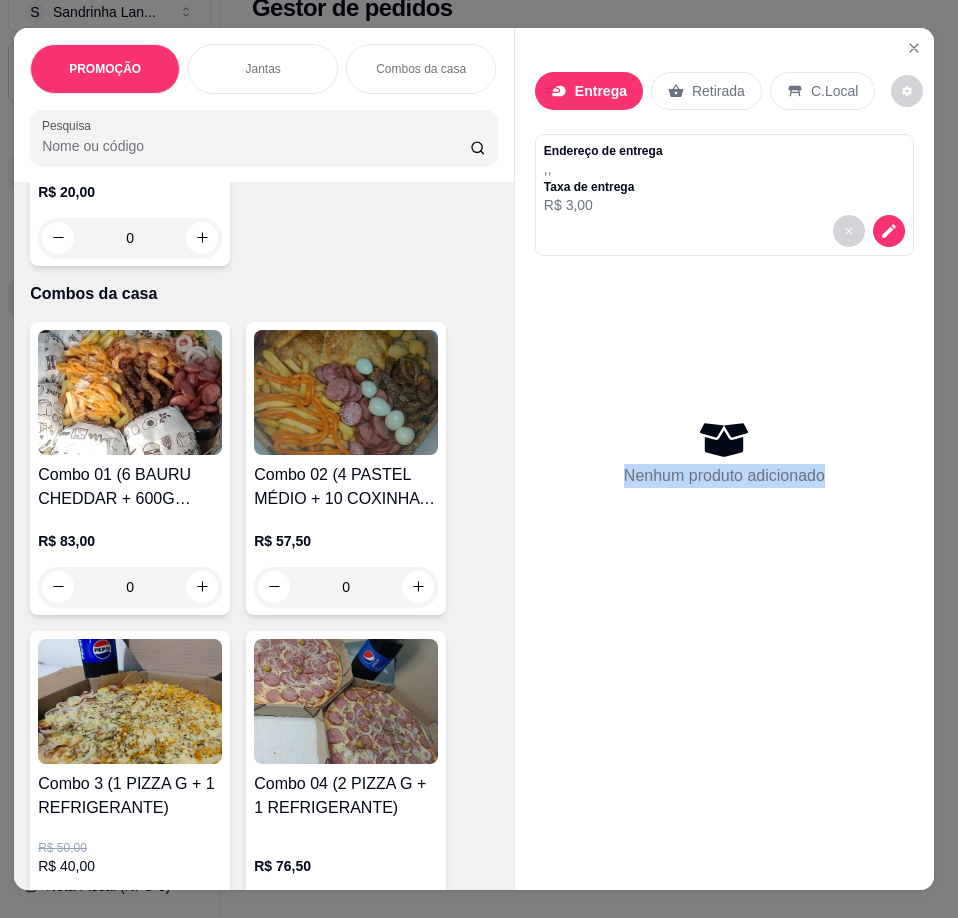 click at bounding box center [130, 701] 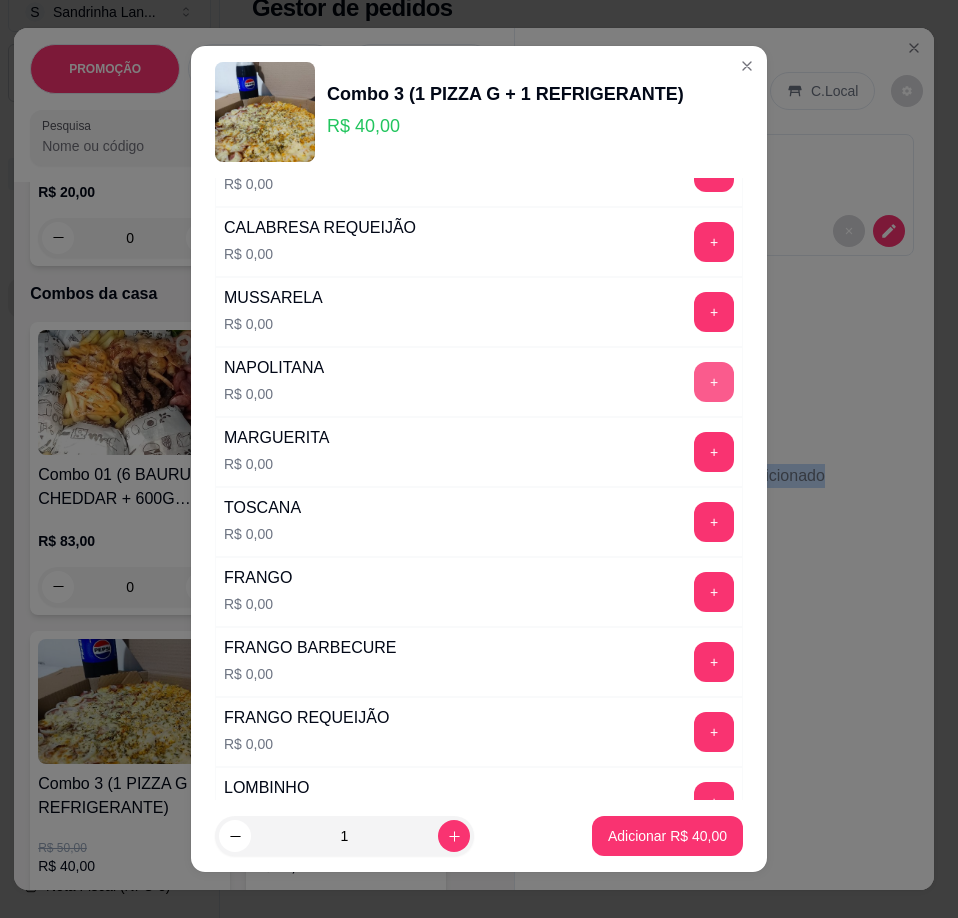 scroll, scrollTop: 500, scrollLeft: 0, axis: vertical 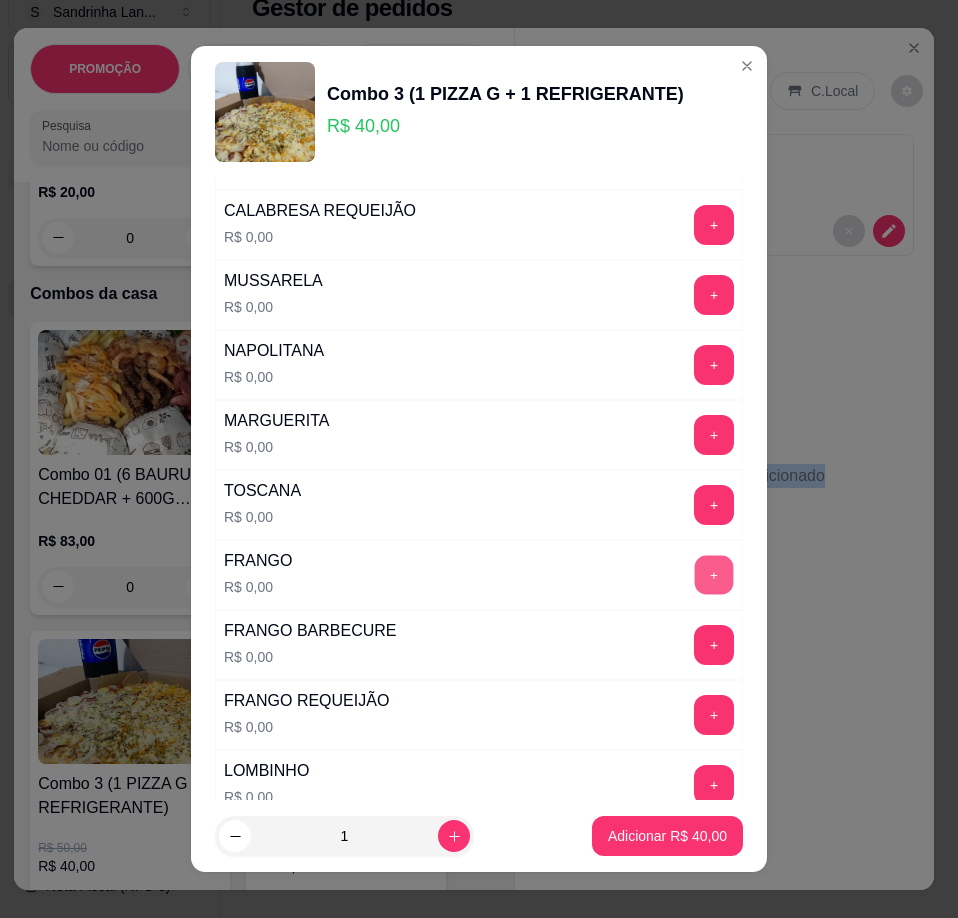 click on "+" at bounding box center [714, 575] 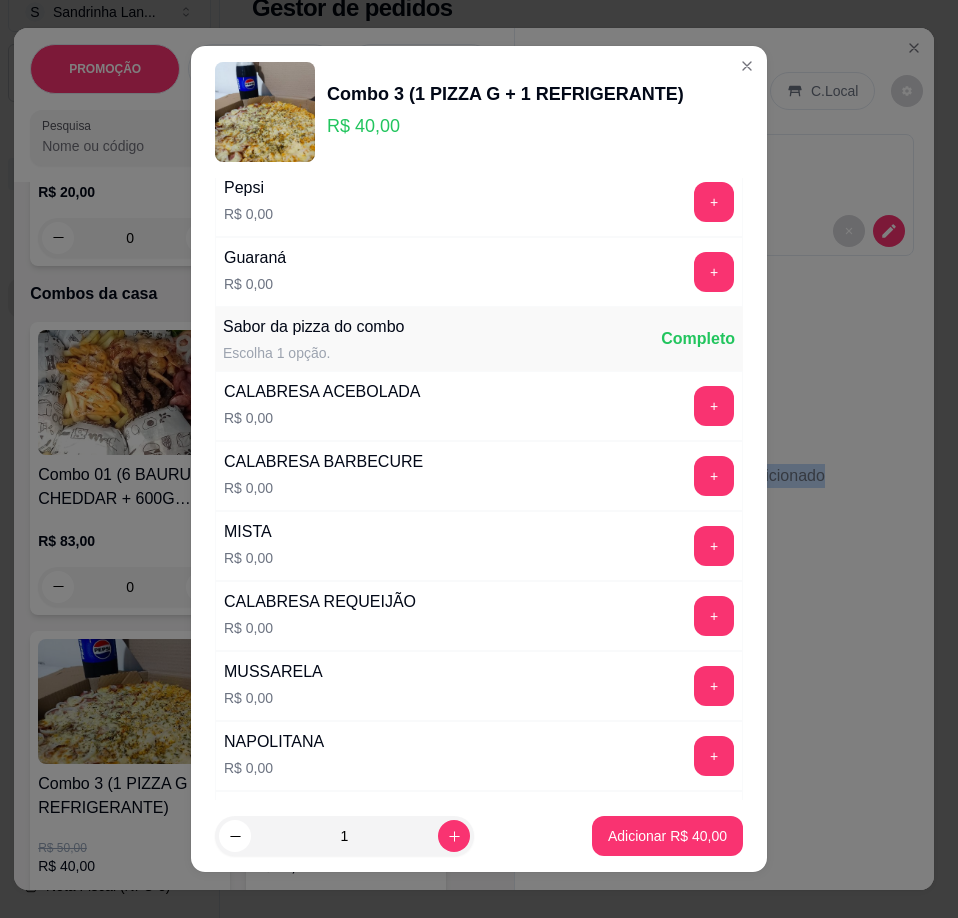 scroll, scrollTop: 100, scrollLeft: 0, axis: vertical 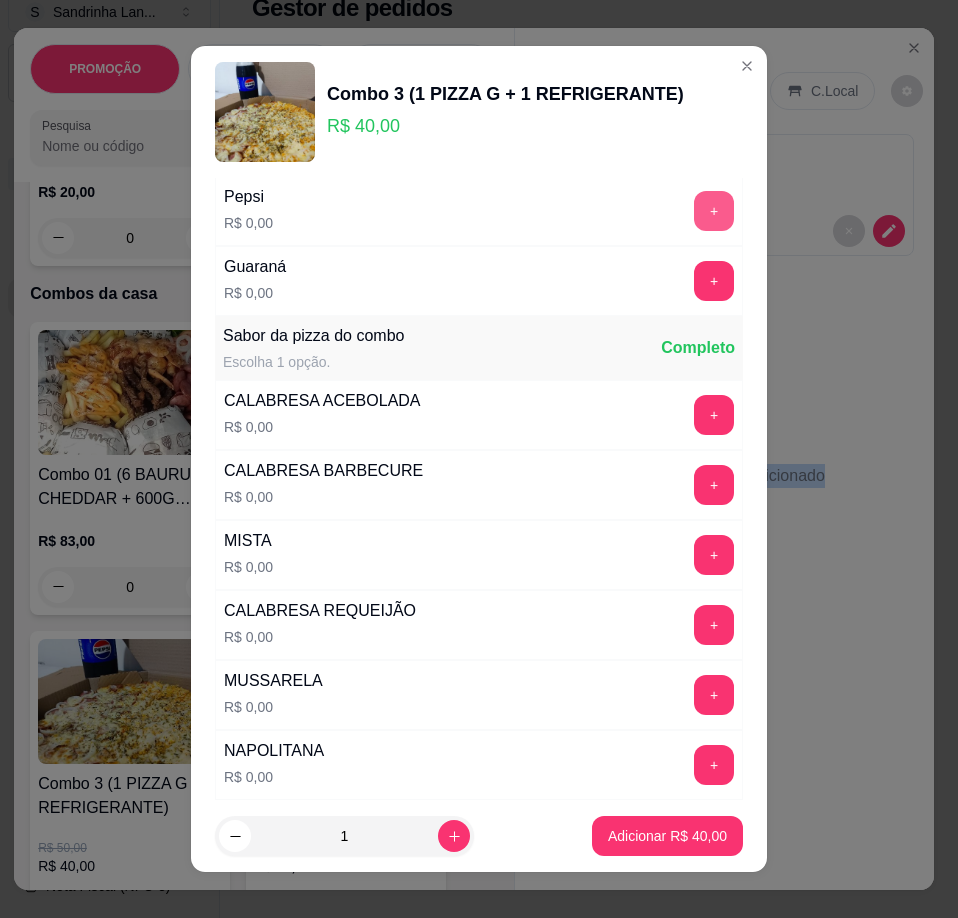 click on "+" at bounding box center [714, 211] 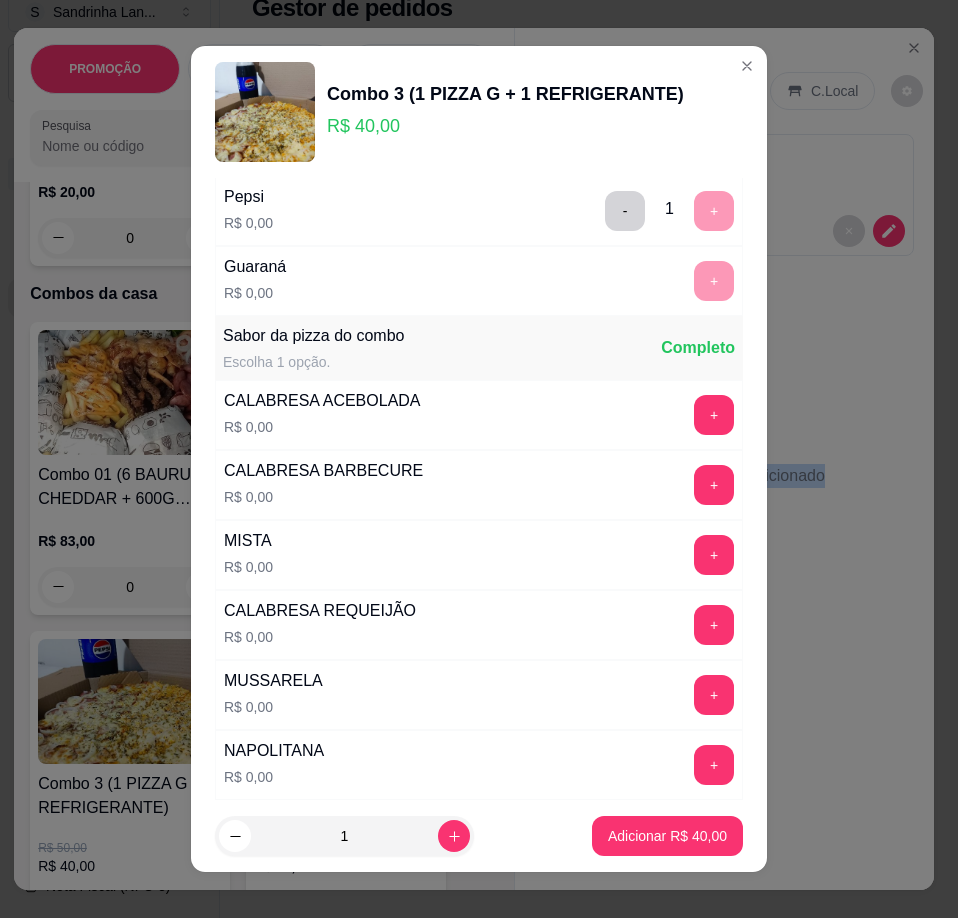 scroll, scrollTop: 76, scrollLeft: 0, axis: vertical 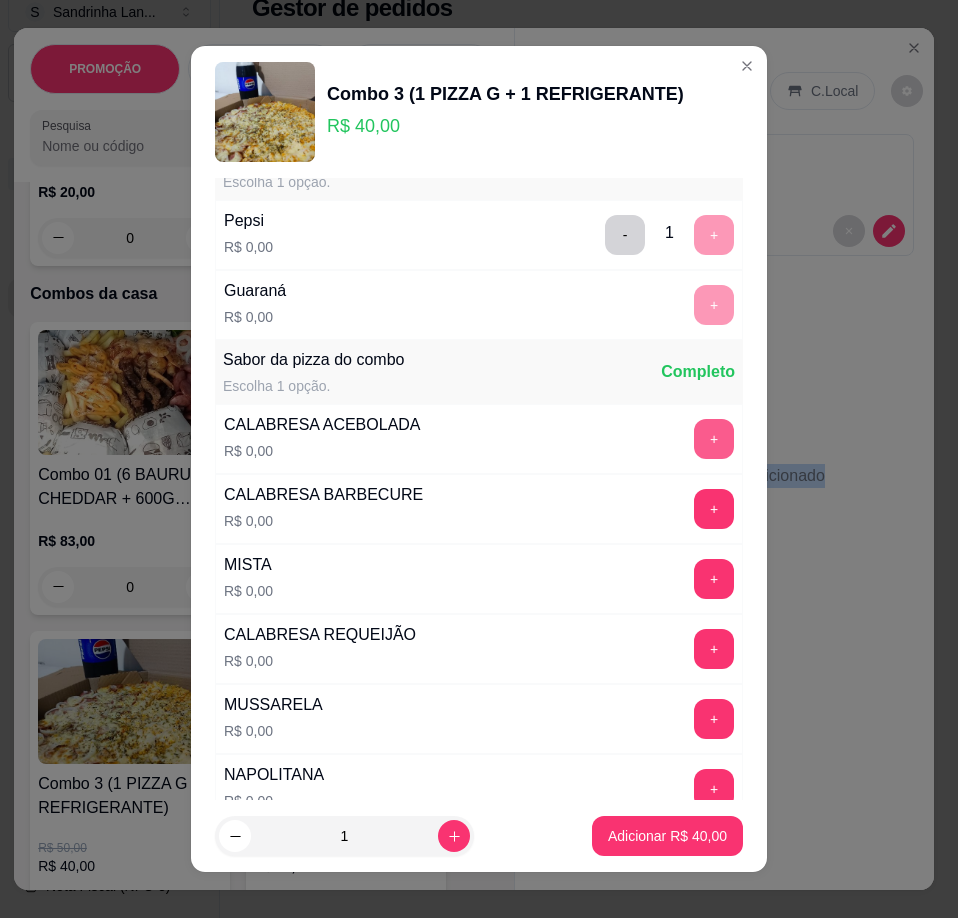 click on "+" at bounding box center [714, 439] 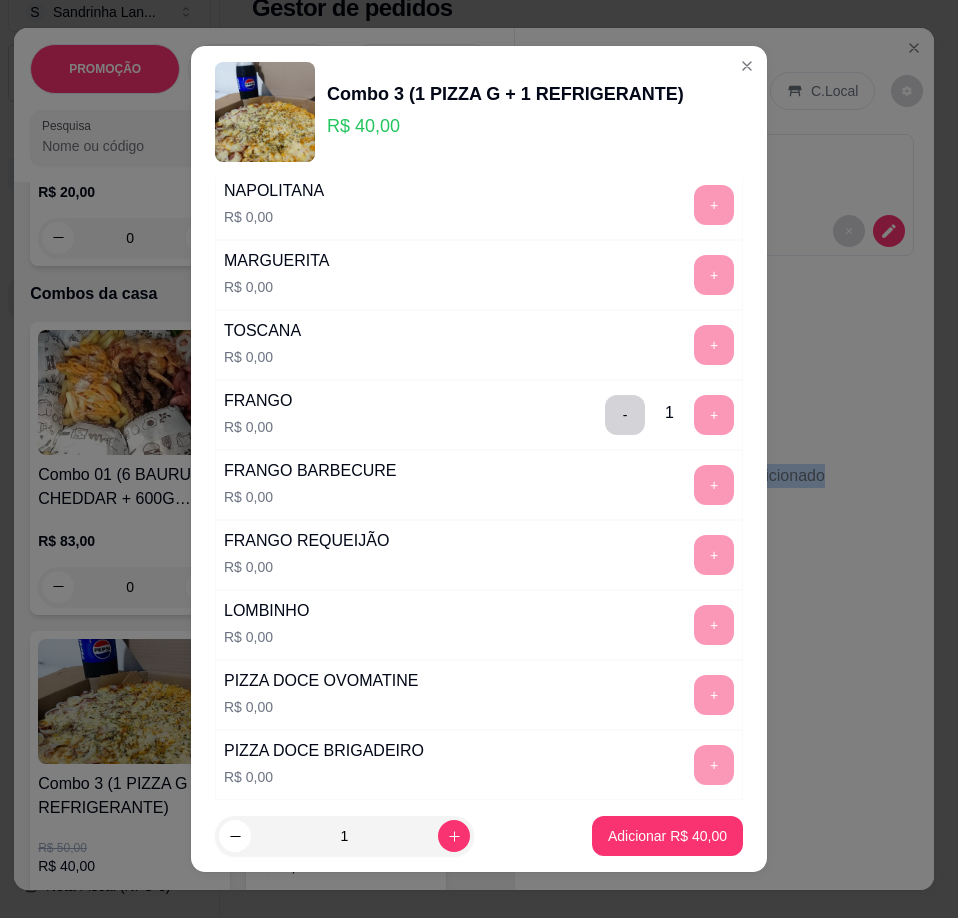 scroll, scrollTop: 1076, scrollLeft: 0, axis: vertical 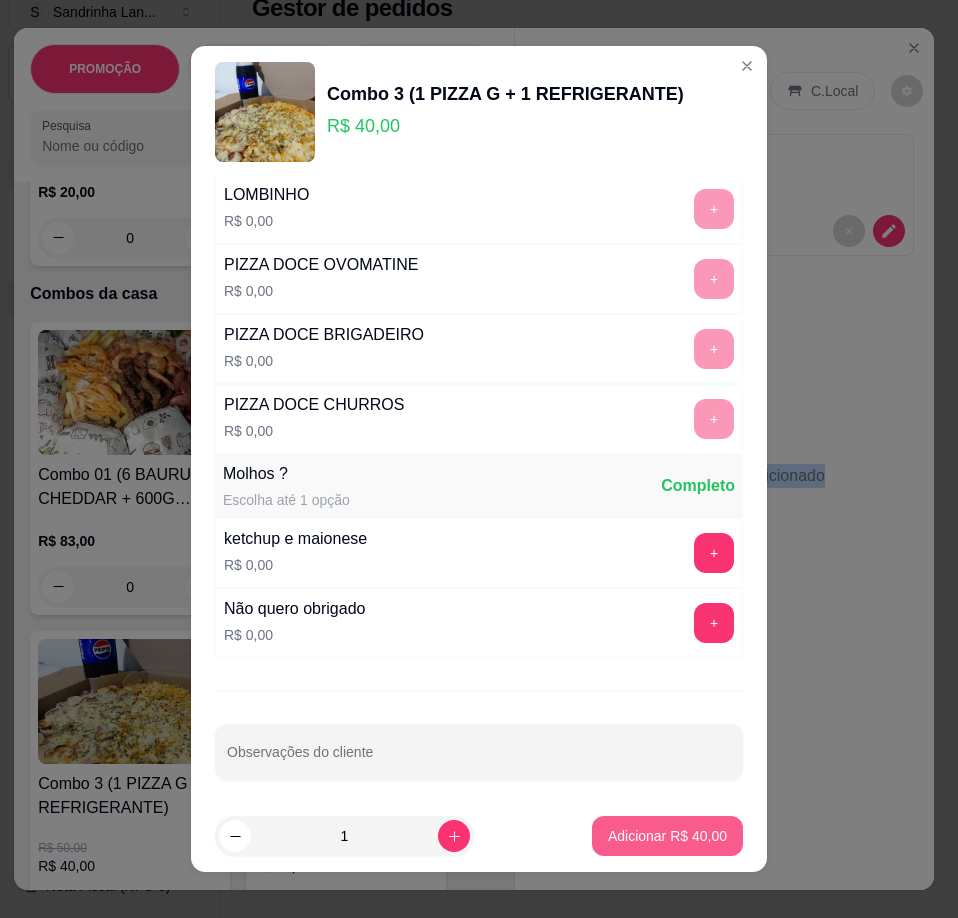 click on "Adicionar   R$ 40,00" at bounding box center [667, 836] 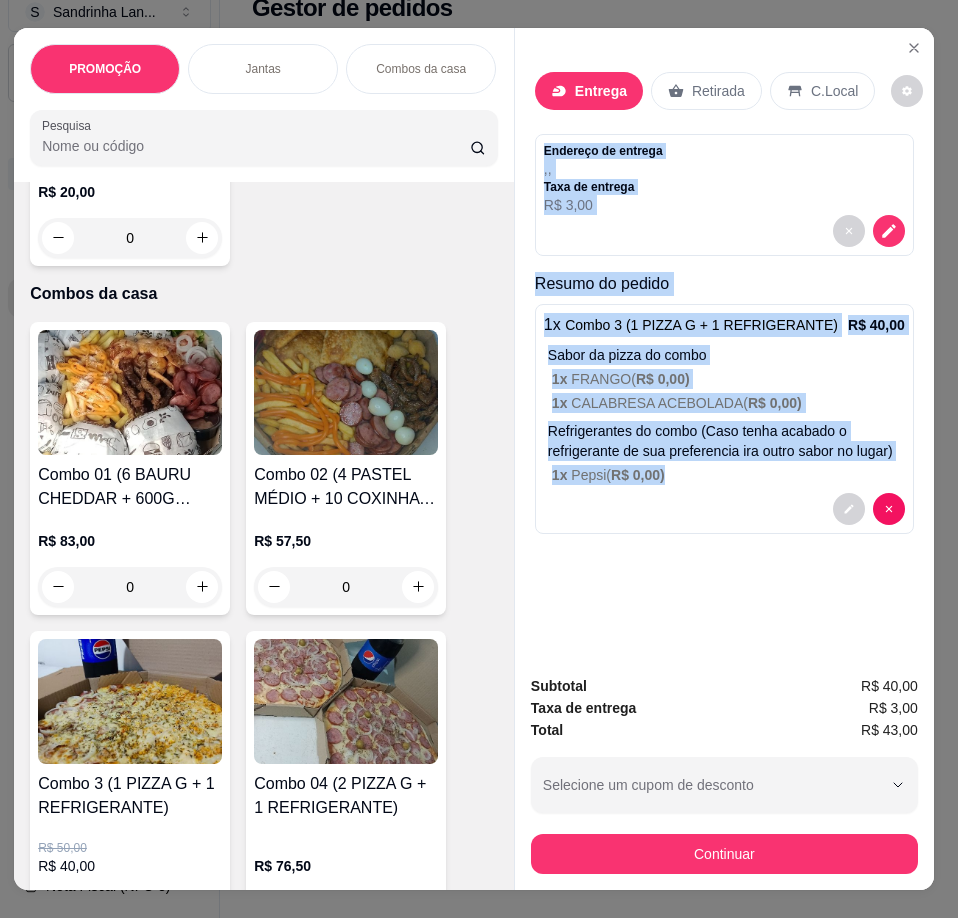 click on "Entrega Retirada C.Local Endereço de entrega , [ADDRESS], [CITY] Taxa de entrega R$ 3,00 Resumo do pedido 1 x Combo 3 (1 PIZZA G + 1 REFRIGERANTE) R$ 40,00 Sabor da pizza do combo 1 x FRANGO ( R$ 0,00 ) 1 x CALABRESA ACEBOLADA ( R$ 0,00 ) Refrigerantes do combo (Caso tenha acabado o refrigerante de sua preferencia ira outro sabor no lugar) 1 x Pepsi ( R$ 0,00 )" at bounding box center [724, 344] 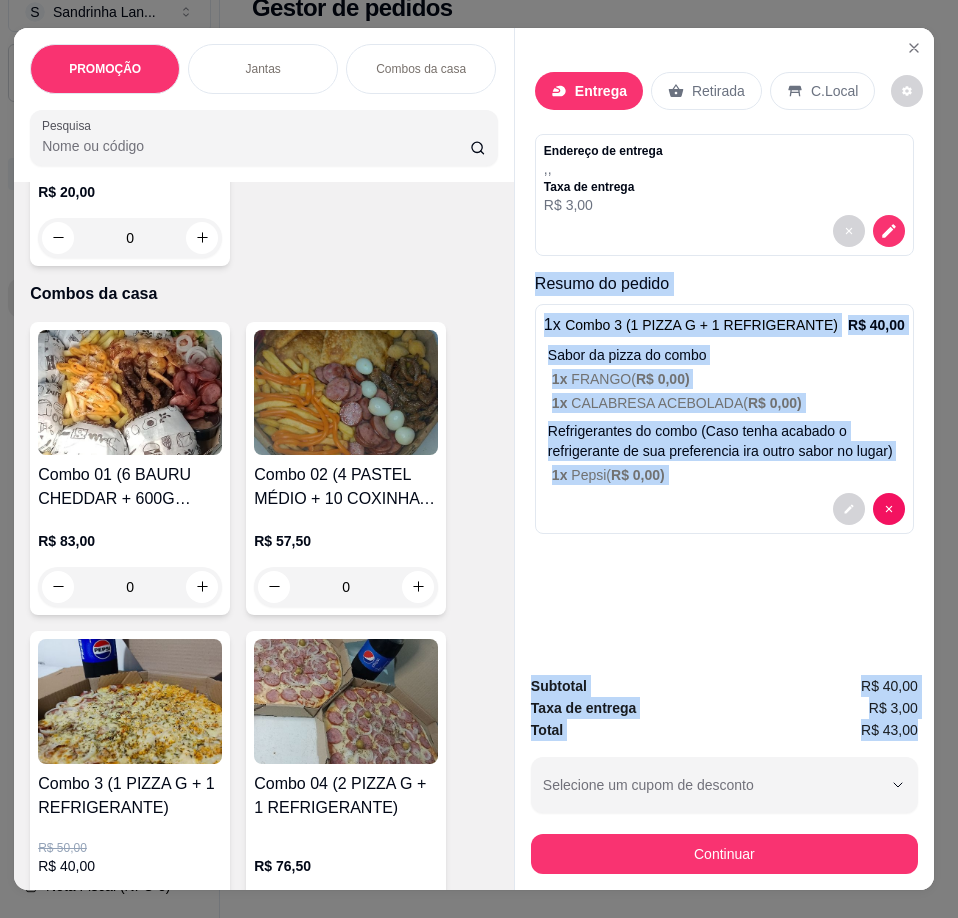drag, startPoint x: 516, startPoint y: 273, endPoint x: 904, endPoint y: 718, distance: 590.39734 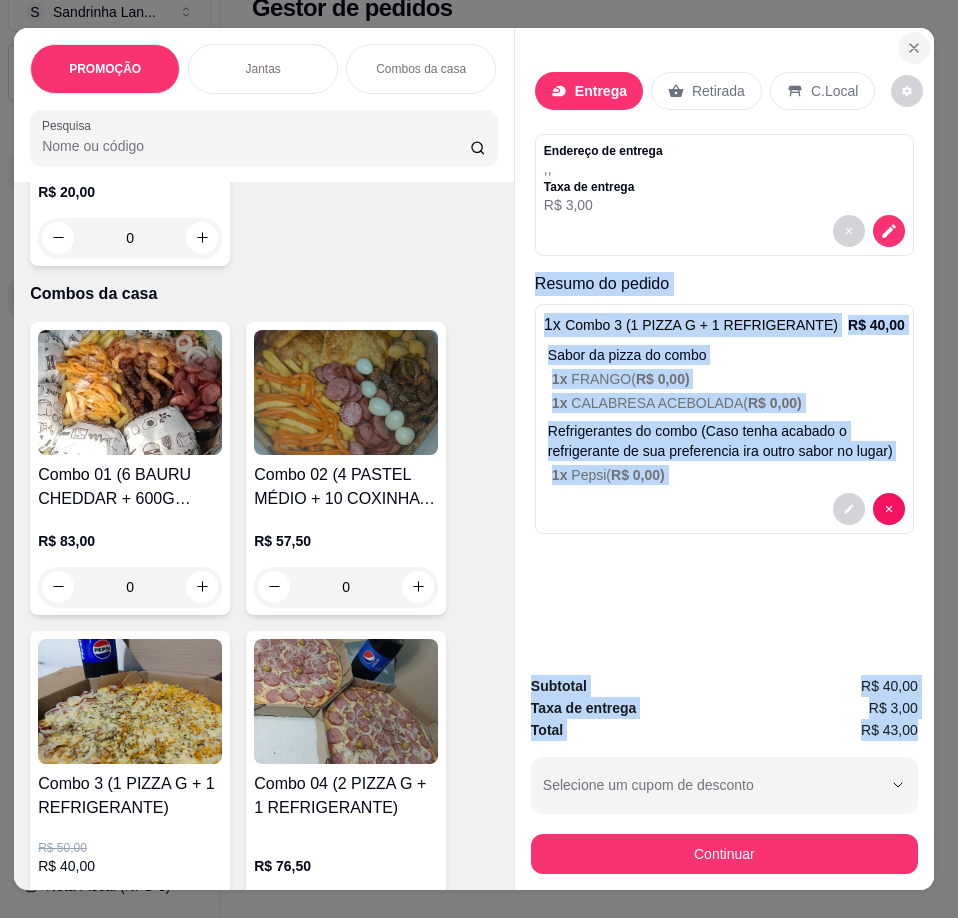 click at bounding box center [914, 48] 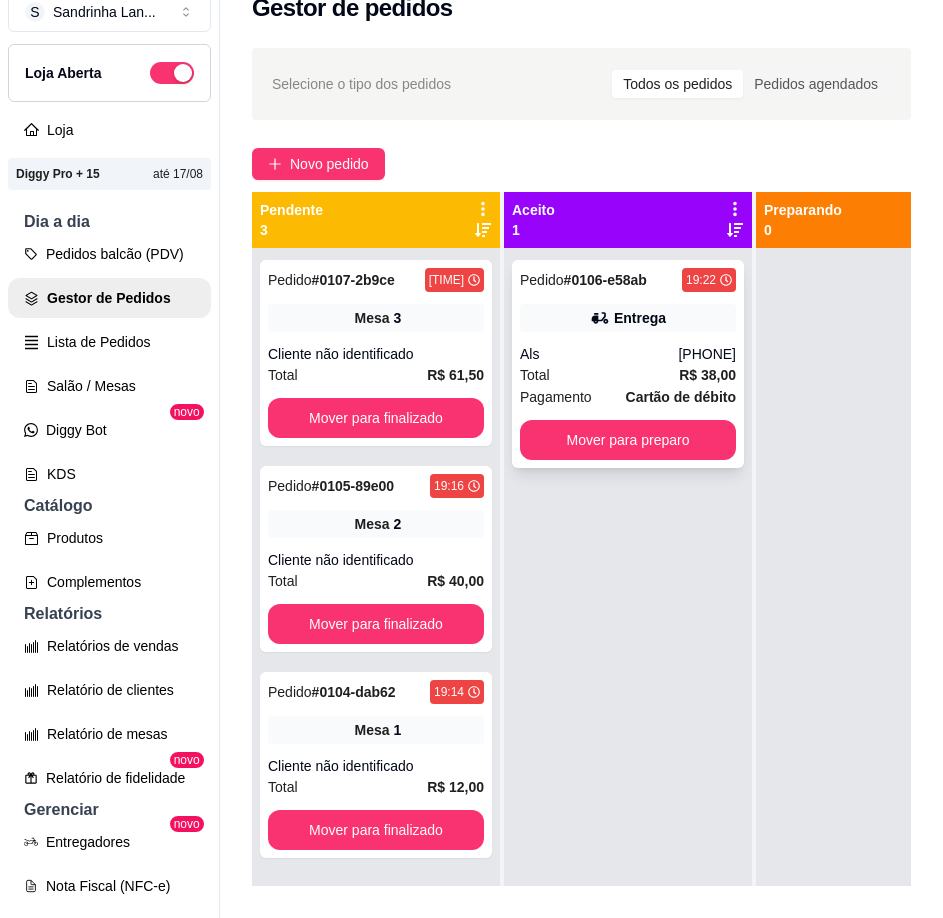 click on "R$ 38,00" at bounding box center (707, 375) 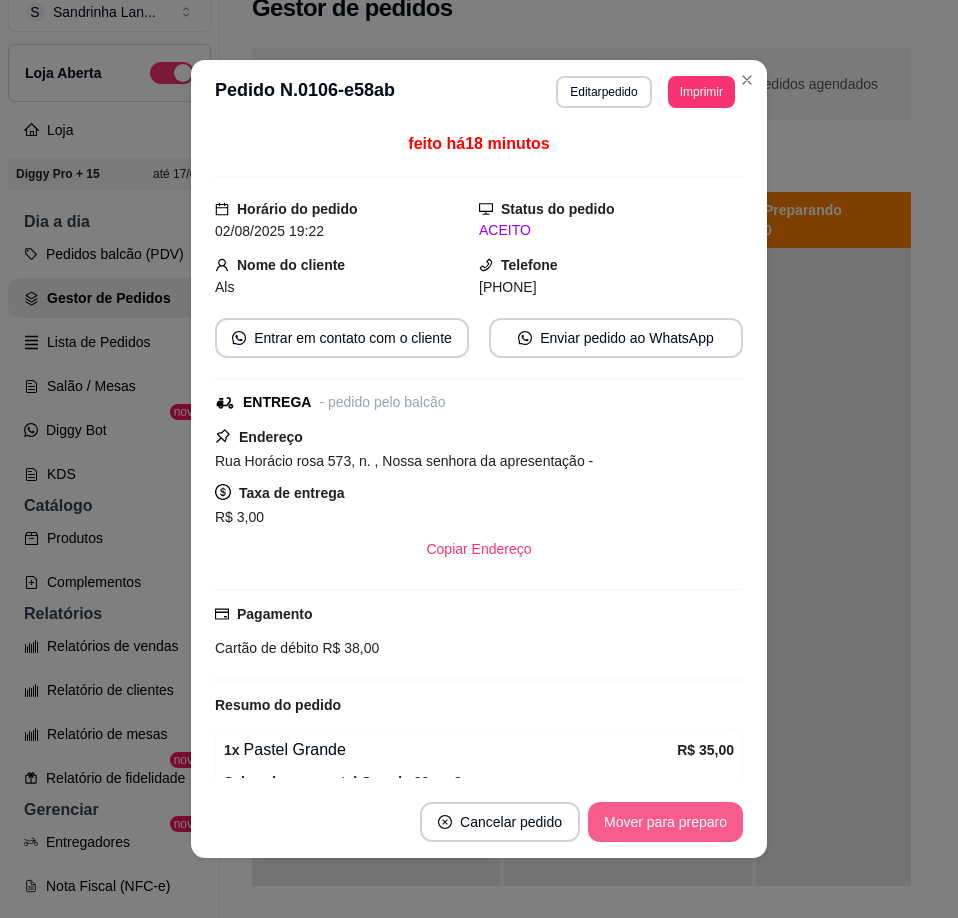 click on "Mover para preparo" at bounding box center (665, 822) 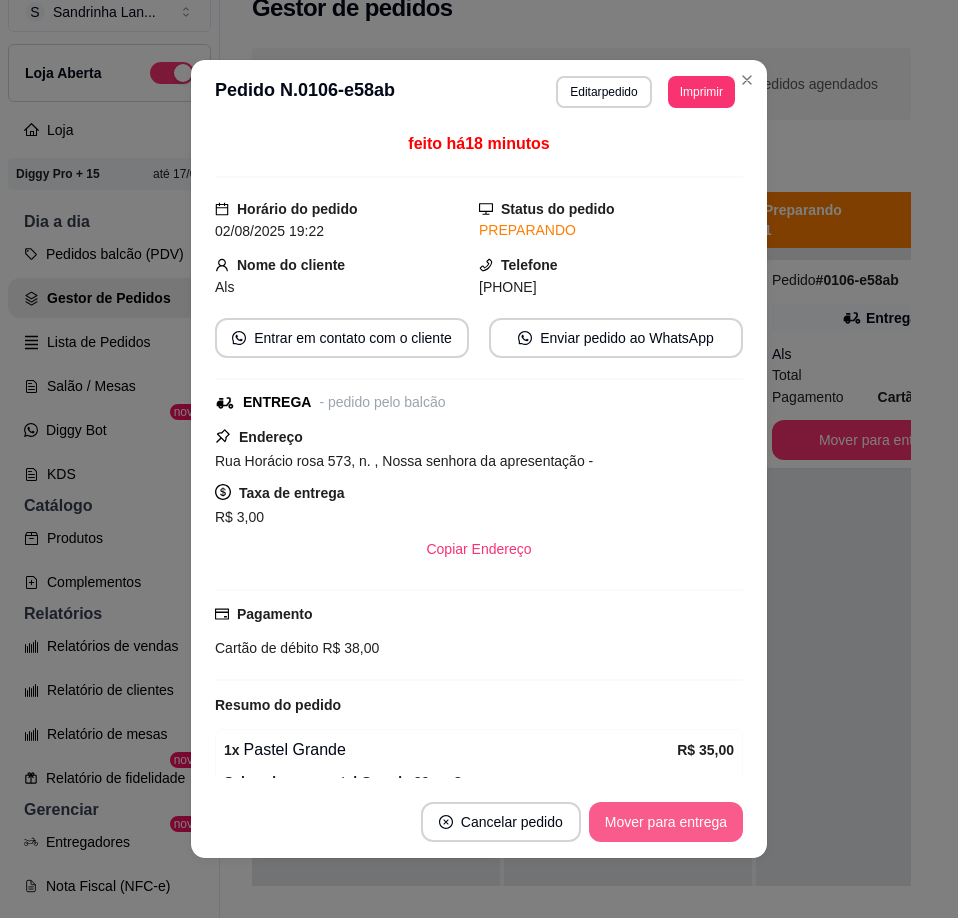 click on "Mover para entrega" at bounding box center (666, 822) 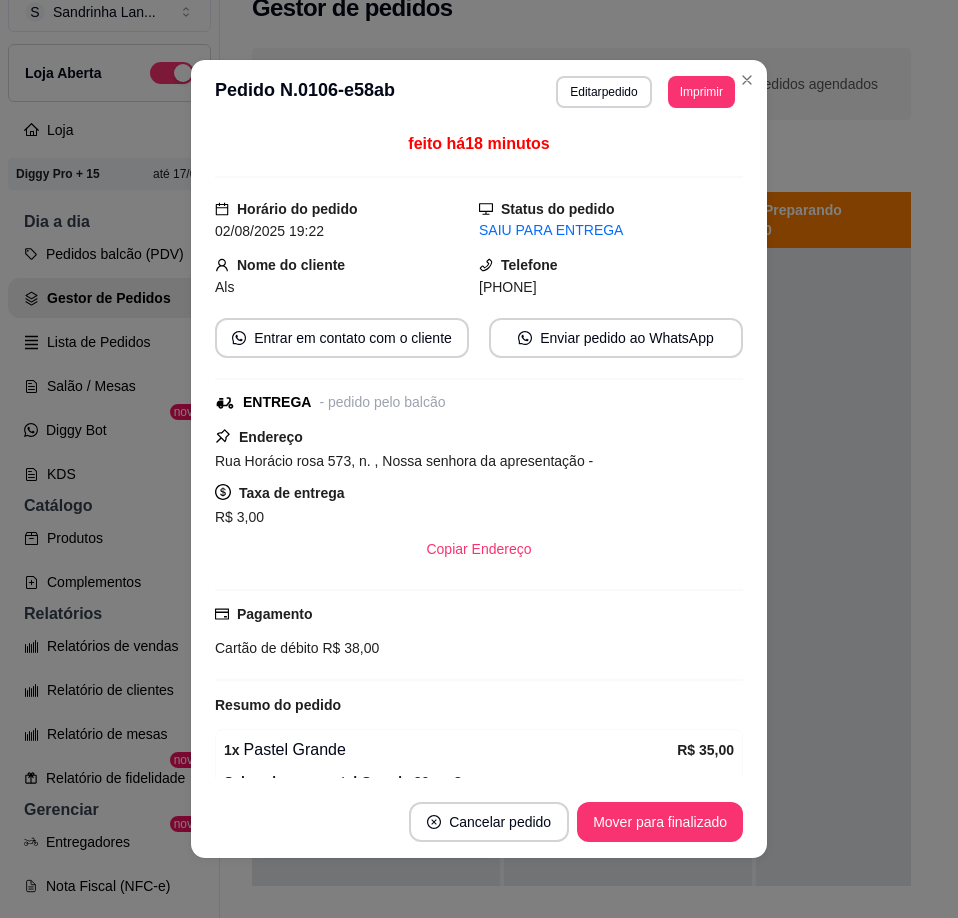 drag, startPoint x: 491, startPoint y: 290, endPoint x: 575, endPoint y: 293, distance: 84.05355 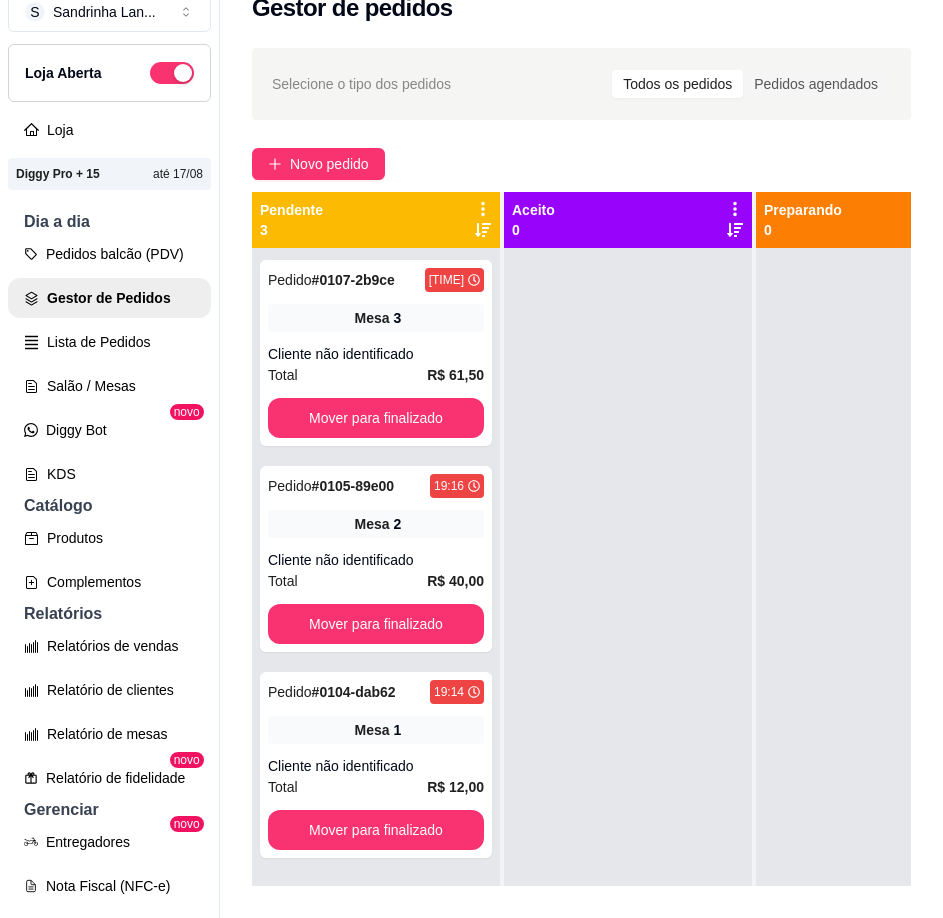 click on "Gestor de pedidos Selecione o tipo dos pedidos Todos os pedidos Pedidos agendados Novo pedido Pendente 3 Pedido  # 0107-2b9ce [TIME] Mesa 3 Cliente não identificado Total R$ 61,50 Mover para finalizado Pedido  # 0105-89e00 [TIME] Mesa 2 Cliente não identificado Total R$ 40,00 Mover para finalizado Pedido  # 0104-dab62 [TIME] Mesa 1 Cliente não identificado Total R$ 12,00 Mover para finalizado Aceito 0 Preparando 0 Em entrega 5 Pedido  # 0106-e58ab [TIME] Entrega [FIRST] ([PHONE]) Total R$ 38,00 Pagamento Cartão de débito Mover para finalizado # #" at bounding box center [471, 427] 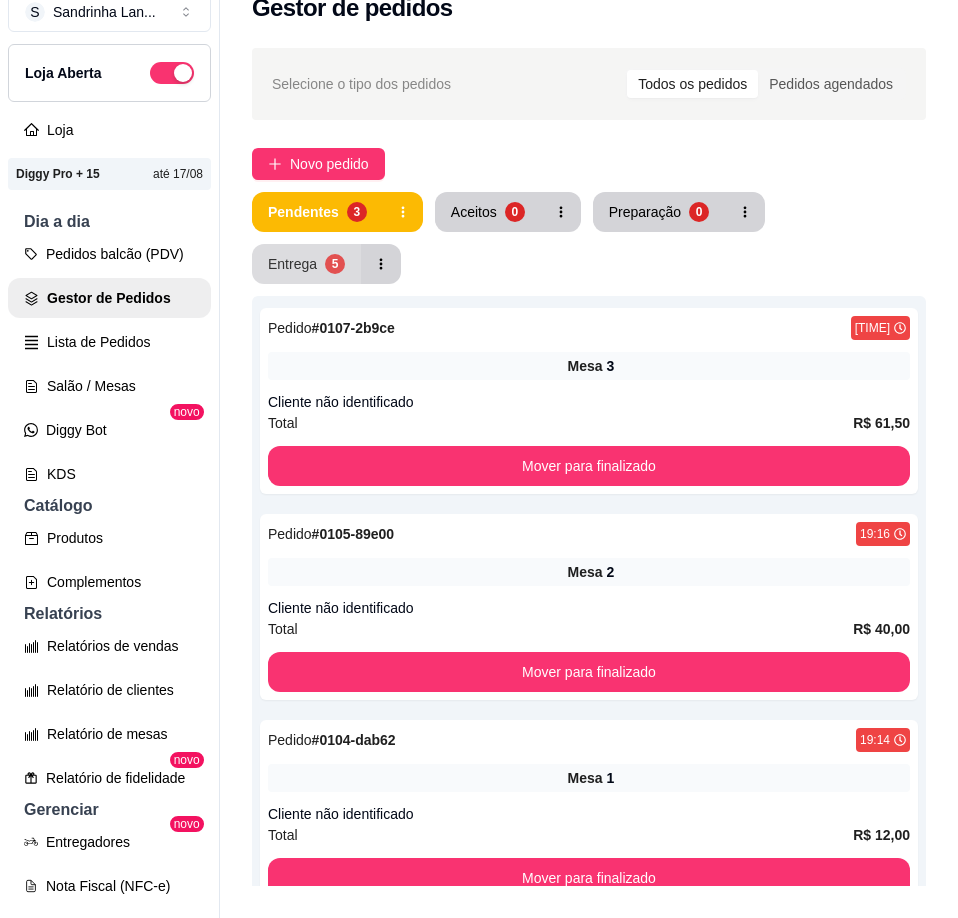 click on "Entrega" at bounding box center (292, 264) 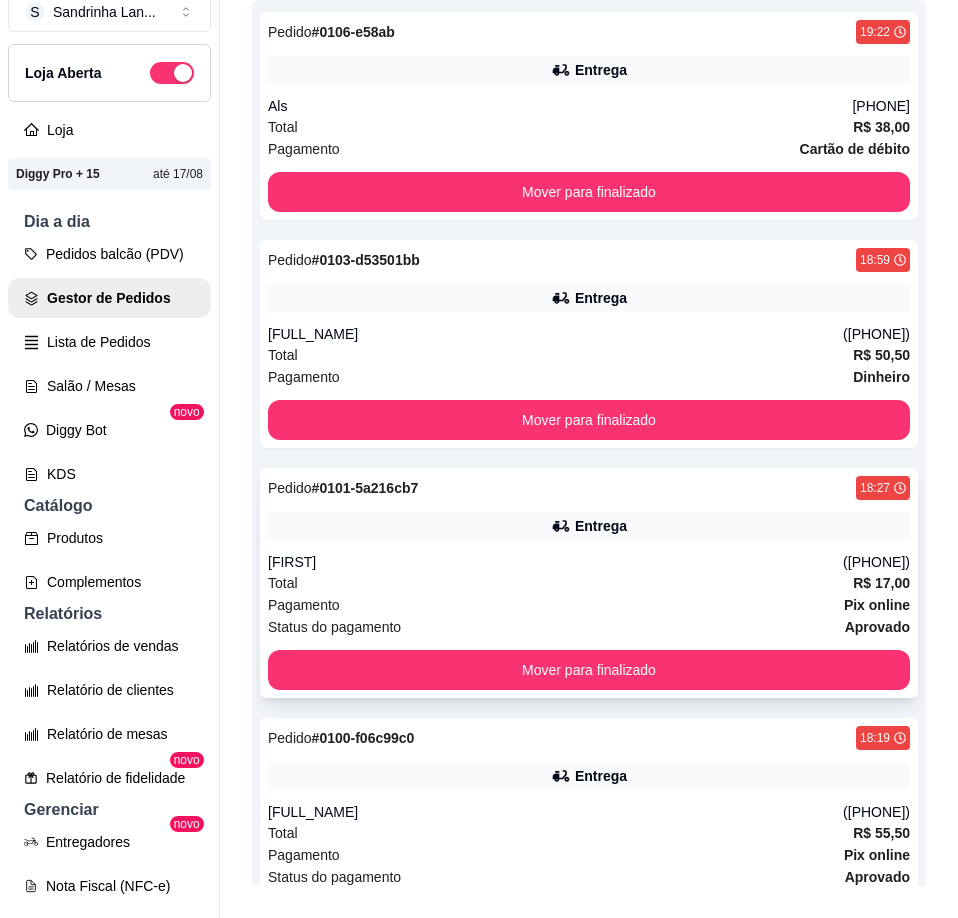 scroll, scrollTop: 209, scrollLeft: 0, axis: vertical 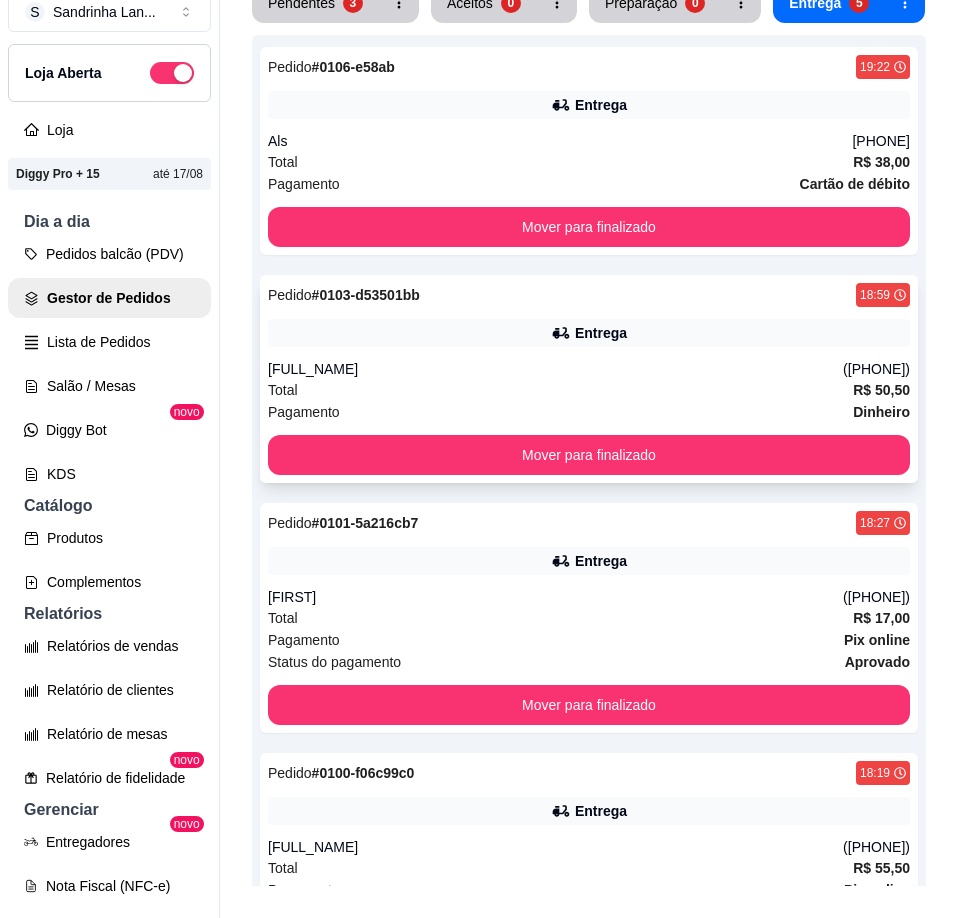click on "[FULL_NAME]" at bounding box center (555, 369) 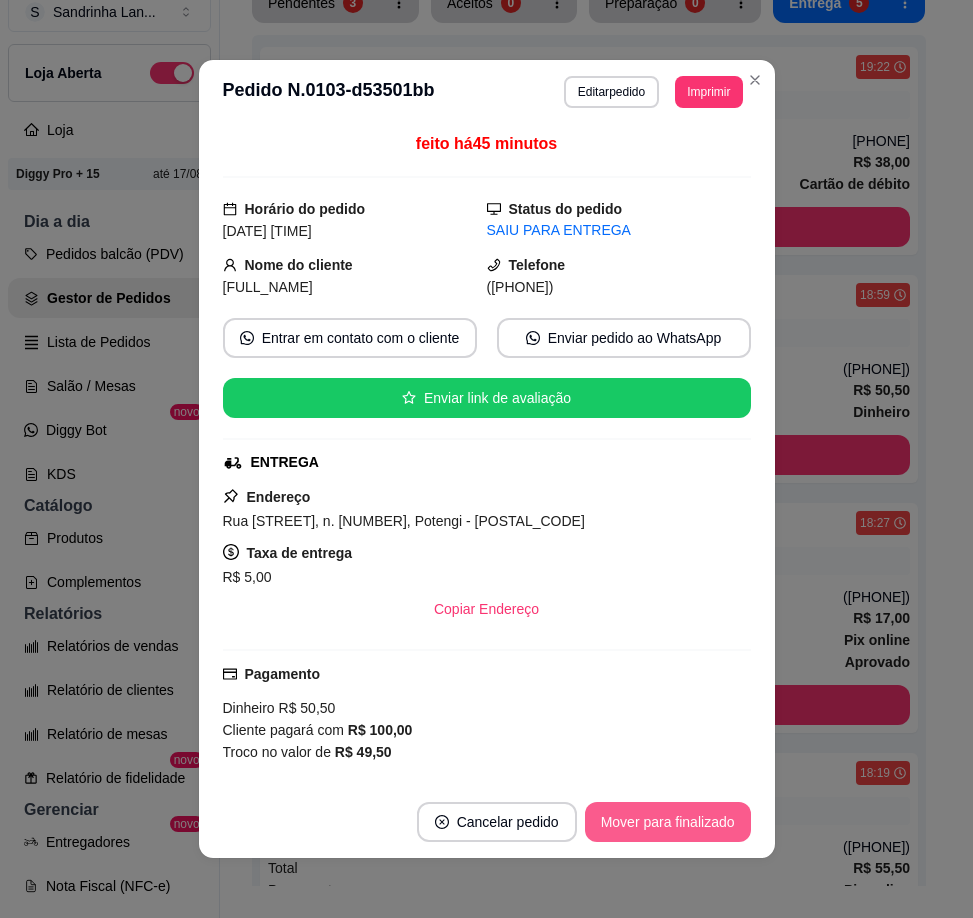 click on "Mover para finalizado" at bounding box center [668, 822] 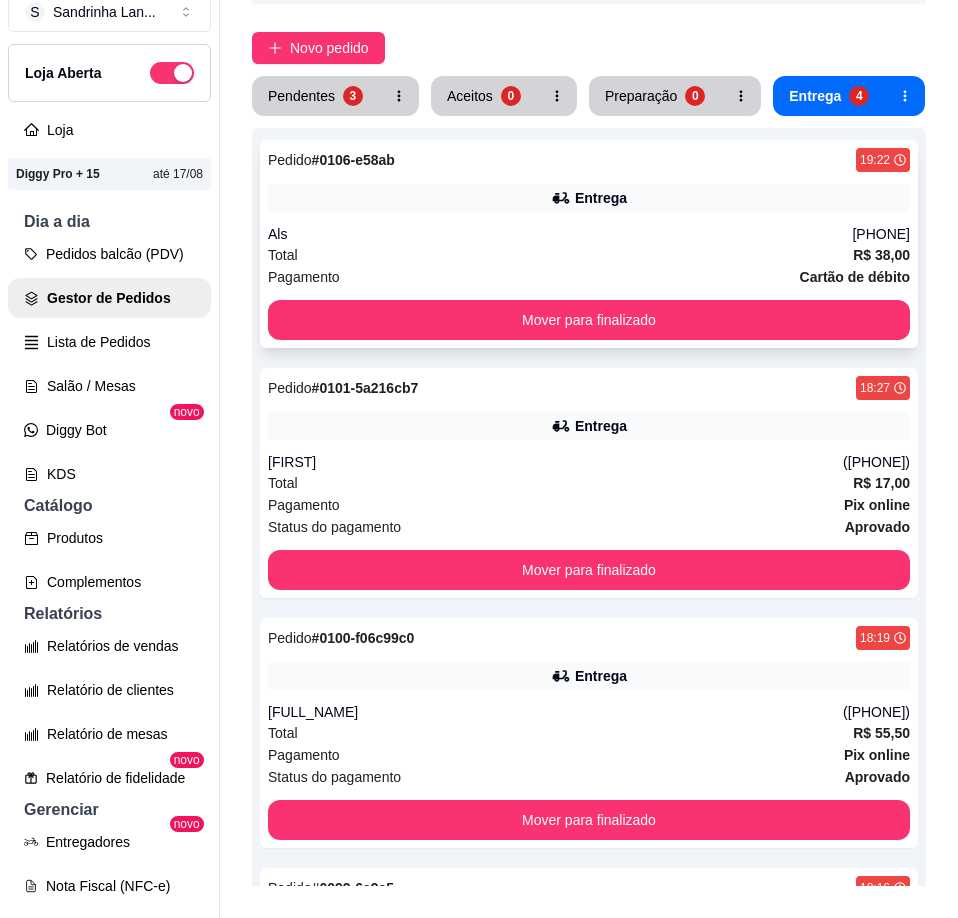 scroll, scrollTop: 81, scrollLeft: 0, axis: vertical 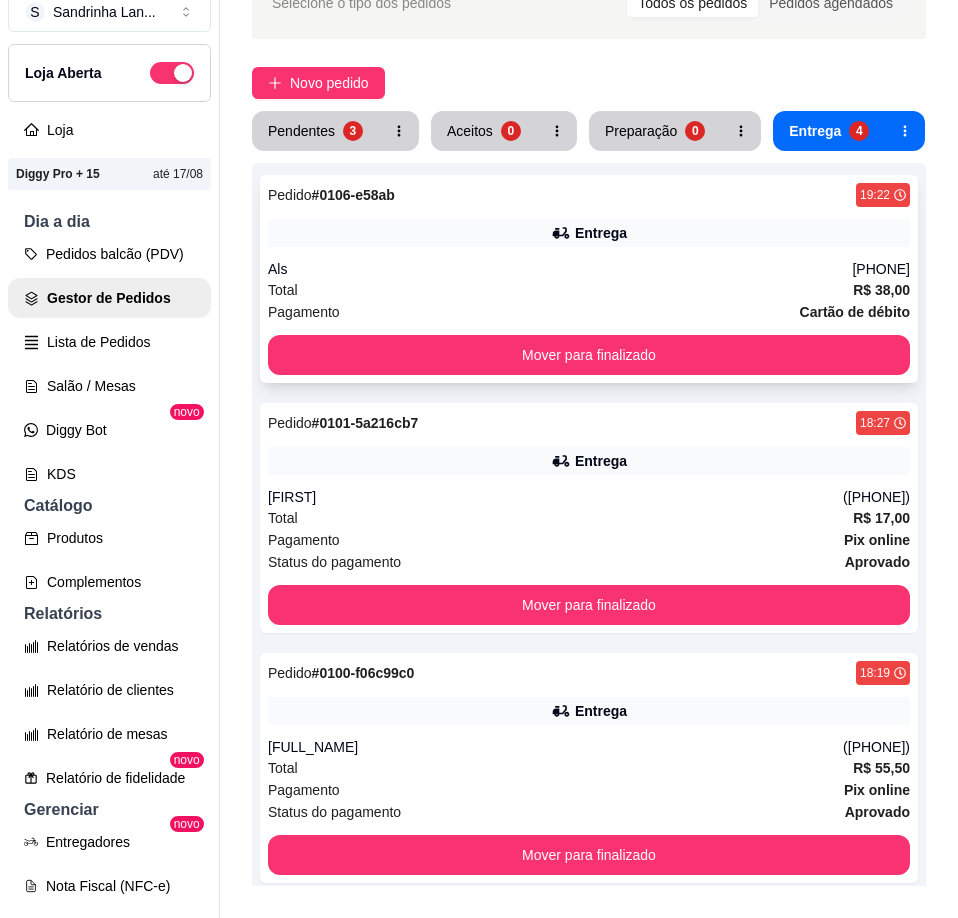 click on "Total R$ 38,00" at bounding box center (589, 290) 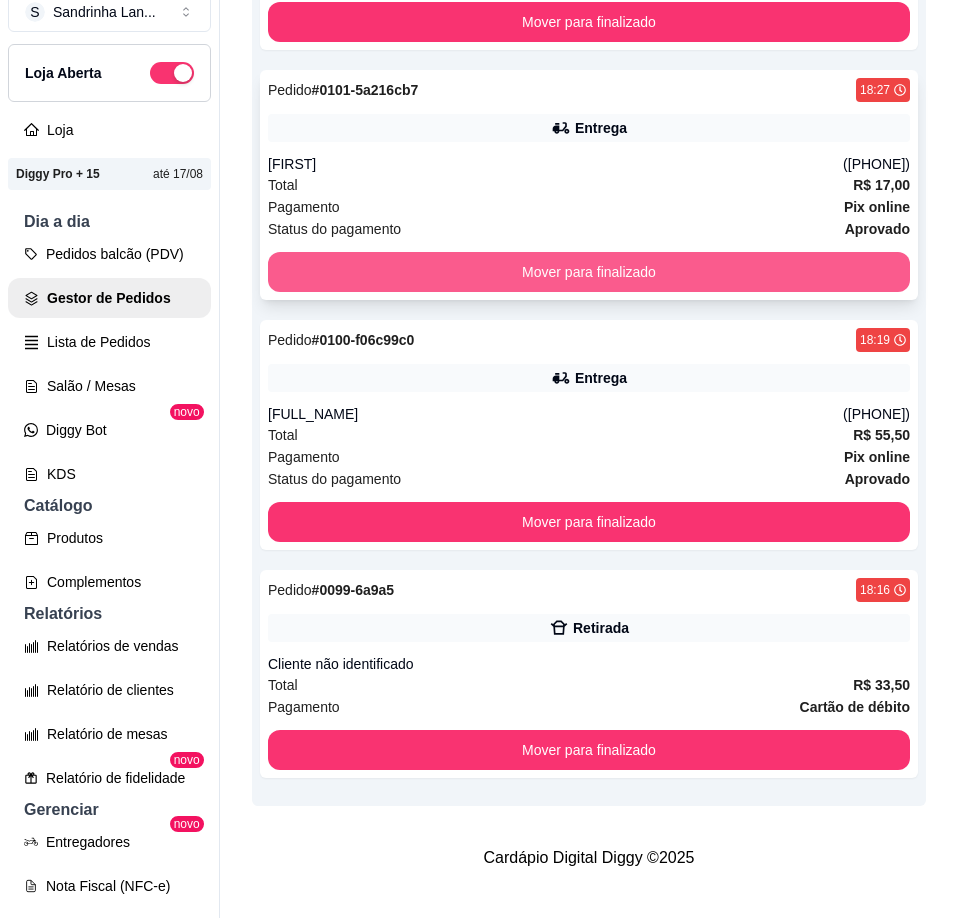 scroll, scrollTop: 481, scrollLeft: 0, axis: vertical 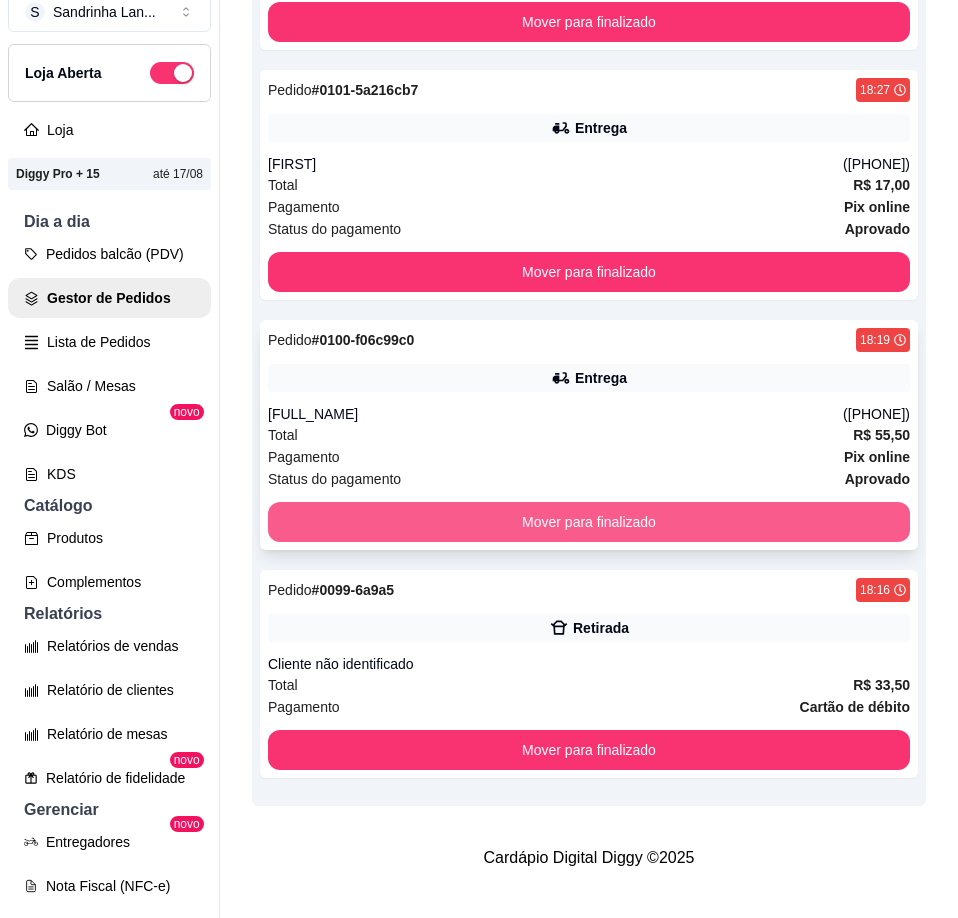 click on "Mover para finalizado" at bounding box center (589, 522) 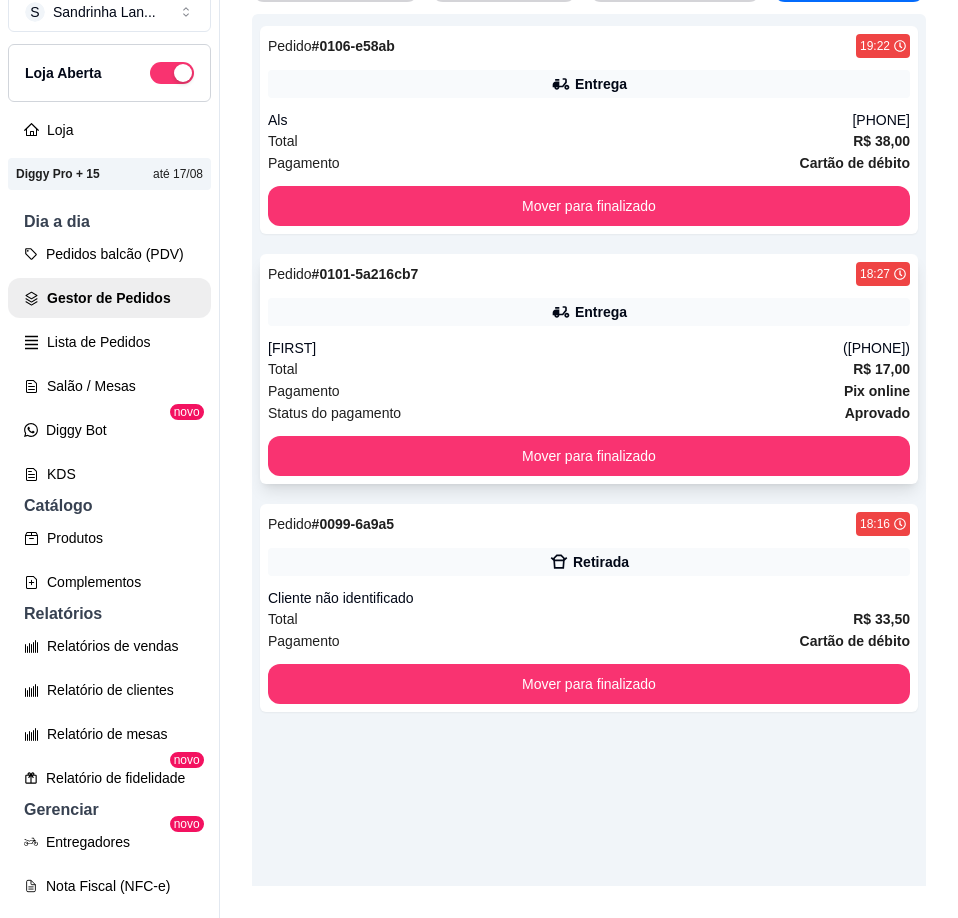 scroll, scrollTop: 223, scrollLeft: 0, axis: vertical 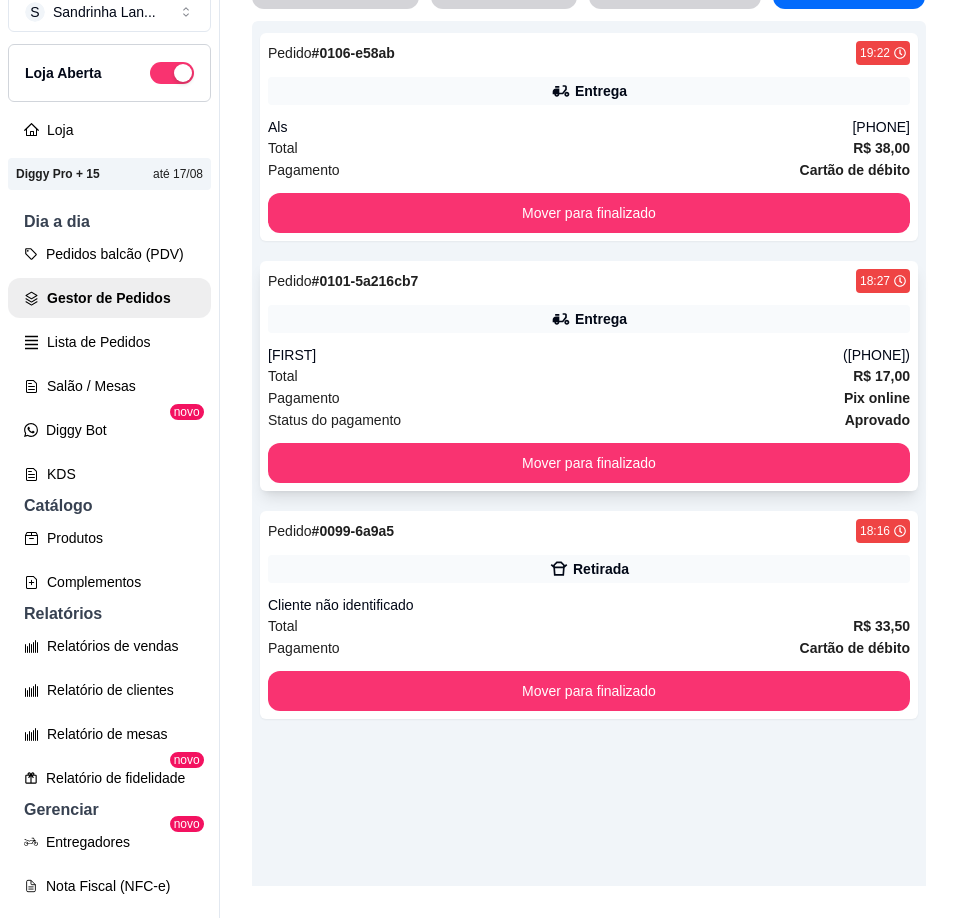 click on "Total R$ 17,00" at bounding box center (589, 376) 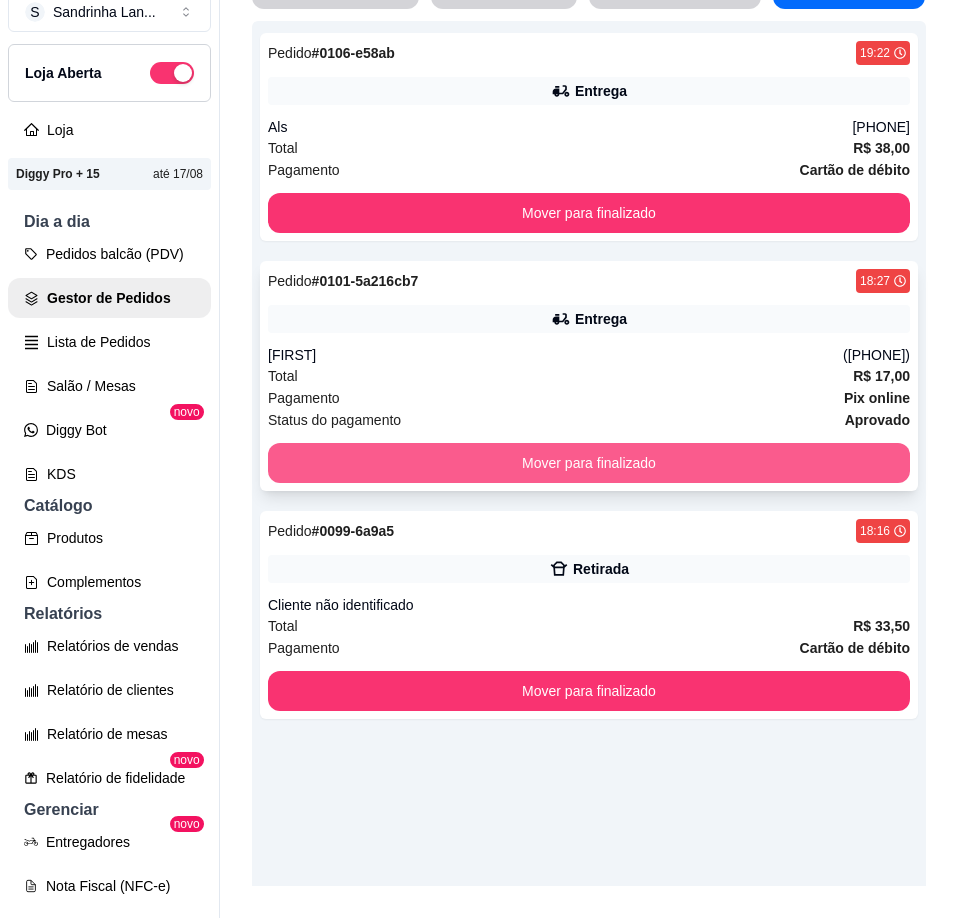 click on "Mover para finalizado" at bounding box center [589, 463] 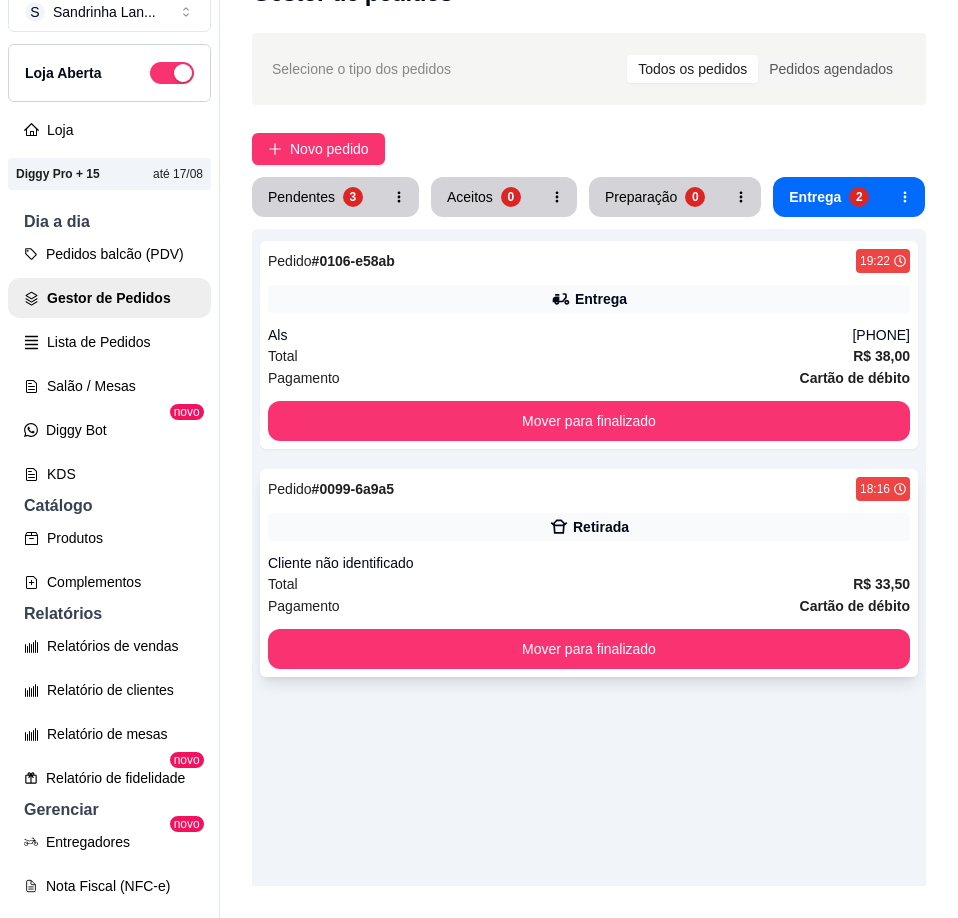scroll, scrollTop: 0, scrollLeft: 0, axis: both 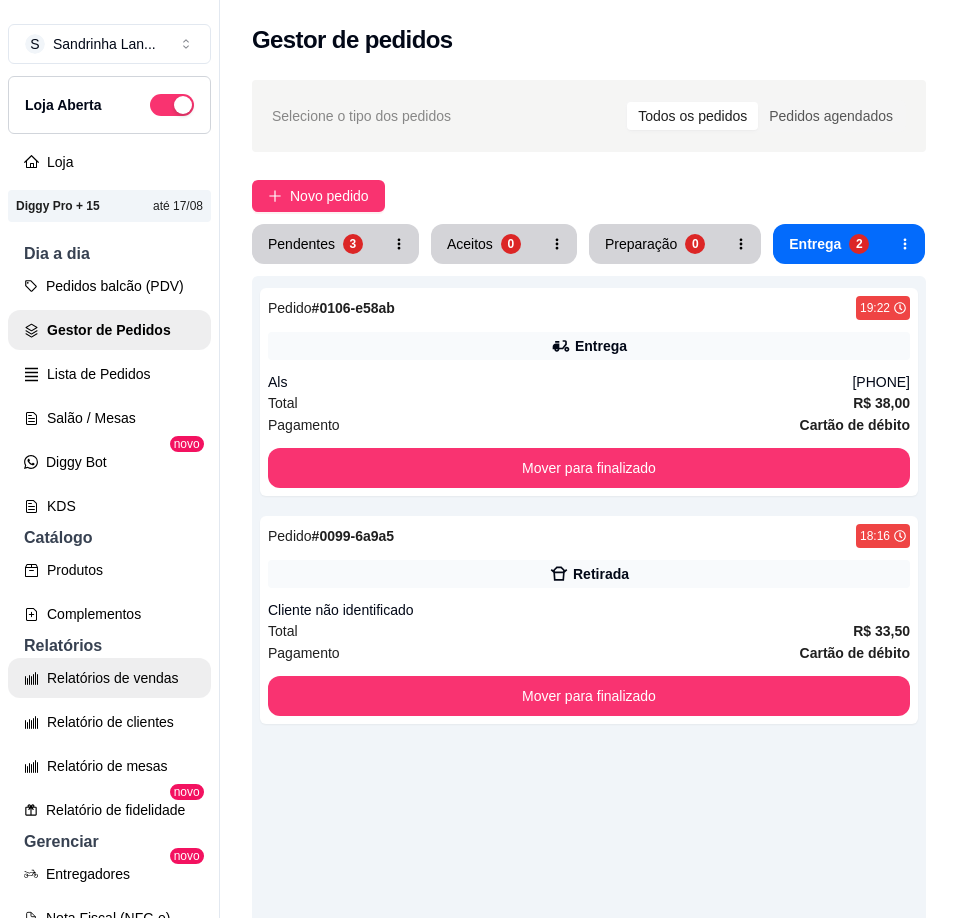 click on "Relatórios de vendas" at bounding box center [109, 678] 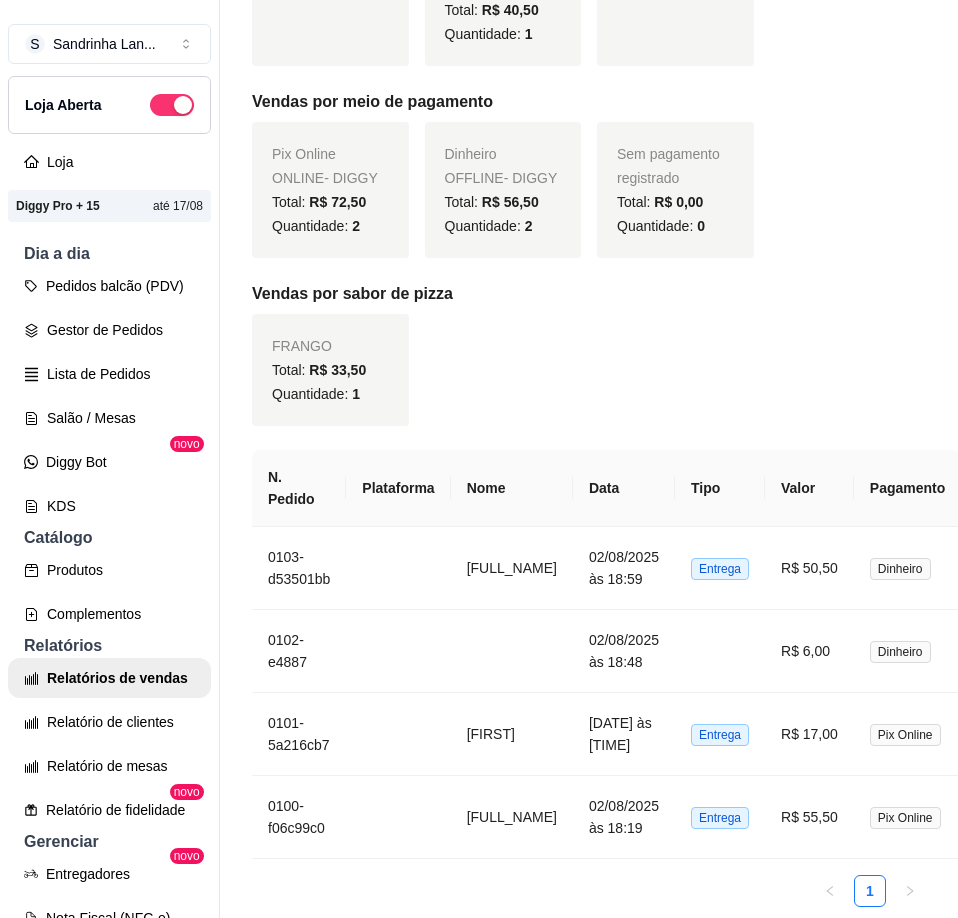 scroll, scrollTop: 658, scrollLeft: 0, axis: vertical 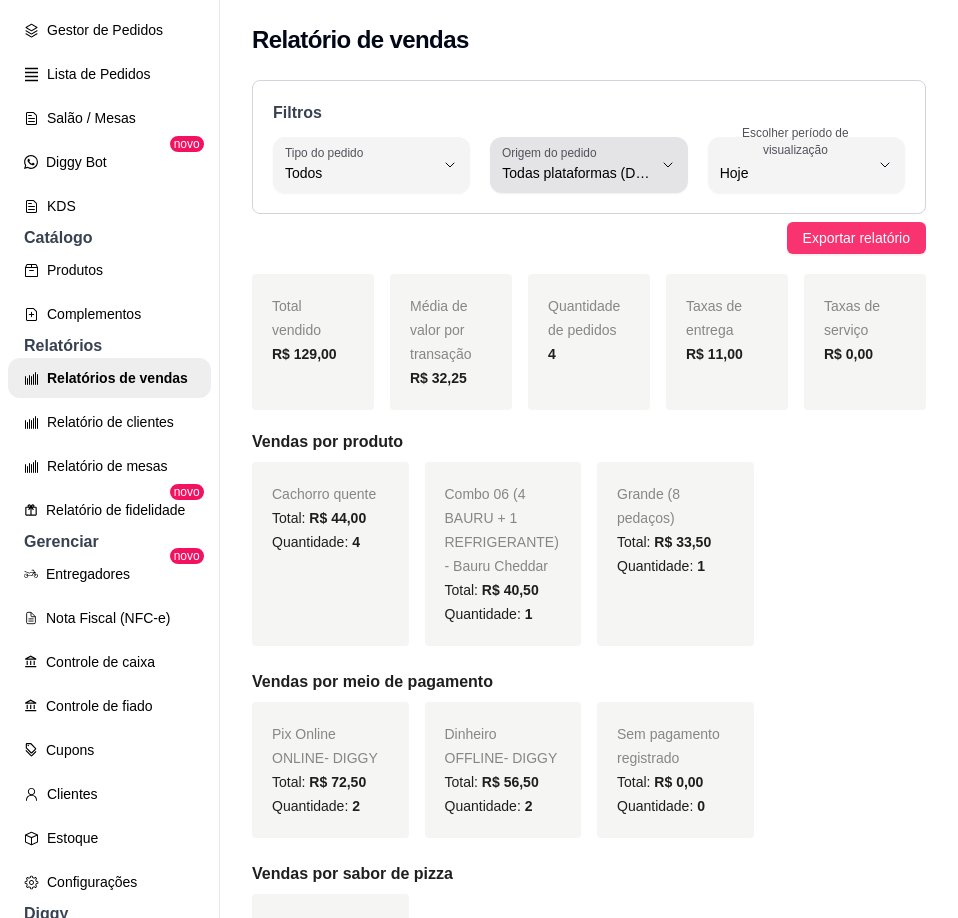 click on "Todas plataformas (Diggy, iFood)" at bounding box center [576, 173] 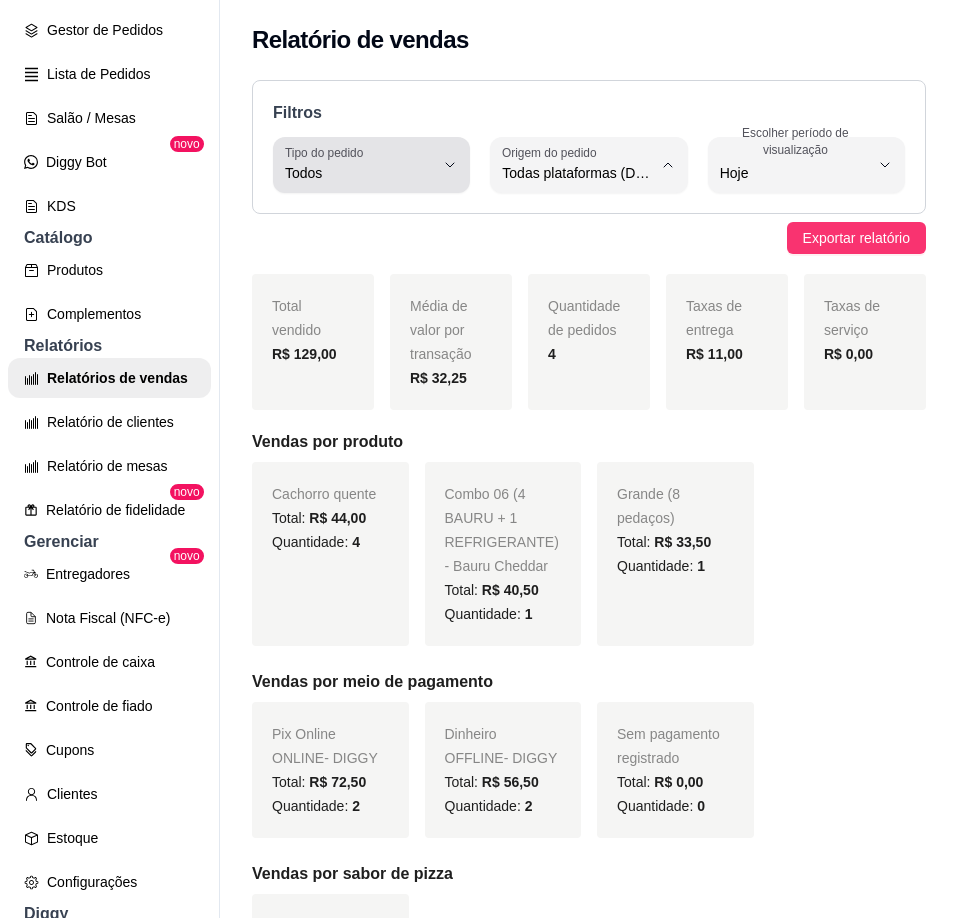 click on "Todos" at bounding box center [359, 165] 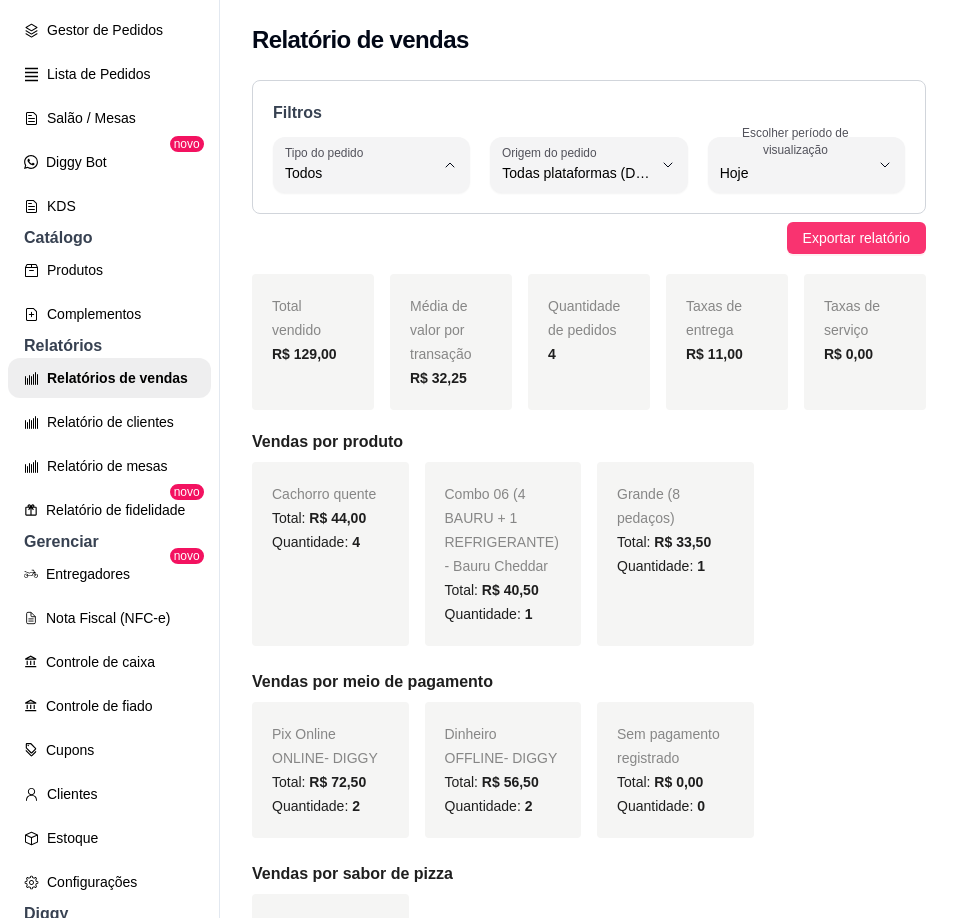 click on "Entrega" at bounding box center [359, 253] 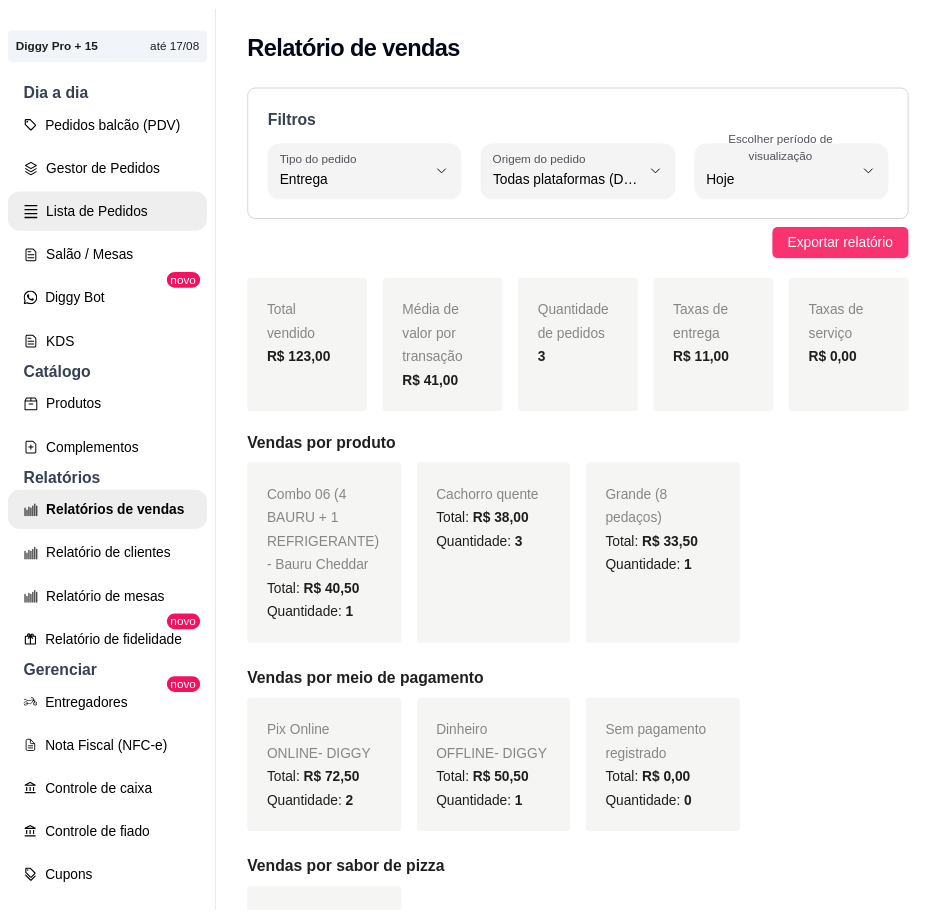 scroll, scrollTop: 0, scrollLeft: 0, axis: both 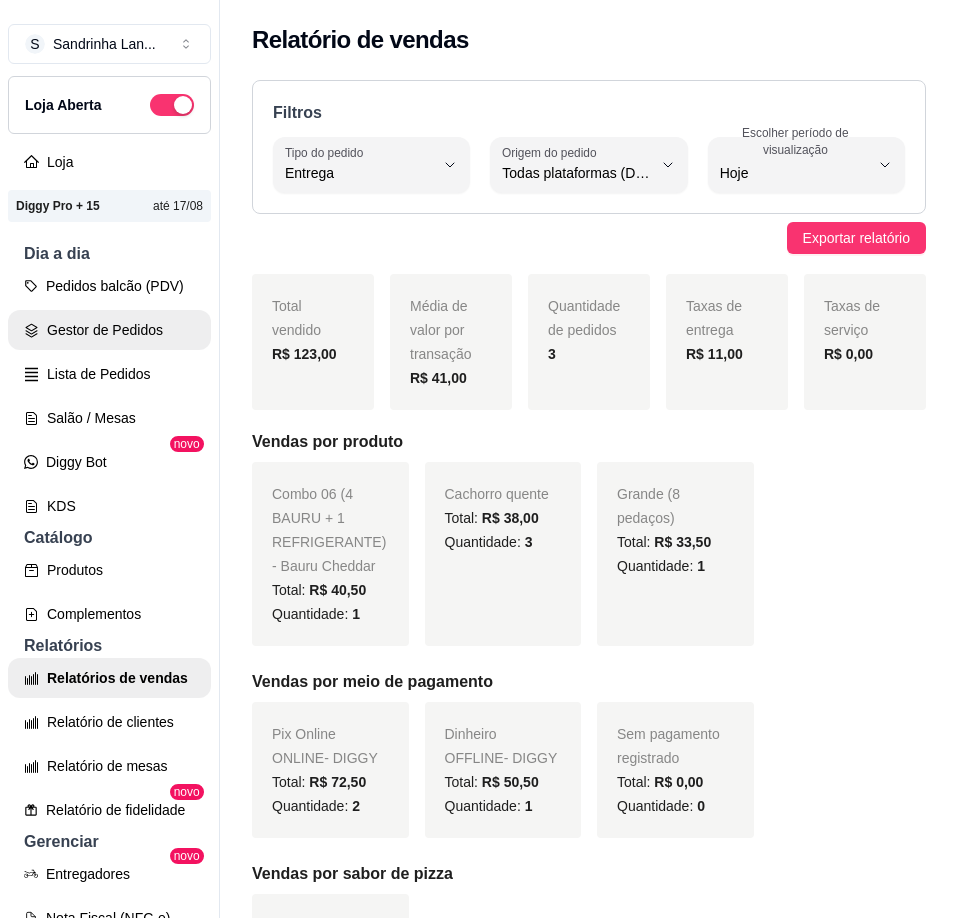 click on "Gestor de Pedidos" at bounding box center [109, 330] 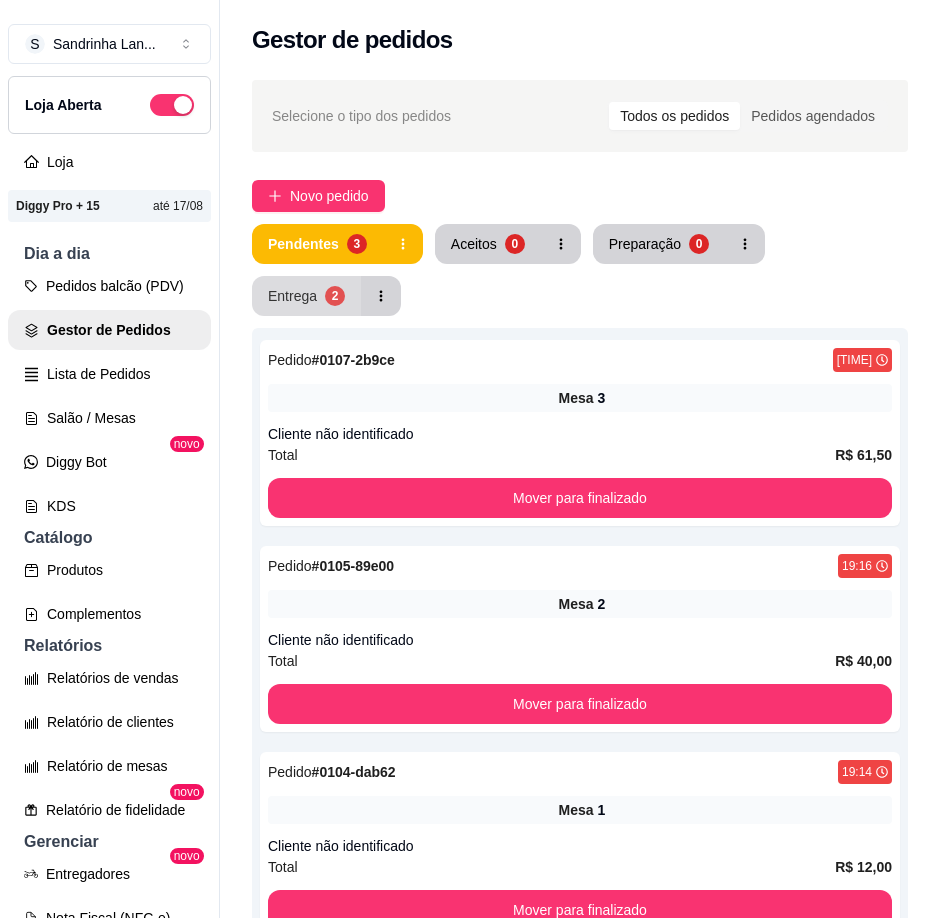 click on "Entrega" at bounding box center (292, 296) 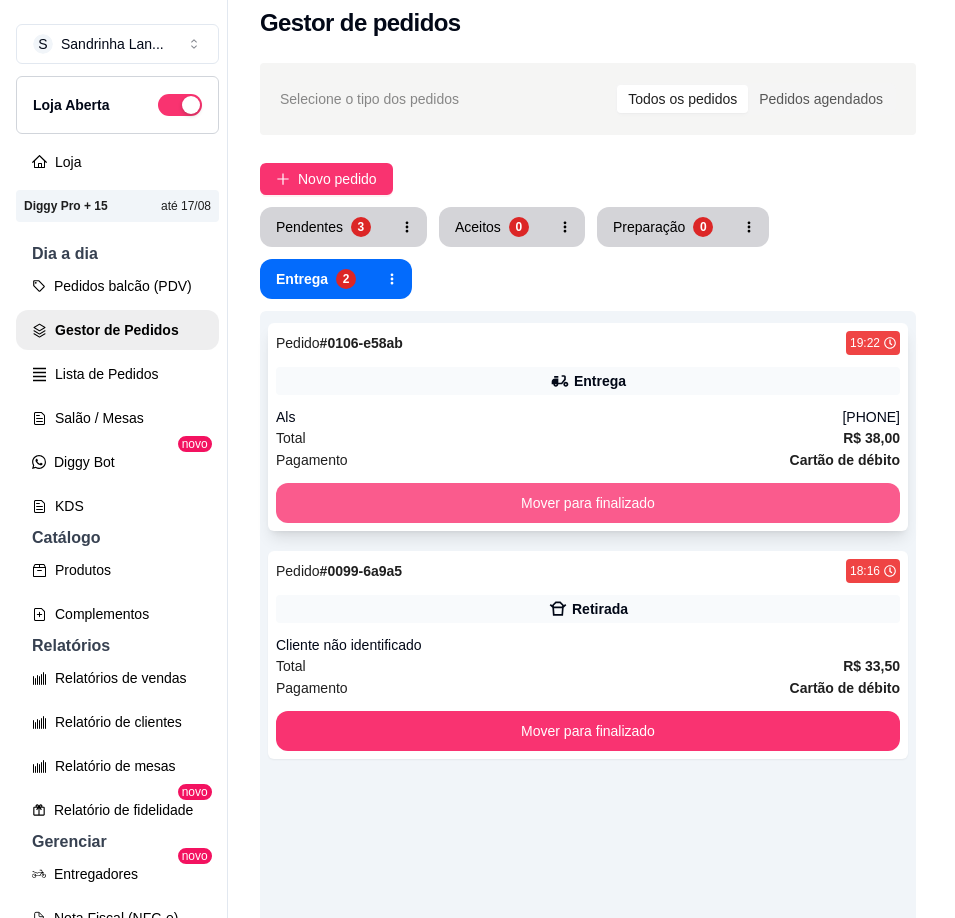scroll, scrollTop: 0, scrollLeft: 0, axis: both 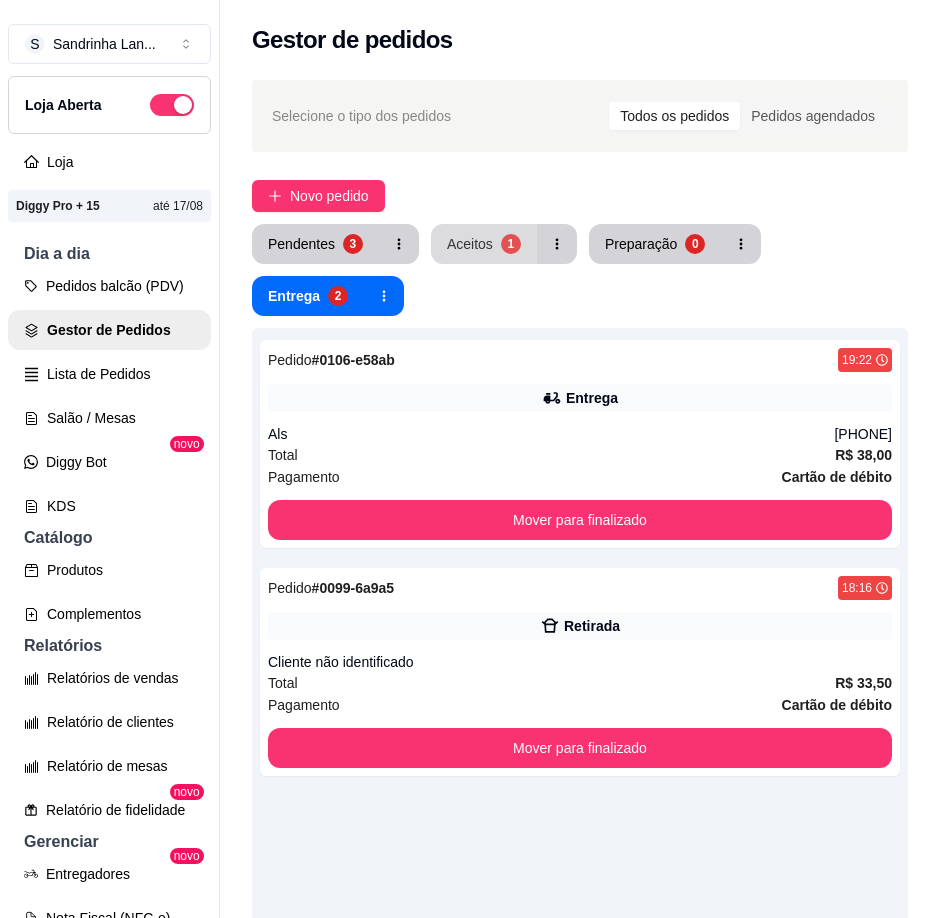 click on "1" at bounding box center [511, 244] 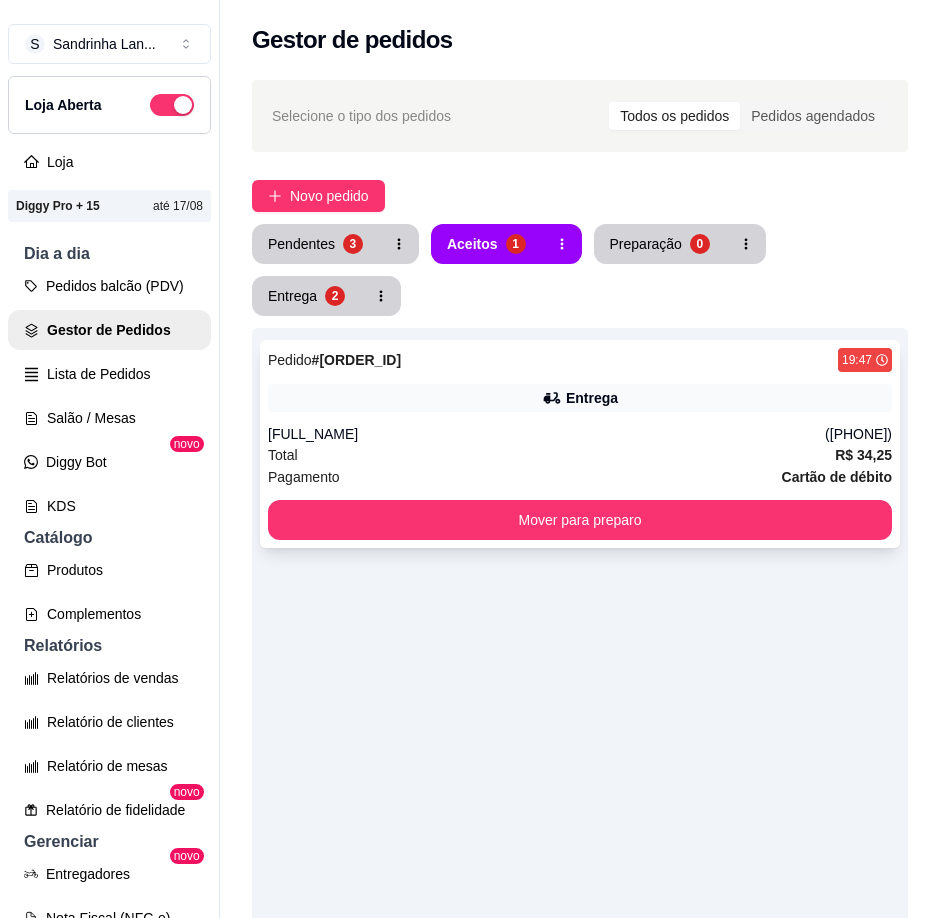 click on "Pedido  # [ORDER_ID] [TIME] Entrega [FIRST] Total R$ 34,25 Pagamento Cartão de débito Mover para preparo" at bounding box center [580, 444] 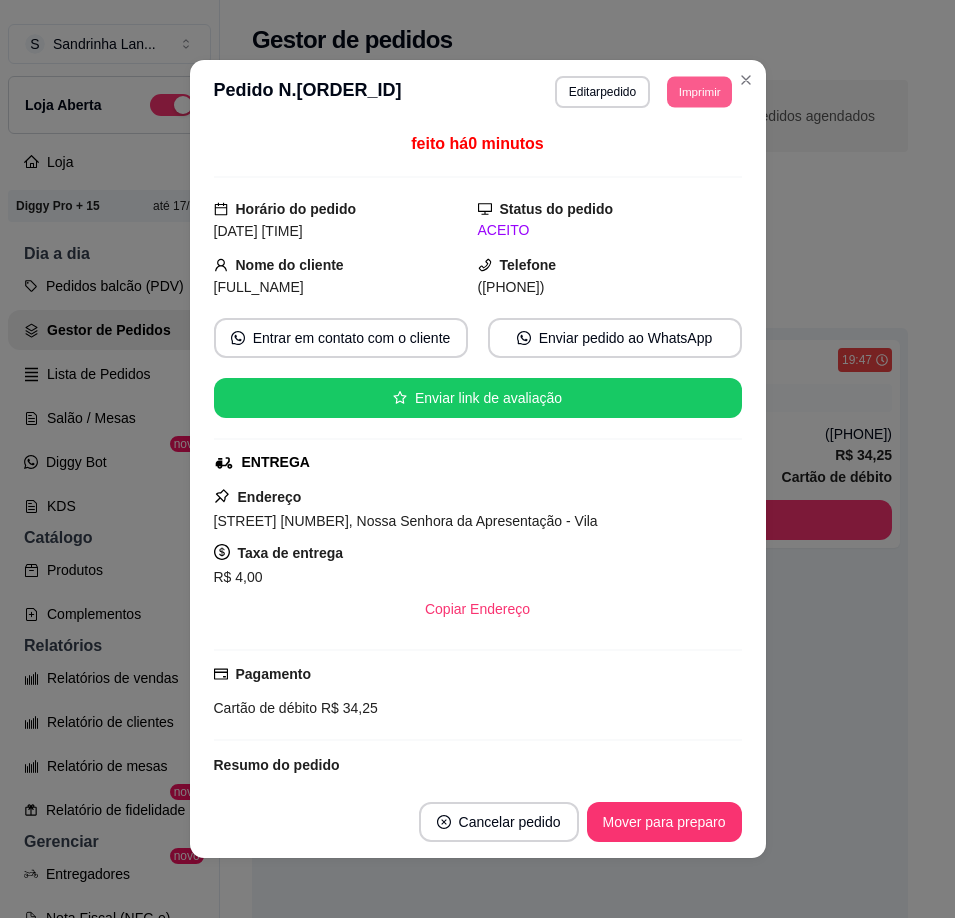 click on "Imprimir" at bounding box center [699, 91] 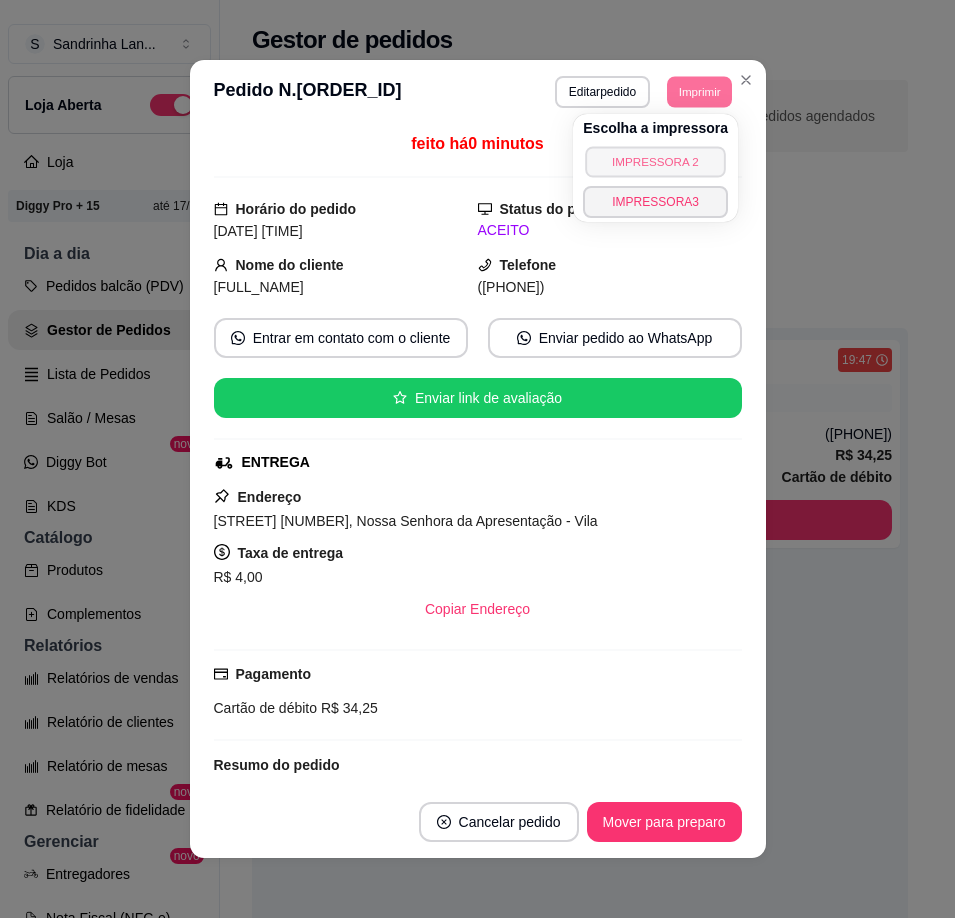 click on "IMPRESSORA 2" at bounding box center [655, 161] 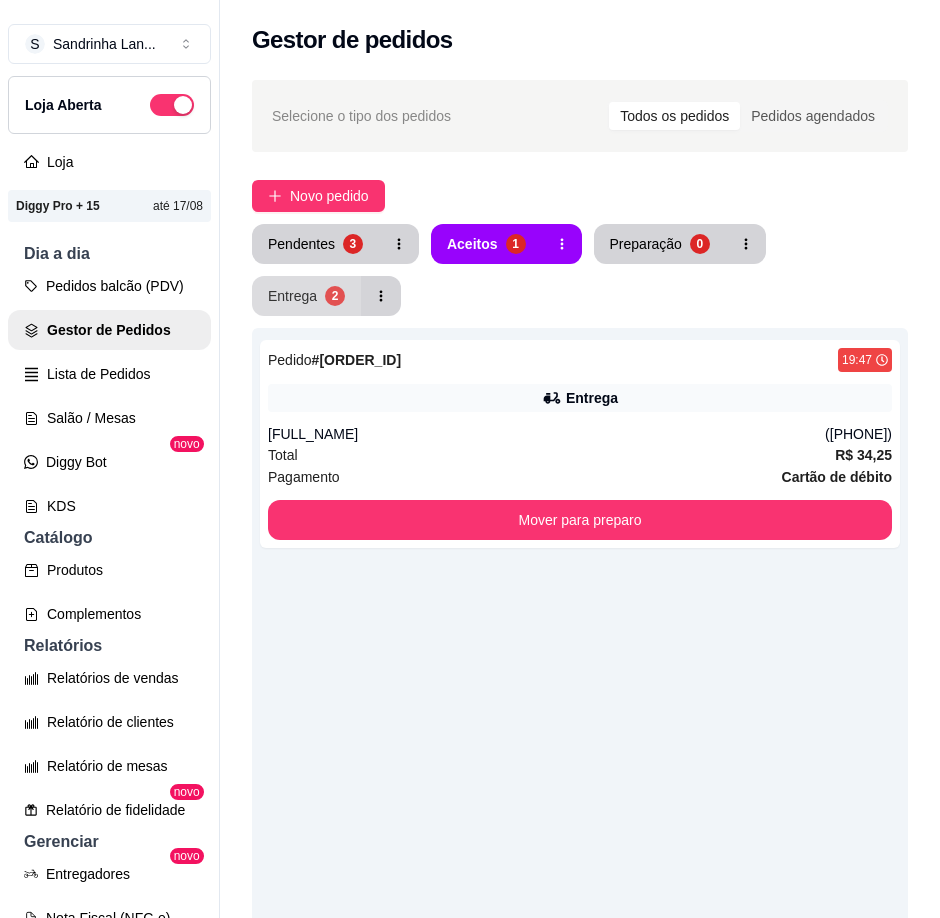 click on "2" at bounding box center (335, 296) 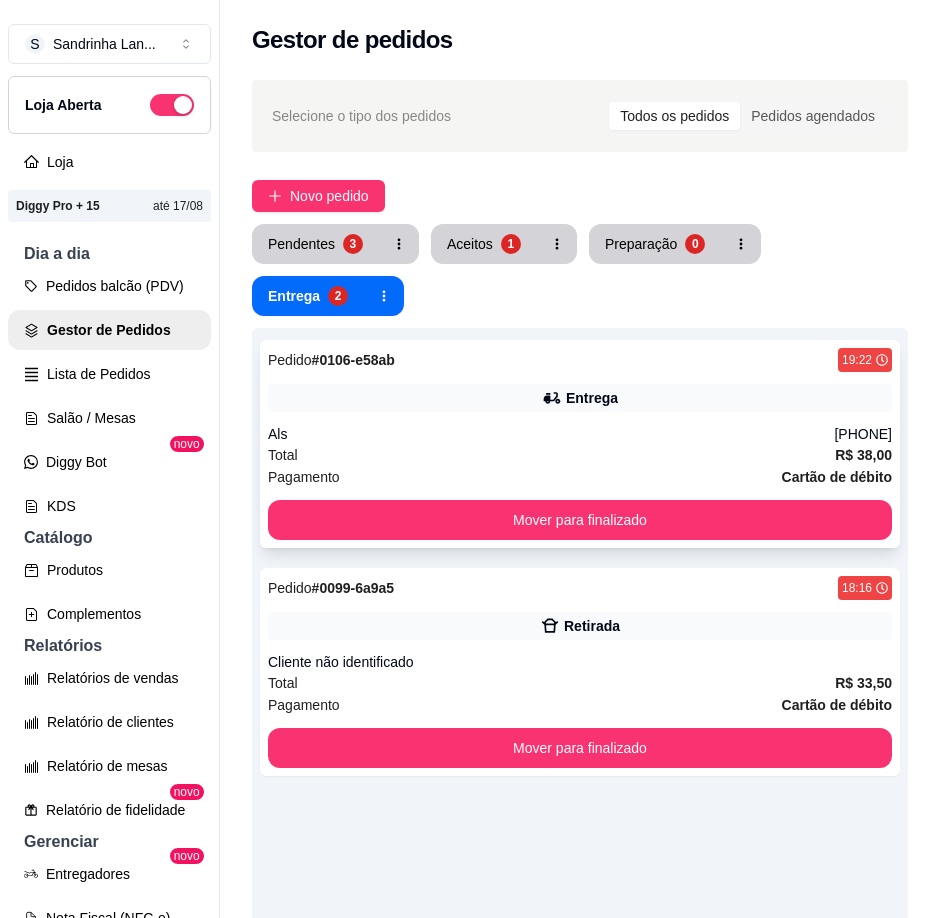 click on "Entrega" at bounding box center (580, 398) 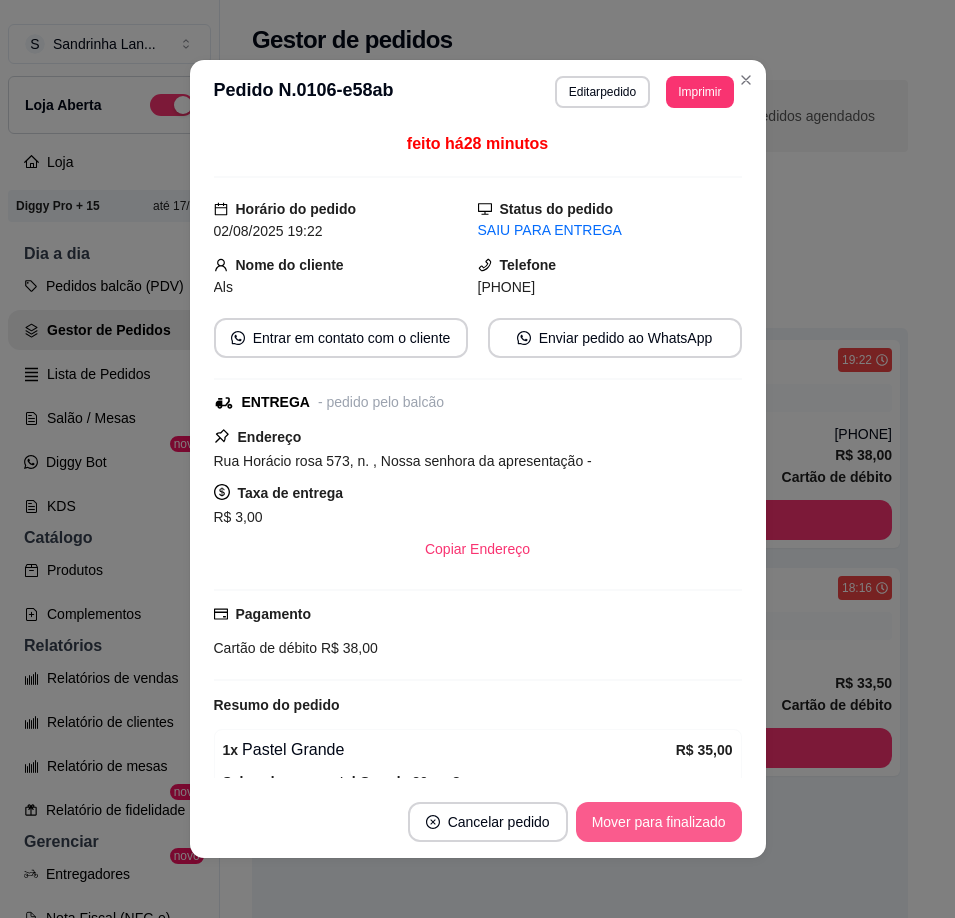 click on "Mover para finalizado" at bounding box center (659, 822) 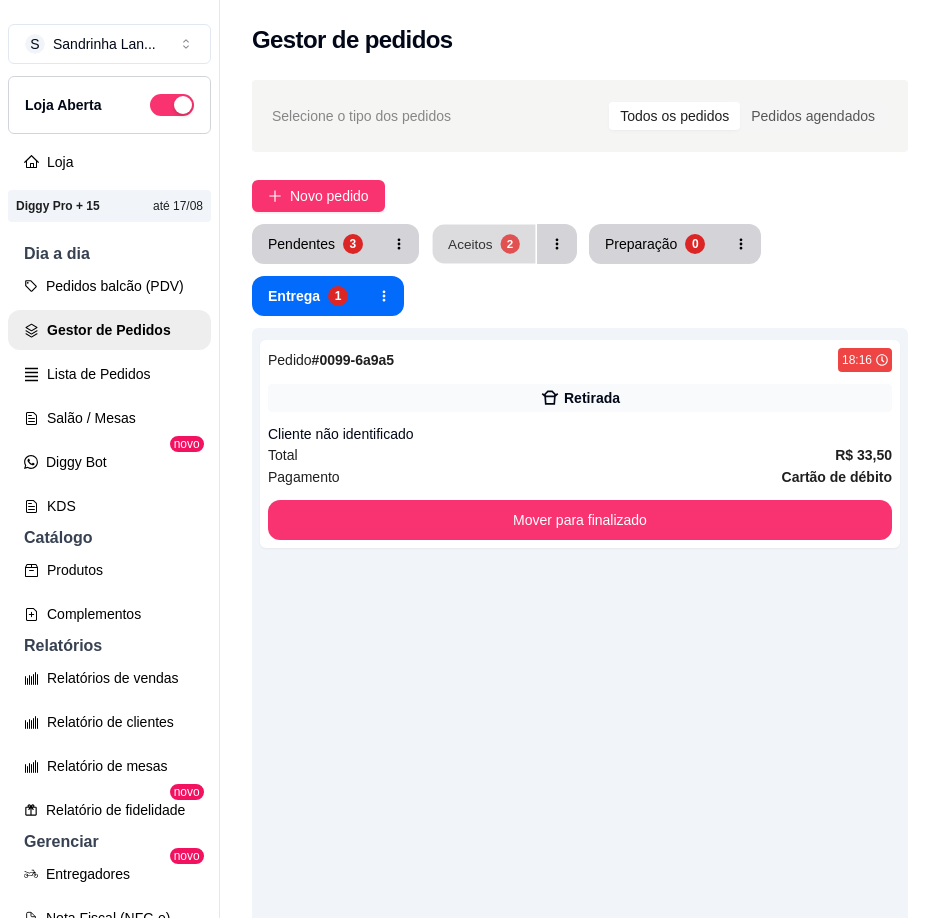 click on "Aceitos 2" at bounding box center (484, 244) 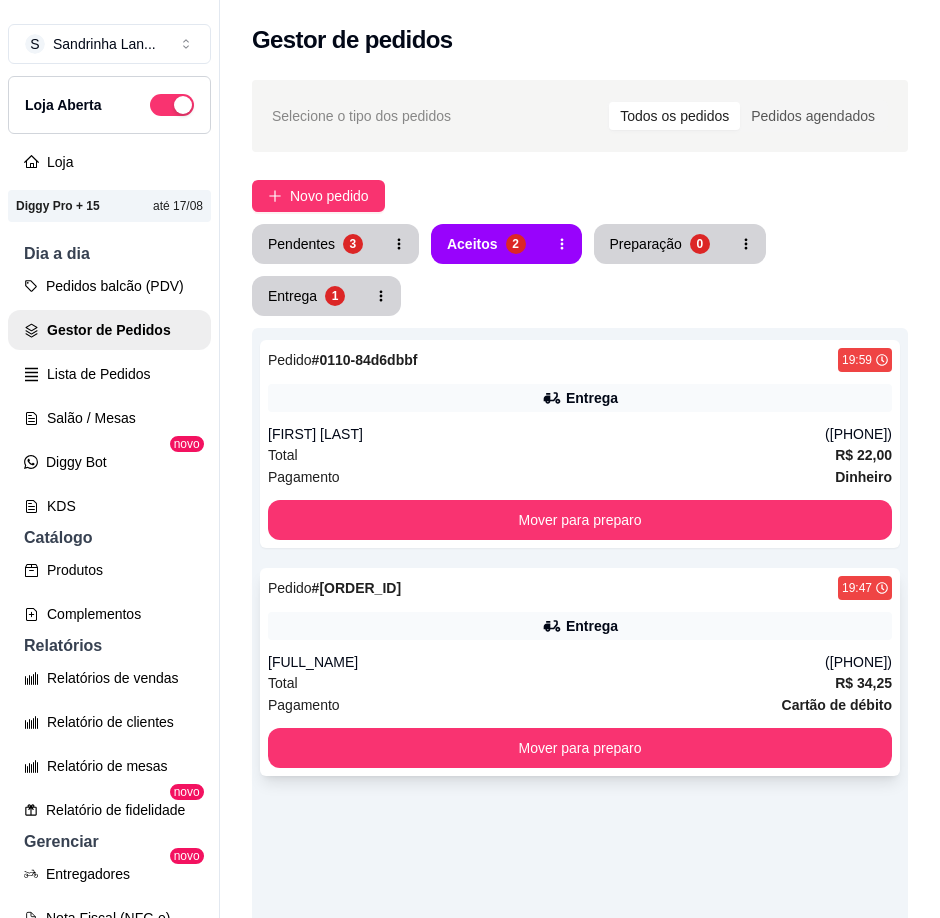 click on "[FULL_NAME]" at bounding box center (546, 662) 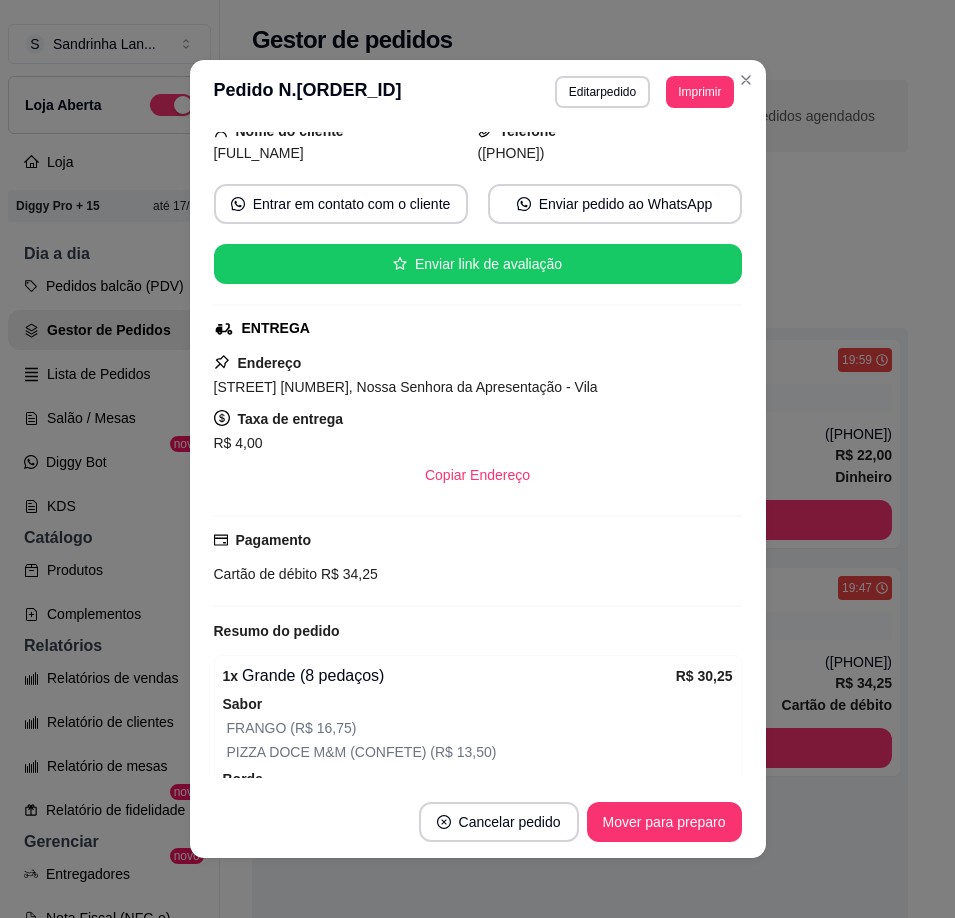 scroll, scrollTop: 307, scrollLeft: 0, axis: vertical 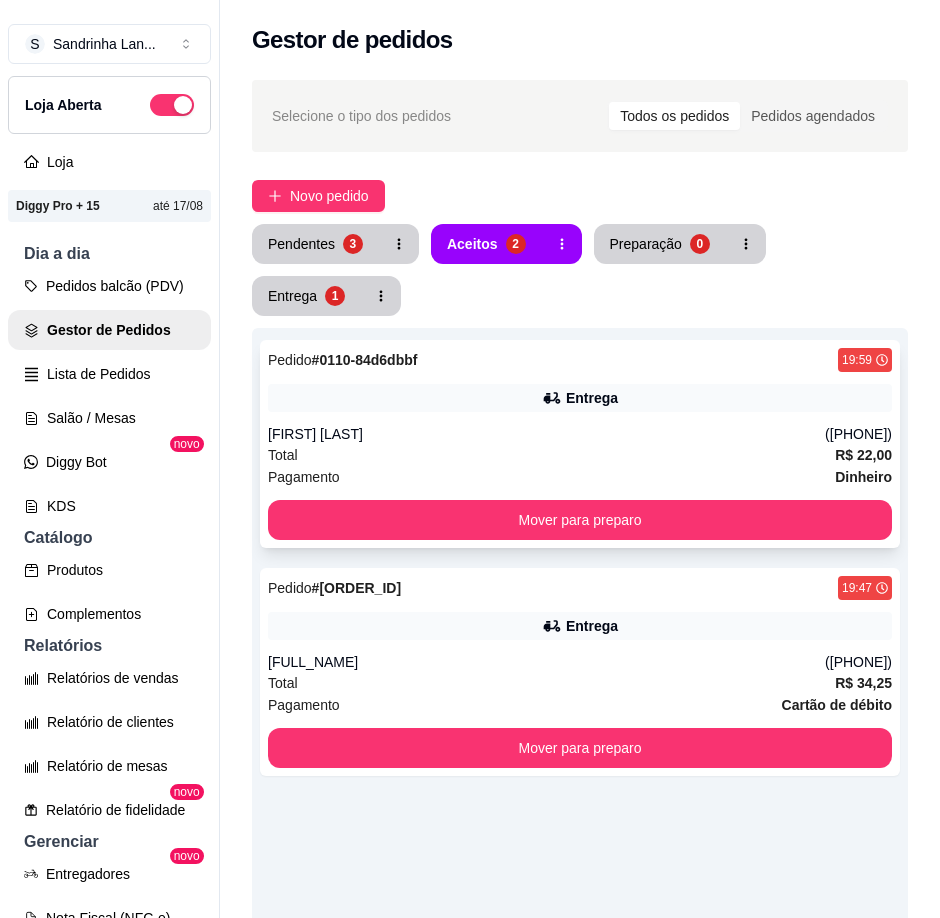 click on "[FIRST] [LAST]" at bounding box center [546, 434] 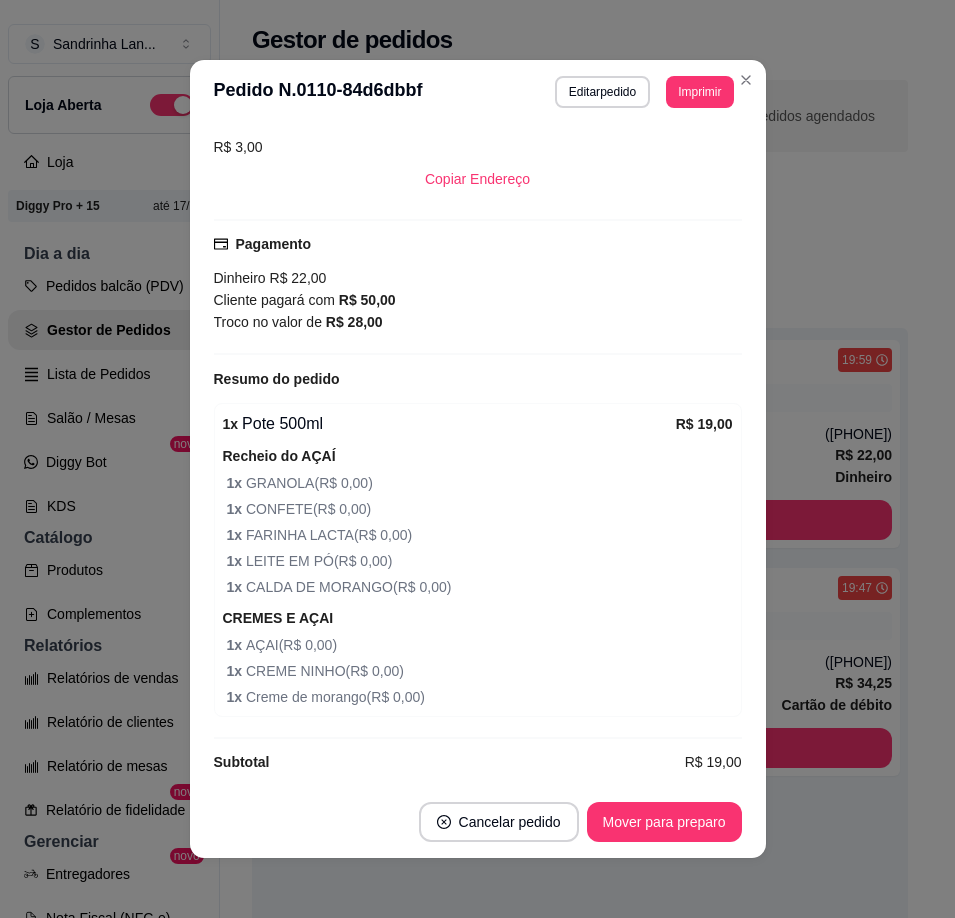 scroll, scrollTop: 447, scrollLeft: 0, axis: vertical 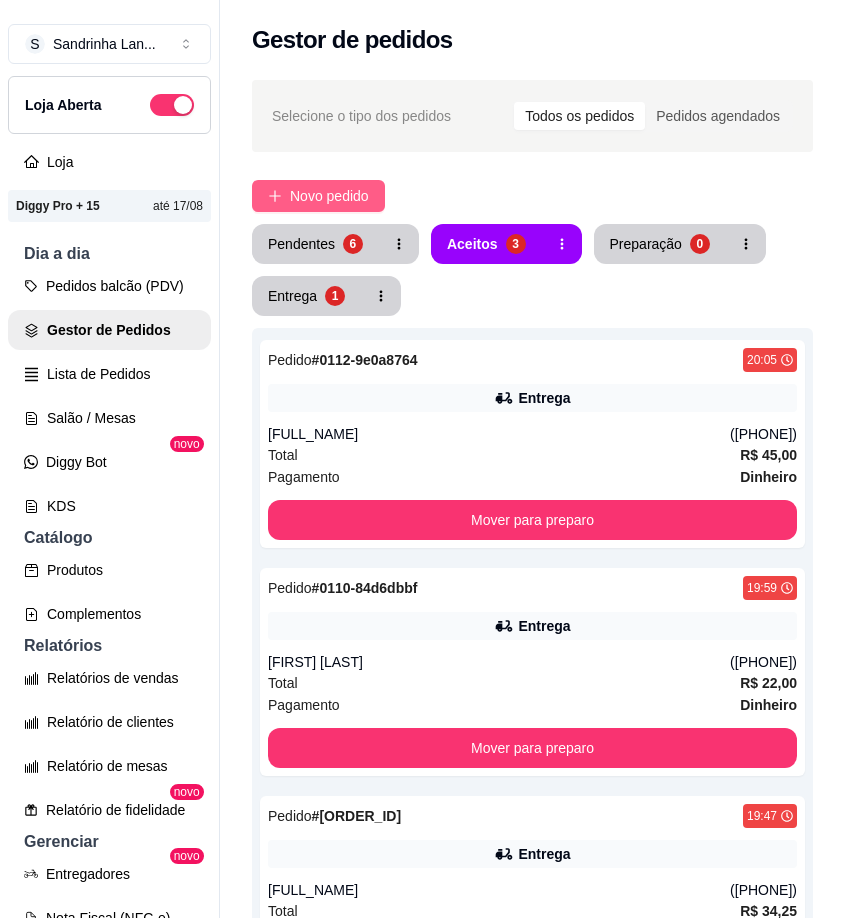 click on "Novo pedido" at bounding box center [329, 196] 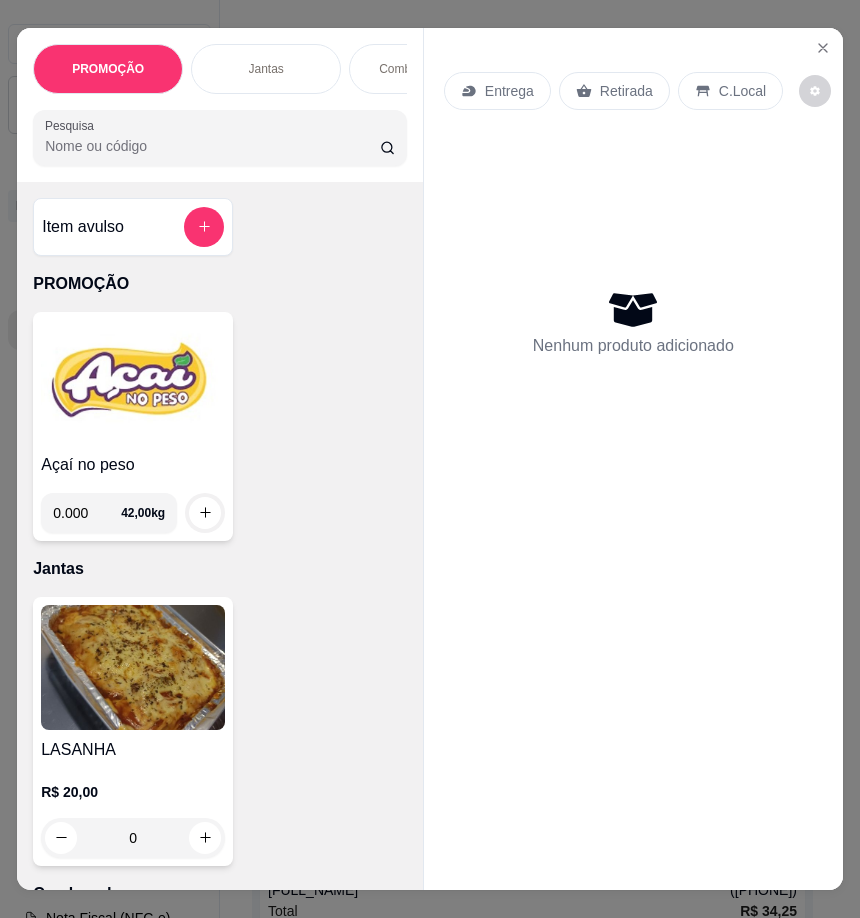 click at bounding box center (133, 667) 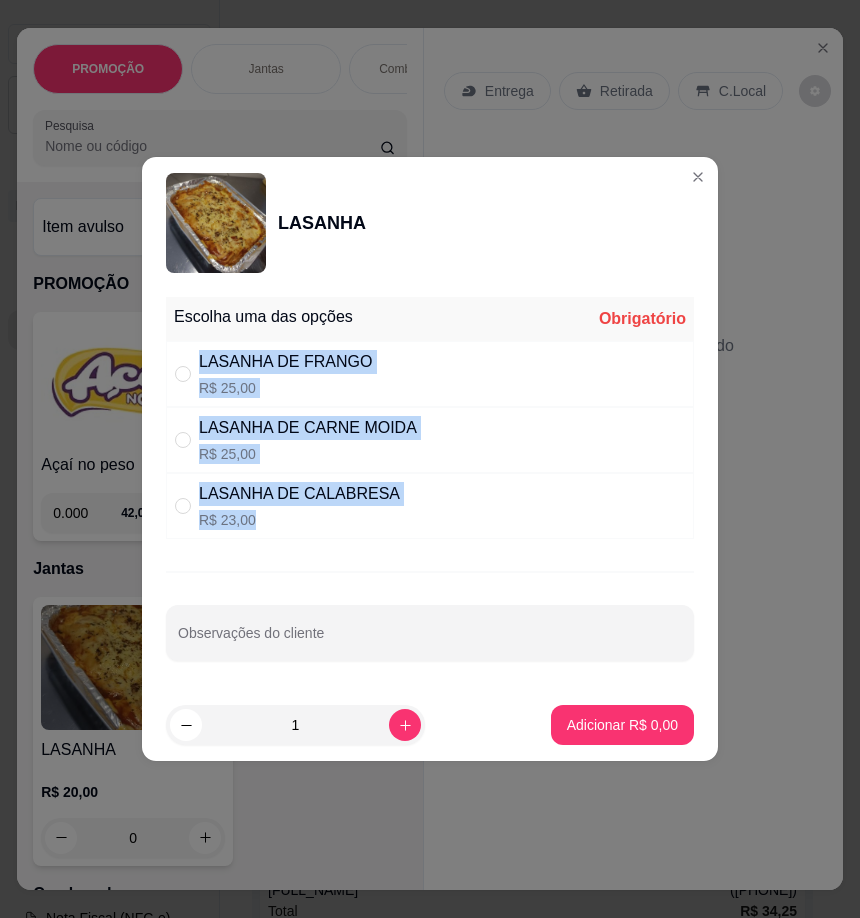 drag, startPoint x: 189, startPoint y: 356, endPoint x: 416, endPoint y: 518, distance: 278.8781 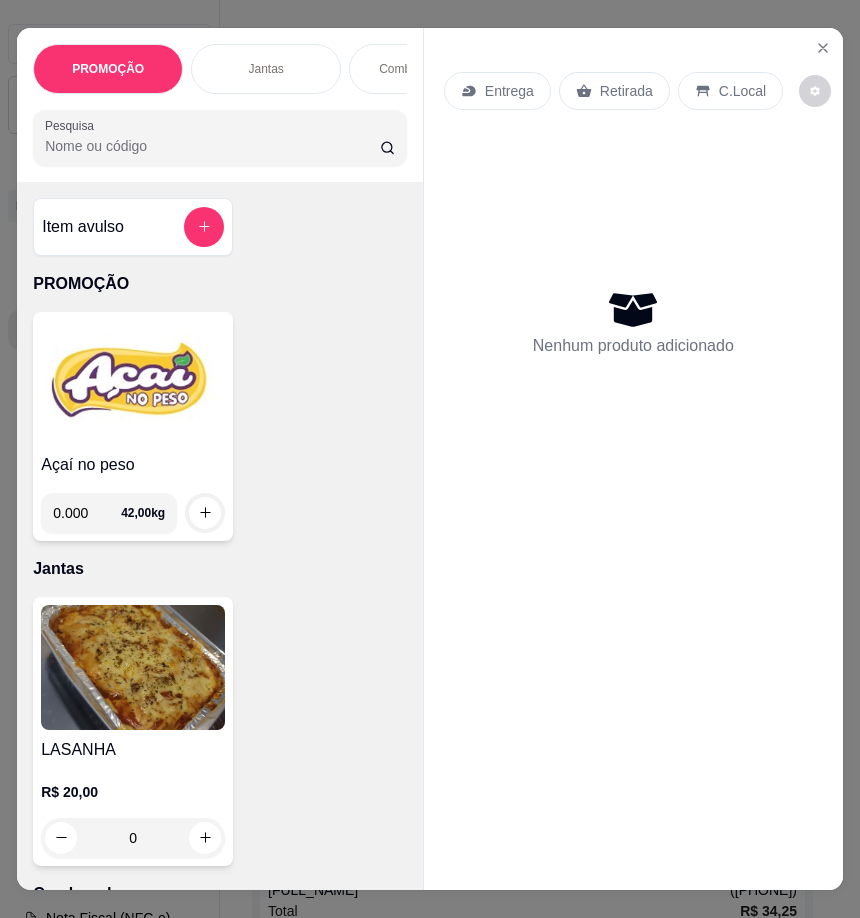 click on "Entrega" at bounding box center [509, 91] 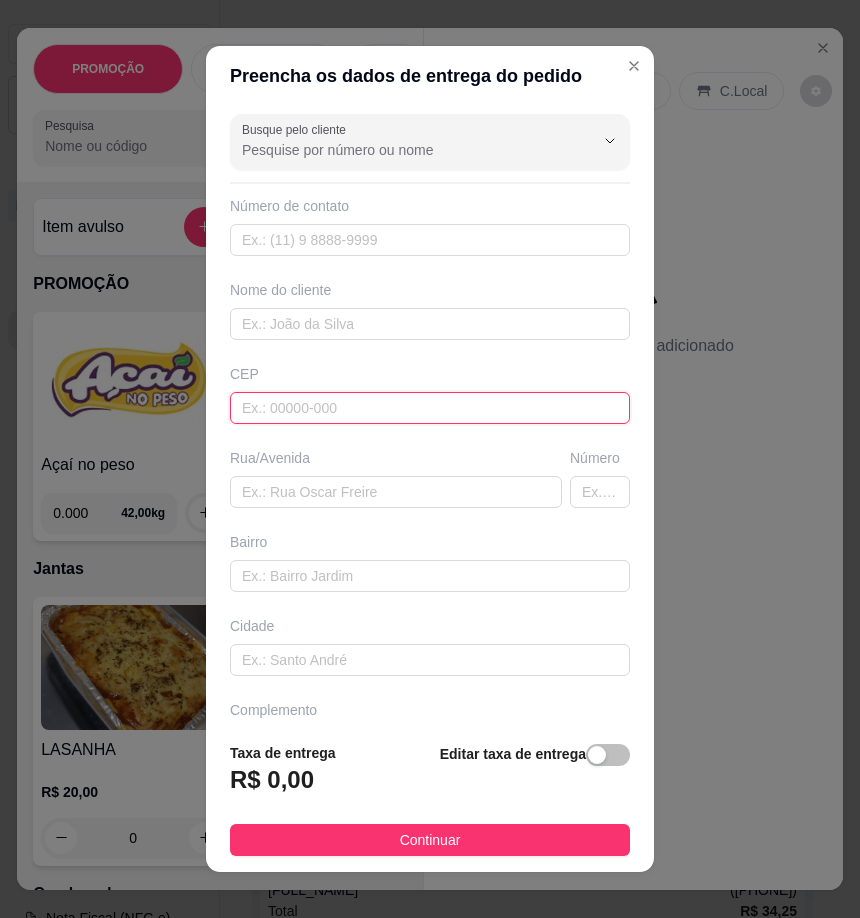 click at bounding box center [430, 408] 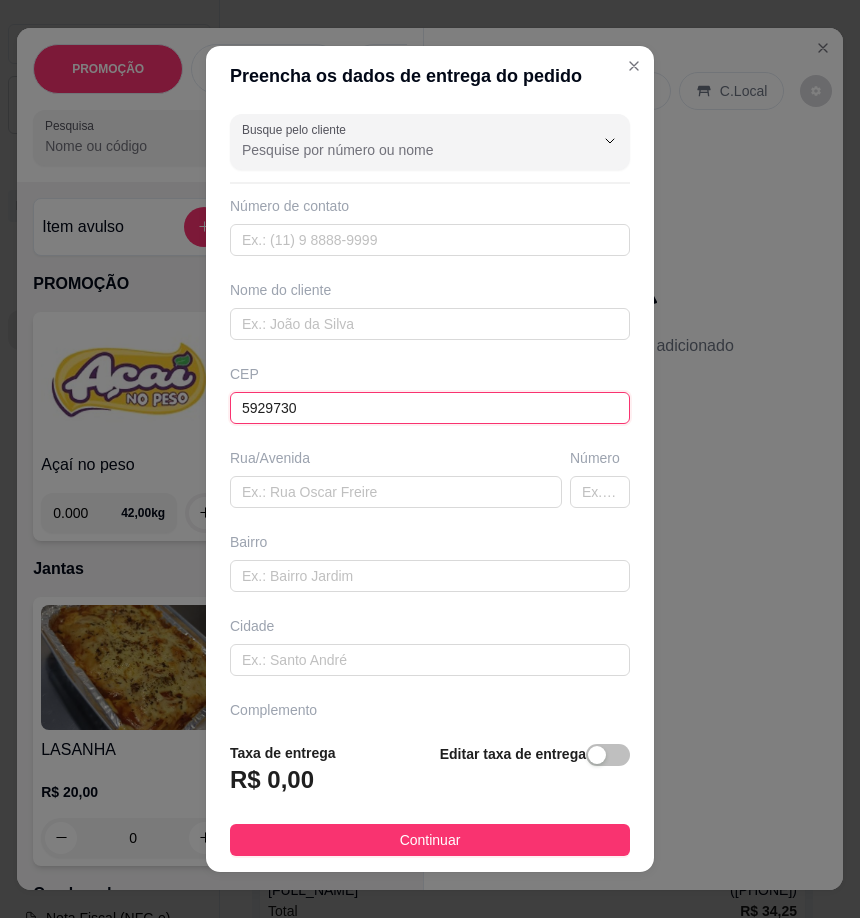 type on "[POSTAL_CODE]" 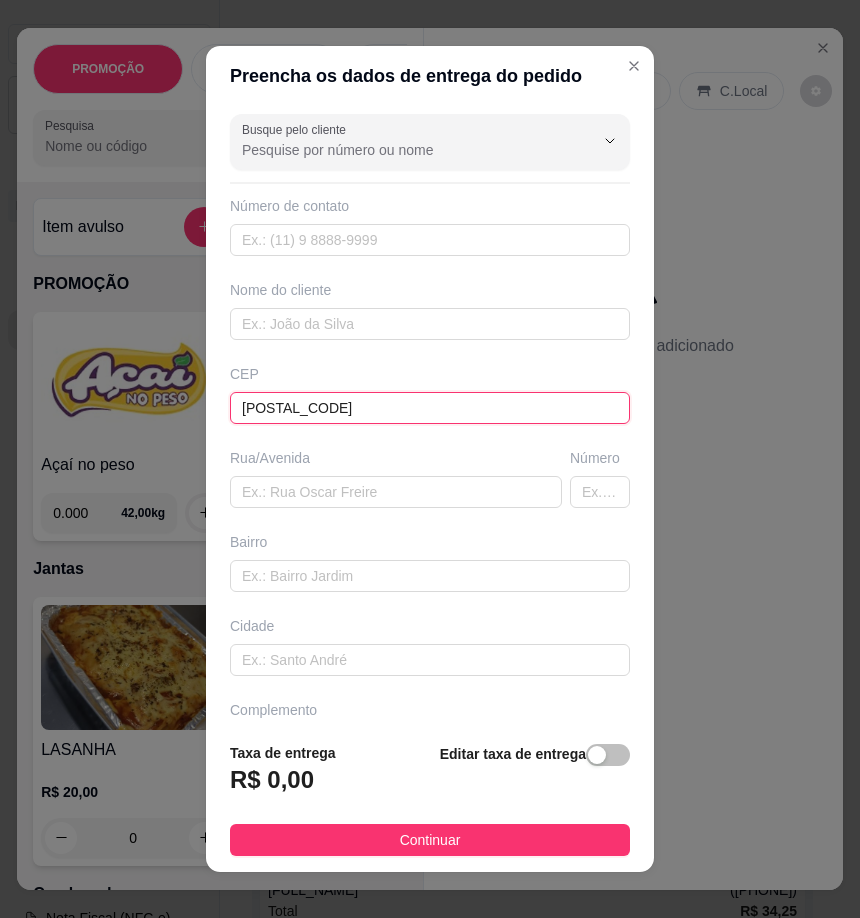 type on "Rua Planador" 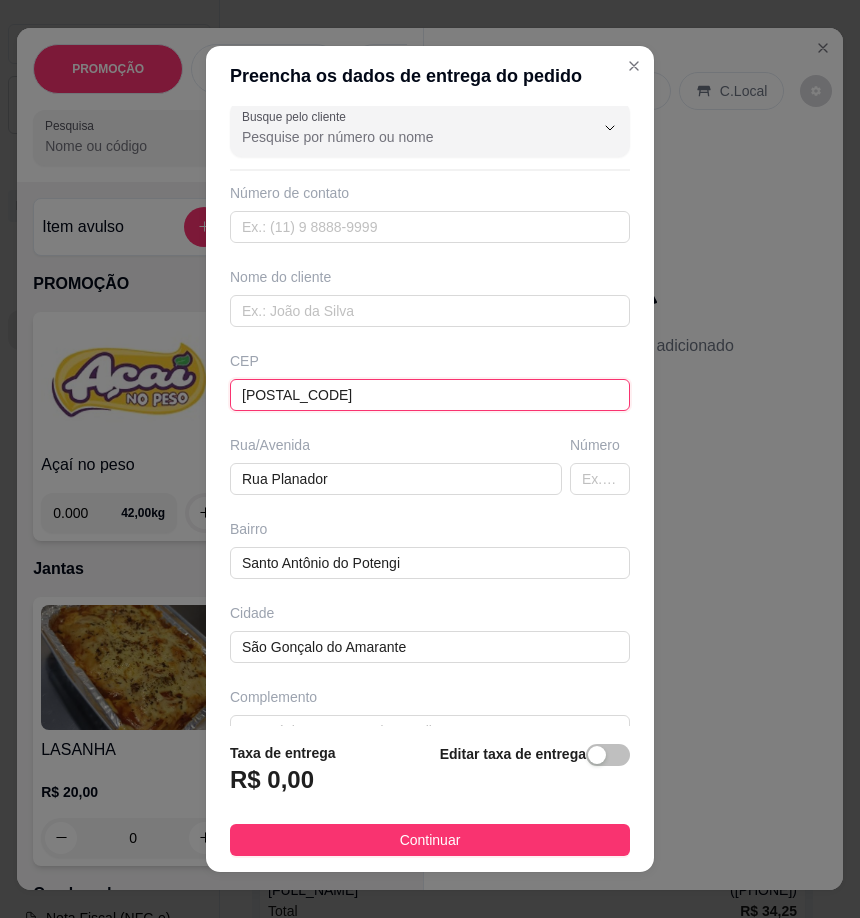 scroll, scrollTop: 54, scrollLeft: 0, axis: vertical 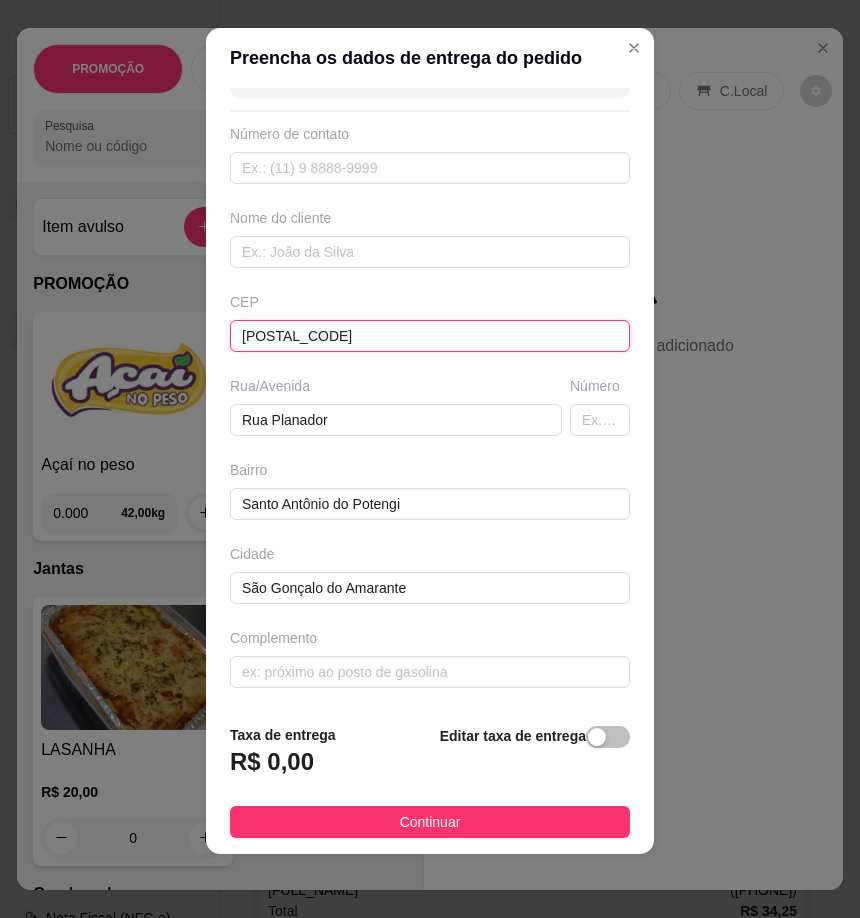 type on "[POSTAL_CODE]" 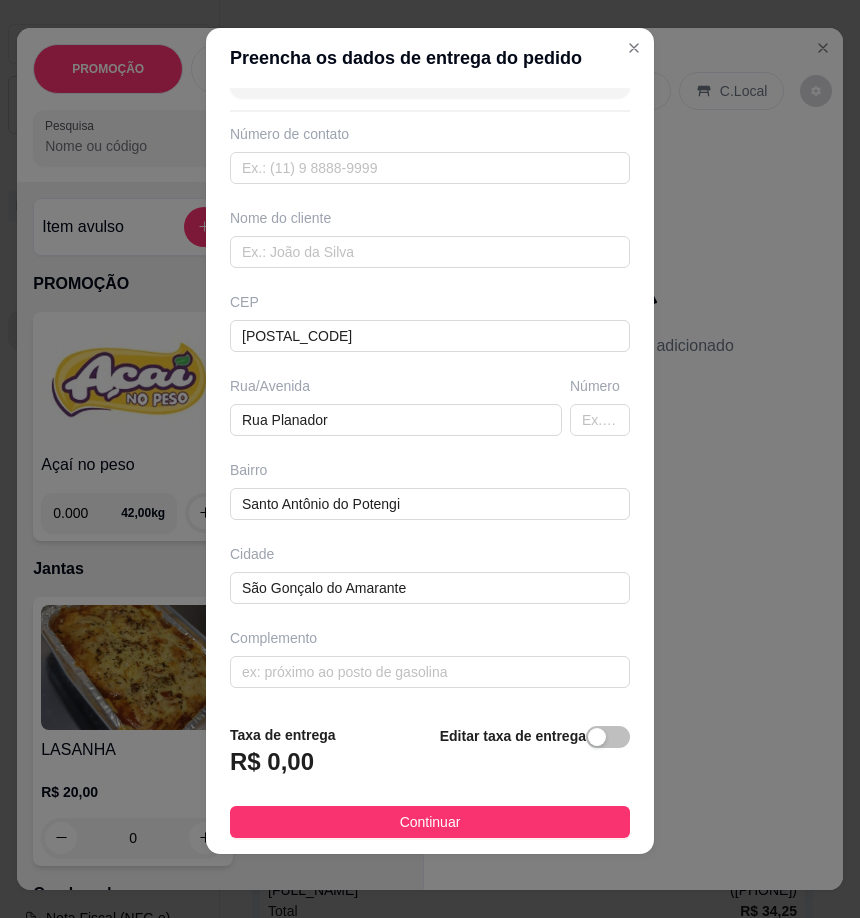 click on "Bairro" at bounding box center (430, 470) 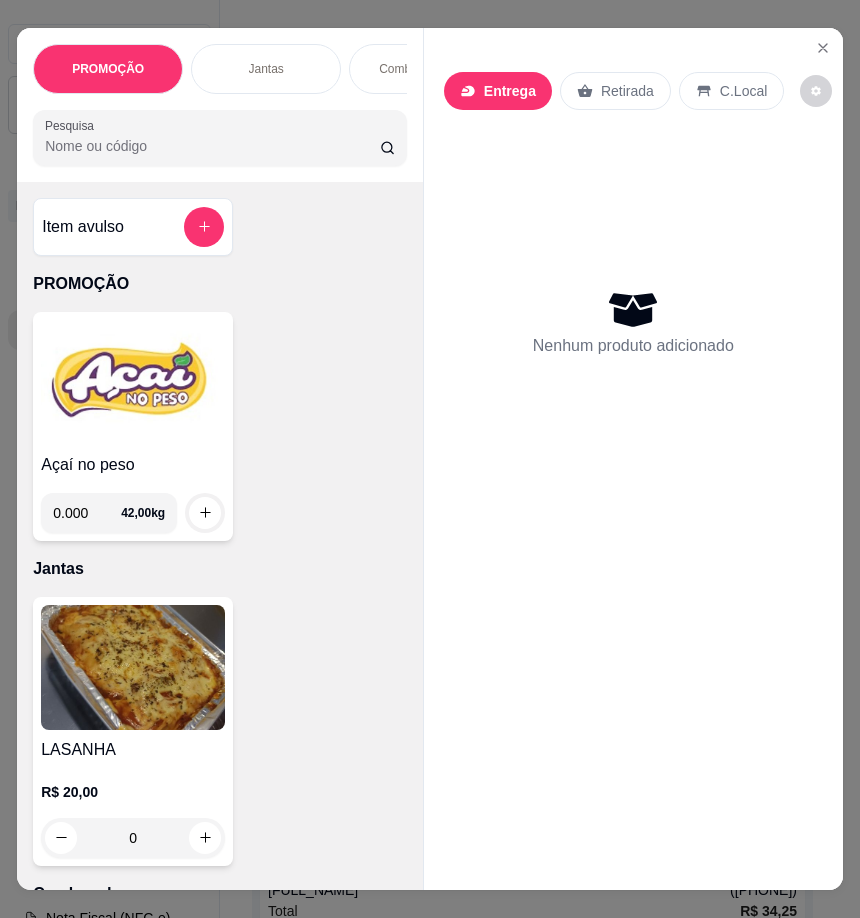click at bounding box center [133, 667] 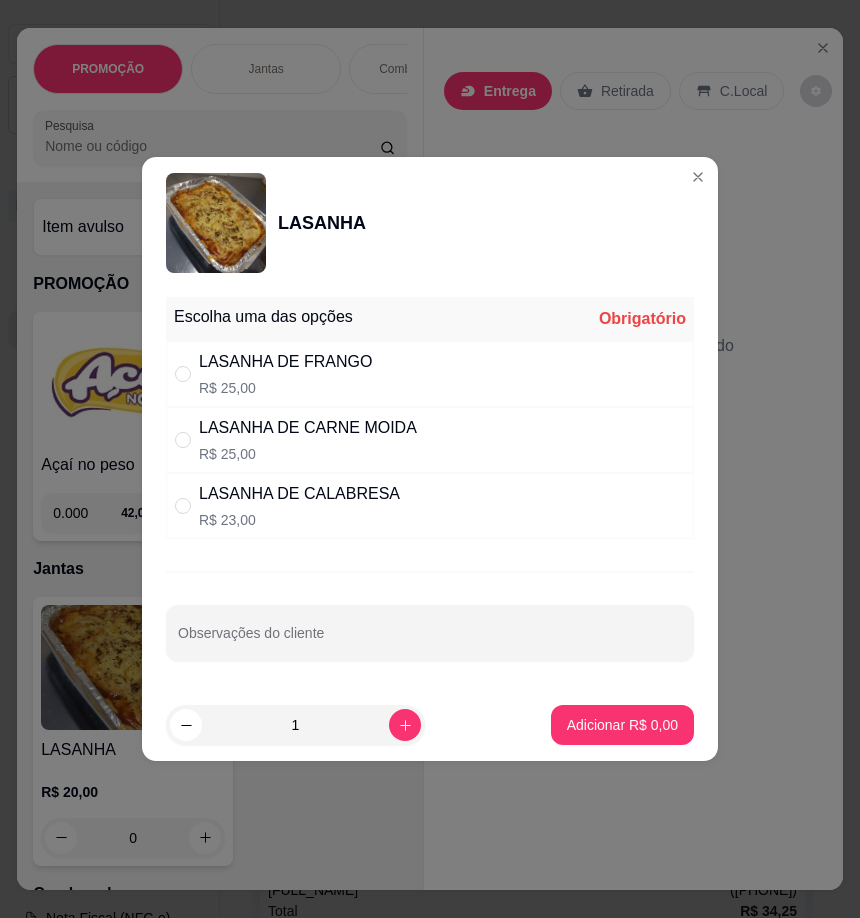 click on "LASANHA DE CARNE MOIDA" at bounding box center (308, 428) 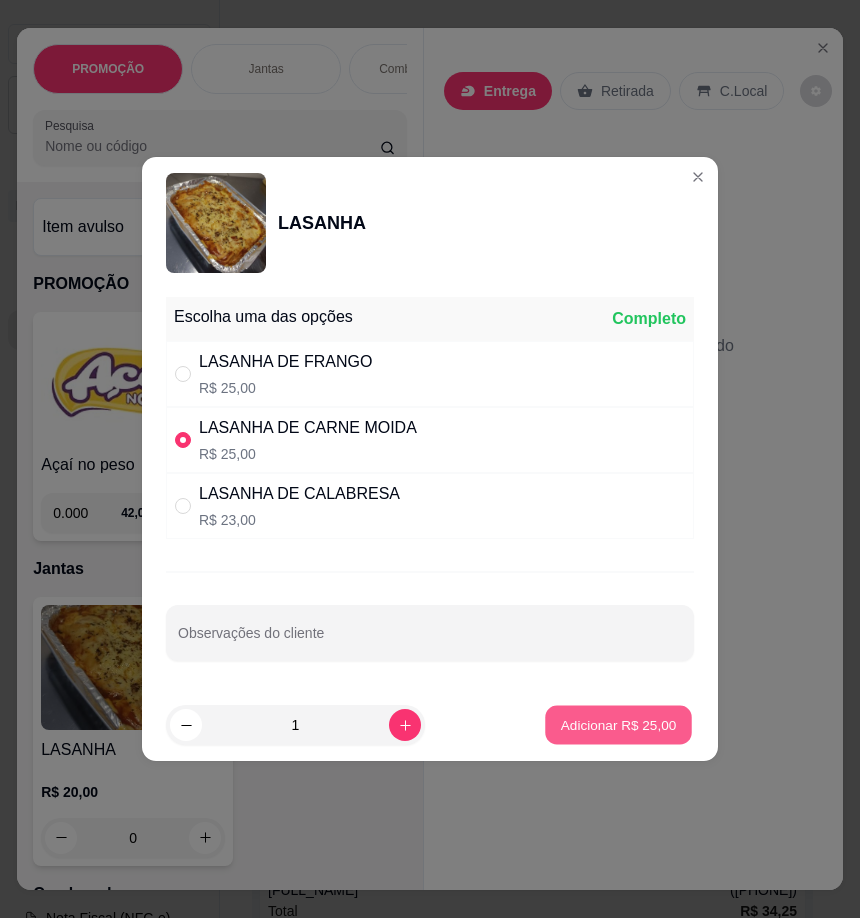 click on "Adicionar   R$ 25,00" at bounding box center [619, 724] 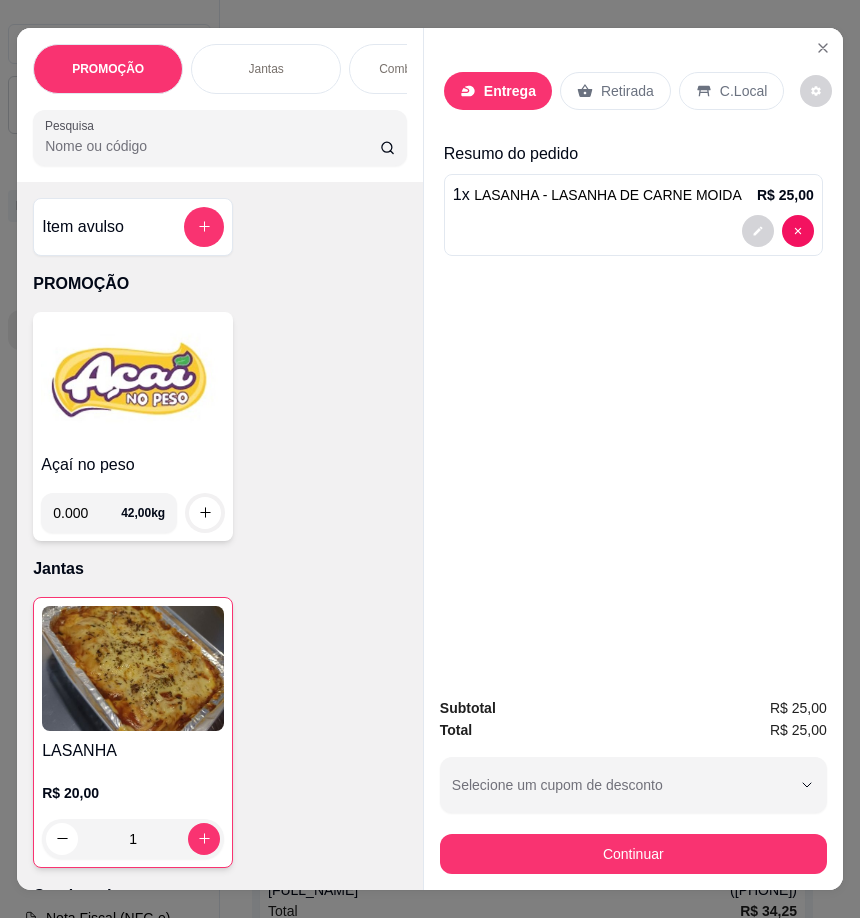 click on "Entrega Retirada C.Local" at bounding box center (633, 91) 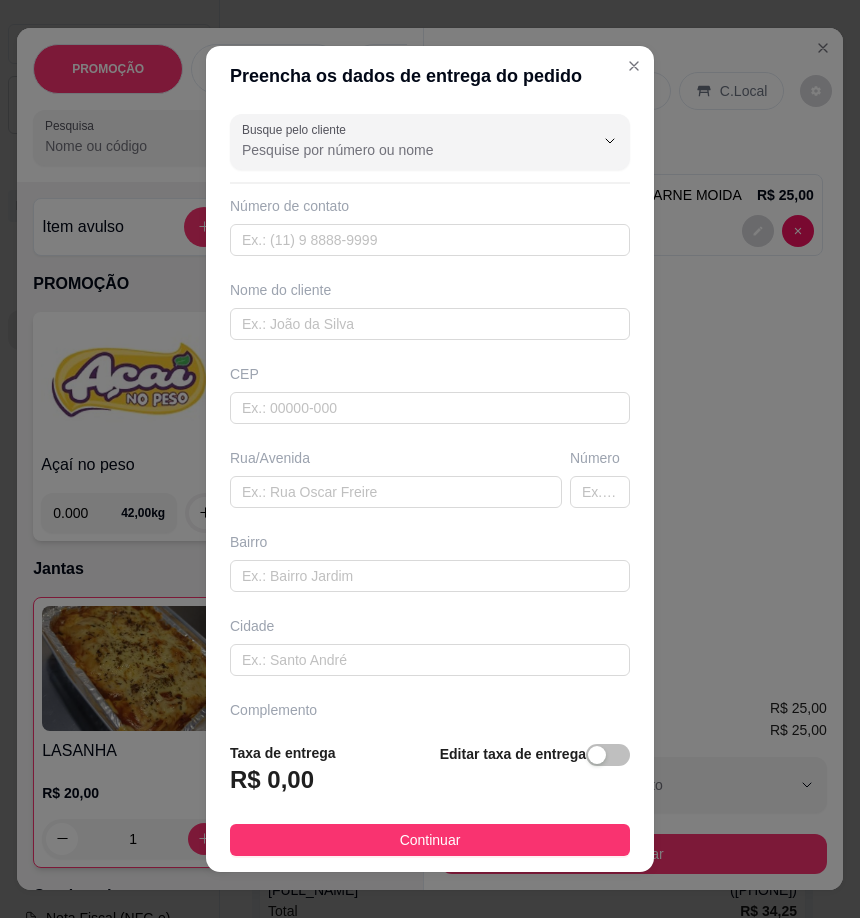 click at bounding box center [597, 755] 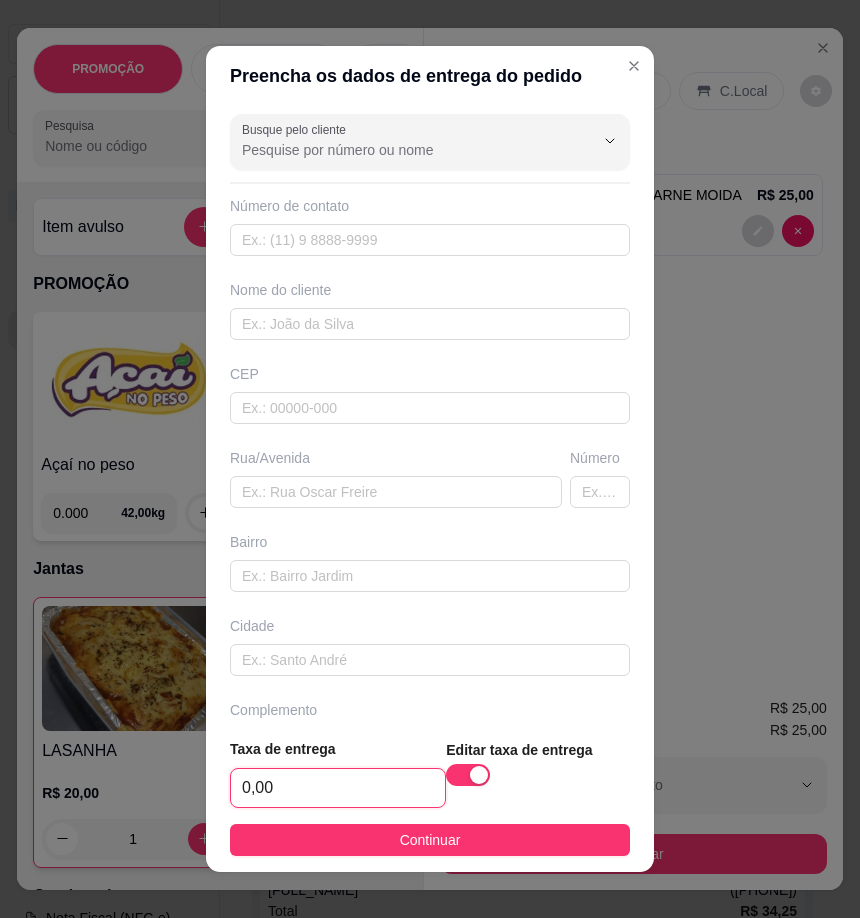 click on "0,00" at bounding box center (338, 788) 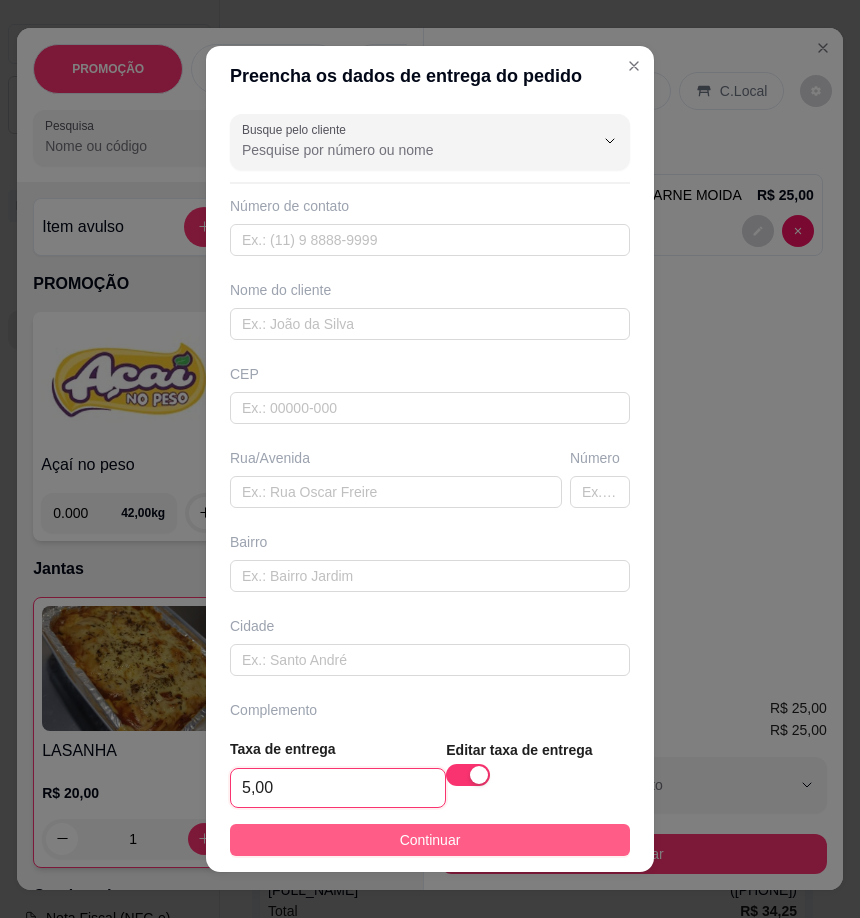 type on "5,00" 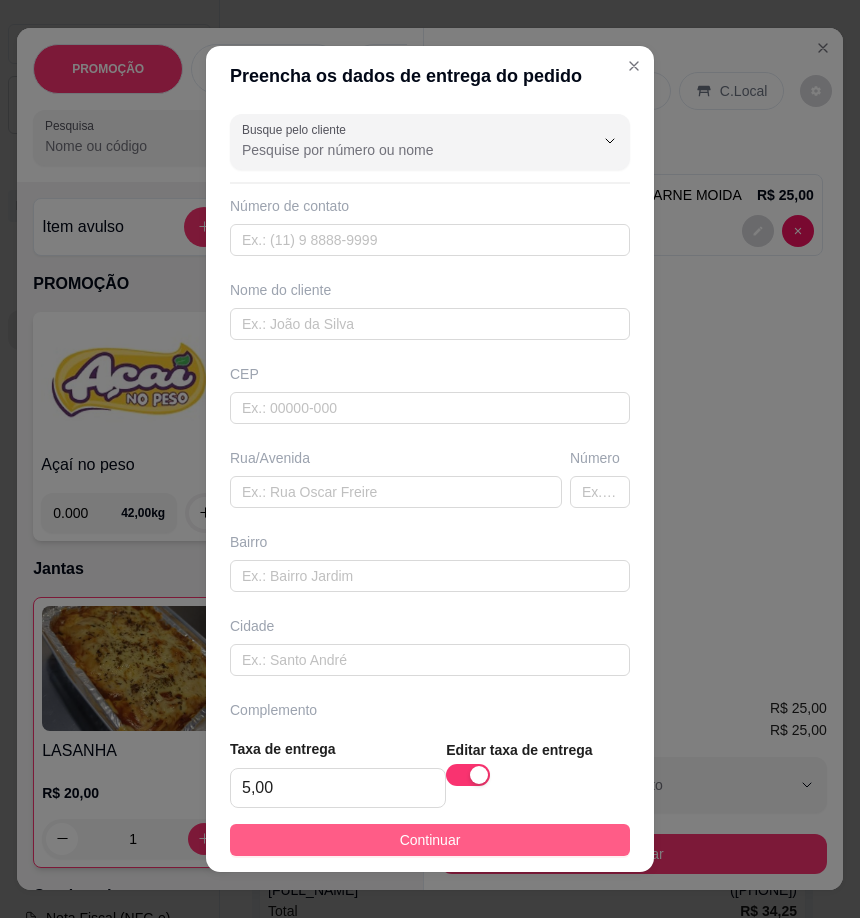 click on "Continuar" at bounding box center (430, 840) 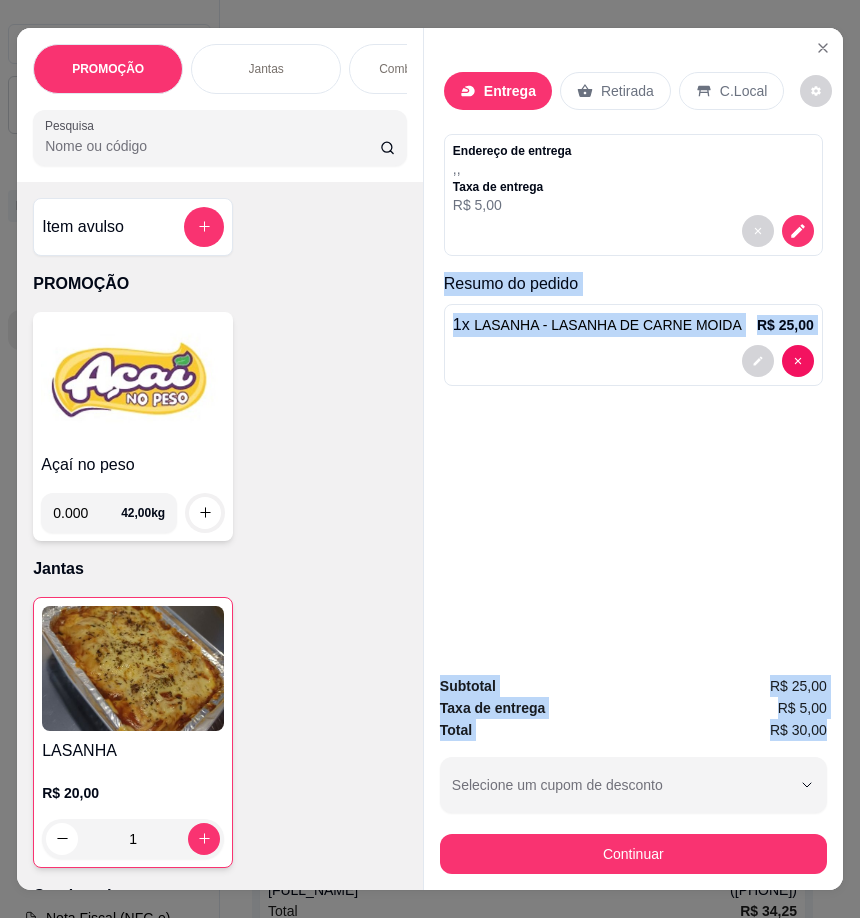 drag, startPoint x: 431, startPoint y: 280, endPoint x: 820, endPoint y: 723, distance: 589.55066 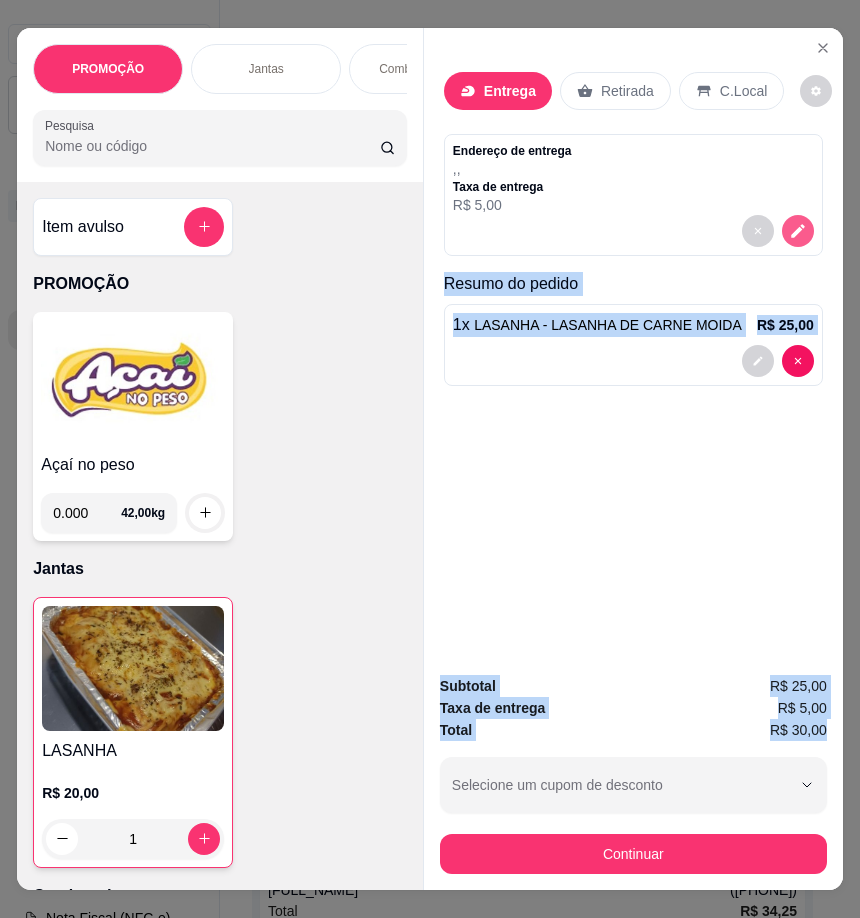 click 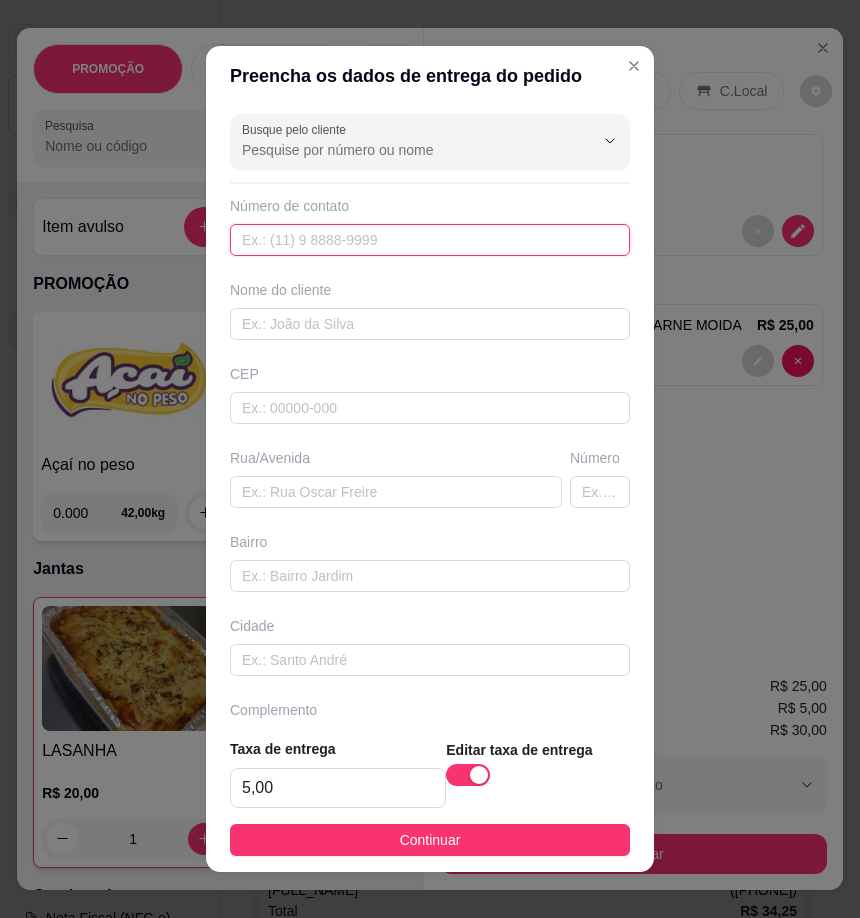 click at bounding box center [430, 240] 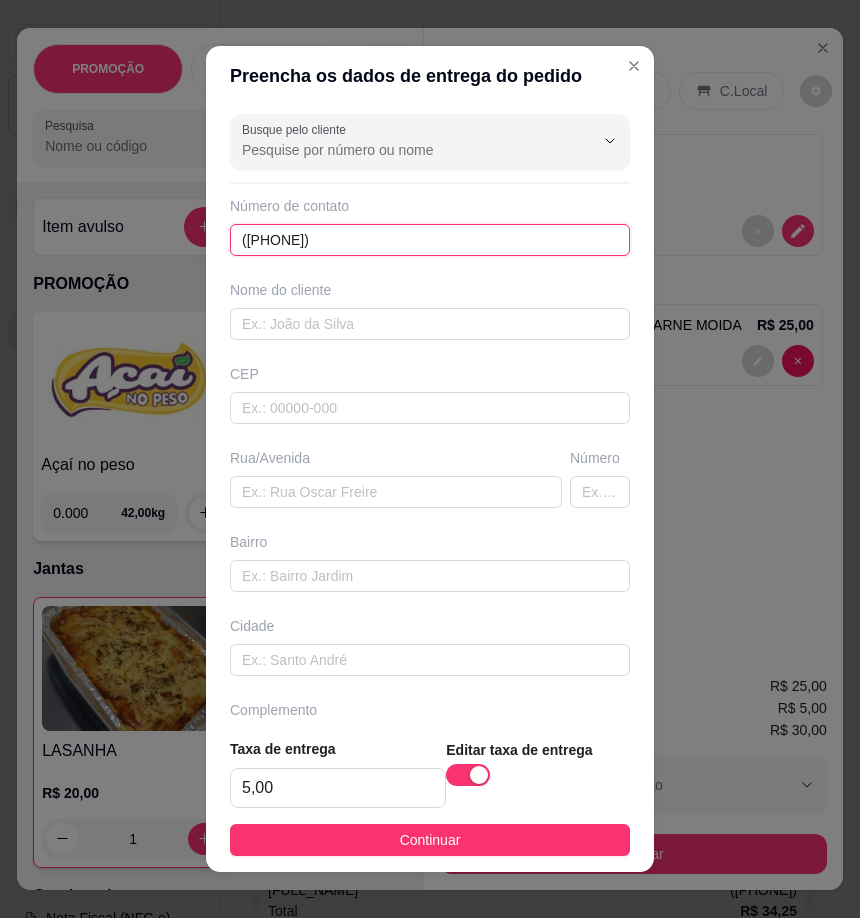 type on "([PHONE])" 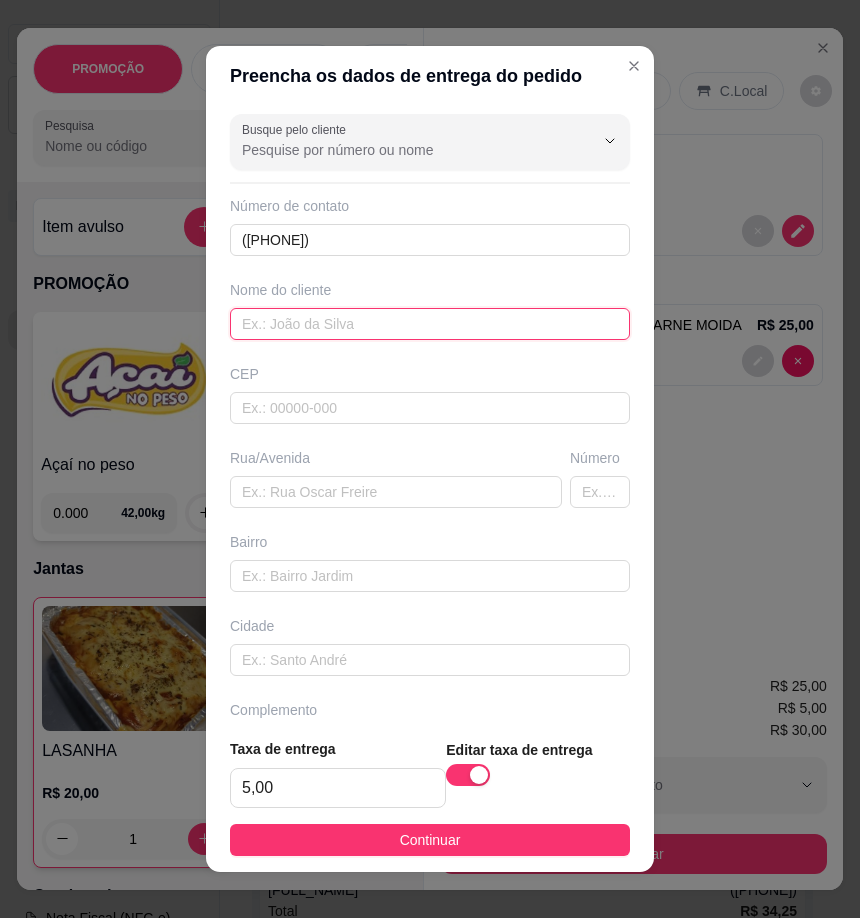 click at bounding box center (430, 324) 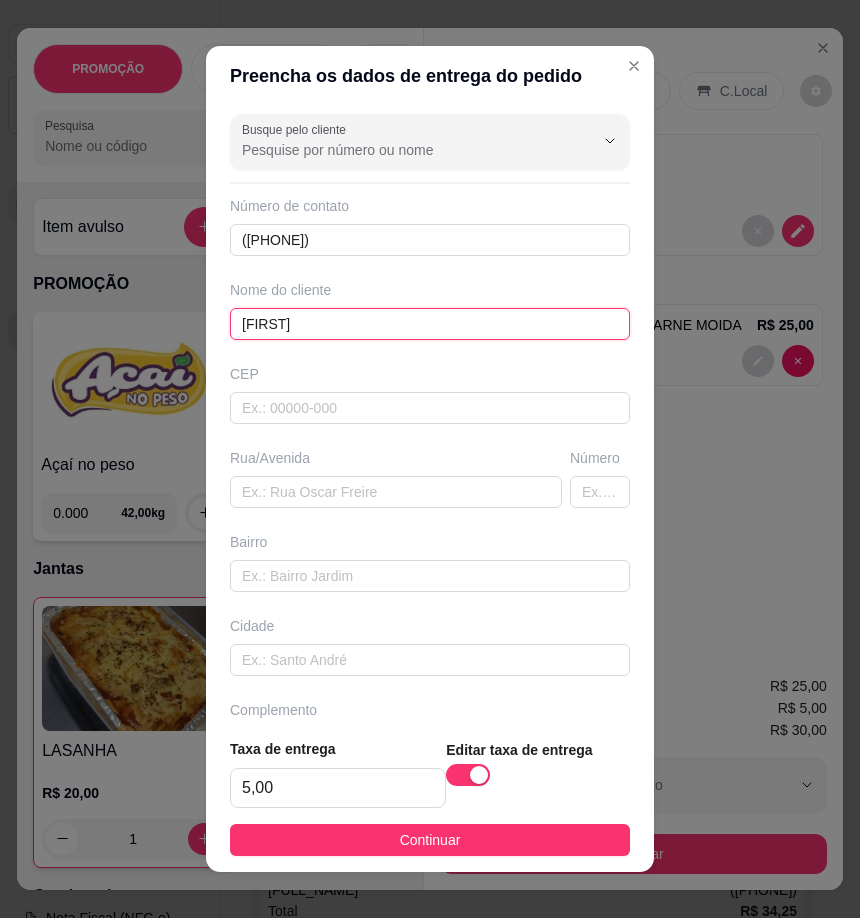 type on "[FIRST]" 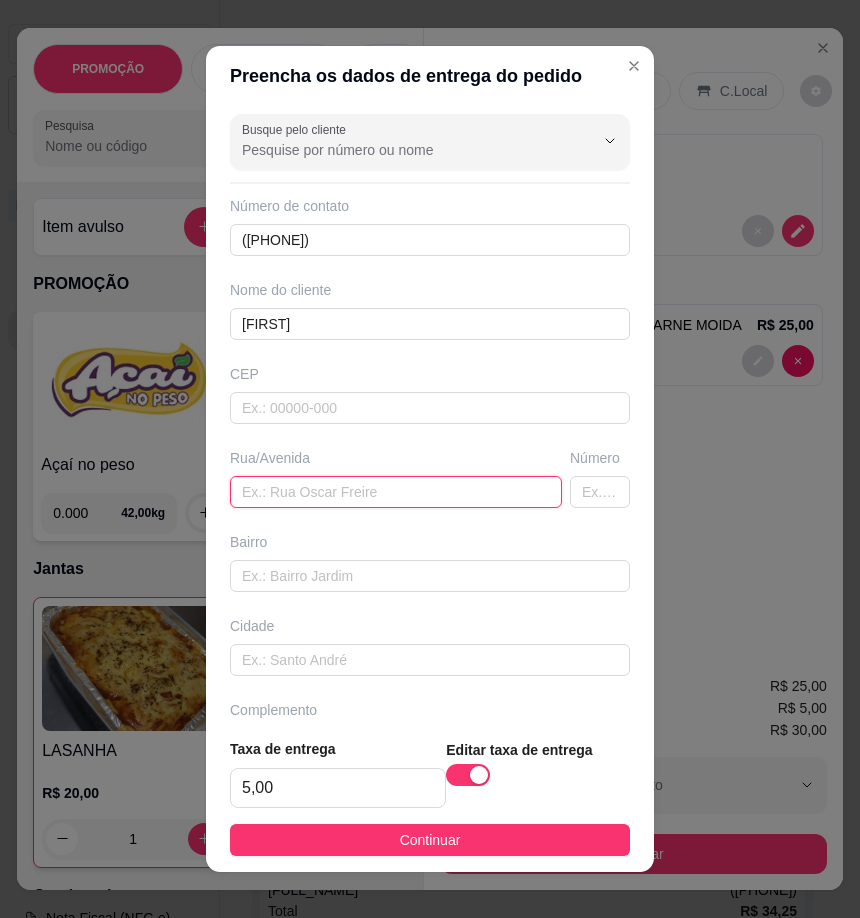 click at bounding box center (396, 492) 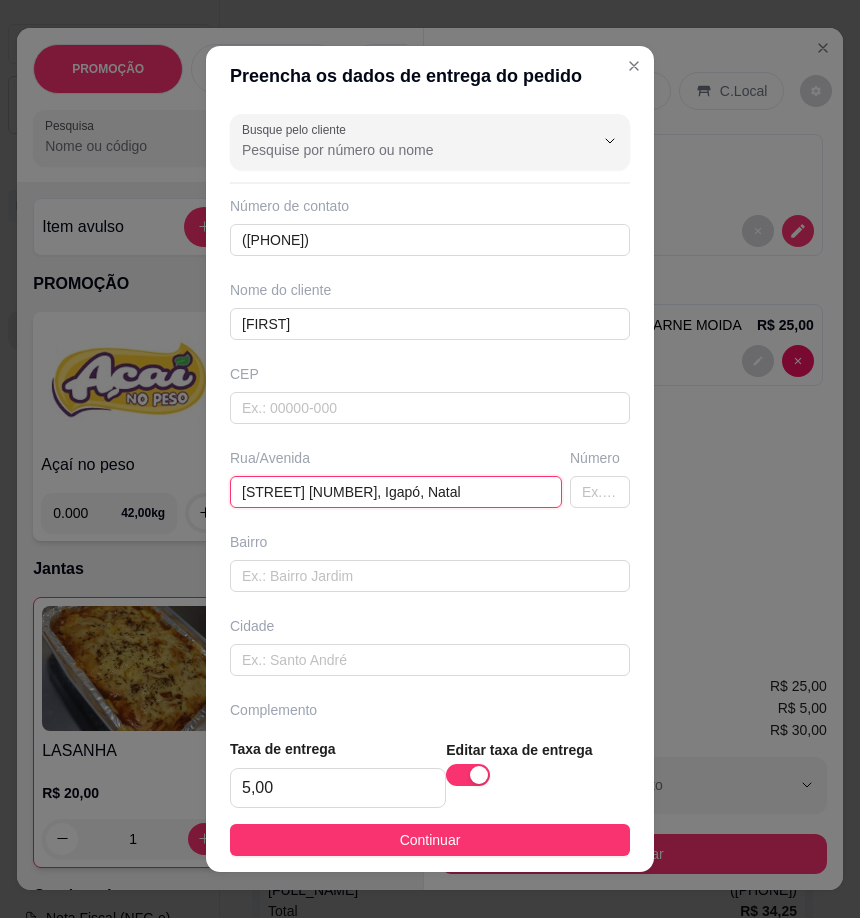 drag, startPoint x: 404, startPoint y: 495, endPoint x: 498, endPoint y: 484, distance: 94.641426 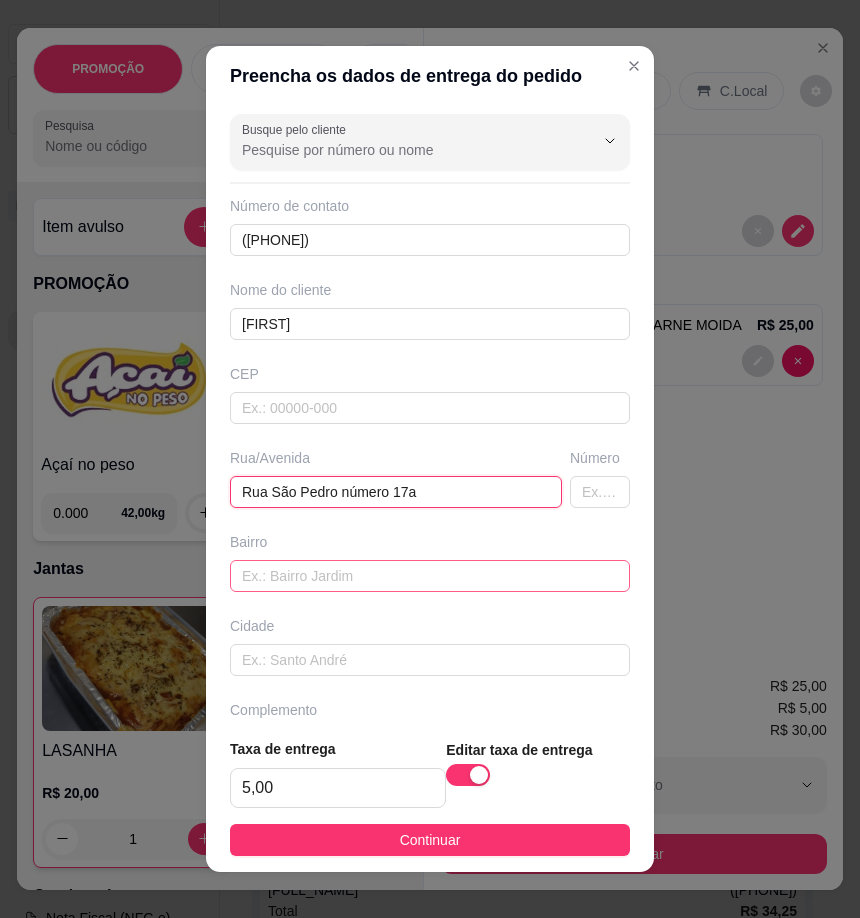 type on "Rua São Pedro número 17a" 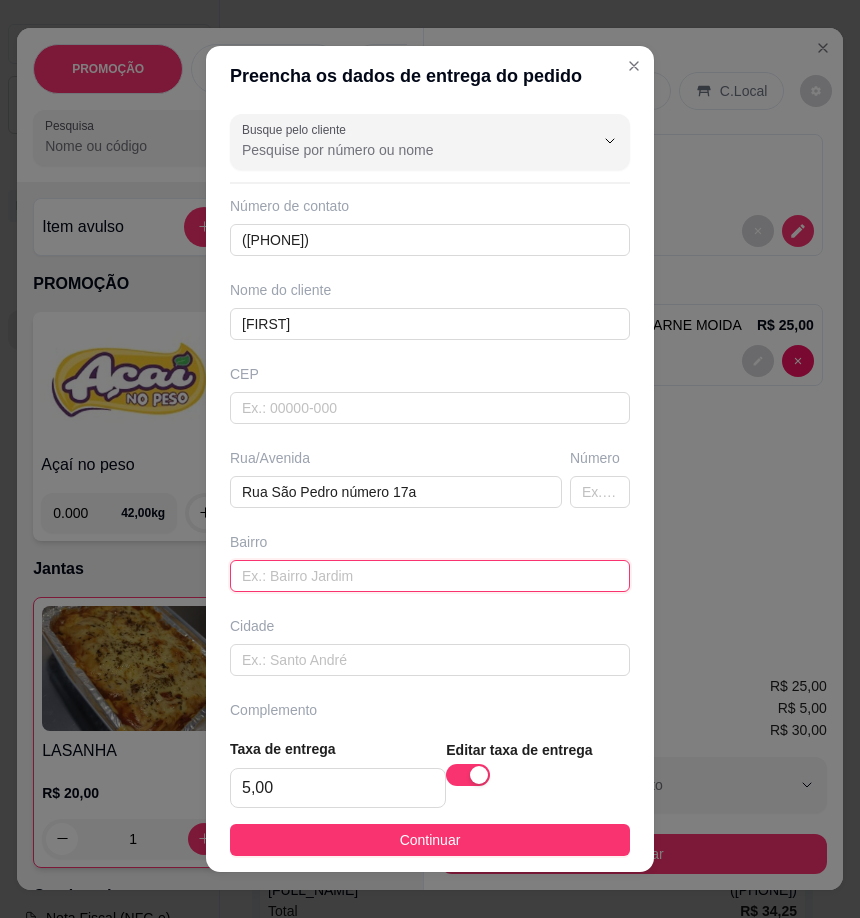 click at bounding box center [430, 576] 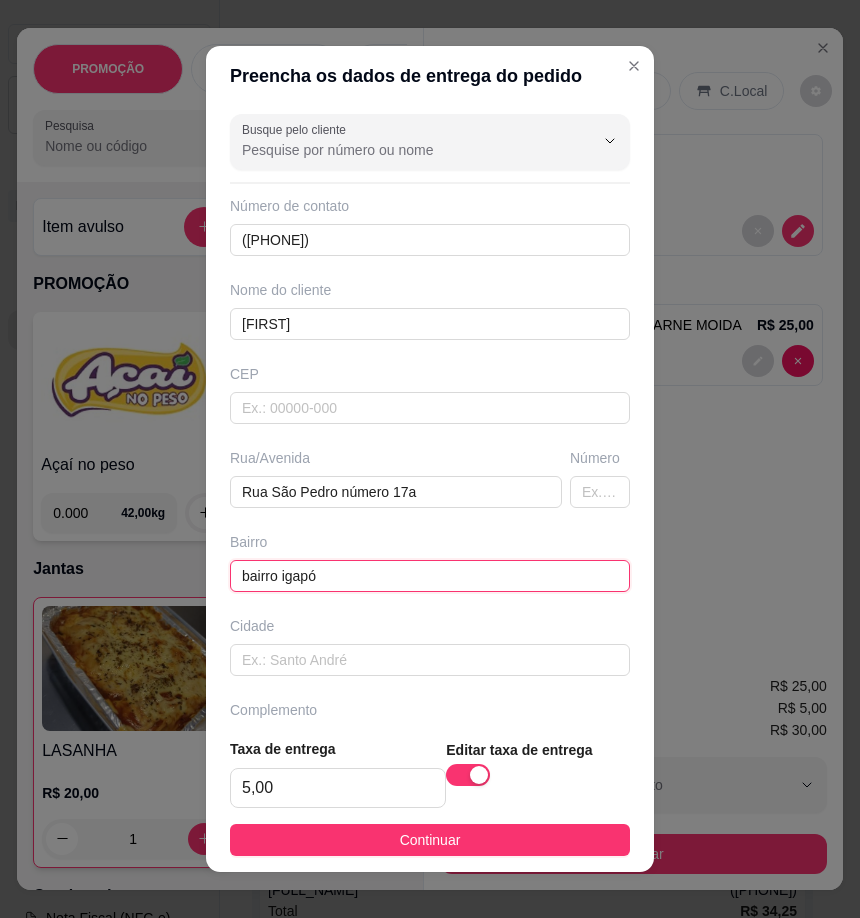 drag, startPoint x: 273, startPoint y: 579, endPoint x: 214, endPoint y: 580, distance: 59.008472 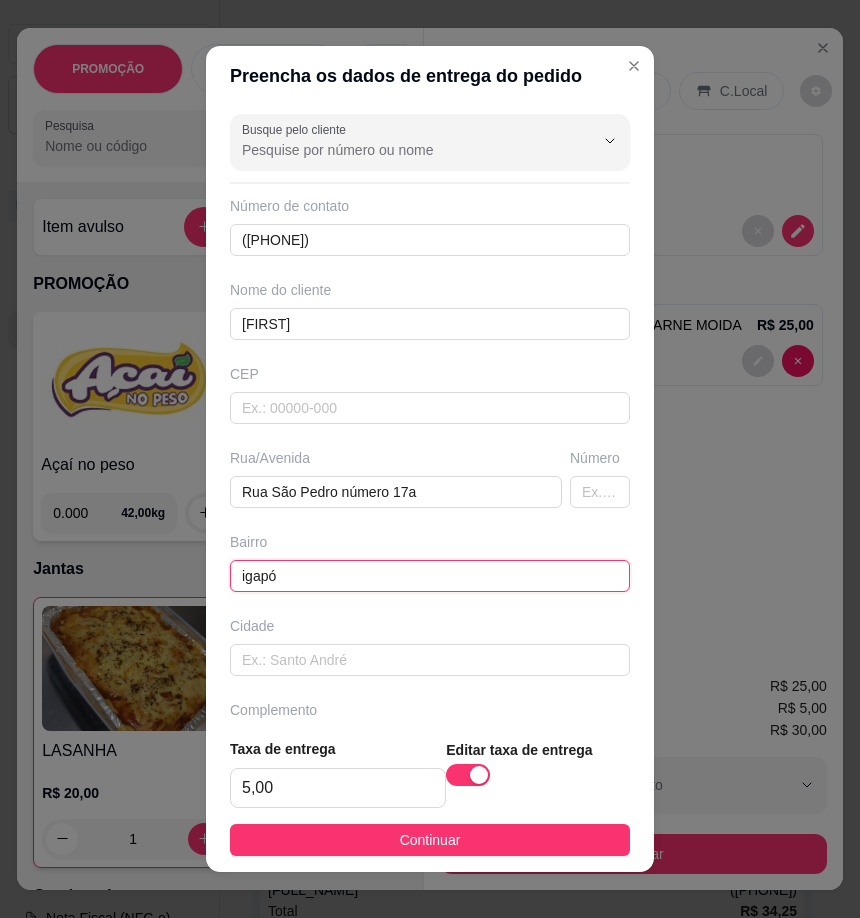 type on "igapó" 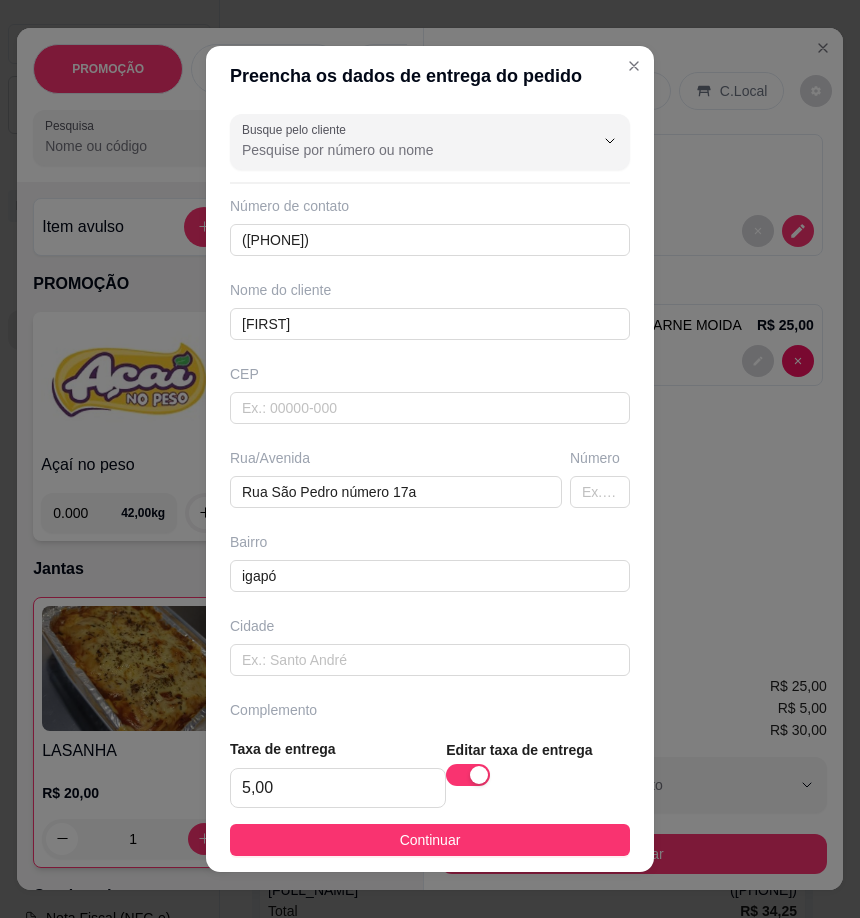 click on "Taxa de entrega 5,00 Editar taxa de entrega Continuar" at bounding box center (430, 797) 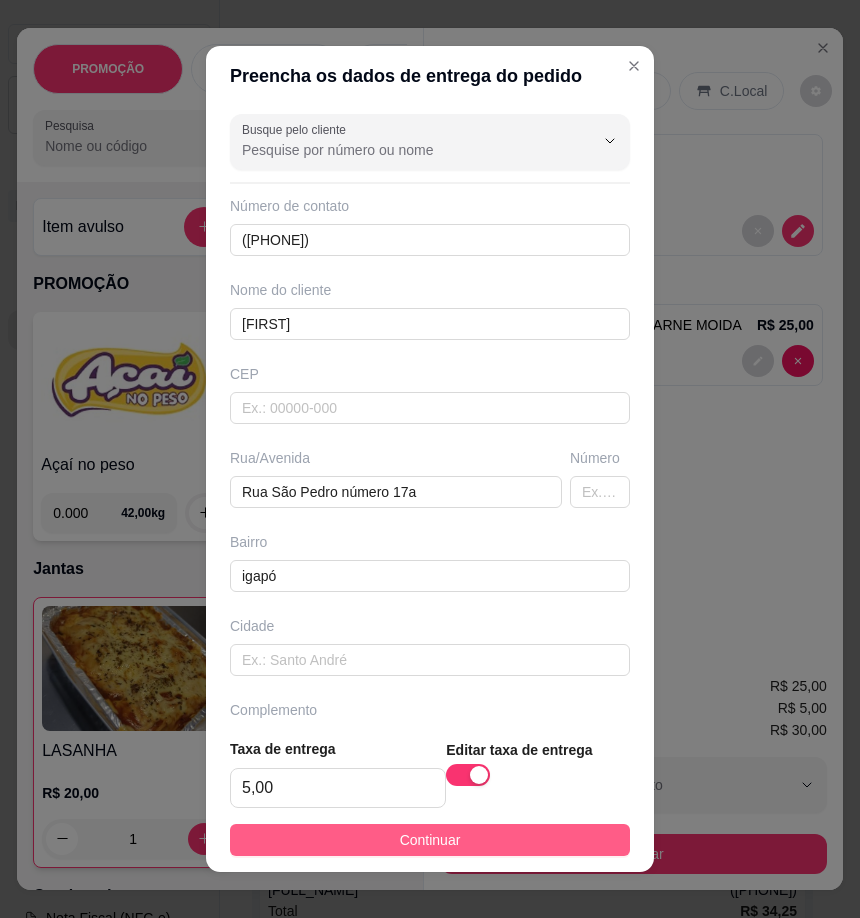 click on "Continuar" at bounding box center (430, 840) 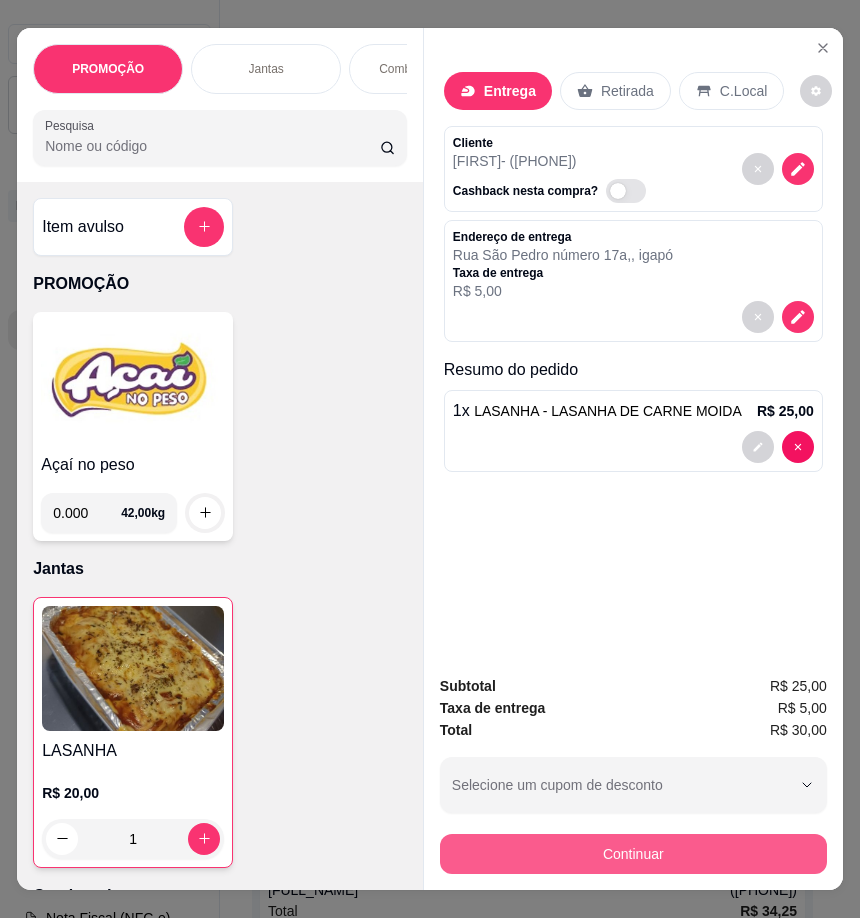 click on "Continuar" at bounding box center (633, 854) 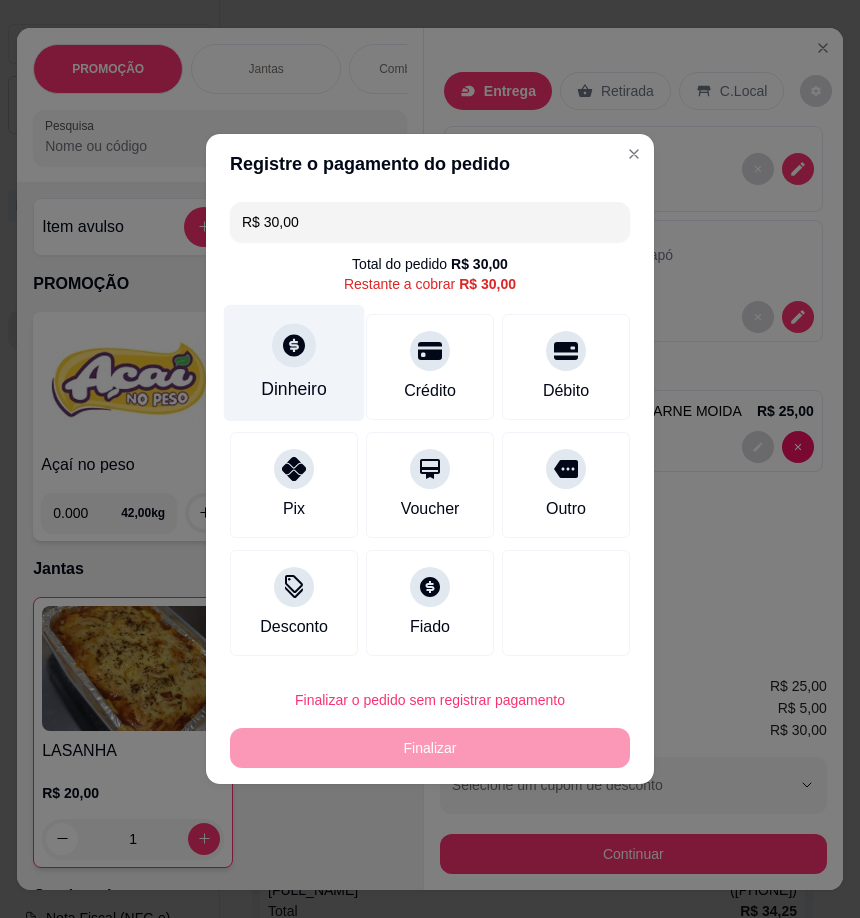 click on "Dinheiro" at bounding box center (294, 389) 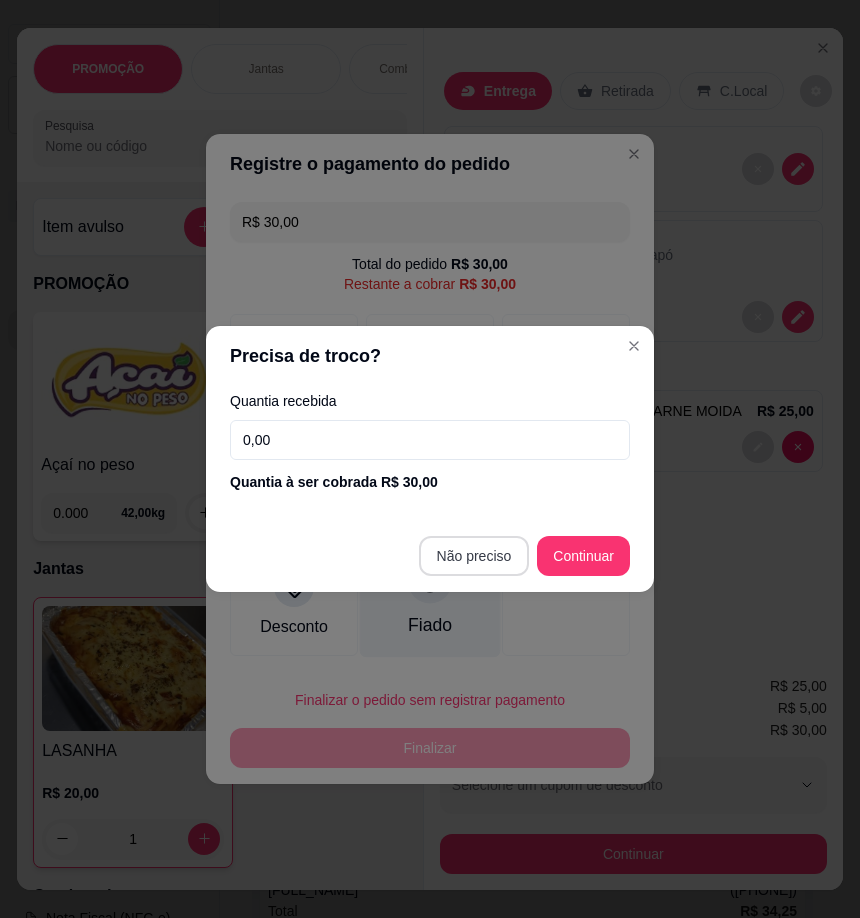 type on "R$ 0,00" 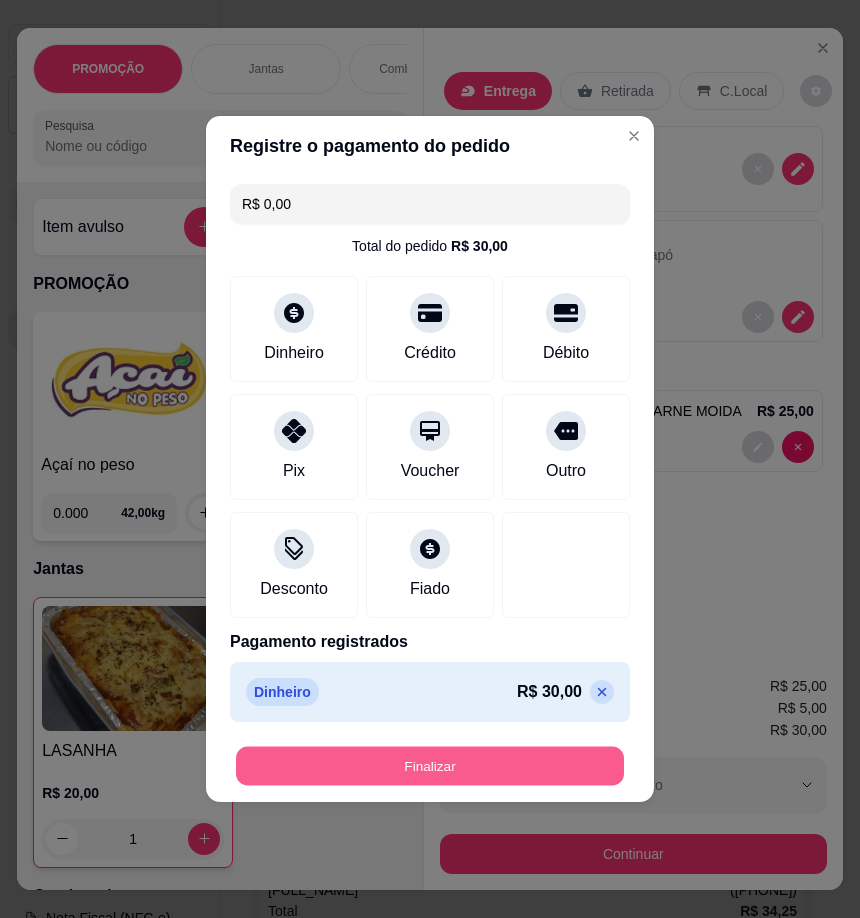 click on "Finalizar" at bounding box center [430, 766] 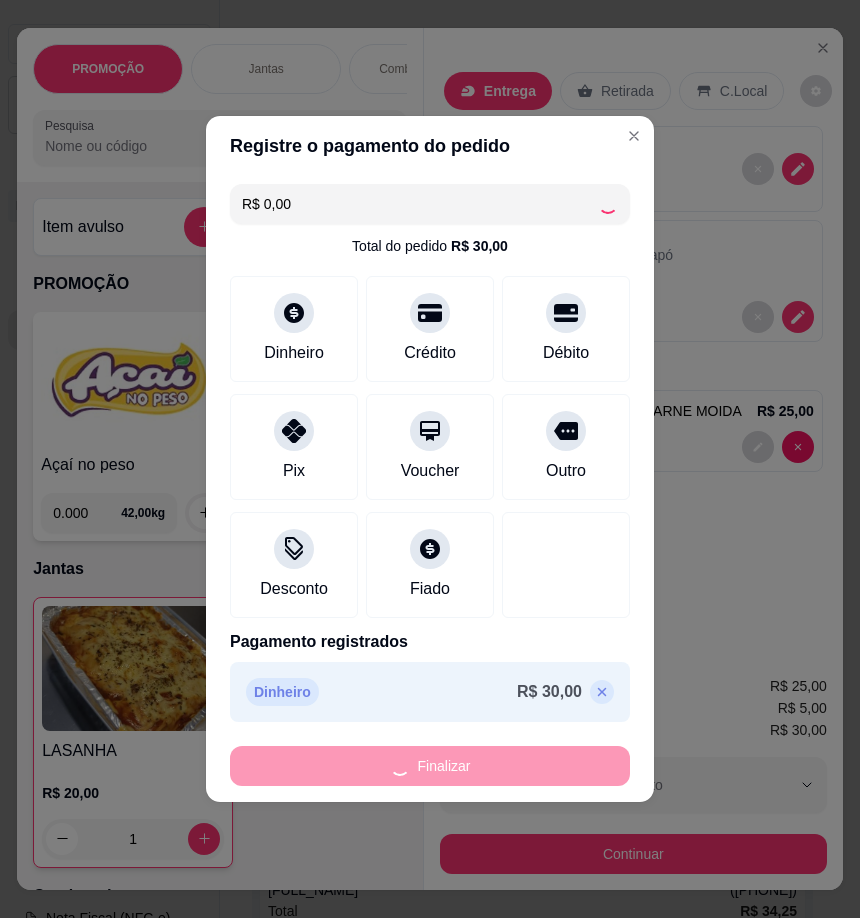 type on "0" 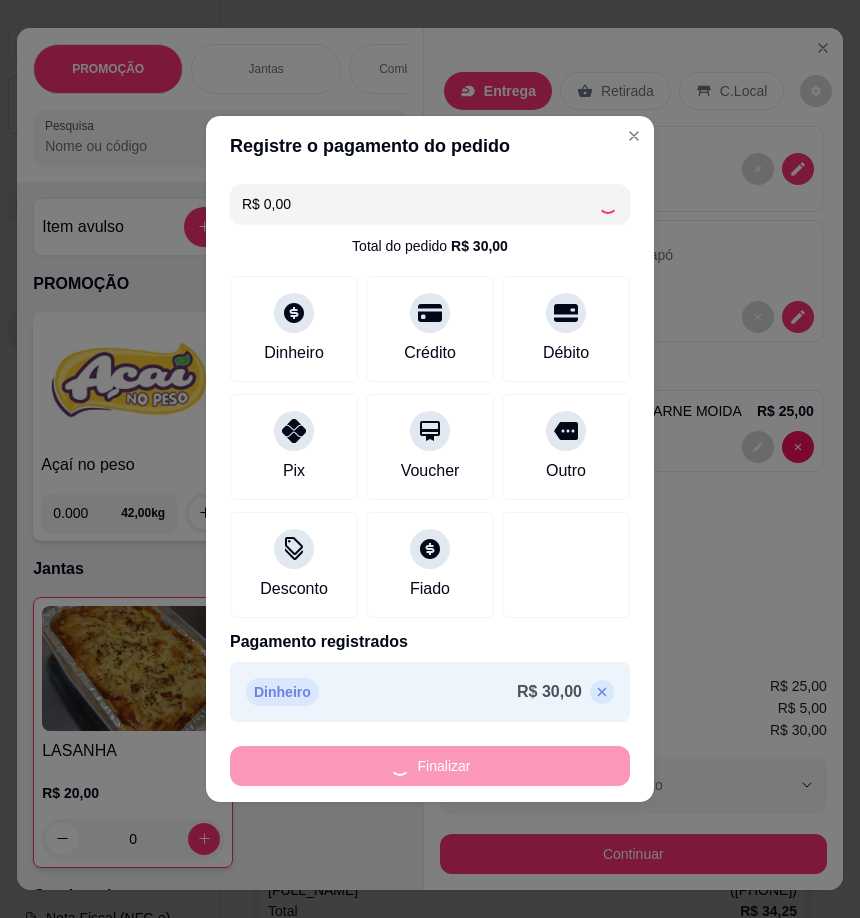 type on "-R$ 30,00" 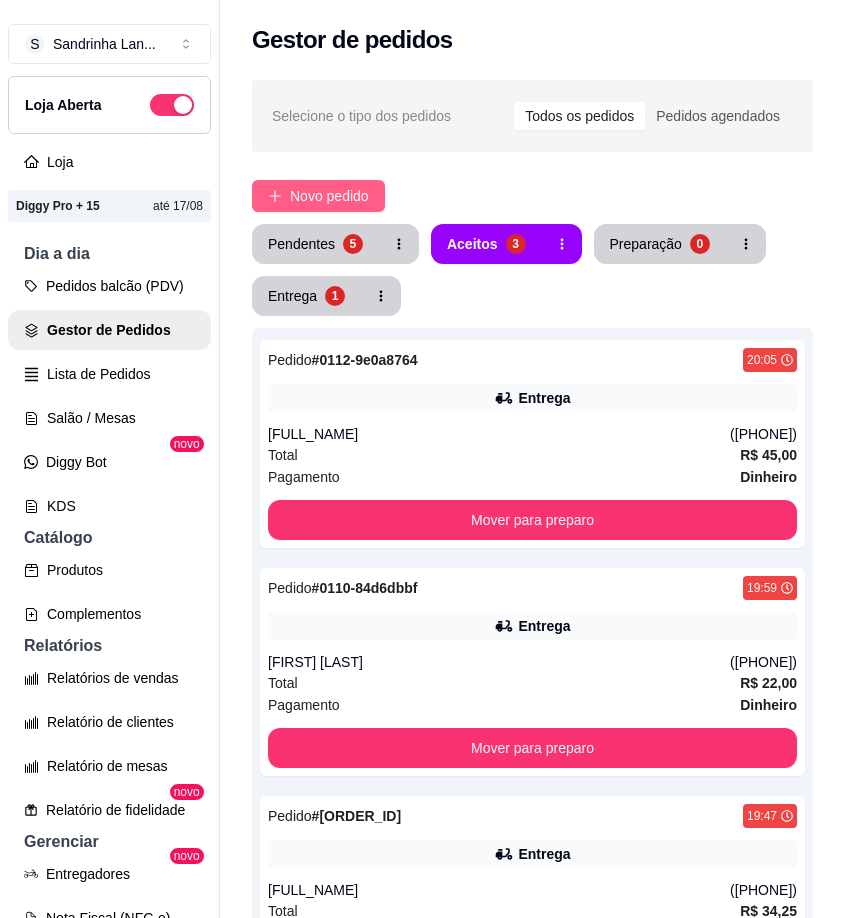 click on "Selecione o tipo dos pedidos Todos os pedidos Pedidos agendados Novo pedido Pendentes 5 Aceitos 3 Preparação 0 Entrega 1 Pedido  # 0112-9e0a8764 [TIME] Entrega [FIRST] [LAST]  ([PHONE]) Total R$ 45,00 Pagamento Dinheiro Mover para preparo Pedido  # 0110-84d6dbbf [TIME] Entrega [FIRST] [LAST]  ([PHONE]) Total R$ 22,00 Pagamento Dinheiro Mover para preparo Pedido  # 0108-ec27e133 [TIME] Entrega [FIRST] ([PHONE]) Total R$ 34,25 Pagamento Cartão de débito Mover para preparo" at bounding box center (532, 669) 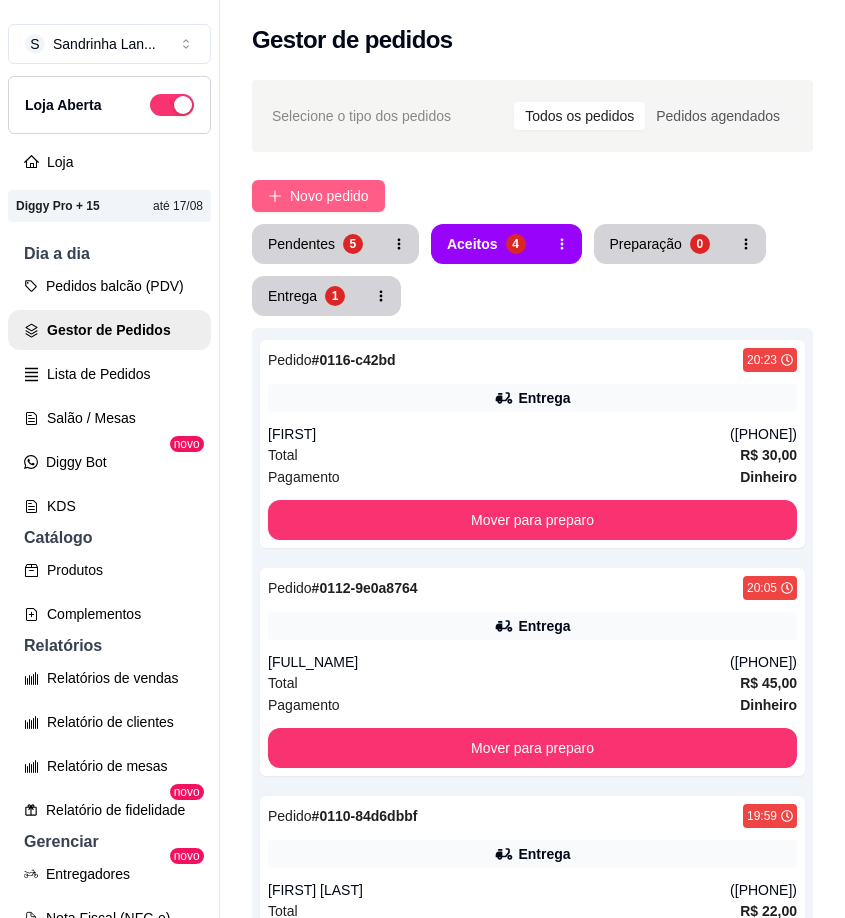 click on "Novo pedido" at bounding box center (329, 196) 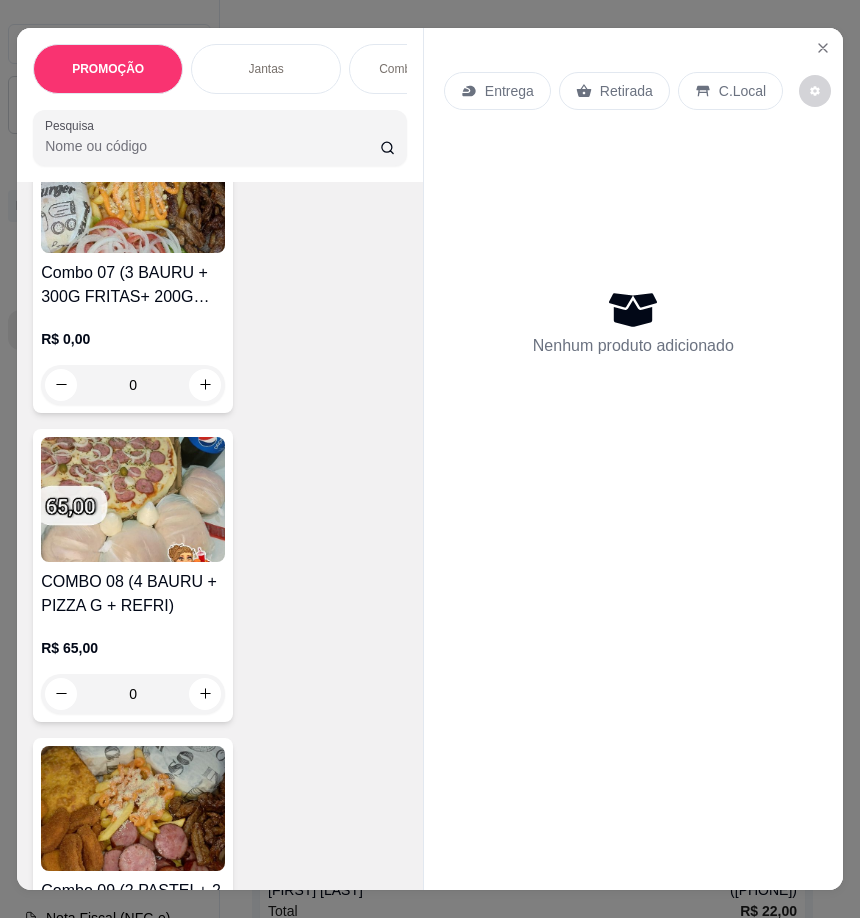 scroll, scrollTop: 2700, scrollLeft: 0, axis: vertical 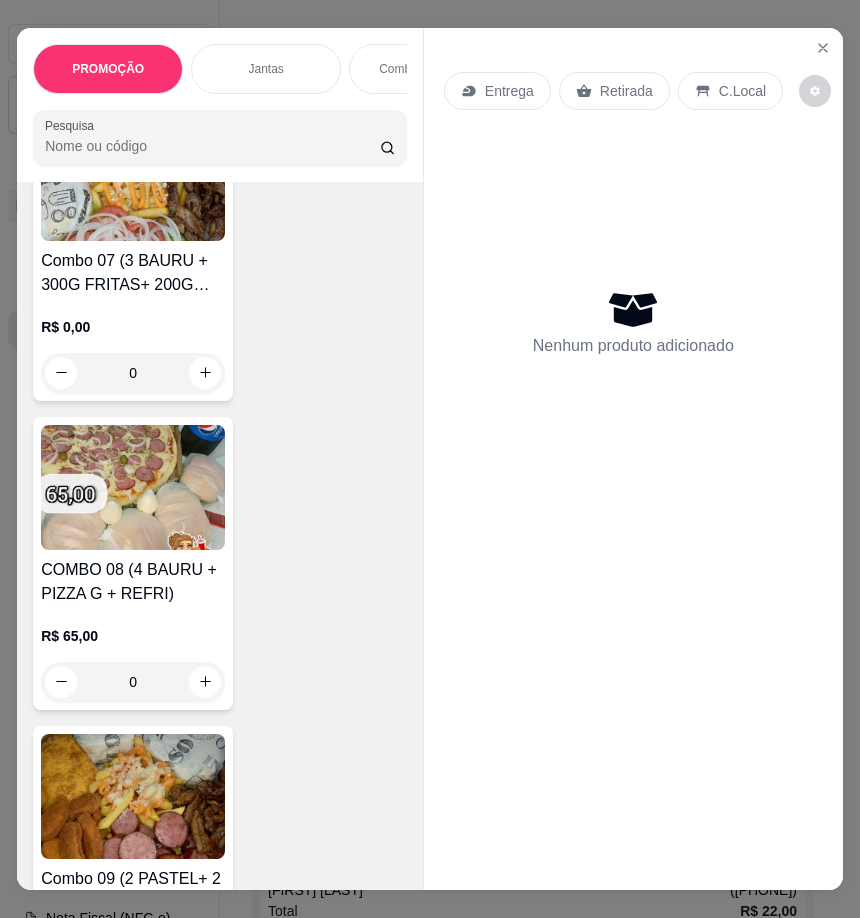 click at bounding box center (133, 487) 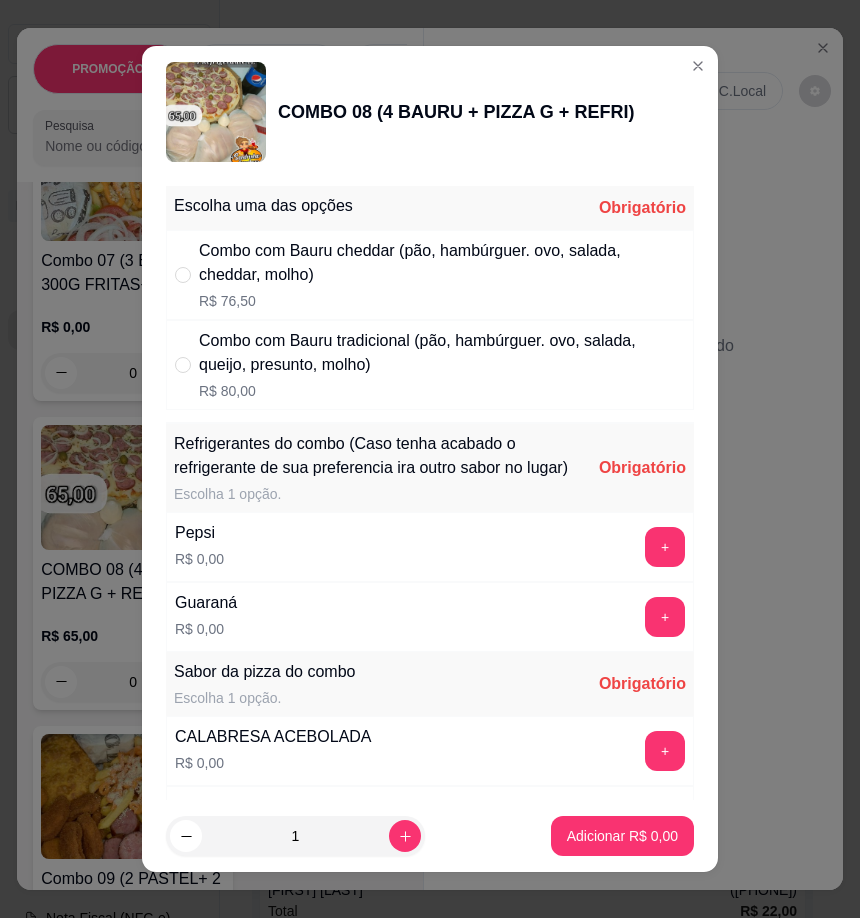 click on "Combo com Bauru cheddar (pão, hambúrguer. ovo, salada, cheddar, molho)" at bounding box center (442, 263) 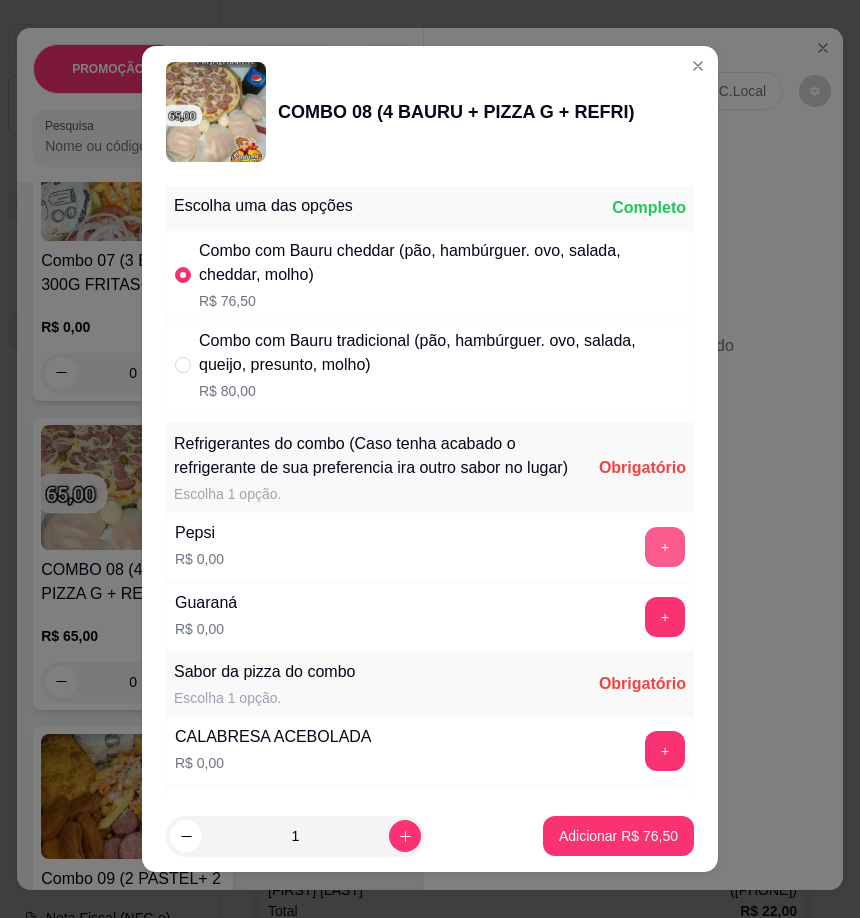 click on "+" at bounding box center [665, 547] 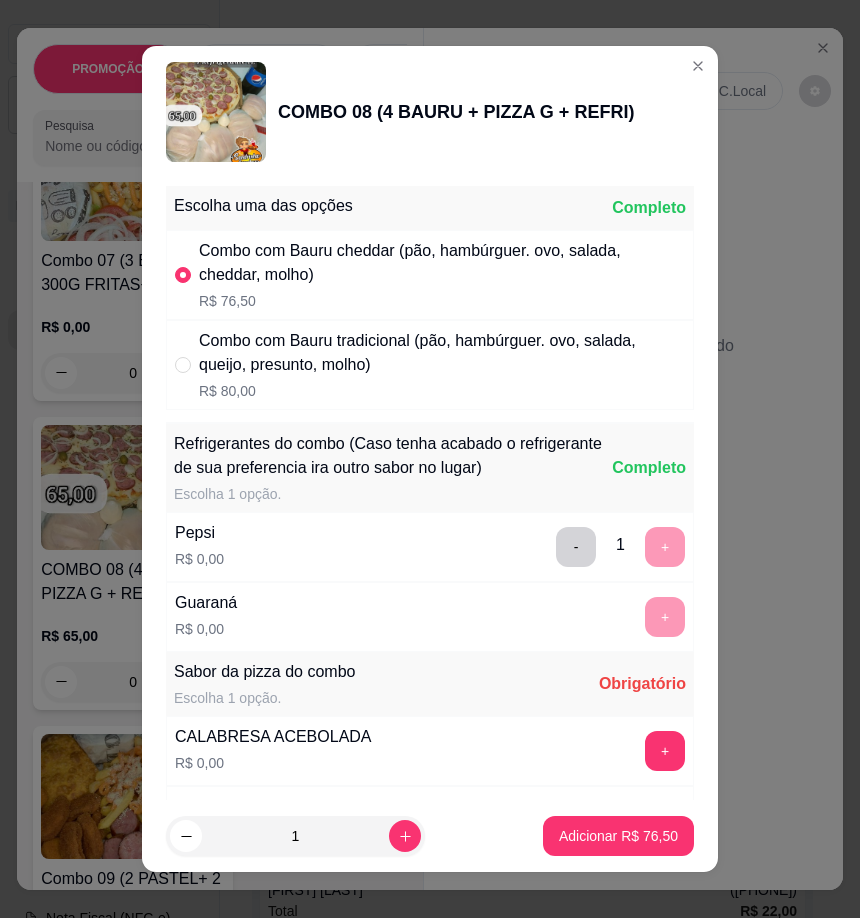 scroll, scrollTop: 200, scrollLeft: 0, axis: vertical 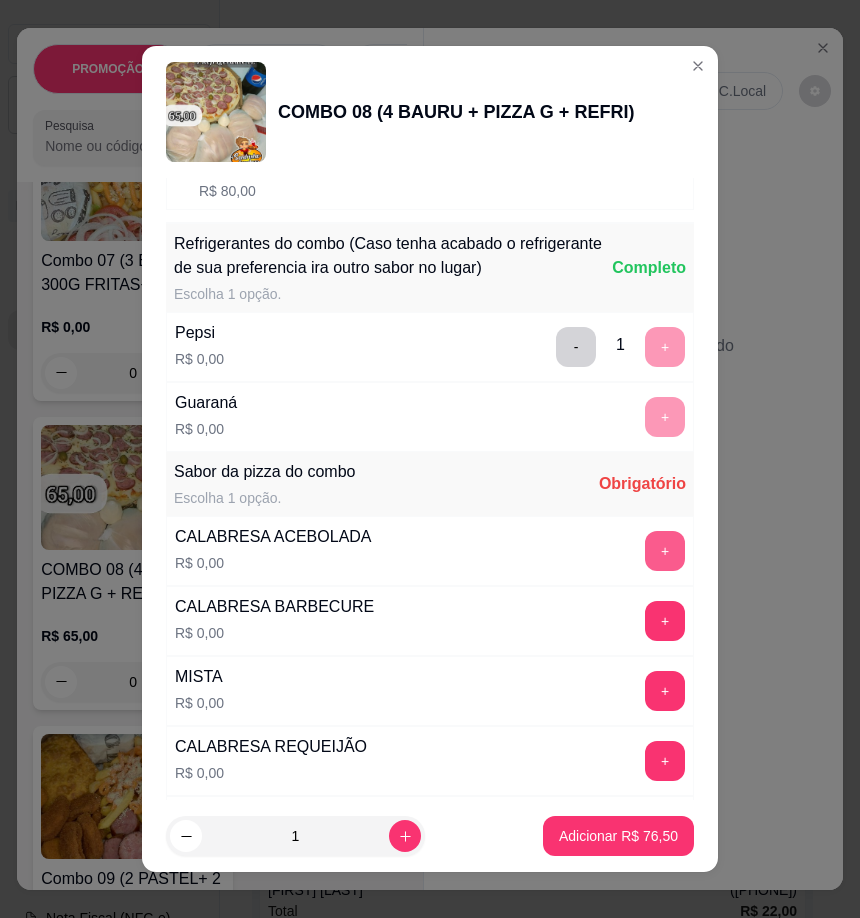 click on "+" at bounding box center (665, 551) 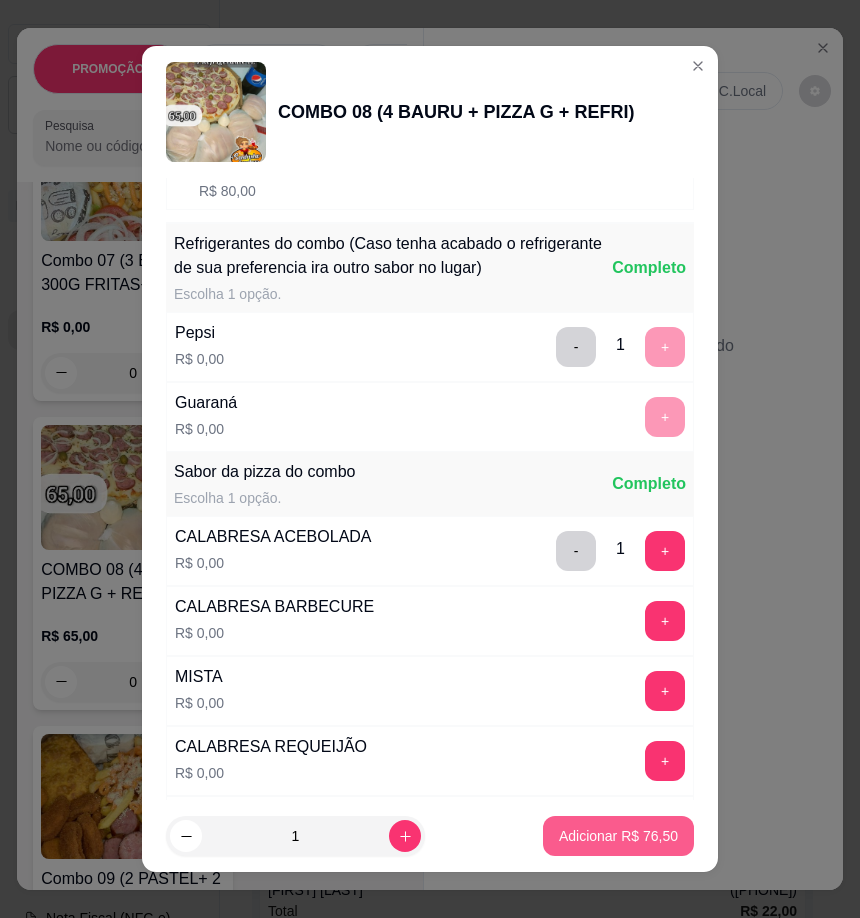 click on "Adicionar   R$ 76,50" at bounding box center (618, 836) 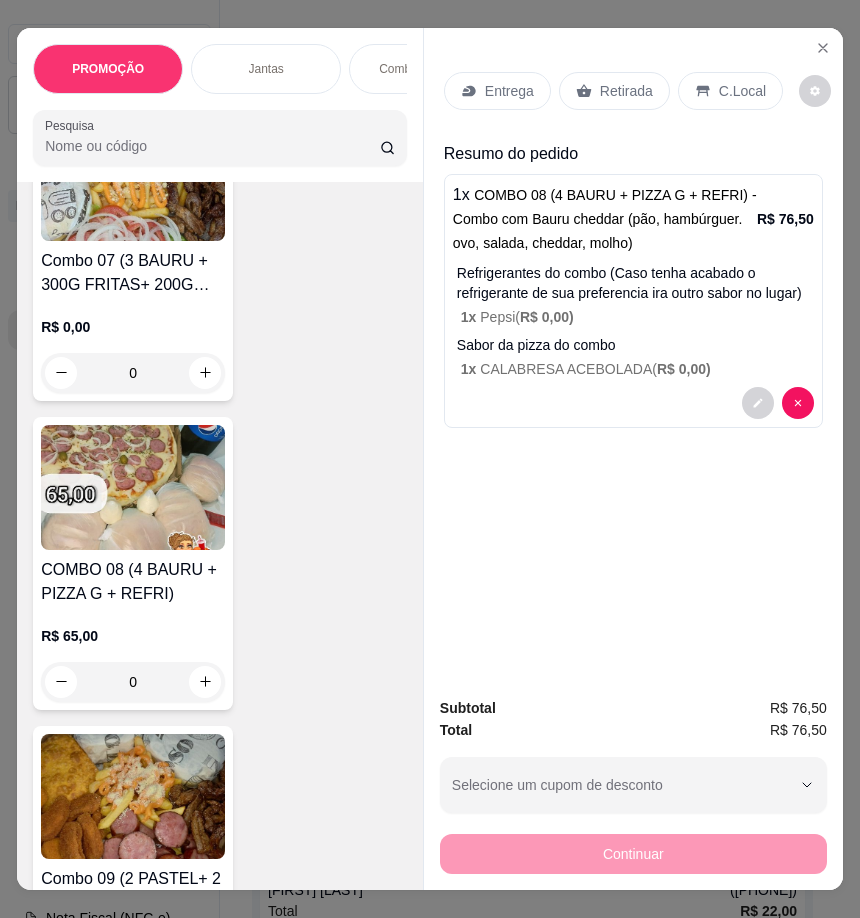 click 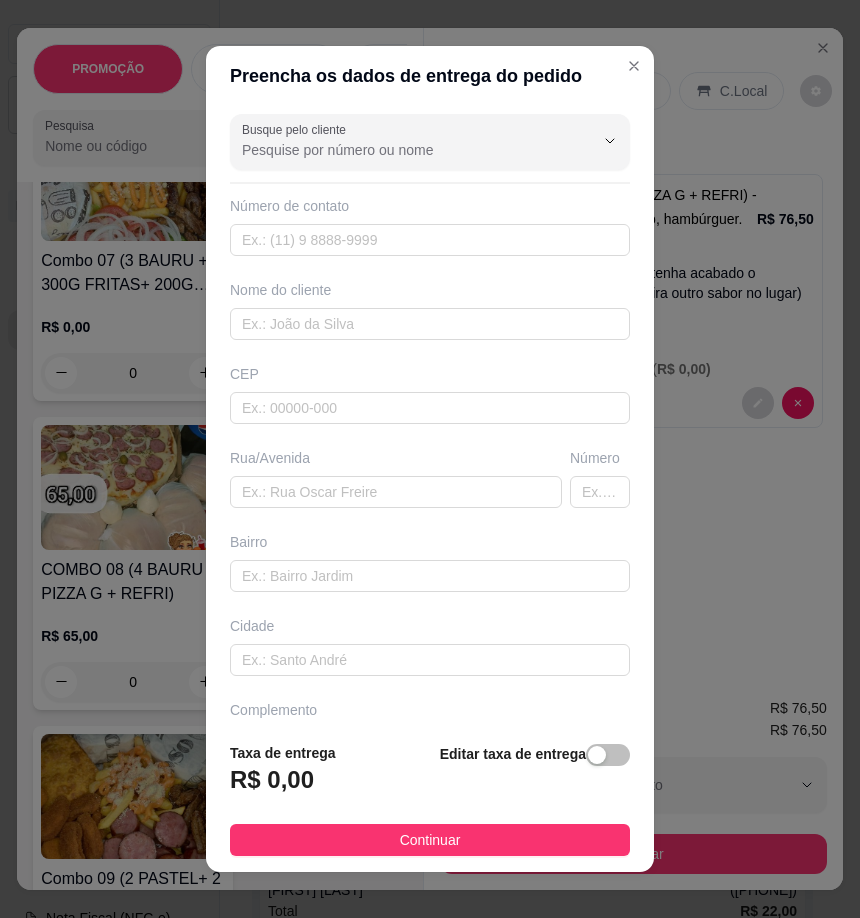 click at bounding box center [608, 755] 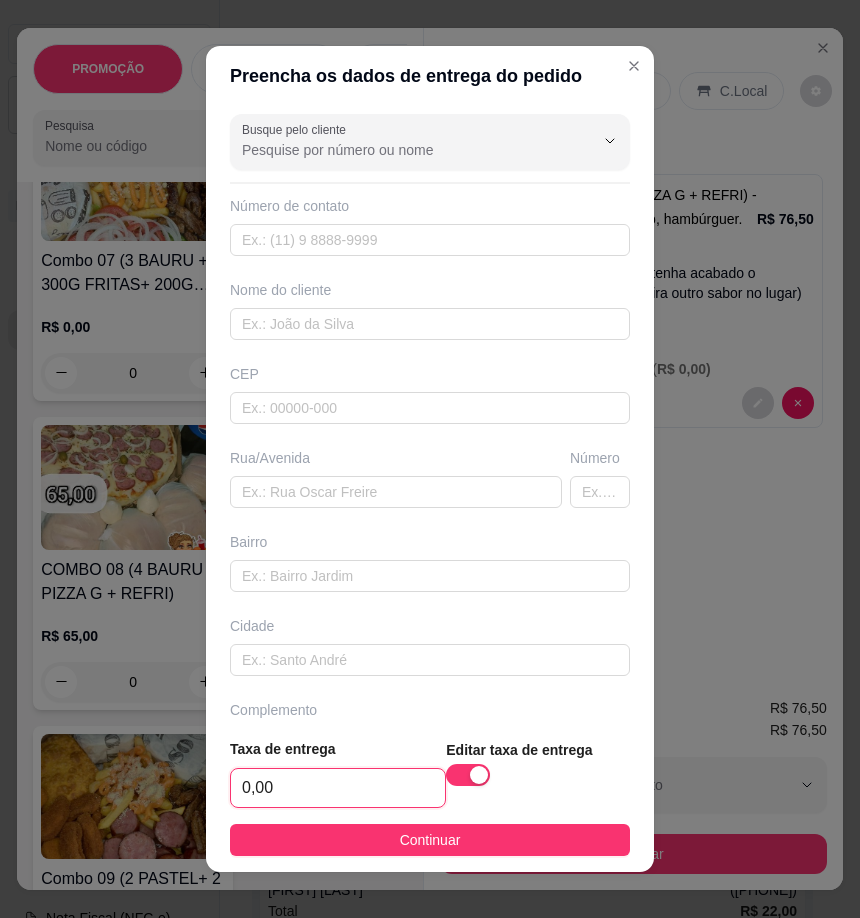 click on "0,00" at bounding box center [338, 788] 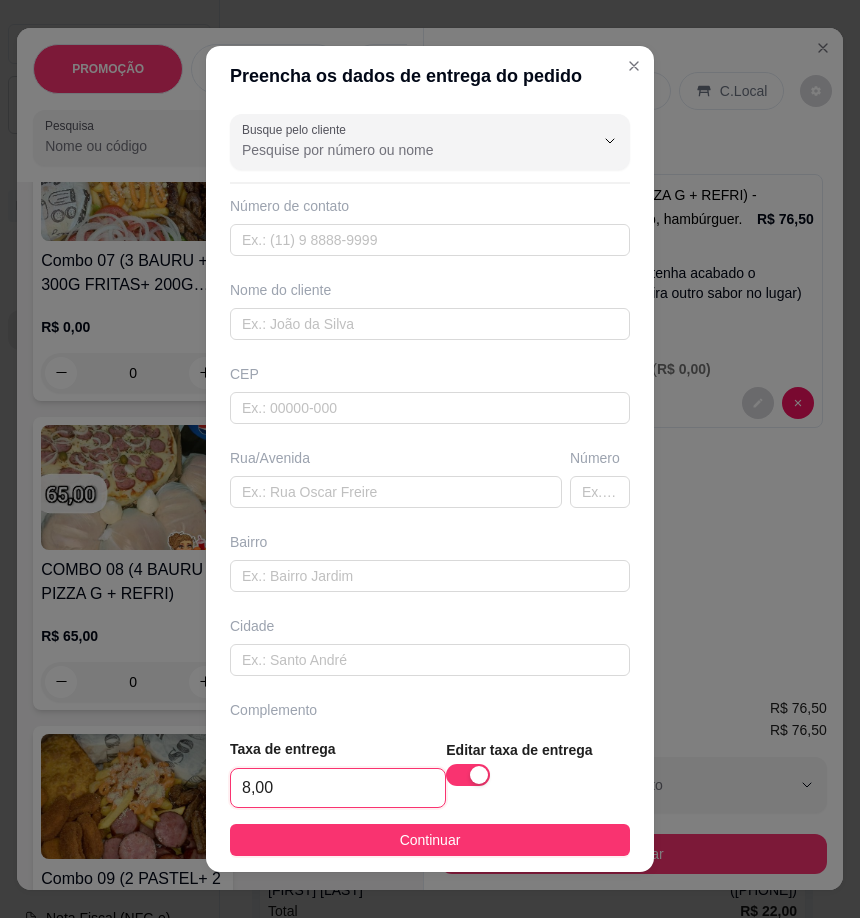 type on "8,00" 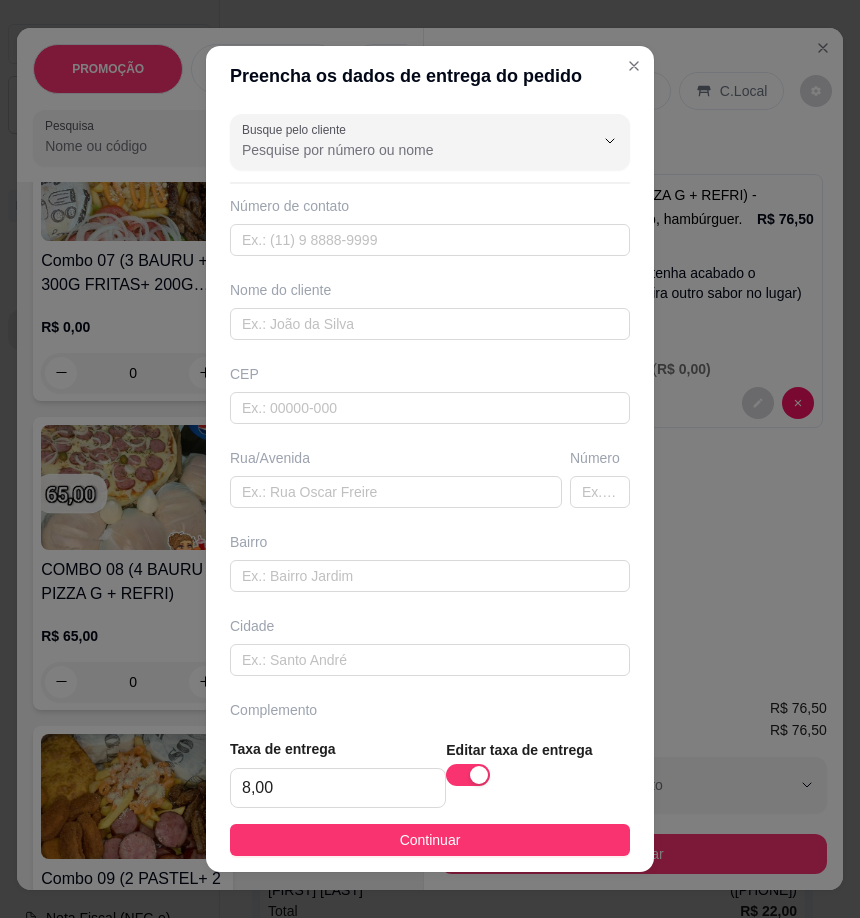 click on "Taxa de entrega 8,00 Editar taxa de entrega  Continuar" at bounding box center (430, 797) 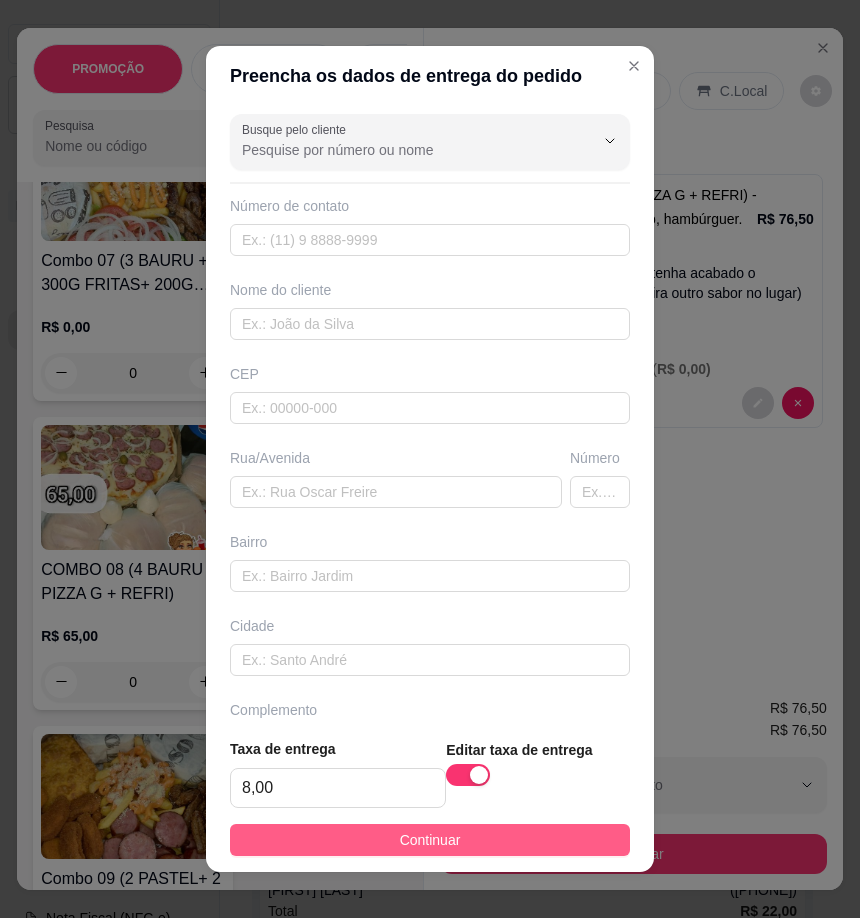 click on "Continuar" at bounding box center [430, 840] 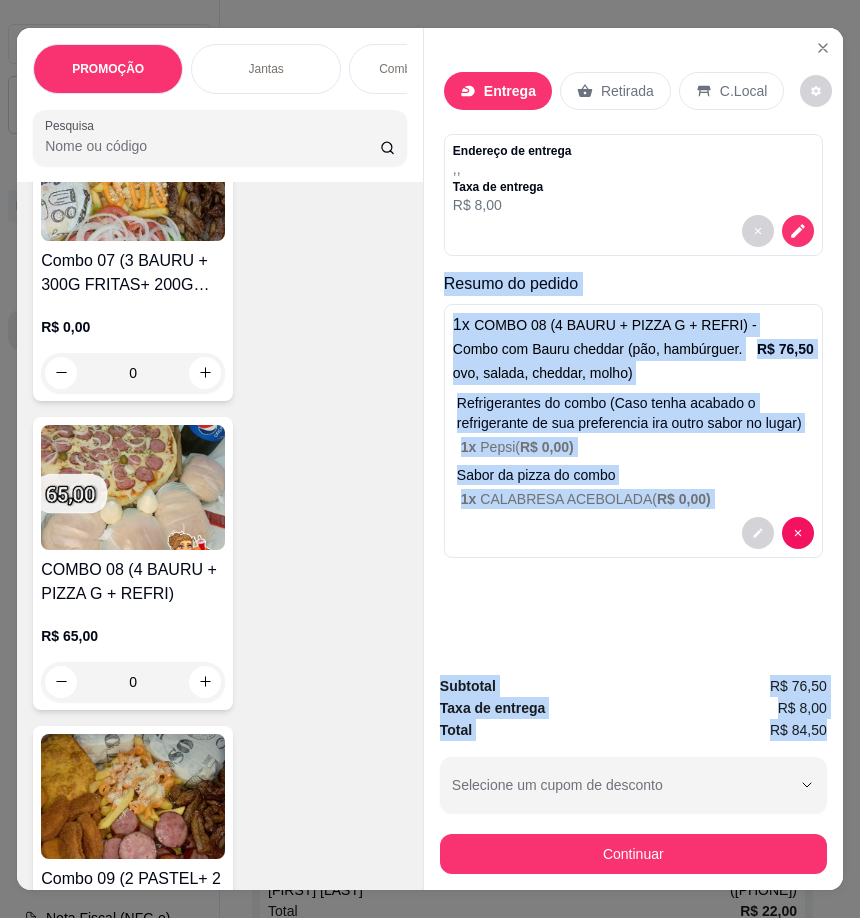scroll, scrollTop: 0, scrollLeft: 14, axis: horizontal 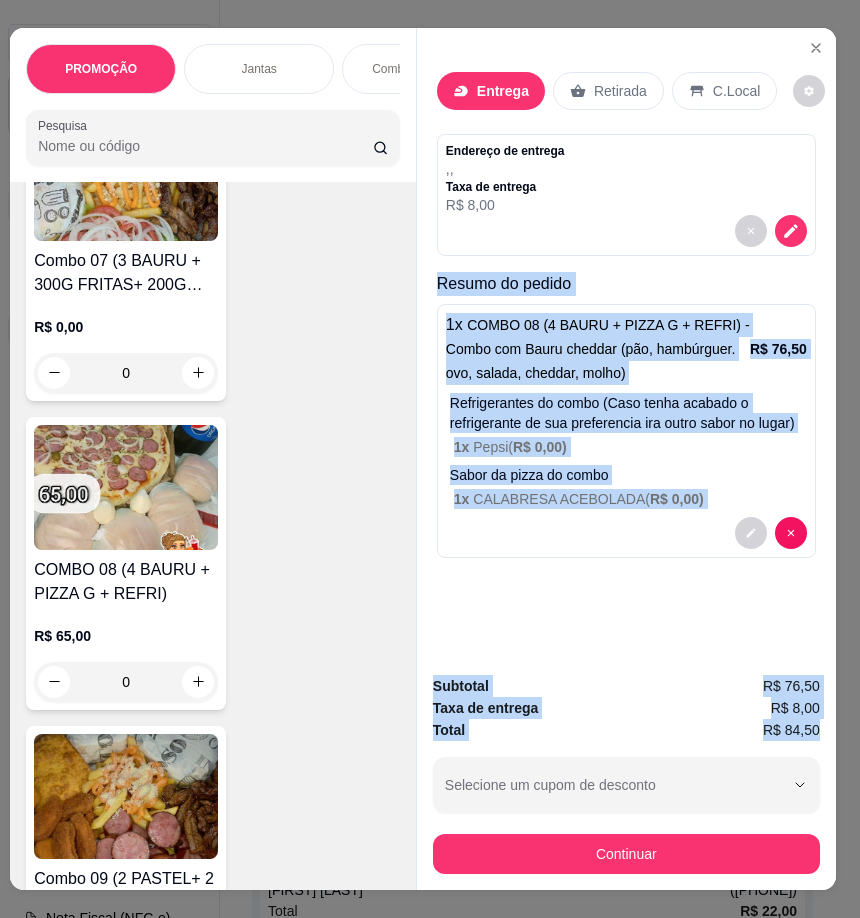 drag, startPoint x: 437, startPoint y: 282, endPoint x: 829, endPoint y: 718, distance: 586.3105 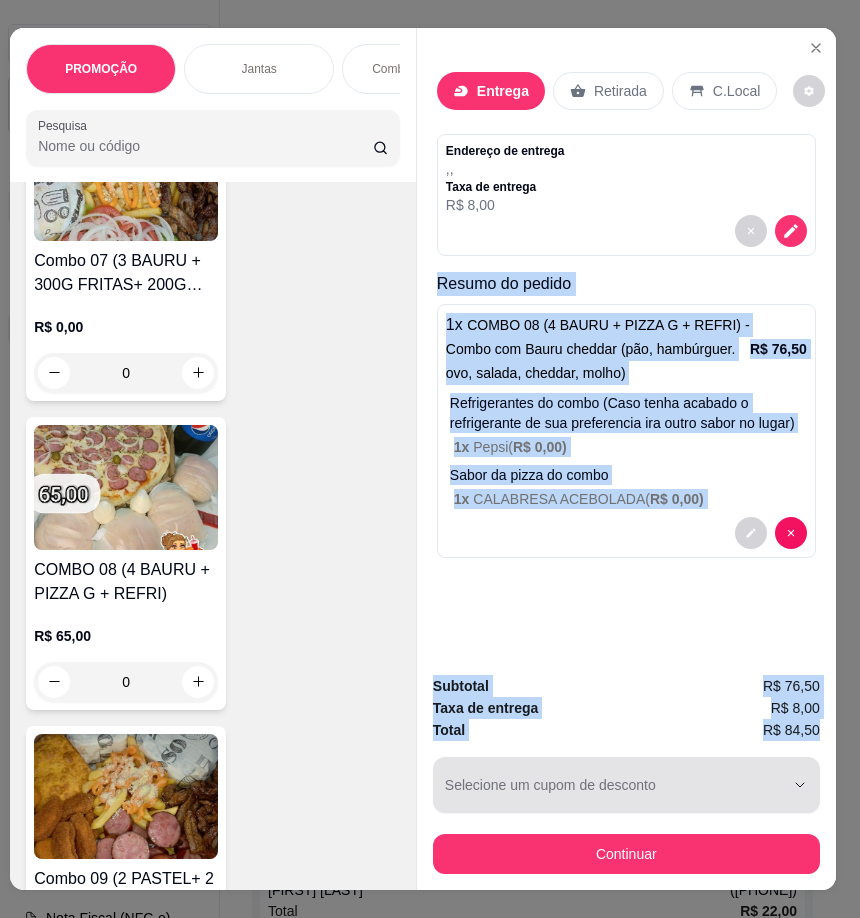 copy on "Resumo do pedido 1 x   COMBO 08 (4 BAURU + PIZZA G + REFRI) - Combo com Bauru cheddar (pão, hambúrguer. ovo, salada, cheddar, molho) R$ 76,50 Refrigerantes do combo (Caso tenha acabado o refrigerante de sua preferencia ira outro sabor no lugar)  1 x   Pepsi   ( R$ 0,00 ) Sabor da pizza do combo  1 x   CALABRESA ACEBOLADA   ( R$ 0,00 ) Subtotal R$ 76,50 Taxa de entrega R$ 8,00 Total R$ 84,50" 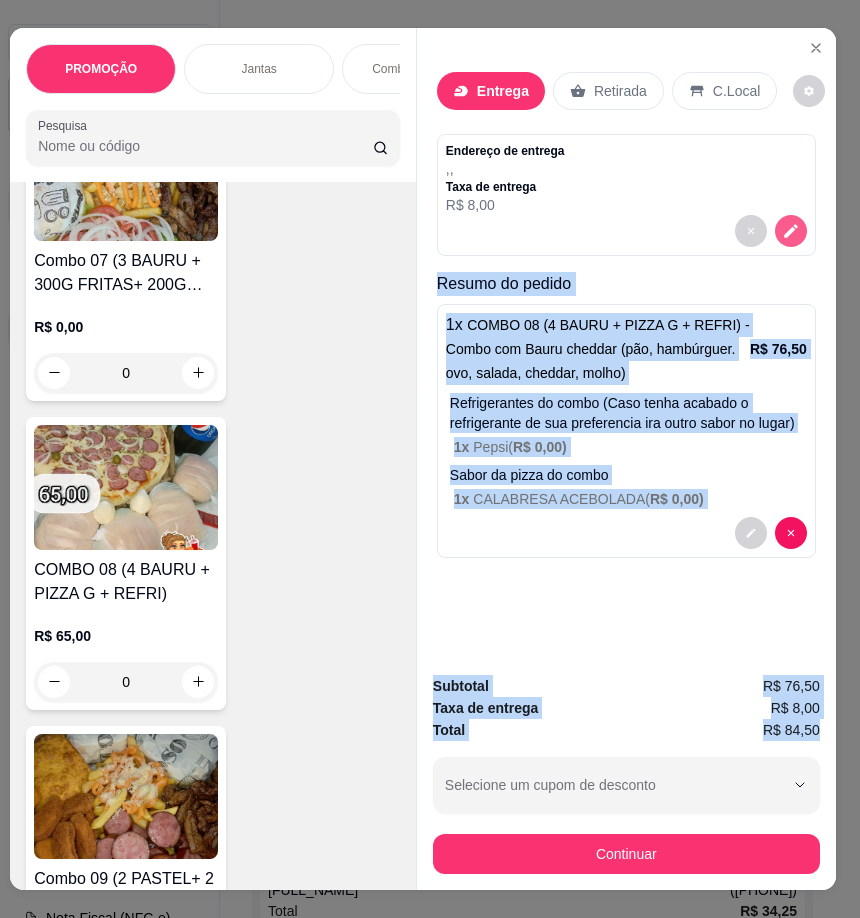 click 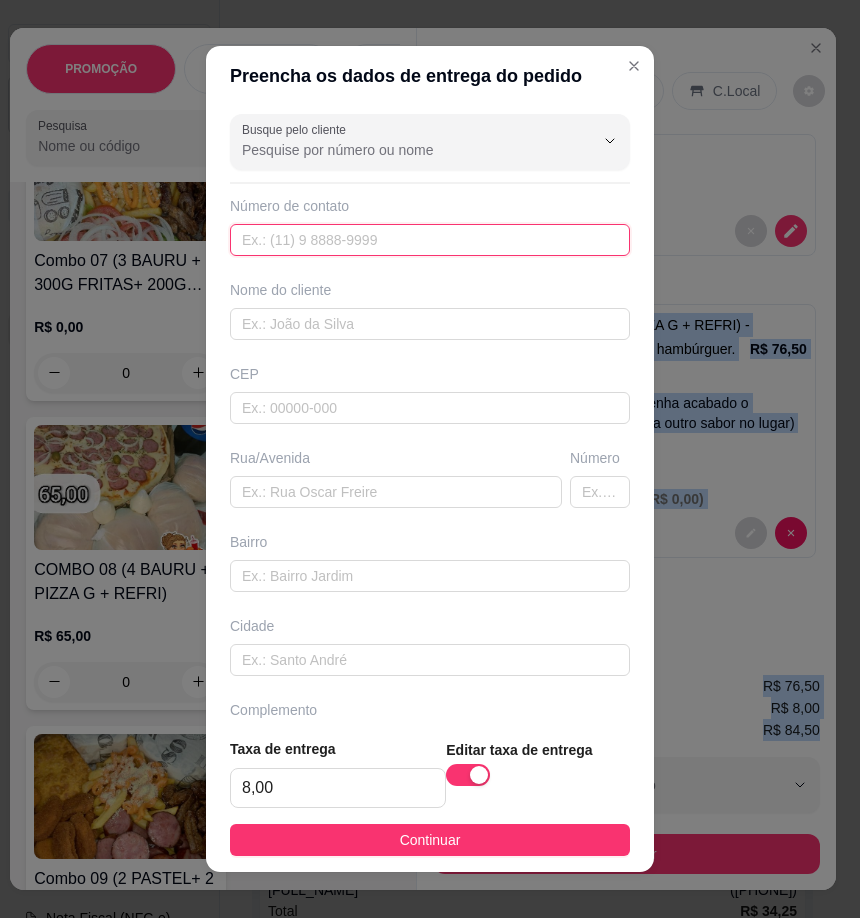 click at bounding box center [430, 240] 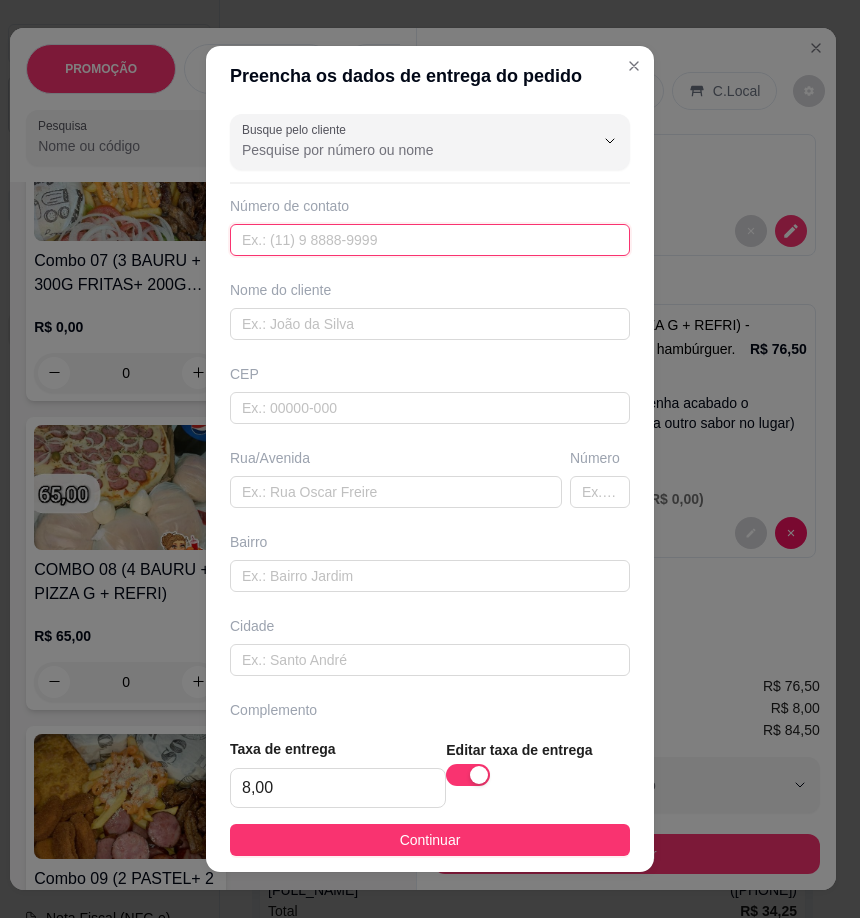 paste on "([PHONE])" 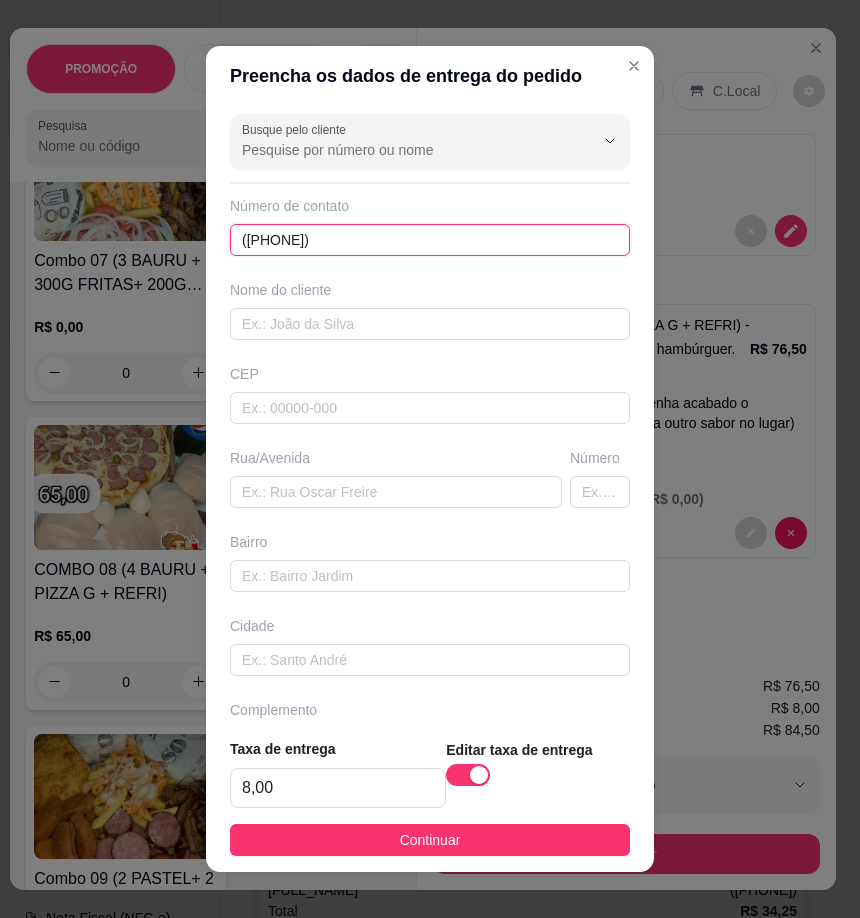click on "([PHONE])" at bounding box center [430, 240] 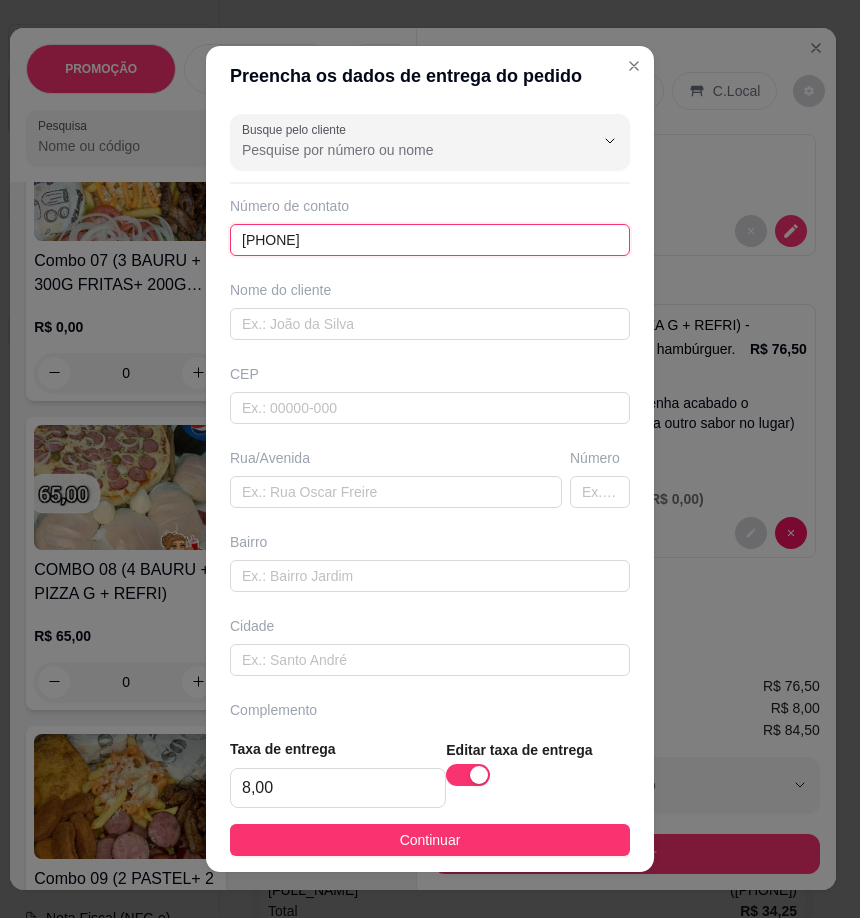 type on "[PHONE]" 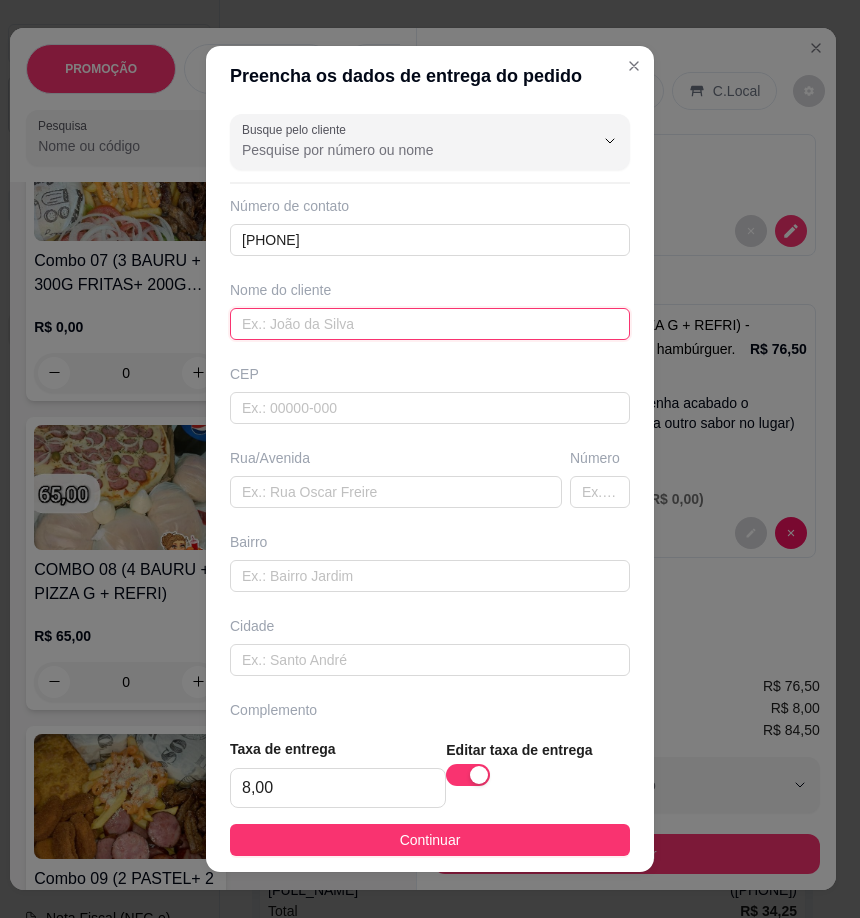 click at bounding box center (430, 324) 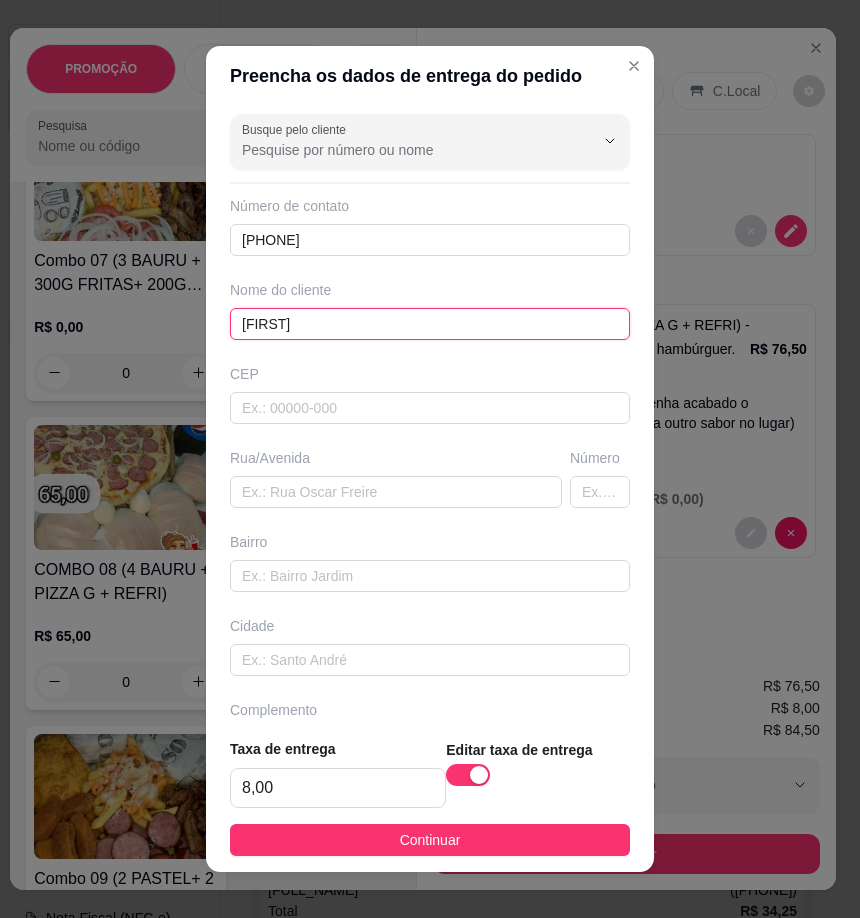 type on "[FIRST]" 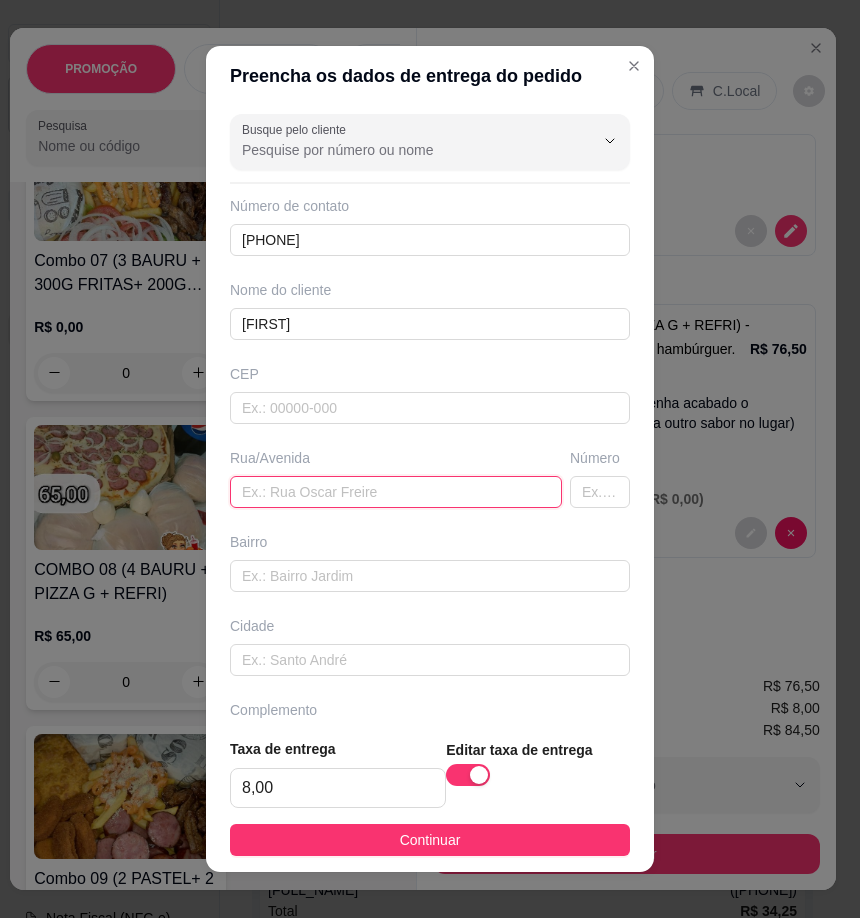 click at bounding box center (396, 492) 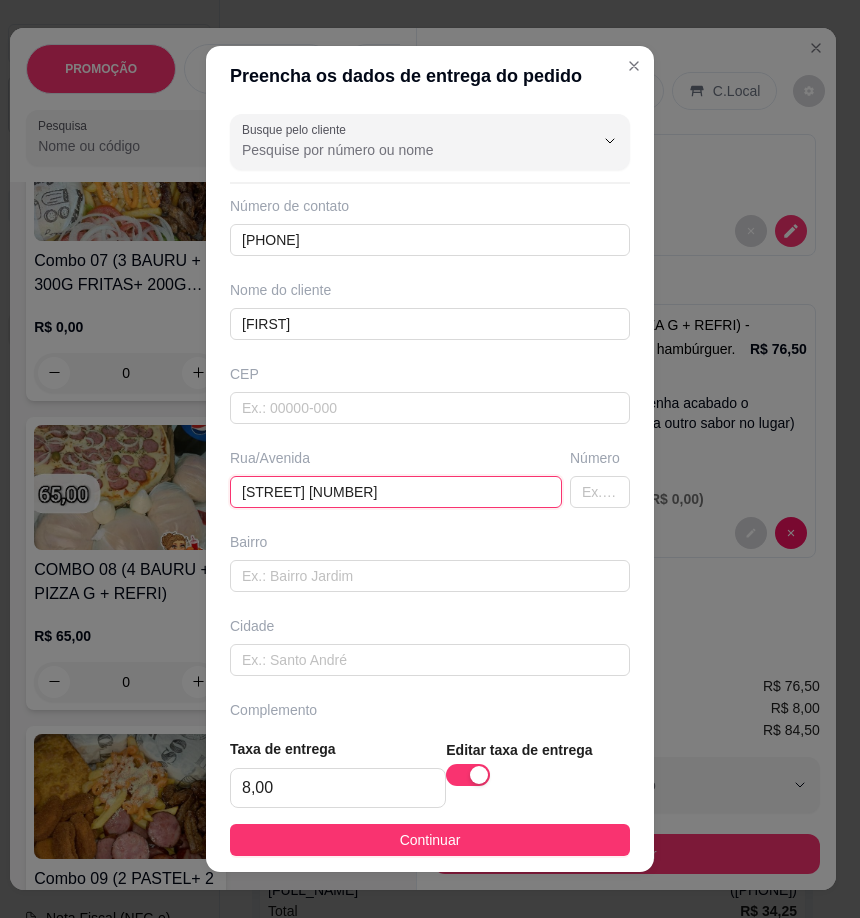 type on "[STREET] [NUMBER]" 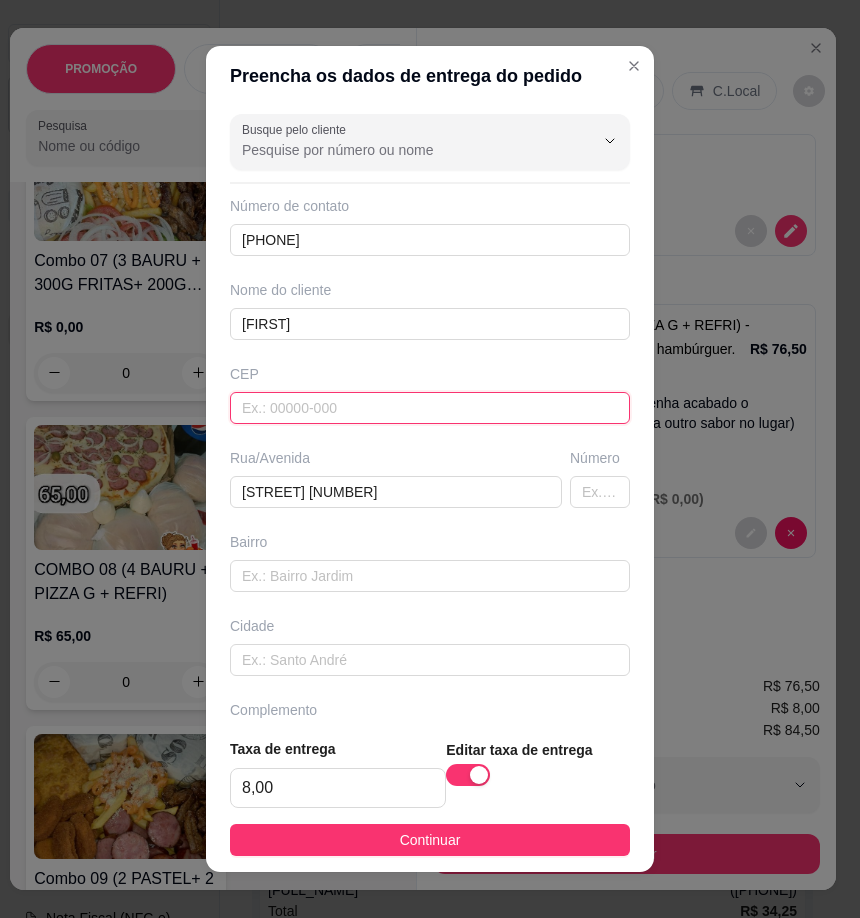 click at bounding box center [430, 408] 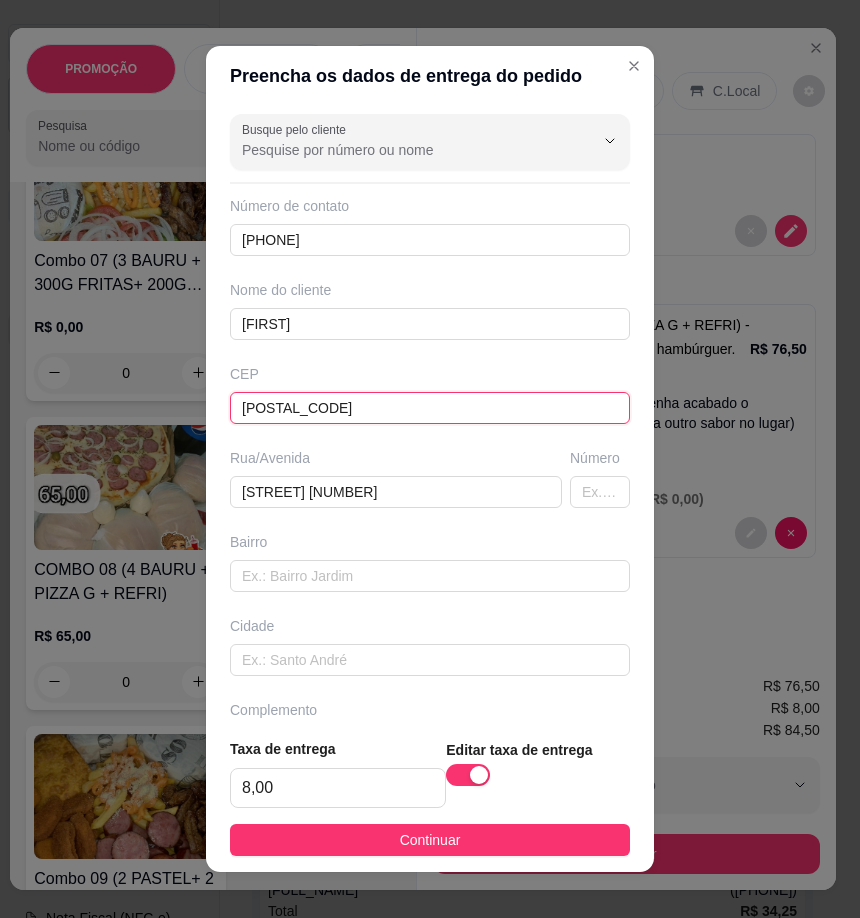 type on "Rua Planador" 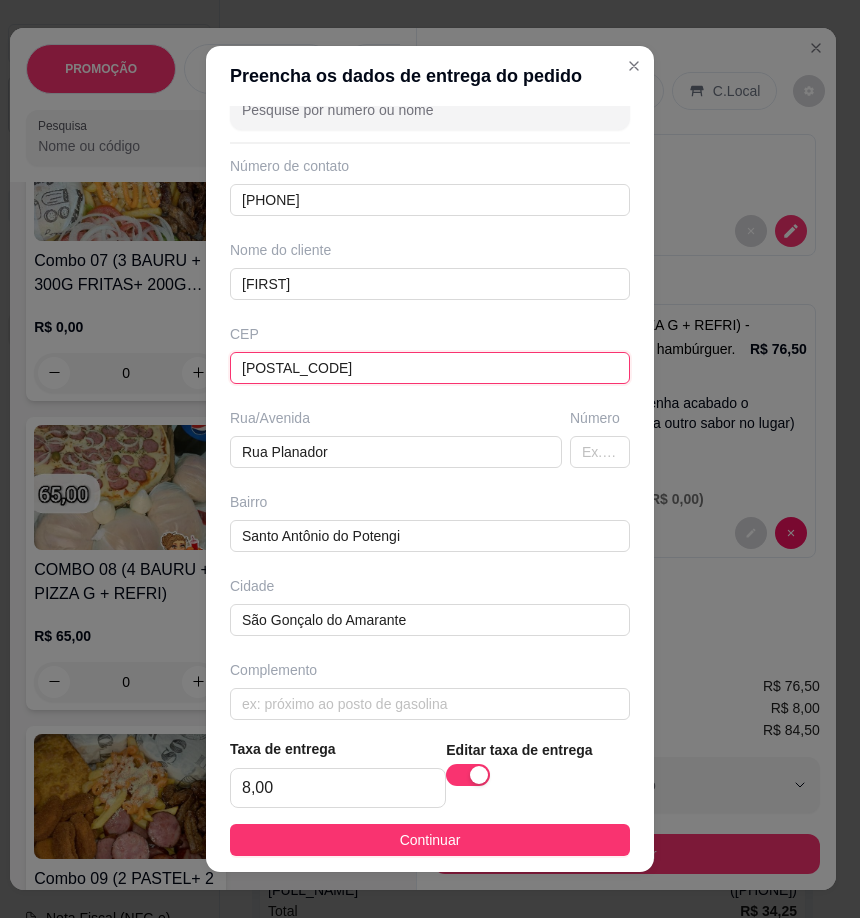 scroll, scrollTop: 58, scrollLeft: 0, axis: vertical 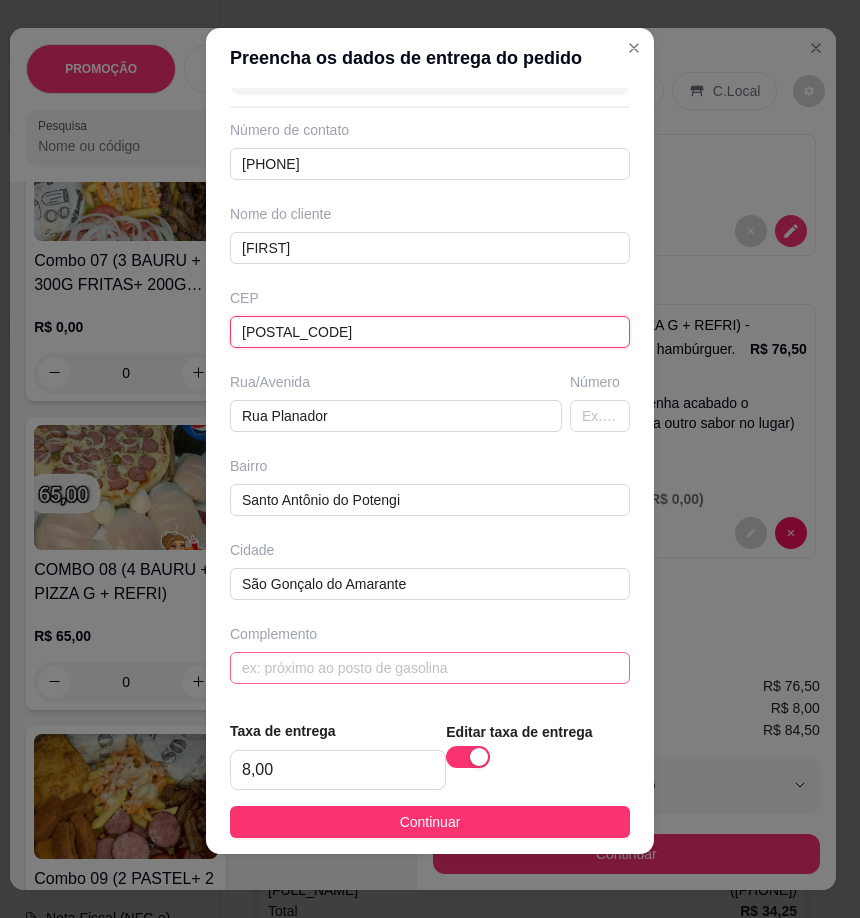 type on "[POSTAL_CODE]" 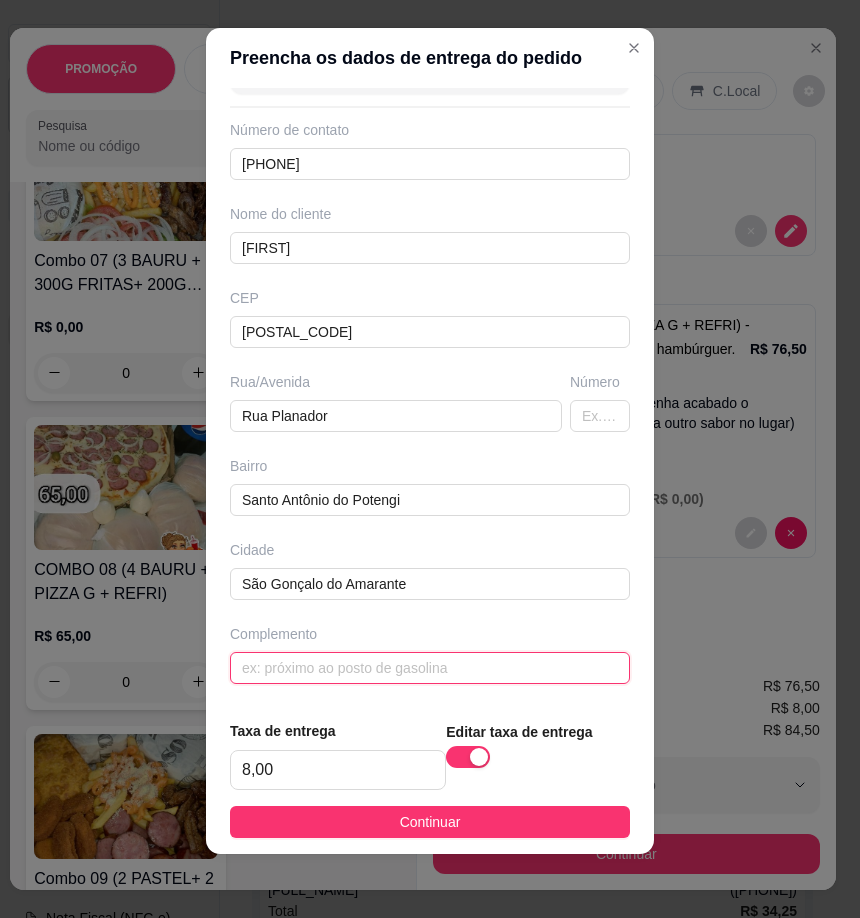 click at bounding box center [430, 668] 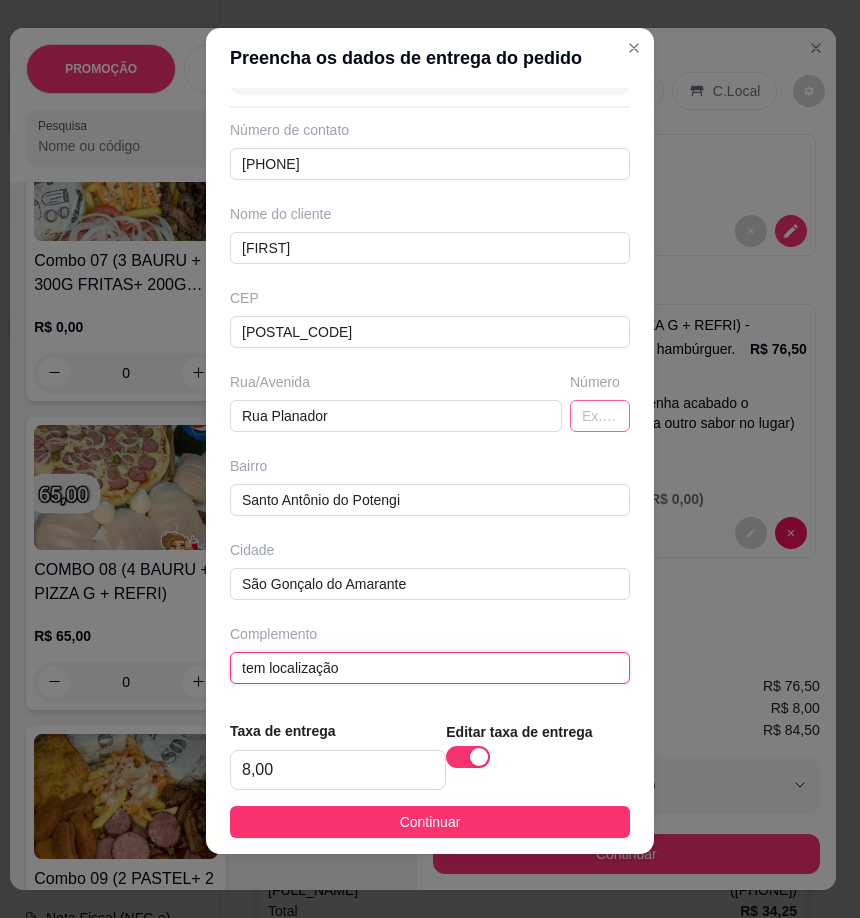 type on "tem localização" 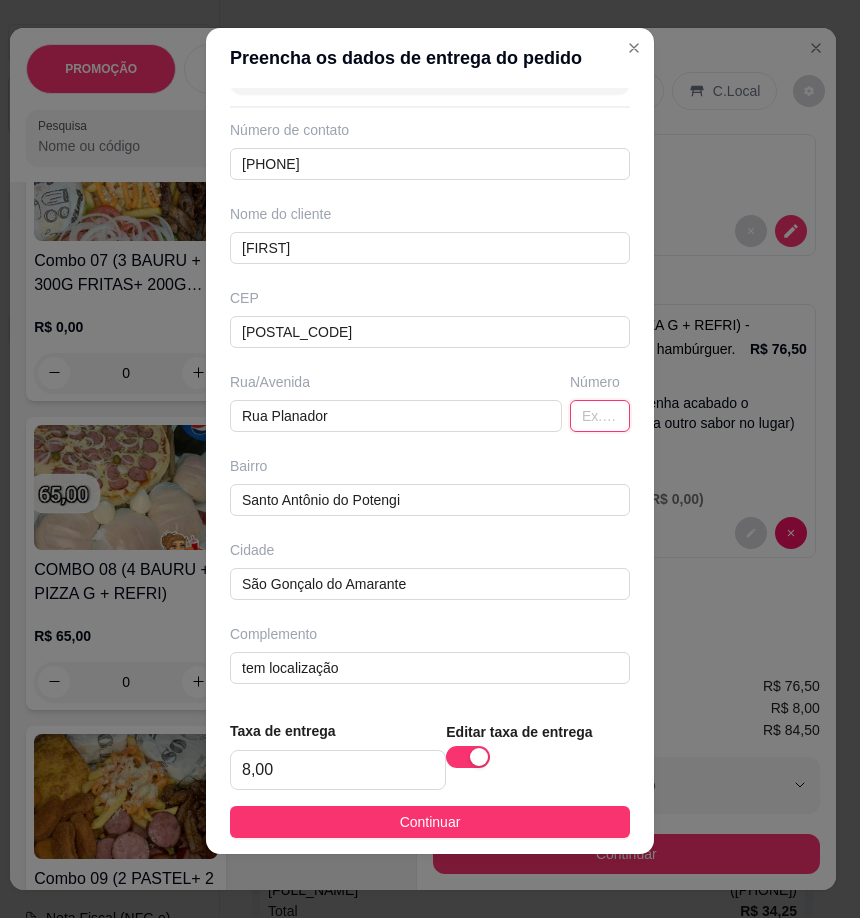 click at bounding box center (600, 416) 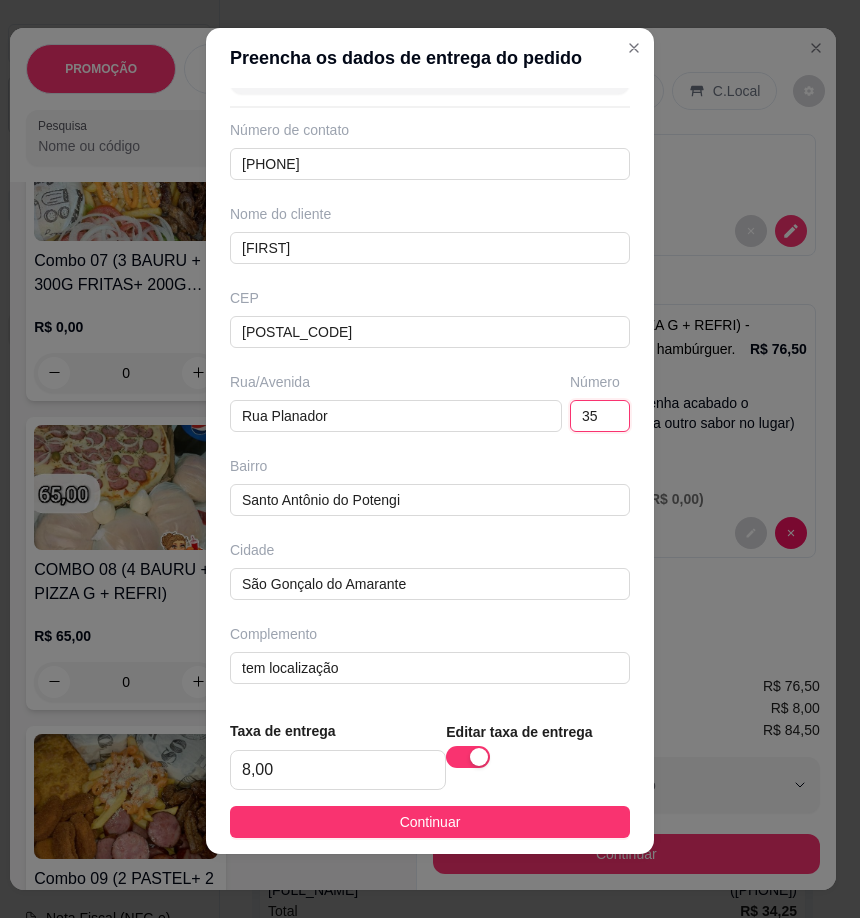 type on "35" 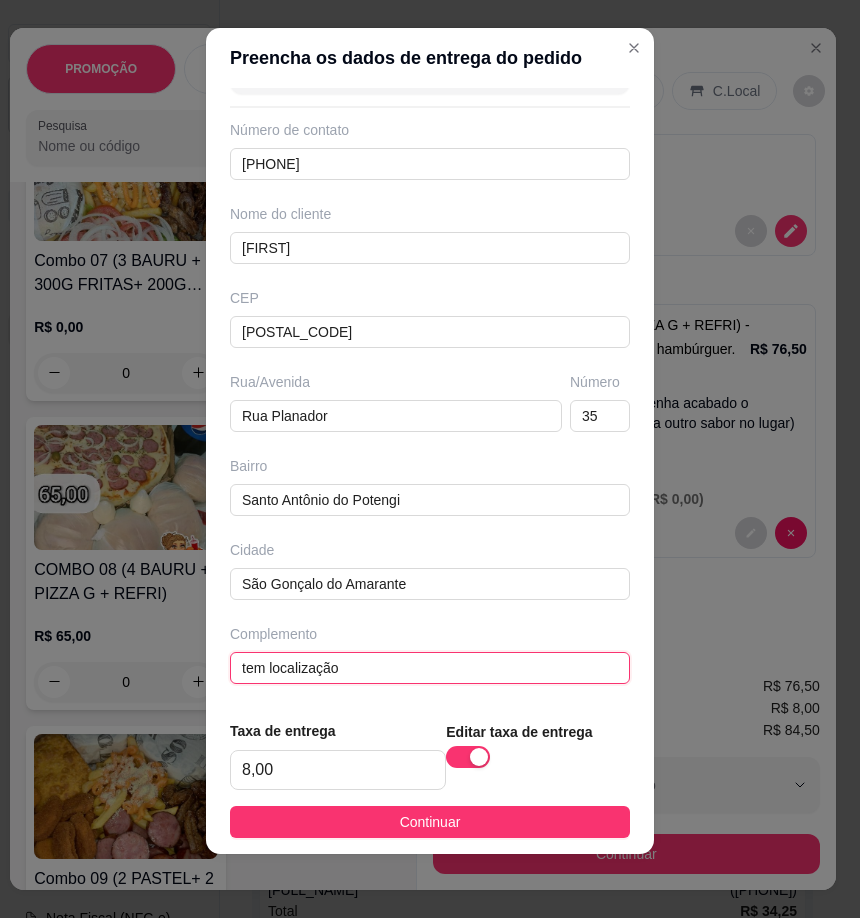 click on "tem localização" at bounding box center (430, 668) 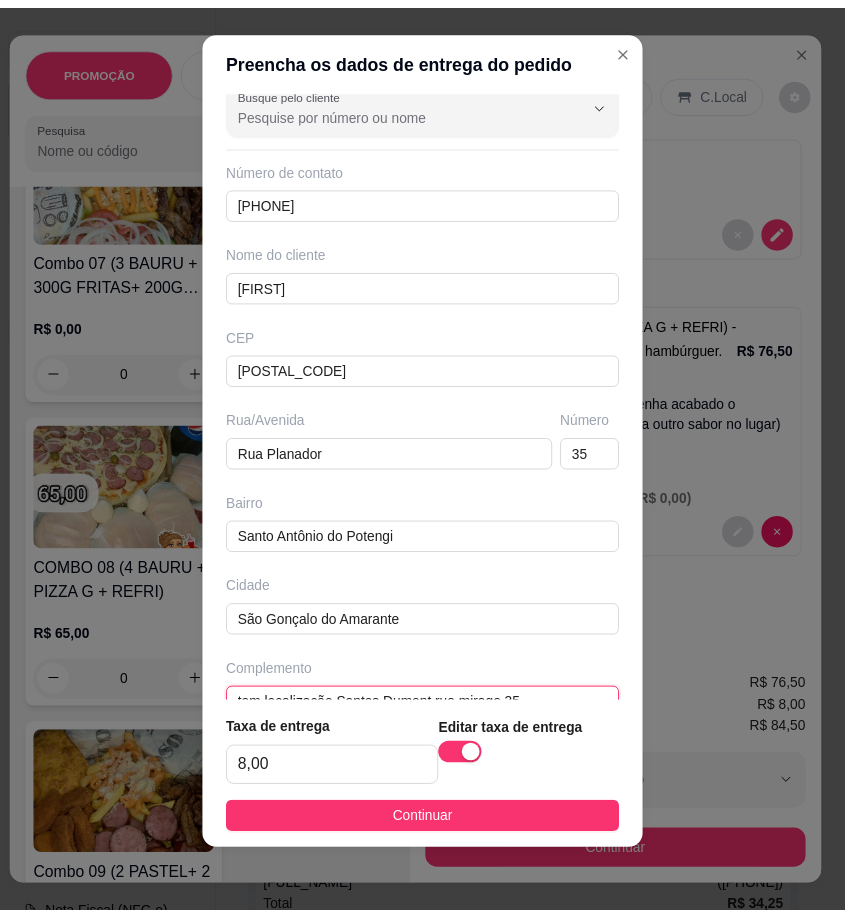 scroll, scrollTop: 0, scrollLeft: 0, axis: both 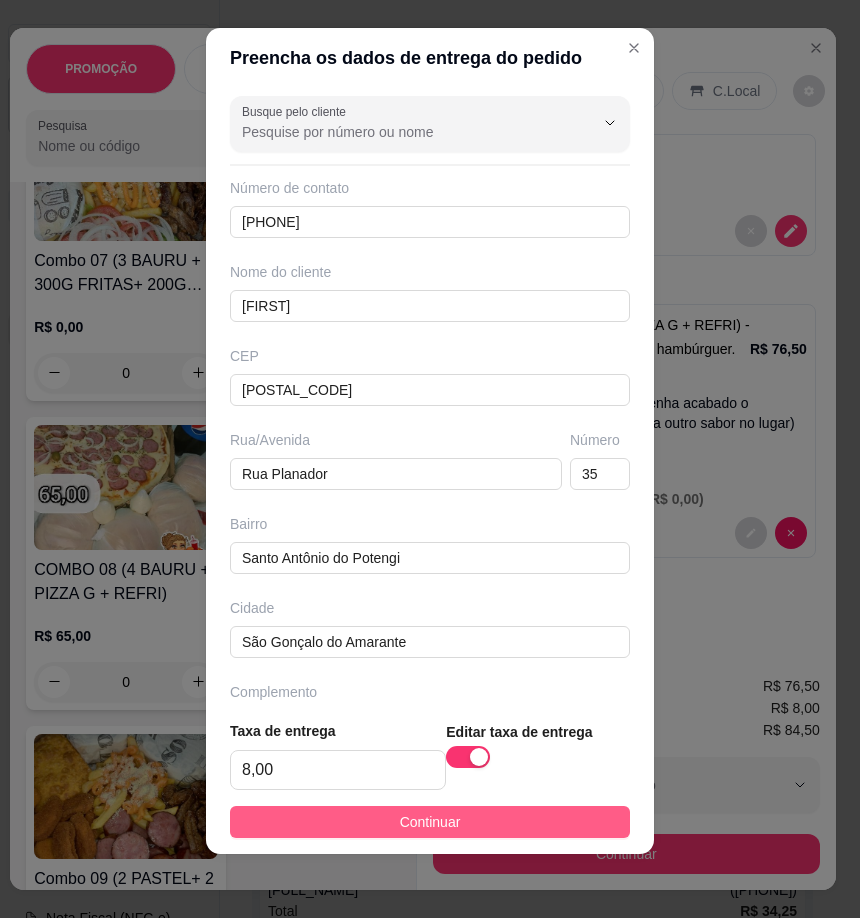 type on "tem localização Santos Dumont rua mirage 35" 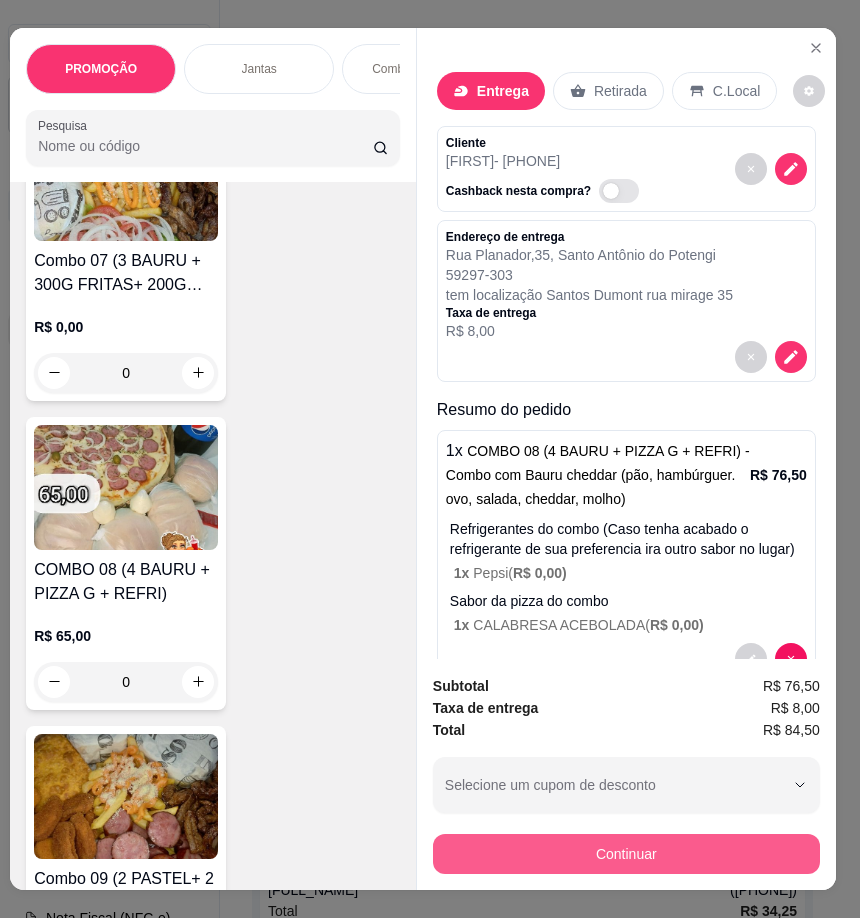 click on "Continuar" at bounding box center (626, 854) 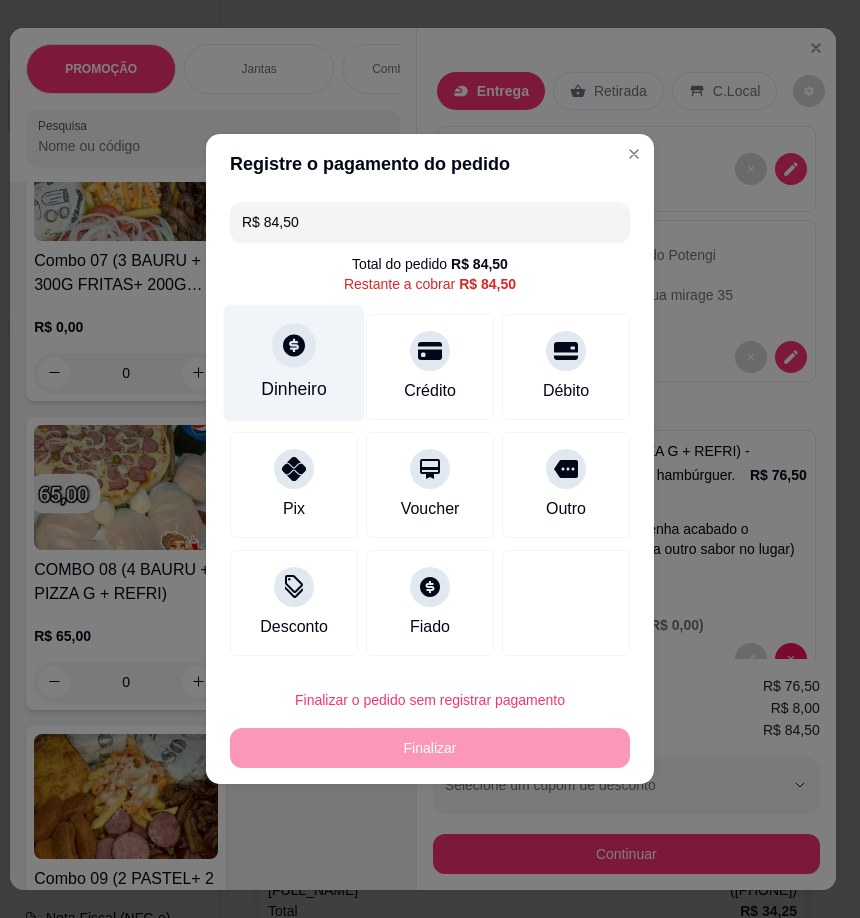 click on "Dinheiro" at bounding box center [294, 363] 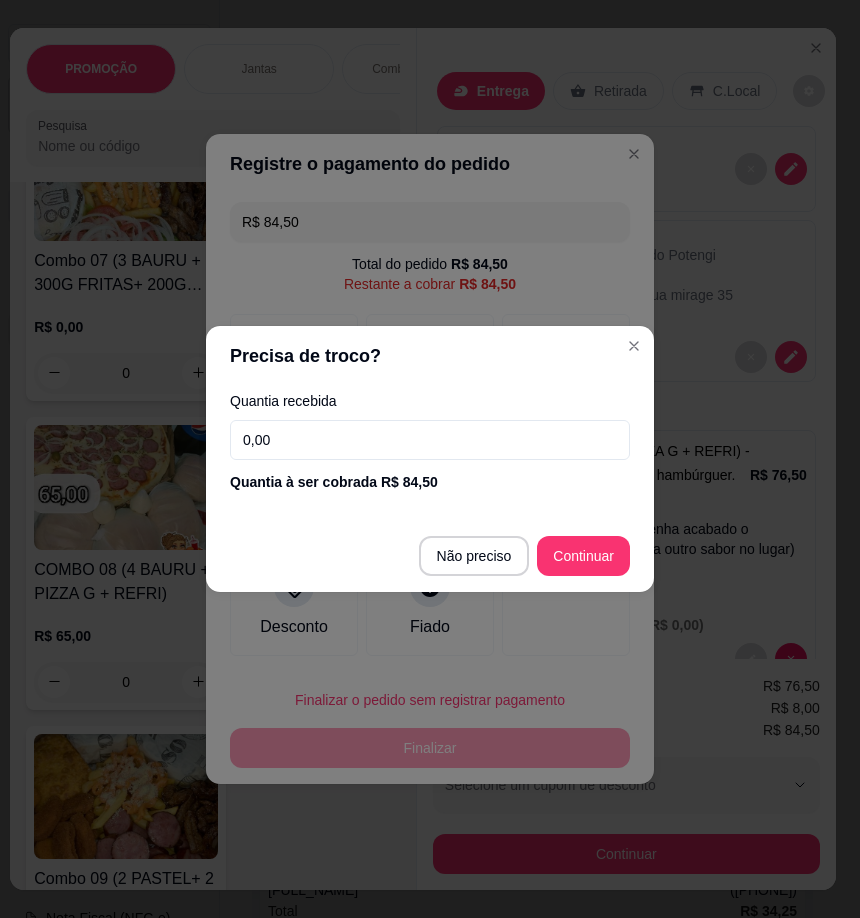 click on "0,00" at bounding box center (430, 440) 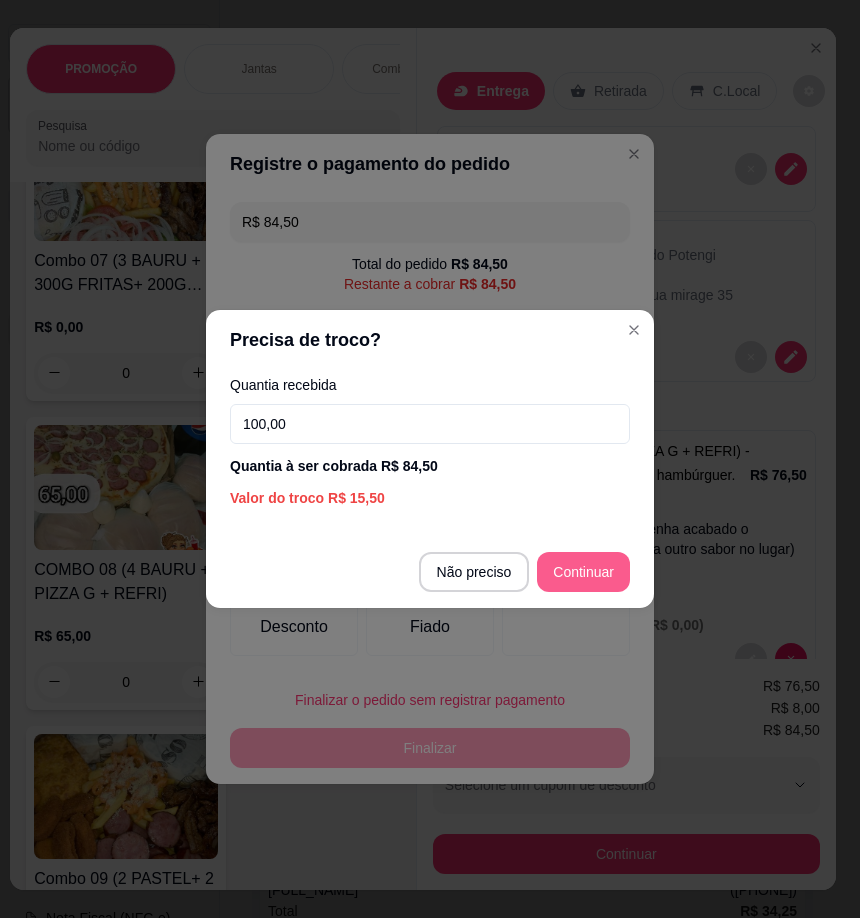 type on "100,00" 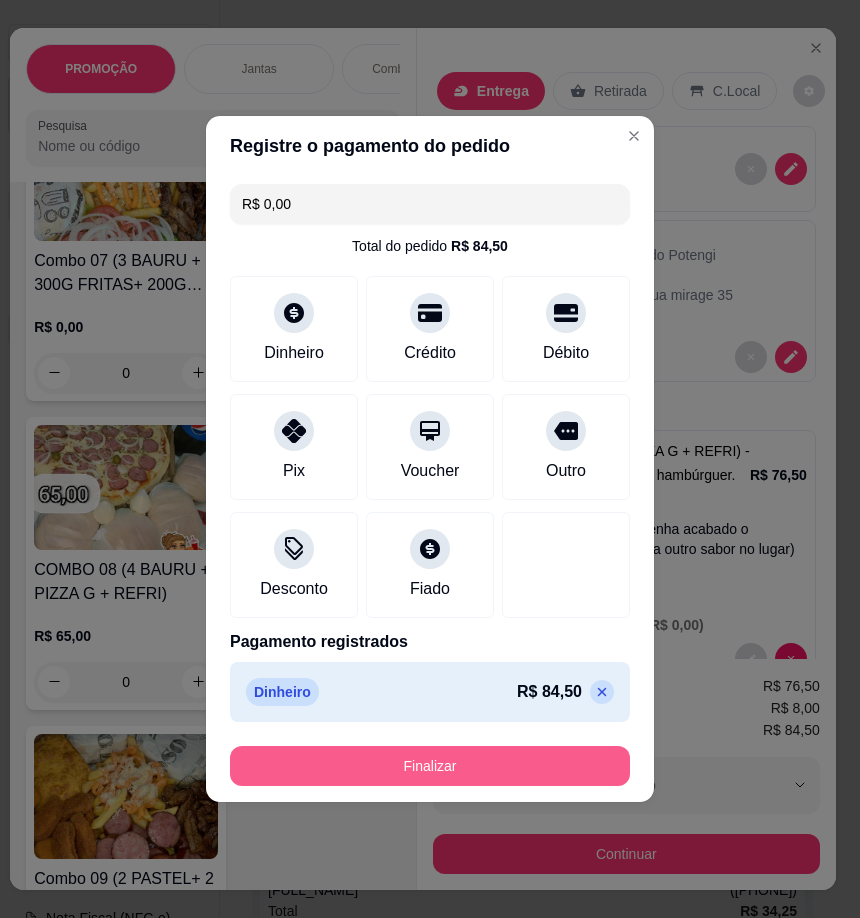click on "Finalizar" at bounding box center (430, 766) 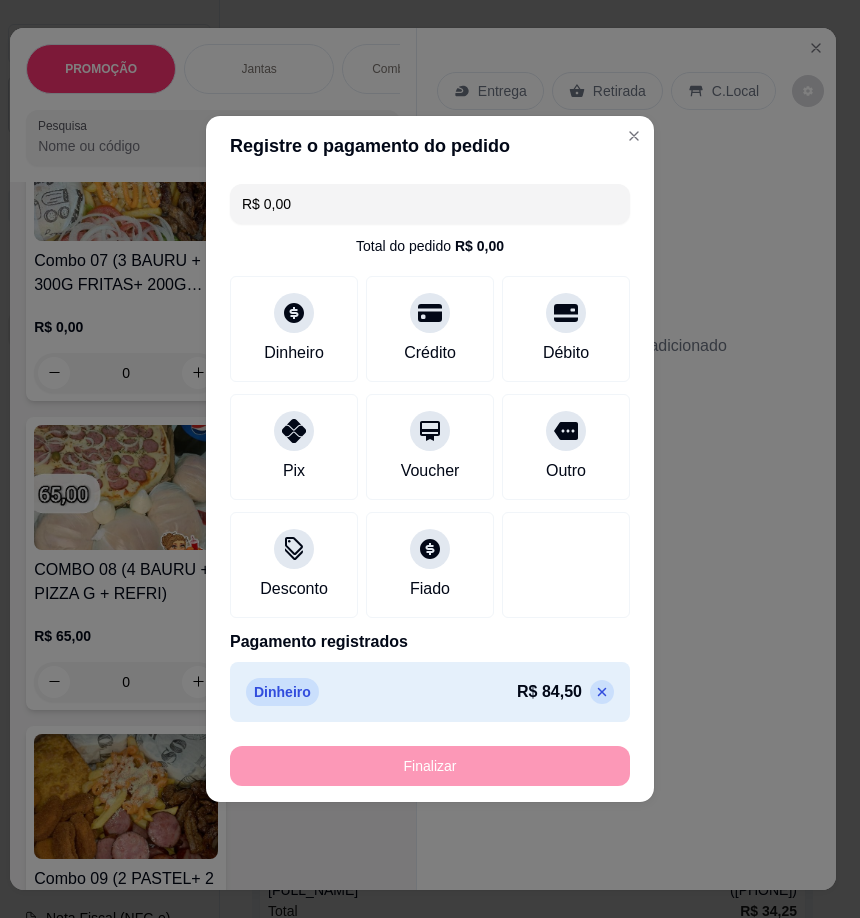 type on "-R$ 84,50" 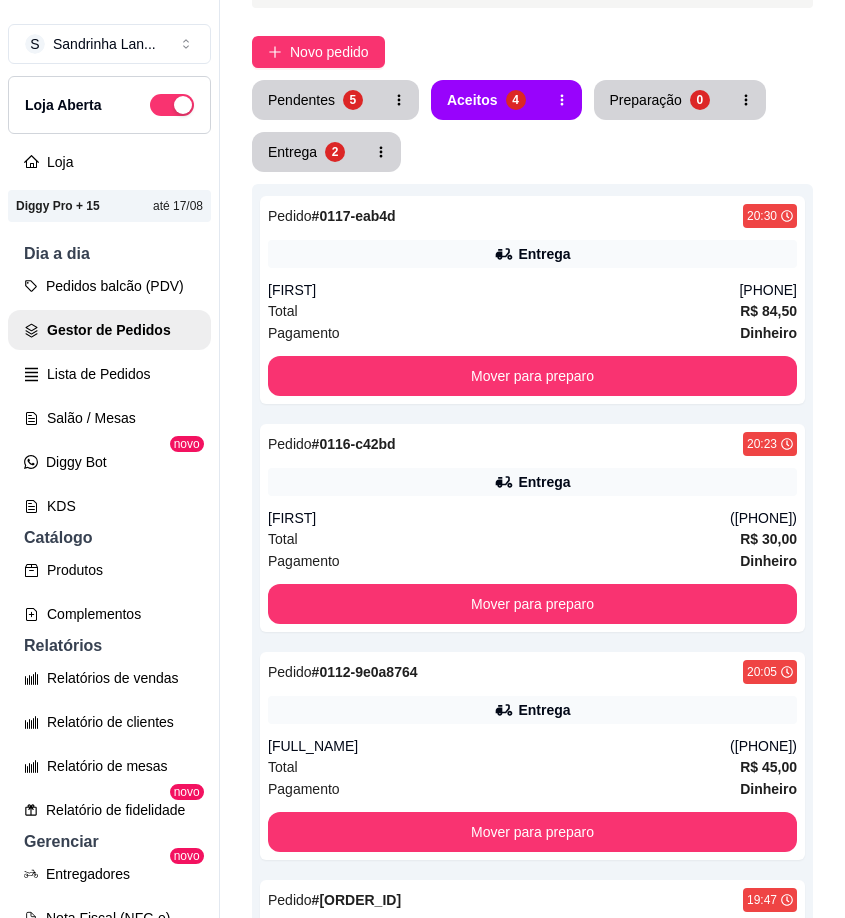 scroll, scrollTop: 437, scrollLeft: 0, axis: vertical 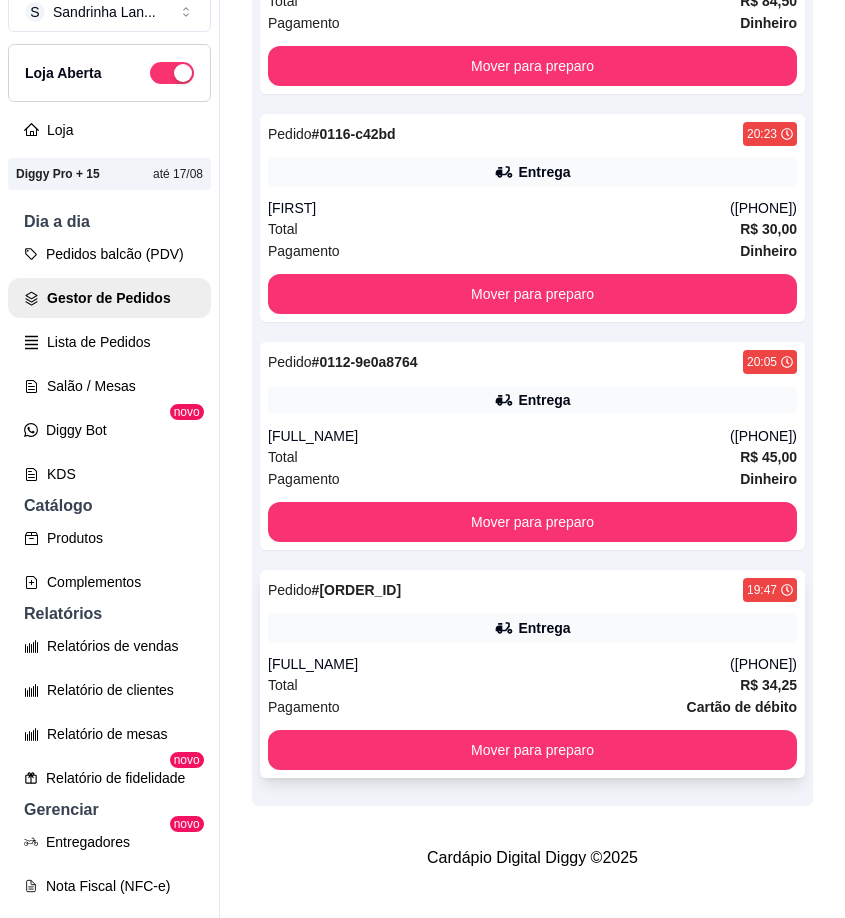 click on "Total R$ 34,25" at bounding box center (532, 685) 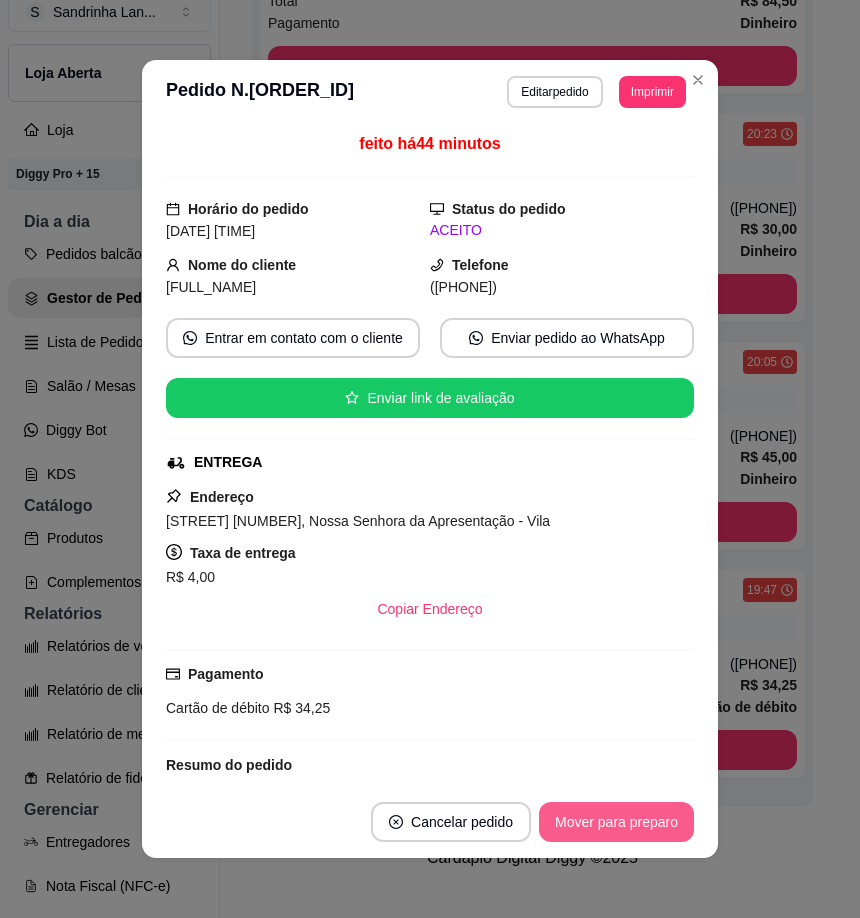 click on "Mover para preparo" at bounding box center (616, 822) 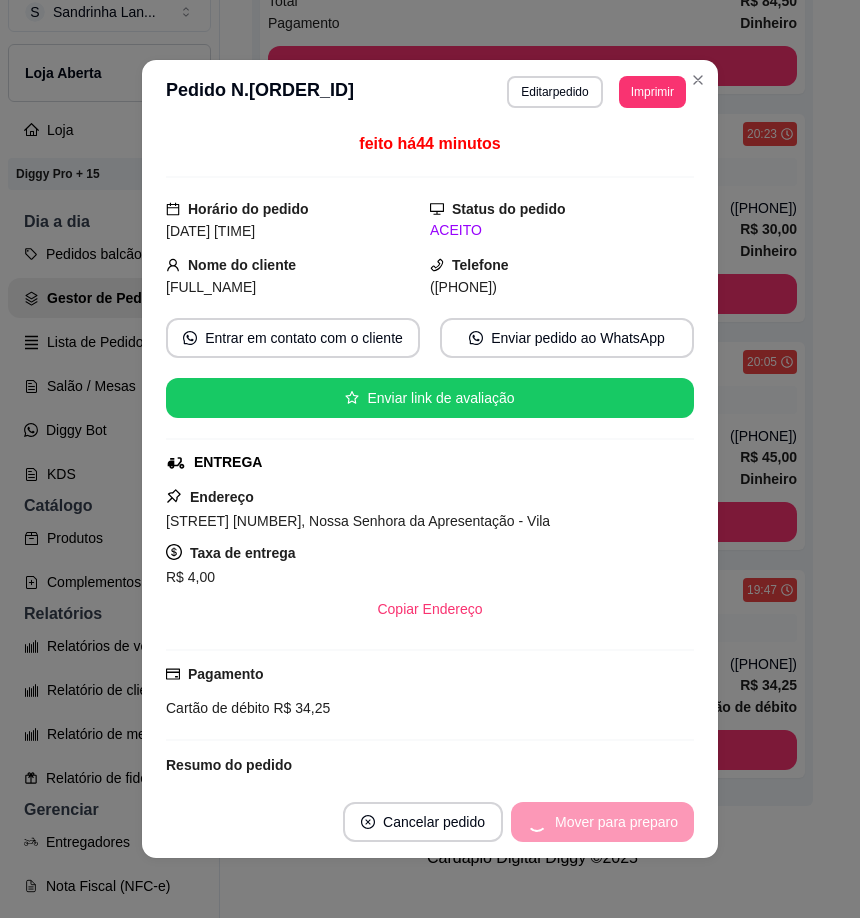 scroll, scrollTop: 423, scrollLeft: 0, axis: vertical 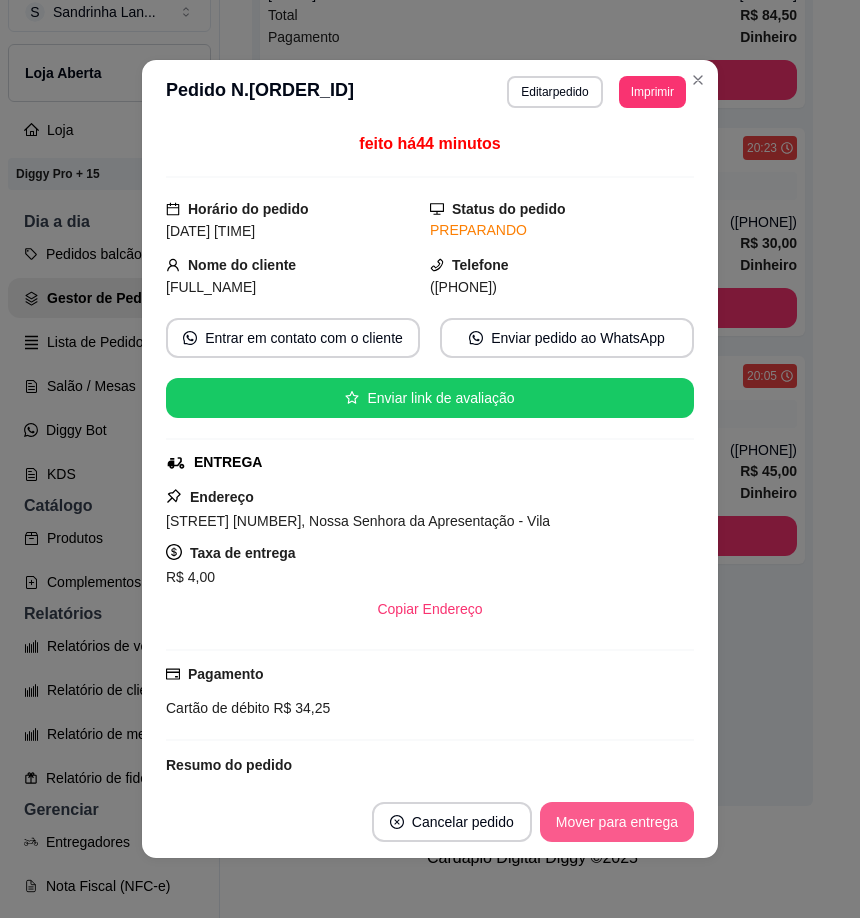 click on "Mover para entrega" at bounding box center (617, 822) 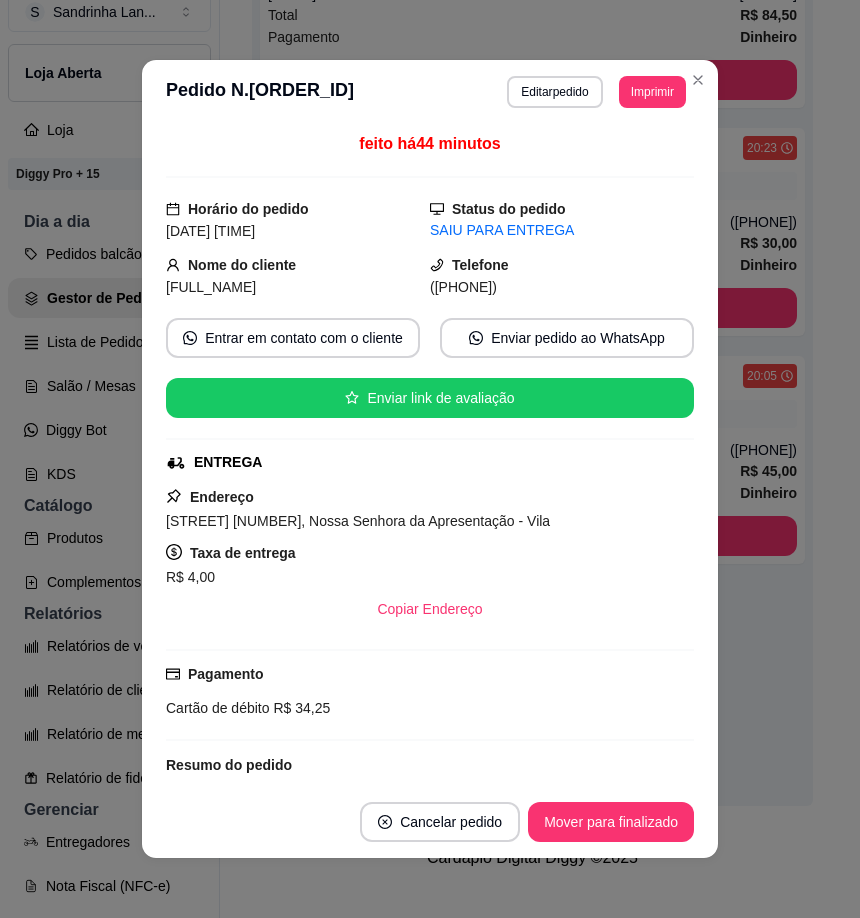 drag, startPoint x: 452, startPoint y: 289, endPoint x: 597, endPoint y: 279, distance: 145.34442 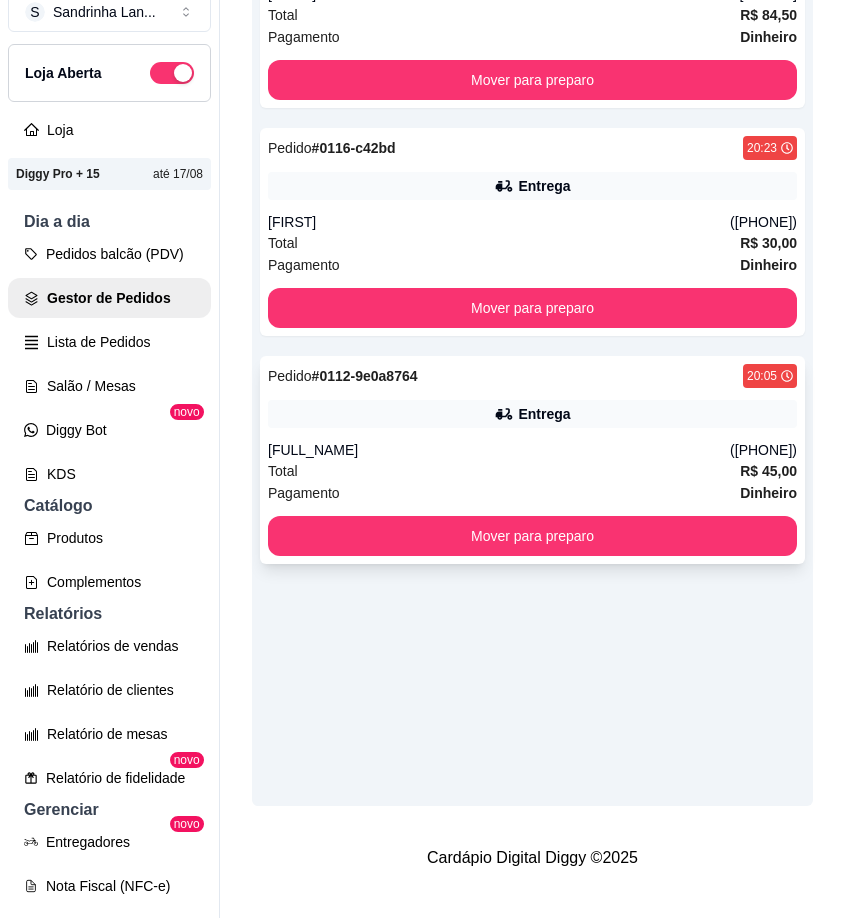 click on "Entrega" at bounding box center [532, 414] 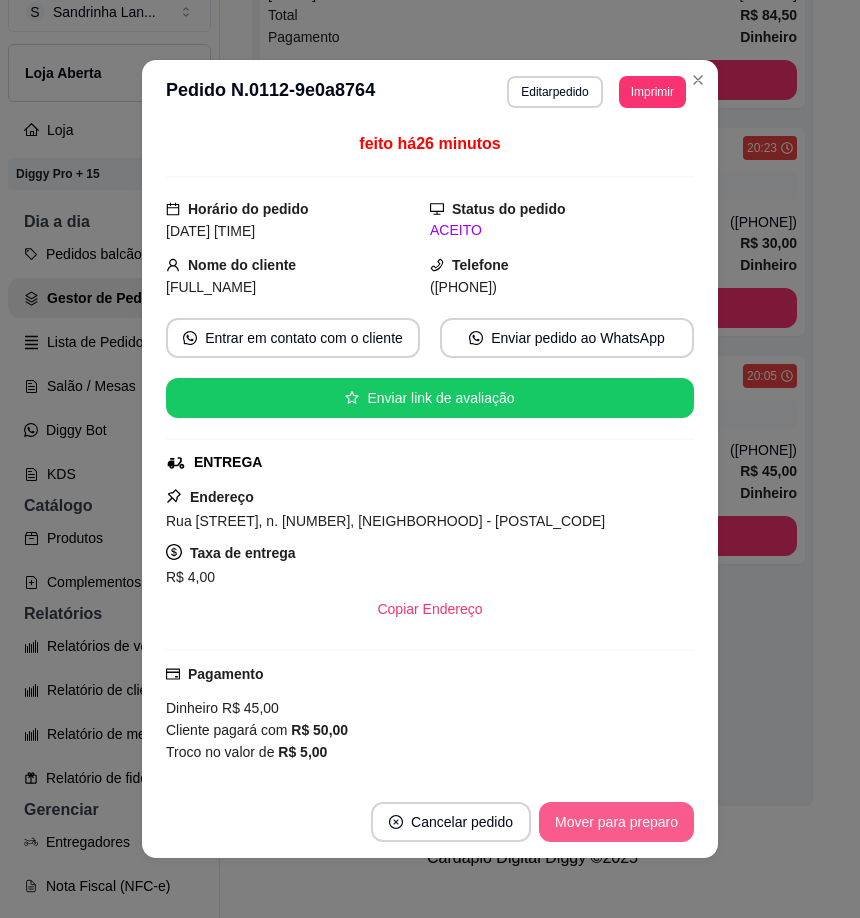 click on "Mover para preparo" at bounding box center (616, 822) 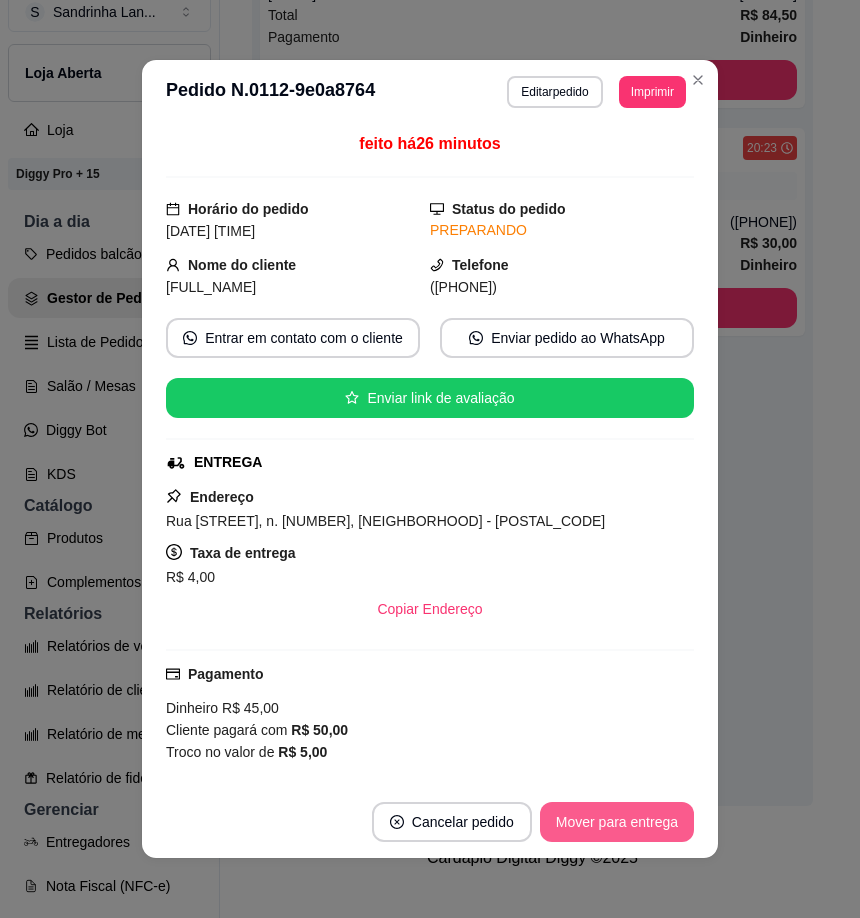 click on "Mover para entrega" at bounding box center (617, 822) 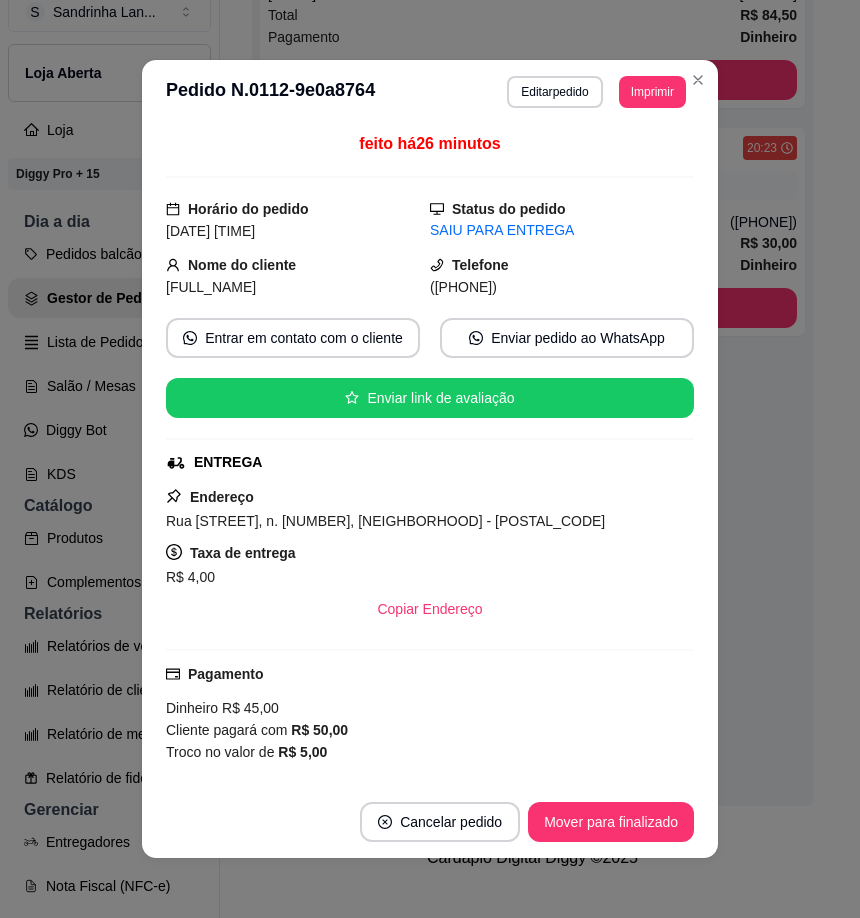 drag, startPoint x: 454, startPoint y: 282, endPoint x: 579, endPoint y: 280, distance: 125.016 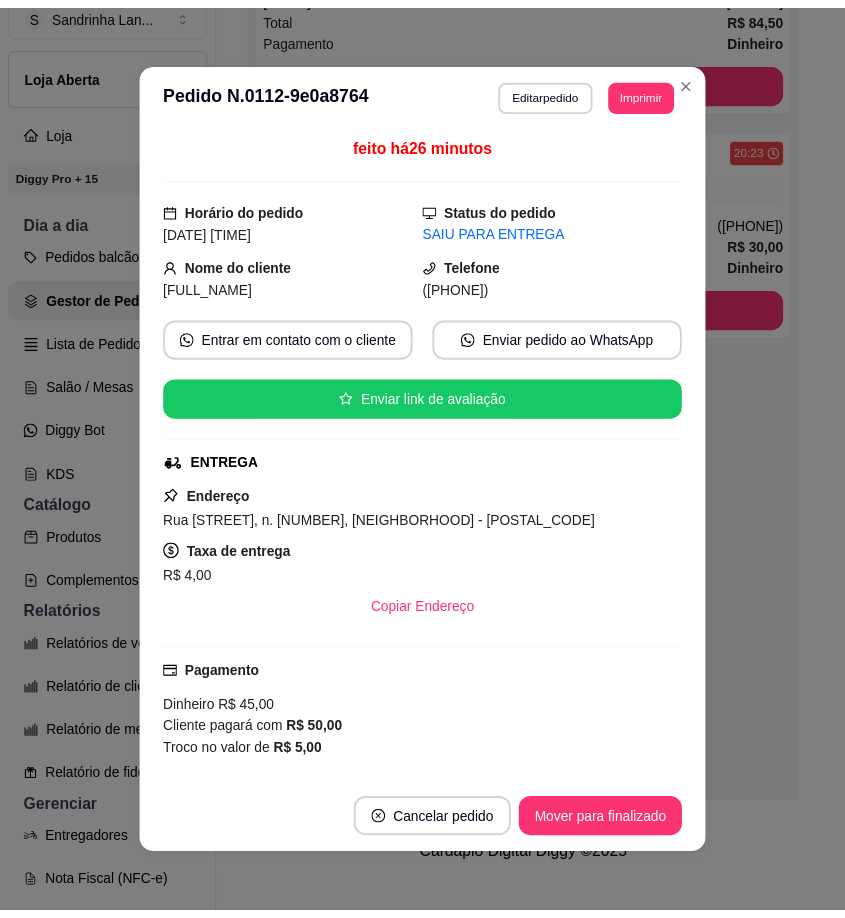 scroll, scrollTop: 100, scrollLeft: 0, axis: vertical 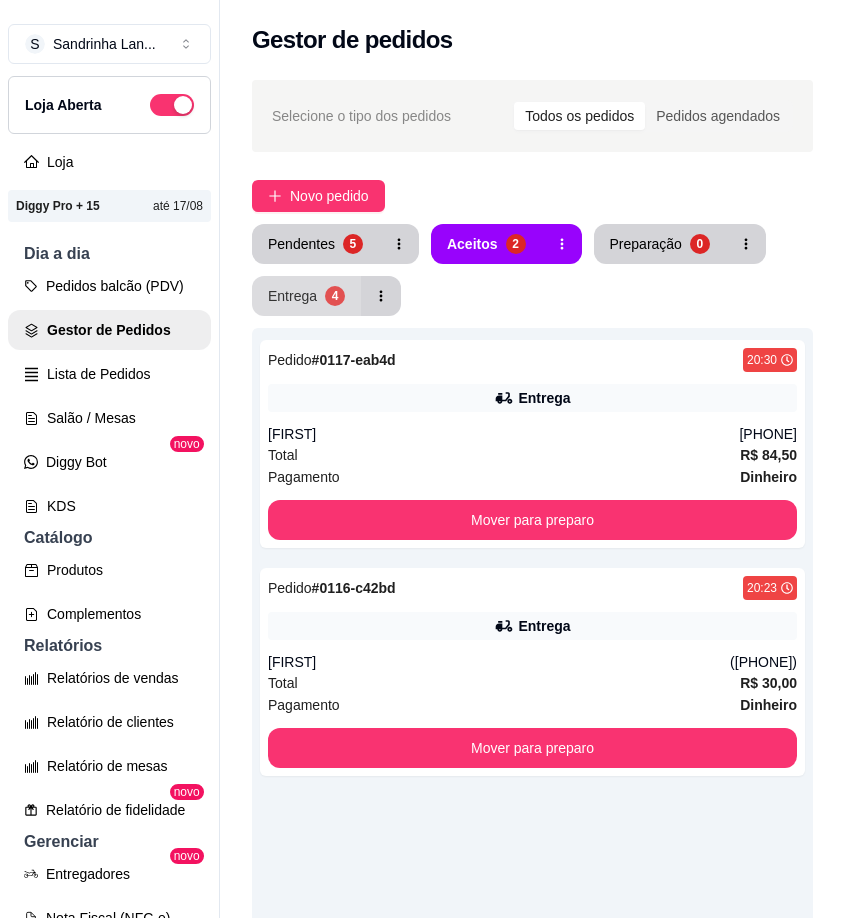 click on "Entrega" at bounding box center [292, 296] 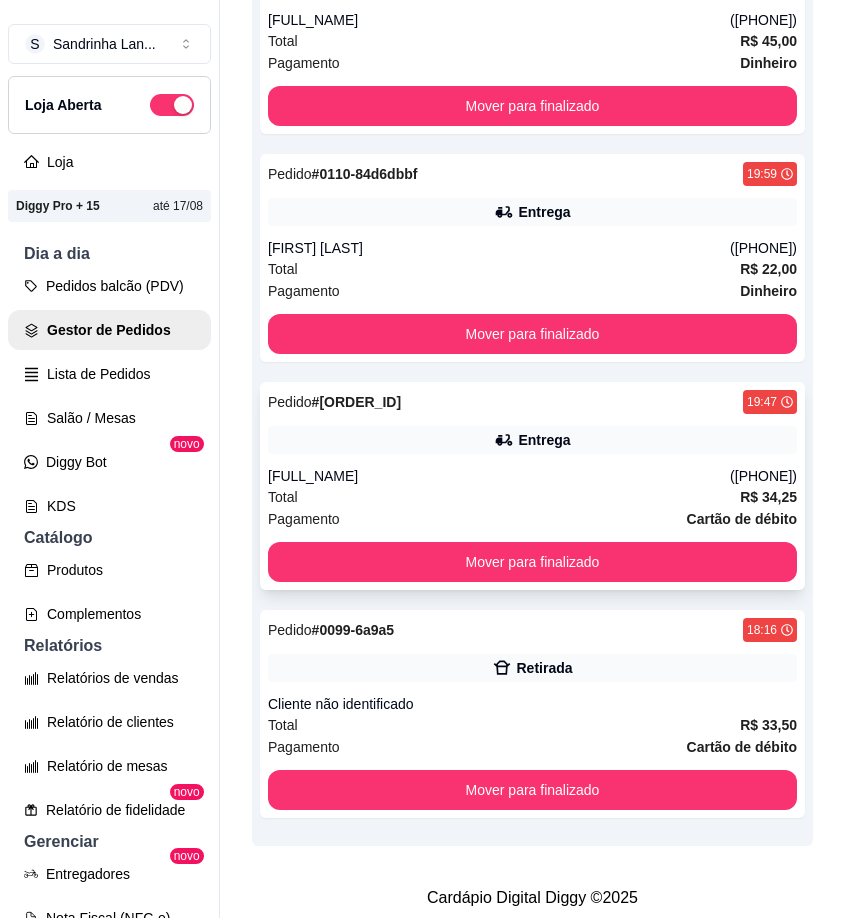 scroll, scrollTop: 437, scrollLeft: 0, axis: vertical 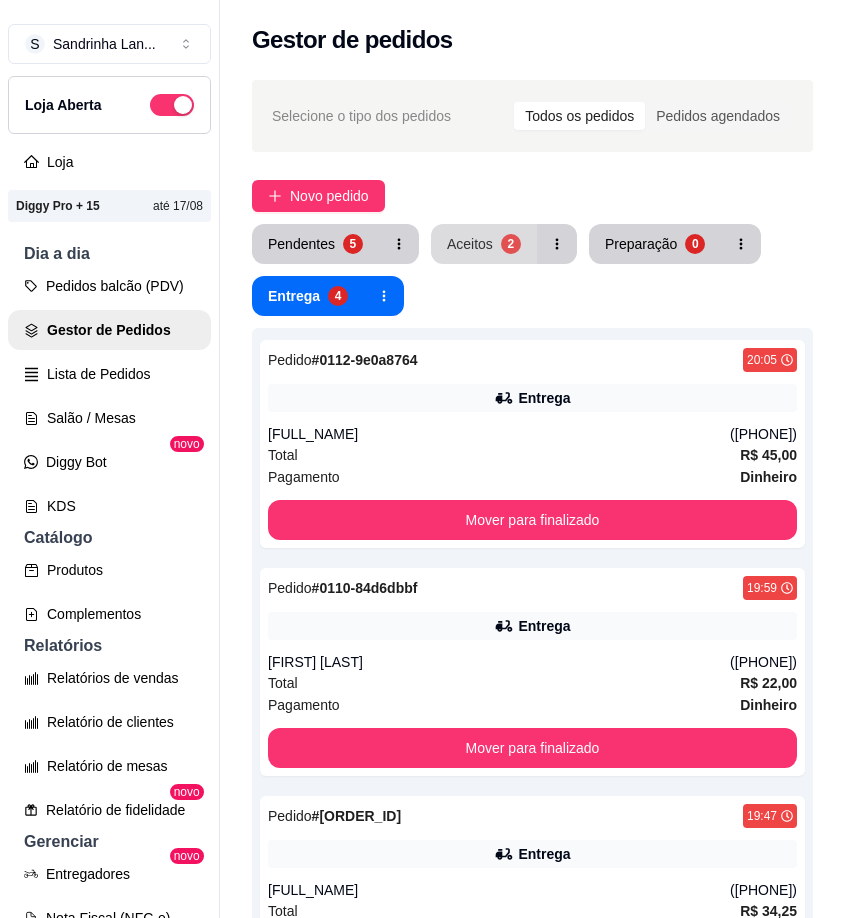 click on "2" at bounding box center (511, 244) 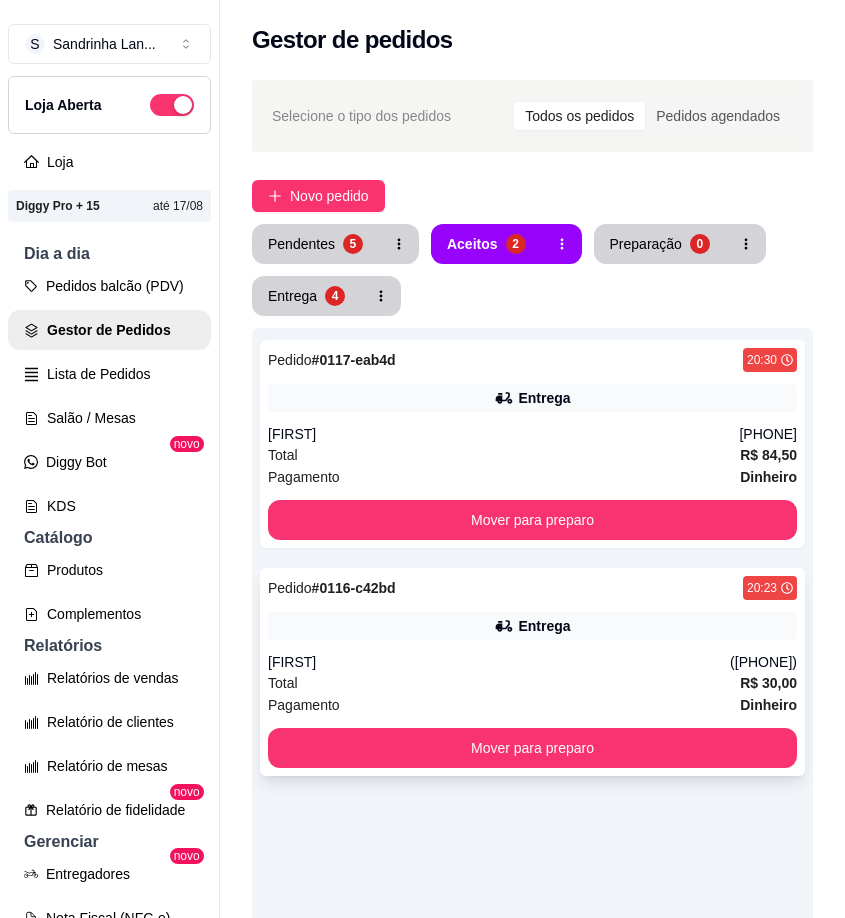 click on "Pedido  # 0116-c42bd [TIME] Entrega [FIRST] ([PHONE]) Total R$ 30,00 Pagamento Dinheiro Mover para preparo" at bounding box center [532, 672] 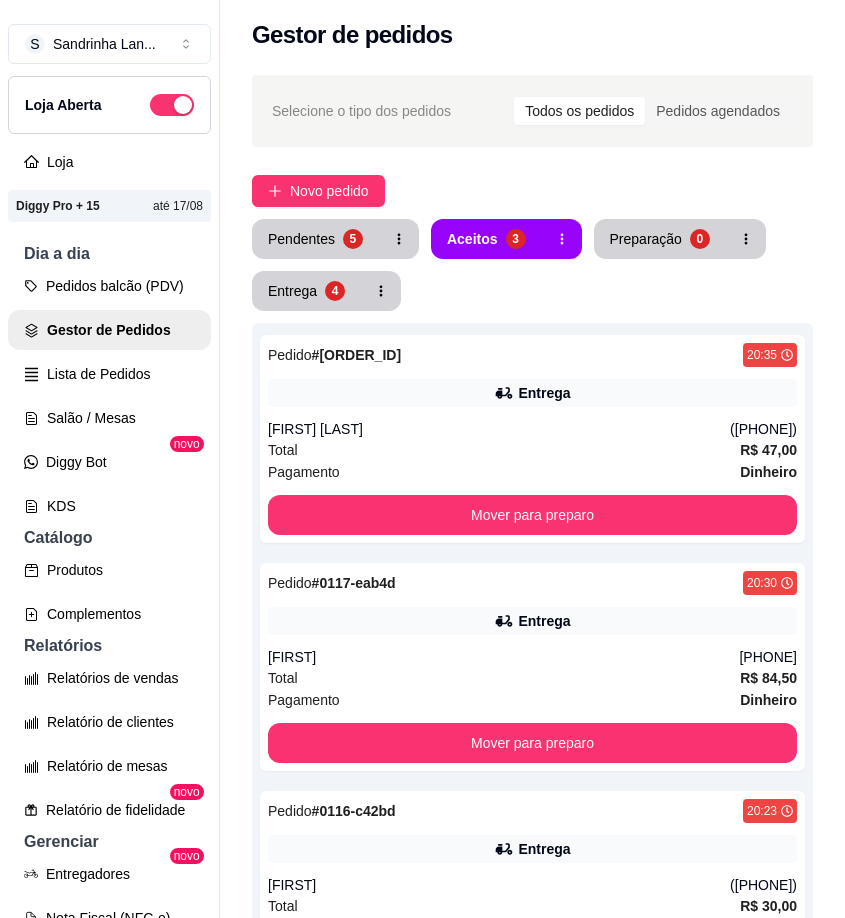scroll, scrollTop: 0, scrollLeft: 0, axis: both 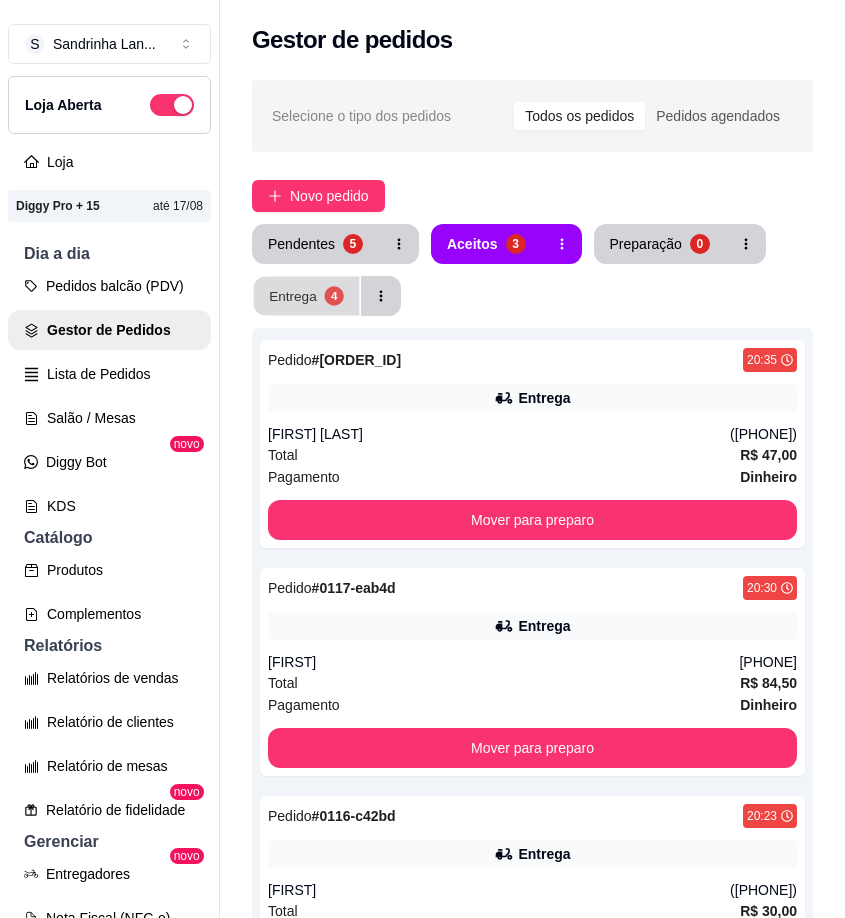 click on "Entrega" at bounding box center [293, 295] 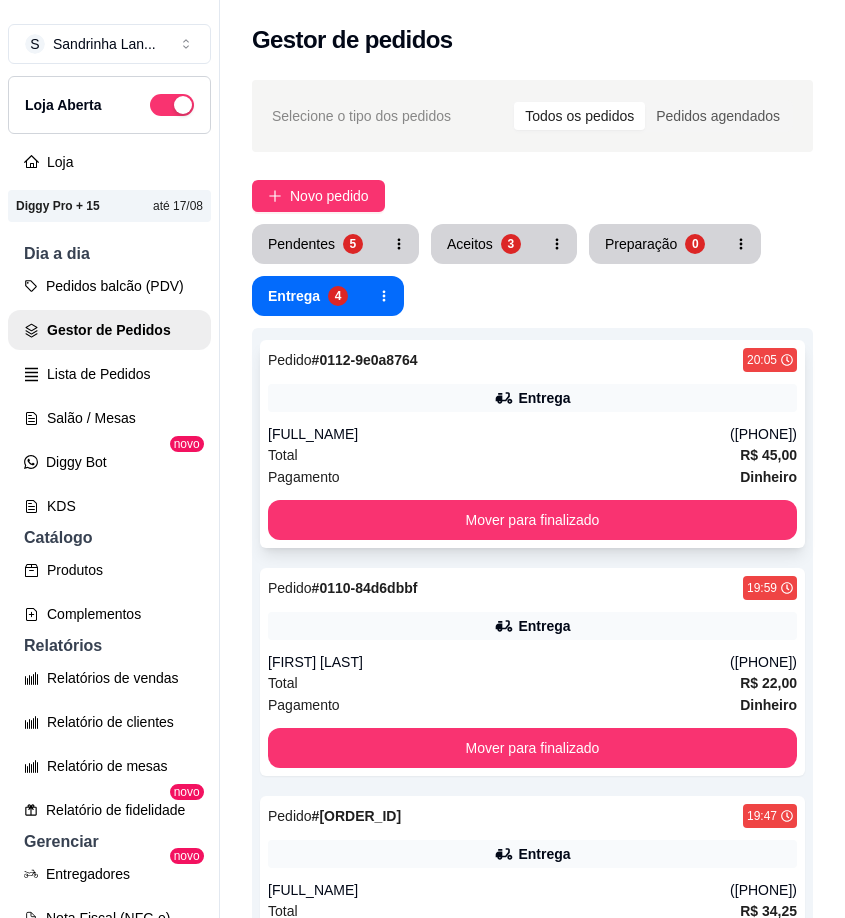 scroll, scrollTop: 437, scrollLeft: 0, axis: vertical 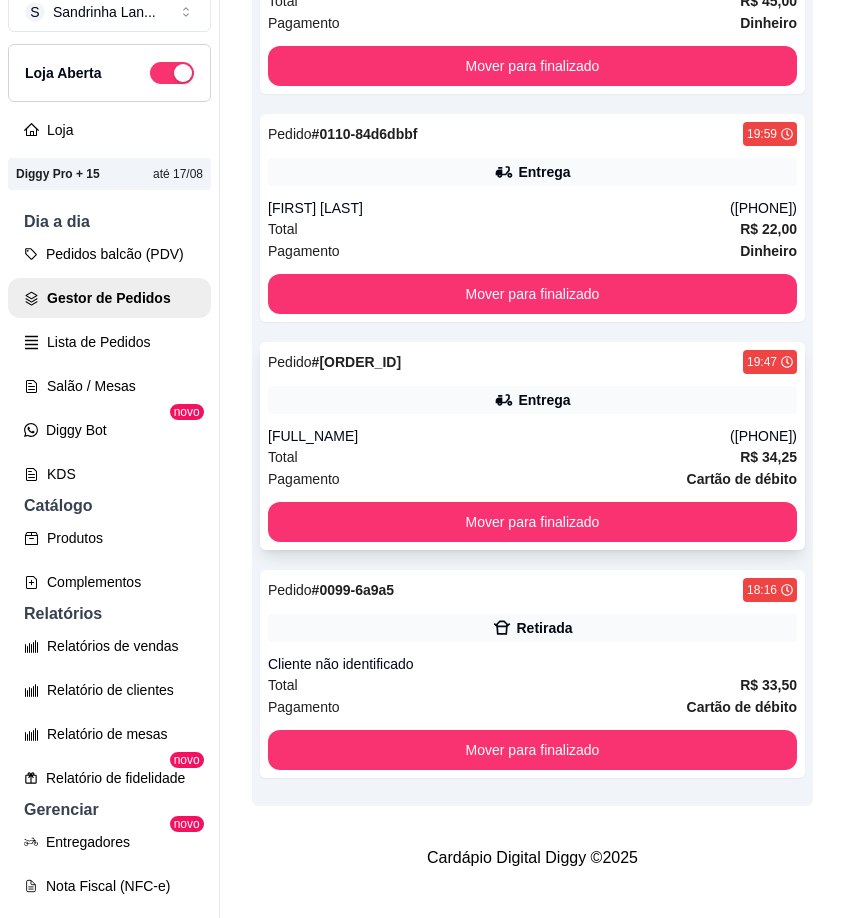 click on "Entrega" at bounding box center (532, 400) 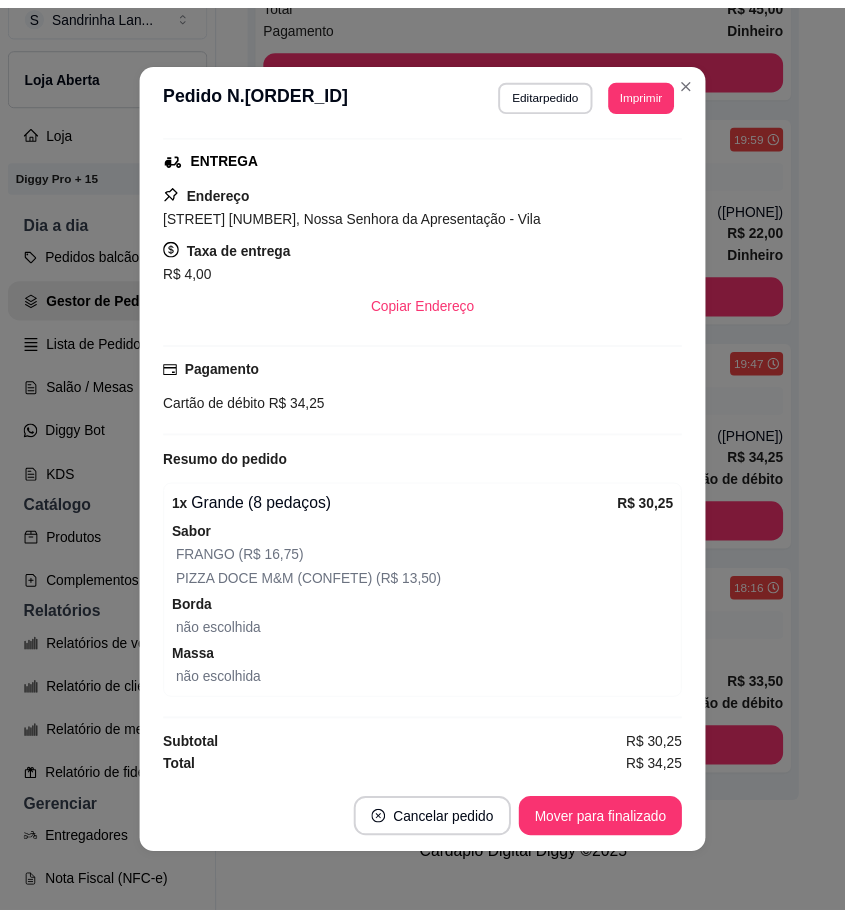 scroll, scrollTop: 307, scrollLeft: 0, axis: vertical 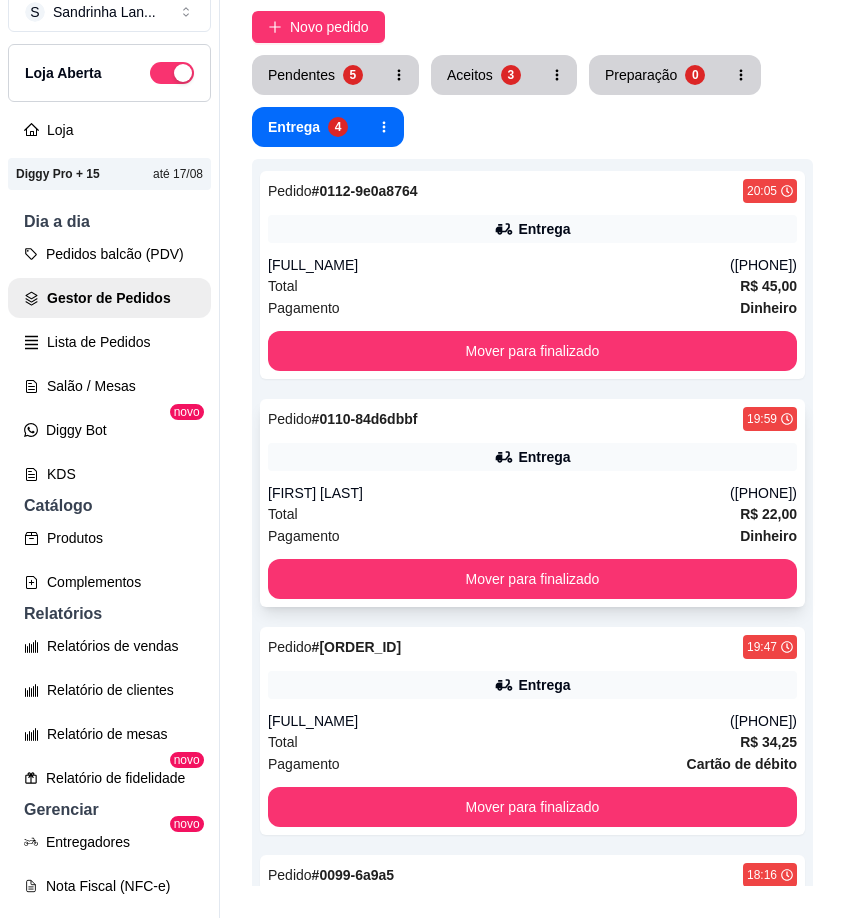 click on "Pedido  # [ORDER_ID] [TIME] Entrega [FIRST] [LAST]  [PHONE] Total R$ 22,00 Pagamento Dinheiro Mover para finalizado" at bounding box center (532, 503) 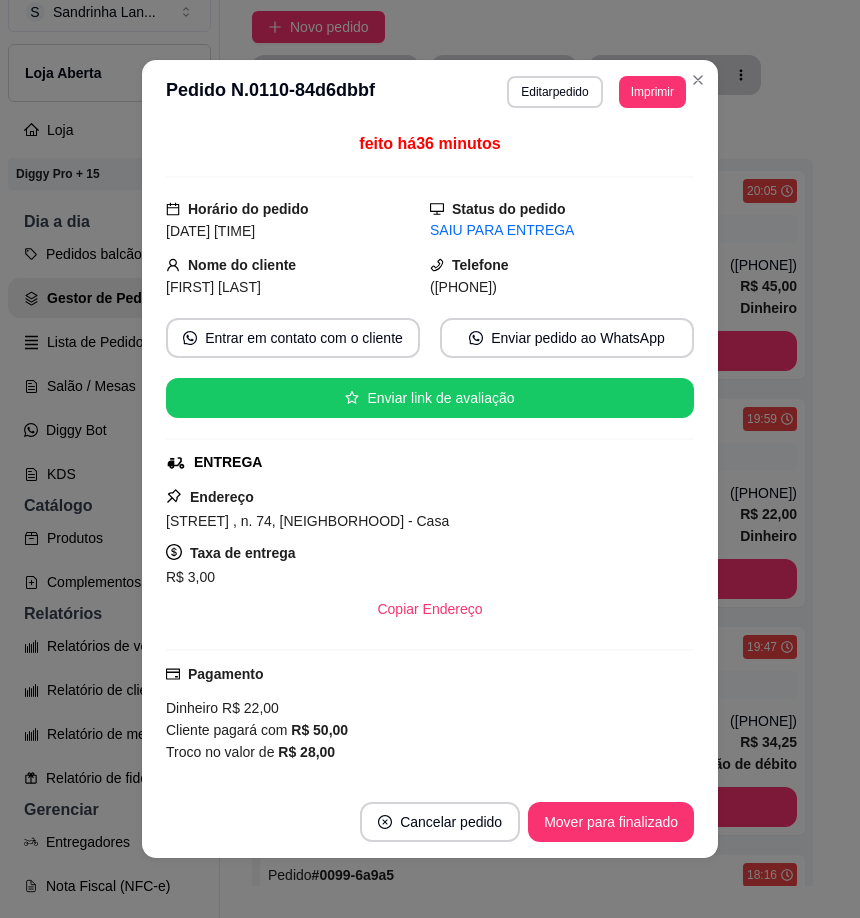 scroll, scrollTop: 200, scrollLeft: 0, axis: vertical 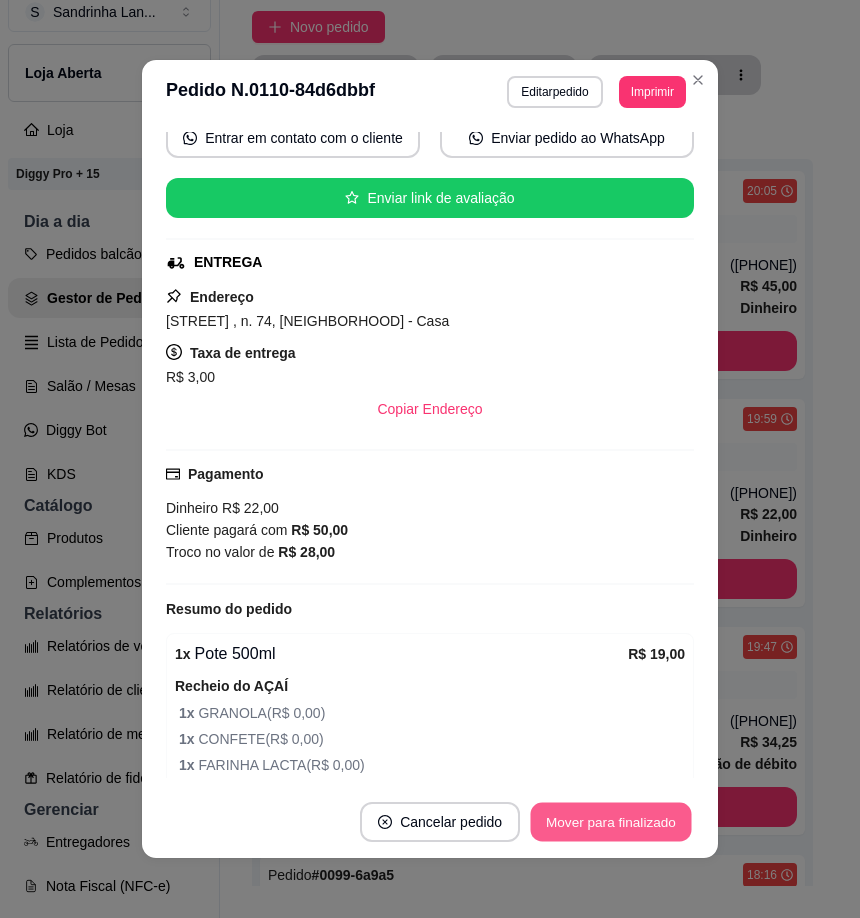 click on "Mover para finalizado" at bounding box center [611, 822] 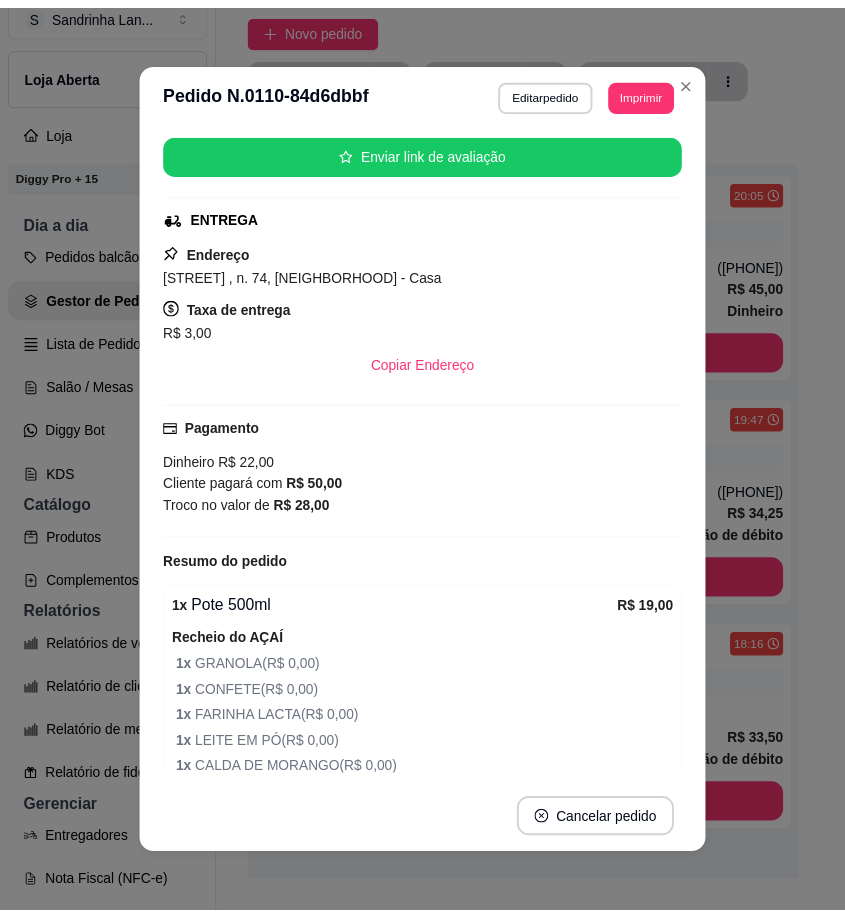 scroll, scrollTop: 154, scrollLeft: 0, axis: vertical 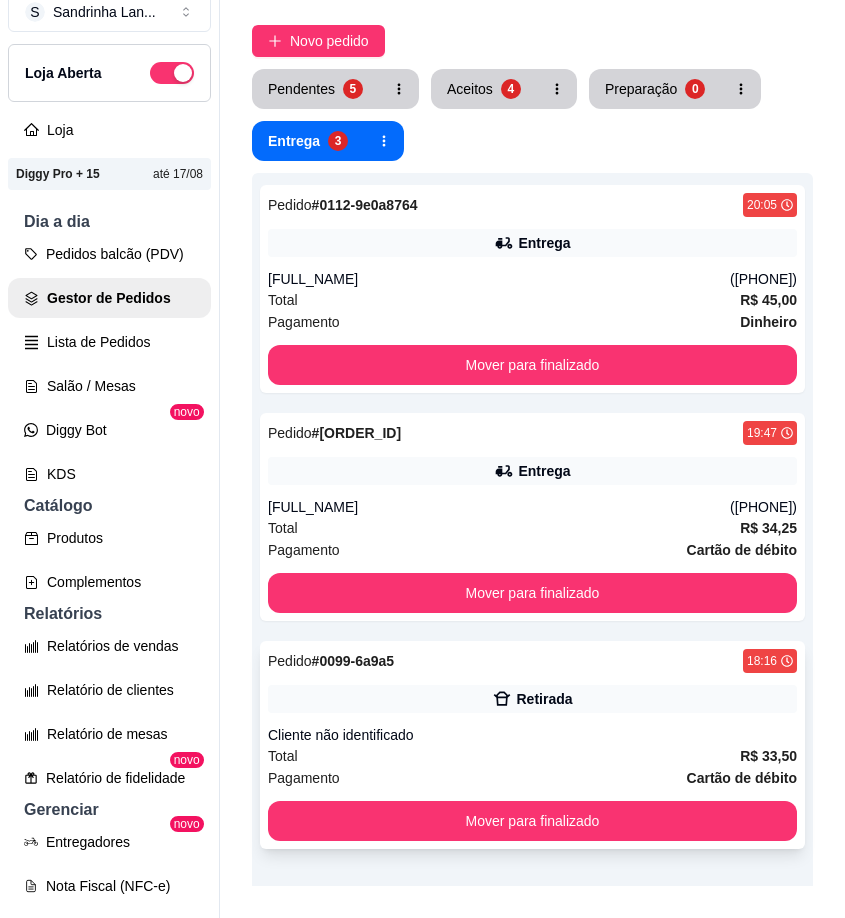 click on "Cliente não identificado" at bounding box center [532, 735] 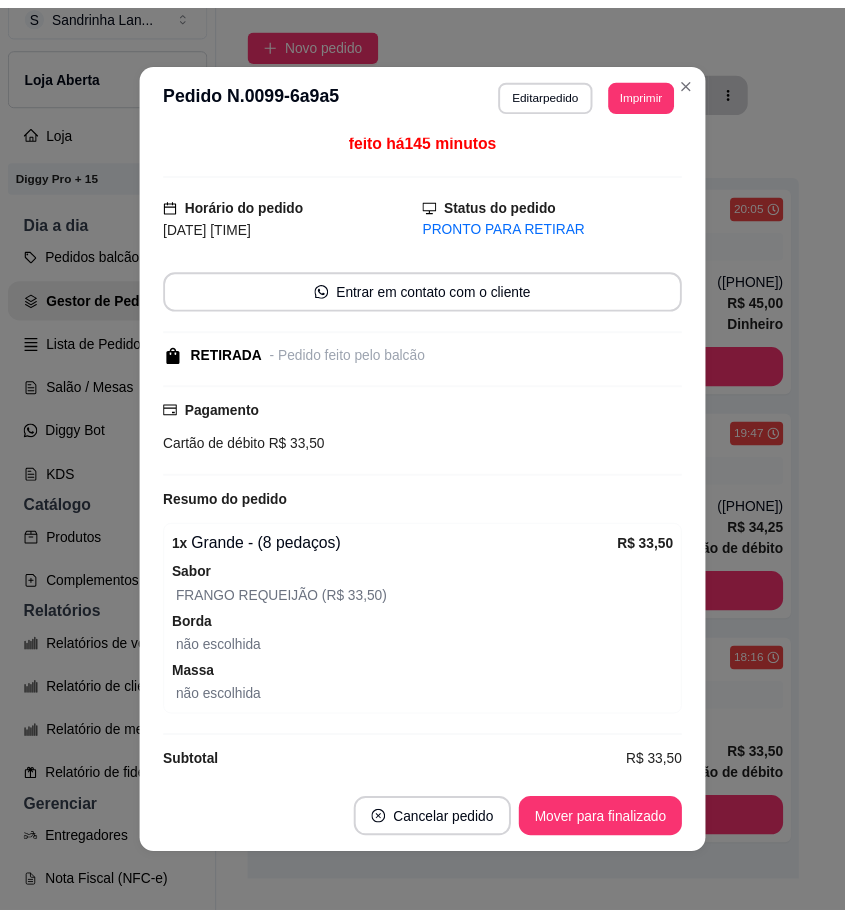 scroll, scrollTop: 0, scrollLeft: 0, axis: both 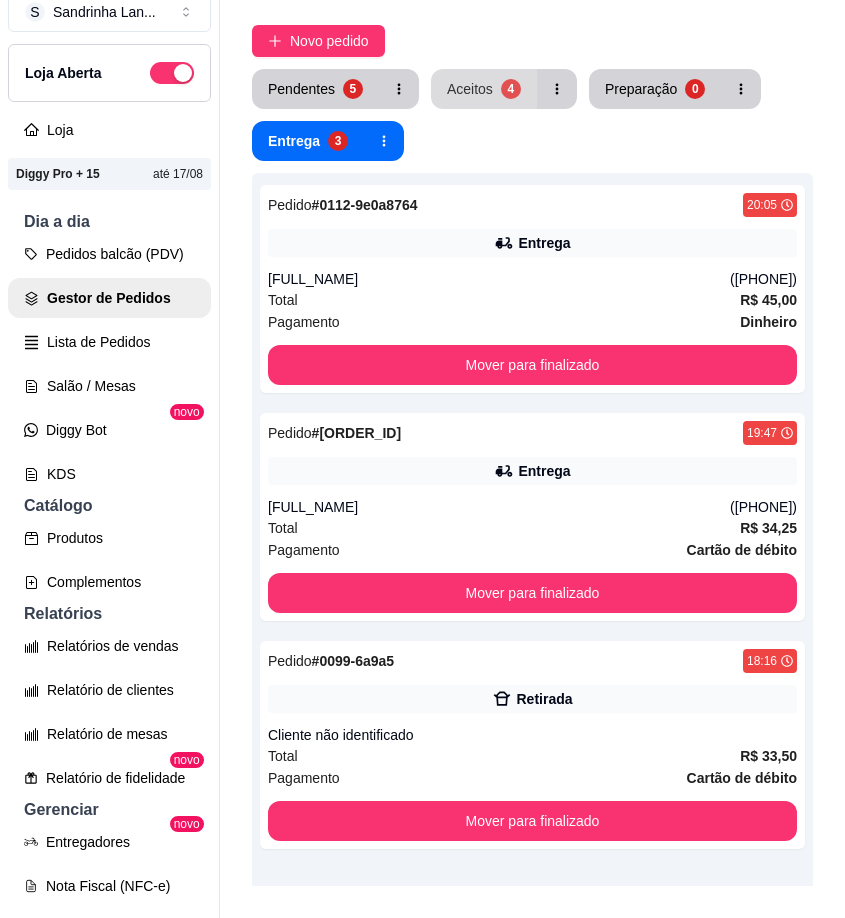 click on "Aceitos 4" at bounding box center (484, 89) 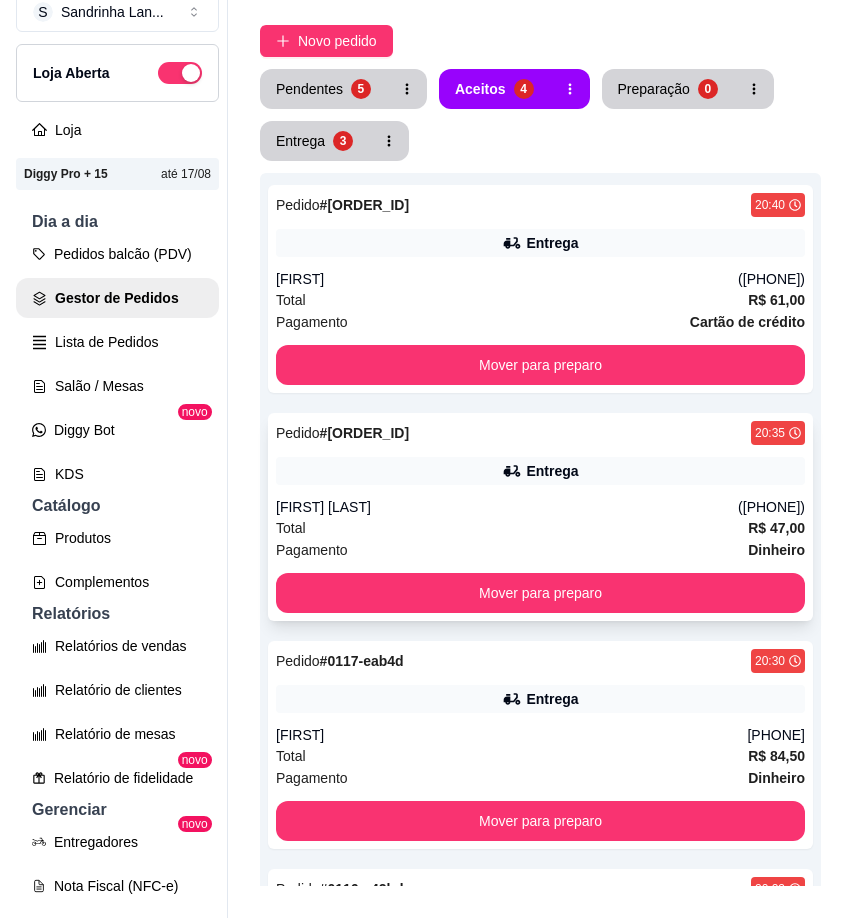 scroll, scrollTop: 437, scrollLeft: 0, axis: vertical 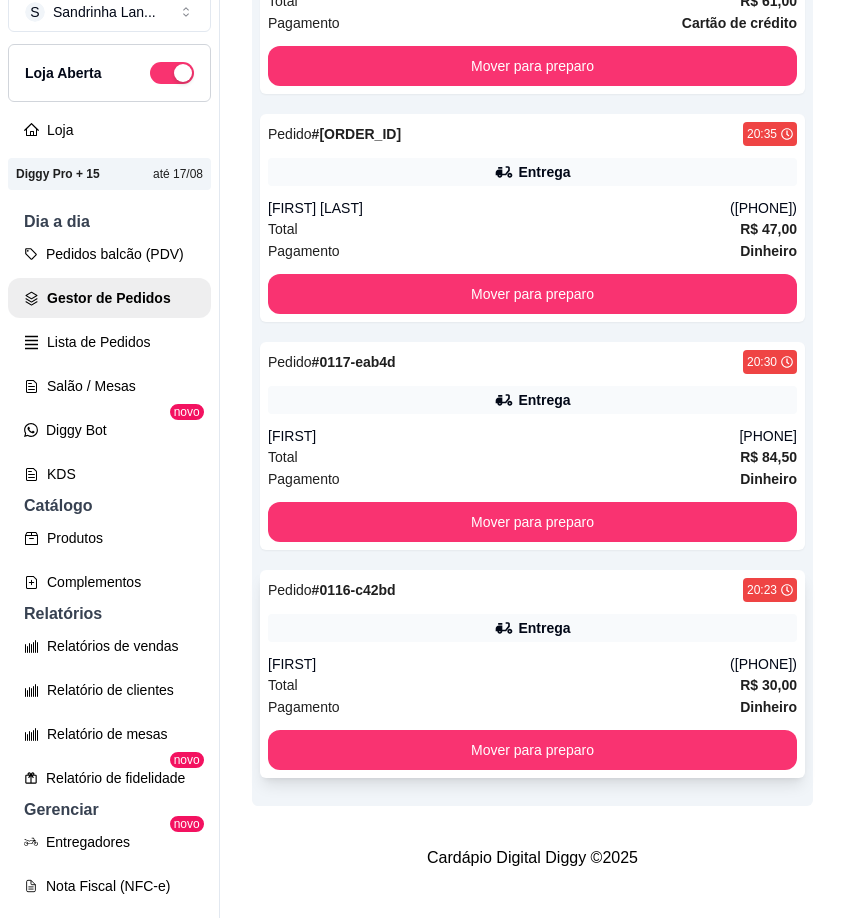 click on "Pedido  # 0116-c42bd [TIME] Entrega [FIRST] ([PHONE]) Total R$ 30,00 Pagamento Dinheiro Mover para preparo" at bounding box center (532, 674) 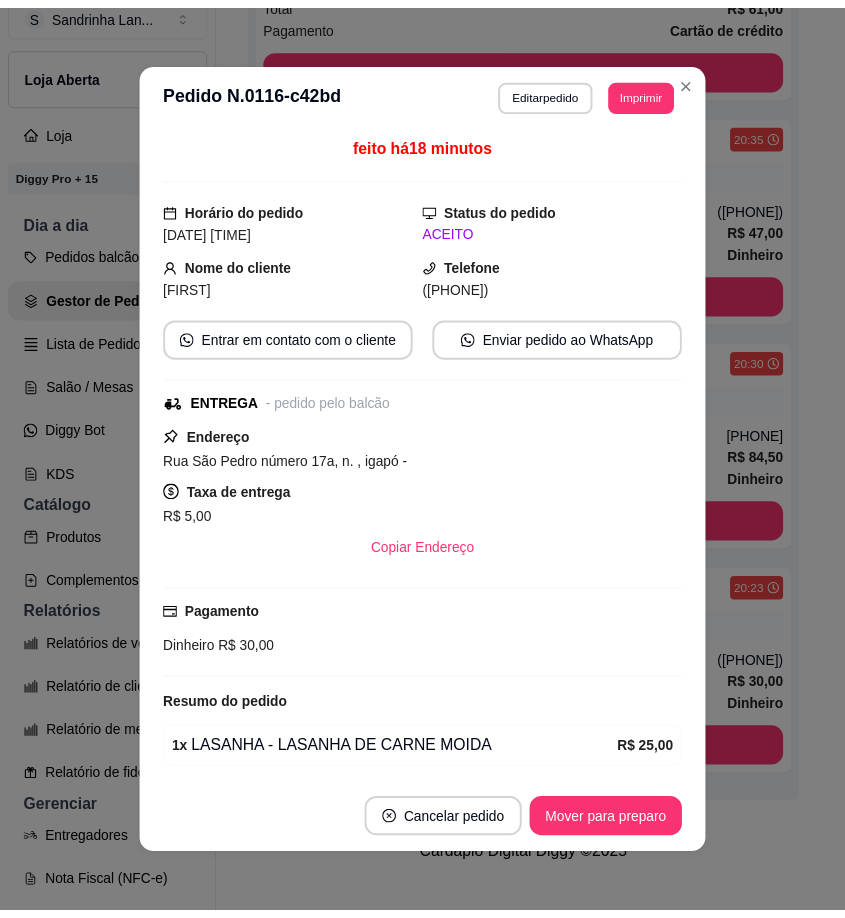 scroll, scrollTop: 71, scrollLeft: 0, axis: vertical 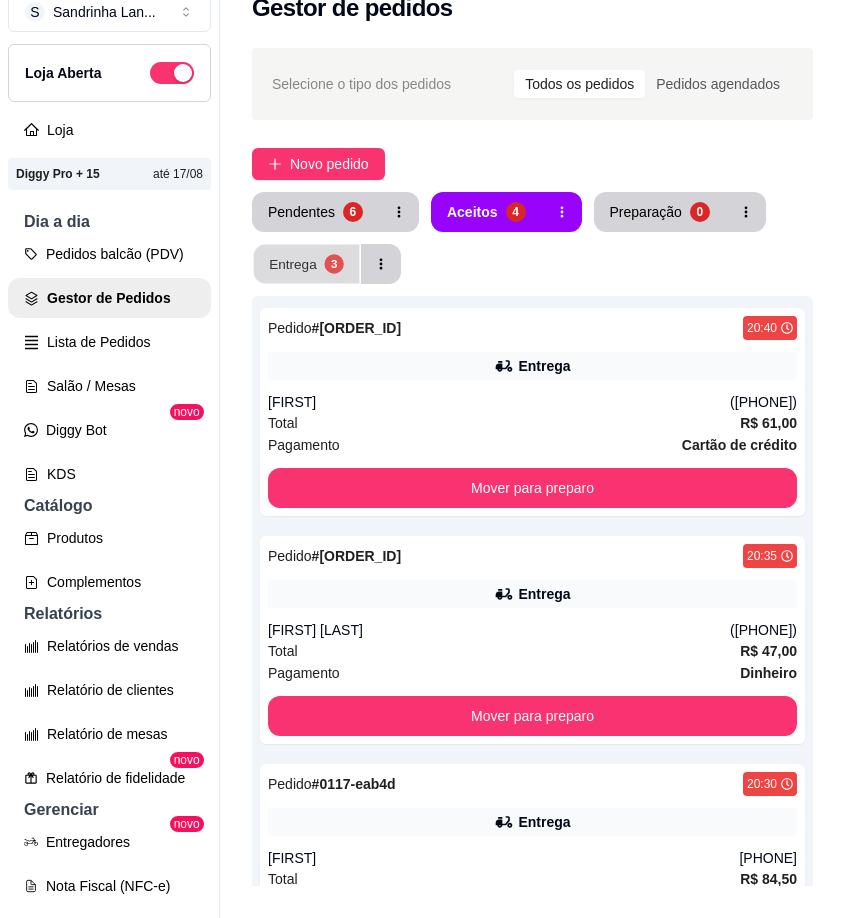 click on "Entrega 3" at bounding box center [307, 264] 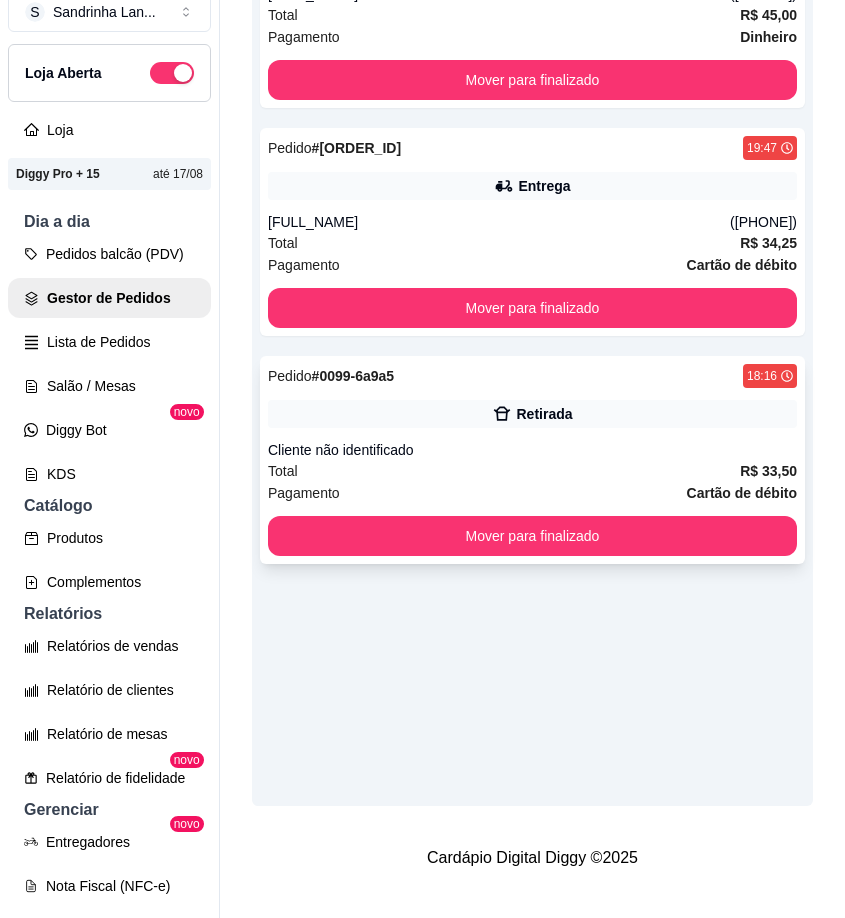 scroll, scrollTop: 423, scrollLeft: 0, axis: vertical 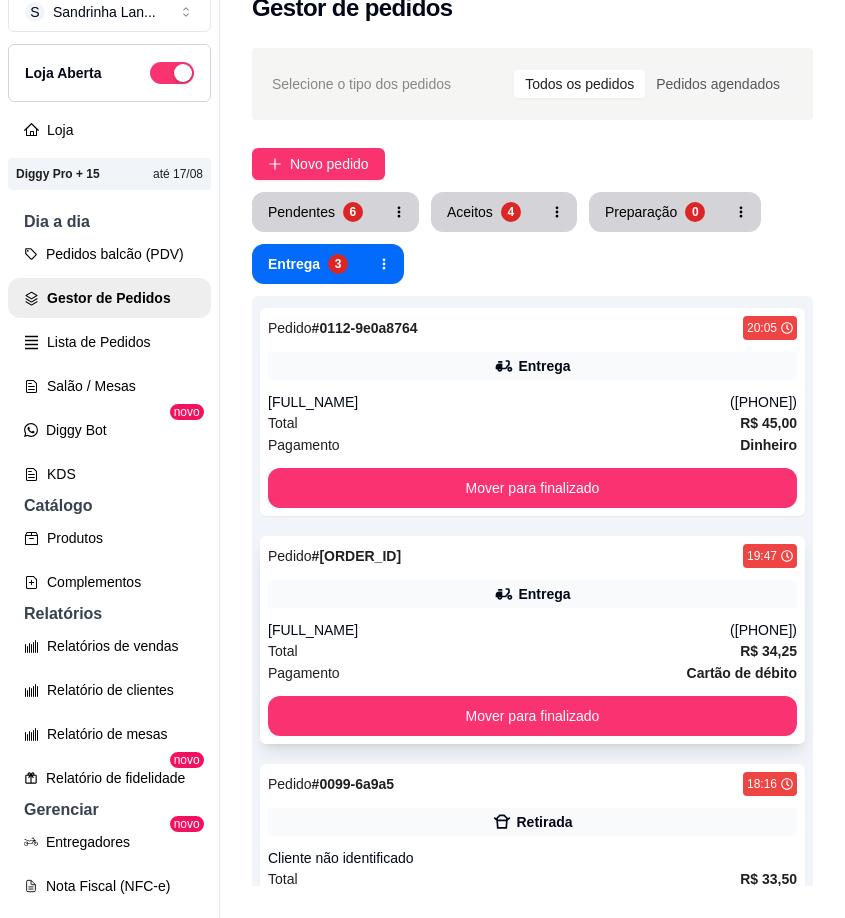 click on "Pedido # [ORDER_ID] [TIME] Entrega [FIRST] [PHONE] Total R$ 34,25 Pagamento Cartão de débito Mover para finalizado" at bounding box center [532, 640] 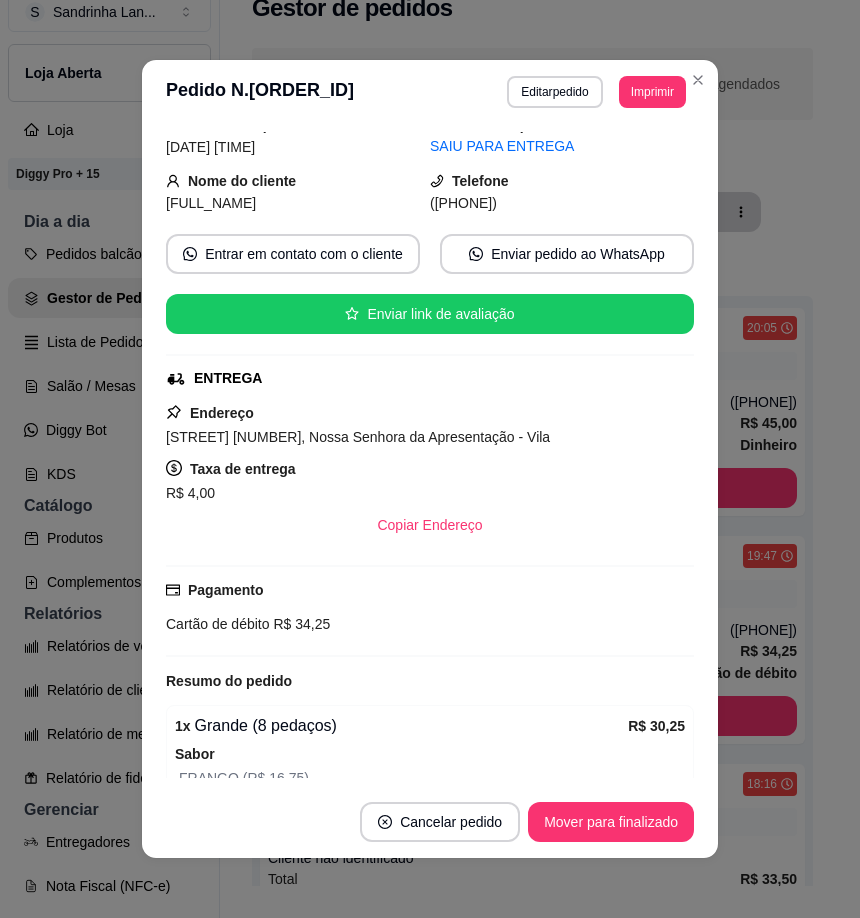 scroll, scrollTop: 0, scrollLeft: 0, axis: both 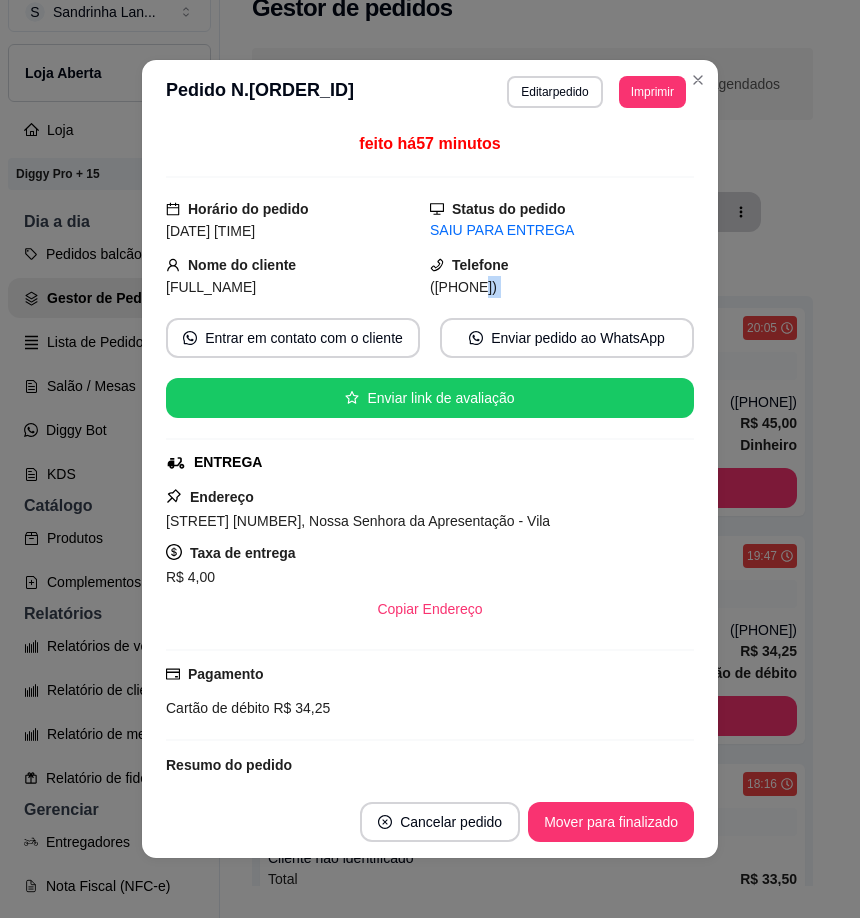 drag, startPoint x: 473, startPoint y: 288, endPoint x: 561, endPoint y: 294, distance: 88.20431 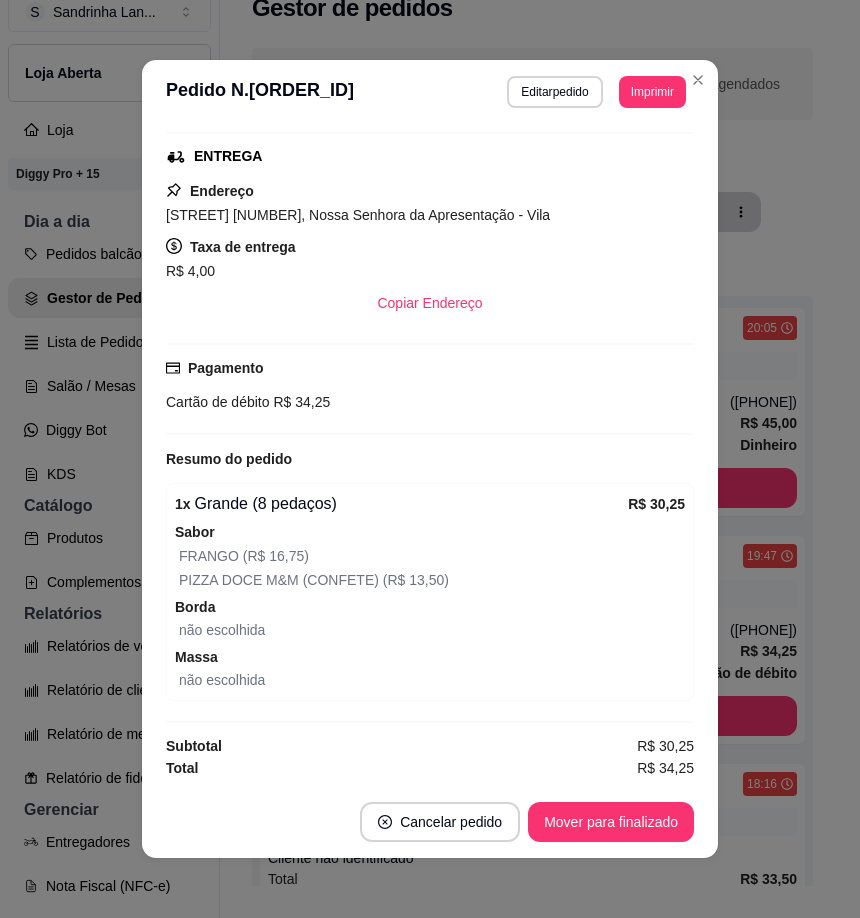 scroll, scrollTop: 307, scrollLeft: 0, axis: vertical 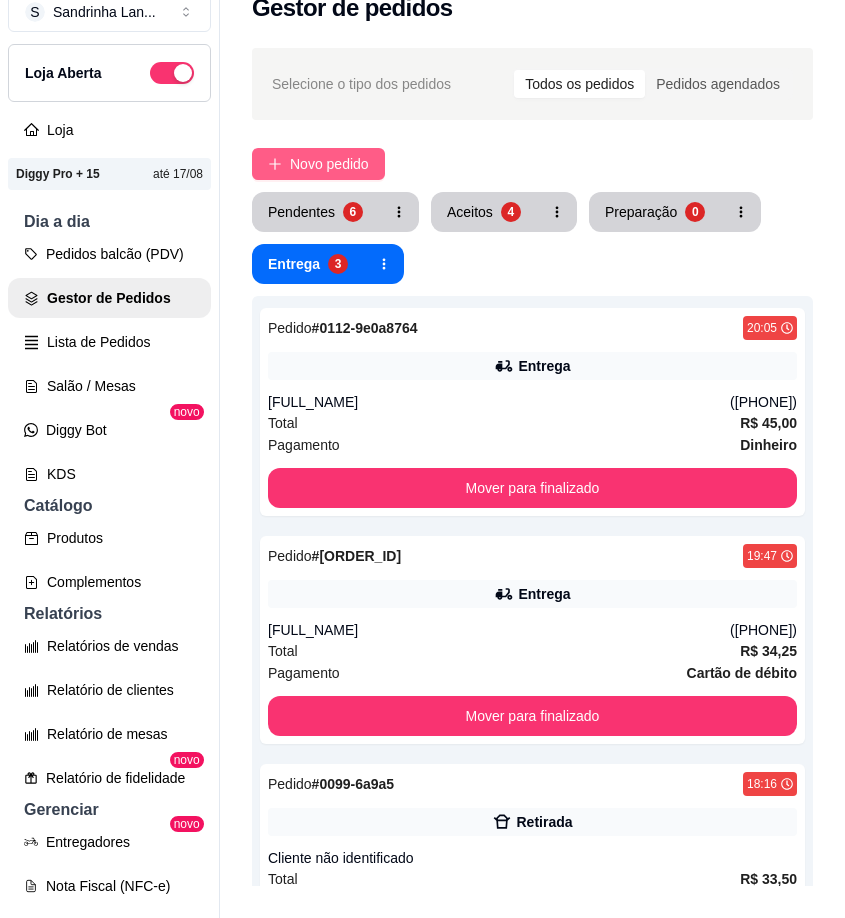 click on "Novo pedido" at bounding box center [329, 164] 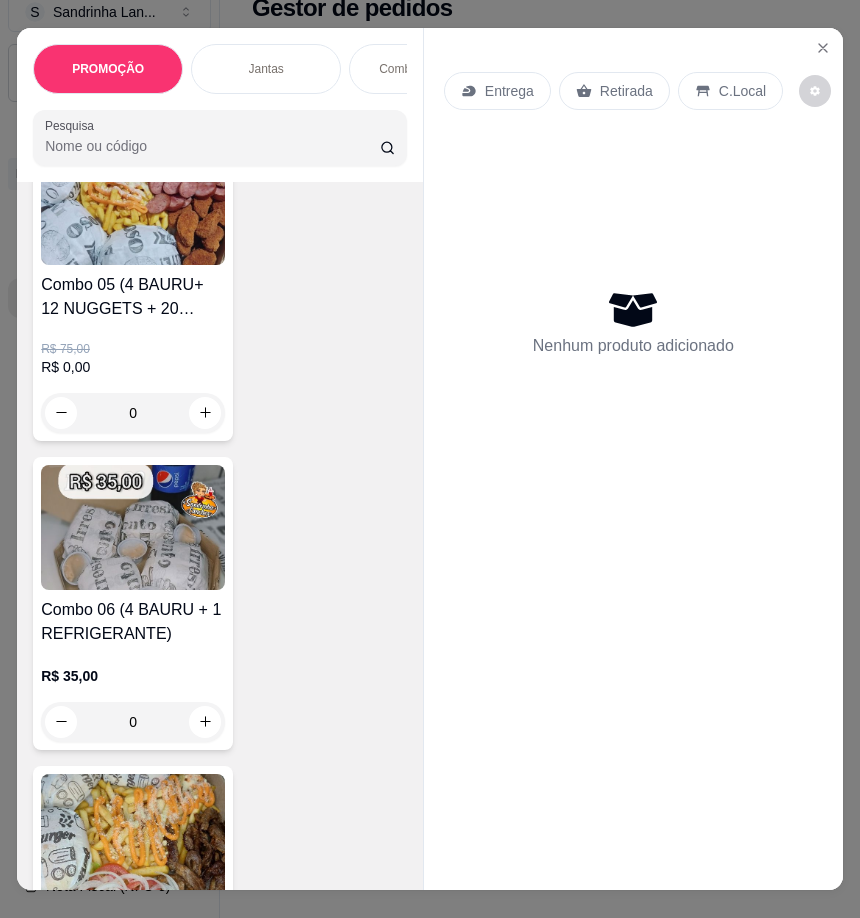 scroll, scrollTop: 2000, scrollLeft: 0, axis: vertical 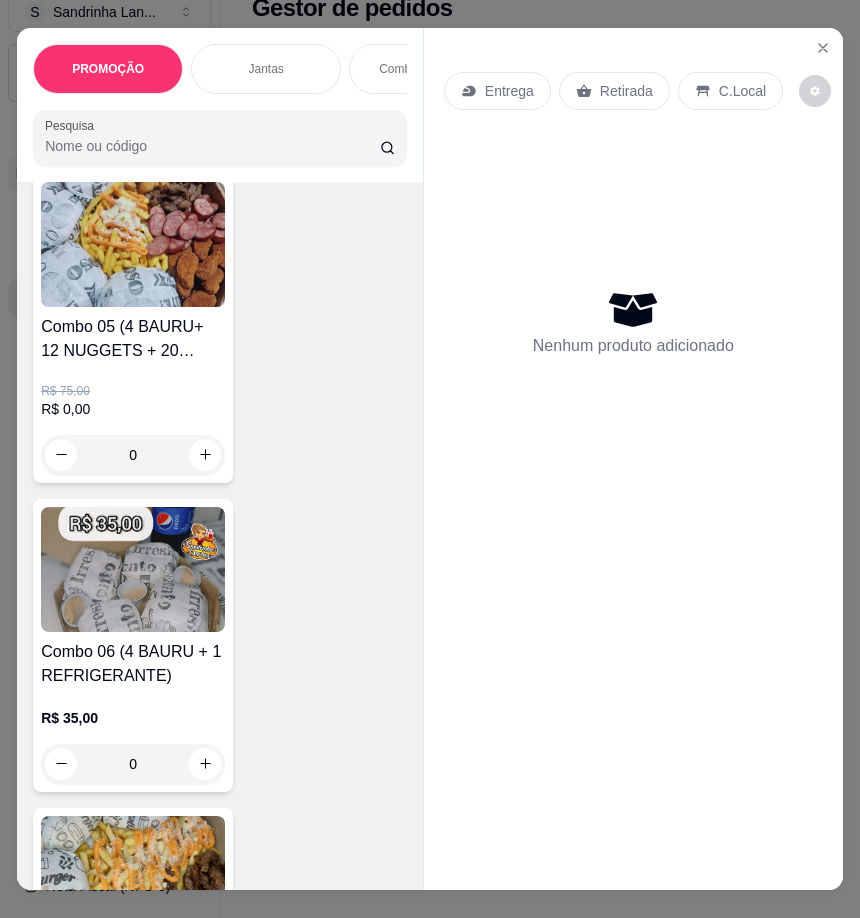 click at bounding box center [133, 569] 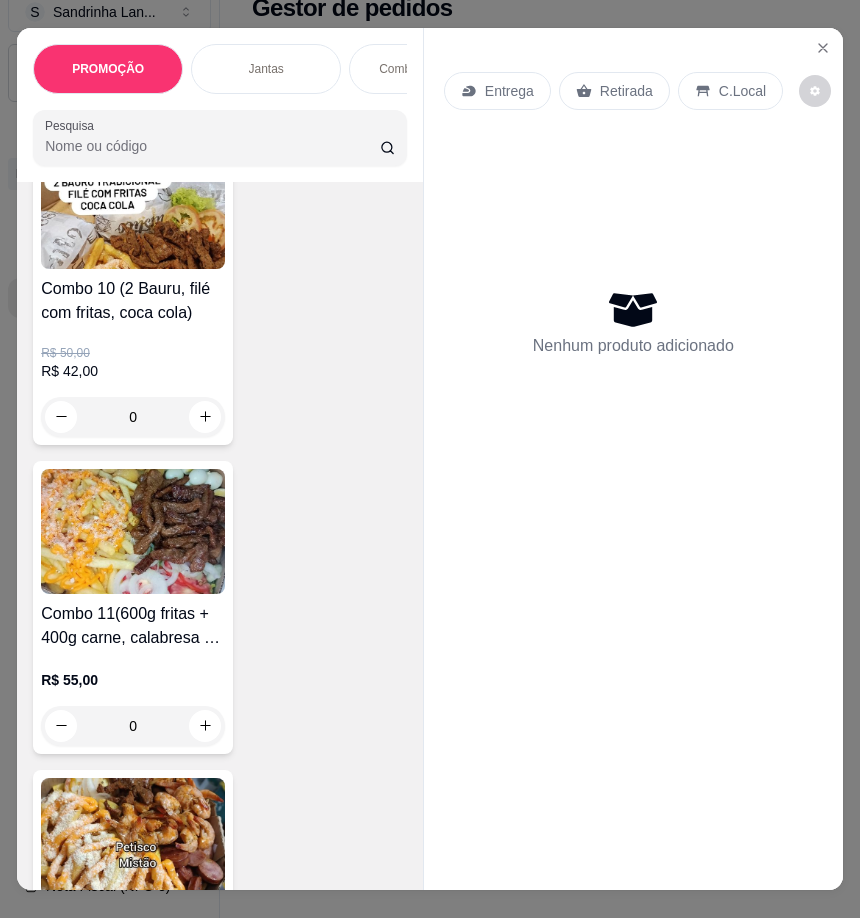scroll, scrollTop: 3600, scrollLeft: 0, axis: vertical 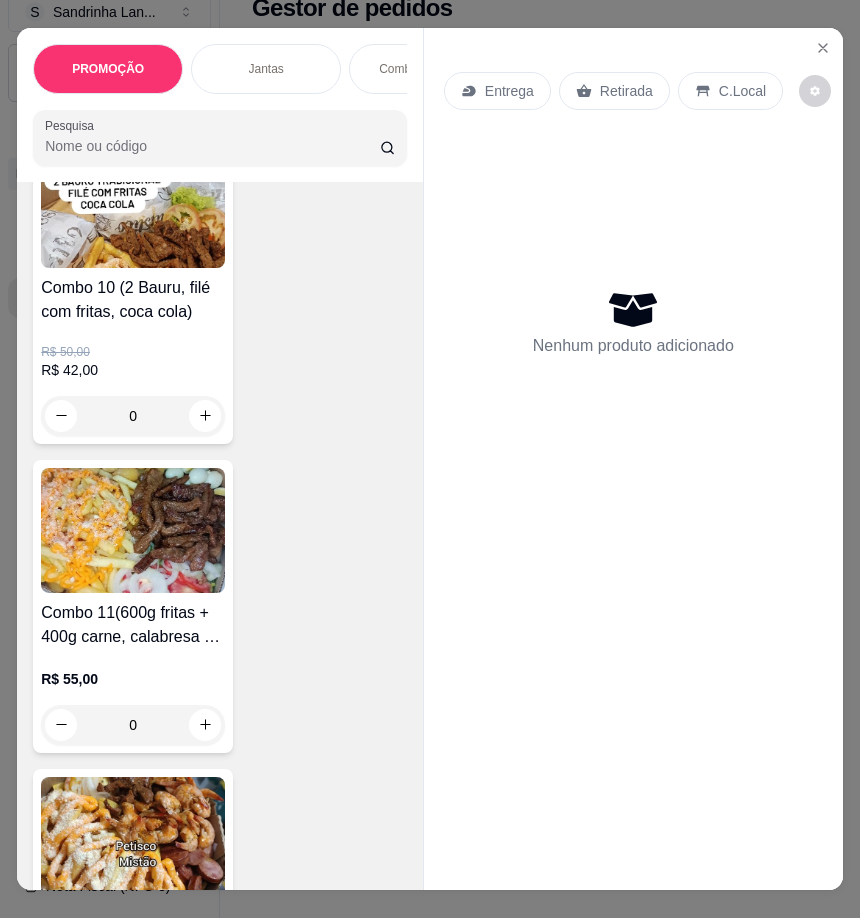 click on "Combo 10 (2 Bauru, filé com fritas, coca cola)" at bounding box center (133, 300) 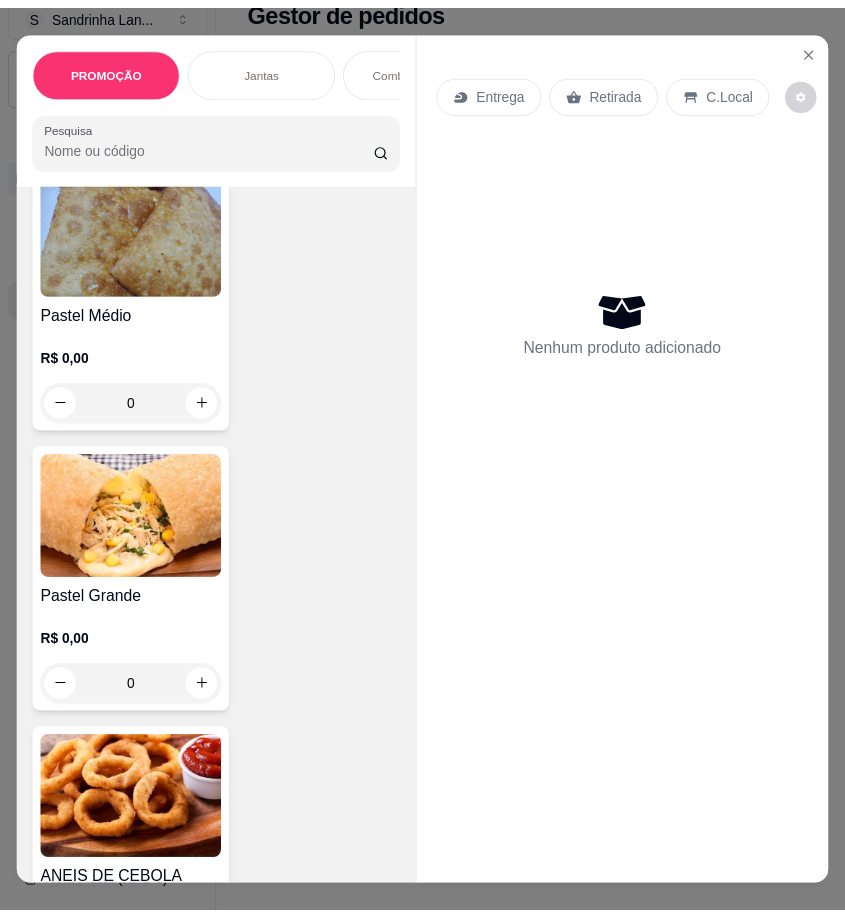 scroll, scrollTop: 9400, scrollLeft: 0, axis: vertical 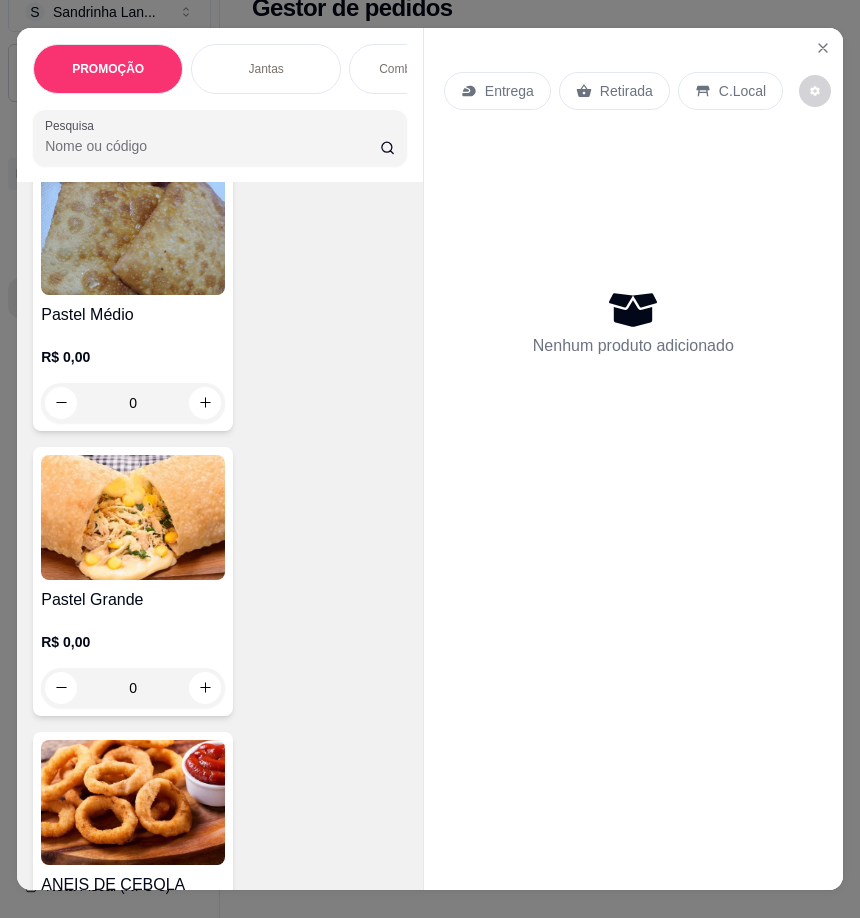 click 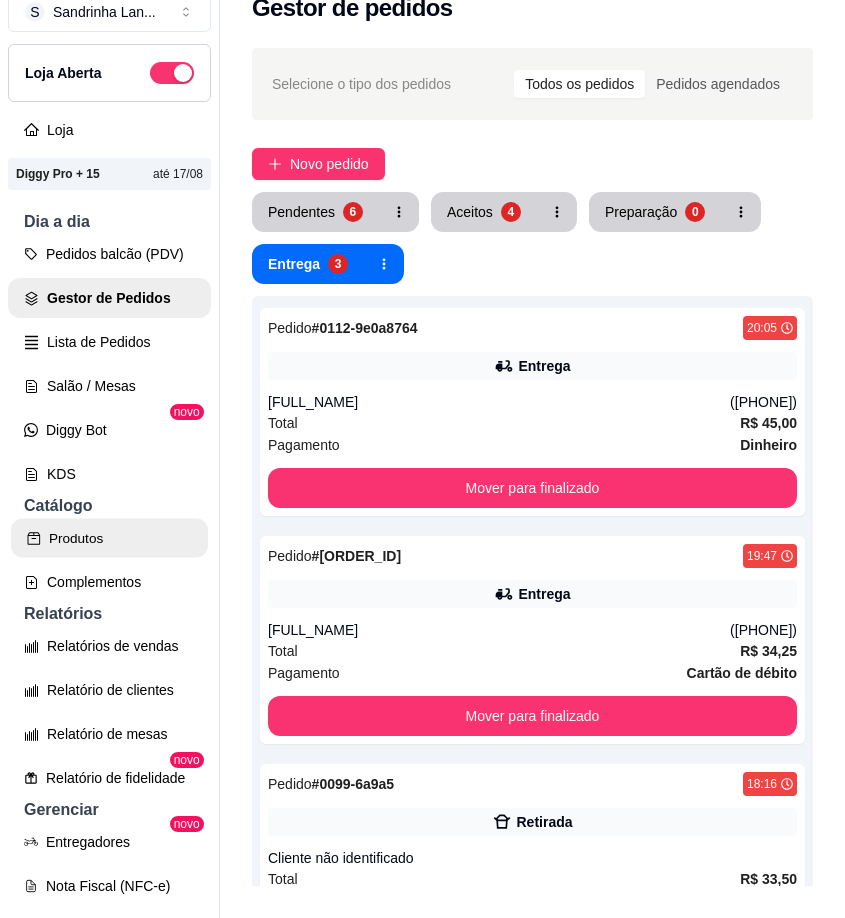 click on "Produtos" at bounding box center [109, 538] 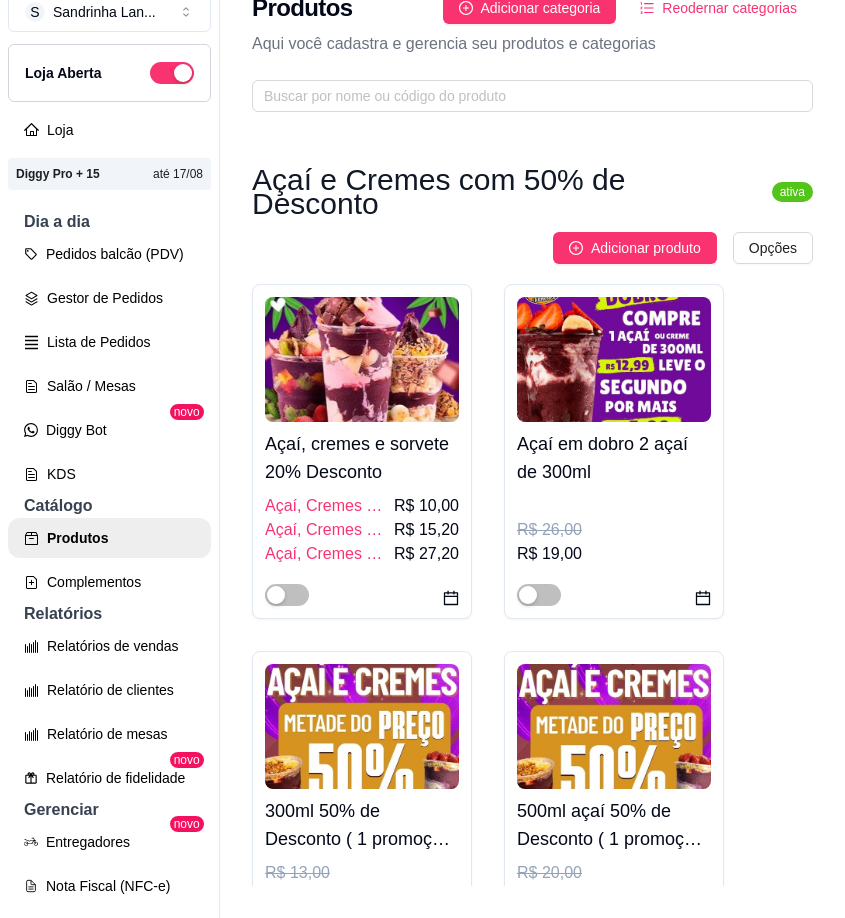 scroll, scrollTop: 0, scrollLeft: 0, axis: both 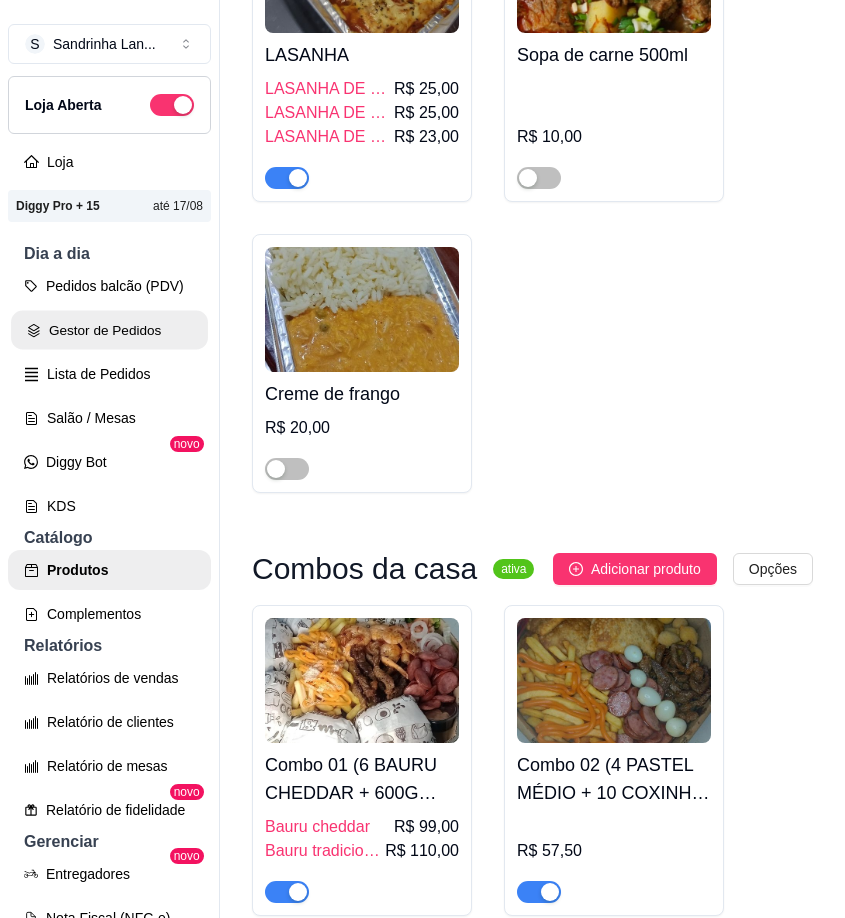click on "Gestor de Pedidos" at bounding box center (109, 330) 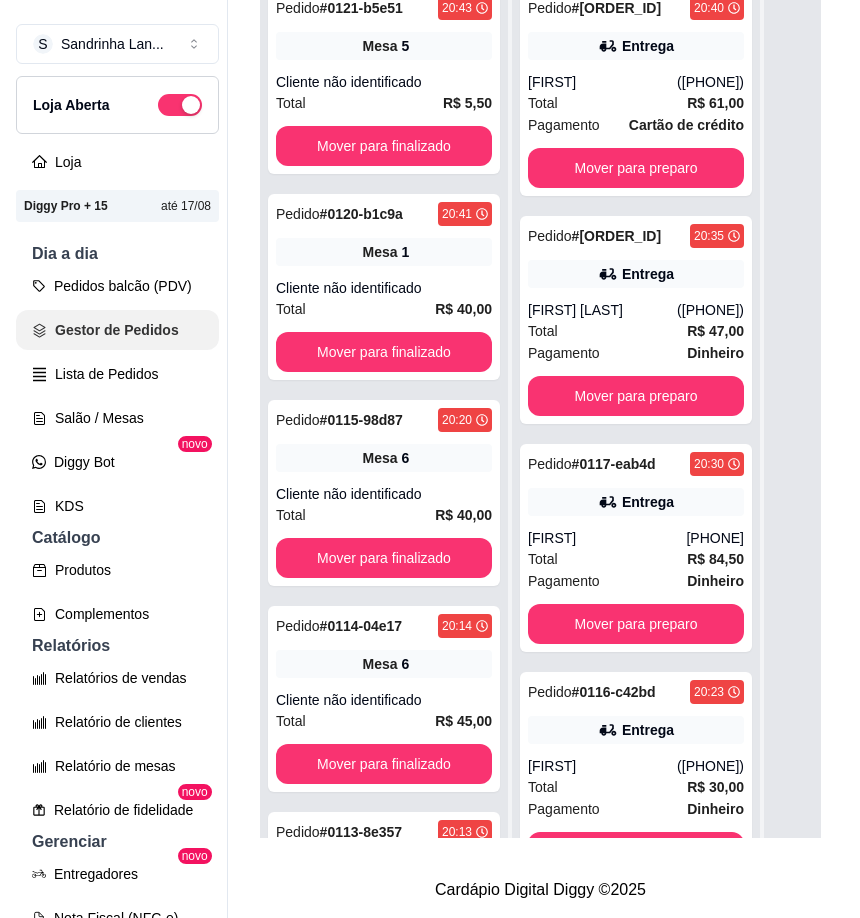 scroll, scrollTop: 0, scrollLeft: 0, axis: both 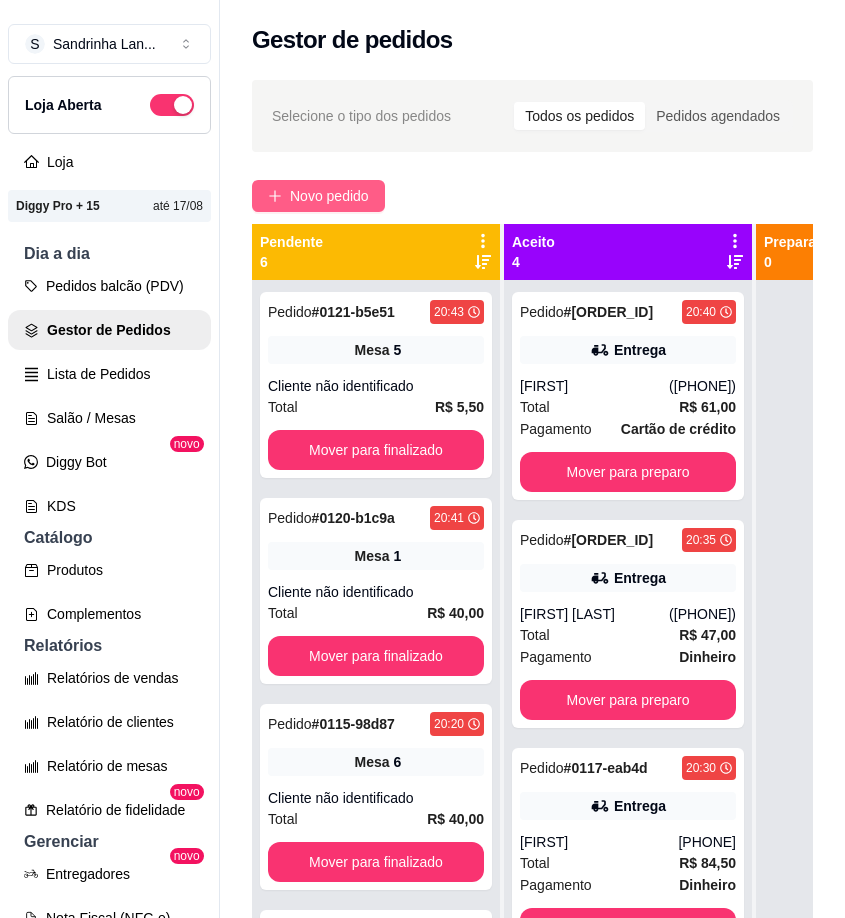 click on "Novo pedido" at bounding box center [329, 196] 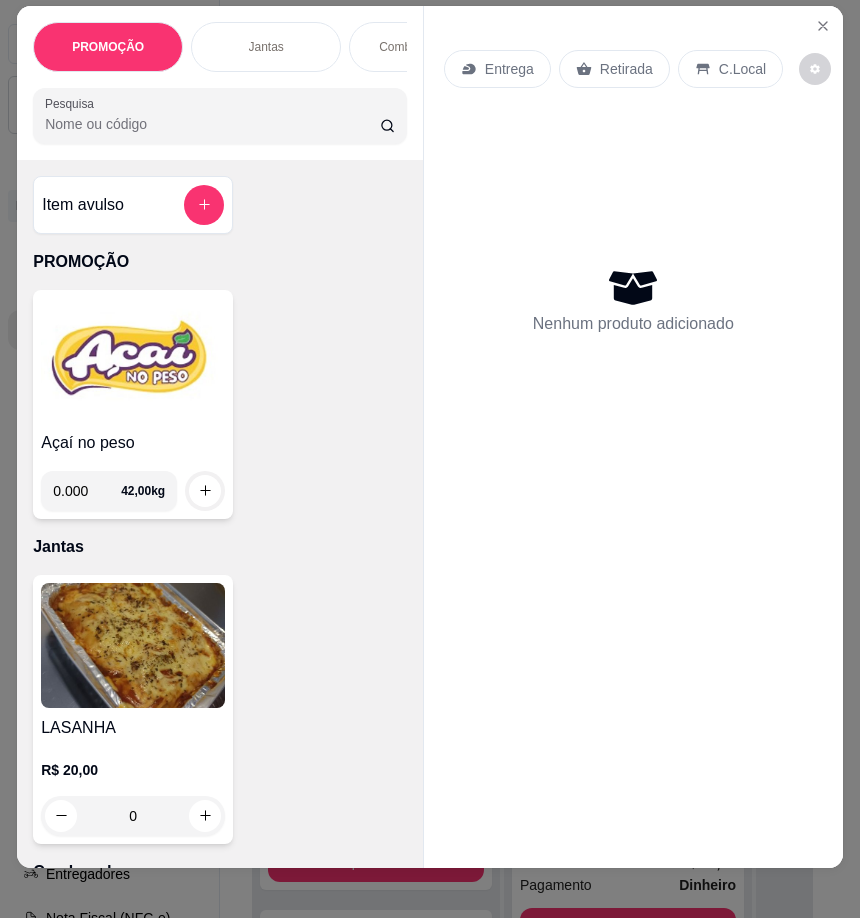 scroll, scrollTop: 44, scrollLeft: 0, axis: vertical 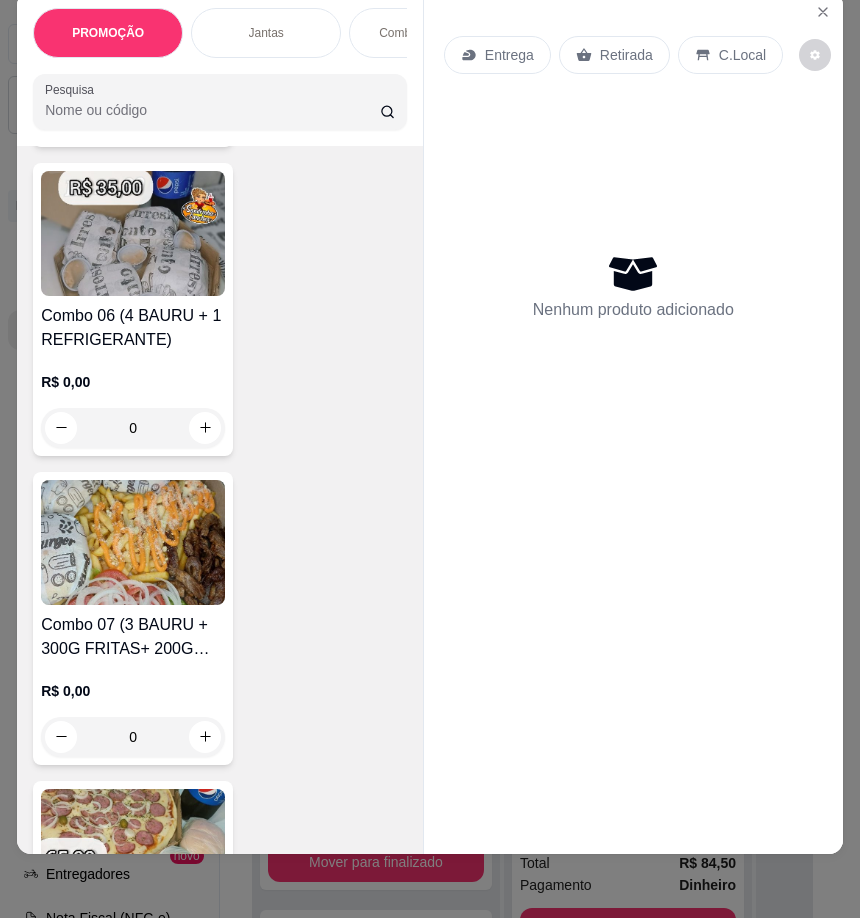 click on "Combo 07 (3 BAURU + 300G FRITAS+ 200G CARNE OU CALABRESA )" at bounding box center (133, 637) 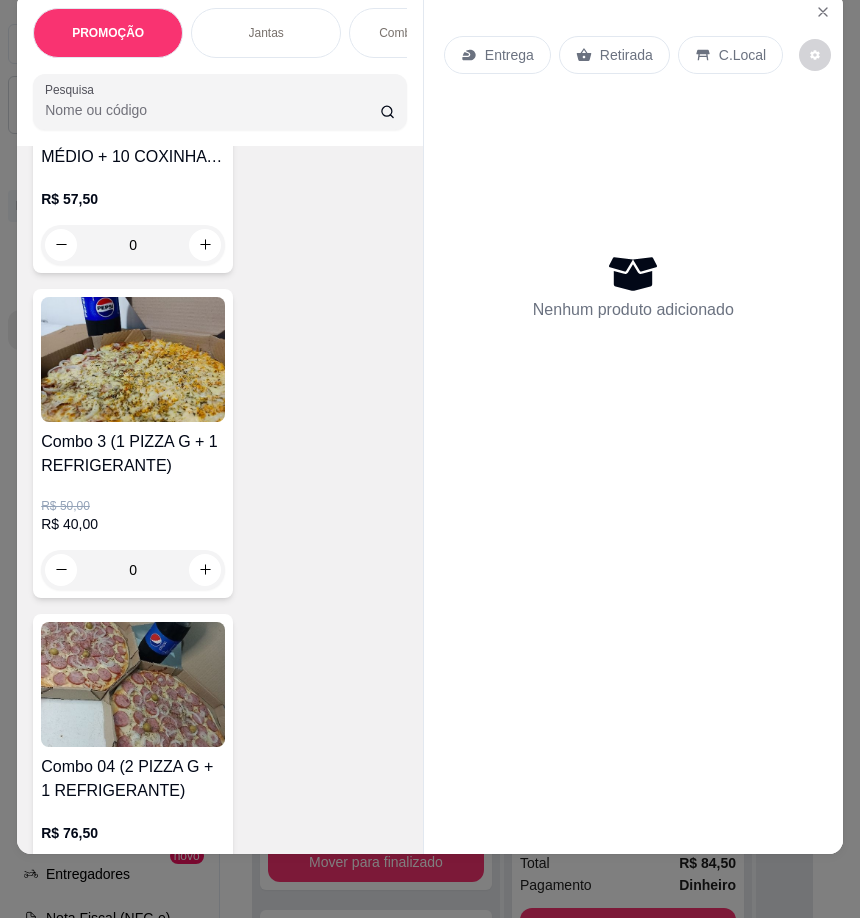 scroll, scrollTop: 1100, scrollLeft: 0, axis: vertical 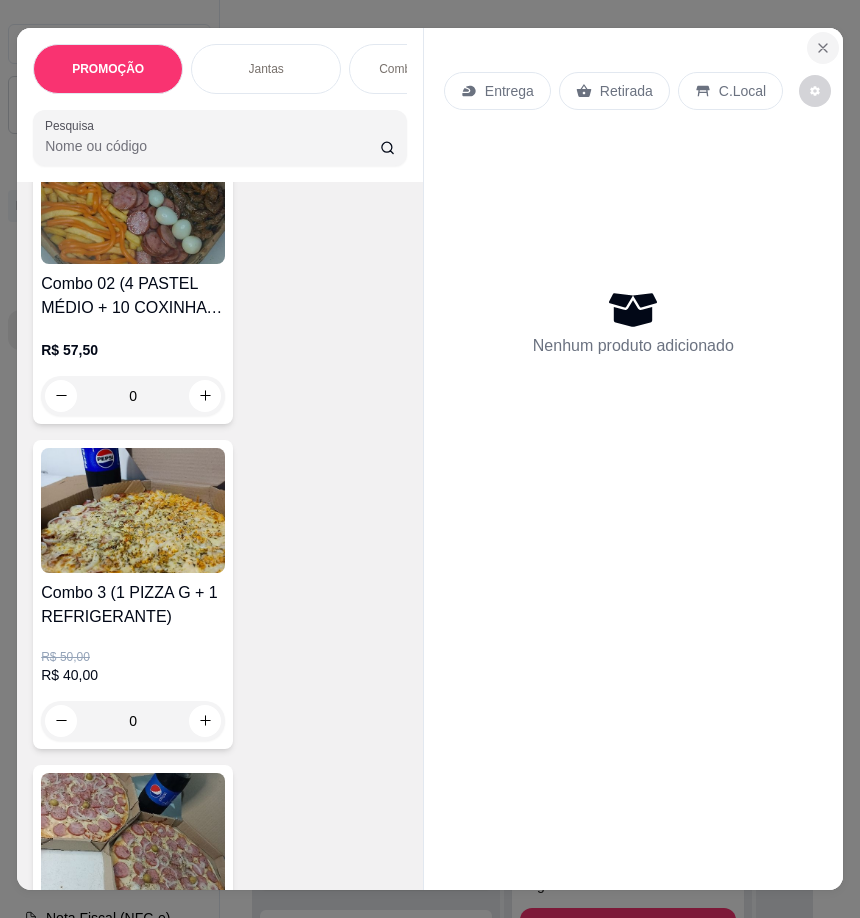 click 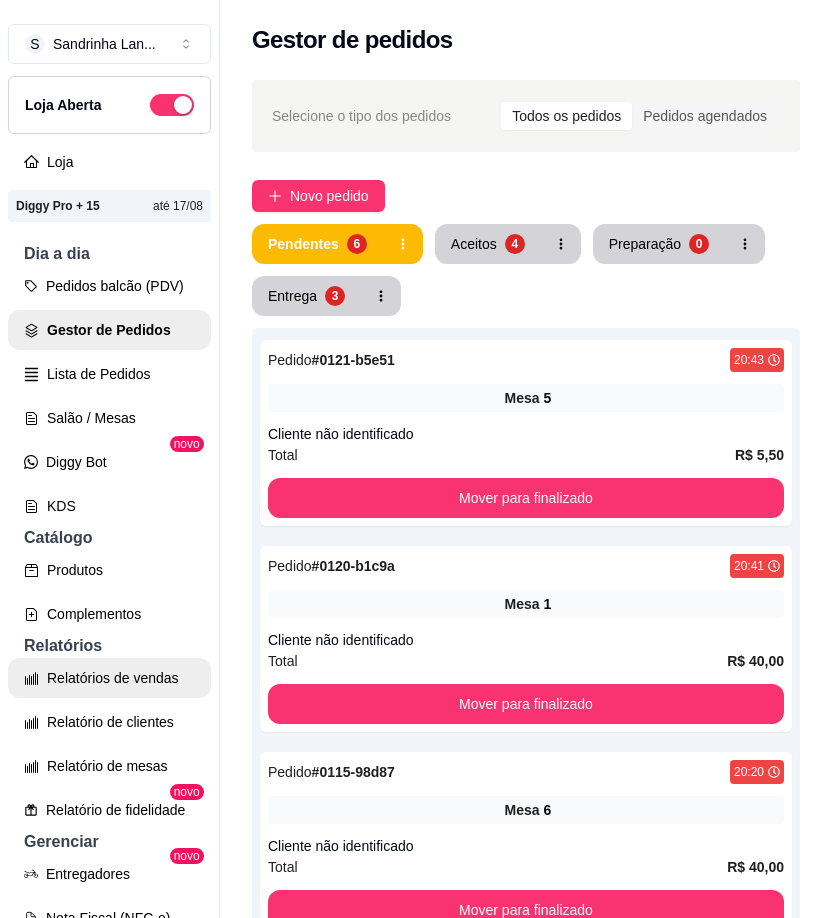 click on "Relatórios de vendas" at bounding box center (109, 678) 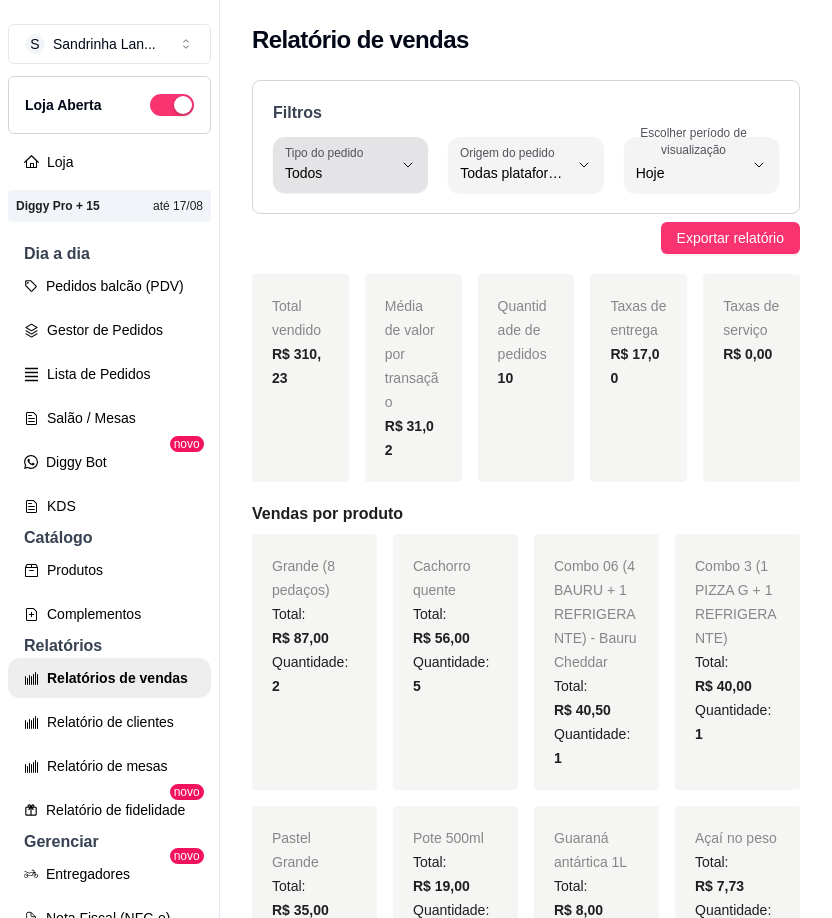 click on "Todos" at bounding box center [338, 173] 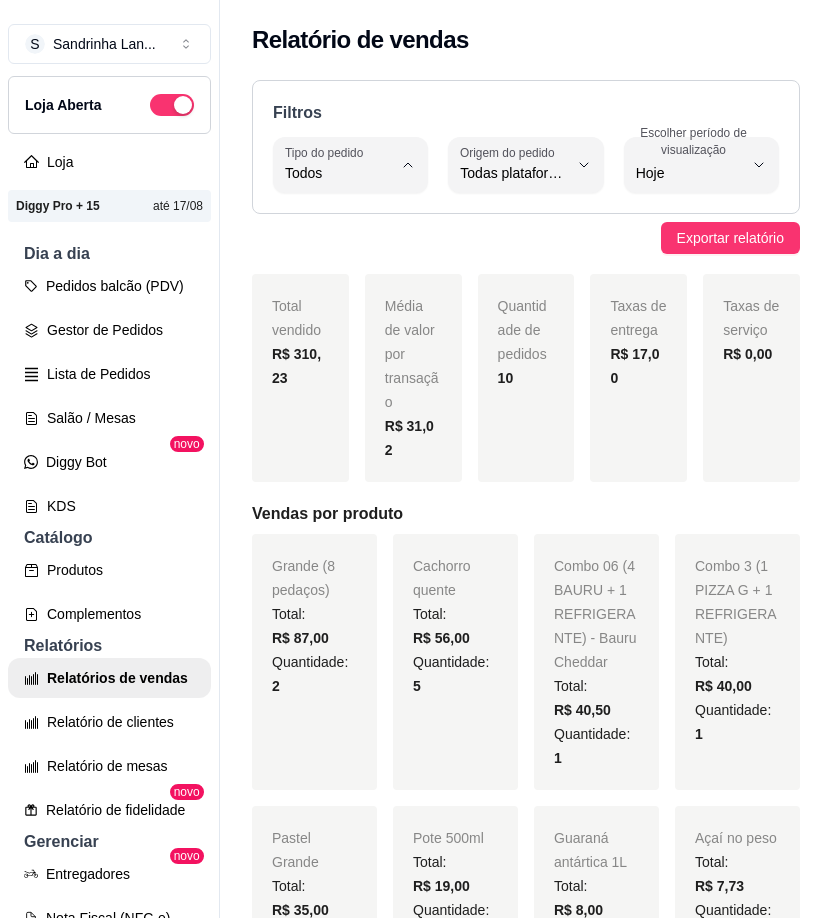 click on "Entrega" at bounding box center [338, 253] 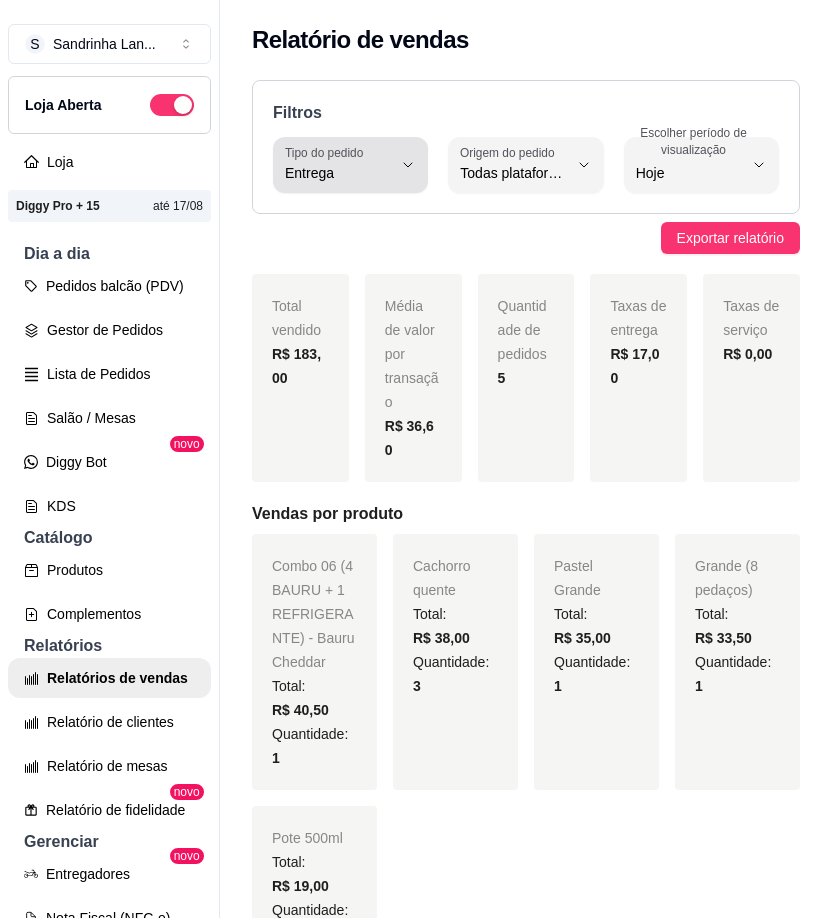 click on "Tipo do pedido Entrega" at bounding box center [350, 165] 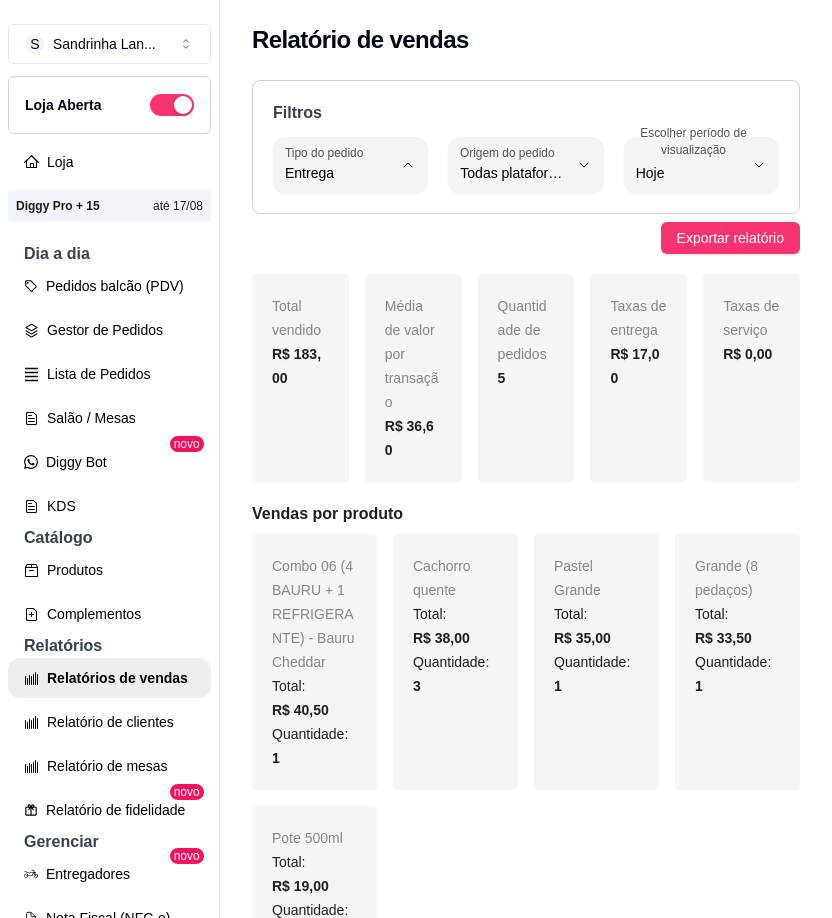 click on "Retirada" at bounding box center (338, 286) 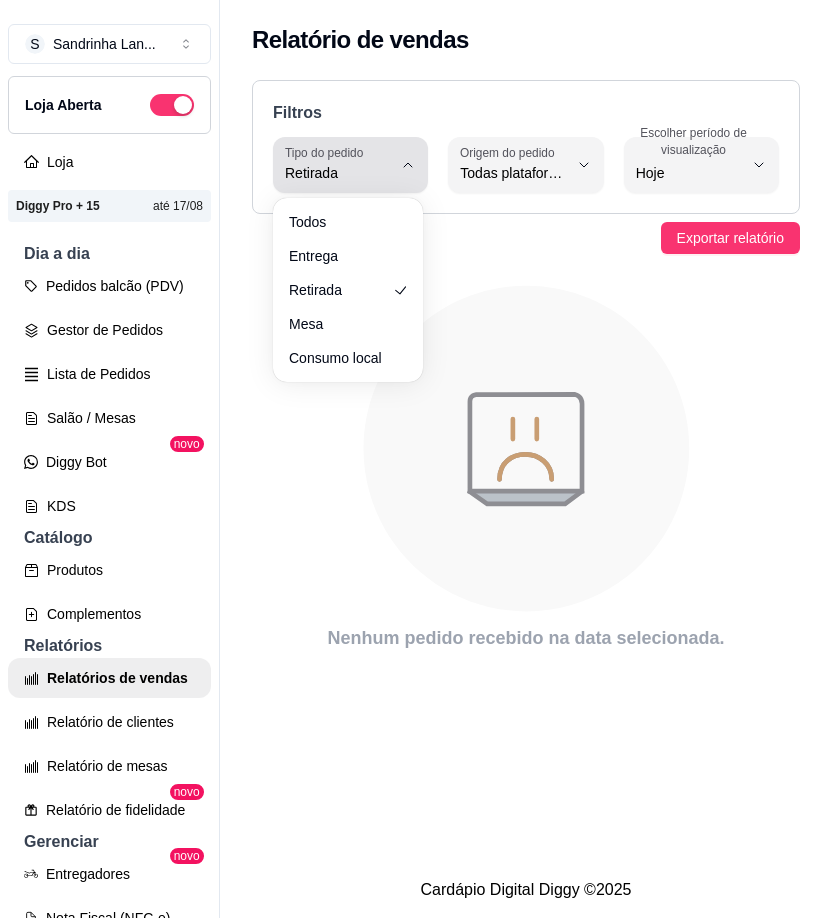 click on "Retirada" at bounding box center (338, 165) 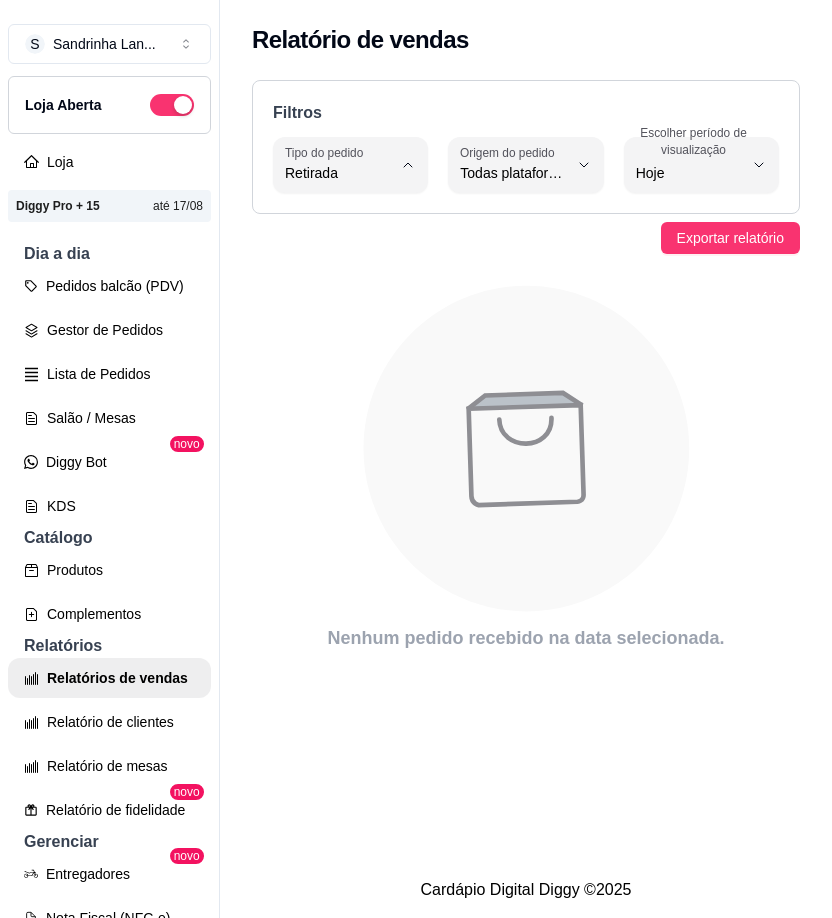 click on "Todos" at bounding box center (338, 220) 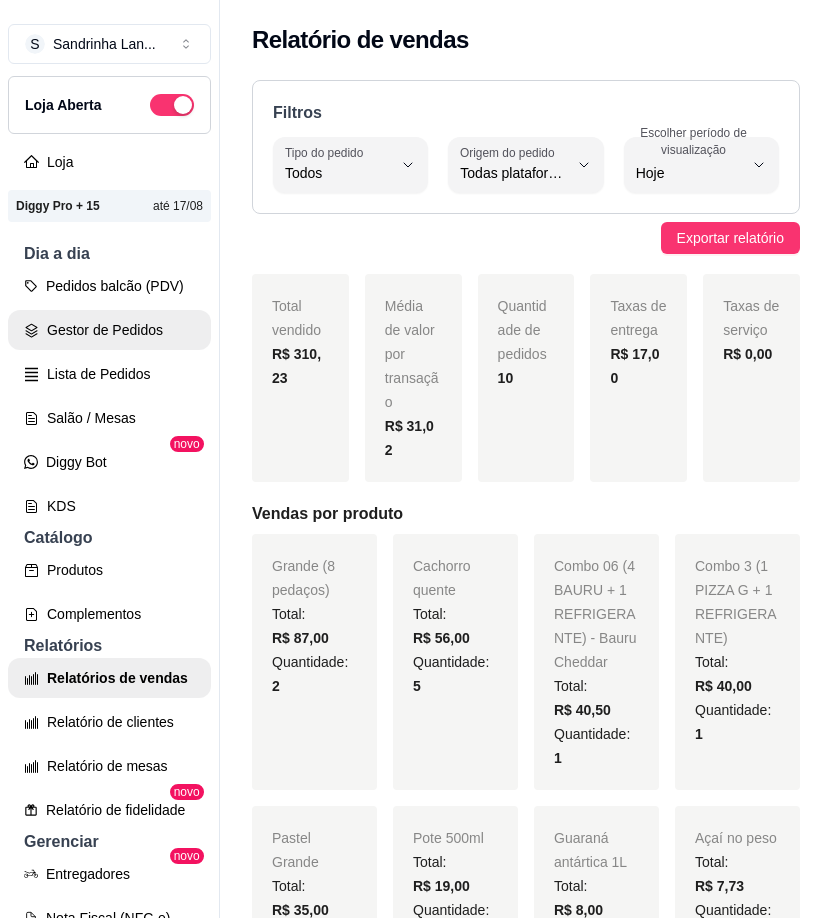 click on "Gestor de Pedidos" at bounding box center [109, 330] 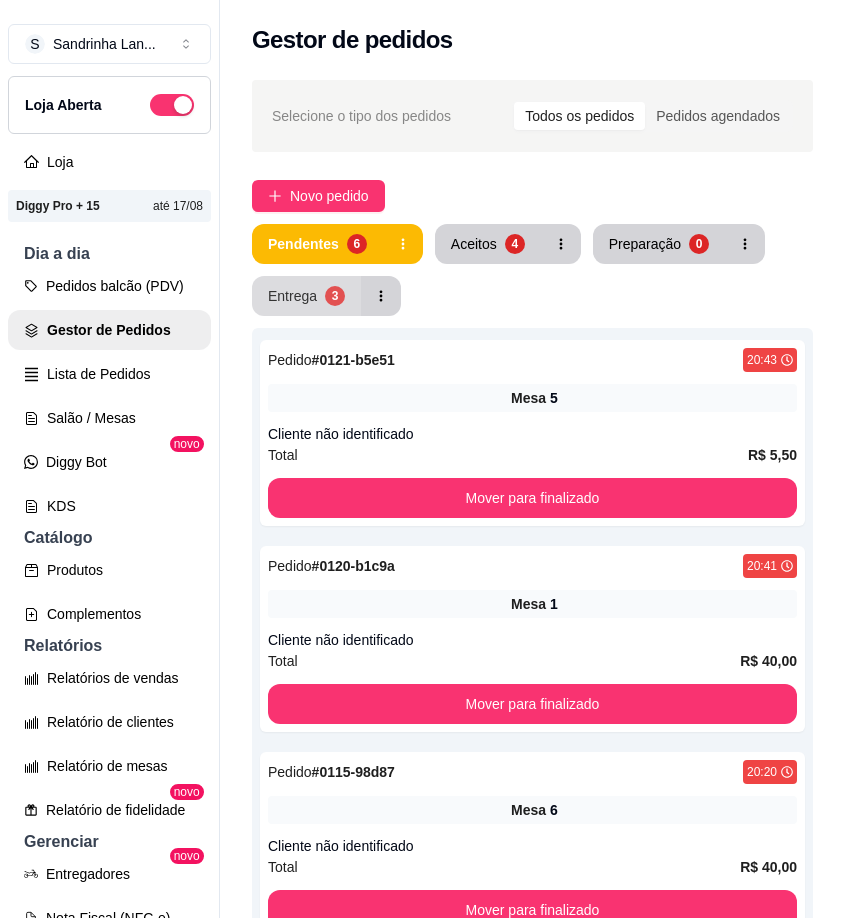 click on "Entrega" at bounding box center (292, 296) 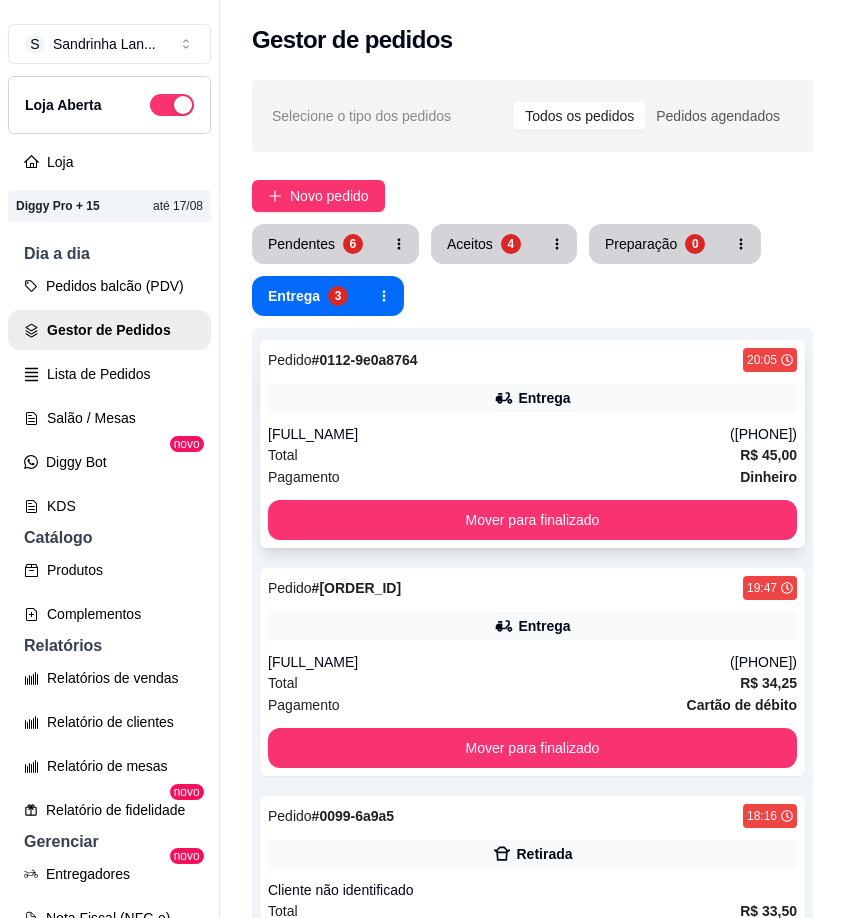 click on "Entrega" at bounding box center (532, 398) 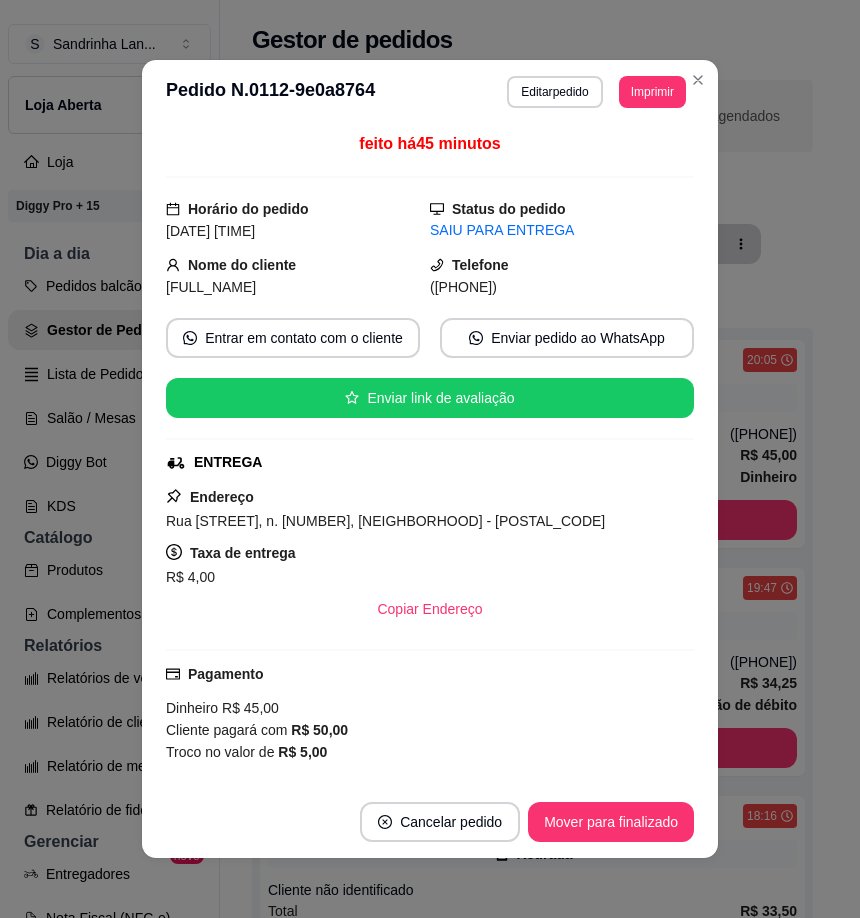 drag, startPoint x: 457, startPoint y: 289, endPoint x: 572, endPoint y: 290, distance: 115.00435 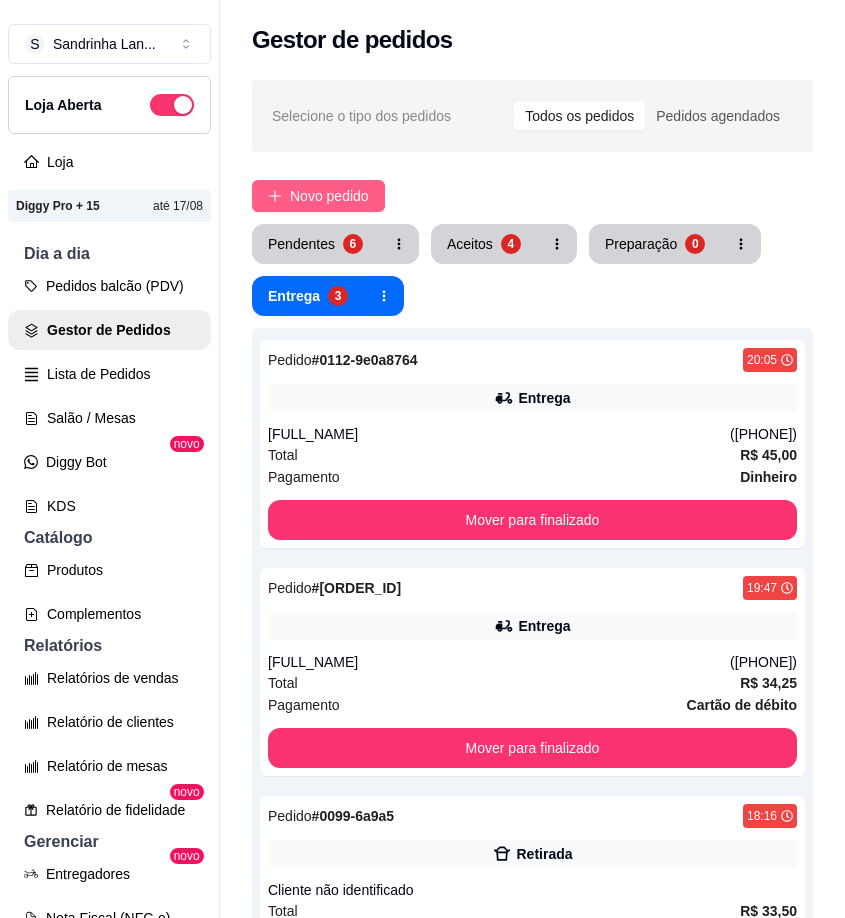 click on "Novo pedido" at bounding box center [329, 196] 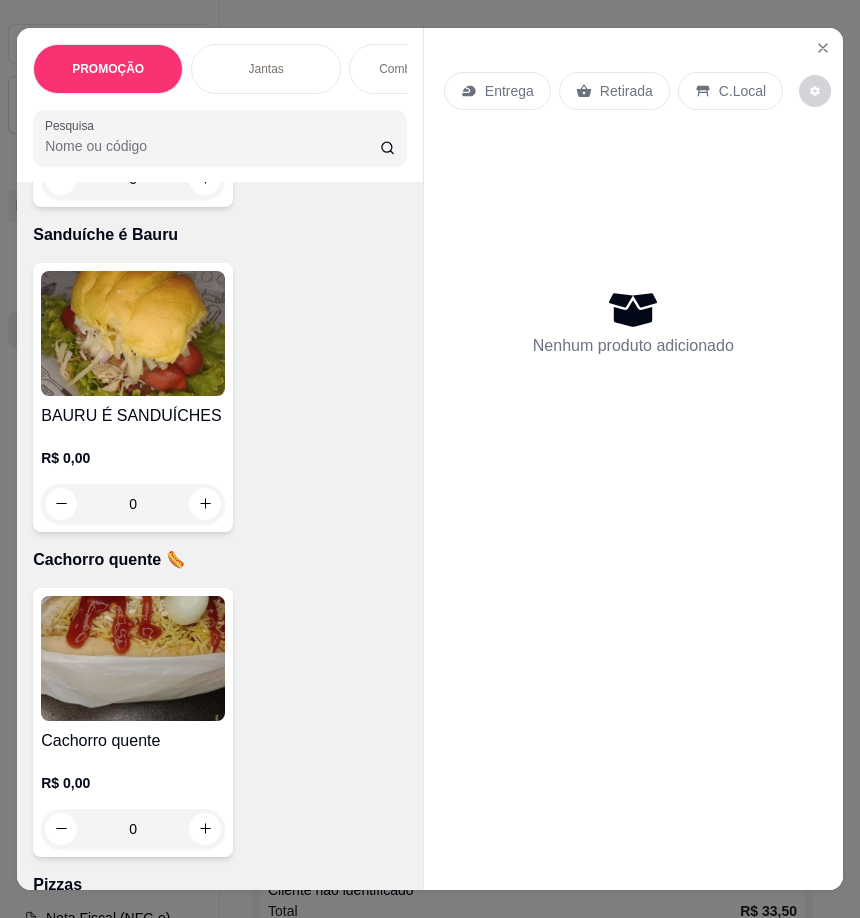 scroll, scrollTop: 6900, scrollLeft: 0, axis: vertical 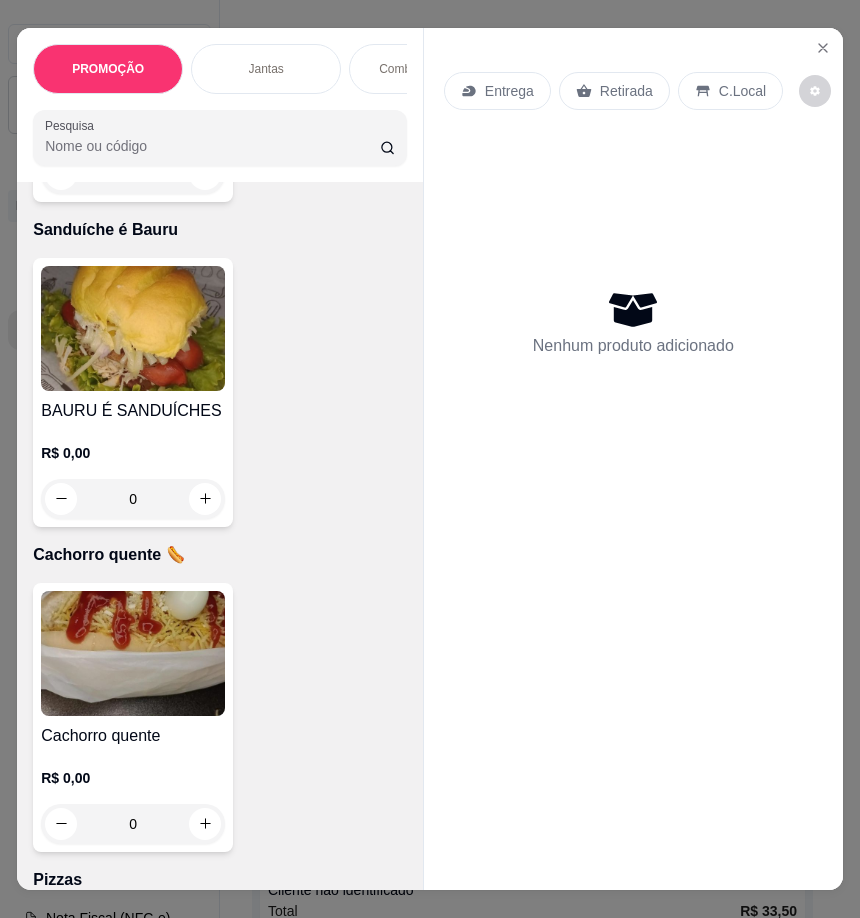 click at bounding box center [133, 653] 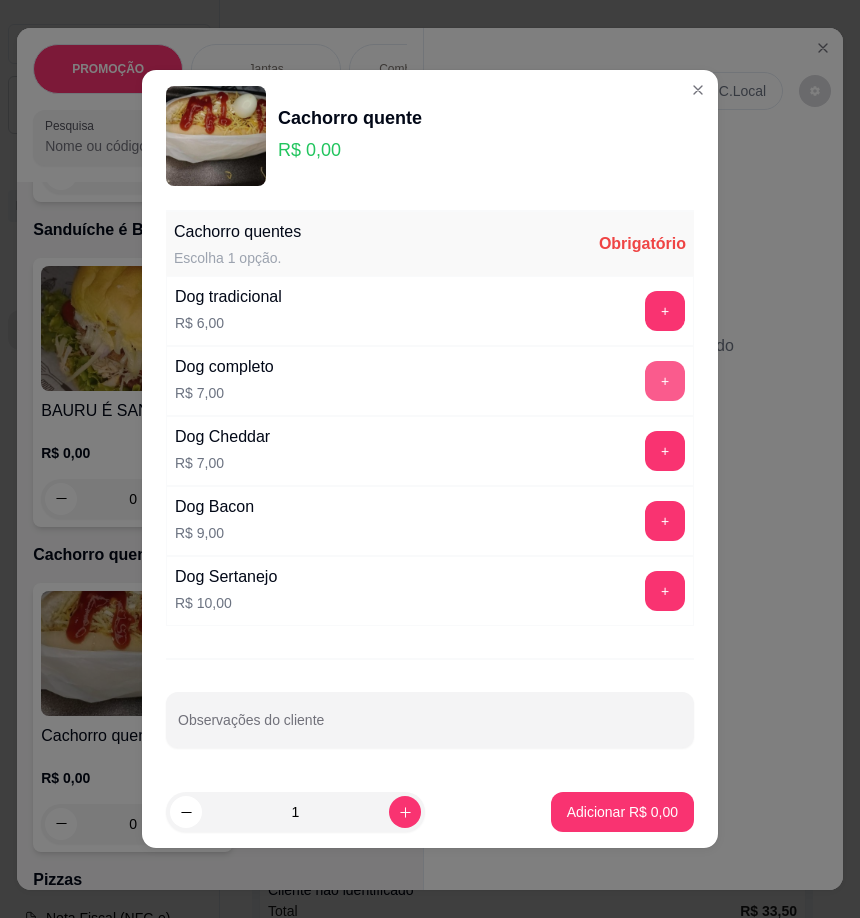 click on "+" at bounding box center [665, 381] 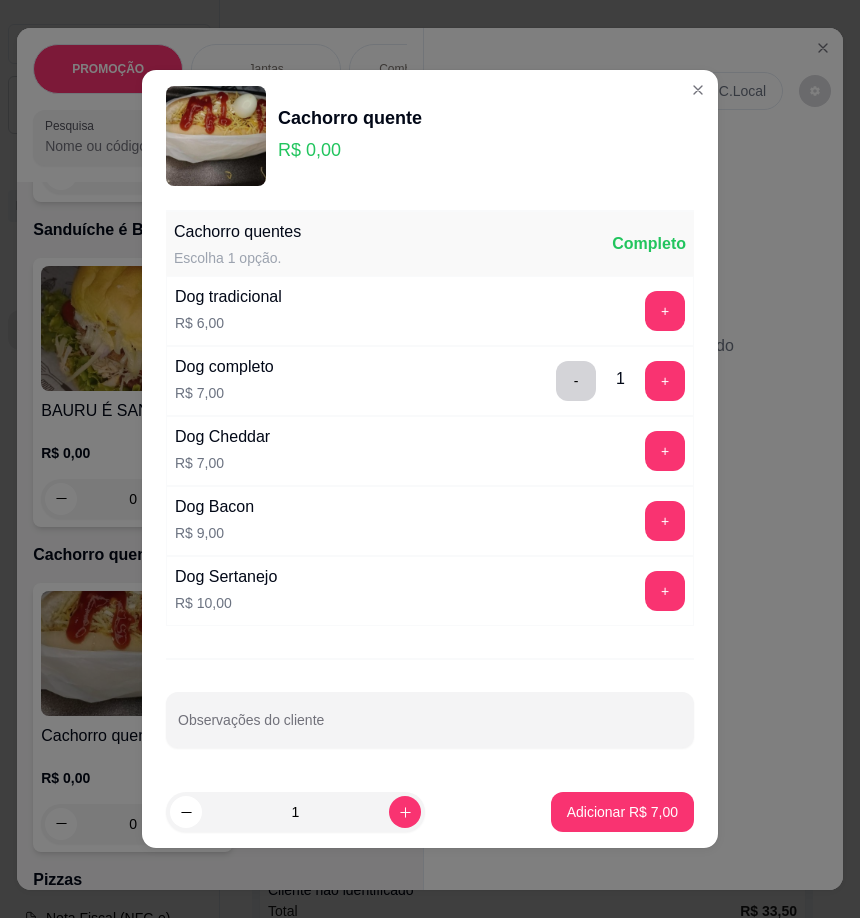 click on "Adicionar   R$ 7,00" at bounding box center [622, 812] 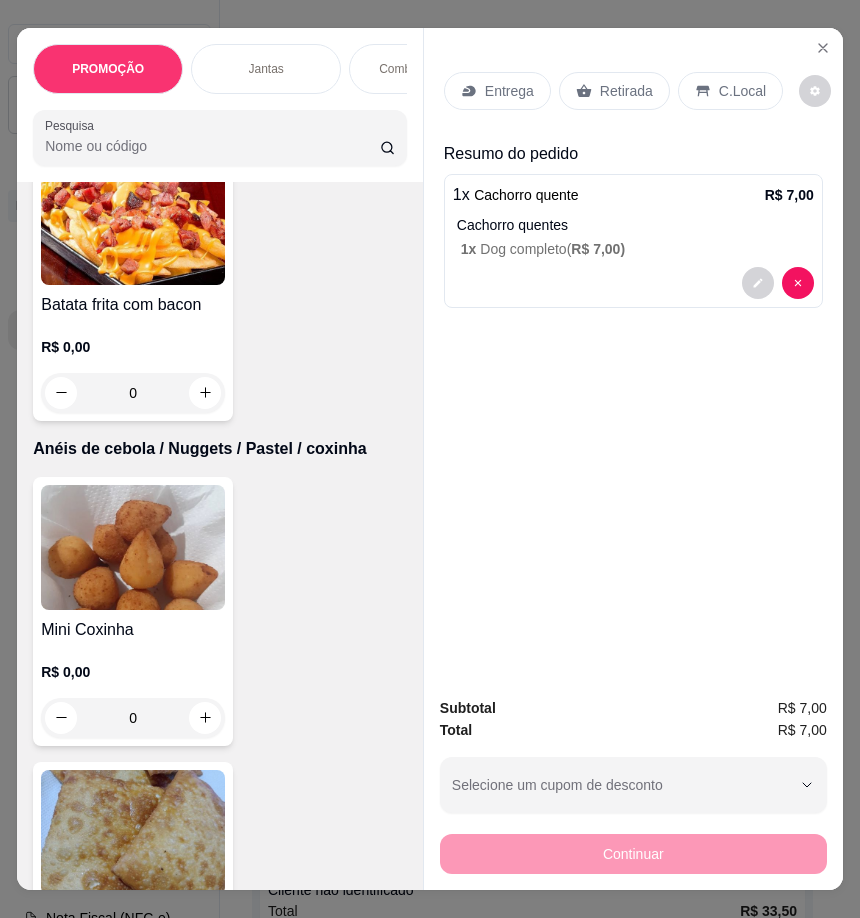 scroll, scrollTop: 9000, scrollLeft: 0, axis: vertical 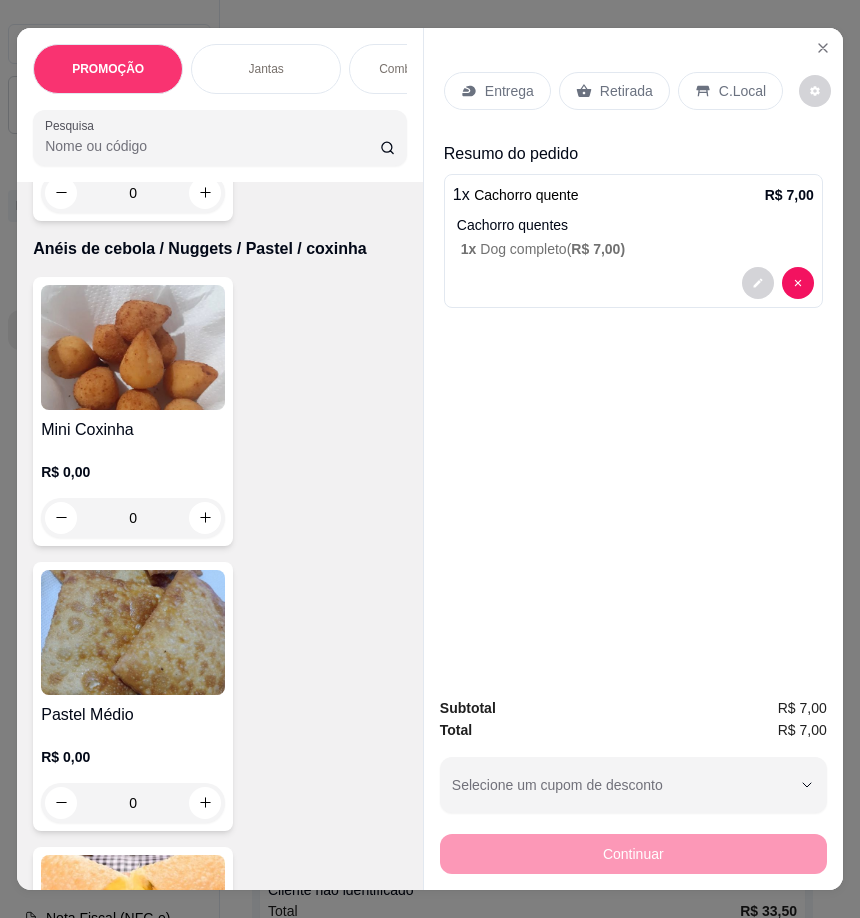 click on "Pastel Médio" at bounding box center (133, 715) 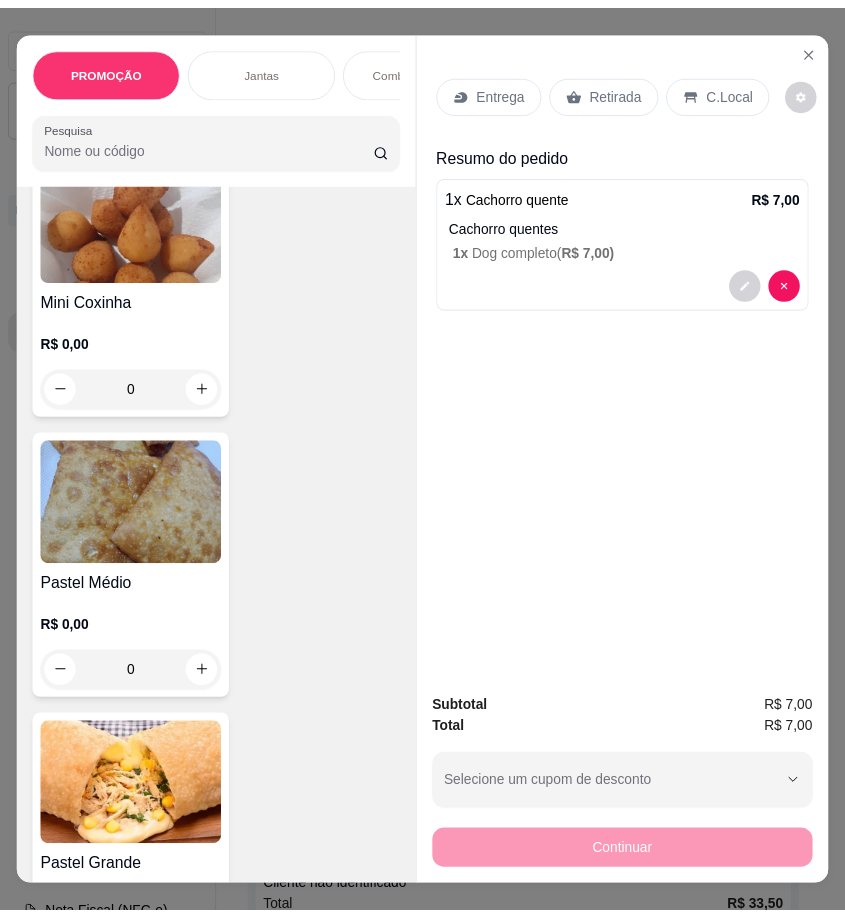 scroll, scrollTop: 9400, scrollLeft: 0, axis: vertical 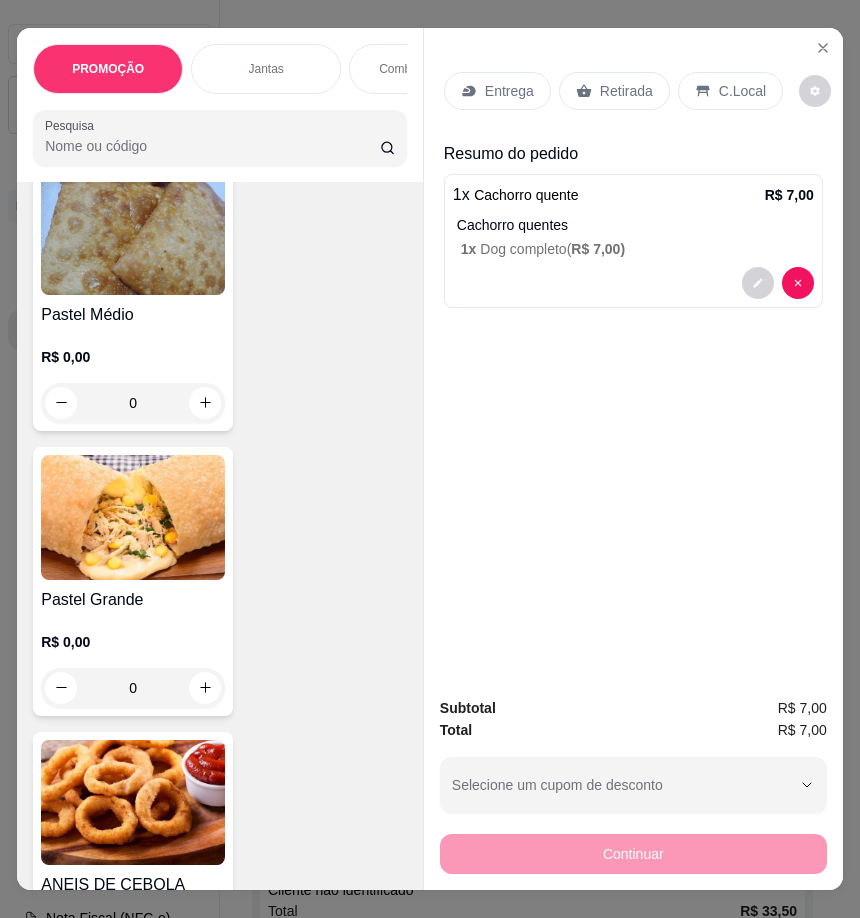 click on "Pastel Grande    R$ 0,00 0" at bounding box center [133, 581] 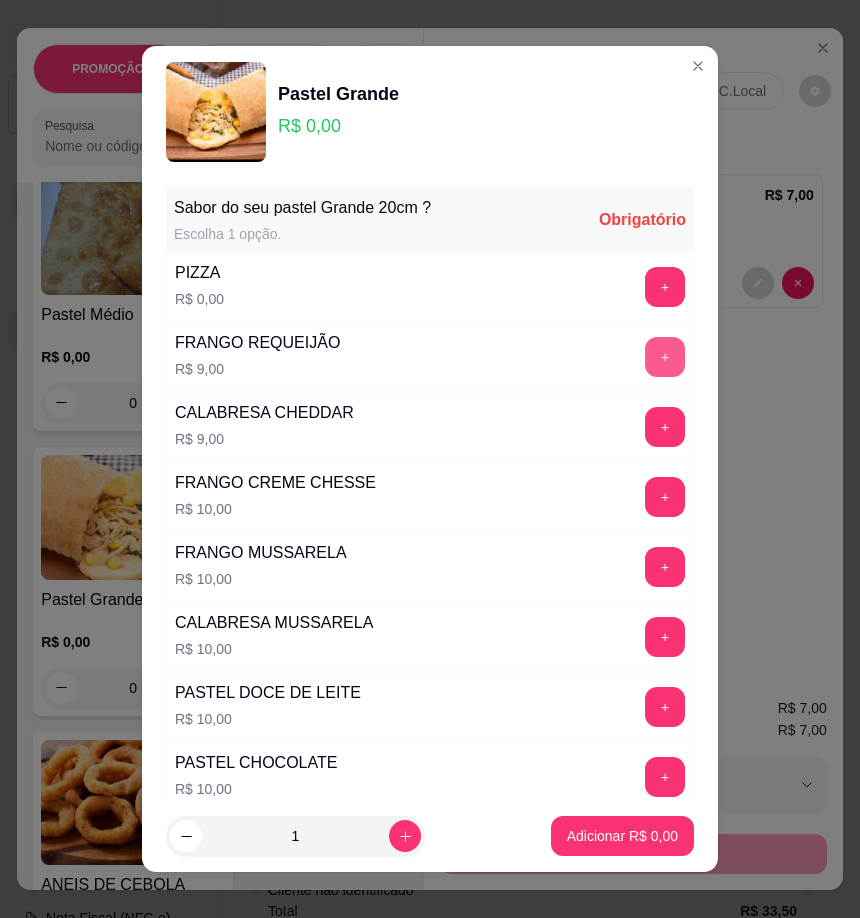 click on "+" at bounding box center (665, 357) 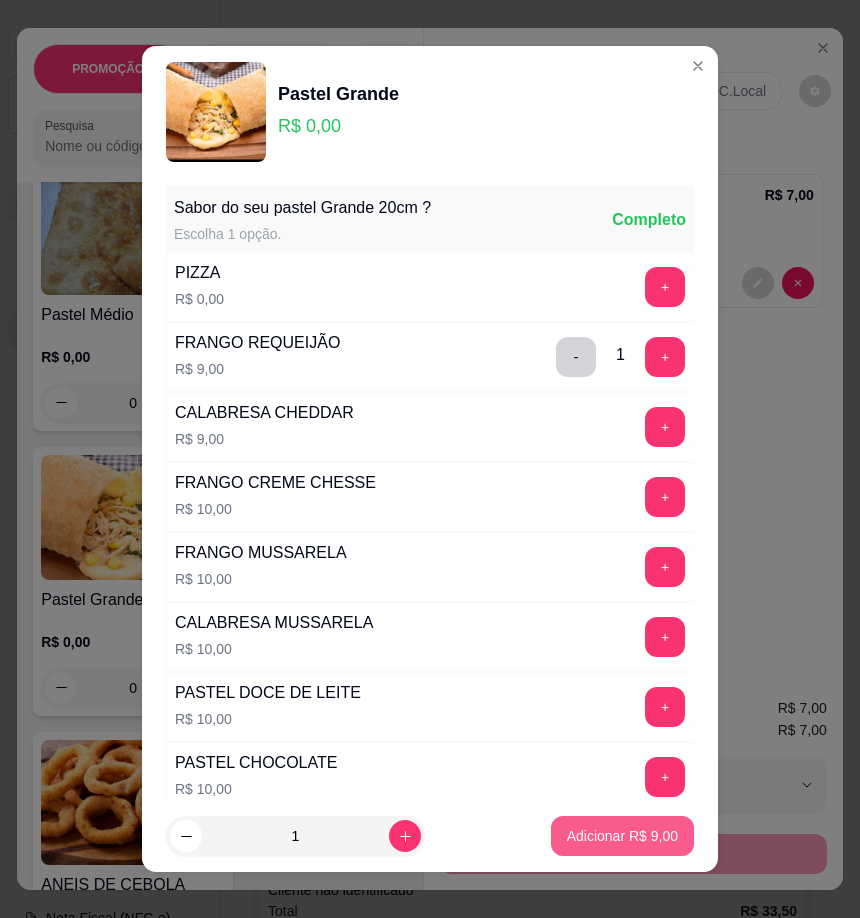 click on "Adicionar   R$ 9,00" at bounding box center (622, 836) 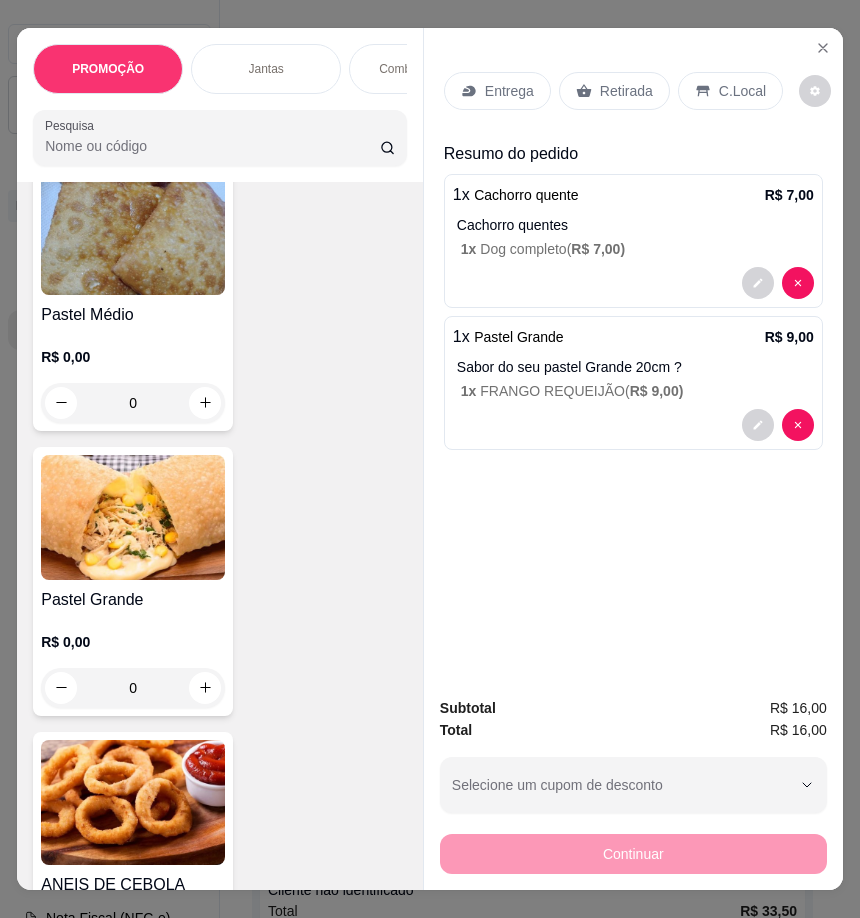 click on "Entrega" at bounding box center [497, 91] 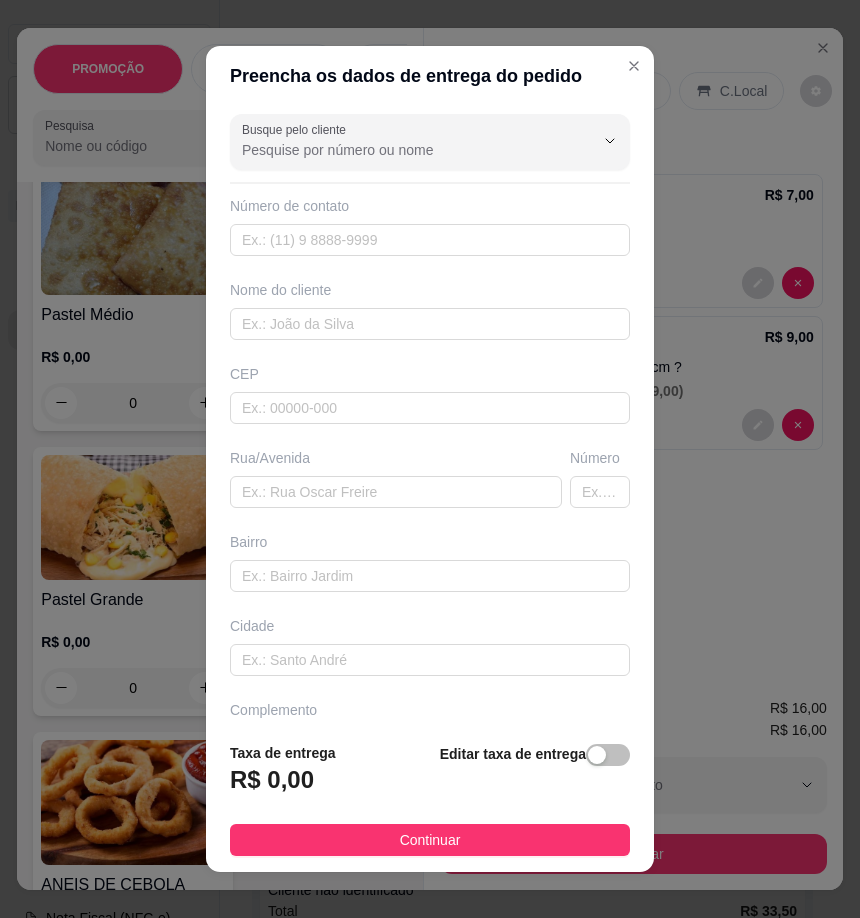 drag, startPoint x: 591, startPoint y: 762, endPoint x: 572, endPoint y: 757, distance: 19.646883 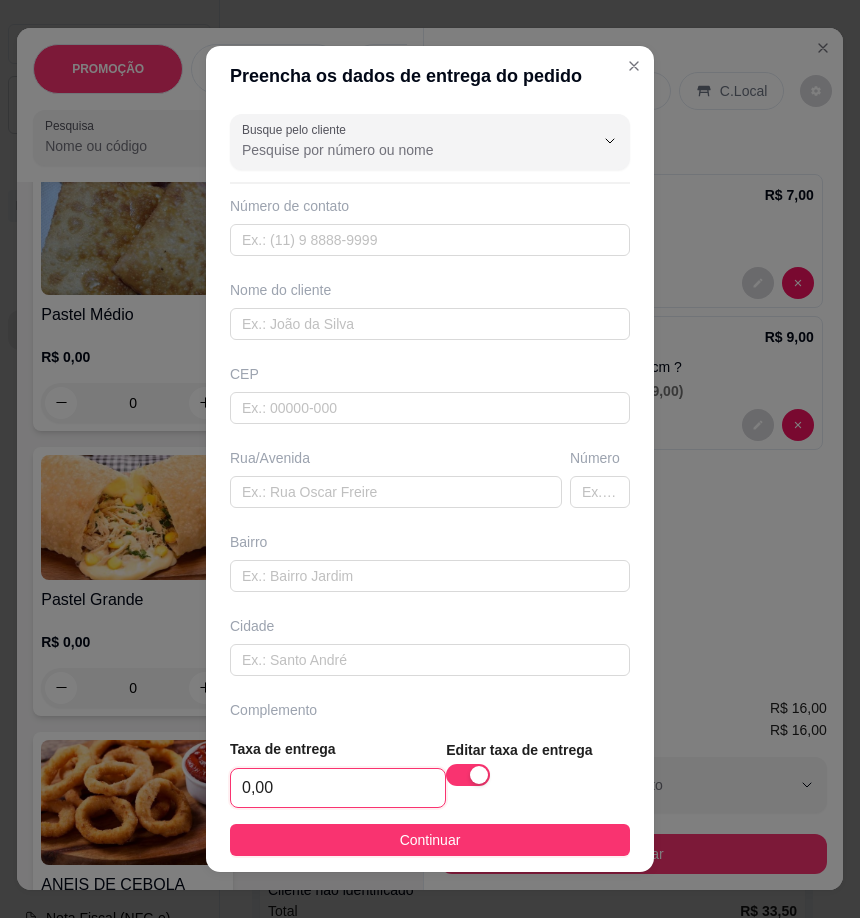 click on "0,00" at bounding box center [338, 788] 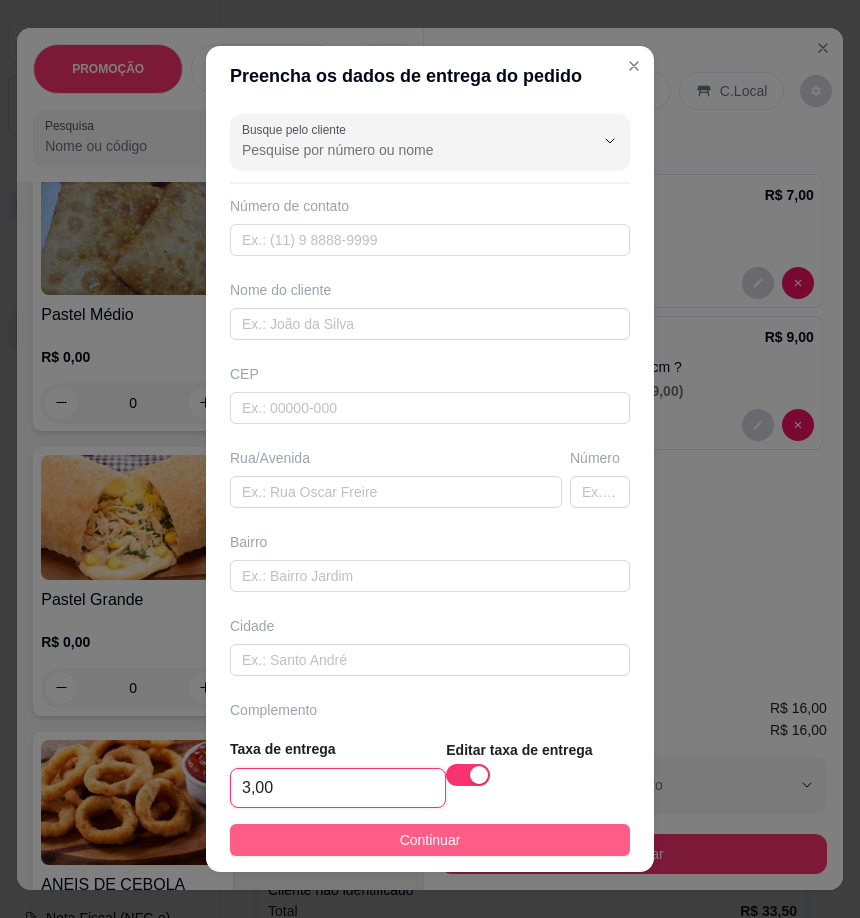 type on "3,00" 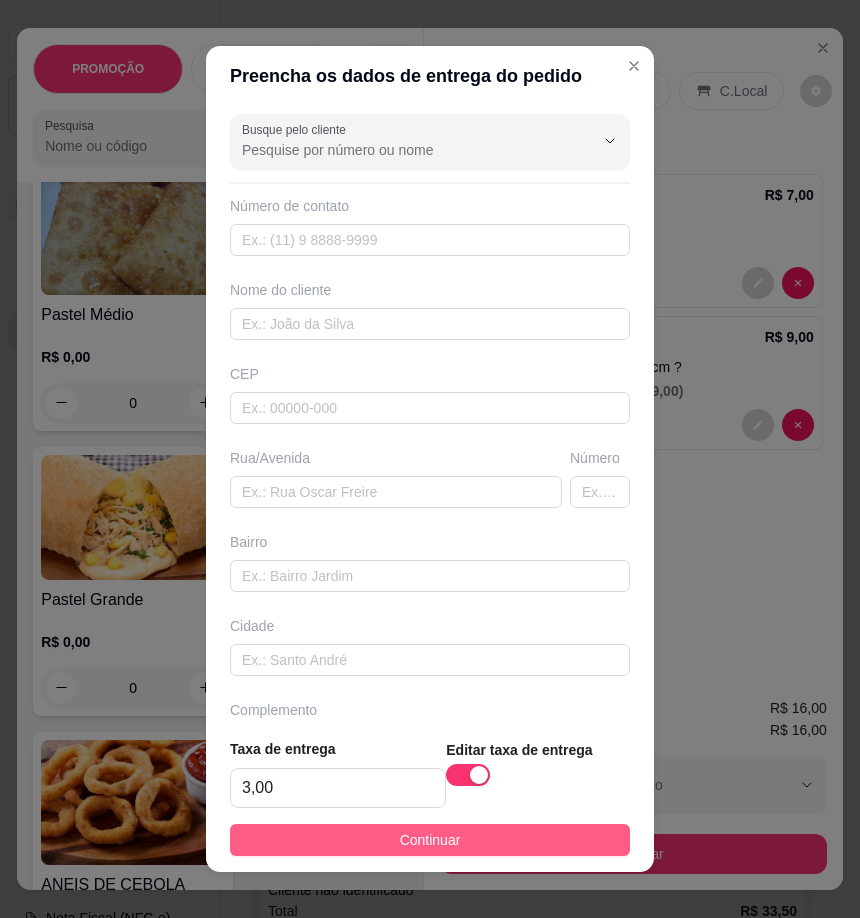 click on "Continuar" at bounding box center [430, 840] 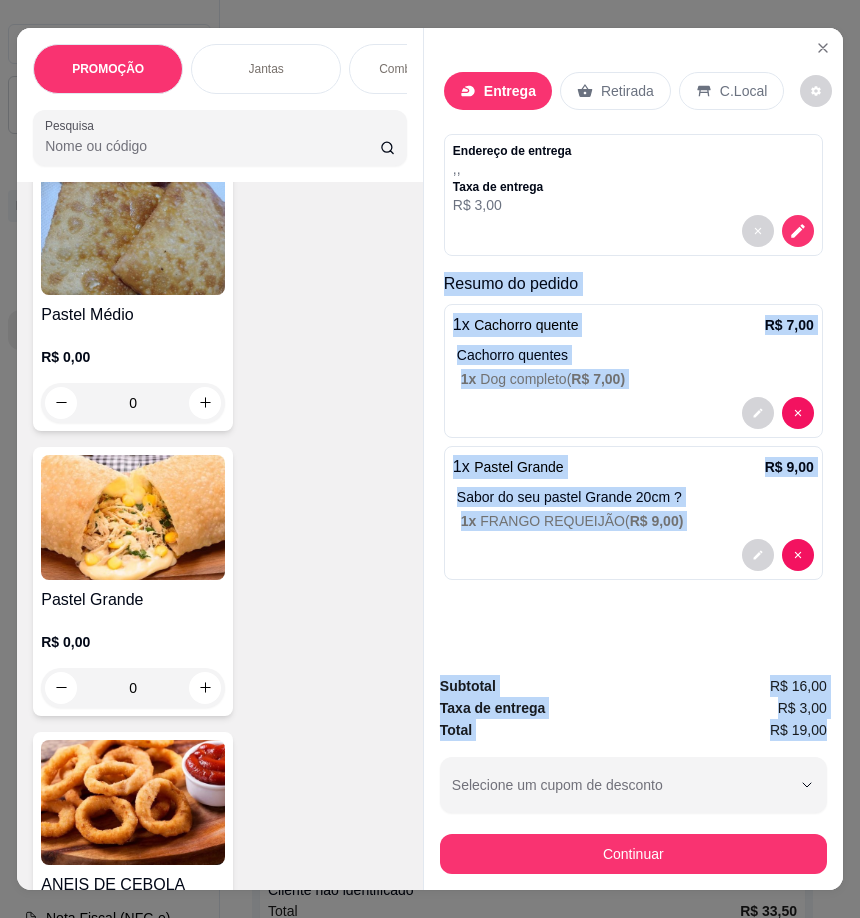 drag, startPoint x: 434, startPoint y: 273, endPoint x: 819, endPoint y: 718, distance: 588.4301 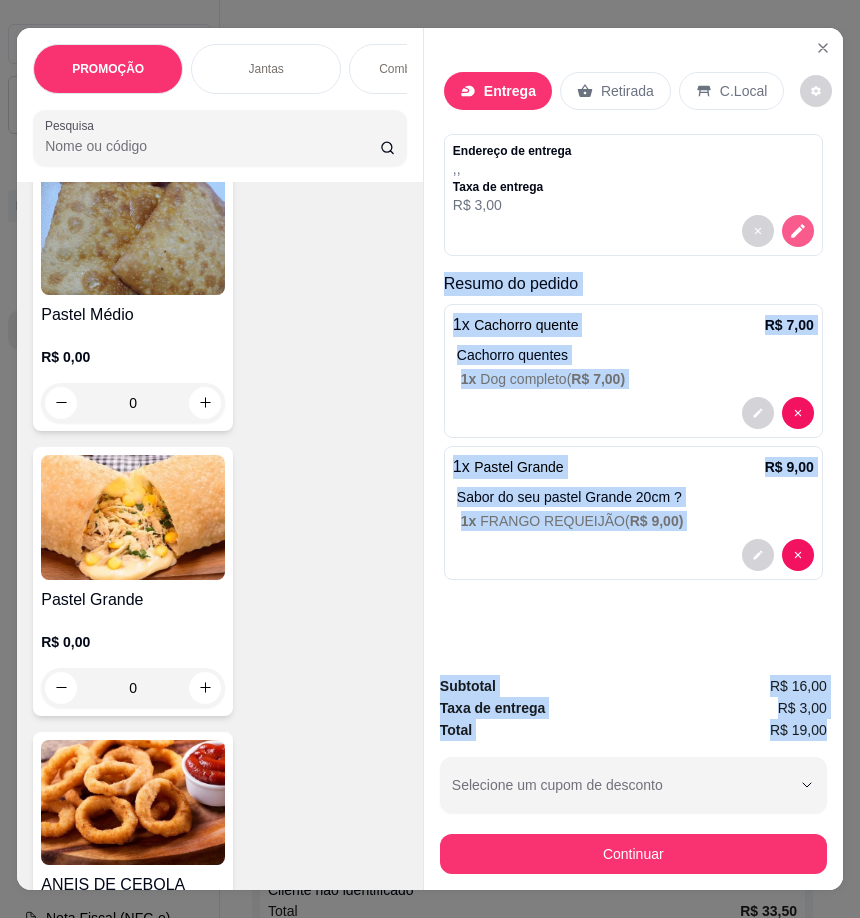 click at bounding box center (798, 231) 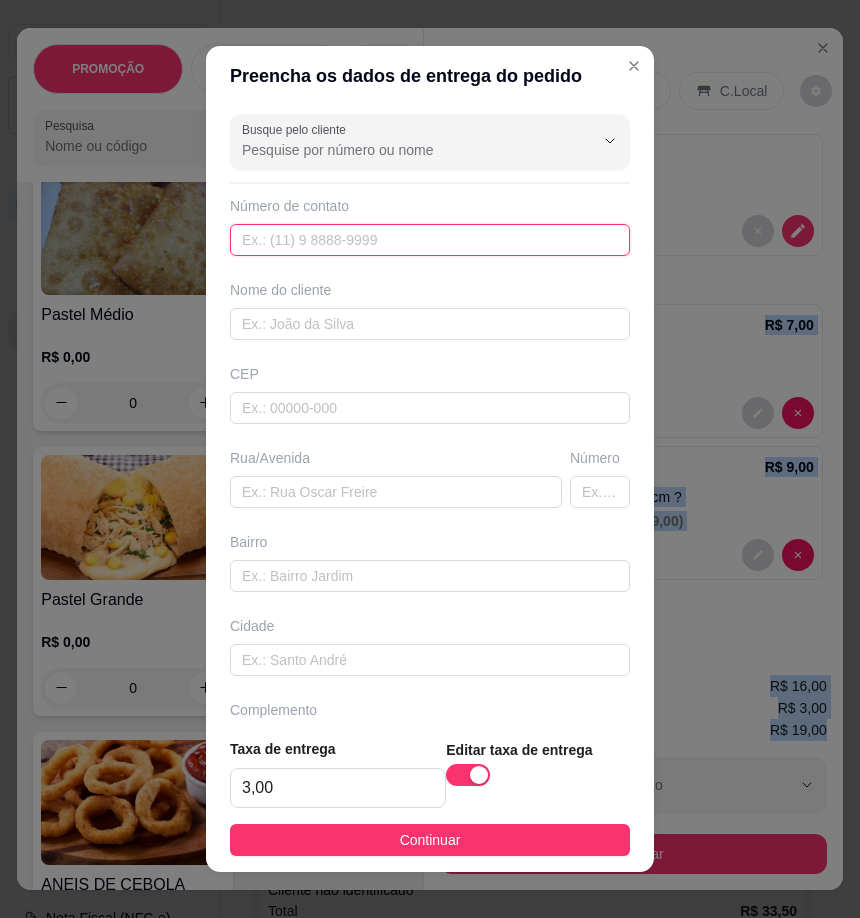 click at bounding box center [430, 240] 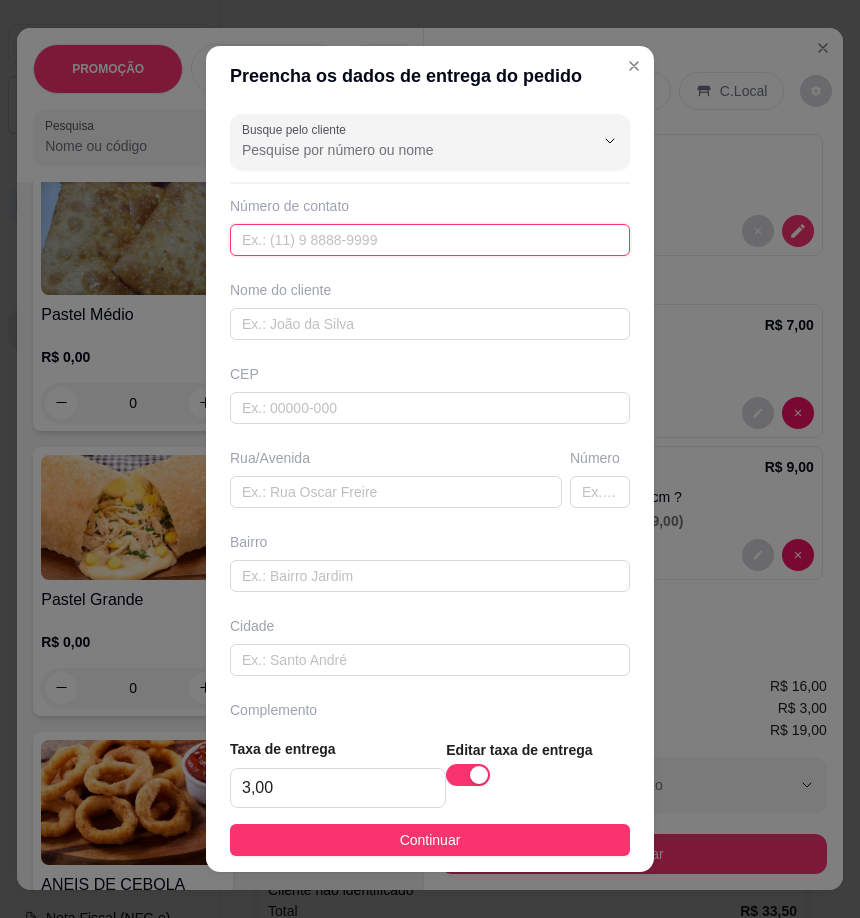 paste on "[PHONE]" 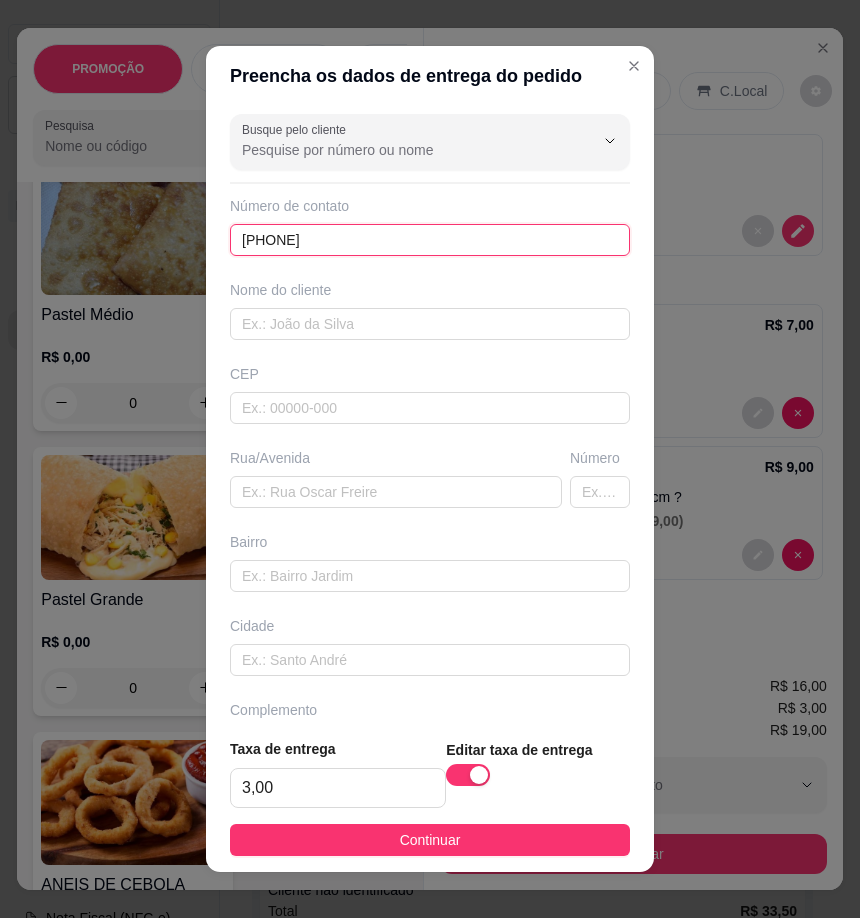 type on "[PHONE]" 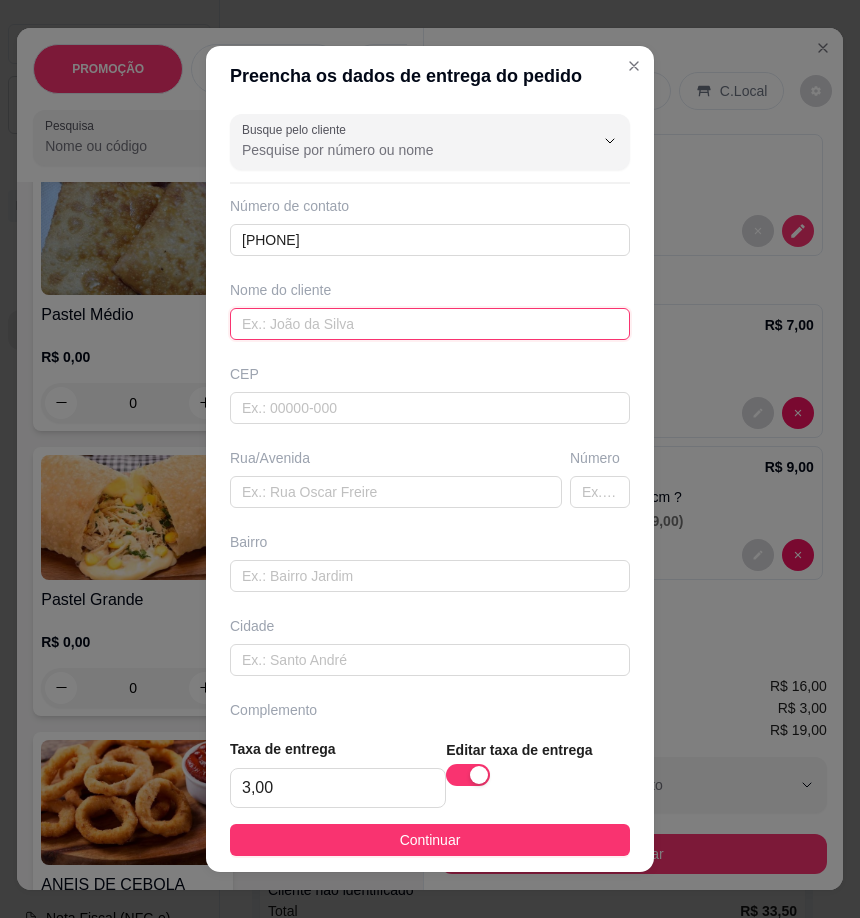 click at bounding box center [430, 324] 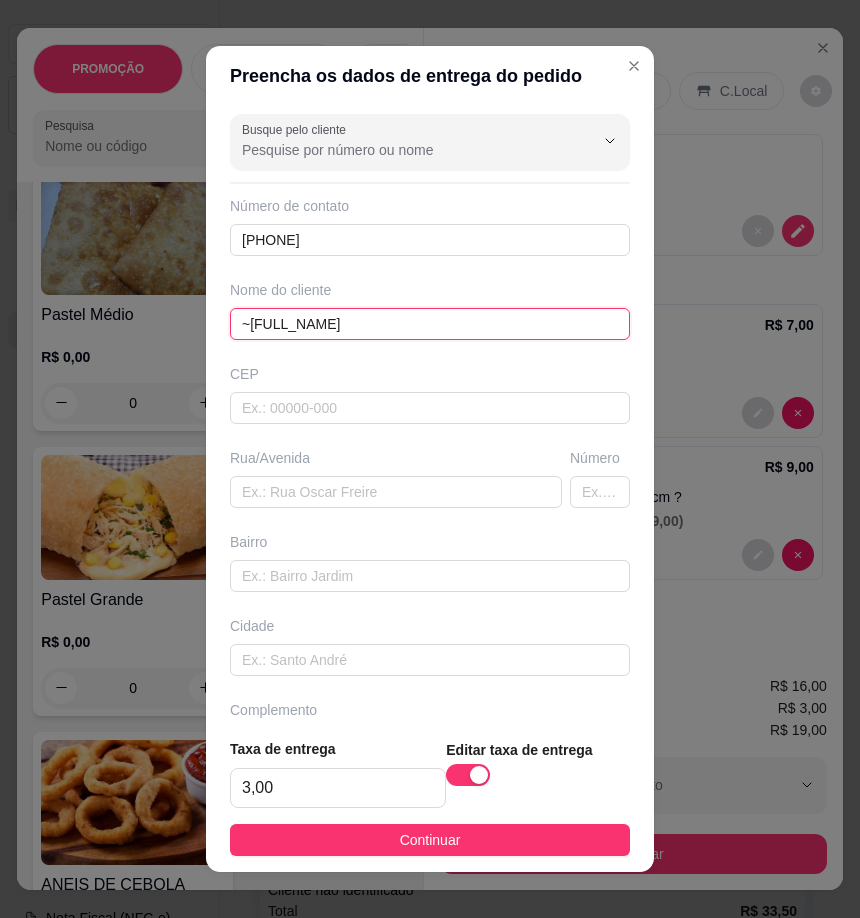 click on "~[FULL_NAME]" at bounding box center (430, 324) 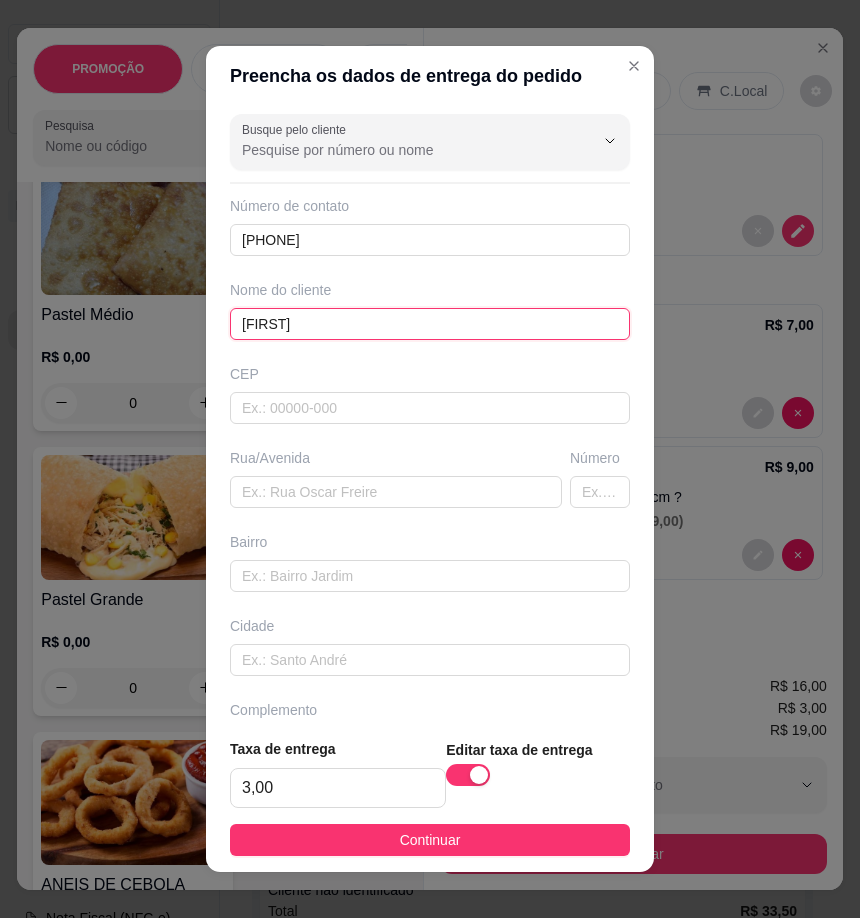 type on "[FIRST]" 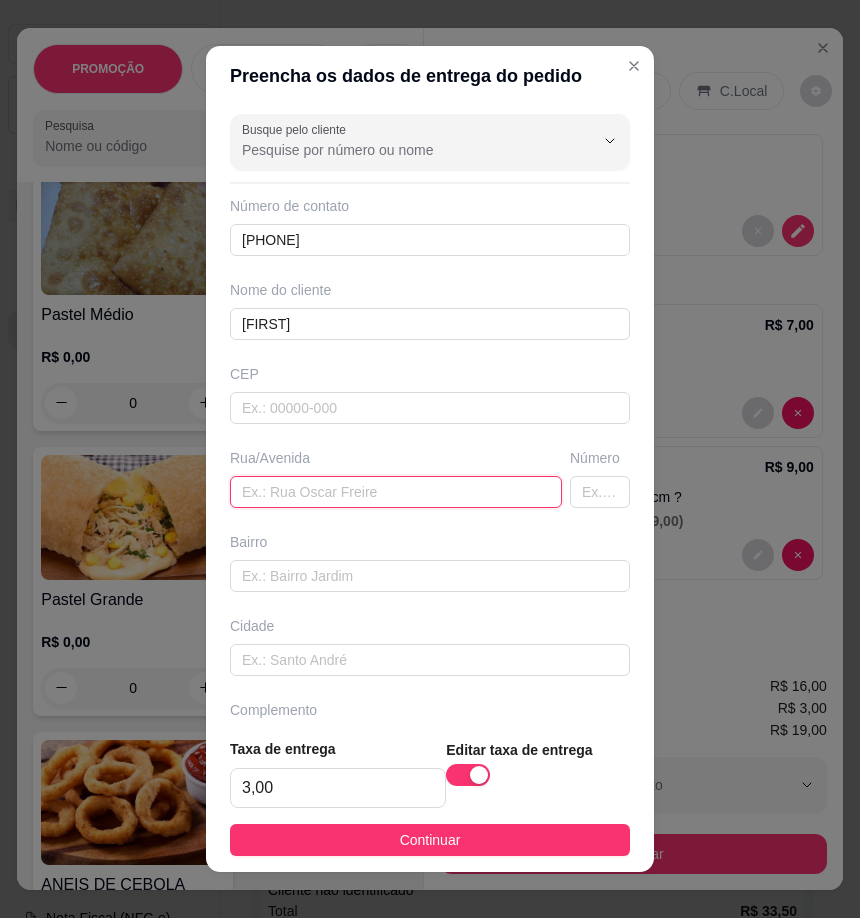 click at bounding box center (396, 492) 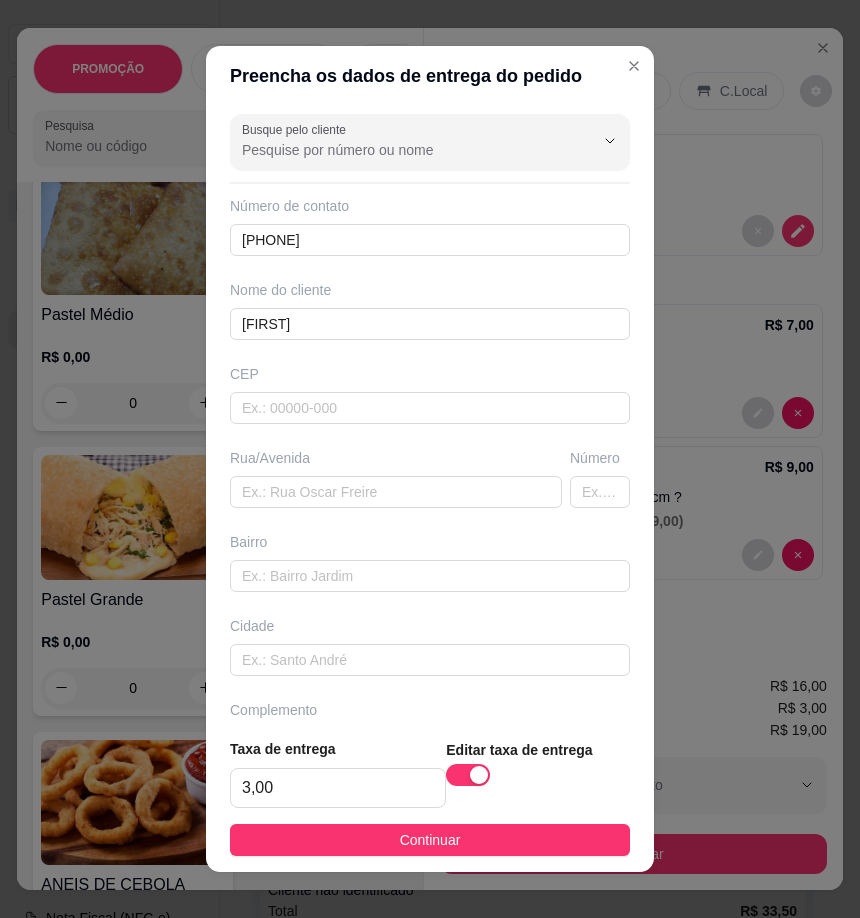 click on "Busque pelo cliente Número de contato [PHONE] Nome do cliente [FIRST] [LAST] CEP Rua/Avenida Número Bairro Cidade Complemento" at bounding box center (430, 414) 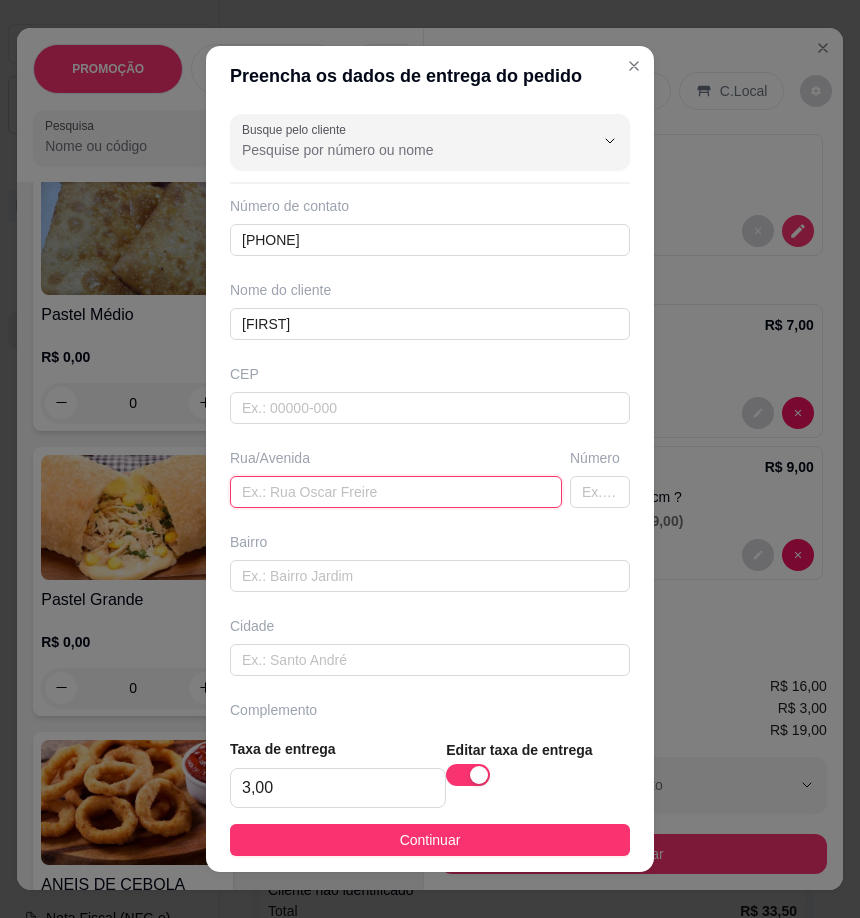 click at bounding box center (396, 492) 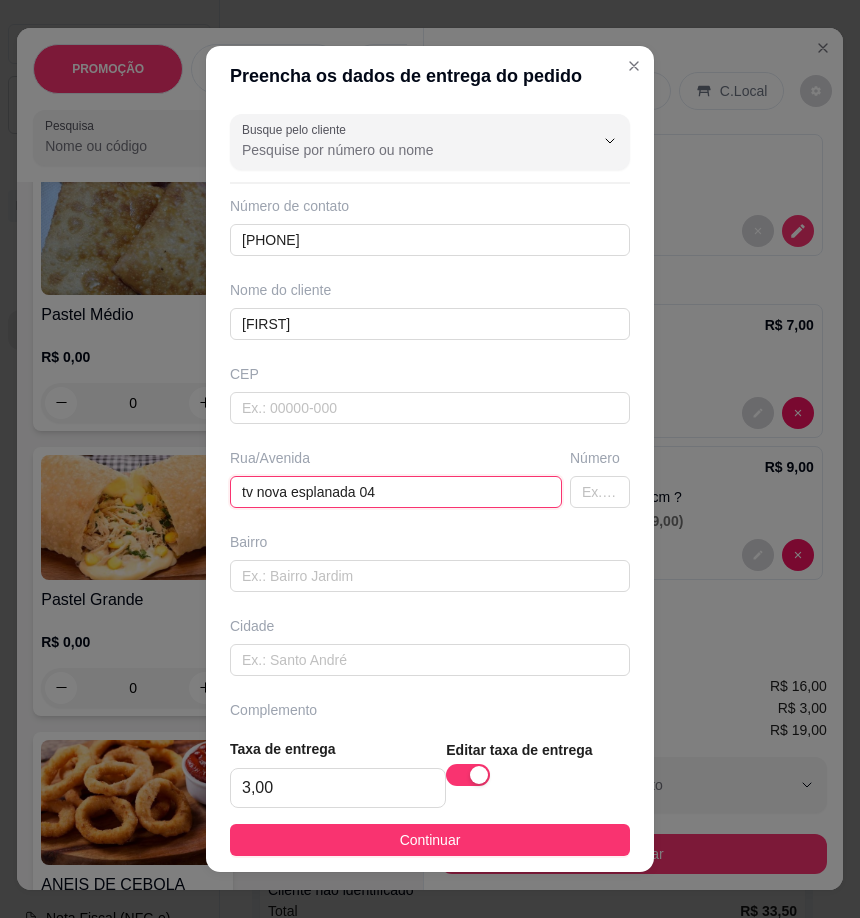 type on "tv nova esplanada 04" 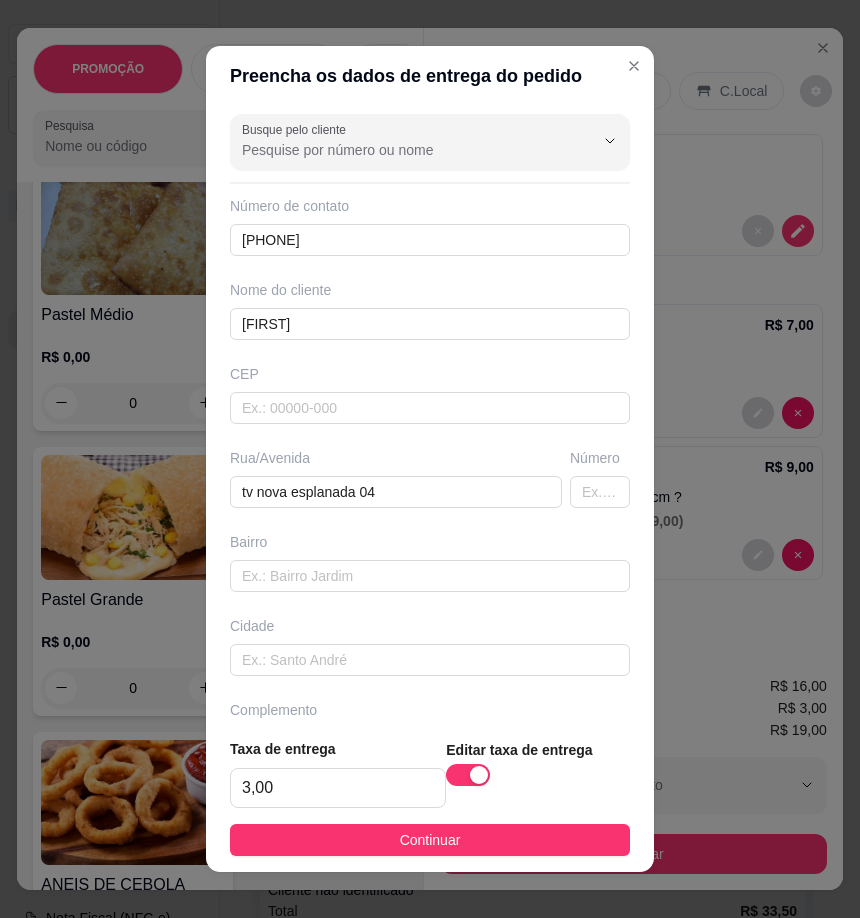 click on "Continuar" at bounding box center (430, 840) 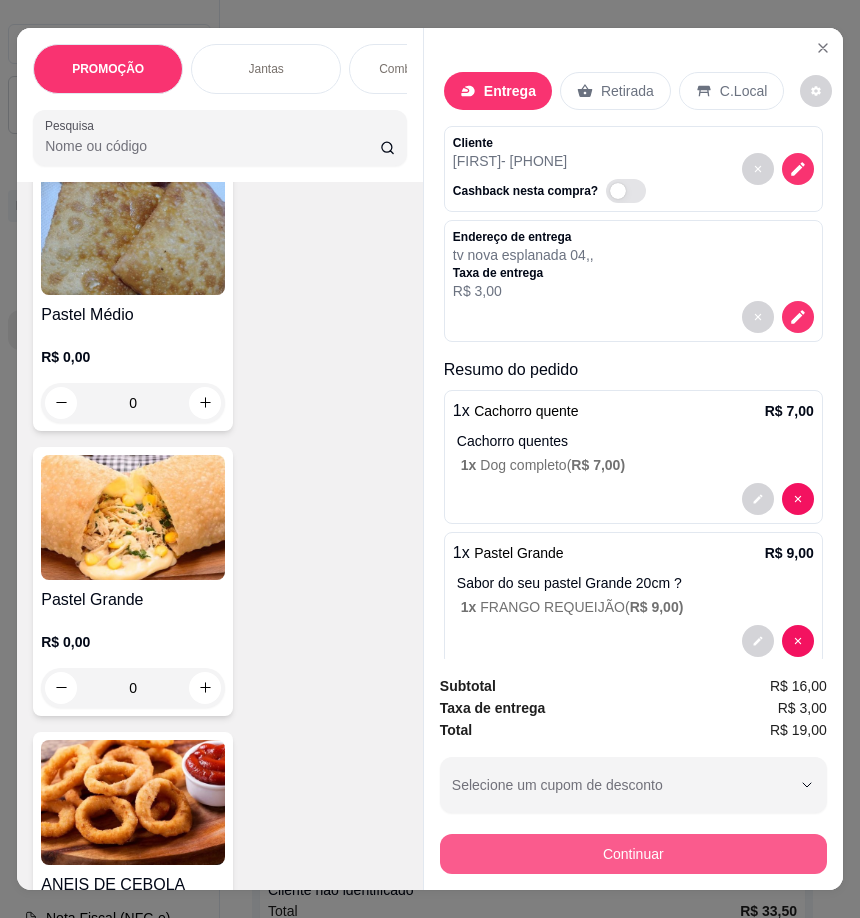 click on "Continuar" at bounding box center (633, 854) 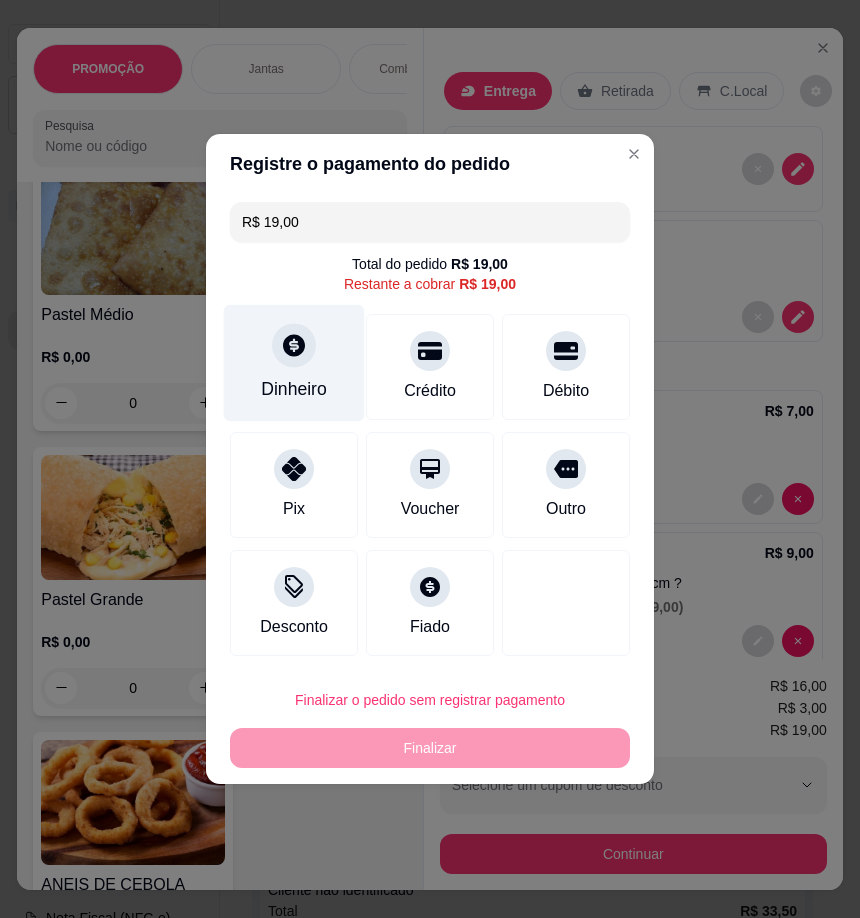 click 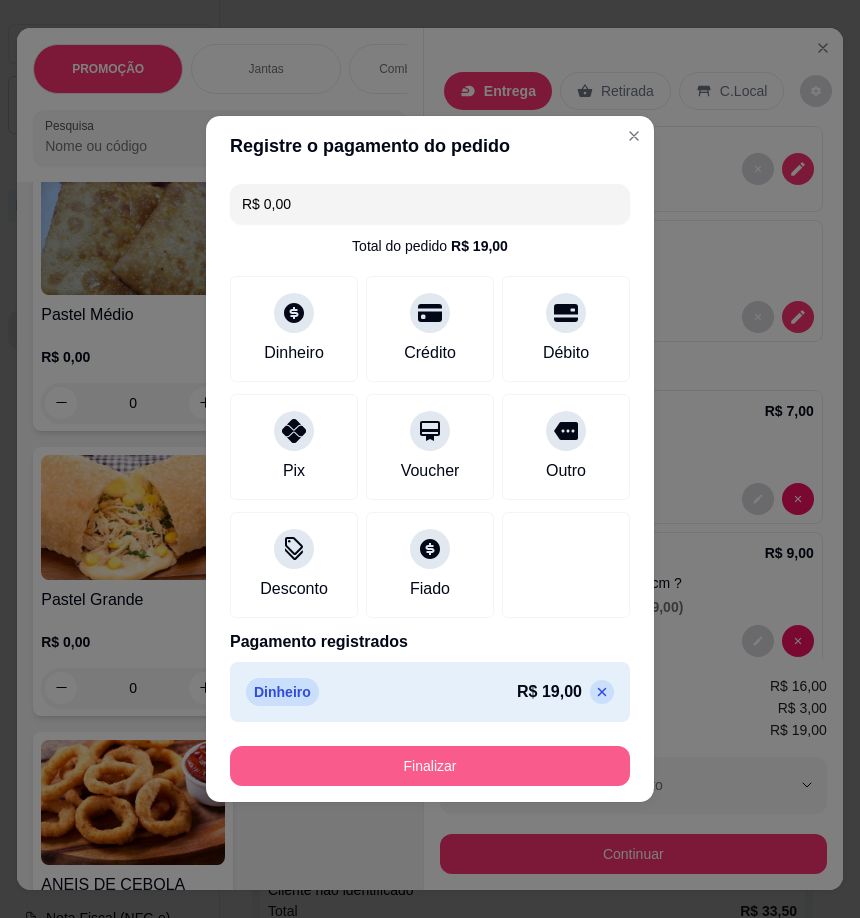 click on "Finalizar" at bounding box center [430, 766] 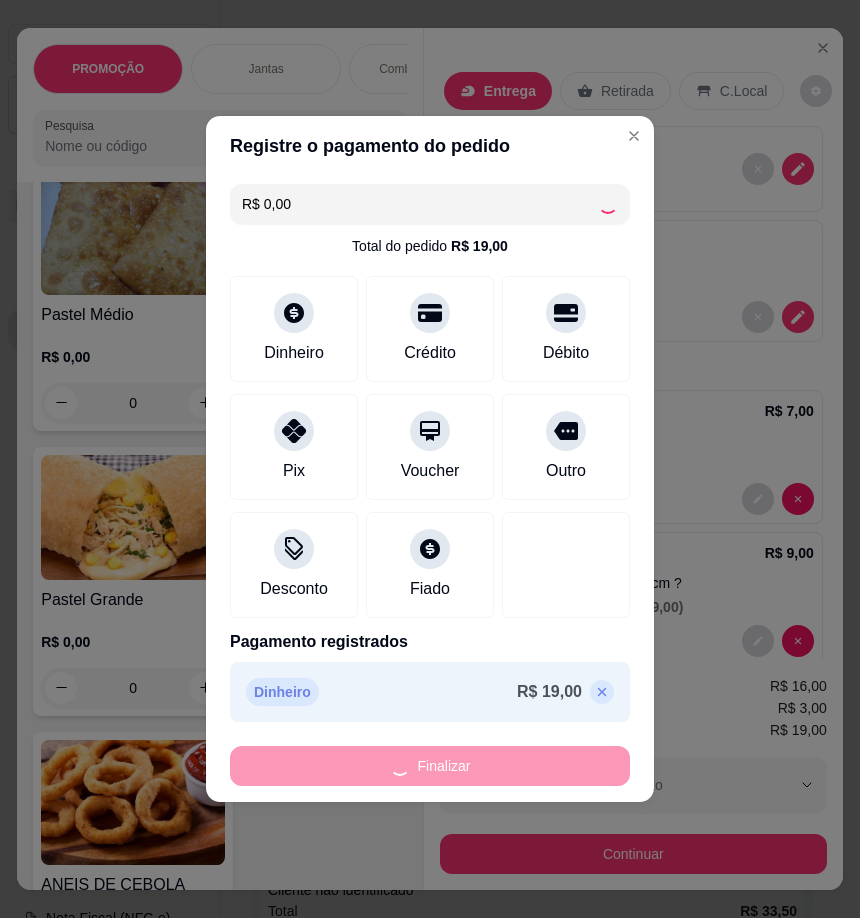 type on "-R$ 19,00" 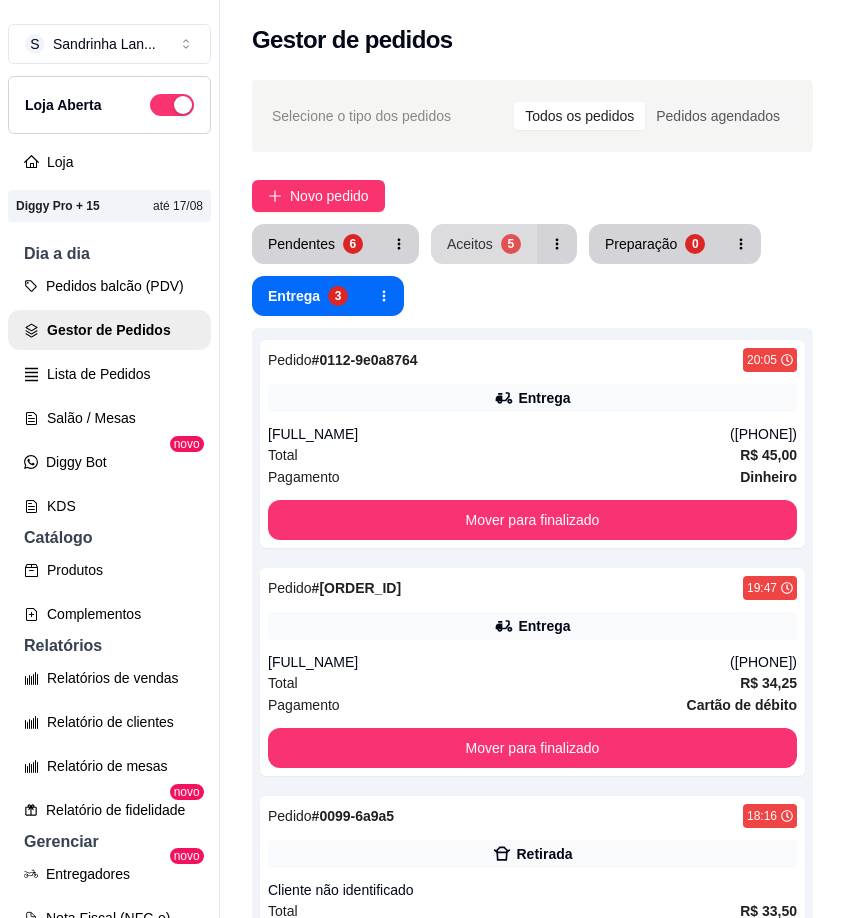 click on "Aceitos" at bounding box center (470, 244) 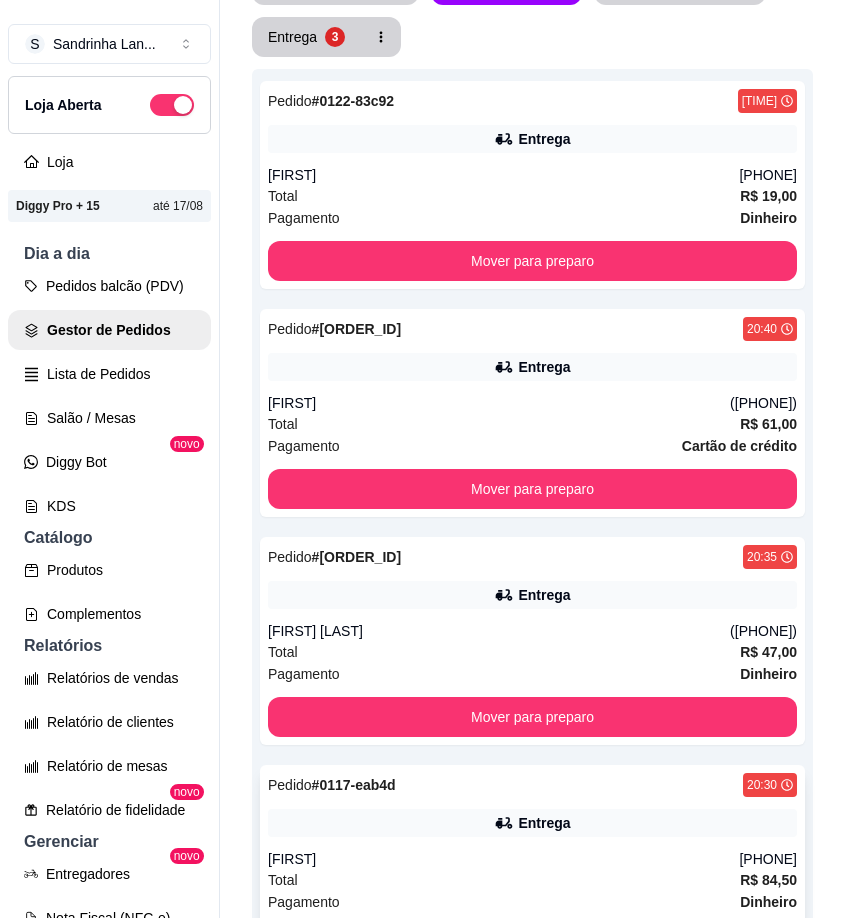 scroll, scrollTop: 665, scrollLeft: 0, axis: vertical 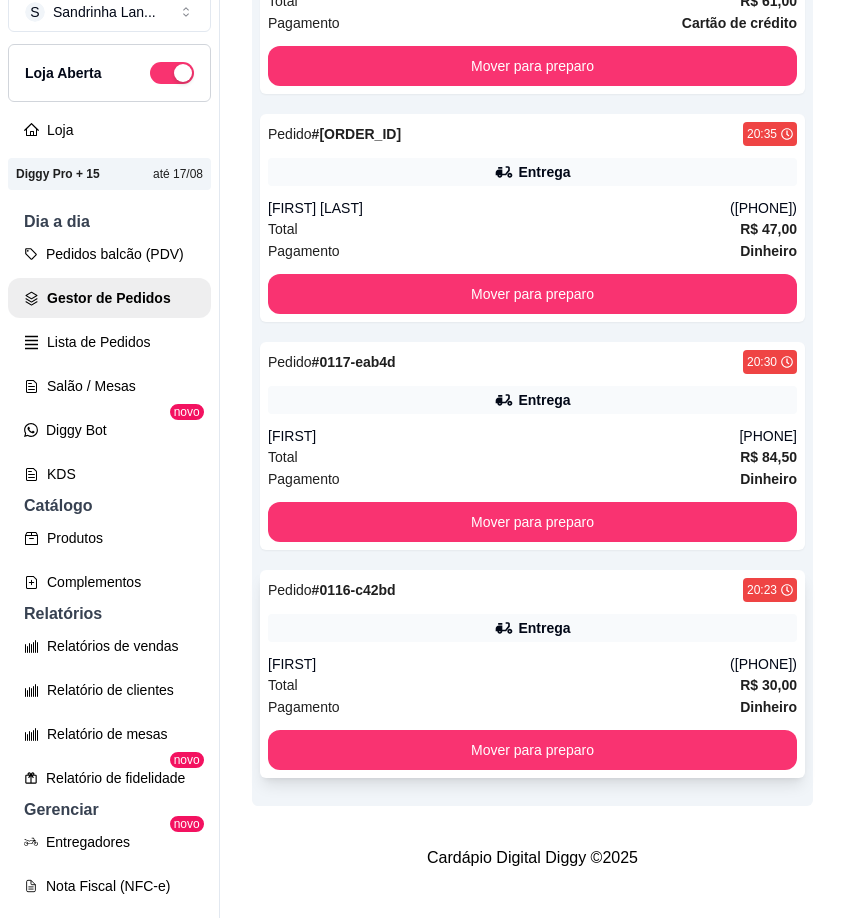 click on "Pedido  # 0116-c42bd [TIME] Entrega [FIRST] ([PHONE]) Total R$ 30,00 Pagamento Dinheiro Mover para preparo" at bounding box center (532, 674) 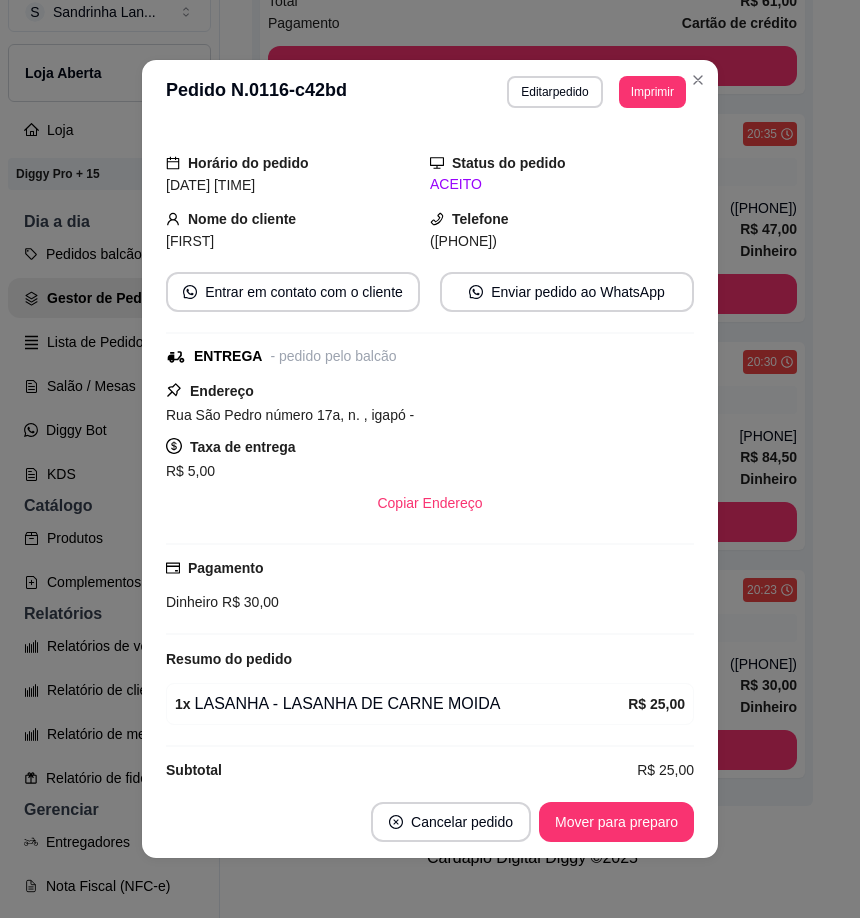 scroll, scrollTop: 71, scrollLeft: 0, axis: vertical 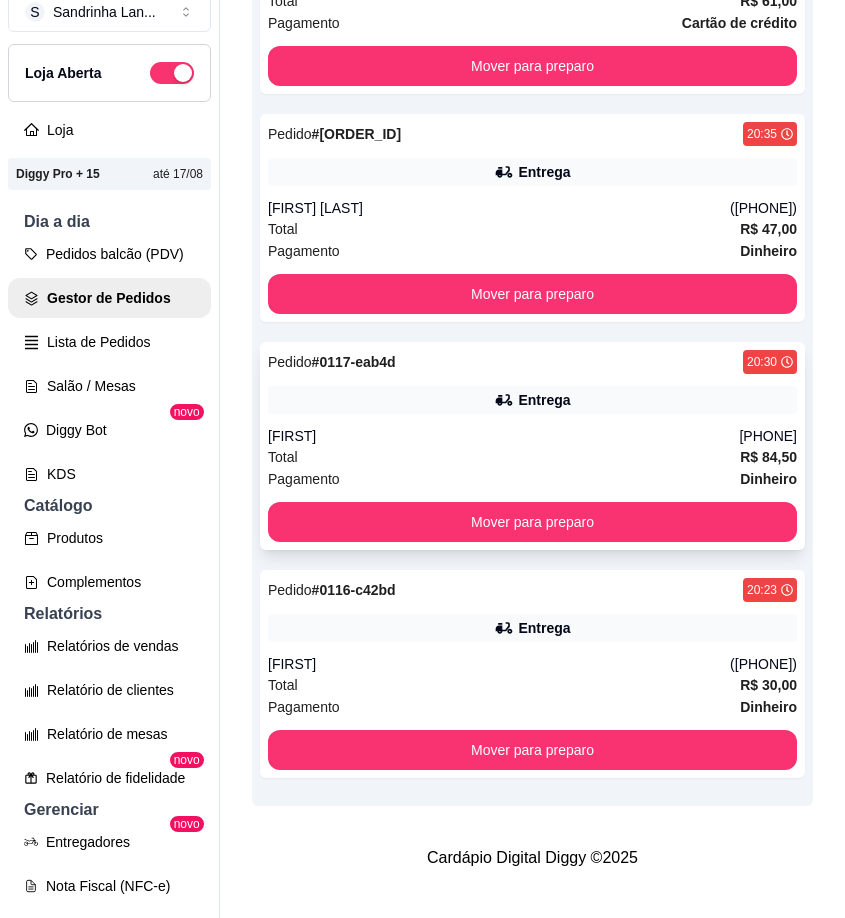 click on "Entrega" at bounding box center (544, 400) 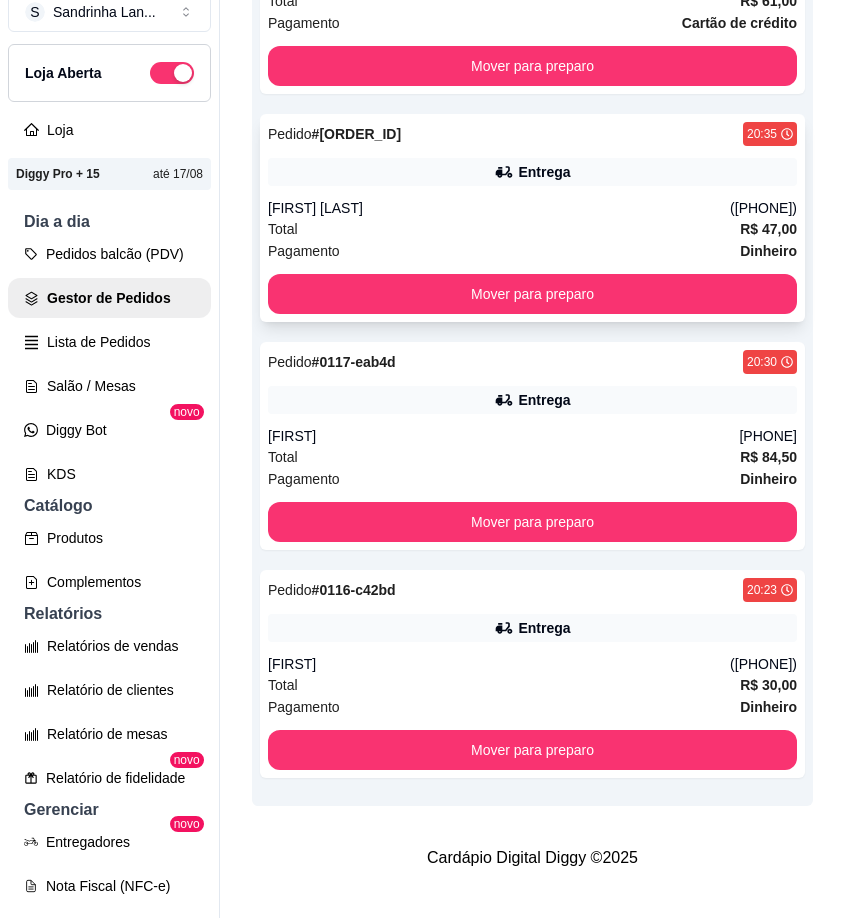 click on "Pedido  # [ORDER_ID] [TIME]" at bounding box center [532, 134] 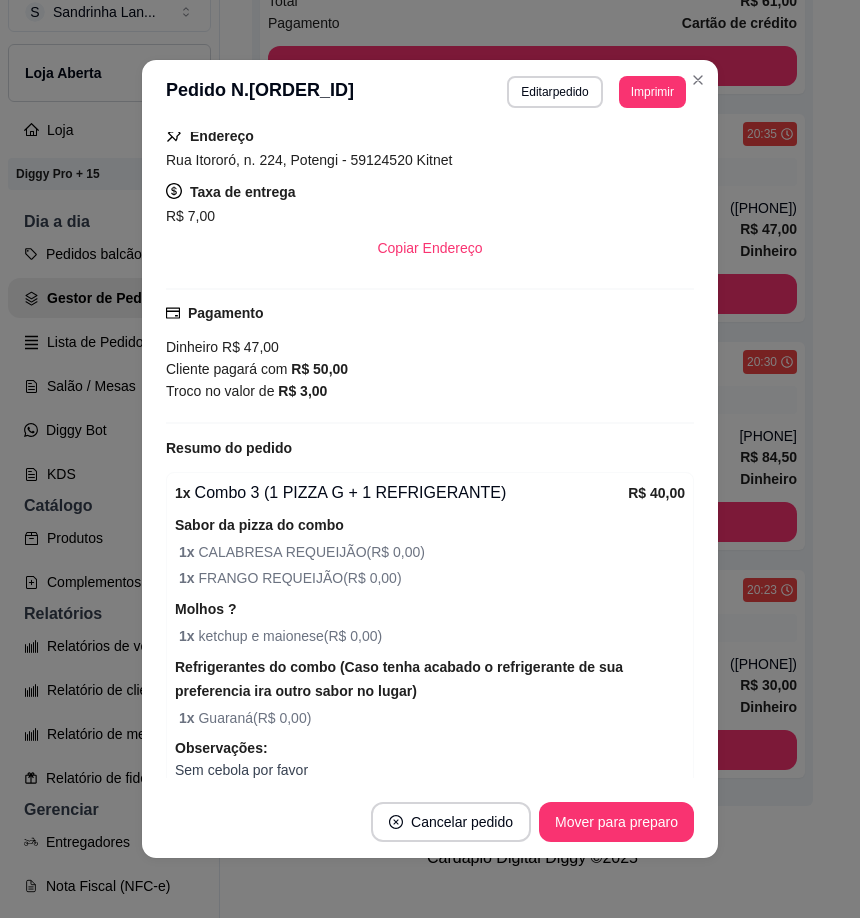 scroll, scrollTop: 400, scrollLeft: 0, axis: vertical 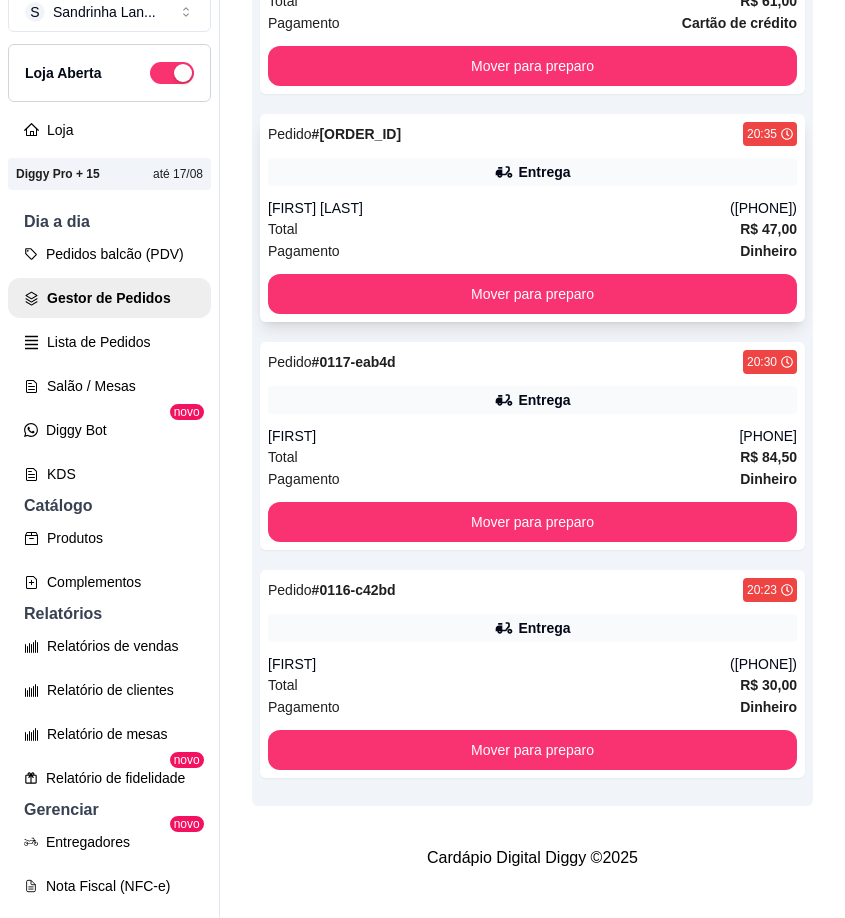 click on "([PHONE])" at bounding box center (763, 208) 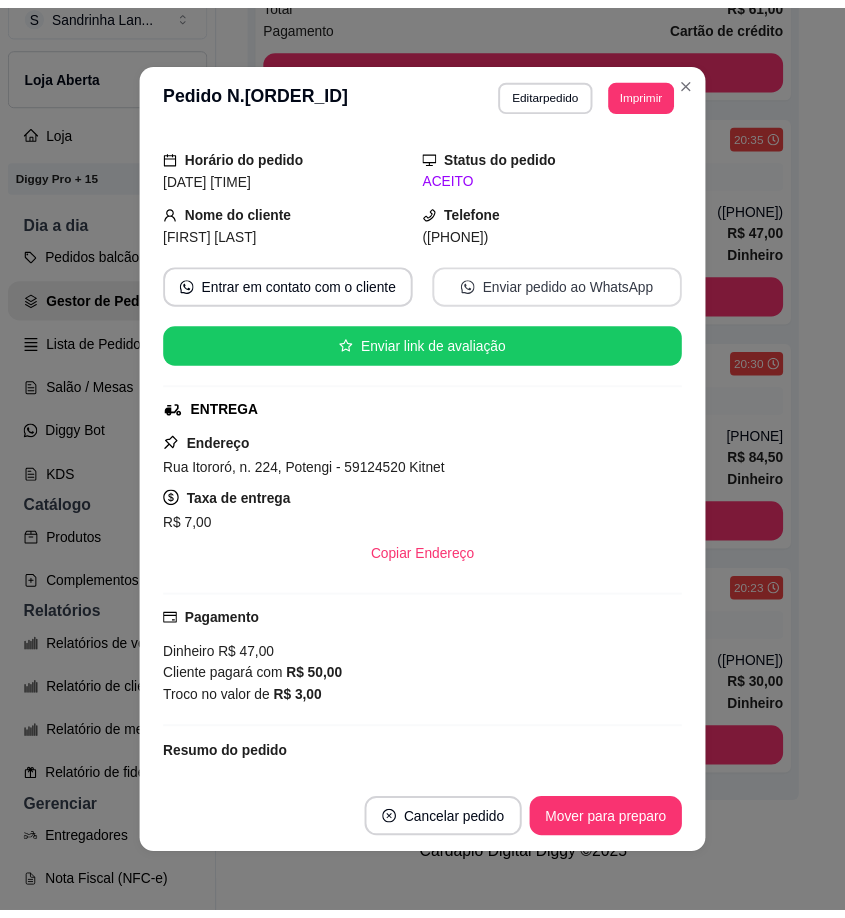 scroll, scrollTop: 100, scrollLeft: 0, axis: vertical 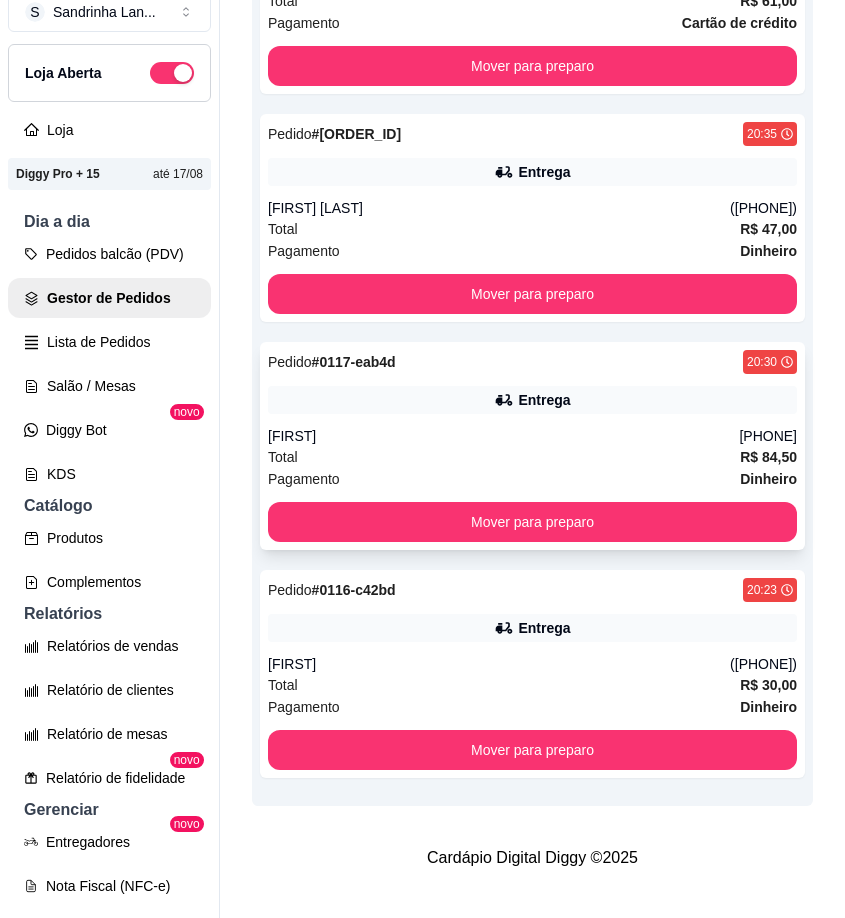 click on "Pedido  # 0117-eab4d 20:30 Entrega [FIRST]  ([PHONE]) Total R$ 84,50 Pagamento Dinheiro Mover para preparo" at bounding box center (532, 446) 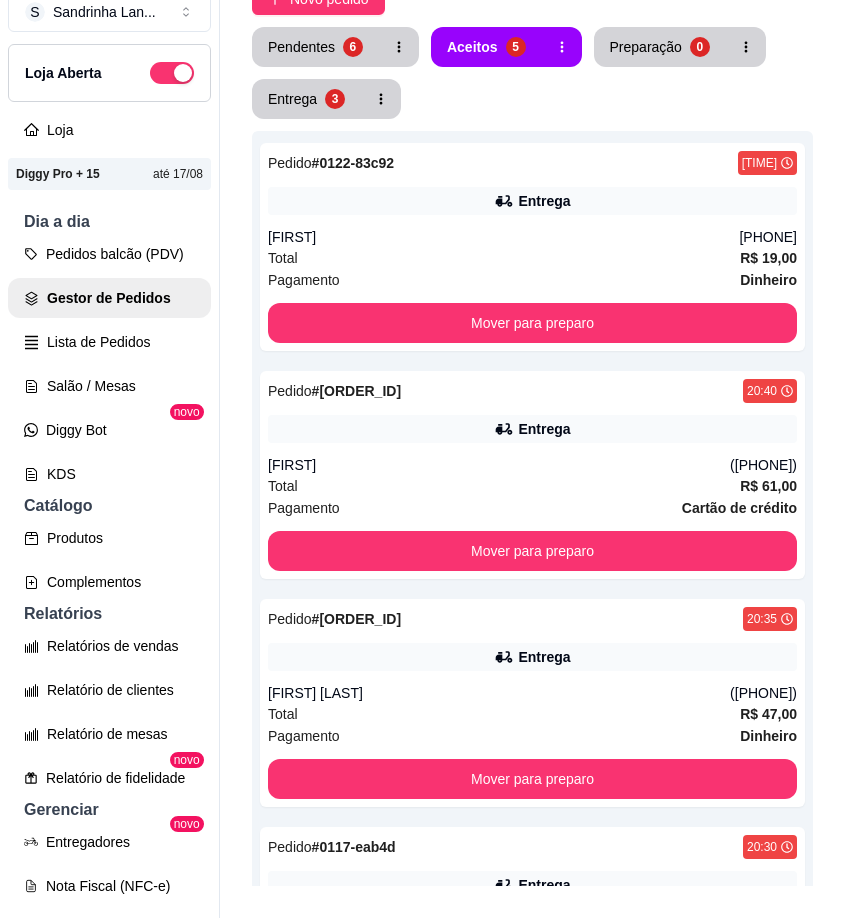scroll, scrollTop: 665, scrollLeft: 0, axis: vertical 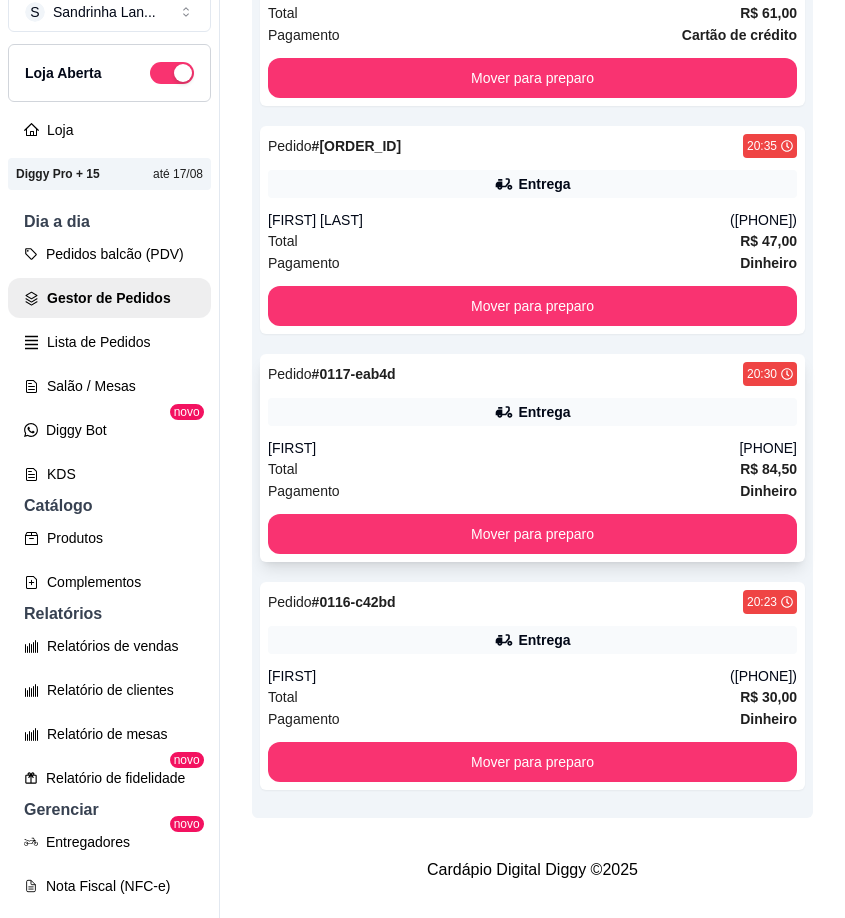 click on "[PHONE]" at bounding box center [768, 448] 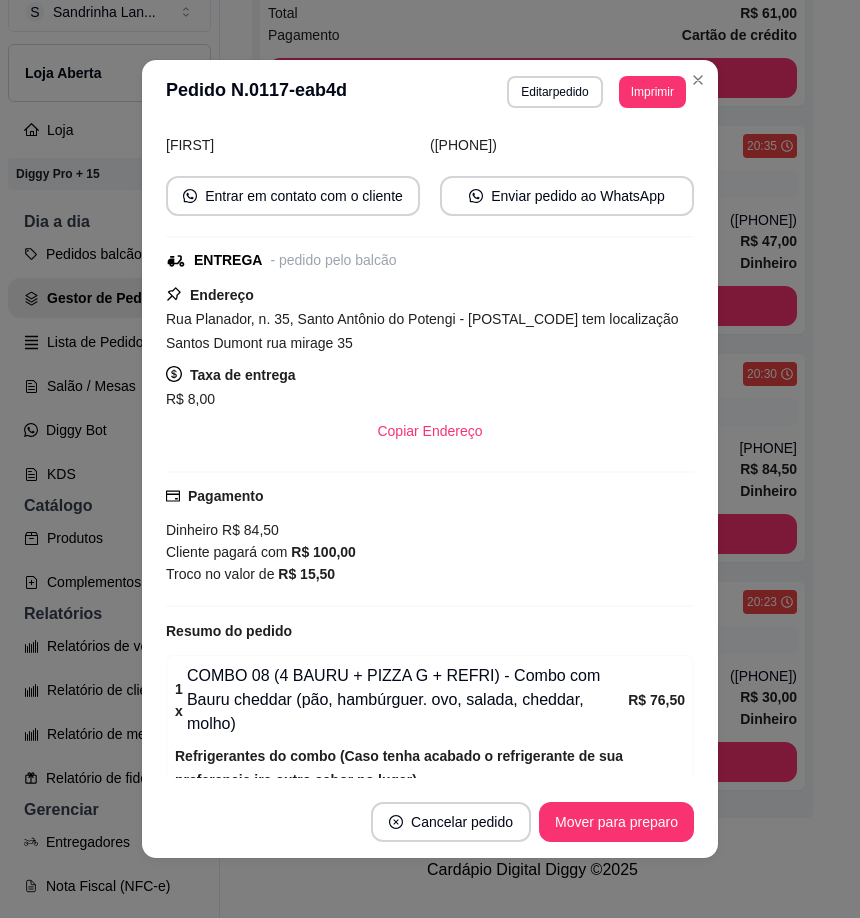 scroll, scrollTop: 327, scrollLeft: 0, axis: vertical 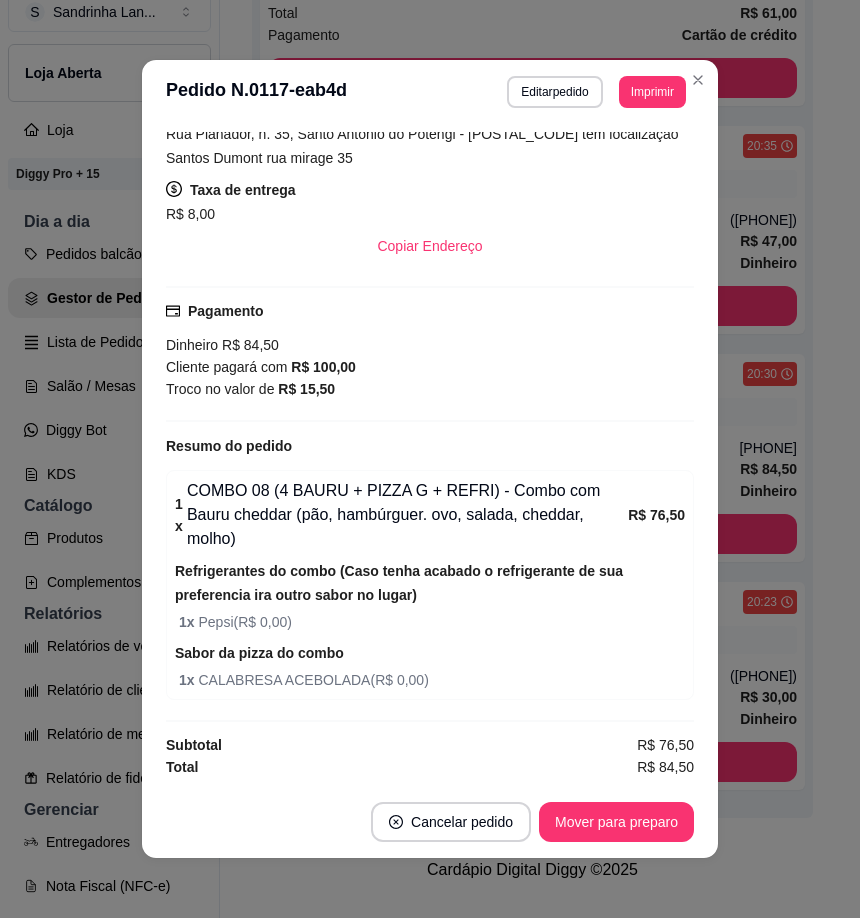 click on "Mover para preparo" at bounding box center [616, 822] 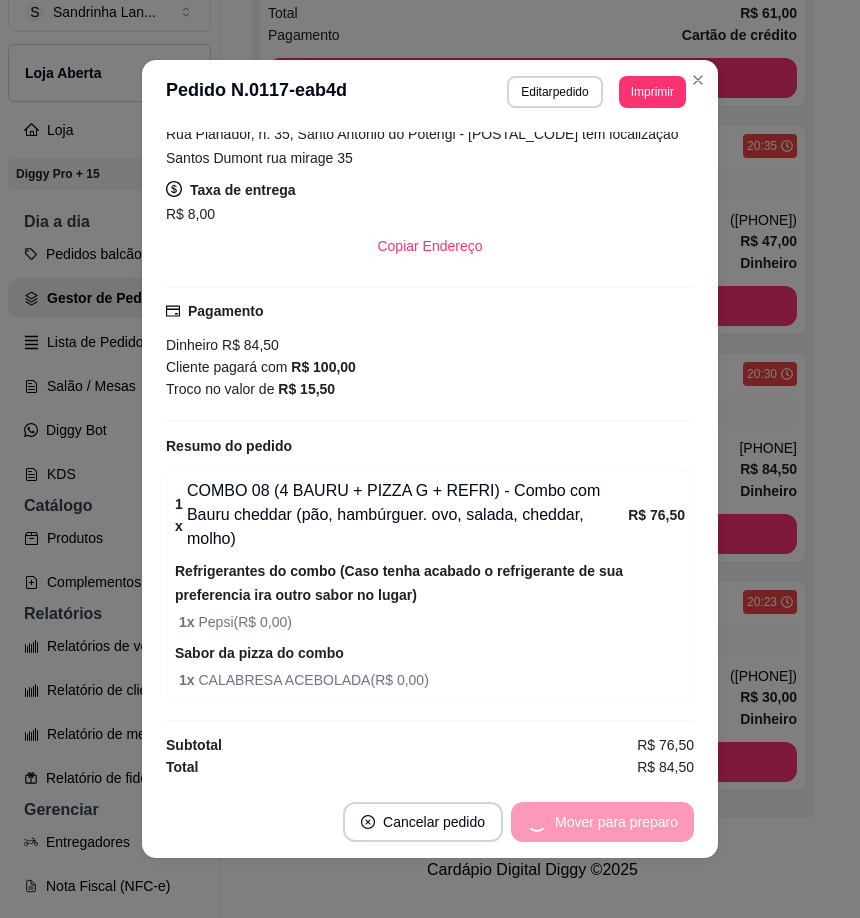 scroll, scrollTop: 437, scrollLeft: 0, axis: vertical 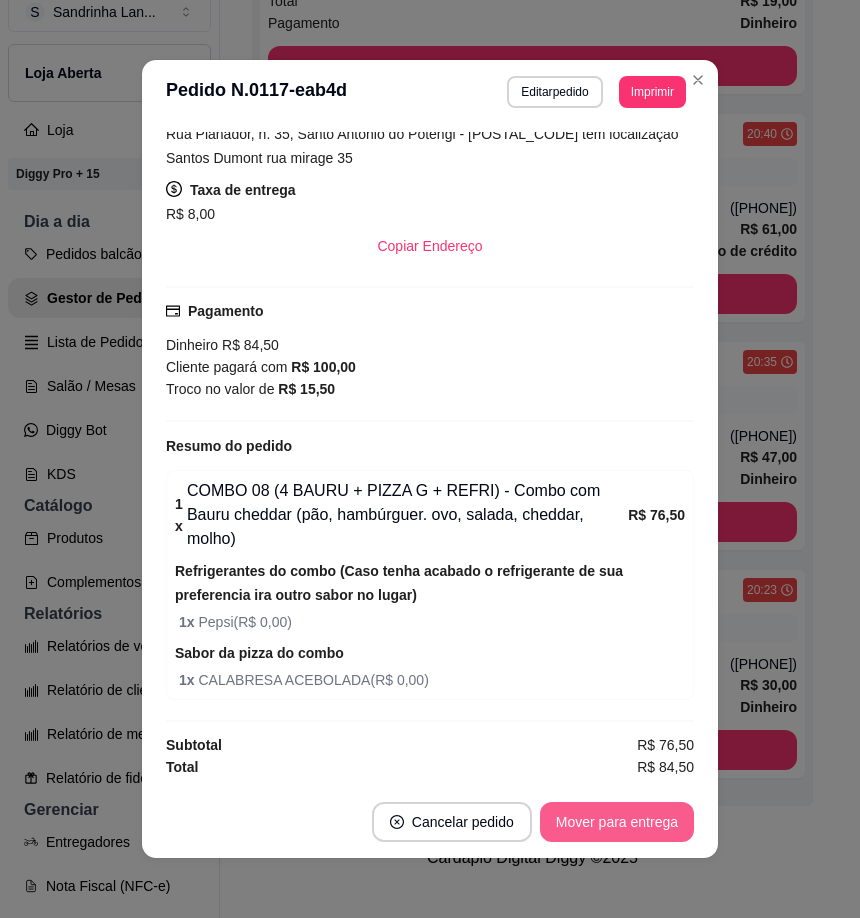 click on "Mover para entrega" at bounding box center (617, 822) 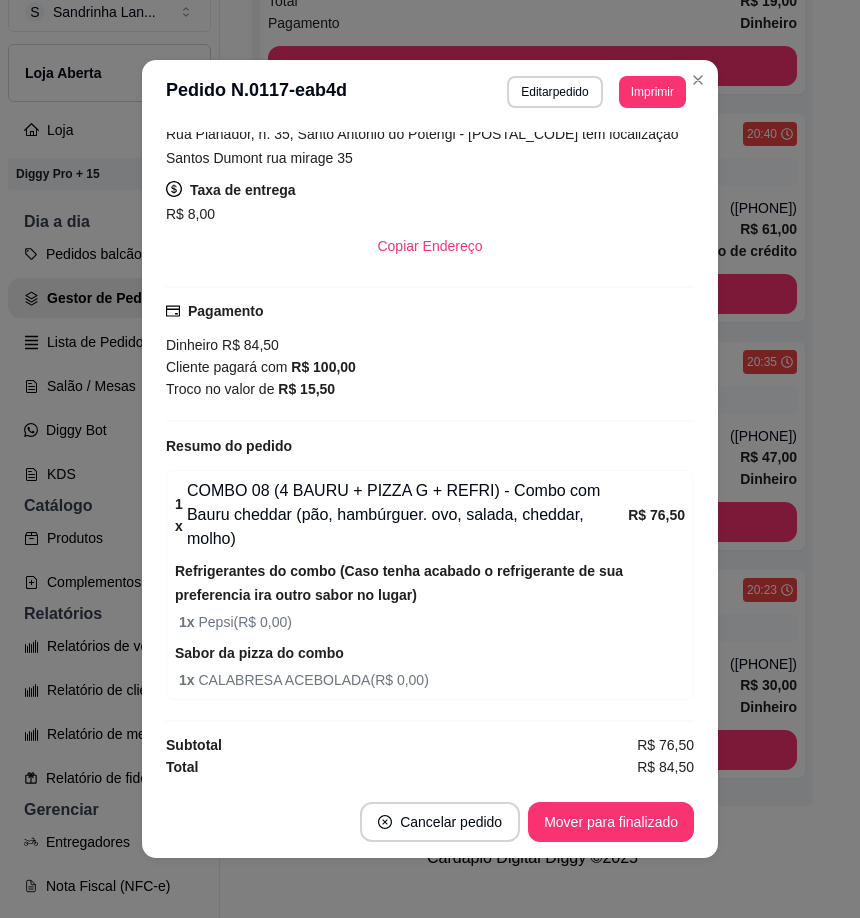 scroll, scrollTop: 0, scrollLeft: 0, axis: both 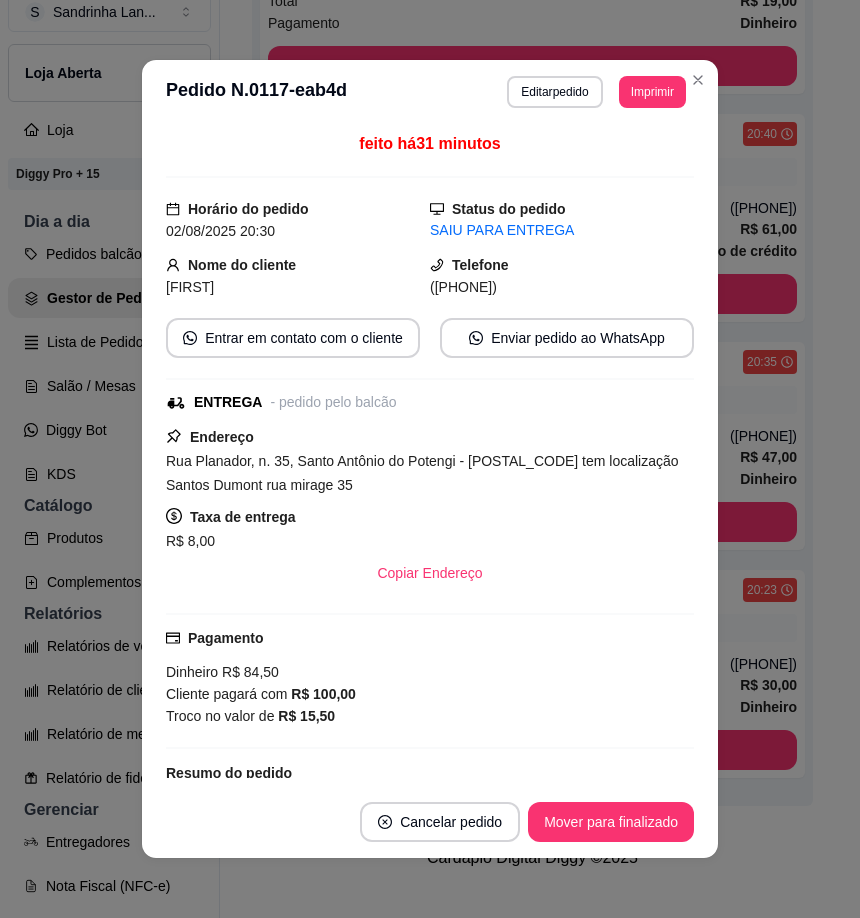 drag, startPoint x: 456, startPoint y: 288, endPoint x: 569, endPoint y: 296, distance: 113.28283 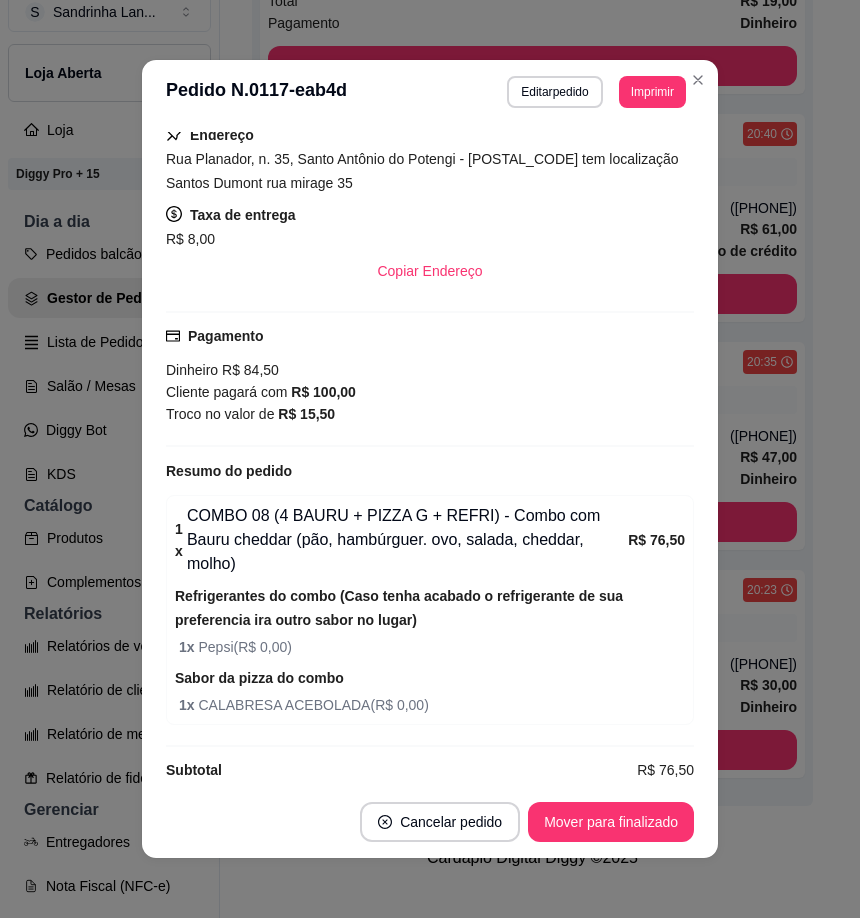 scroll, scrollTop: 327, scrollLeft: 0, axis: vertical 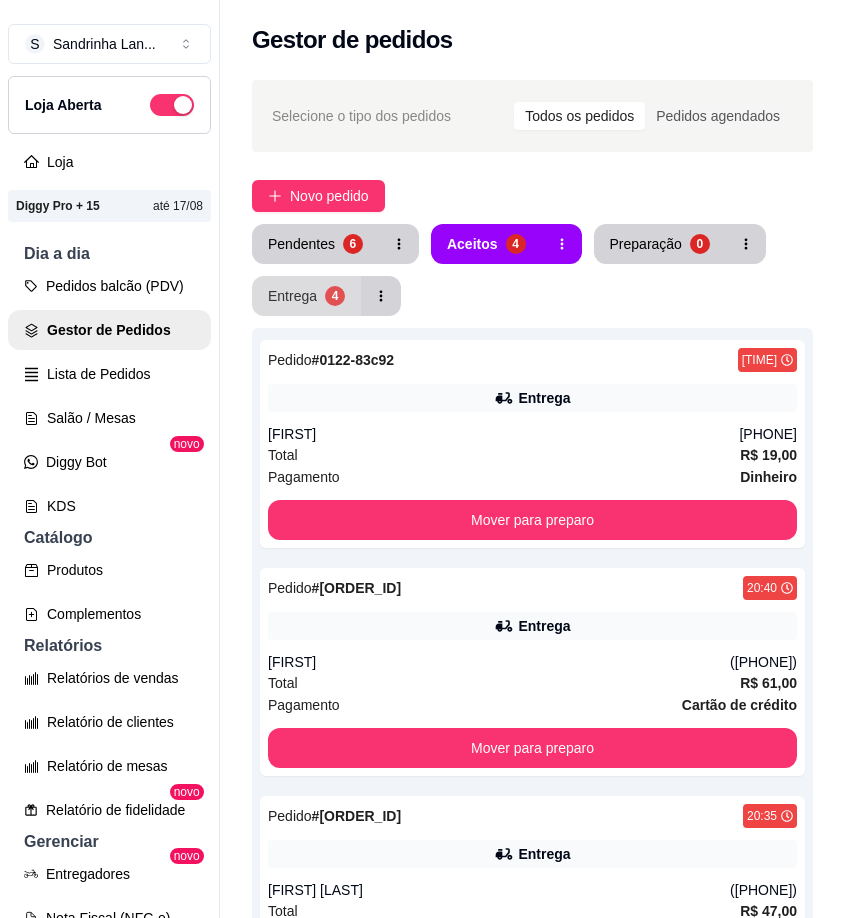 click on "Pendentes 6 Aceitos 4 Preparação 0 Entrega 4" at bounding box center [532, 270] 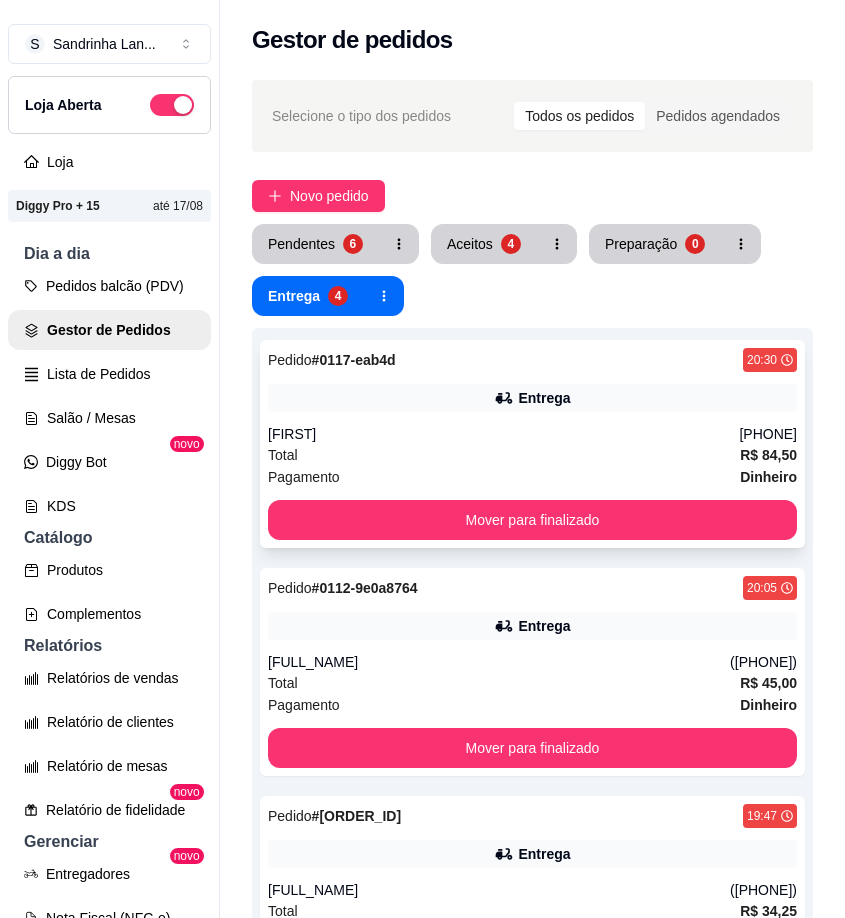 click on "Pedido  # 0117-eab4d 20:30 Entrega [FIRST]  ([PHONE]) Total R$ 84,50 Pagamento Dinheiro Mover para finalizado" at bounding box center (532, 444) 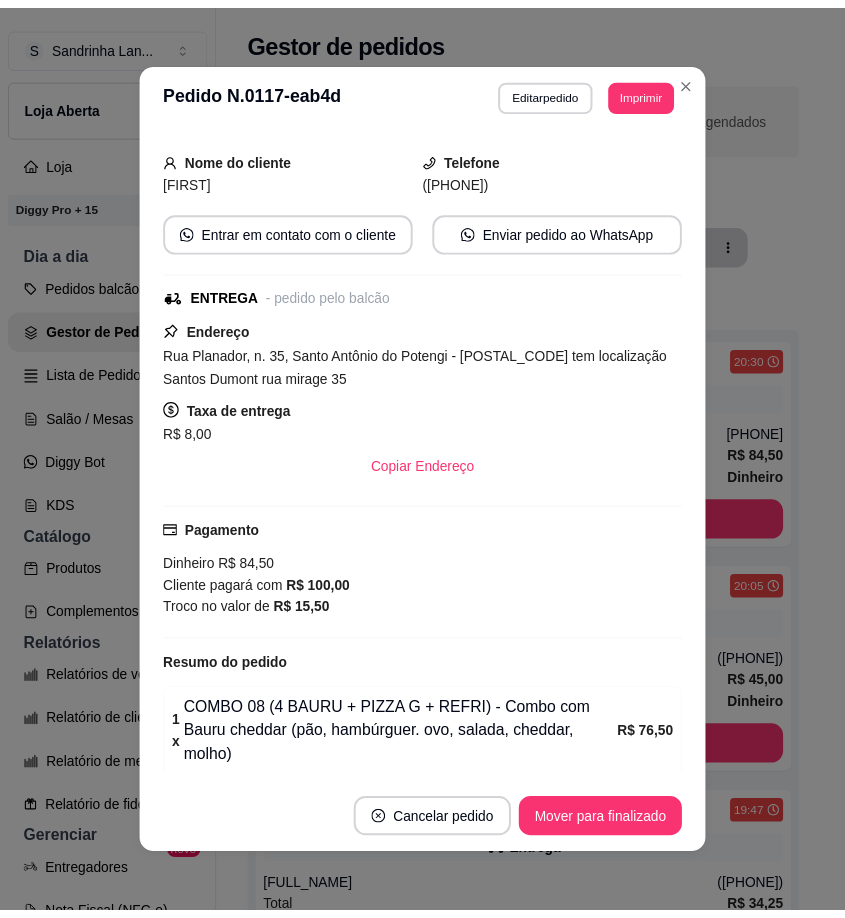 scroll, scrollTop: 27, scrollLeft: 0, axis: vertical 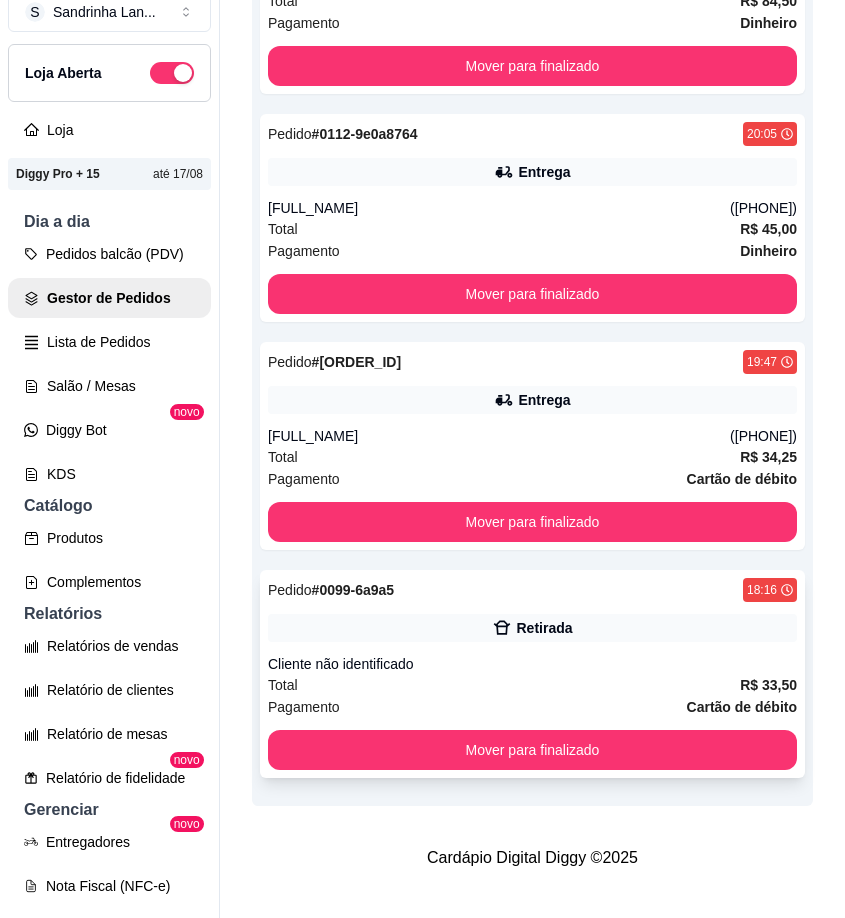click on "Retirada" at bounding box center (532, 628) 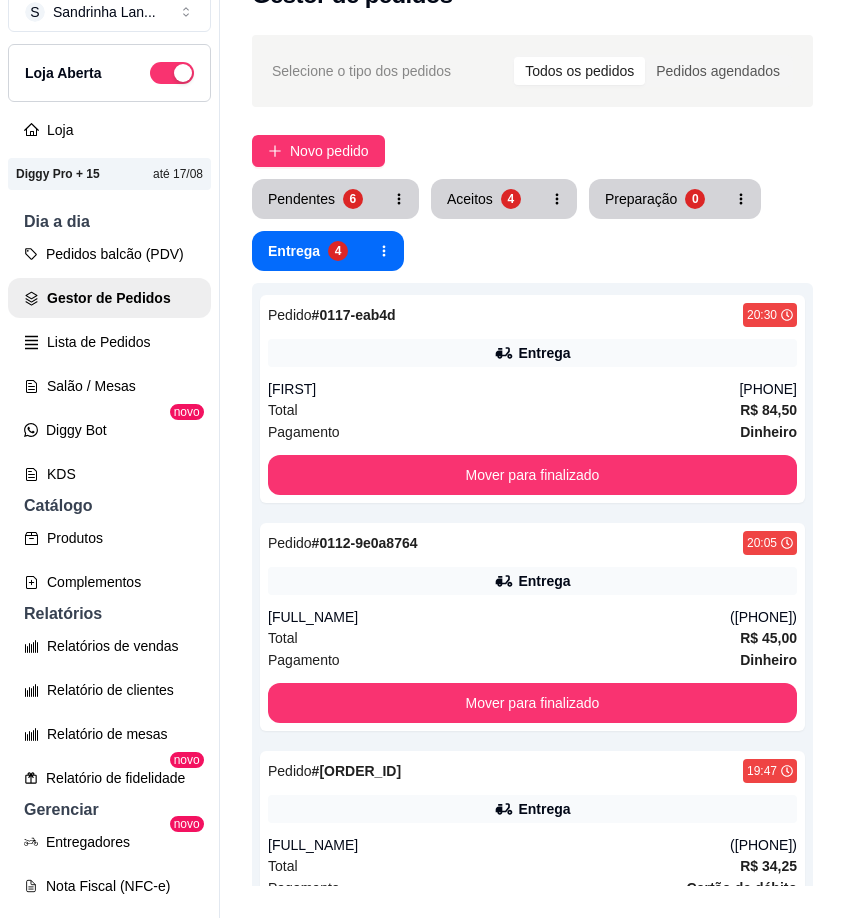 scroll, scrollTop: 0, scrollLeft: 0, axis: both 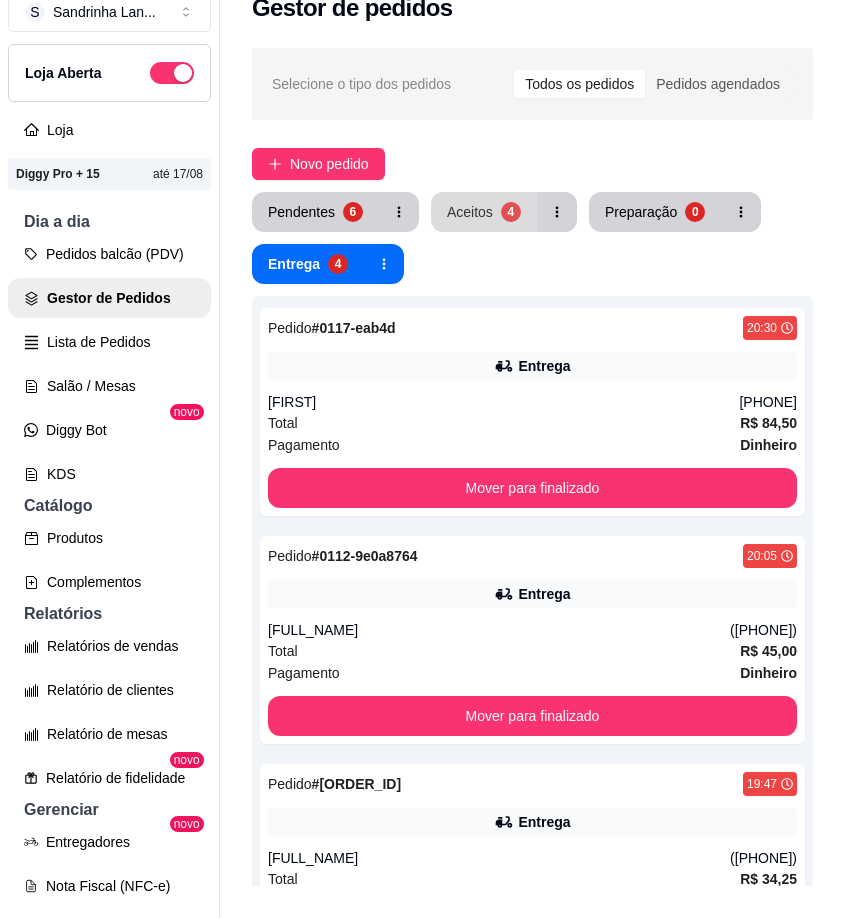 click on "Aceitos" at bounding box center [470, 212] 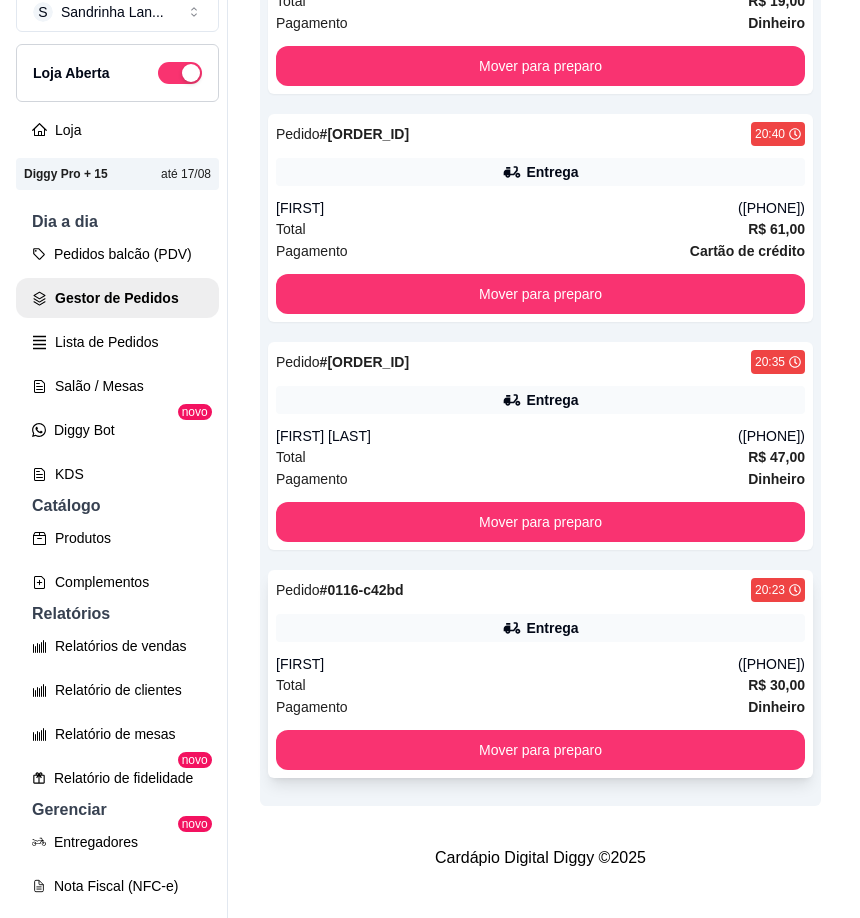 scroll, scrollTop: 437, scrollLeft: 0, axis: vertical 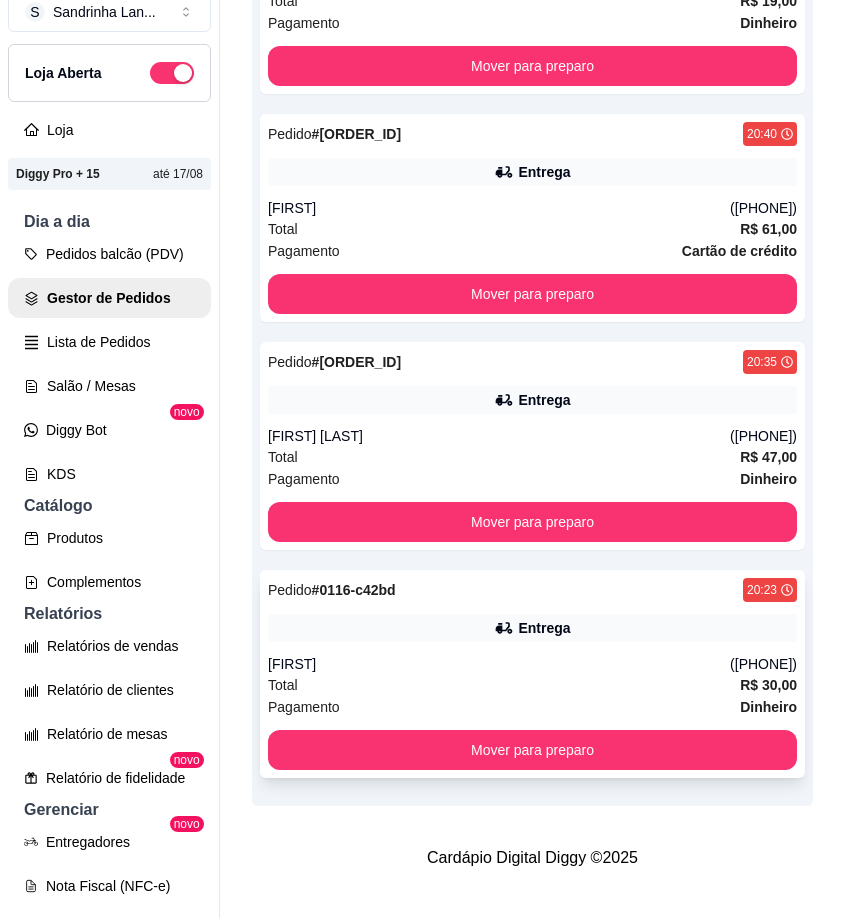 click on "Pedido  # 0116-c42bd [TIME] Entrega [FIRST] ([PHONE]) Total R$ 30,00 Pagamento Dinheiro Mover para preparo" at bounding box center [532, 674] 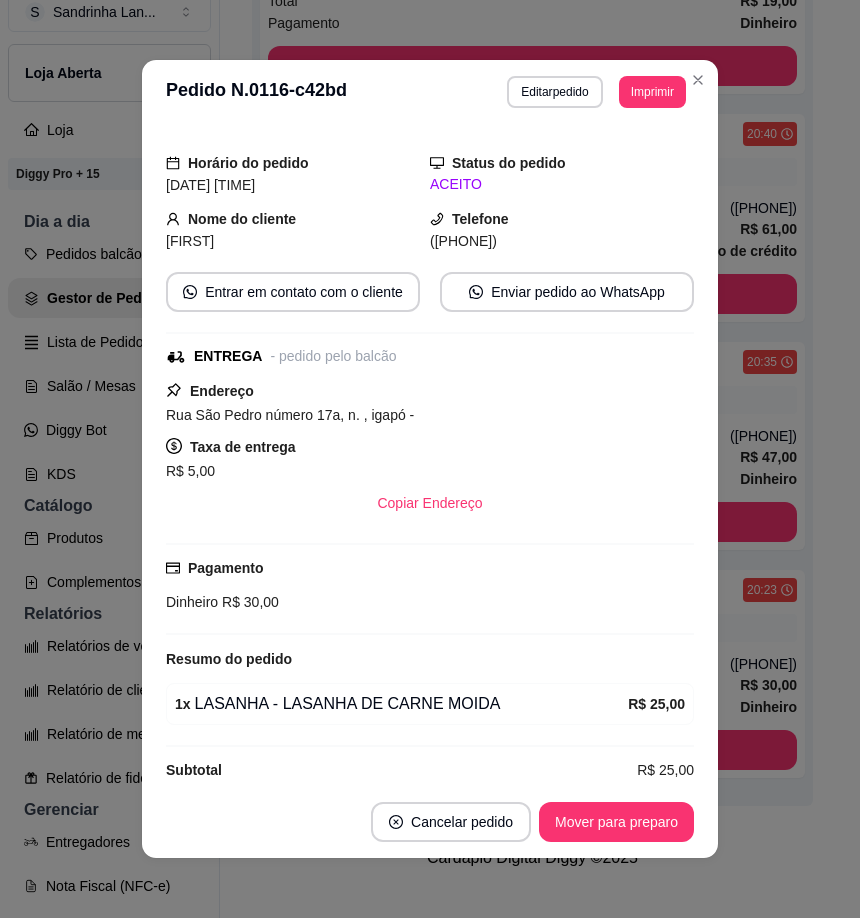 scroll, scrollTop: 71, scrollLeft: 0, axis: vertical 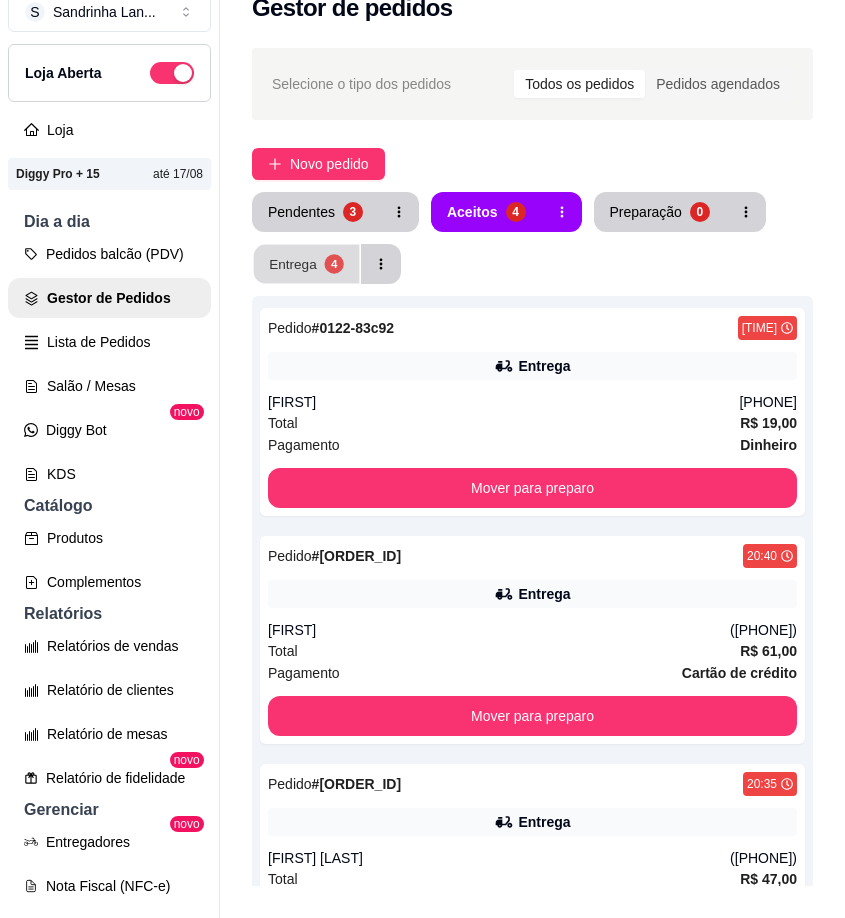 click on "Entrega" at bounding box center [293, 263] 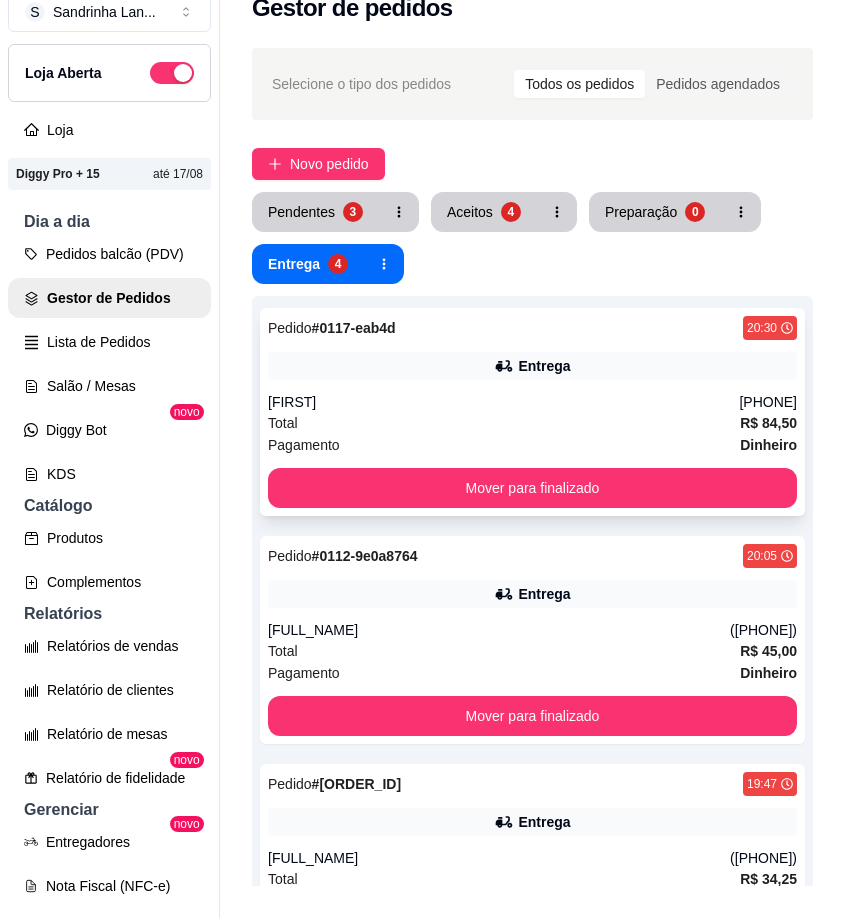 click on "Entrega" at bounding box center (532, 366) 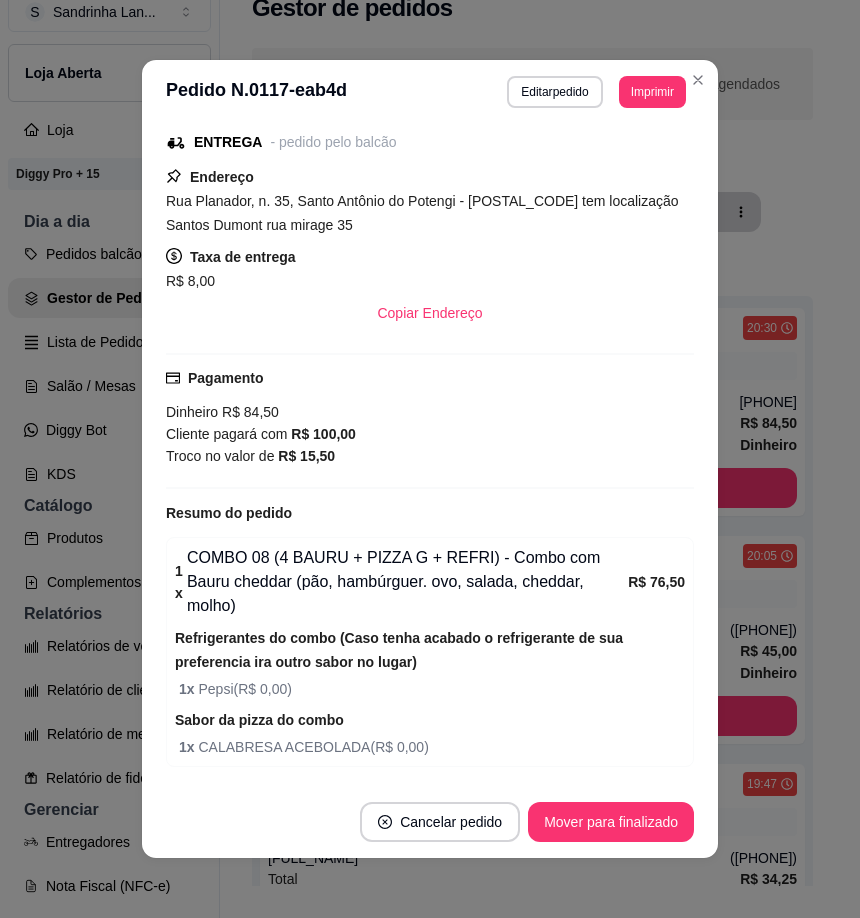scroll, scrollTop: 327, scrollLeft: 0, axis: vertical 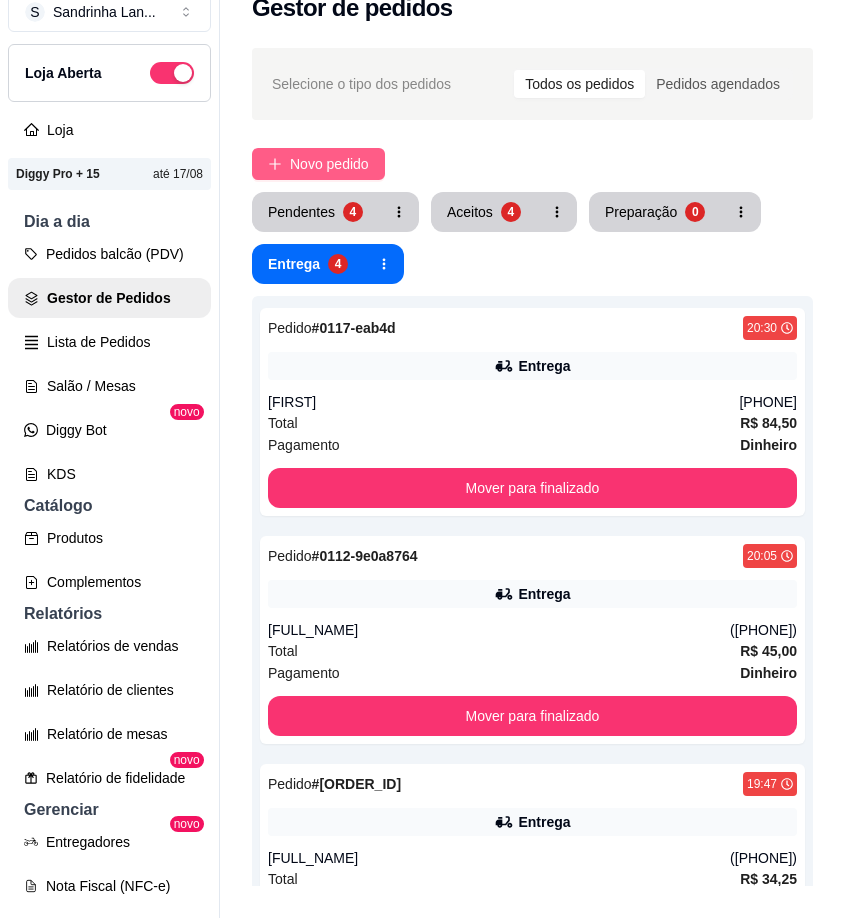click on "Novo pedido" at bounding box center [318, 164] 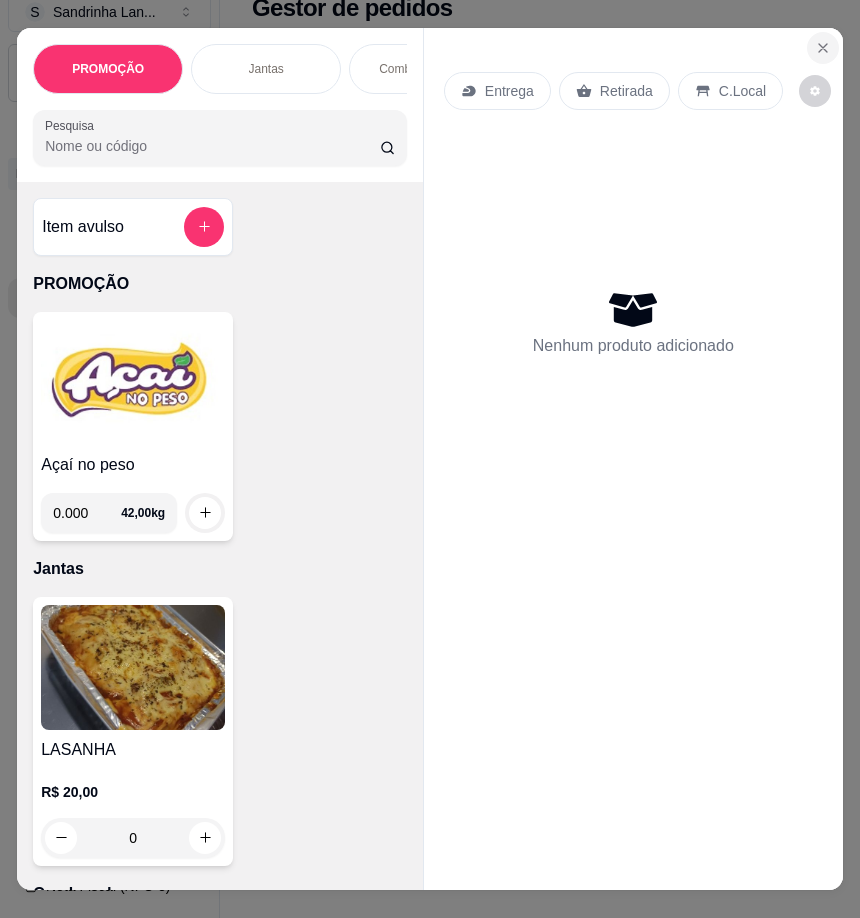 click 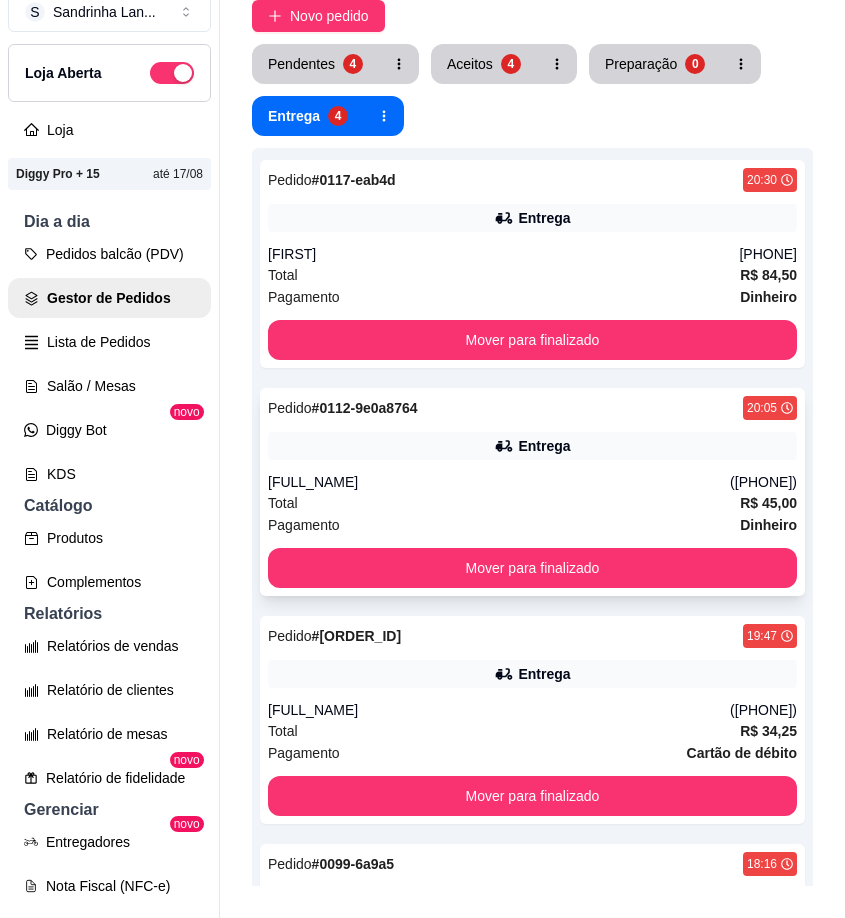 scroll, scrollTop: 437, scrollLeft: 0, axis: vertical 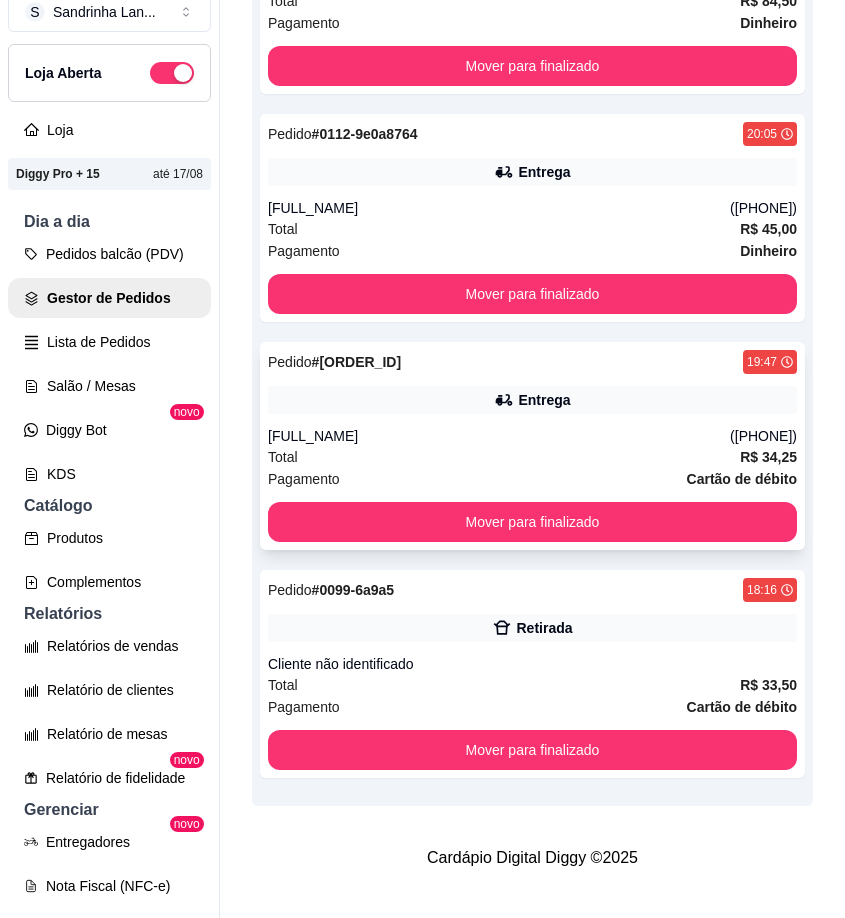 click on "Pedido # [ORDER_ID] [TIME] Entrega [FIRST] [PHONE] Total R$ 34,25 Pagamento Cartão de débito Mover para finalizado" at bounding box center [532, 446] 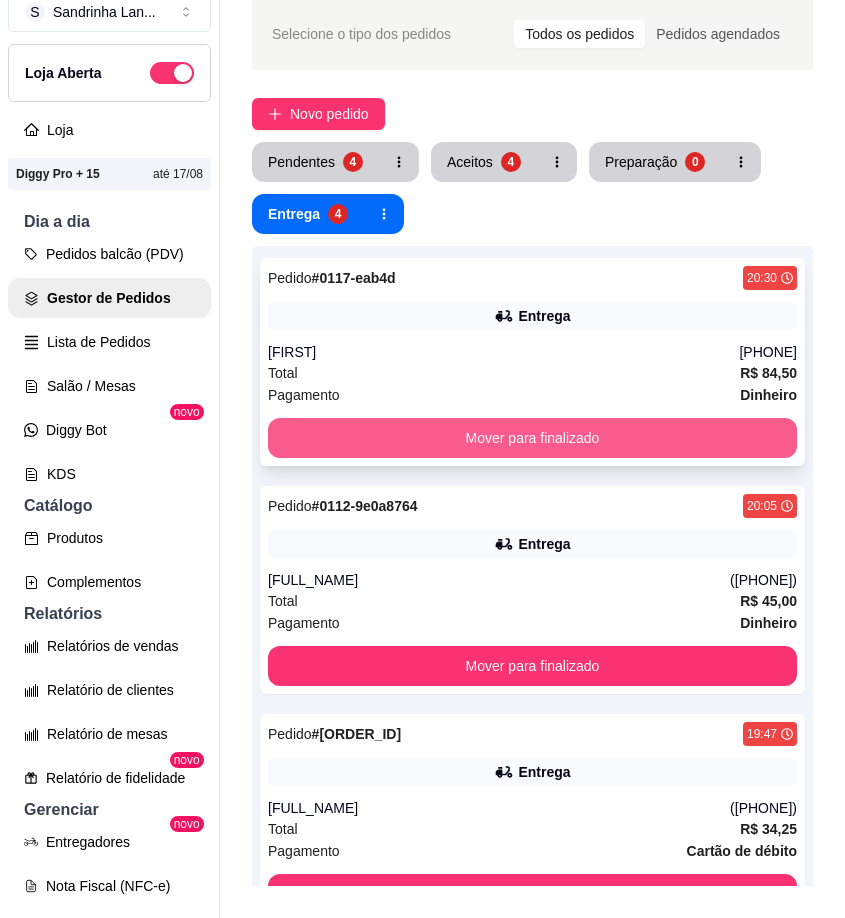 scroll, scrollTop: 37, scrollLeft: 0, axis: vertical 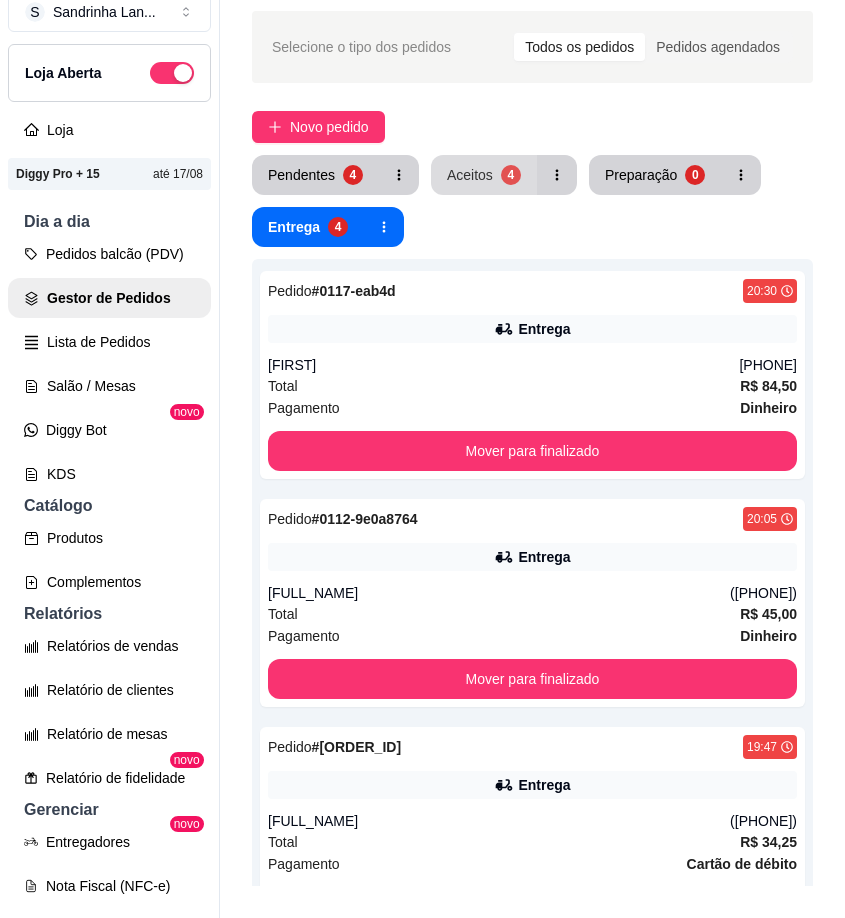 click on "Aceitos" at bounding box center [470, 175] 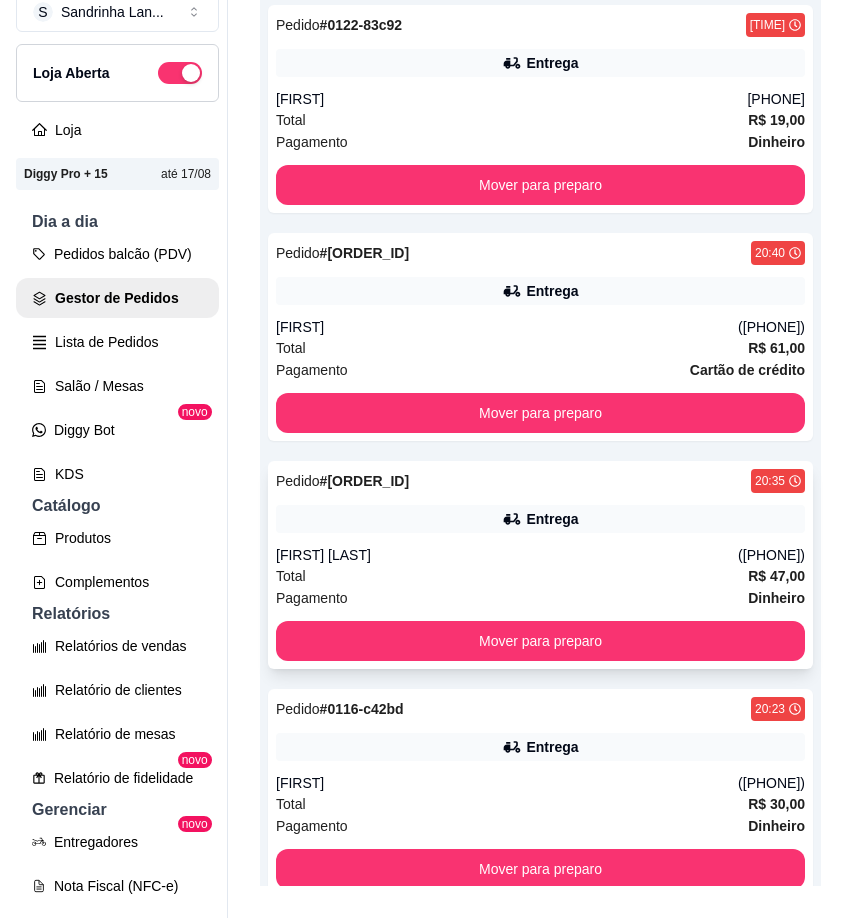 scroll, scrollTop: 437, scrollLeft: 0, axis: vertical 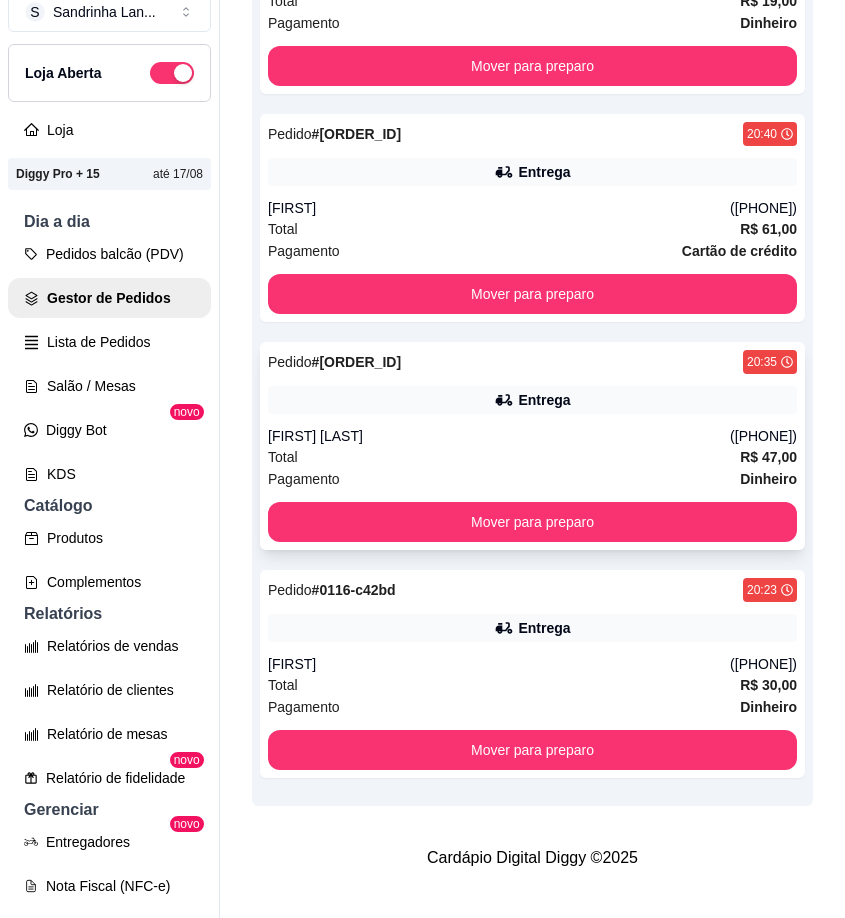 click on "[FIRST] [LAST]" at bounding box center [499, 436] 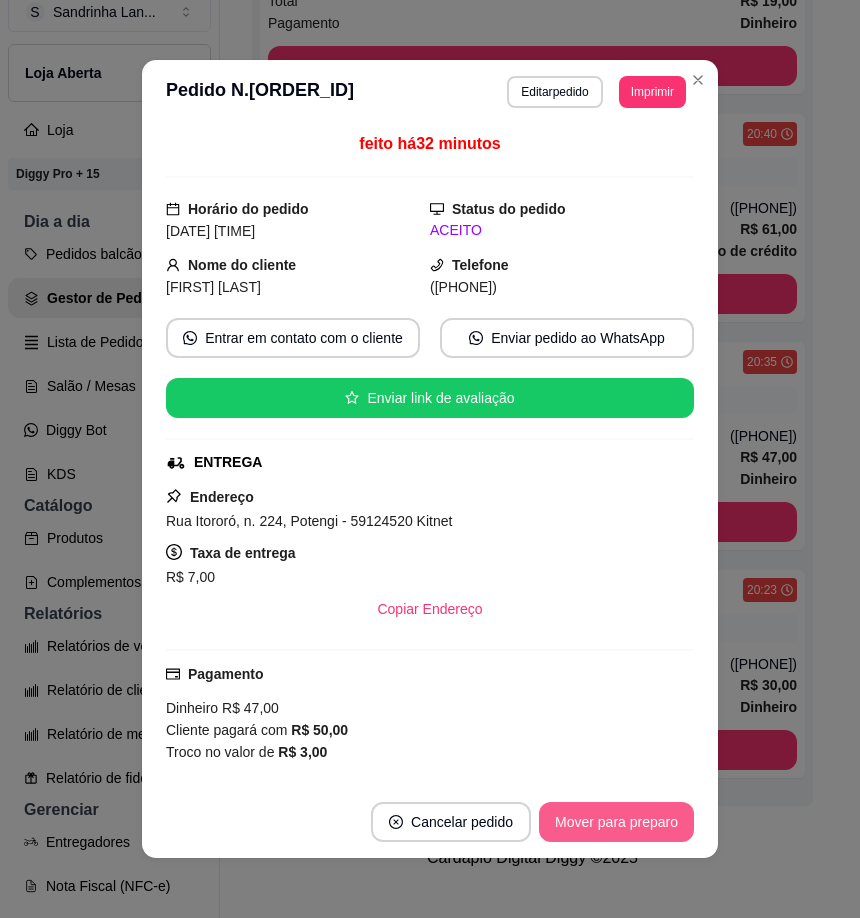 click on "Mover para preparo" at bounding box center (616, 822) 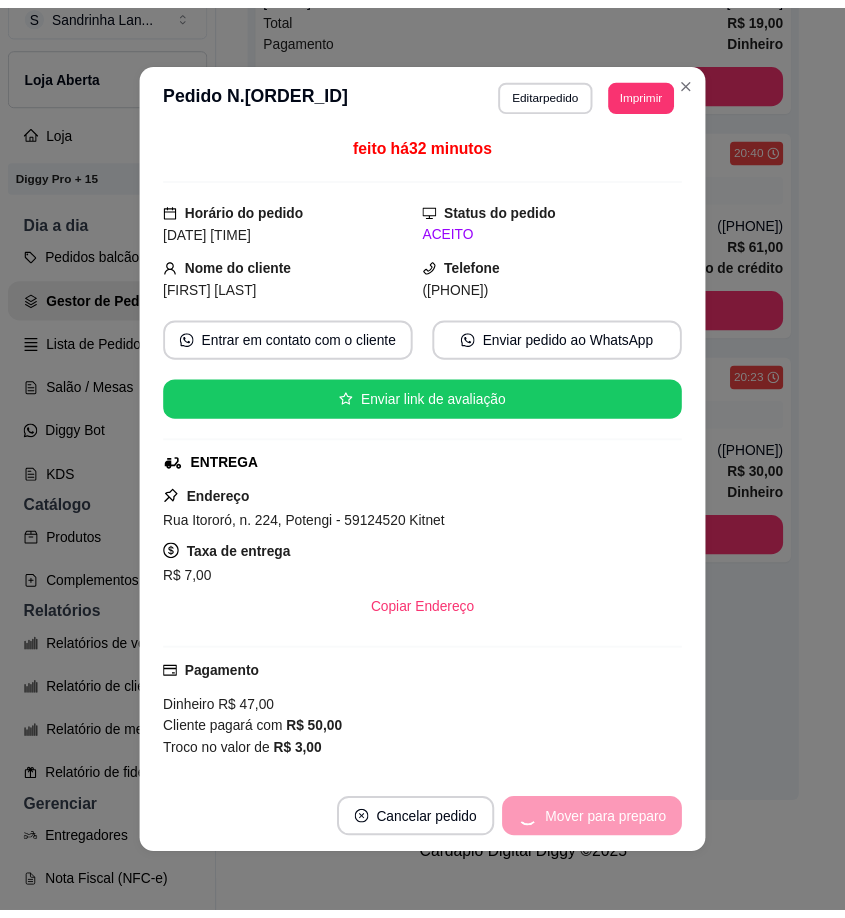 scroll, scrollTop: 423, scrollLeft: 0, axis: vertical 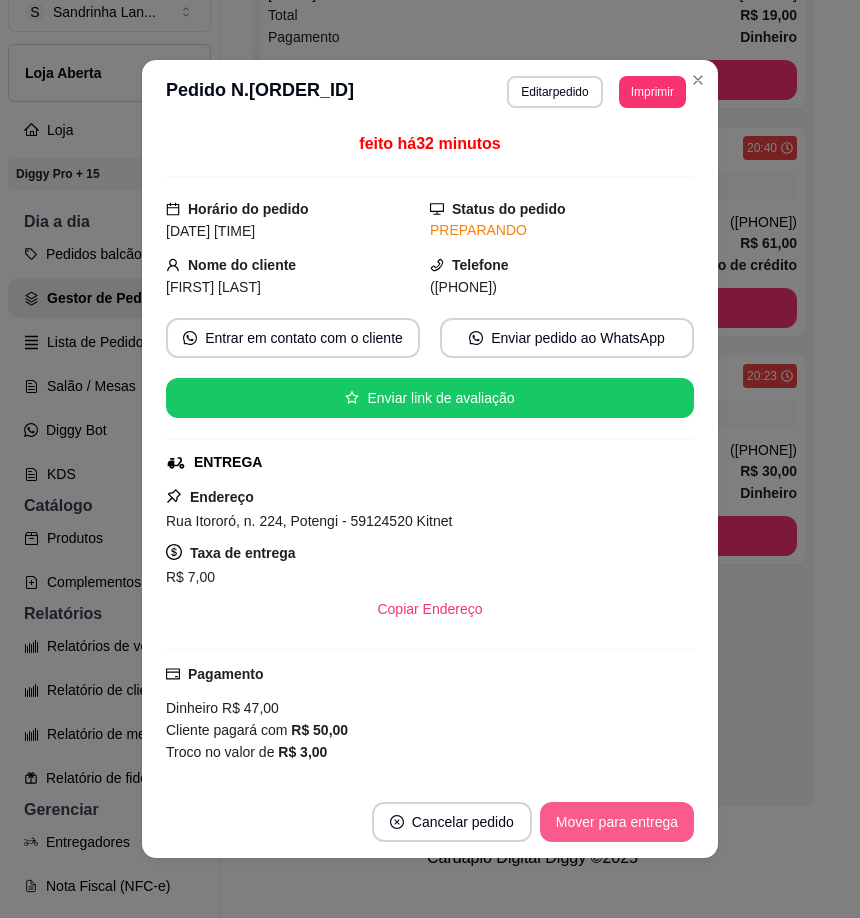 click on "Mover para entrega" at bounding box center (617, 822) 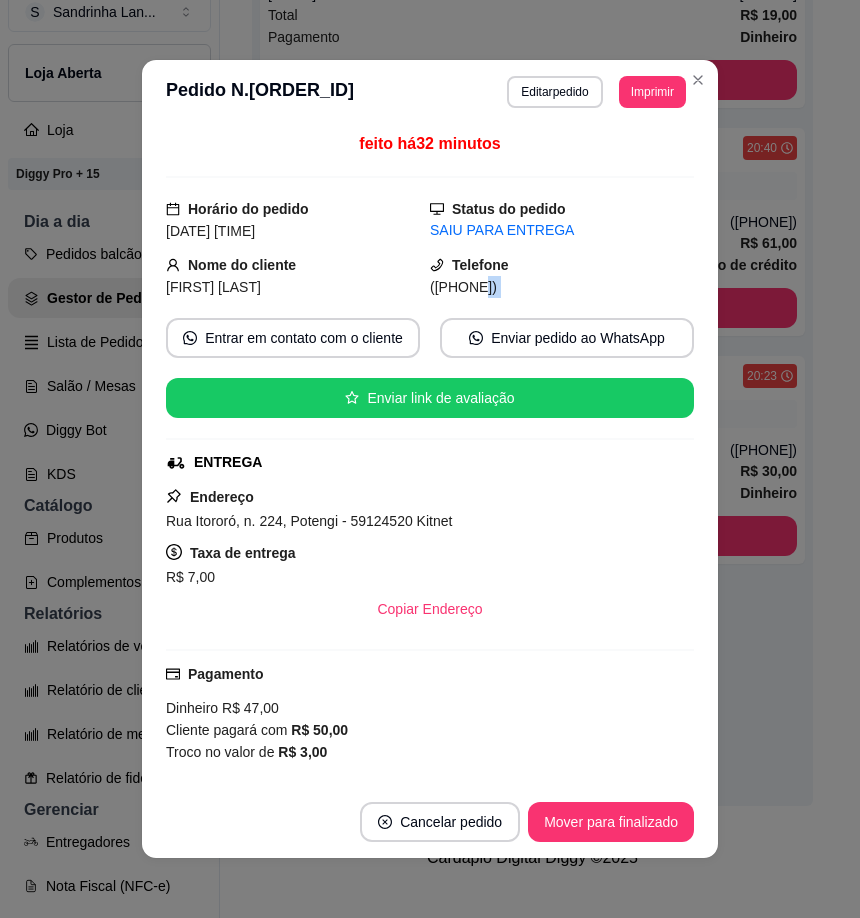 drag, startPoint x: 455, startPoint y: 287, endPoint x: 543, endPoint y: 306, distance: 90.02777 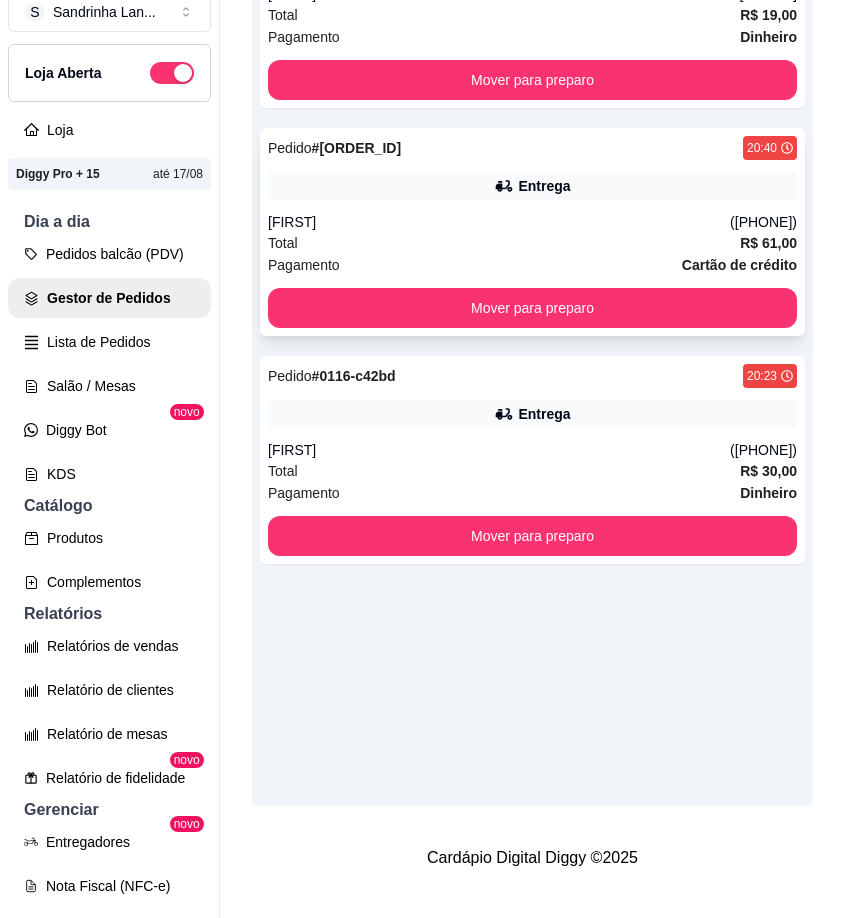 click on "Pedido  # 0119-92a6de71 20:40 Entrega [FIRST] ([PHONE]) Total R$ 61,00 Pagamento Cartão de crédito Mover para preparo" at bounding box center [532, 232] 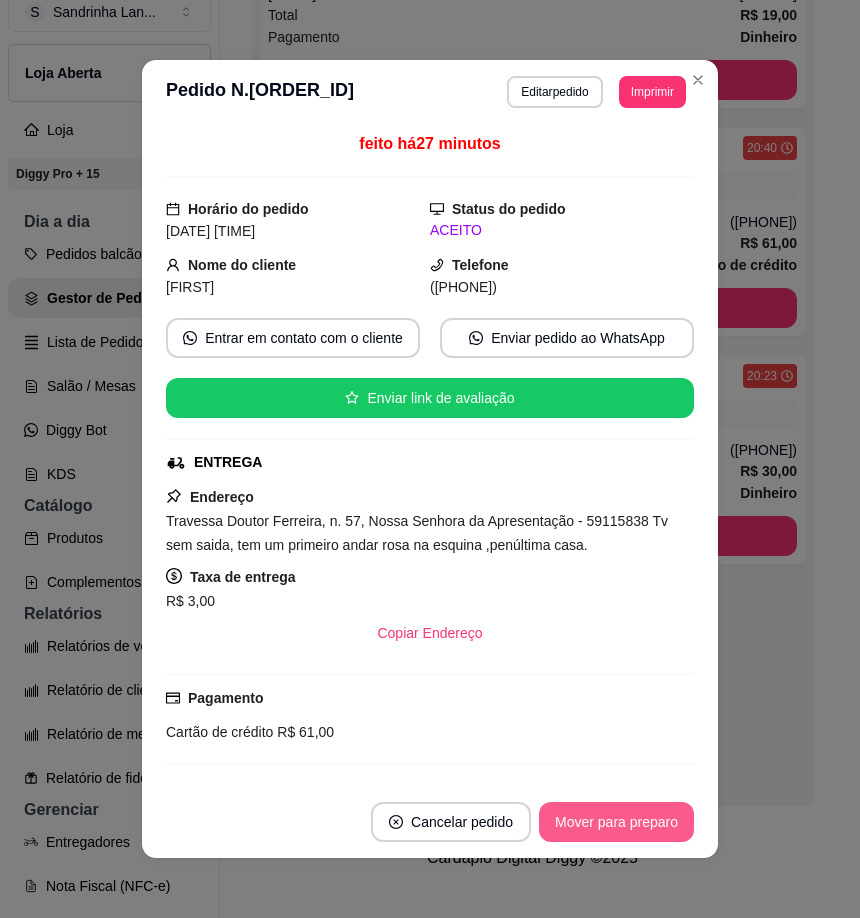 click on "Mover para preparo" at bounding box center [616, 822] 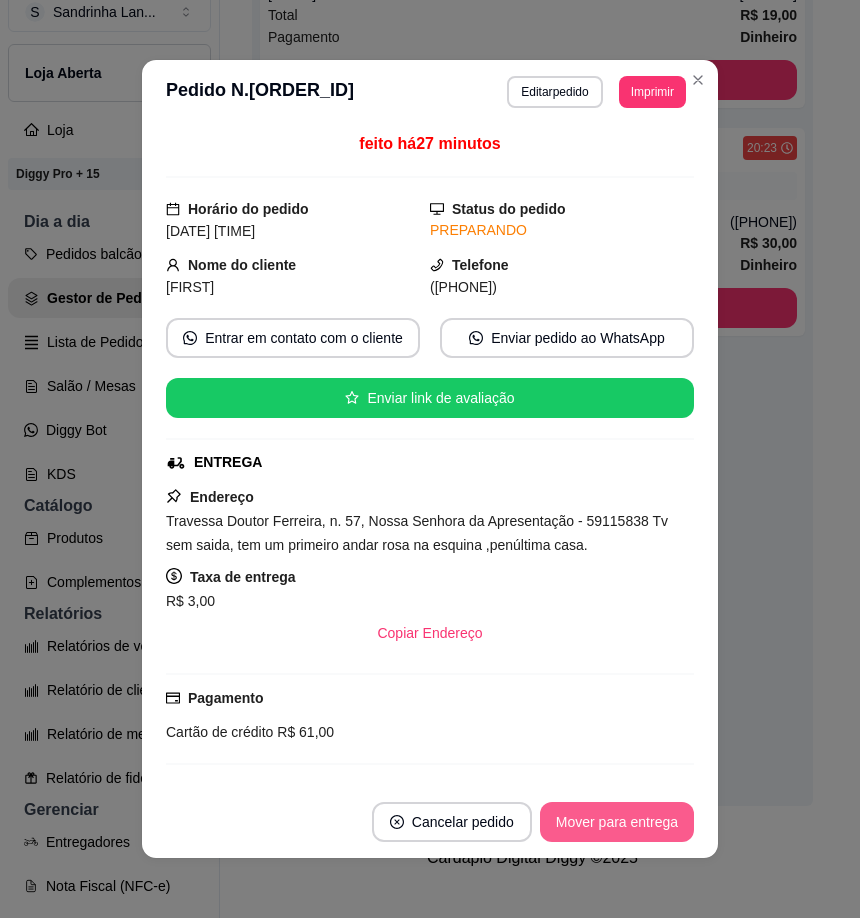 click on "Mover para entrega" at bounding box center (617, 822) 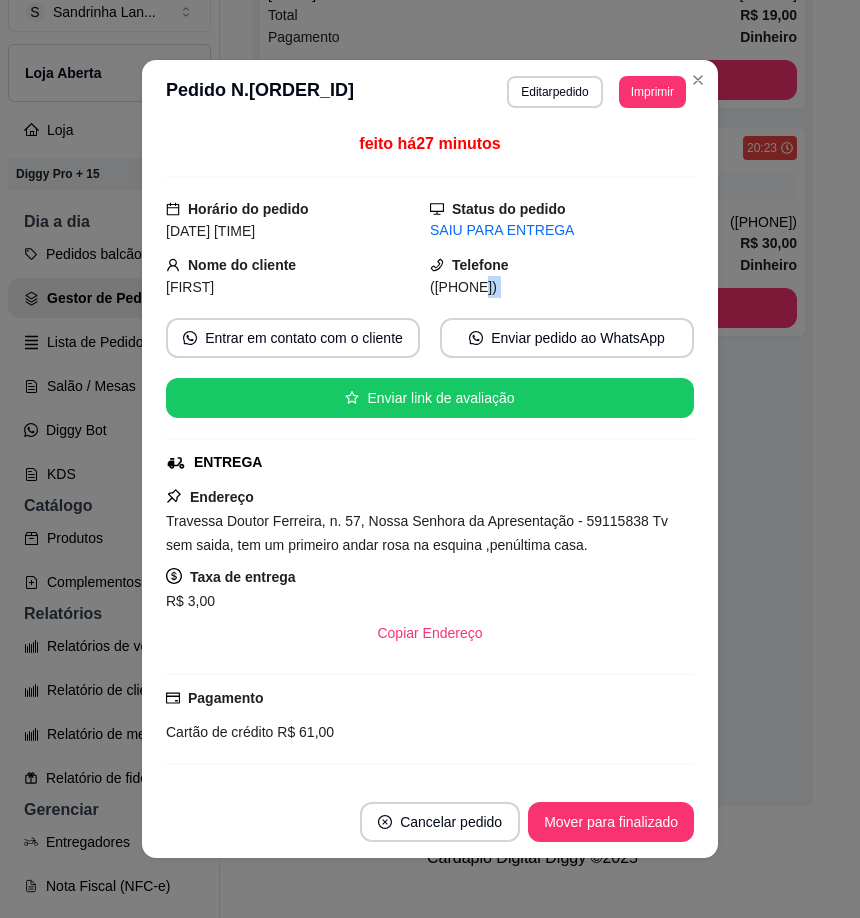 drag, startPoint x: 452, startPoint y: 285, endPoint x: 549, endPoint y: 304, distance: 98.84331 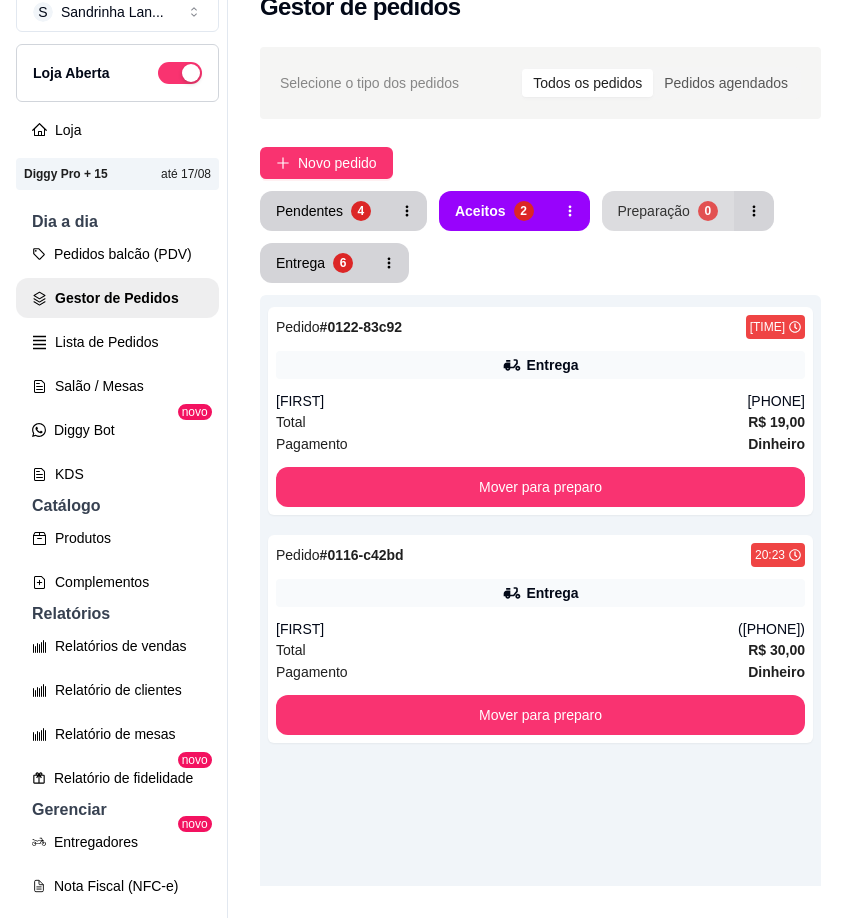 scroll, scrollTop: 0, scrollLeft: 0, axis: both 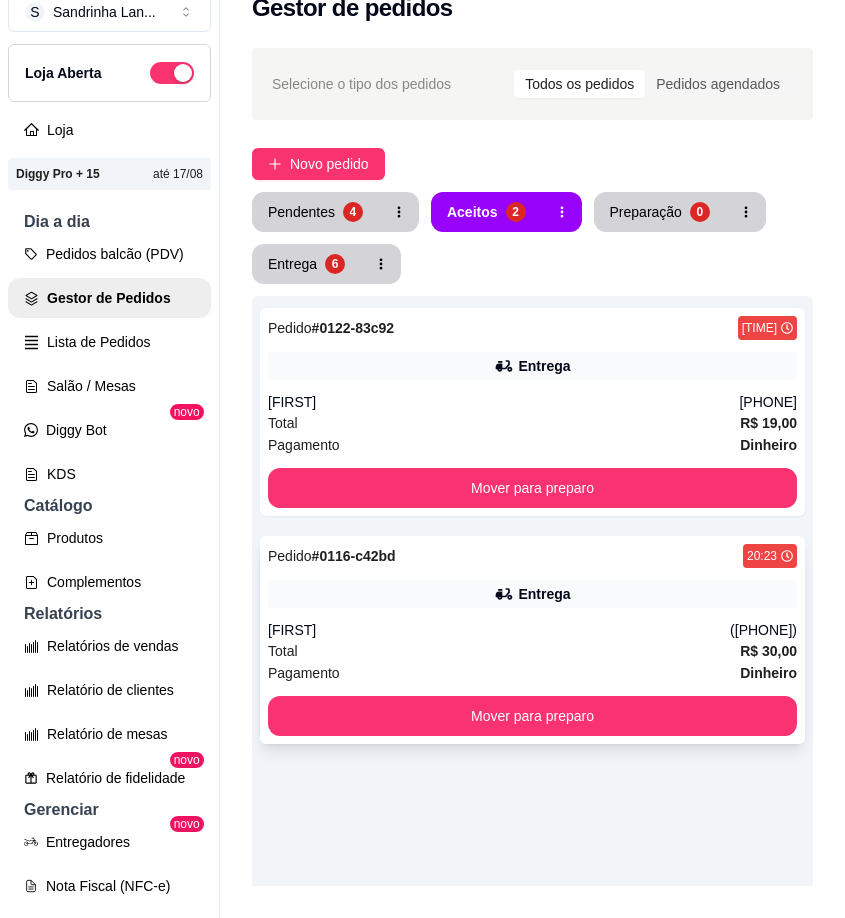click on "Total R$ 30,00" at bounding box center (532, 651) 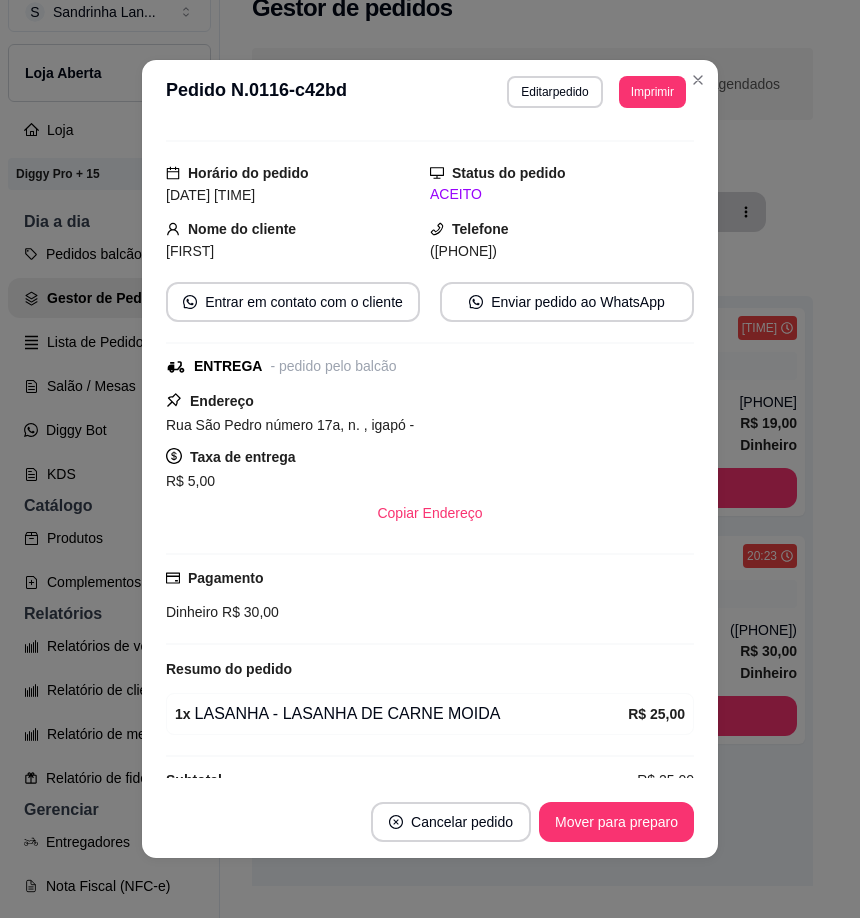 scroll, scrollTop: 71, scrollLeft: 0, axis: vertical 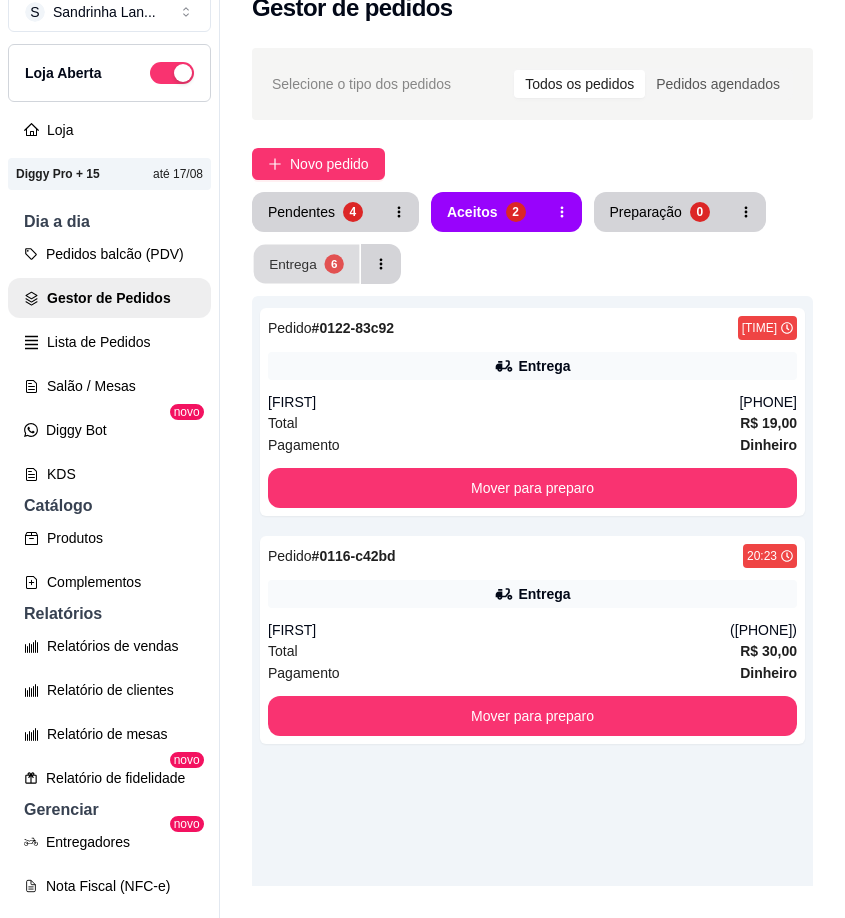 click on "6" at bounding box center (333, 263) 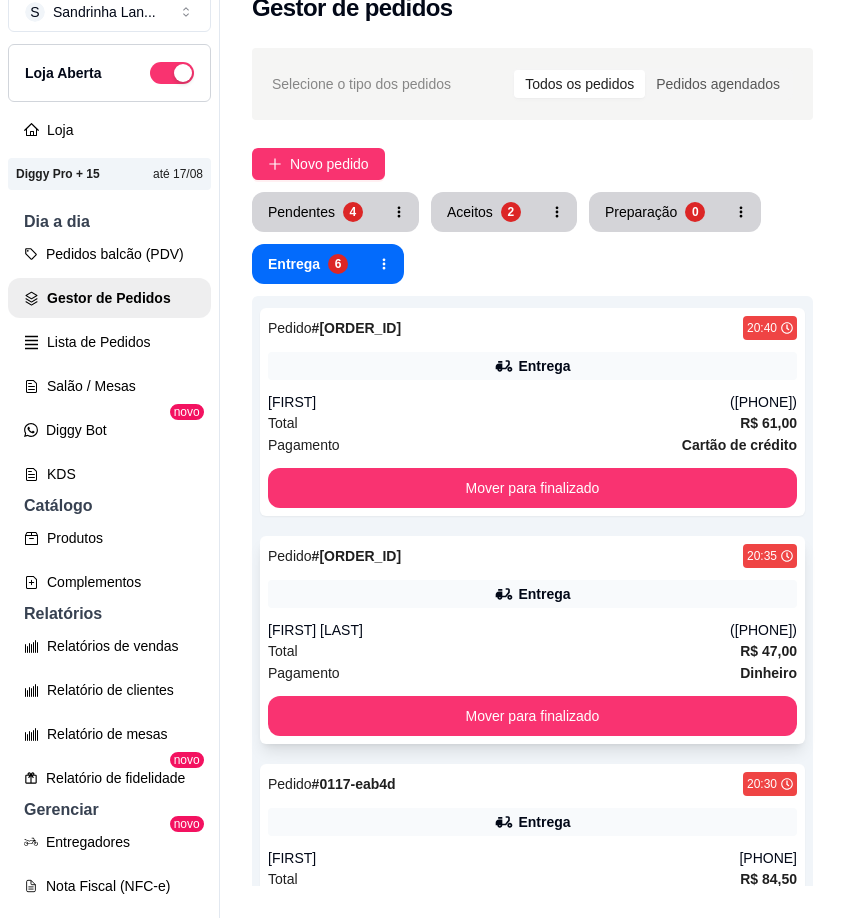 click on "Entrega" at bounding box center [532, 594] 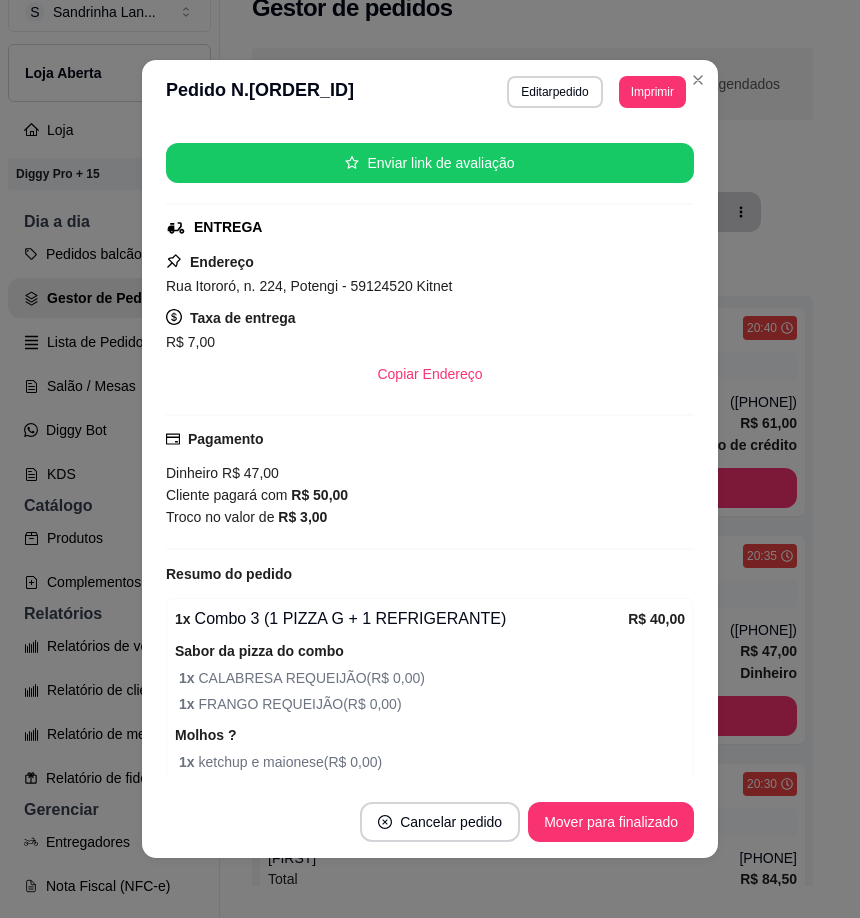 scroll, scrollTop: 200, scrollLeft: 0, axis: vertical 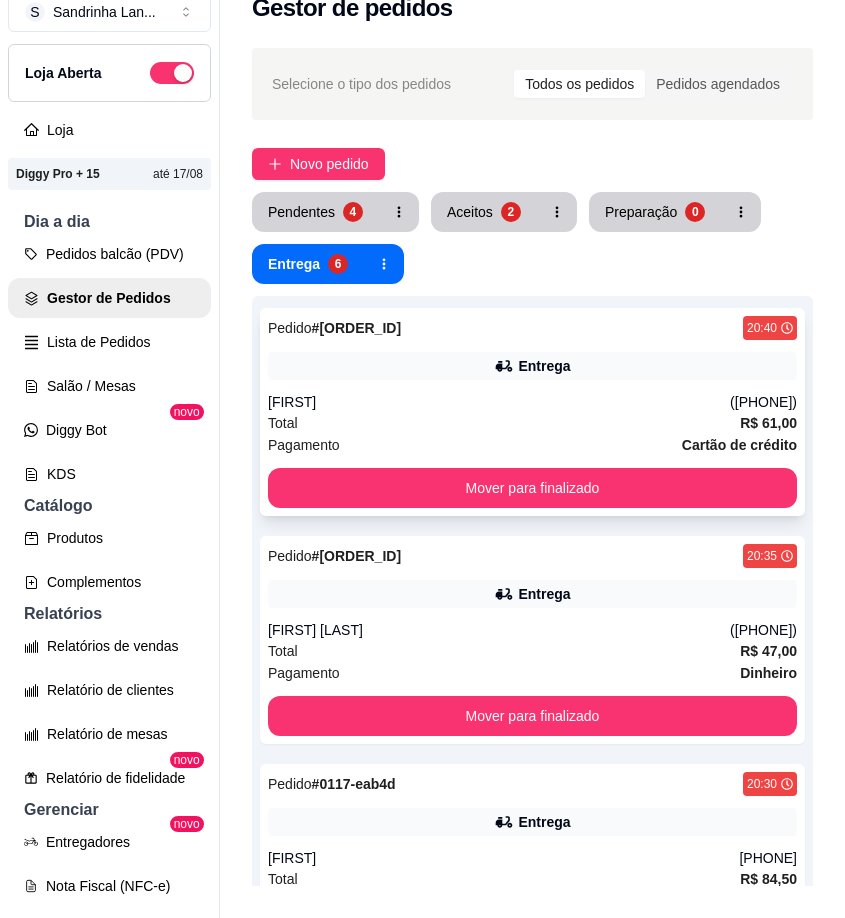 click on "Pedido  # [ORDER_ID] [TIME] Entrega [NAME] ([PHONE]) Total R$ 61,00 Pagamento Cartão de crédito Mover para finalizado" at bounding box center (532, 412) 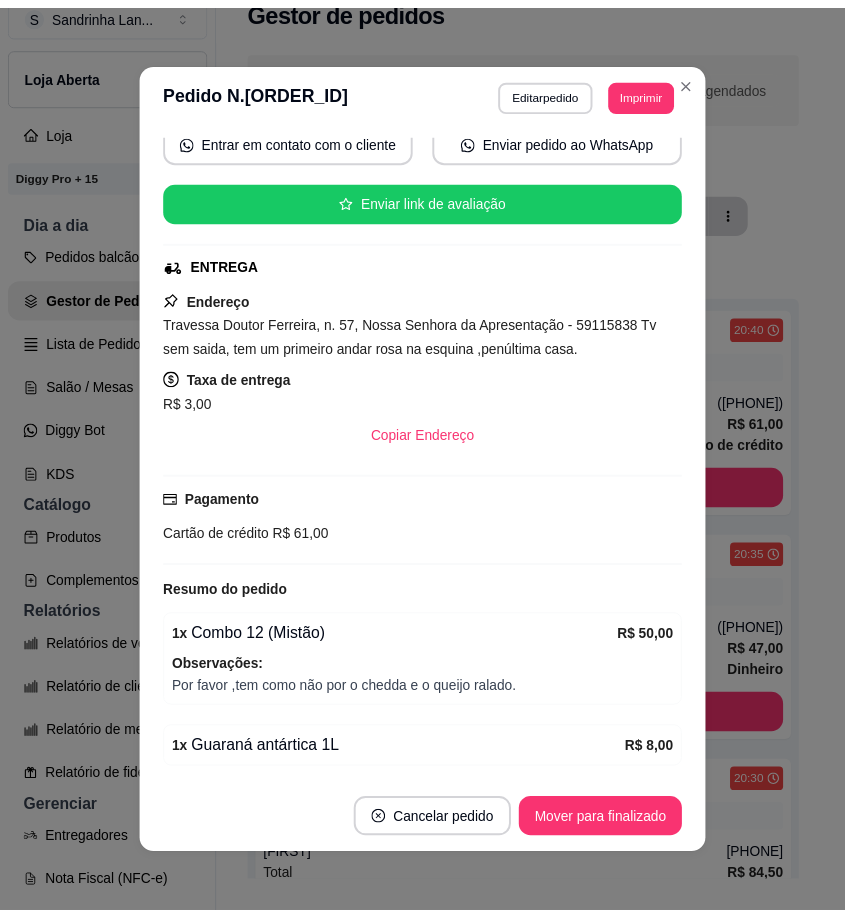 scroll, scrollTop: 200, scrollLeft: 0, axis: vertical 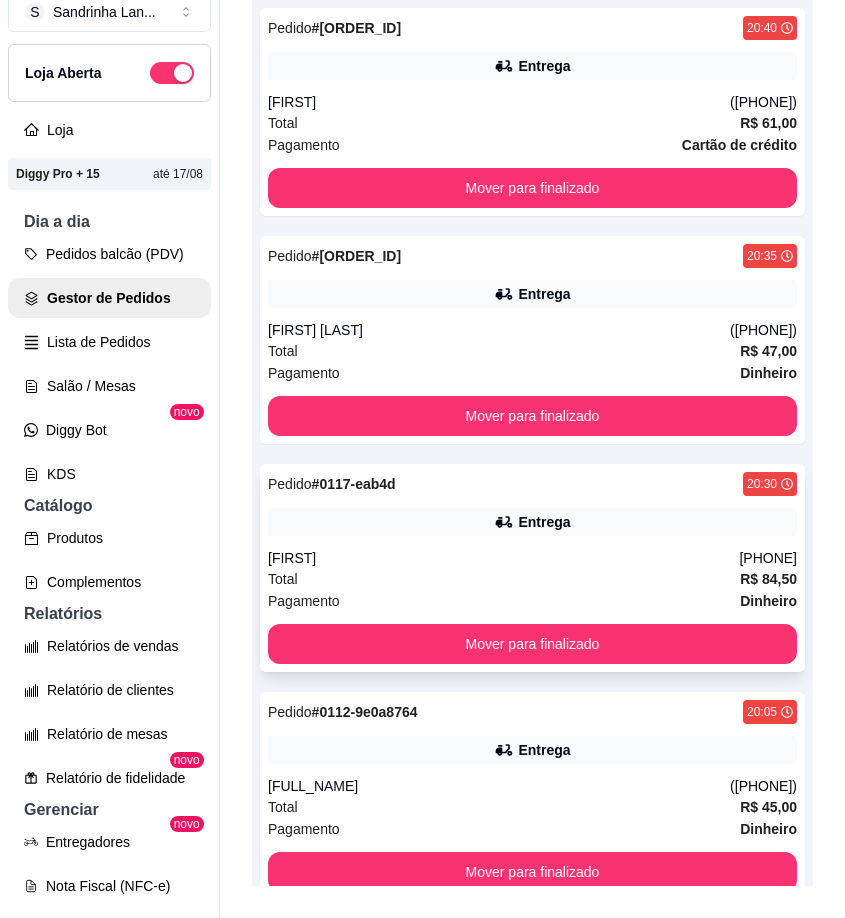 click on "Total R$ 84,50" at bounding box center [532, 579] 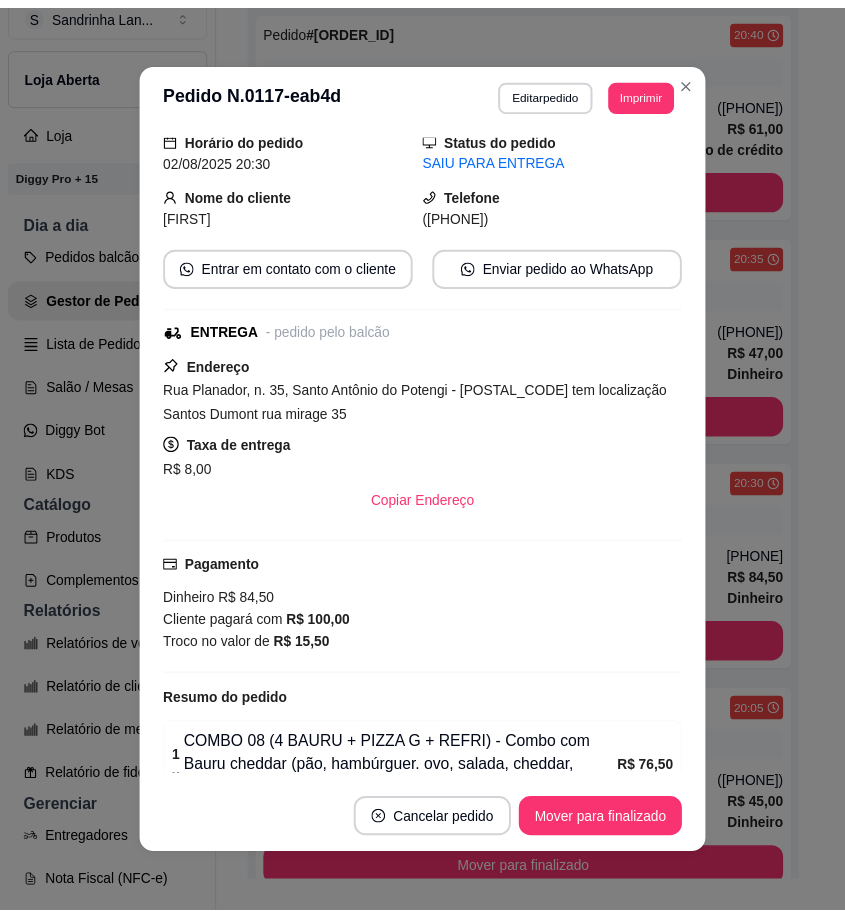 scroll, scrollTop: 200, scrollLeft: 0, axis: vertical 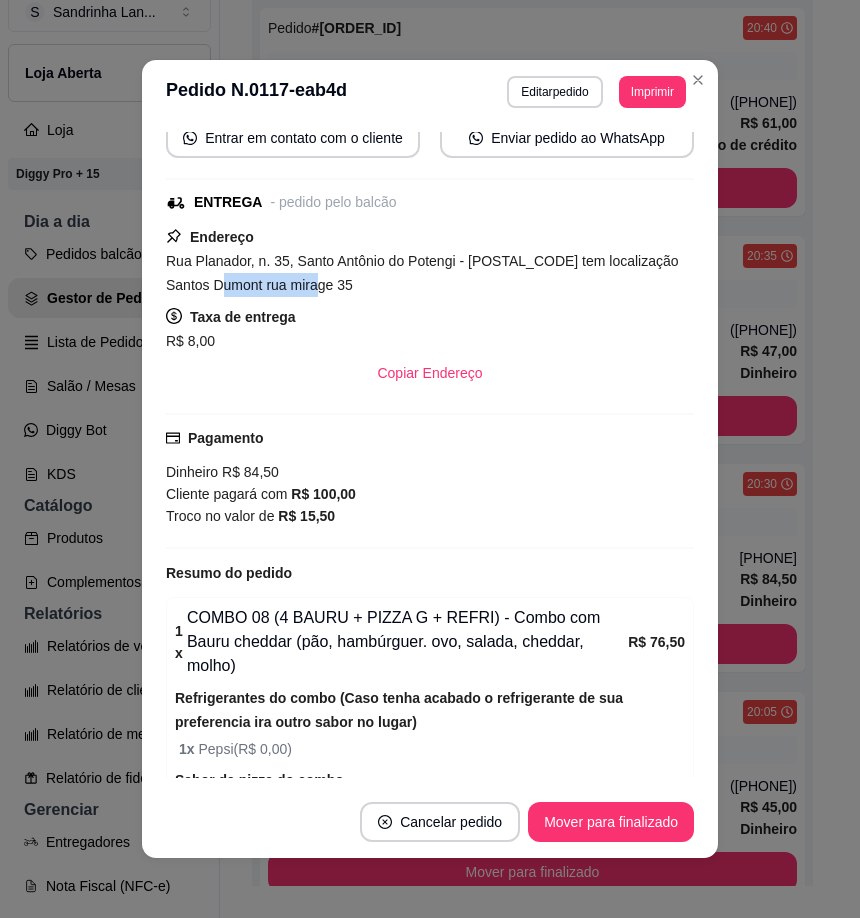 drag, startPoint x: 210, startPoint y: 287, endPoint x: 320, endPoint y: 293, distance: 110.16351 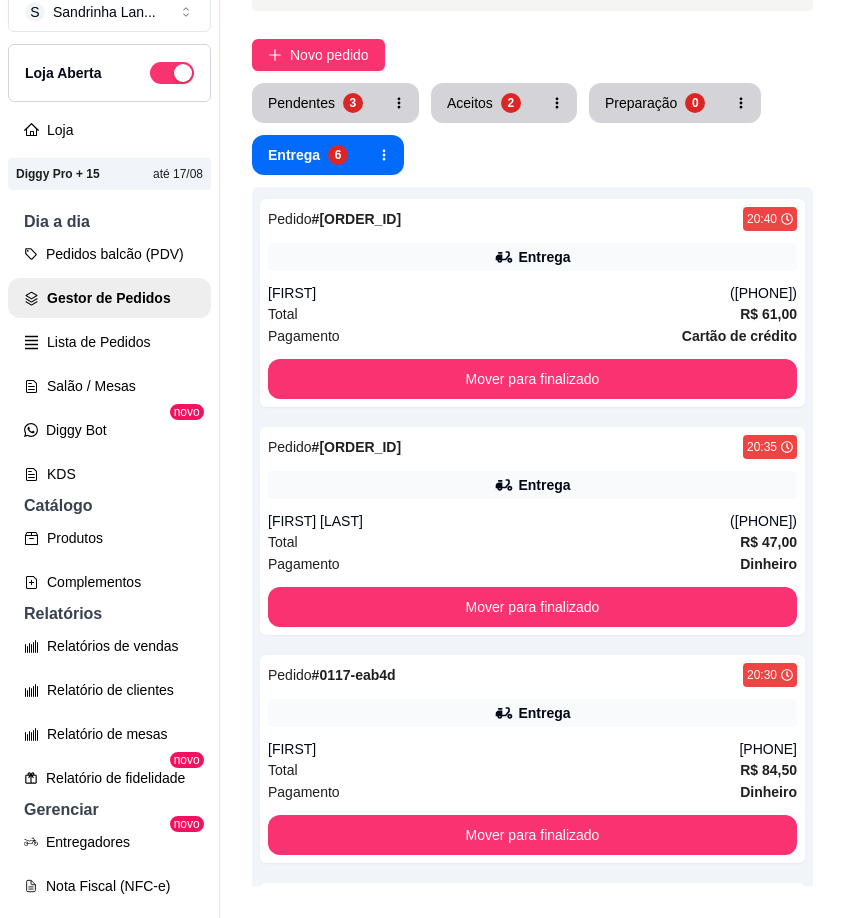 scroll, scrollTop: 0, scrollLeft: 0, axis: both 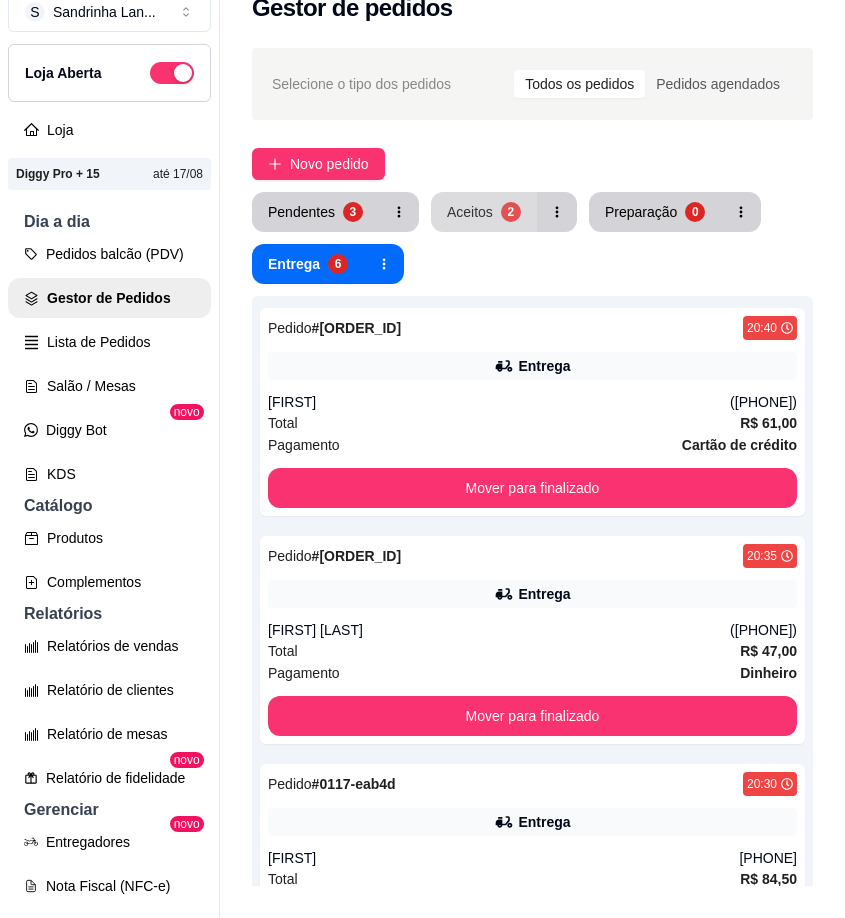 click on "Aceitos" at bounding box center (470, 212) 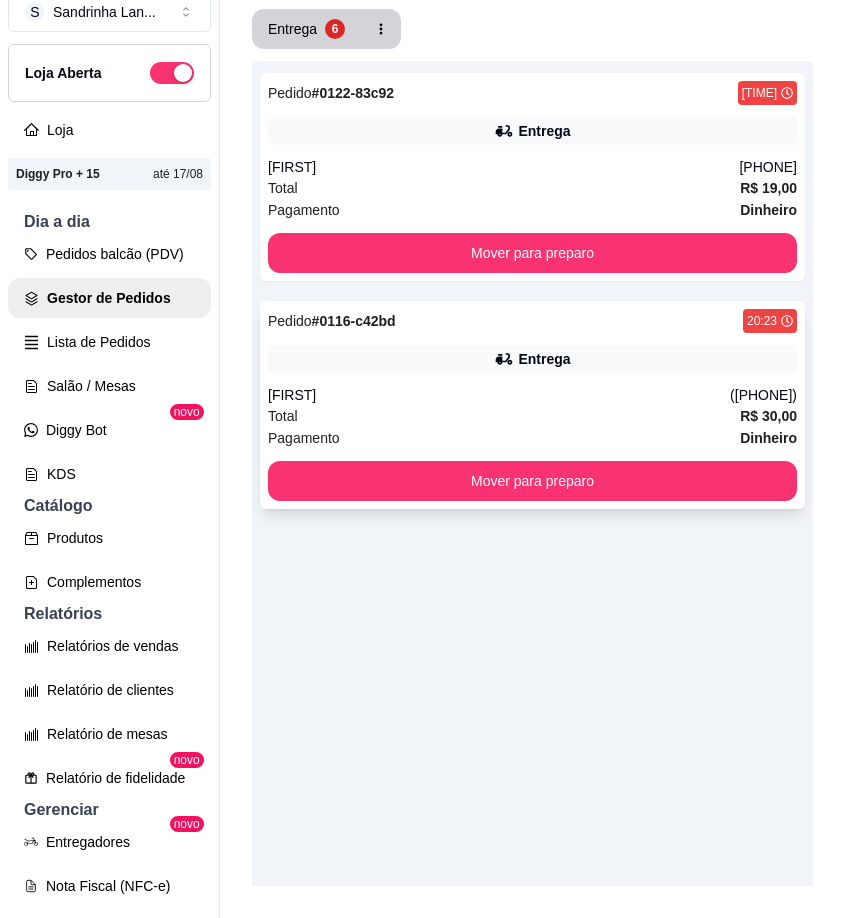 scroll, scrollTop: 423, scrollLeft: 0, axis: vertical 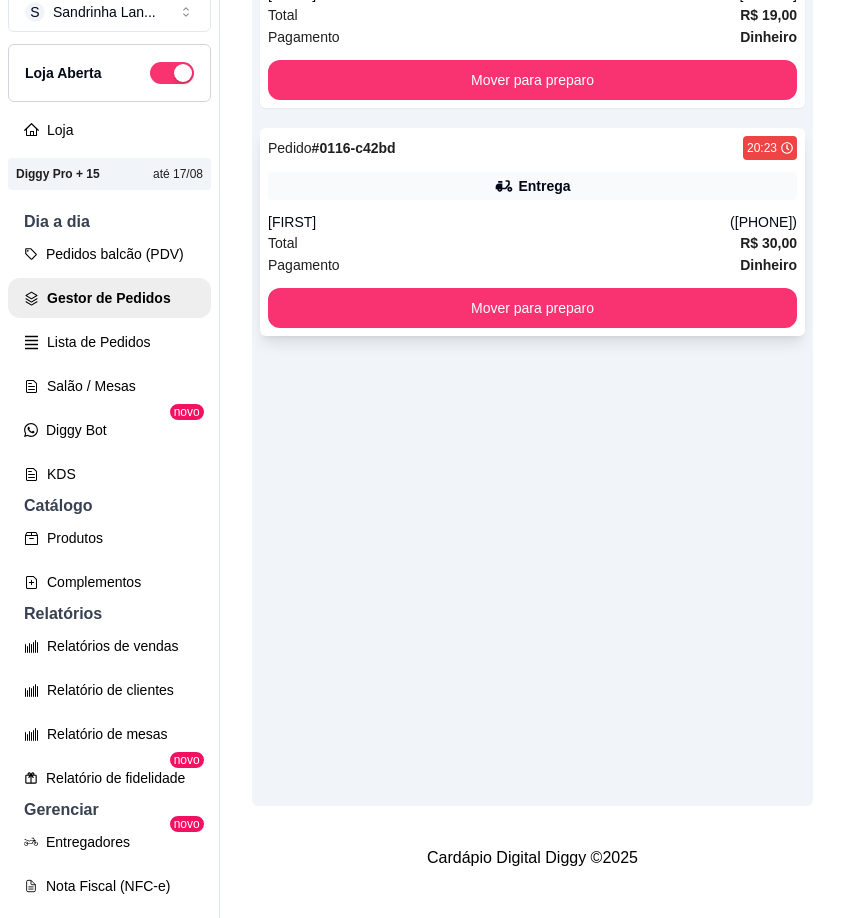 click 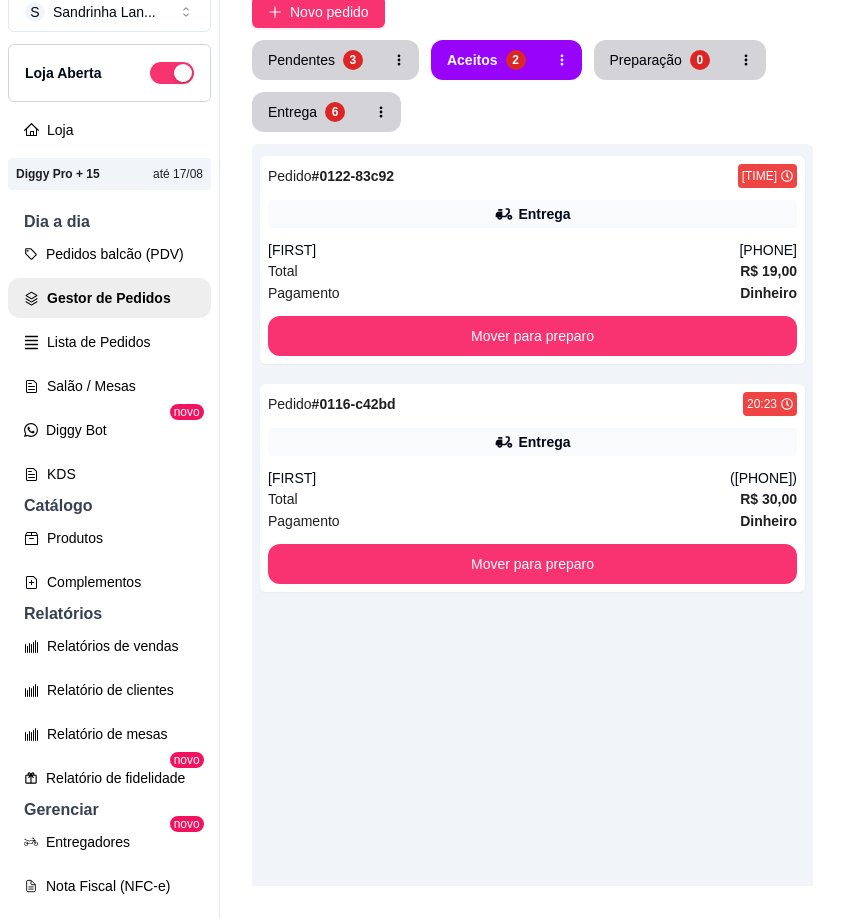 scroll, scrollTop: 0, scrollLeft: 0, axis: both 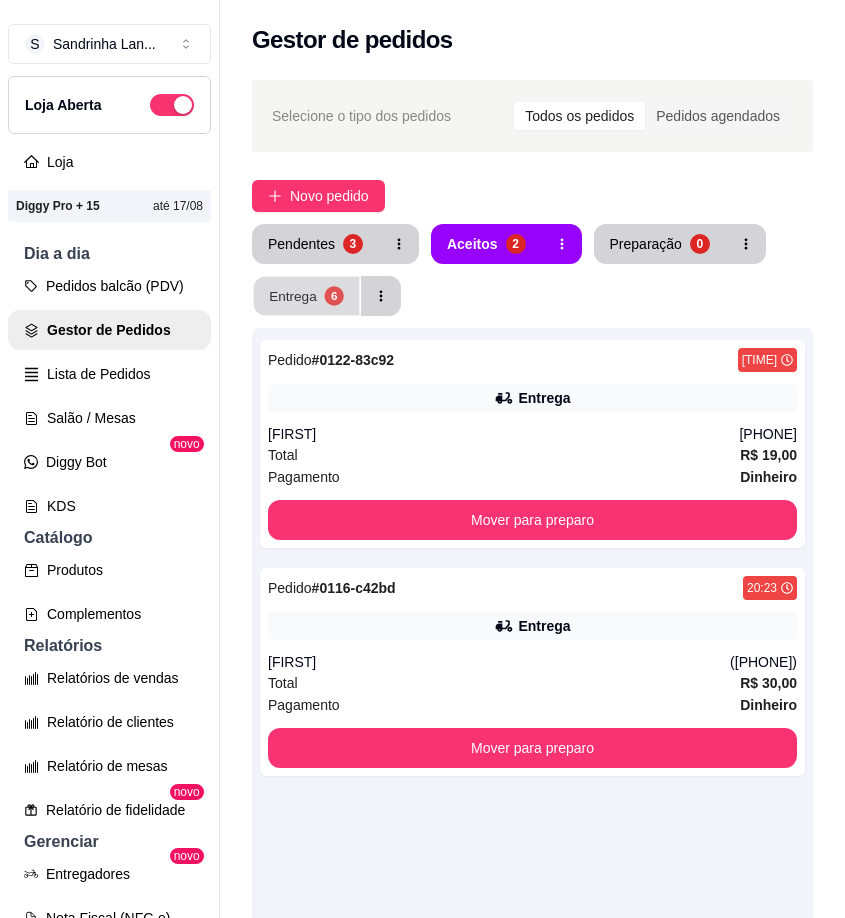 click on "6" at bounding box center [333, 295] 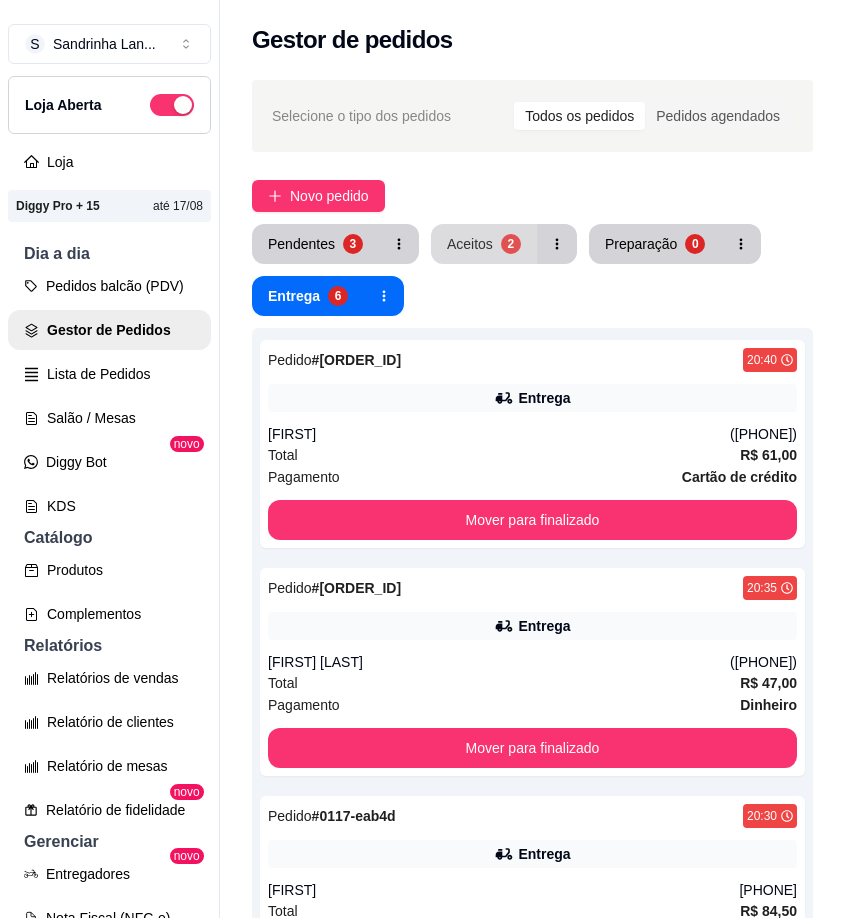 click on "Aceitos 2" at bounding box center [484, 244] 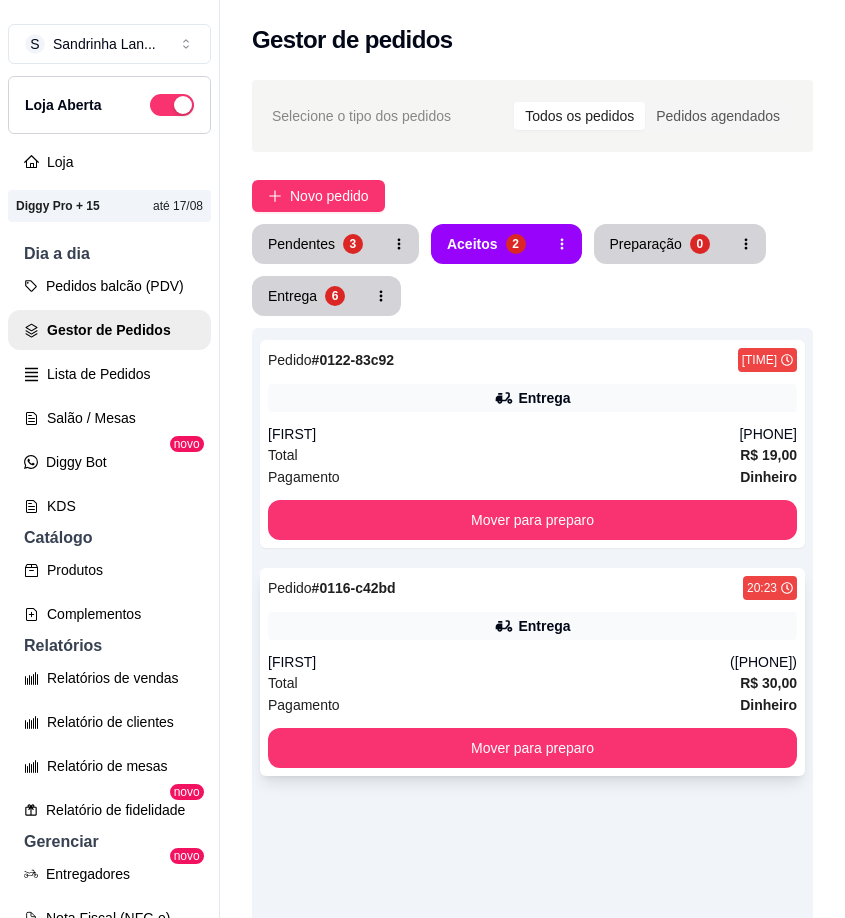 click on "Total R$ 30,00" at bounding box center (532, 683) 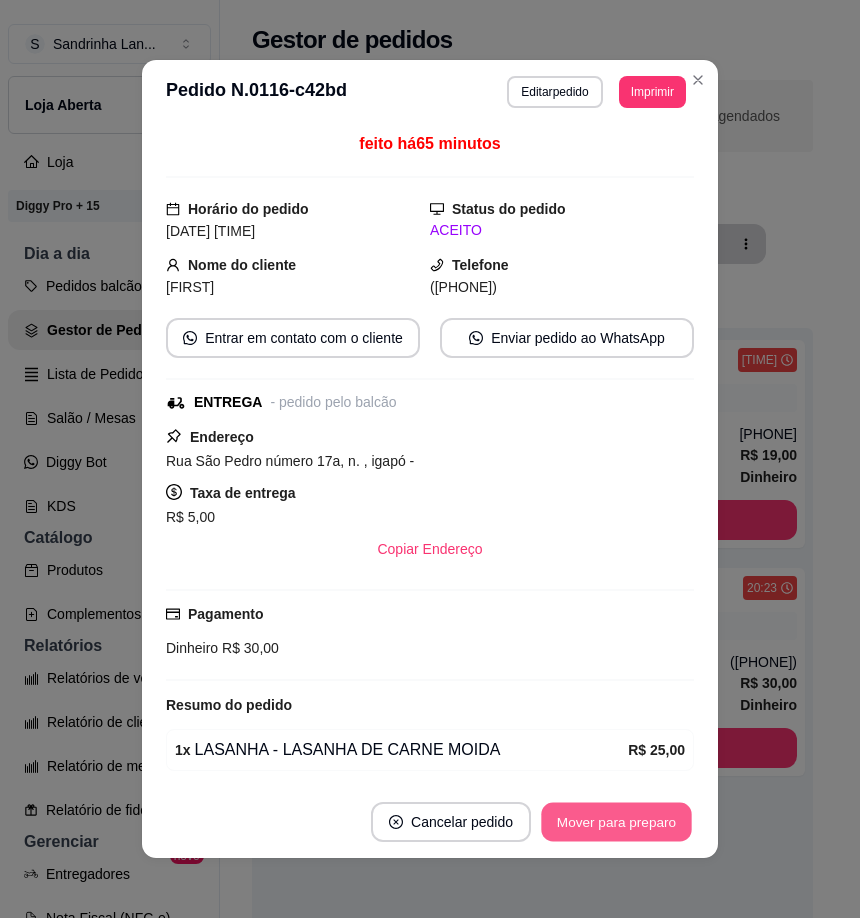 click on "Mover para preparo" at bounding box center [616, 822] 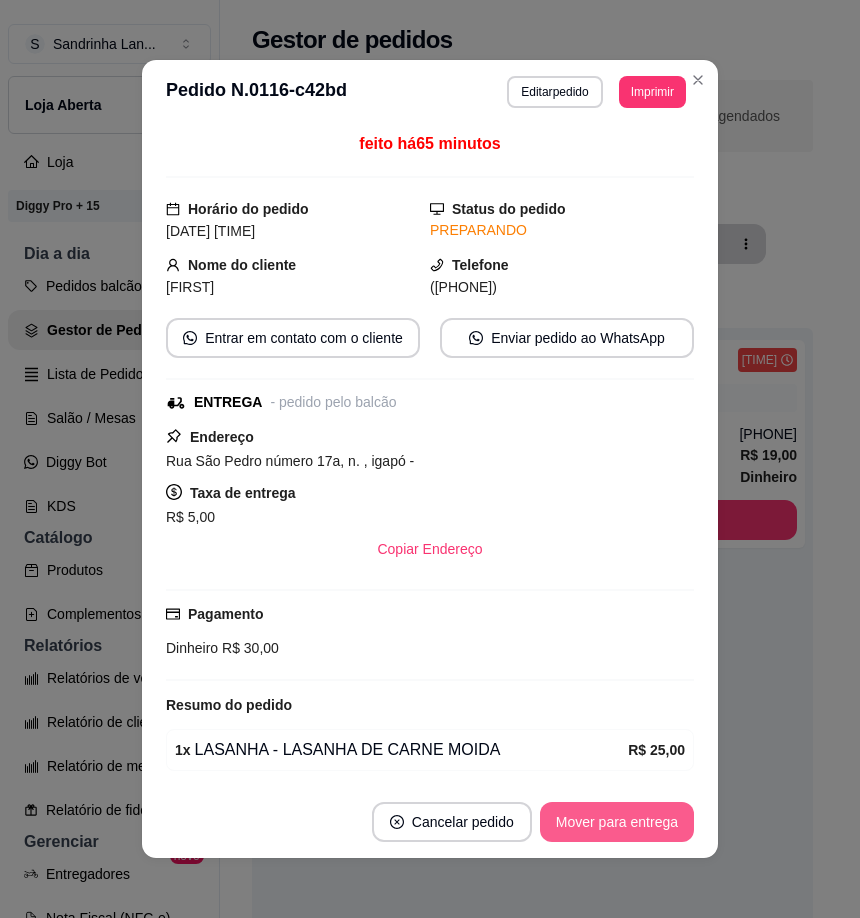 click on "Mover para entrega" at bounding box center [617, 822] 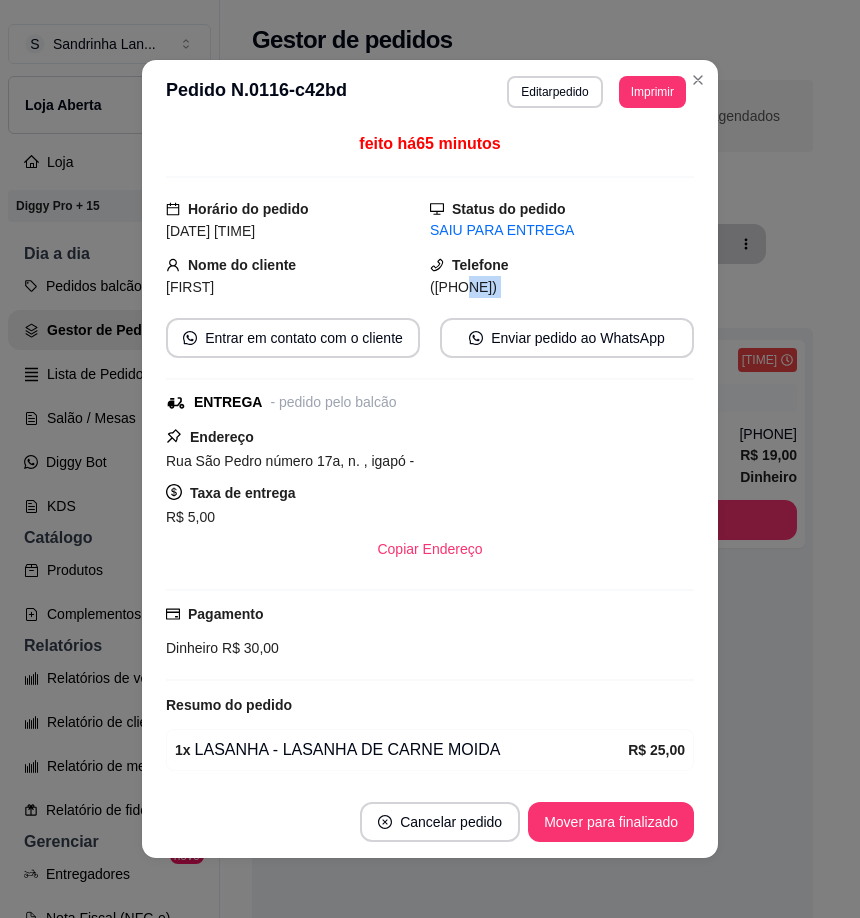 drag, startPoint x: 441, startPoint y: 289, endPoint x: 530, endPoint y: 305, distance: 90.426765 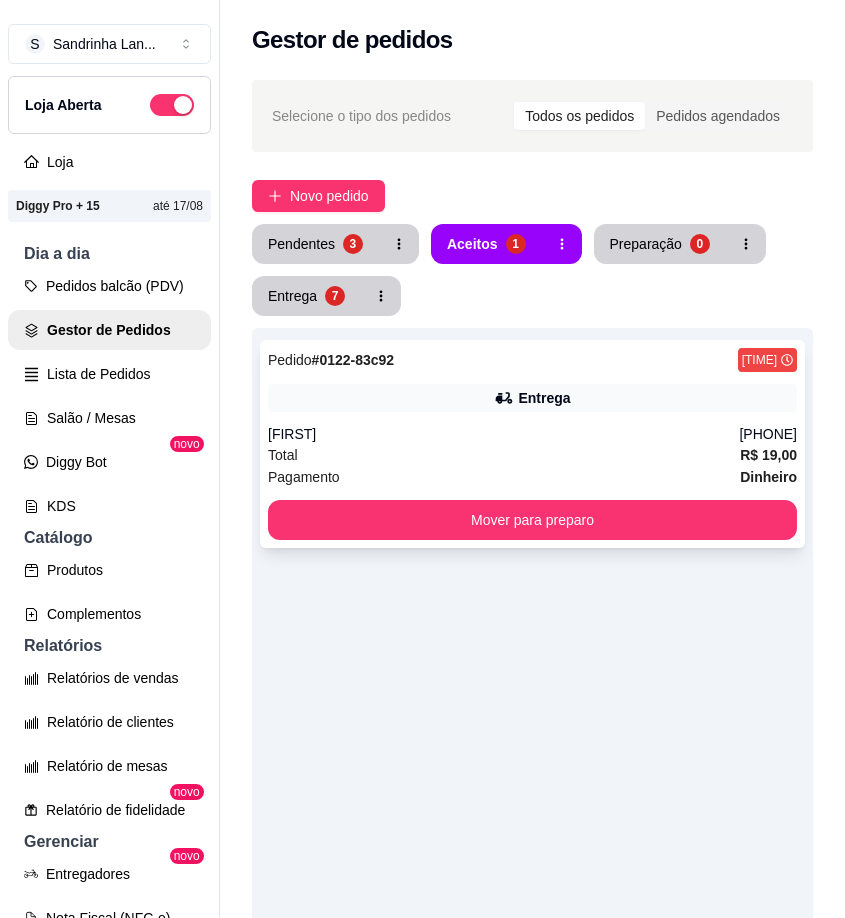 click on "Total R$ 19,00" at bounding box center (532, 455) 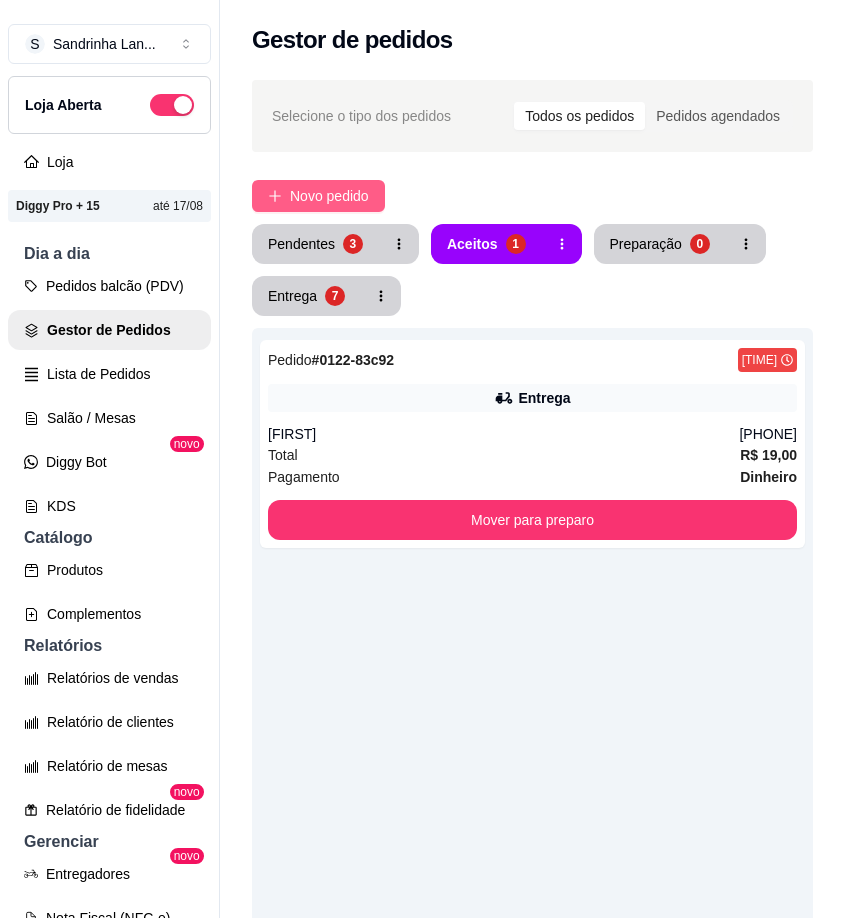 click on "Novo pedido" at bounding box center (318, 196) 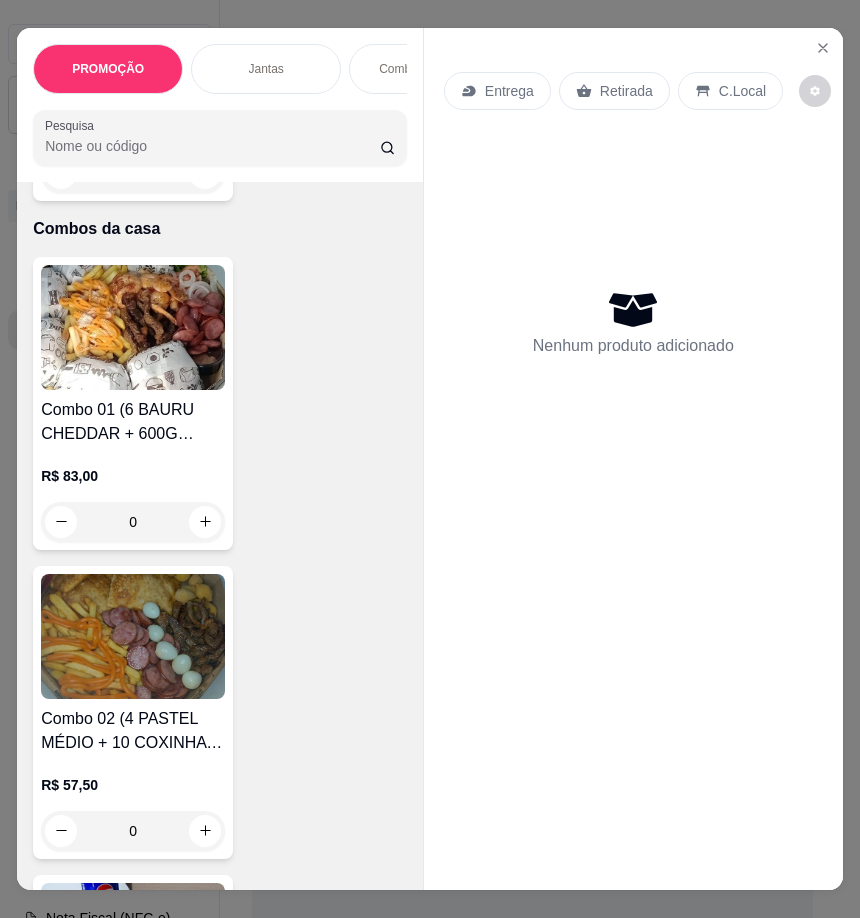scroll, scrollTop: 700, scrollLeft: 0, axis: vertical 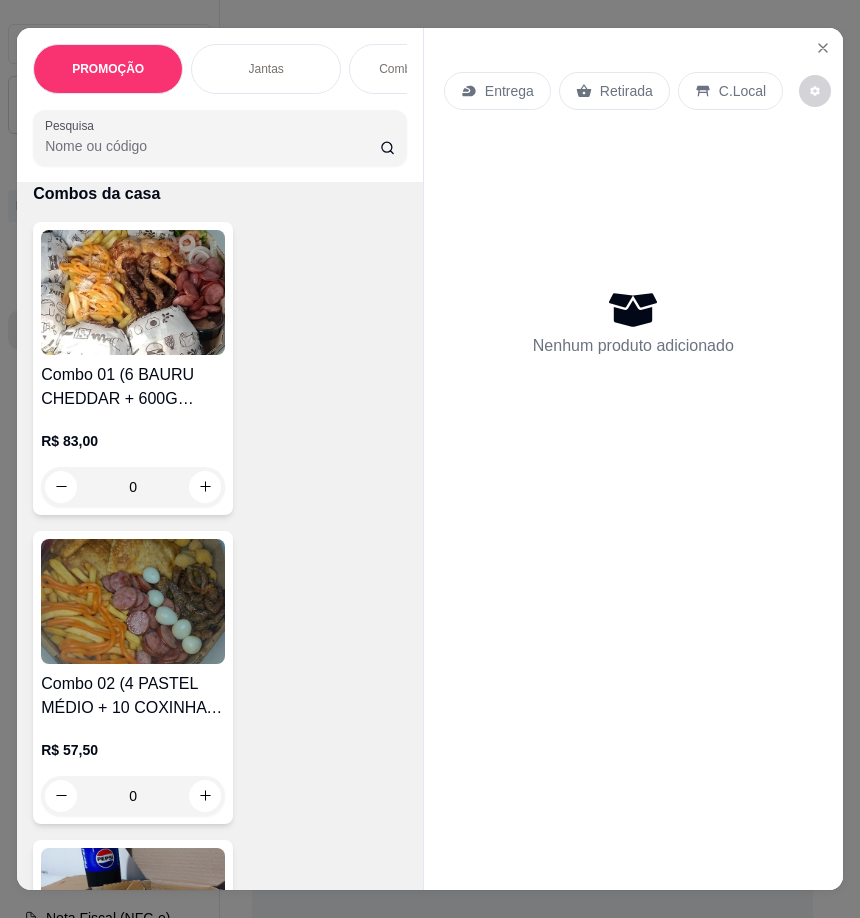 click on "Combo 02 (4 PASTEL MÉDIO + 10 COXINHA + 5 OVOS + 300G FRITAS + 400G DE CARNE C/ CALABRESA)" at bounding box center (133, 696) 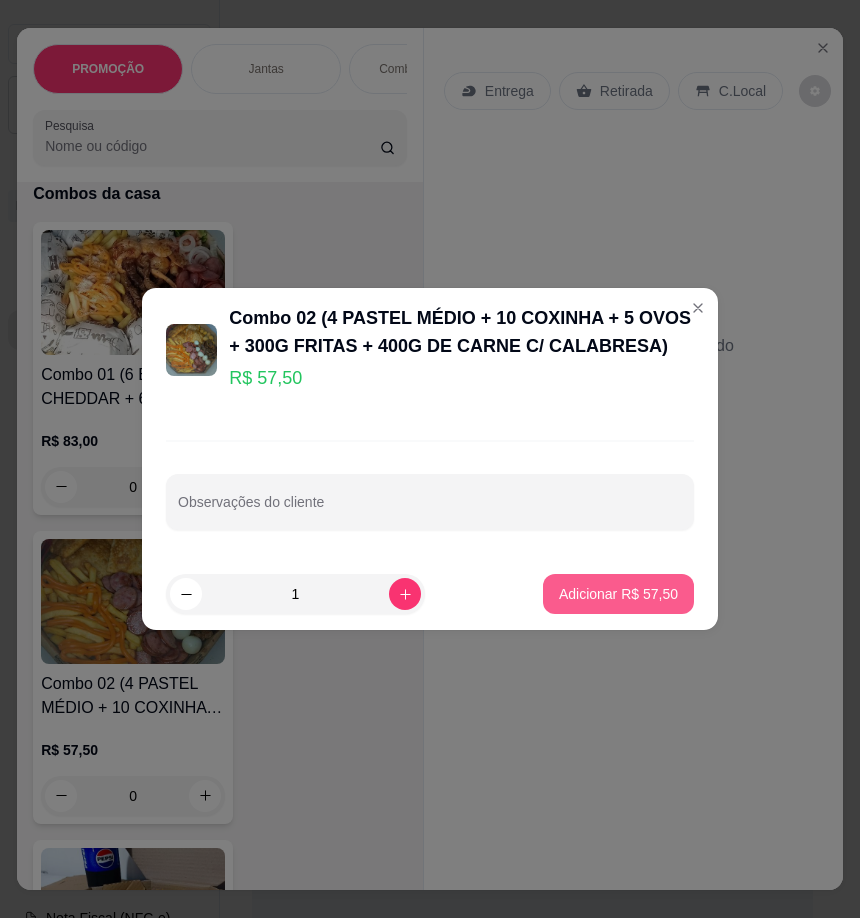 click on "Adicionar   R$ 57,50" at bounding box center (618, 594) 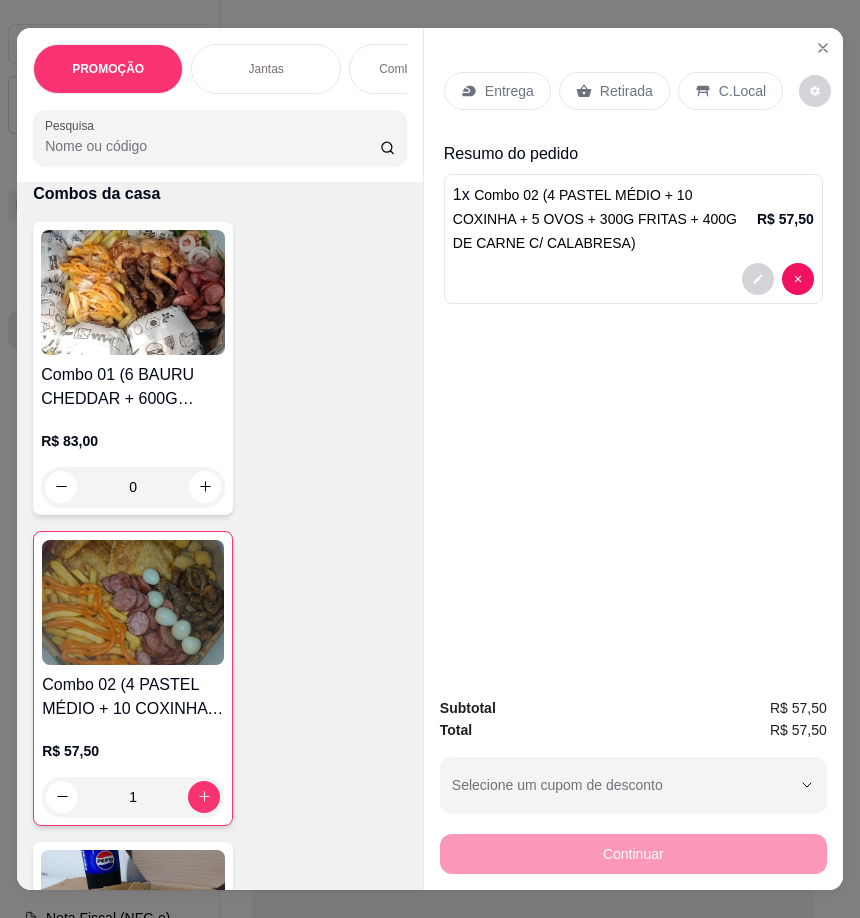 click 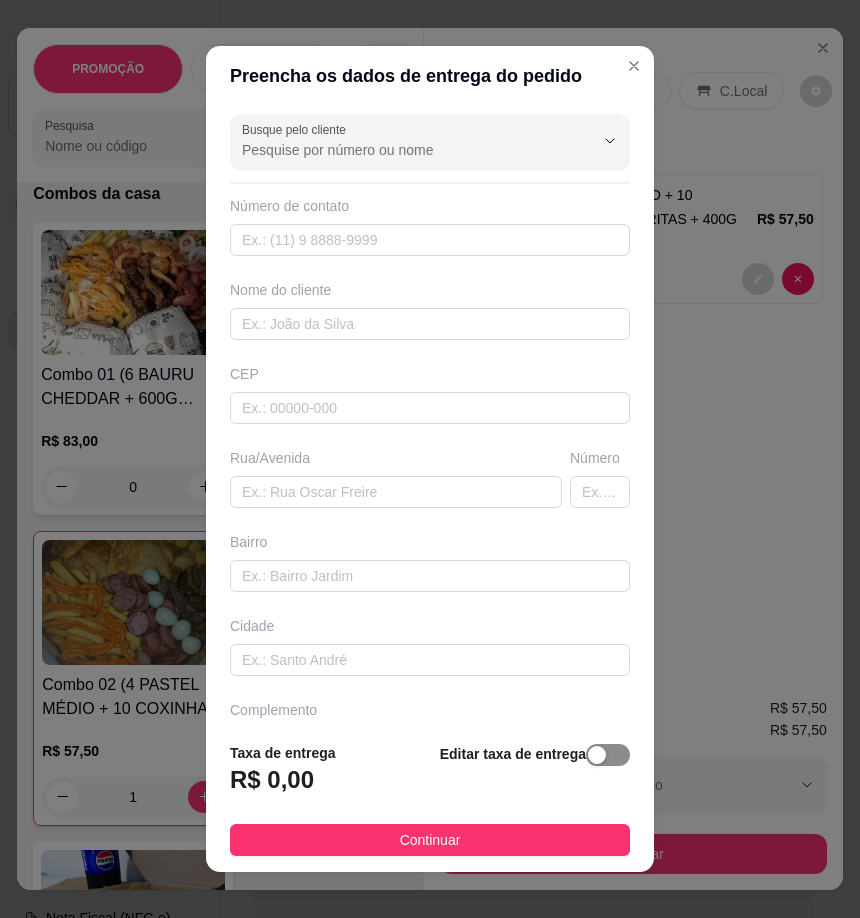 click at bounding box center (608, 755) 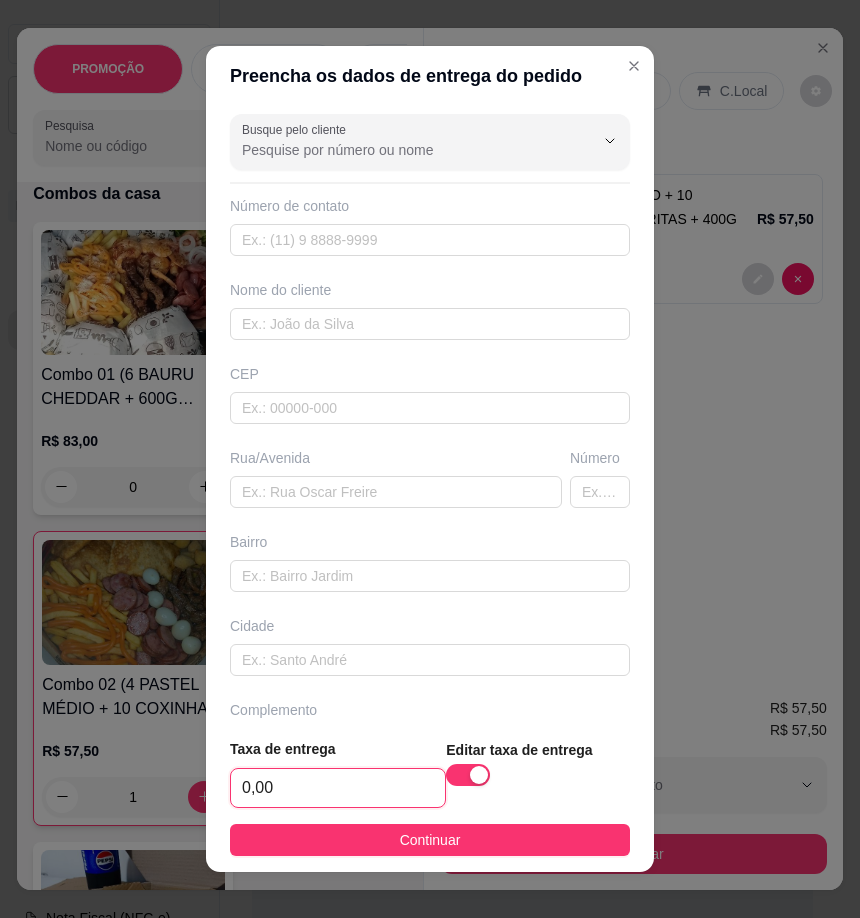 click on "0,00" at bounding box center [338, 788] 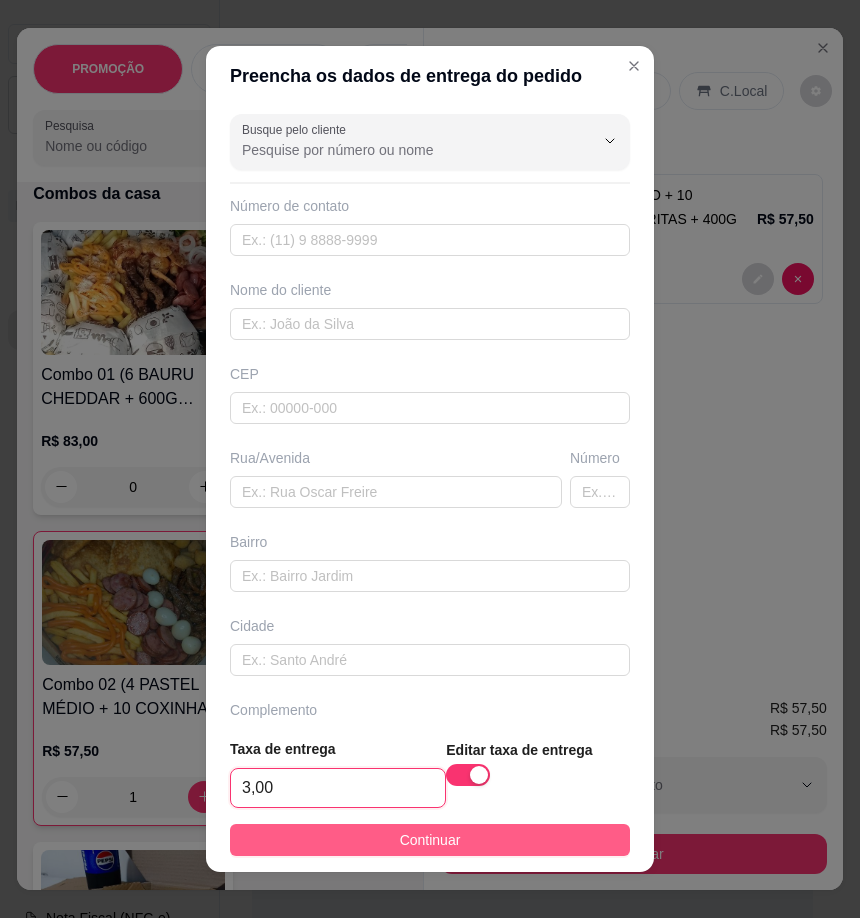 type on "3,00" 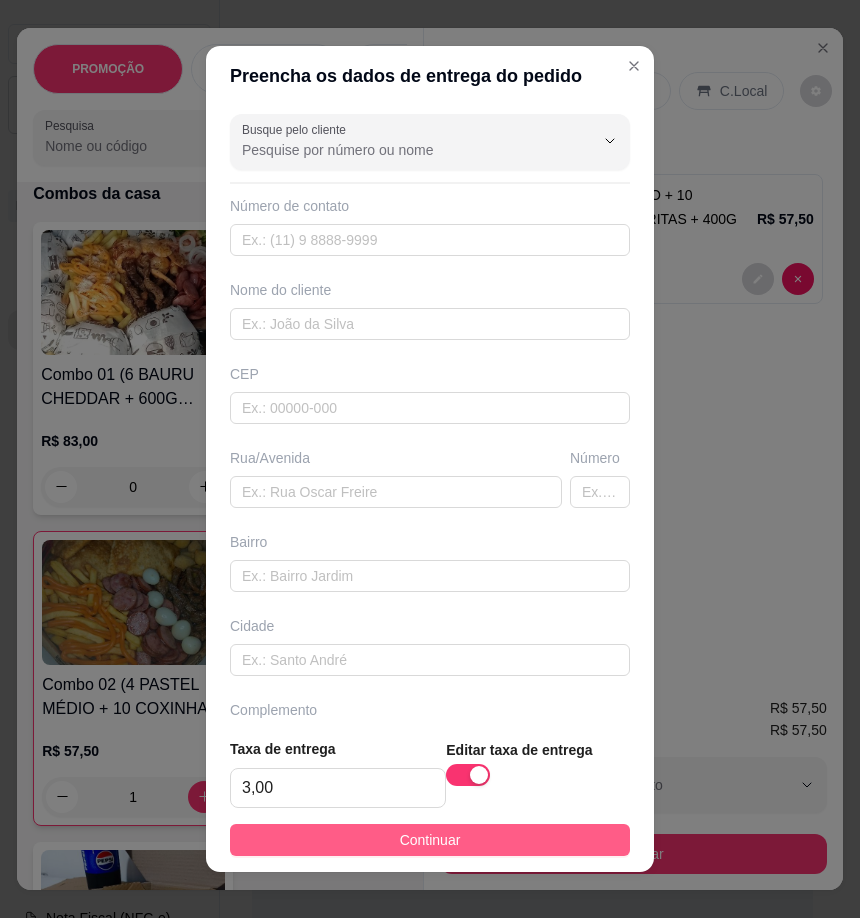 click on "Continuar" at bounding box center (430, 840) 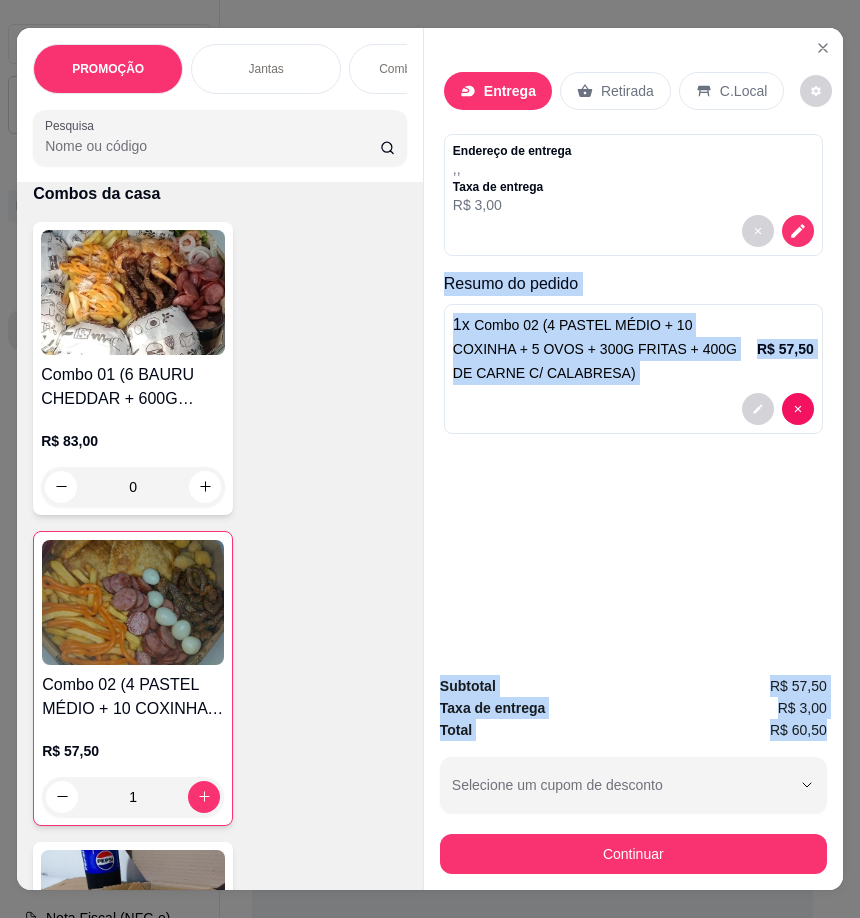 drag, startPoint x: 442, startPoint y: 281, endPoint x: 814, endPoint y: 709, distance: 567.06964 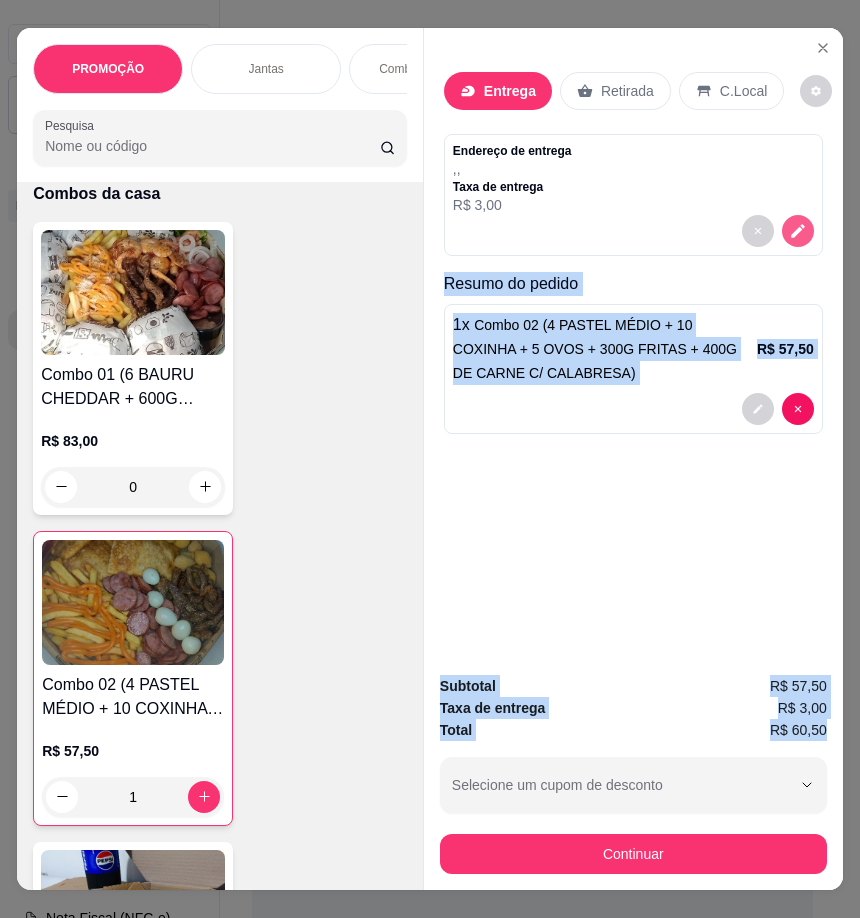 click at bounding box center (798, 231) 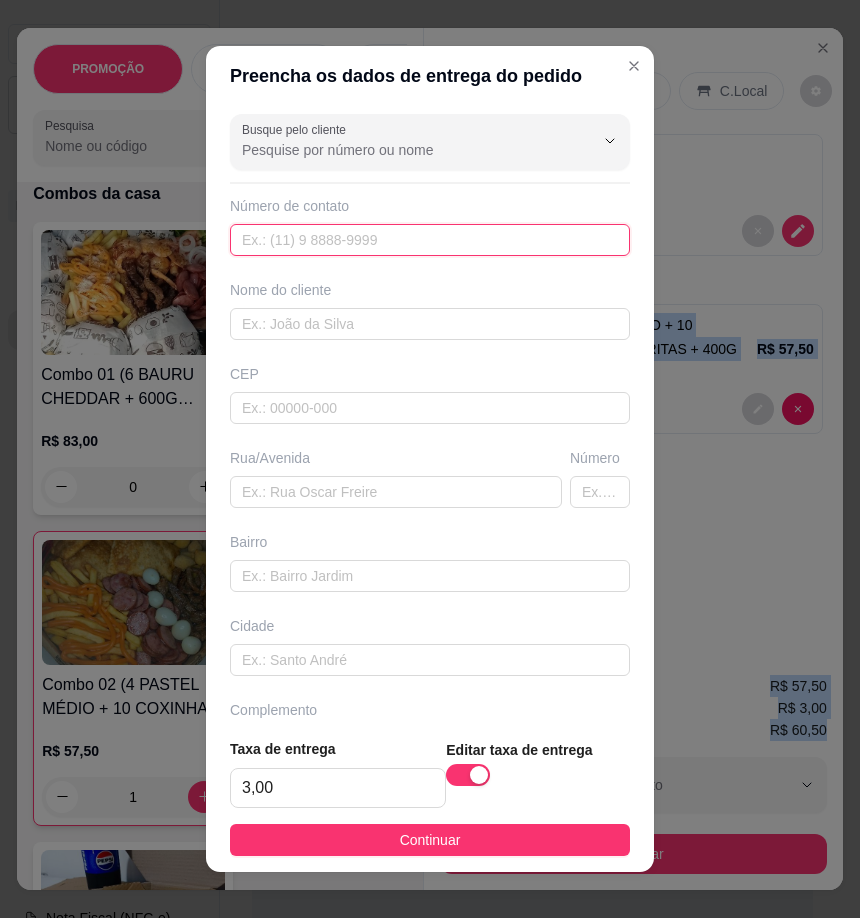 click at bounding box center (430, 240) 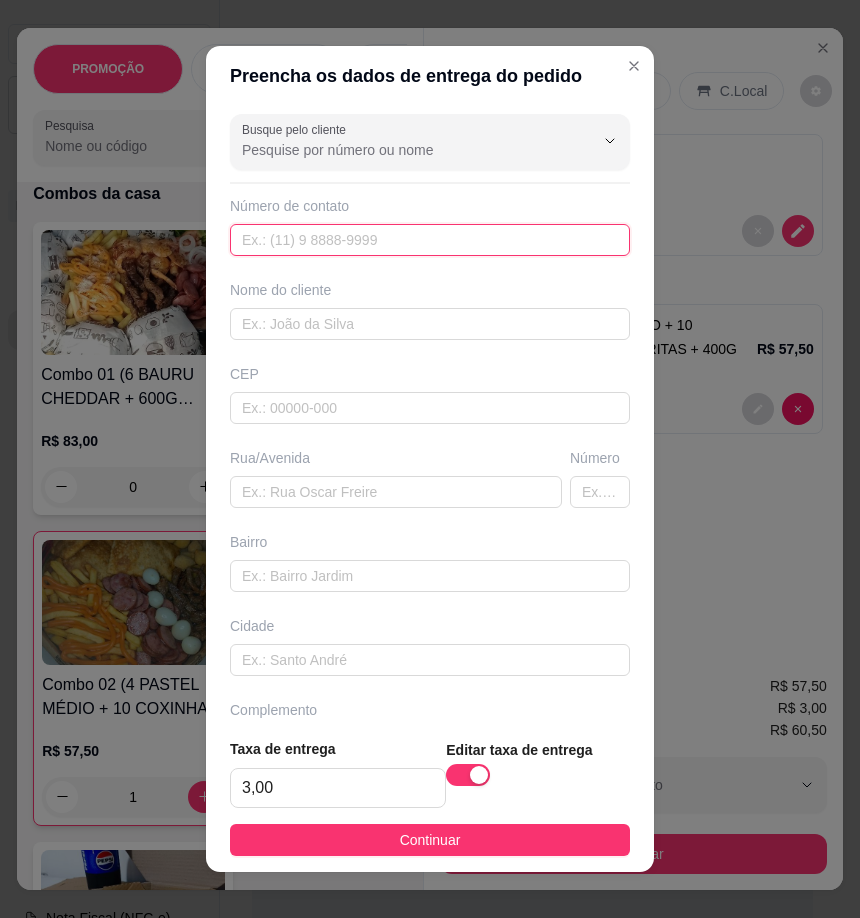 paste on "([PHONE])" 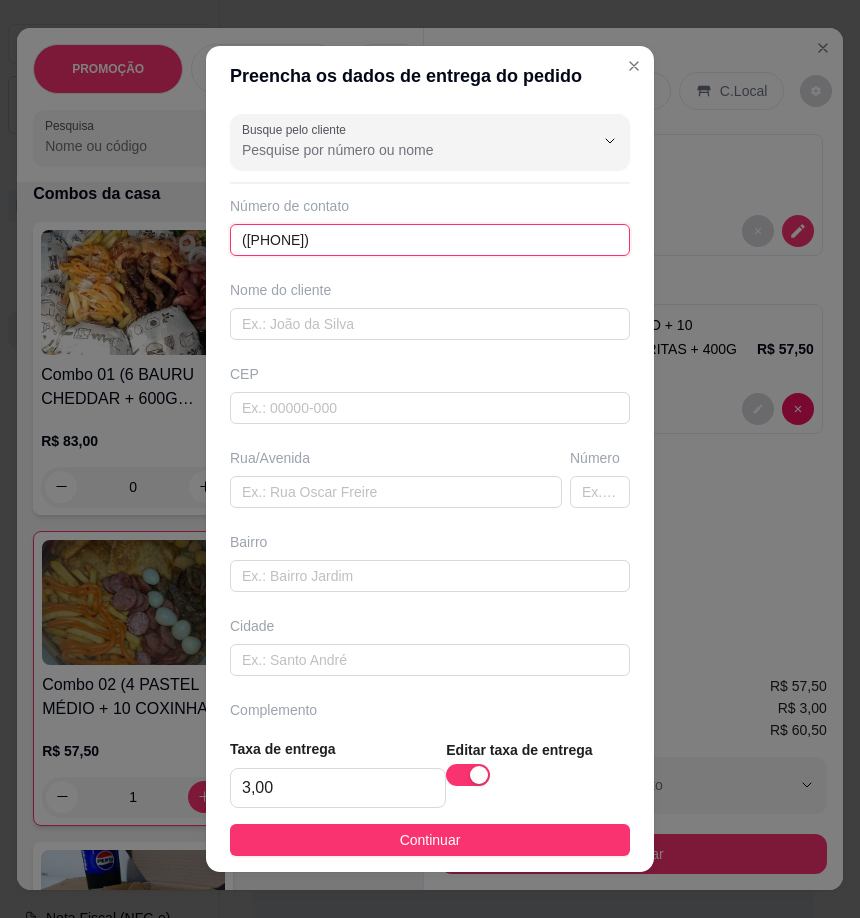 type on "([PHONE])" 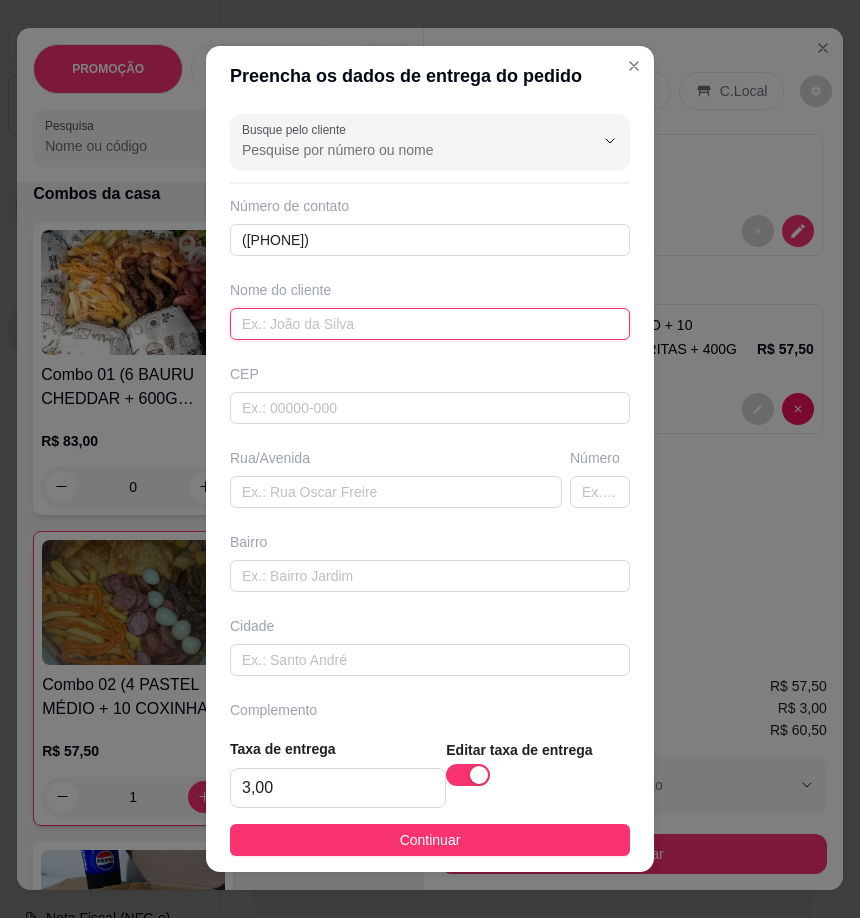 click at bounding box center [430, 324] 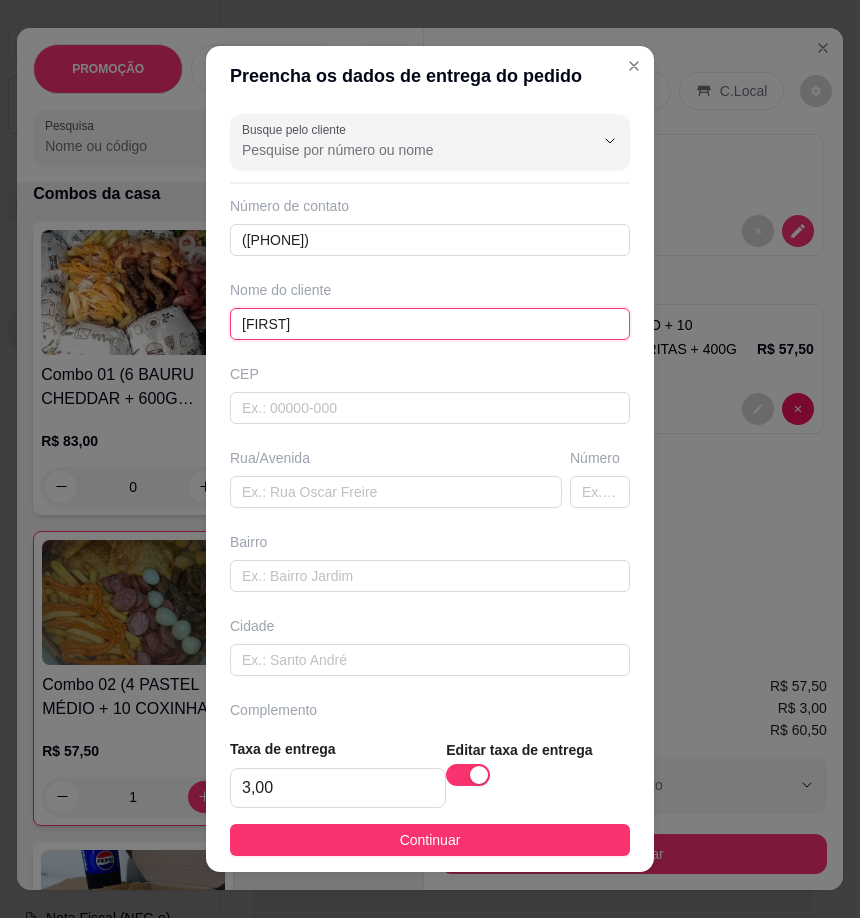type on "[FIRST]" 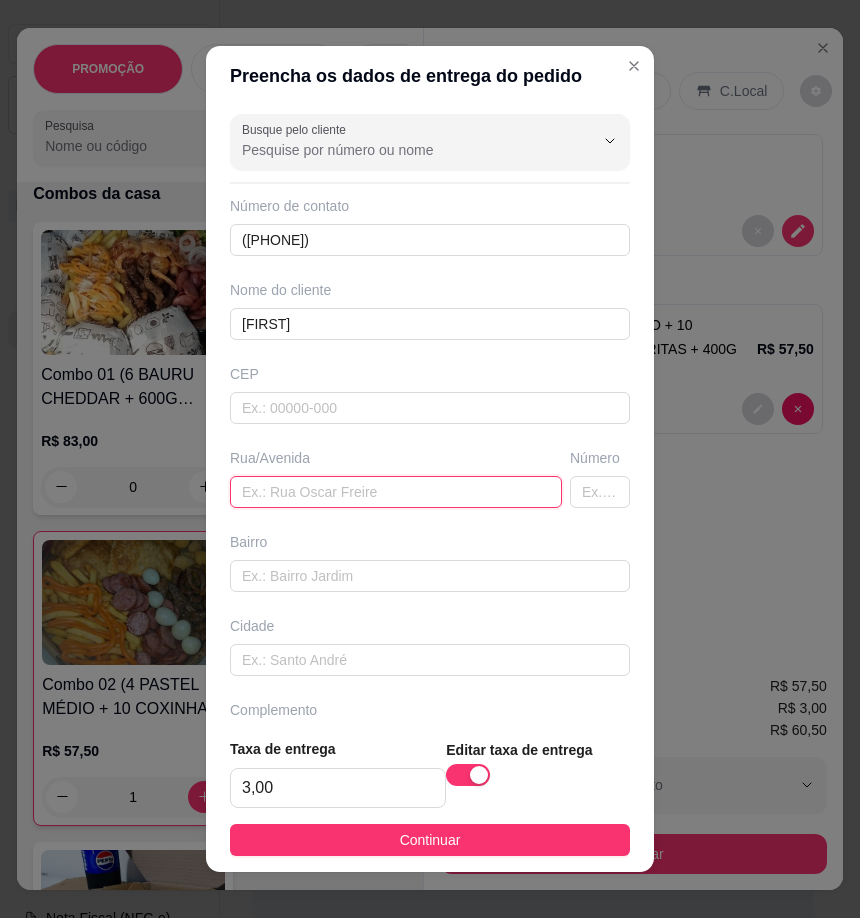 click at bounding box center [396, 492] 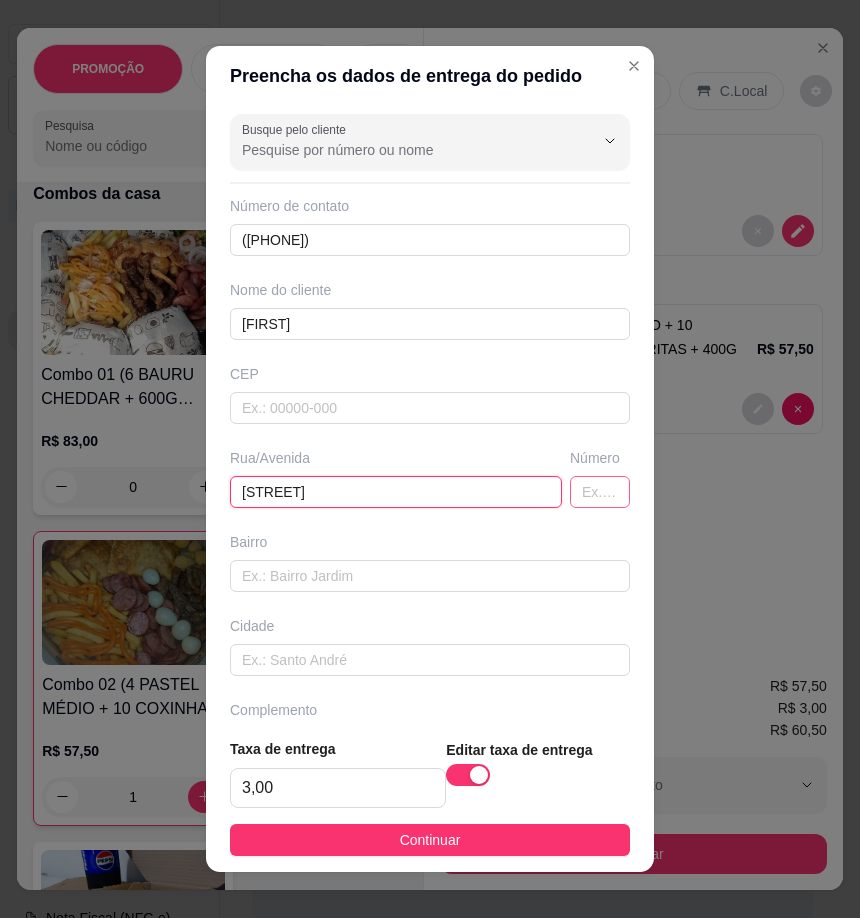 type on "[STREET]" 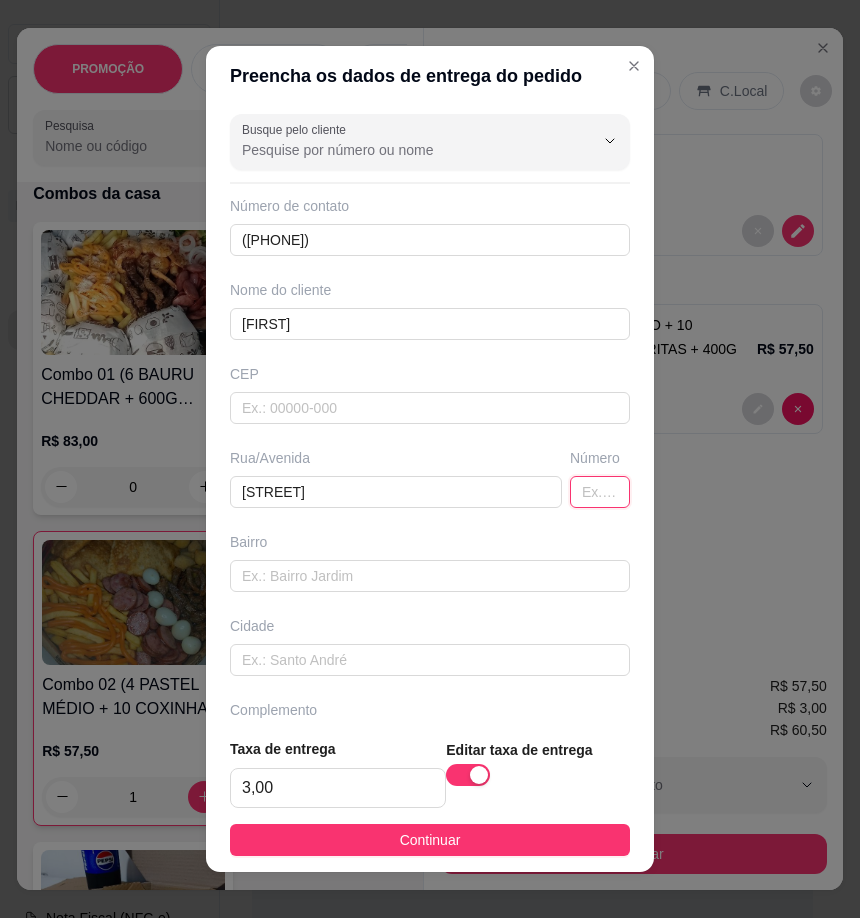 click at bounding box center (600, 492) 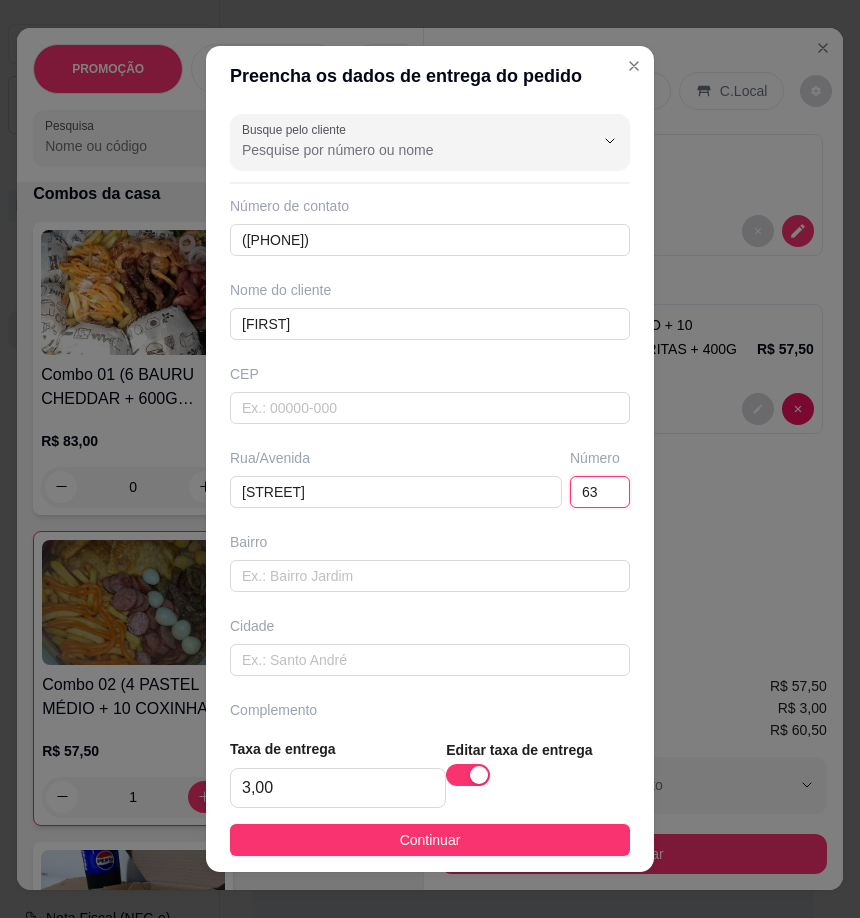 type on "631" 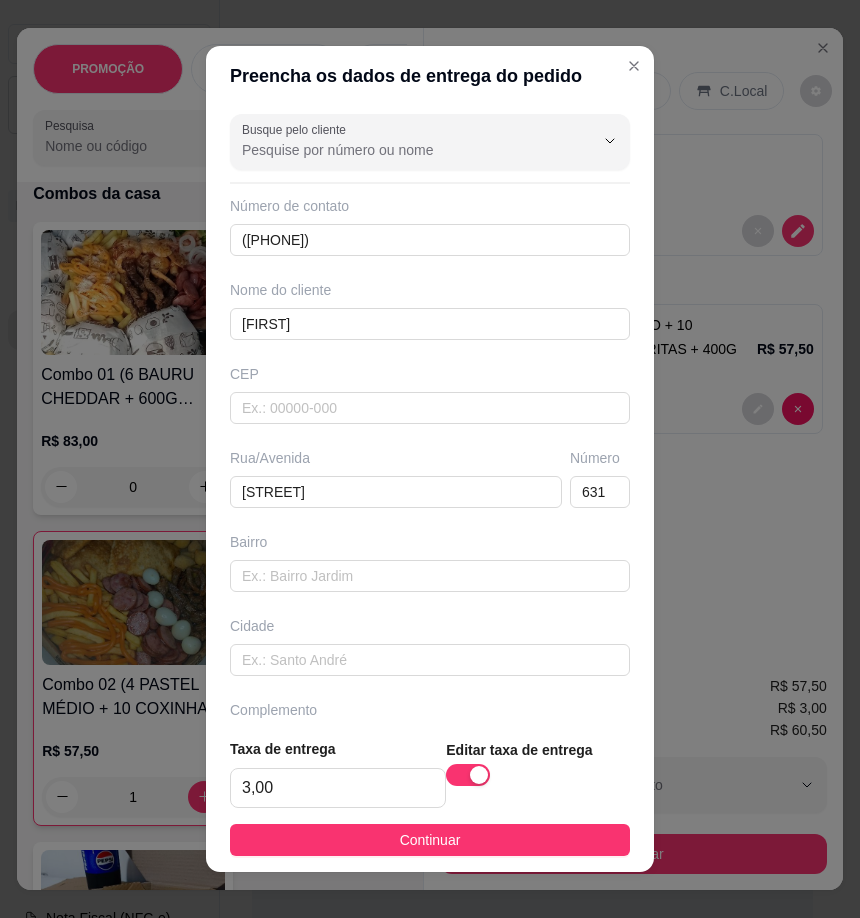 click on "Continuar" at bounding box center (430, 840) 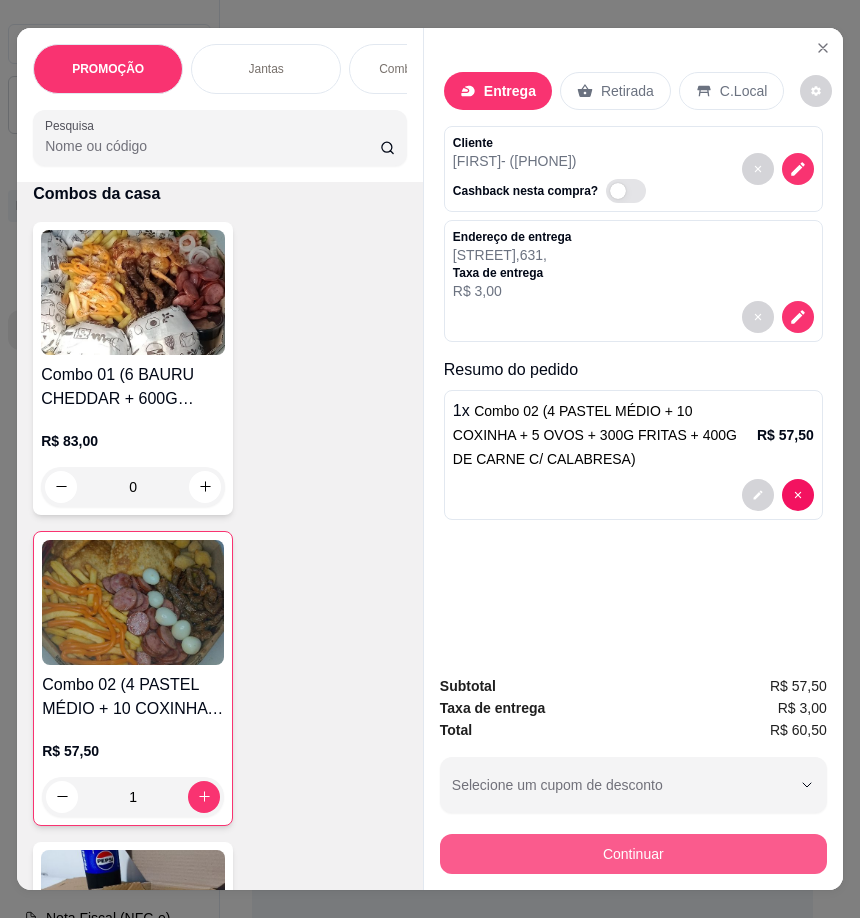 click on "Continuar" at bounding box center (633, 854) 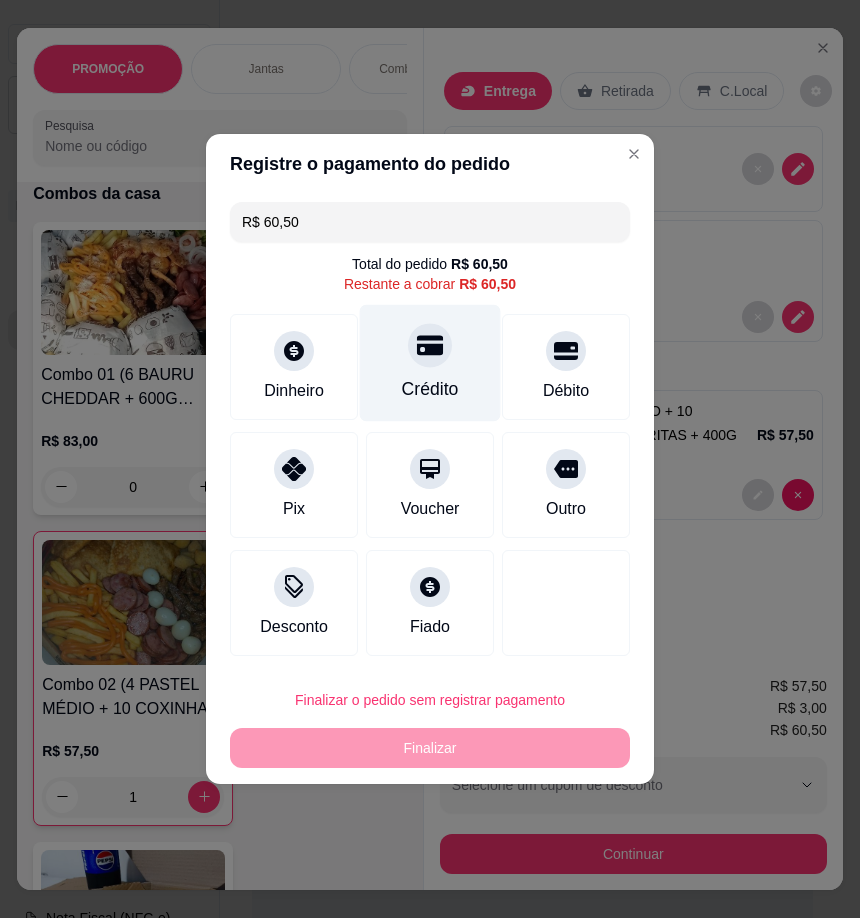 click on "Crédito" at bounding box center (430, 363) 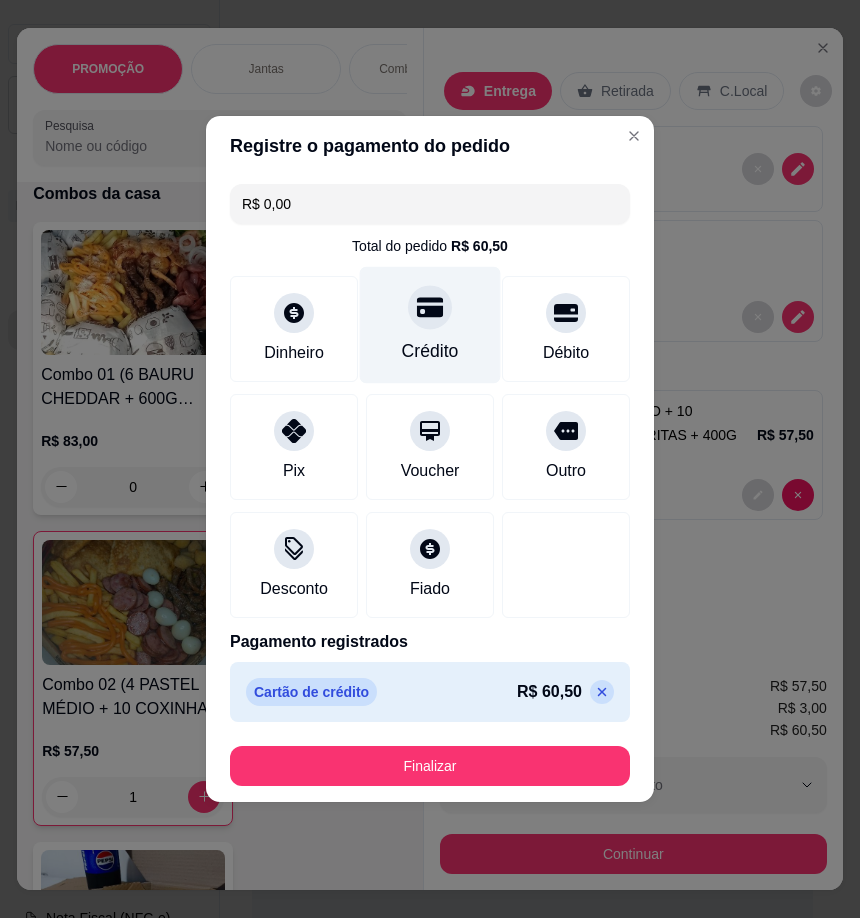 type on "R$ 0,00" 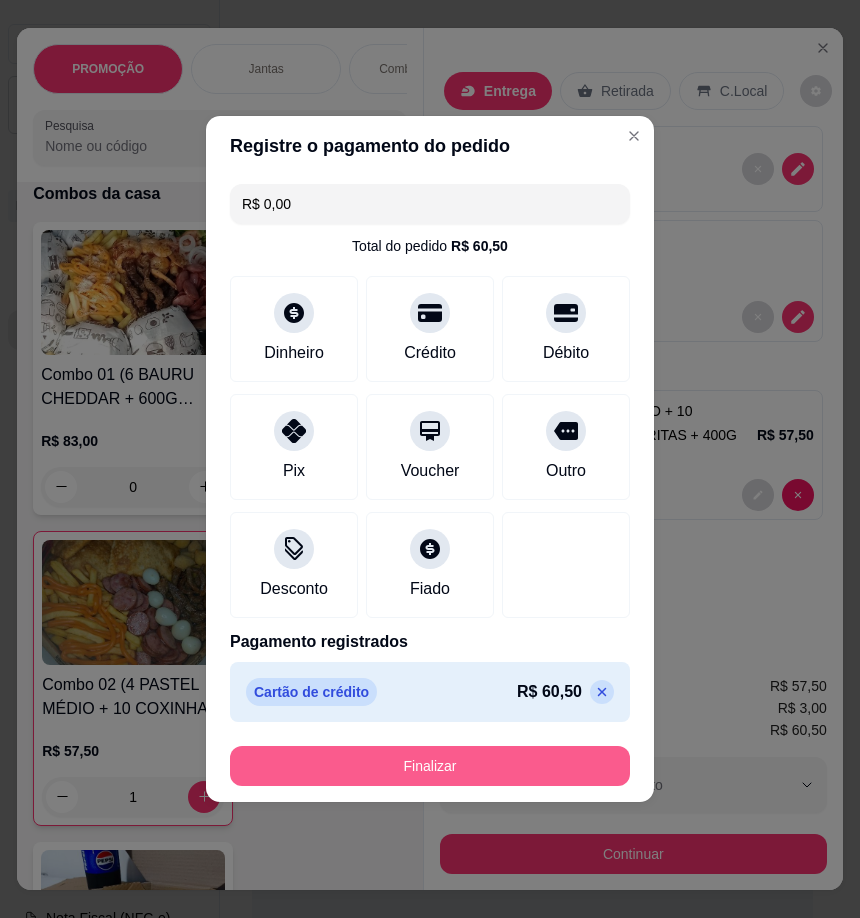 click on "Finalizar" at bounding box center (430, 766) 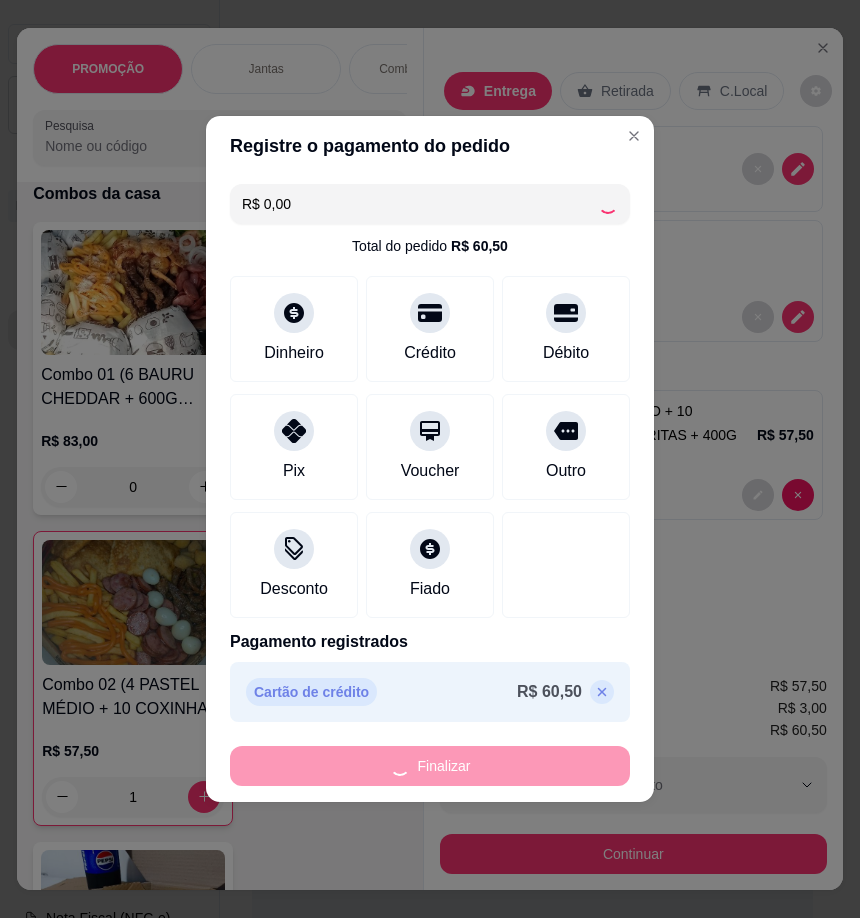 type on "0" 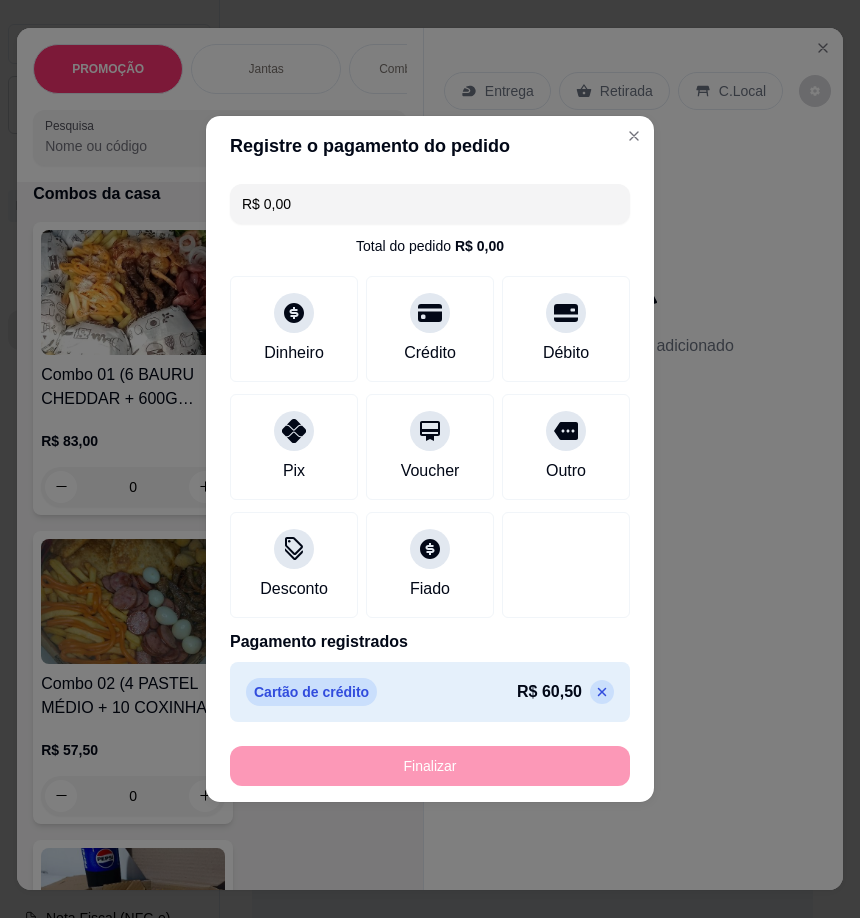 type on "-R$ 60,50" 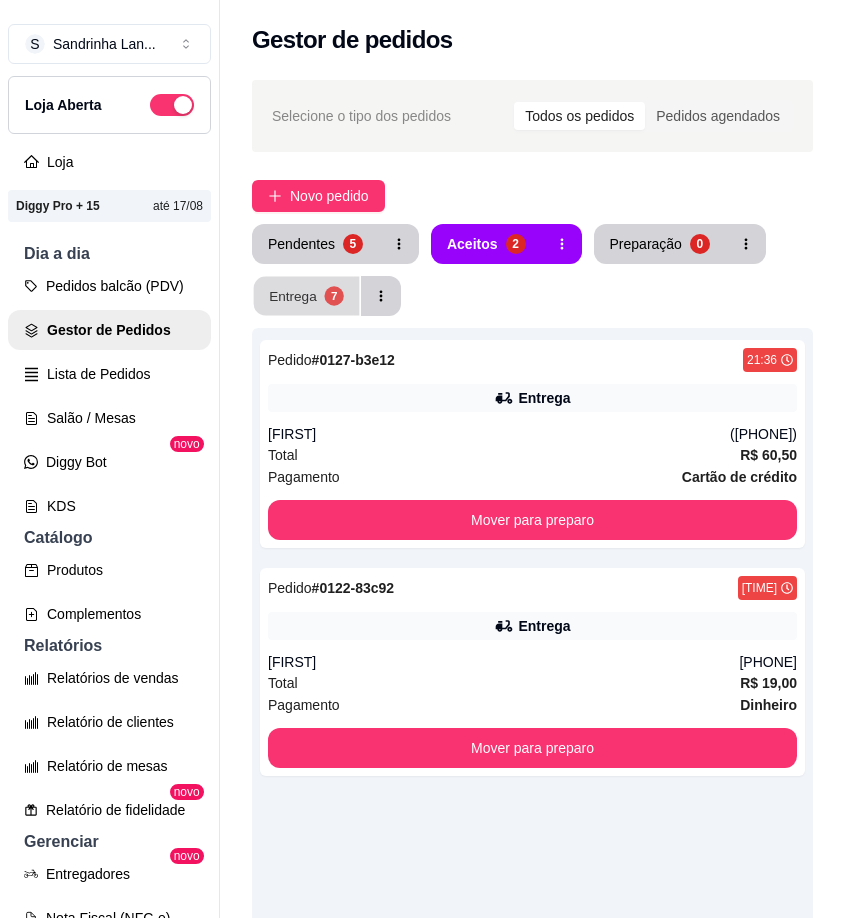 click on "Entrega" at bounding box center (293, 295) 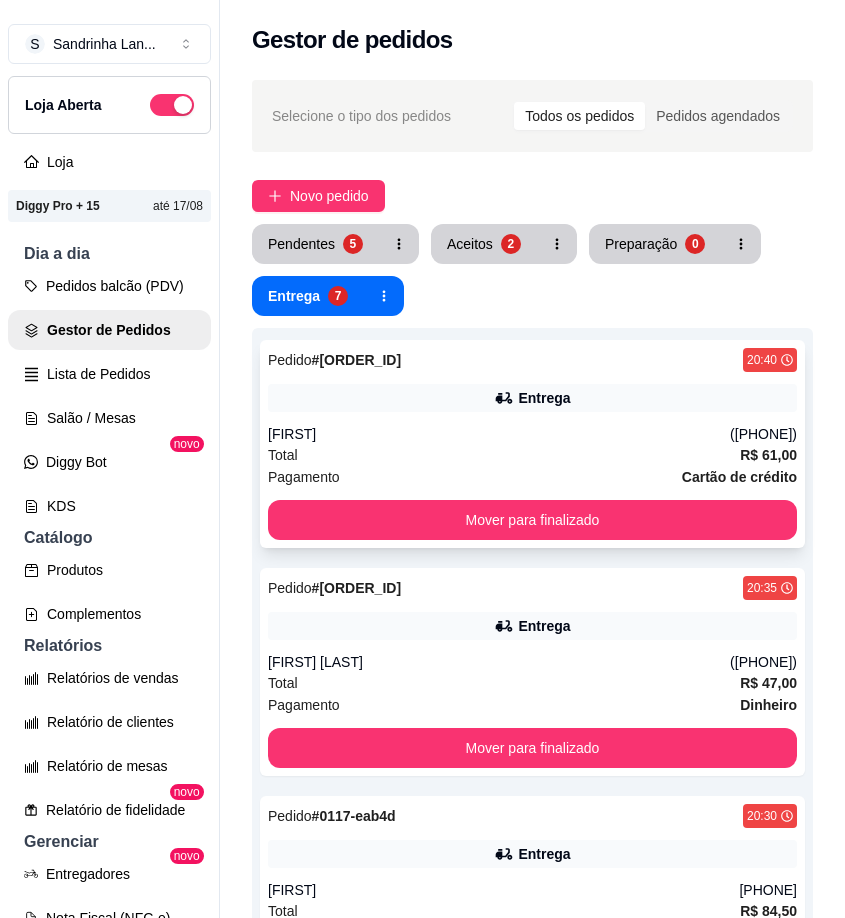click on "([PHONE])" at bounding box center (763, 434) 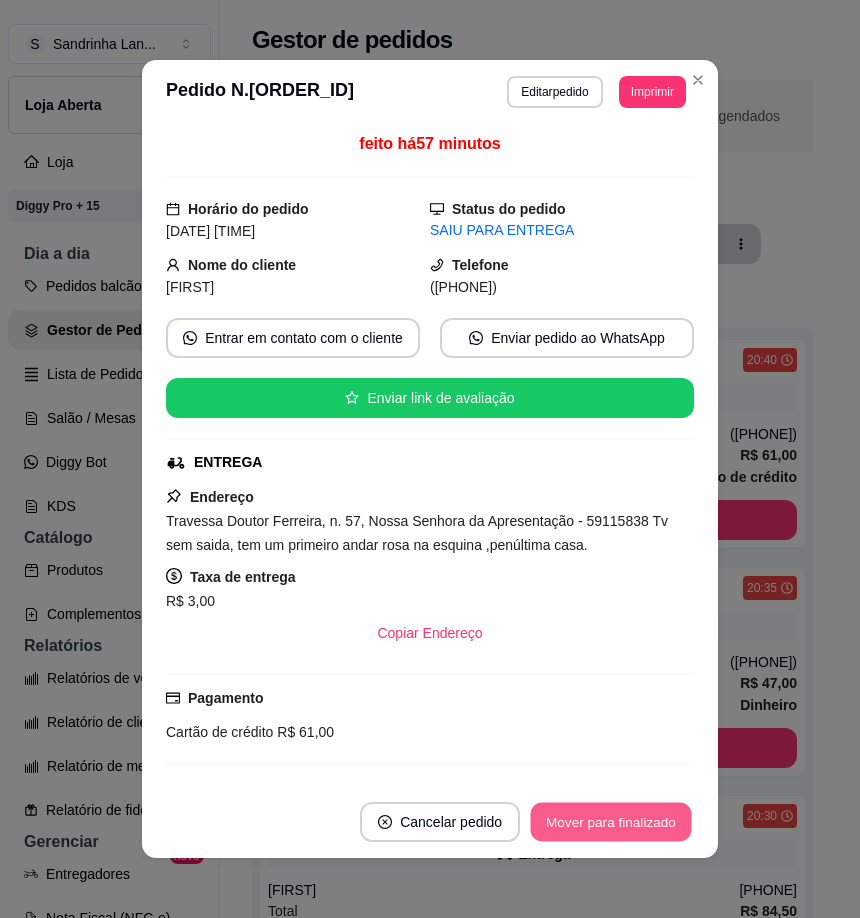 click on "Mover para finalizado" at bounding box center (611, 822) 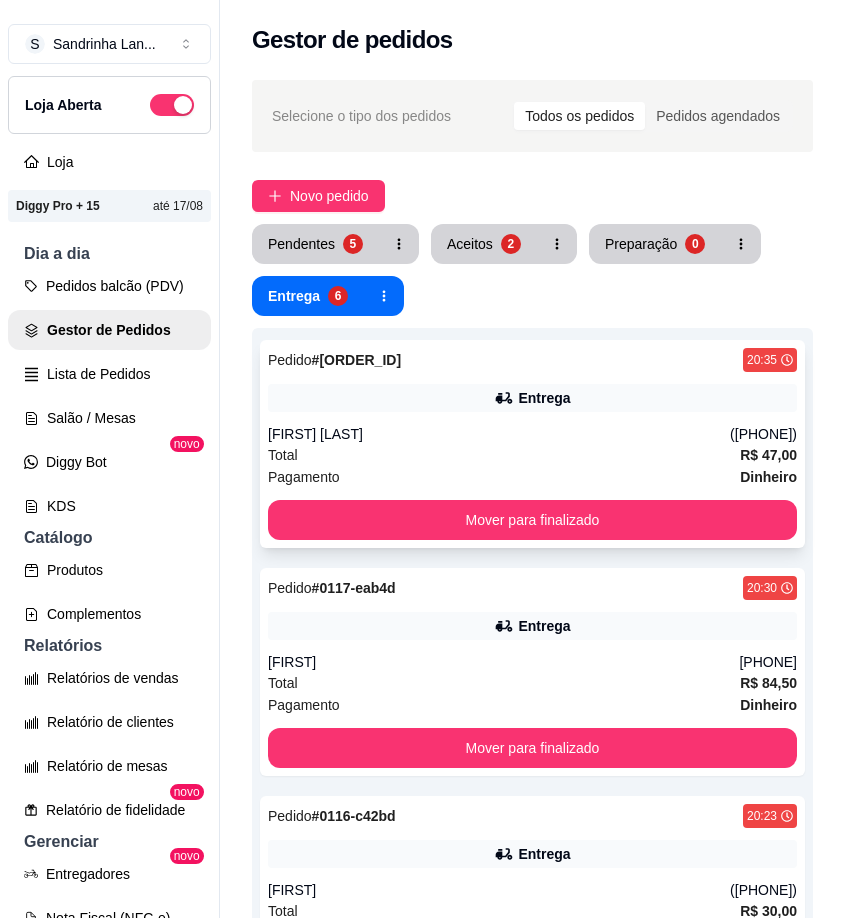 click on "[FIRST] [LAST]" at bounding box center [499, 434] 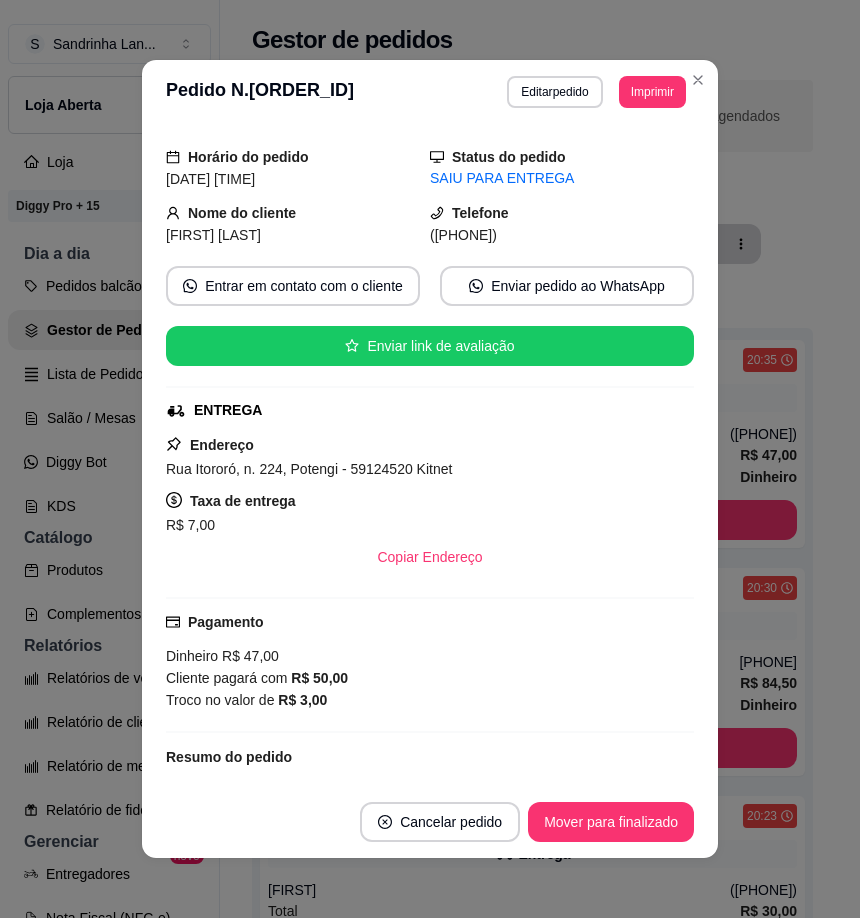scroll, scrollTop: 200, scrollLeft: 0, axis: vertical 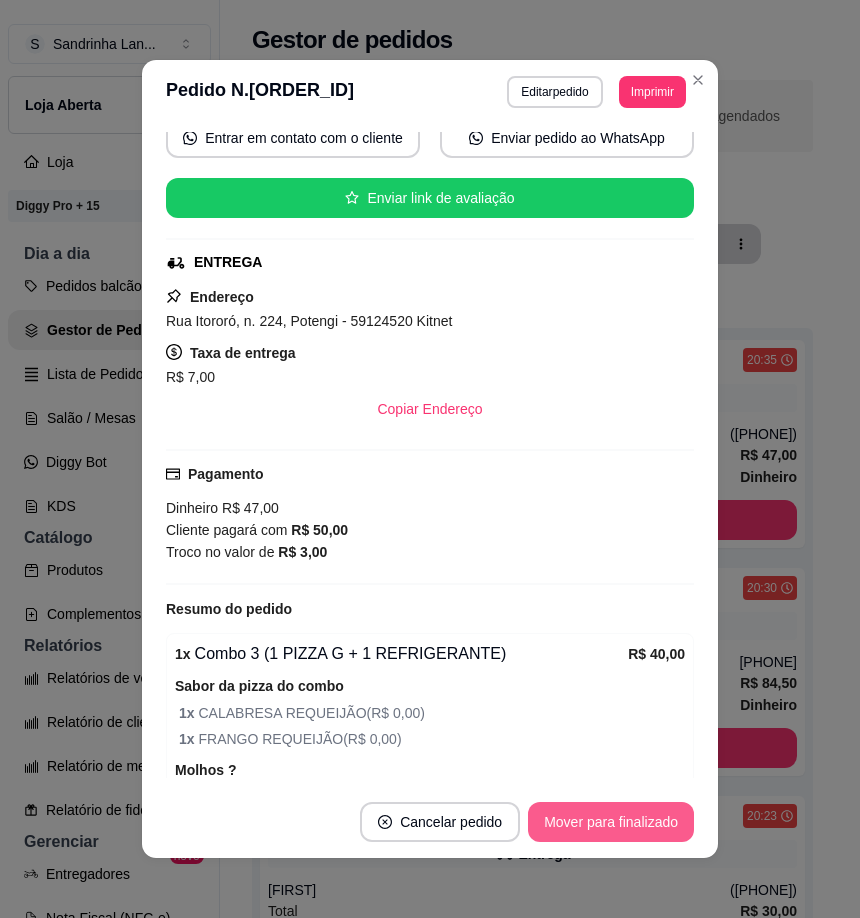 click on "Mover para finalizado" at bounding box center [611, 822] 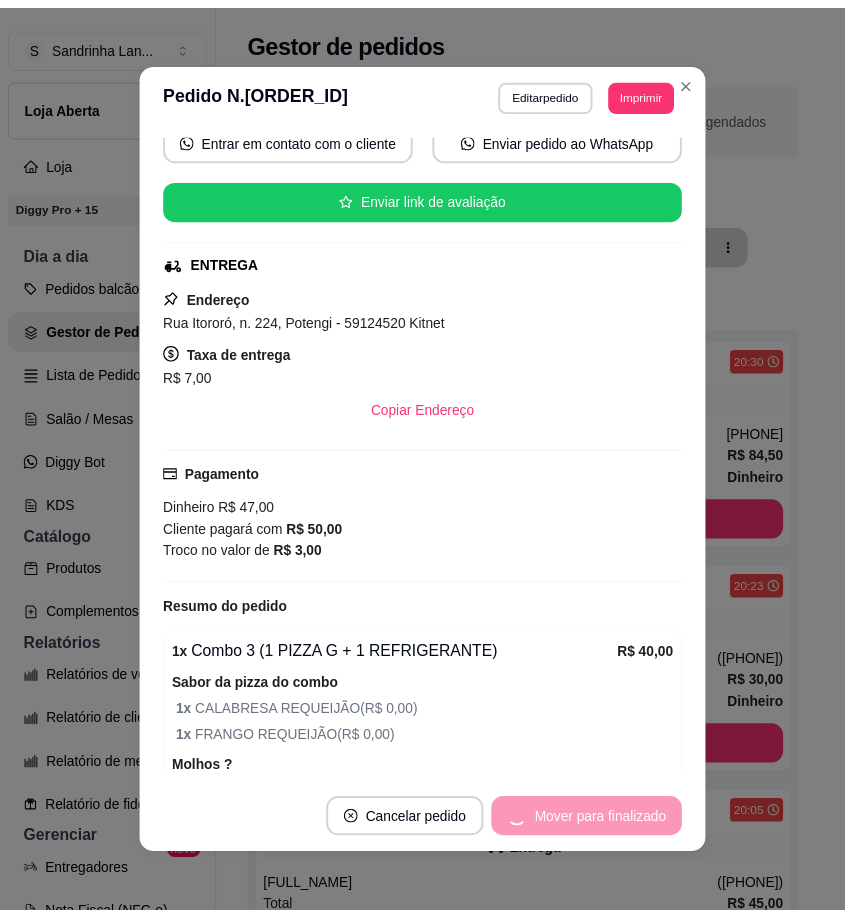 scroll, scrollTop: 154, scrollLeft: 0, axis: vertical 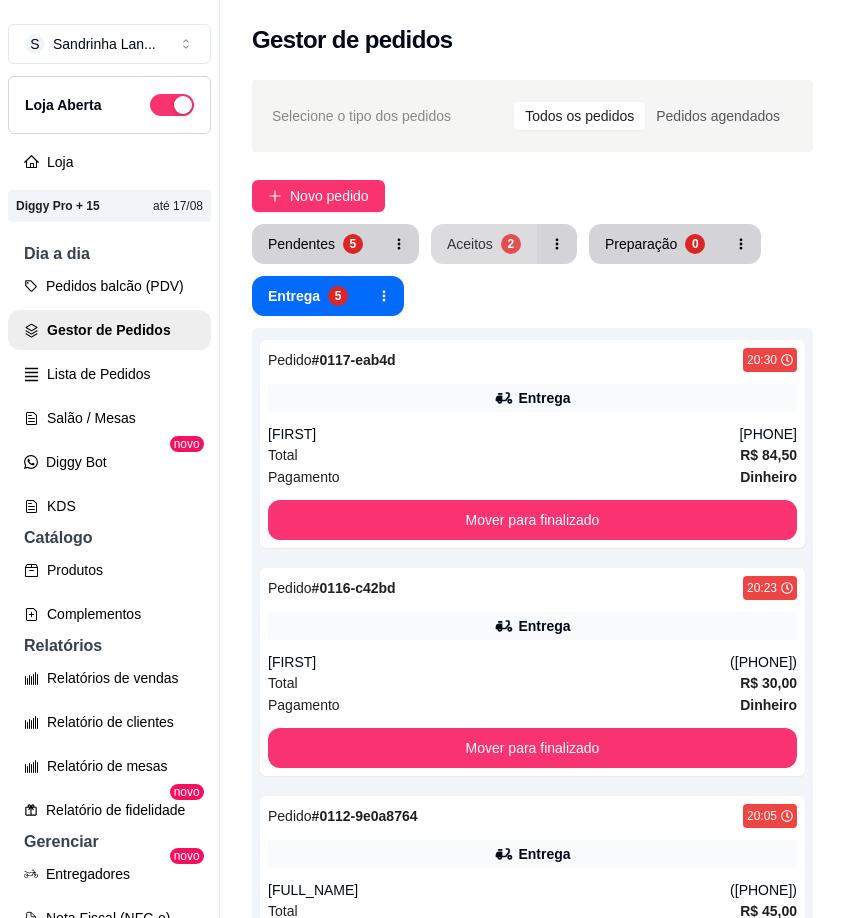 click on "Aceitos" at bounding box center (470, 244) 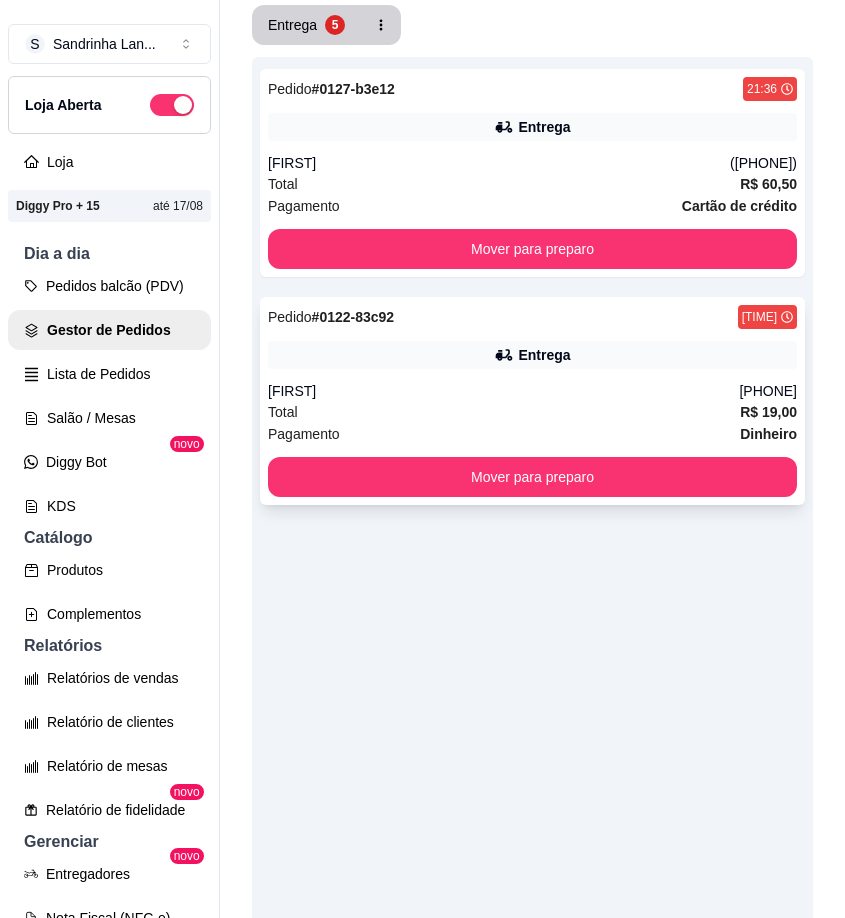 scroll, scrollTop: 300, scrollLeft: 0, axis: vertical 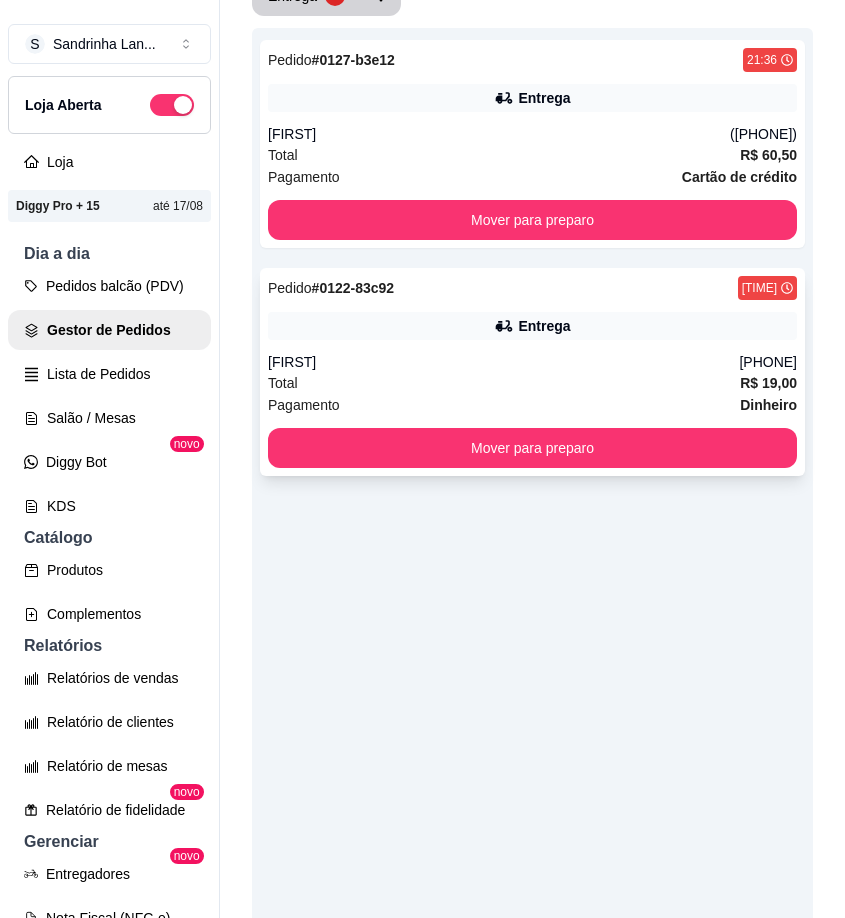 click on "Entrega" at bounding box center [532, 326] 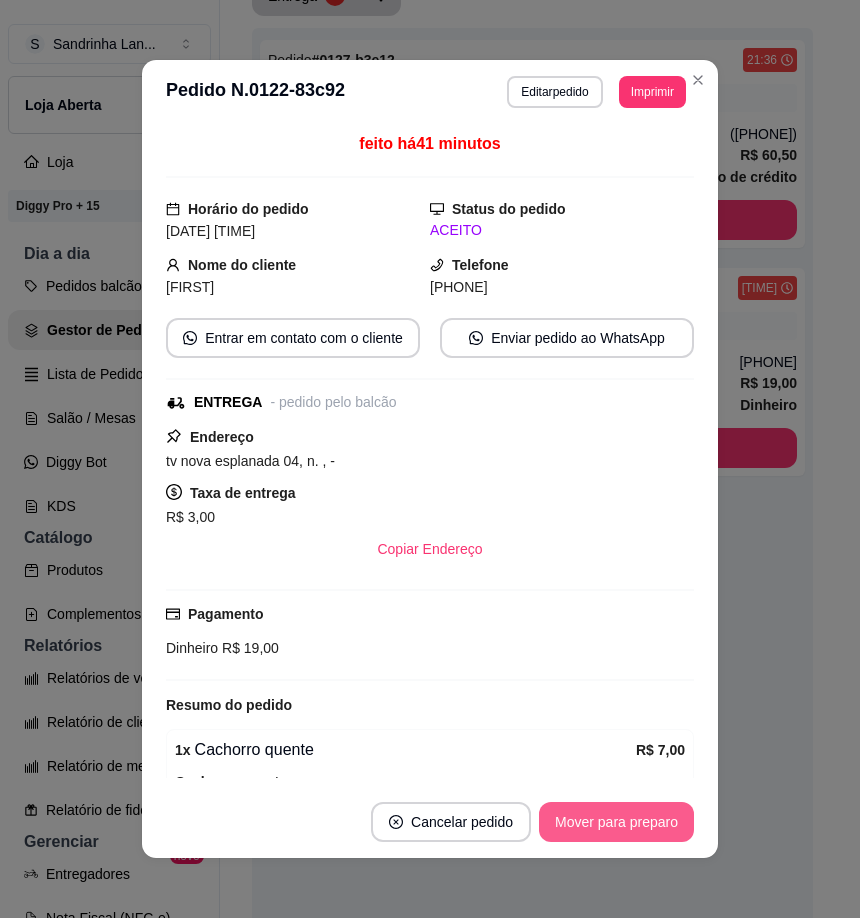 click on "Mover para preparo" at bounding box center [616, 822] 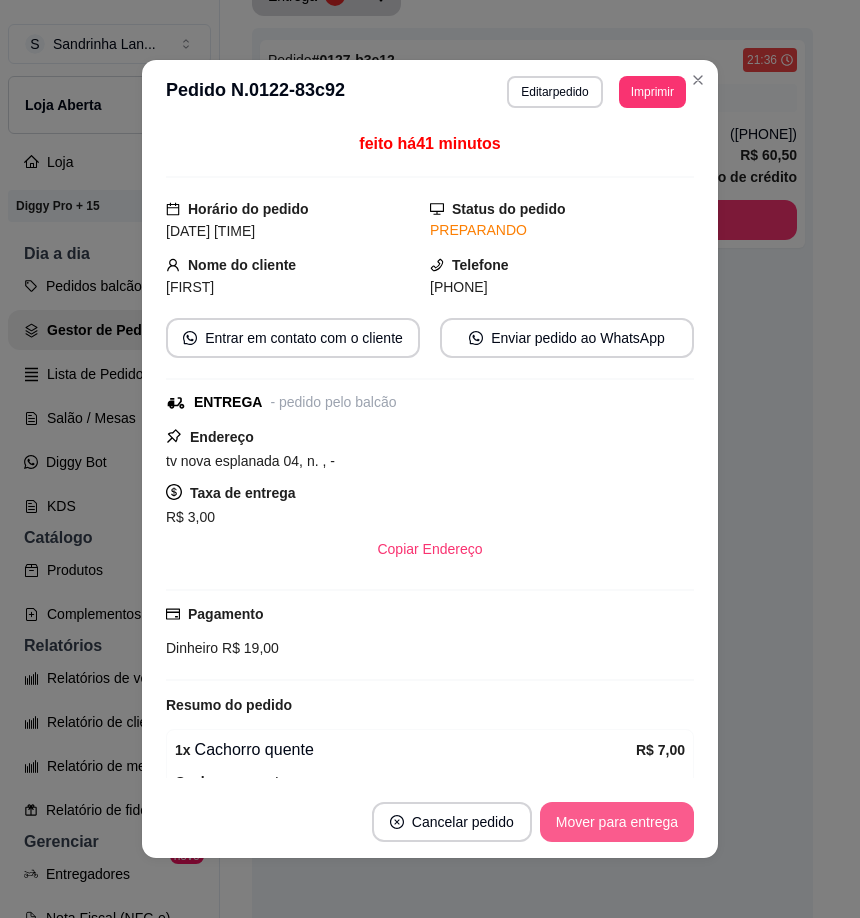 click on "Mover para entrega" at bounding box center (617, 822) 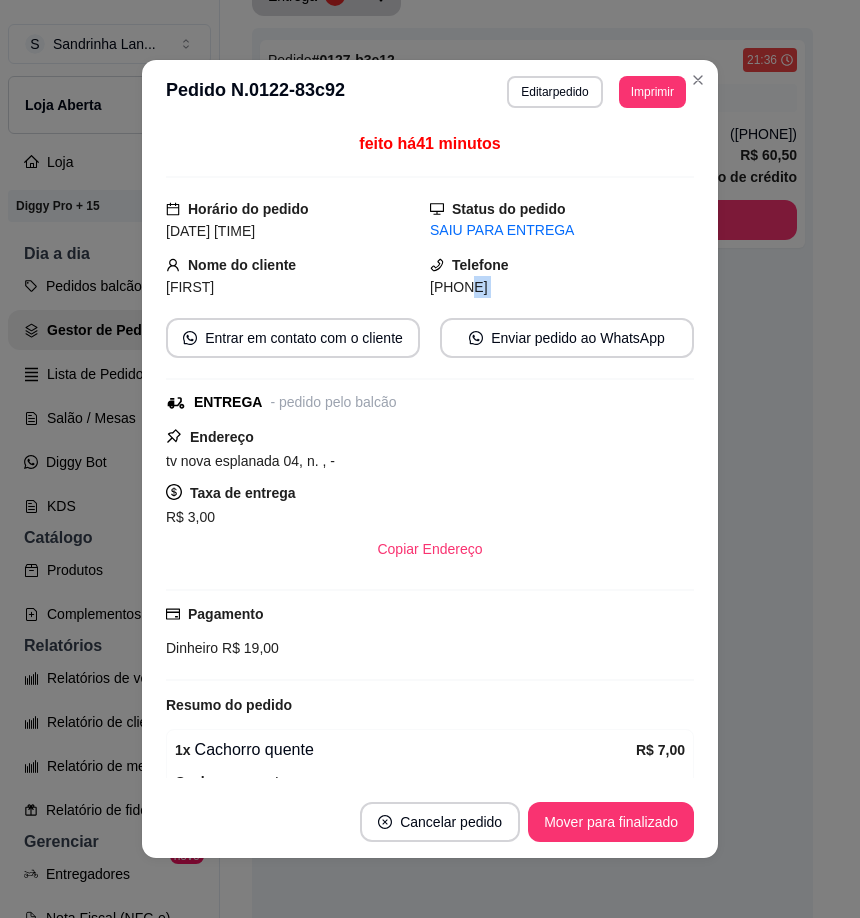drag, startPoint x: 442, startPoint y: 292, endPoint x: 588, endPoint y: 315, distance: 147.80054 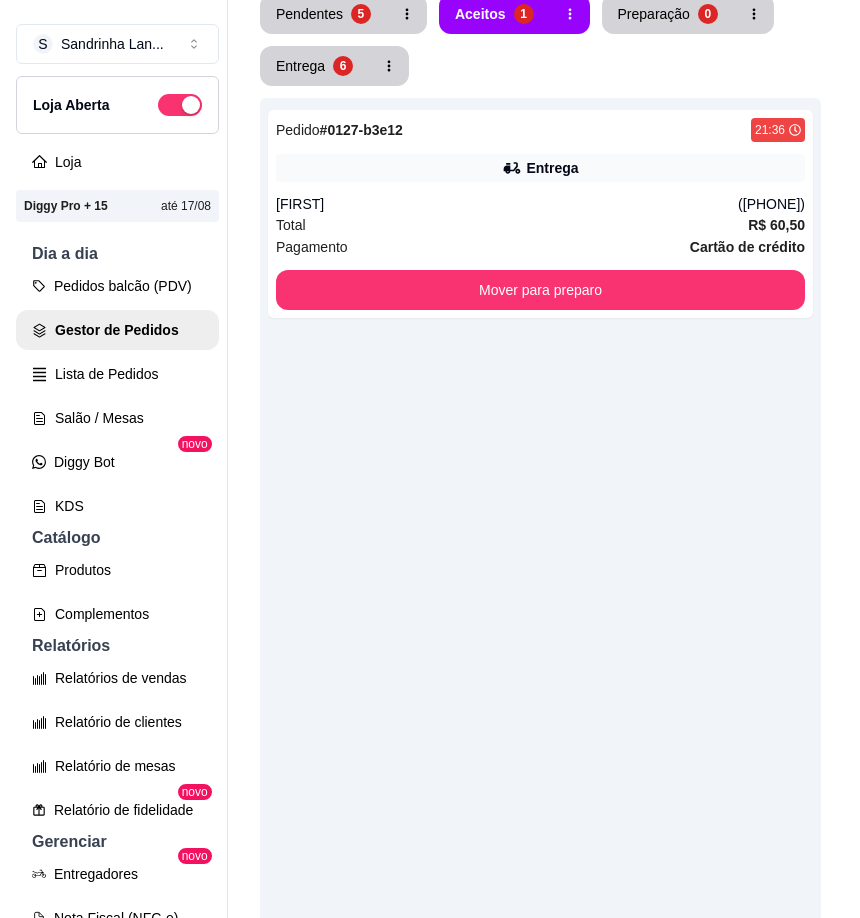 scroll, scrollTop: 100, scrollLeft: 0, axis: vertical 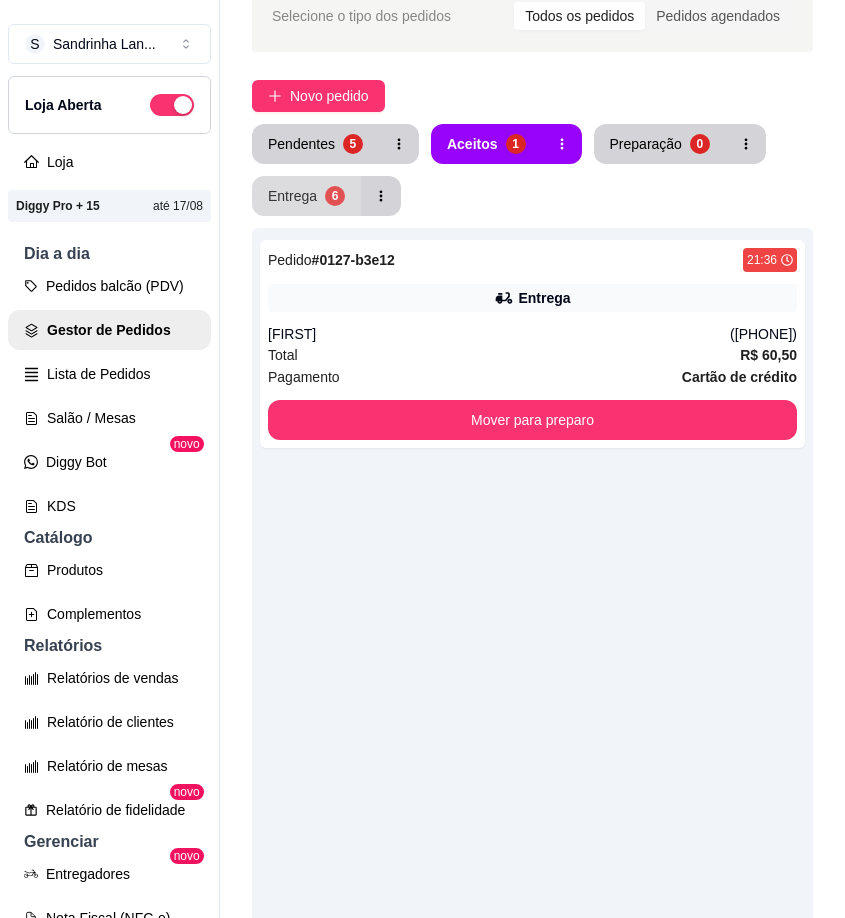 click on "Entrega" at bounding box center [292, 196] 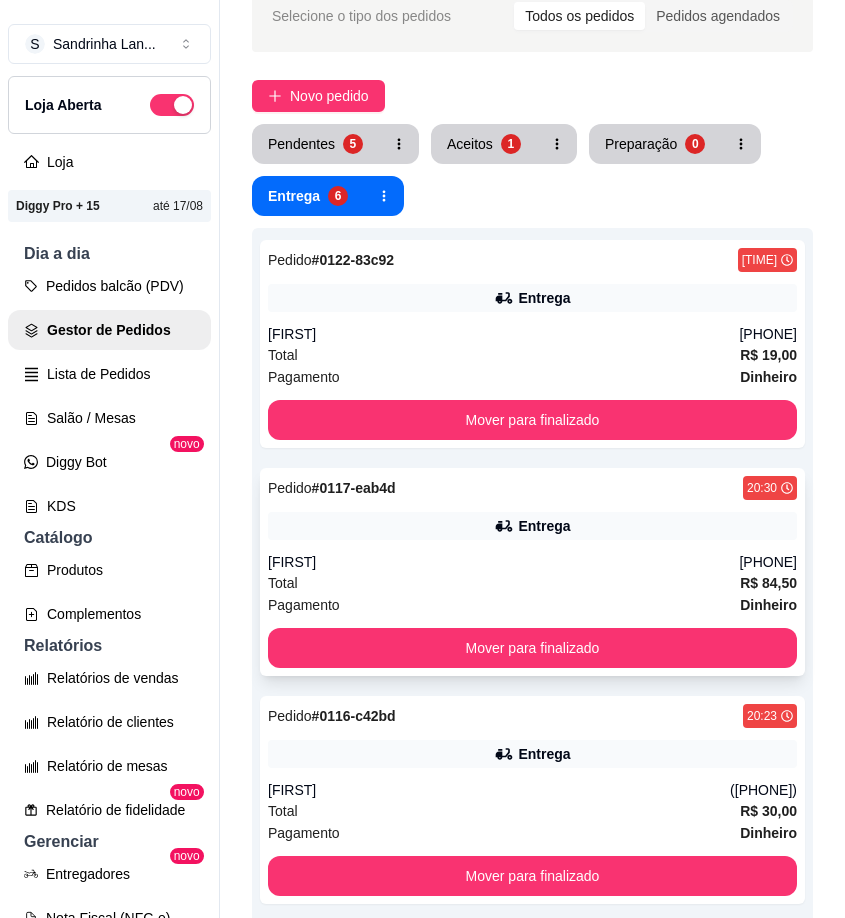 click on "R$ 84,50" at bounding box center (768, 583) 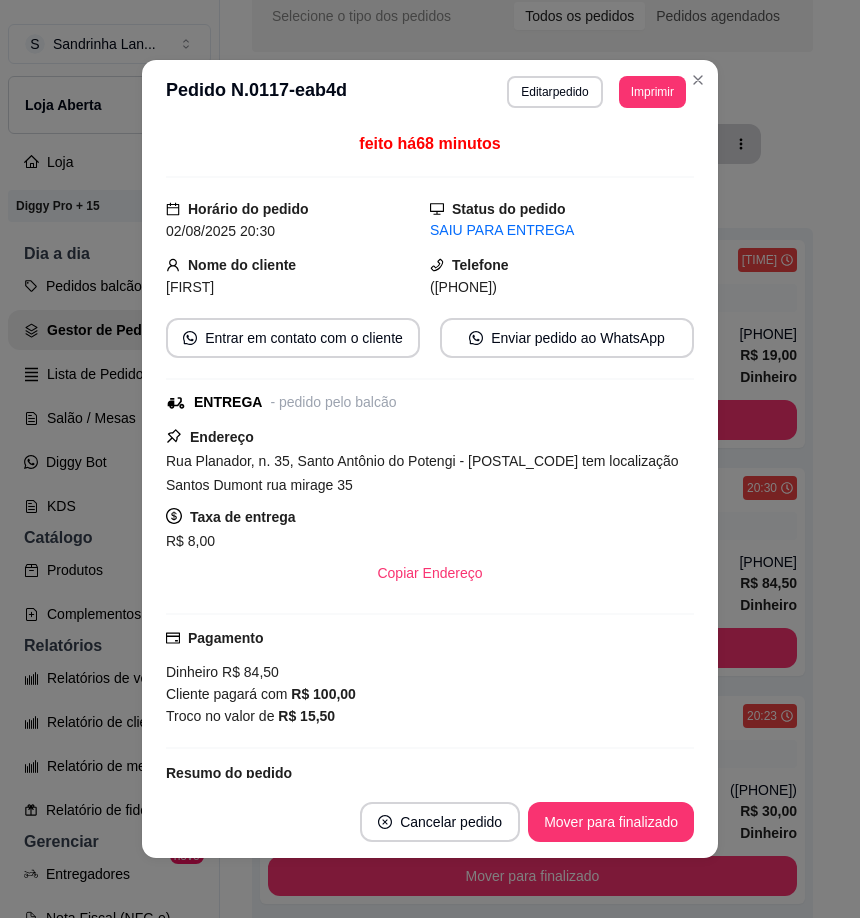 scroll, scrollTop: 100, scrollLeft: 0, axis: vertical 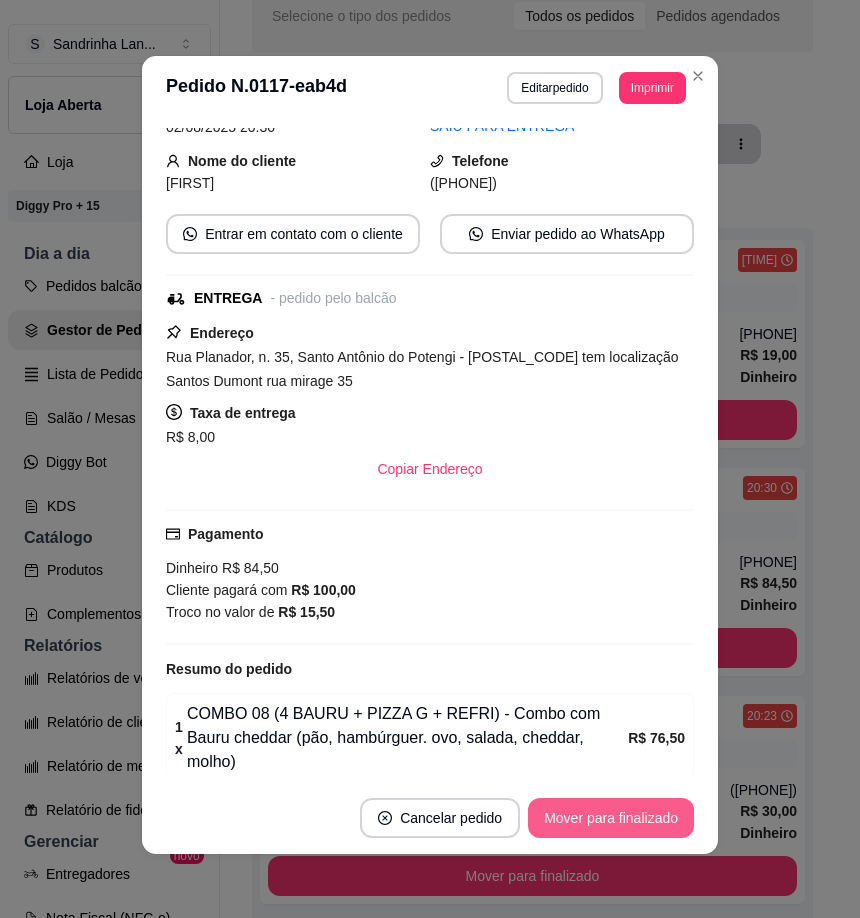 click on "Mover para finalizado" at bounding box center [611, 818] 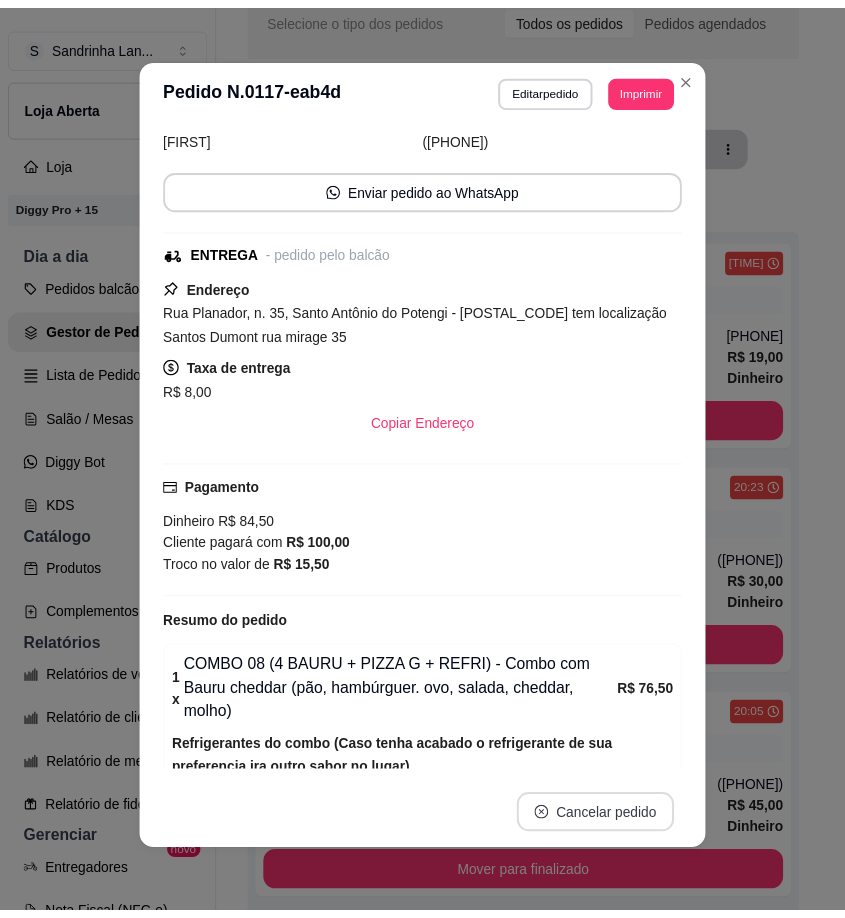 scroll, scrollTop: 54, scrollLeft: 0, axis: vertical 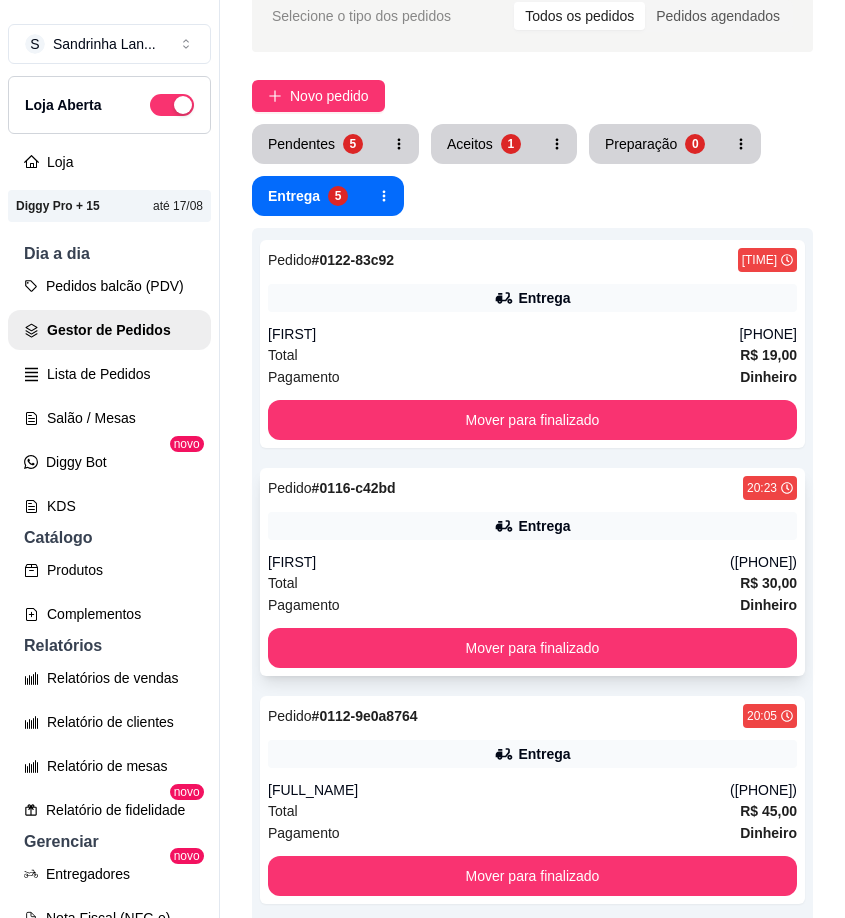 click on "([PHONE])" at bounding box center [763, 562] 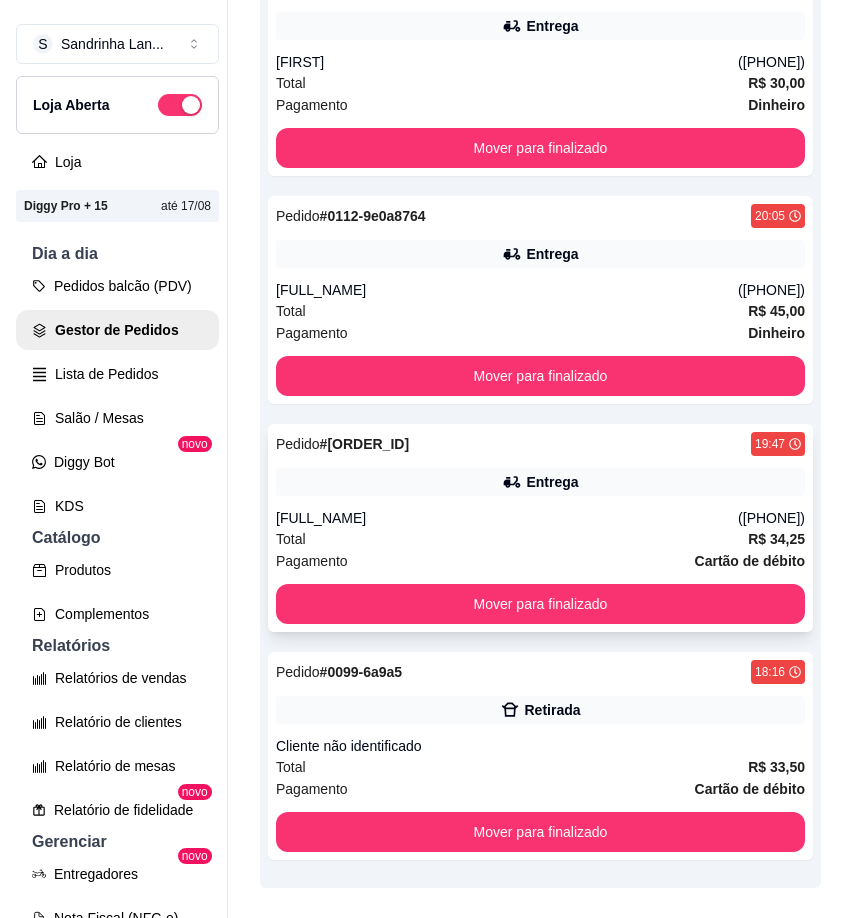 scroll, scrollTop: 500, scrollLeft: 0, axis: vertical 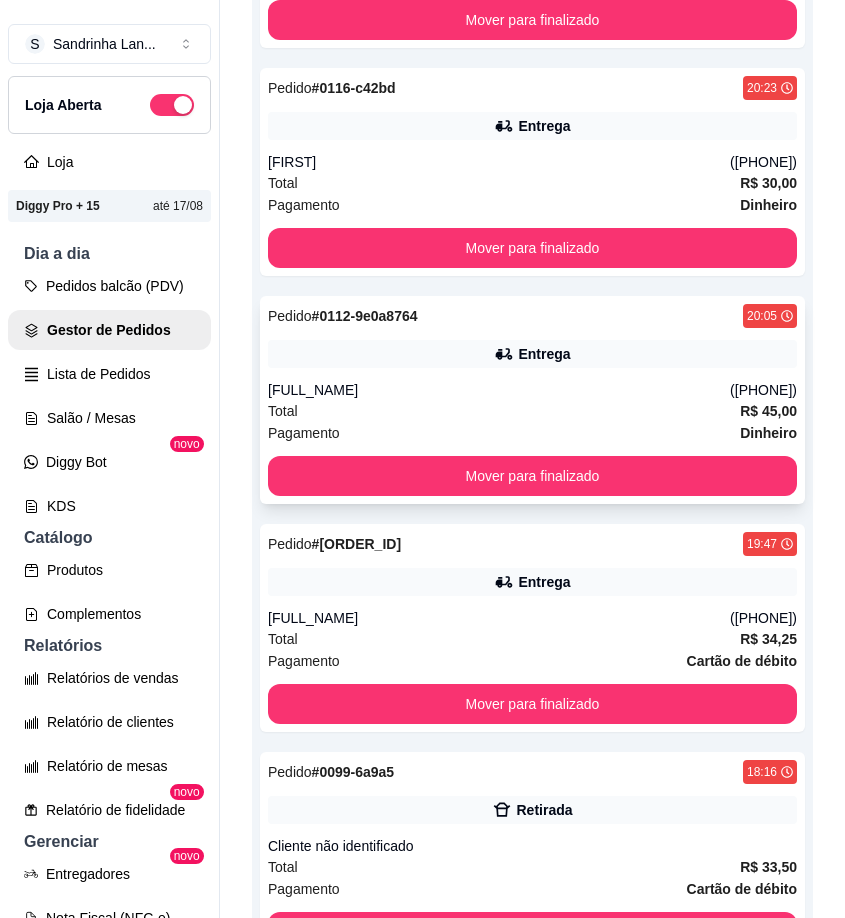 click on "Entrega" at bounding box center [532, 354] 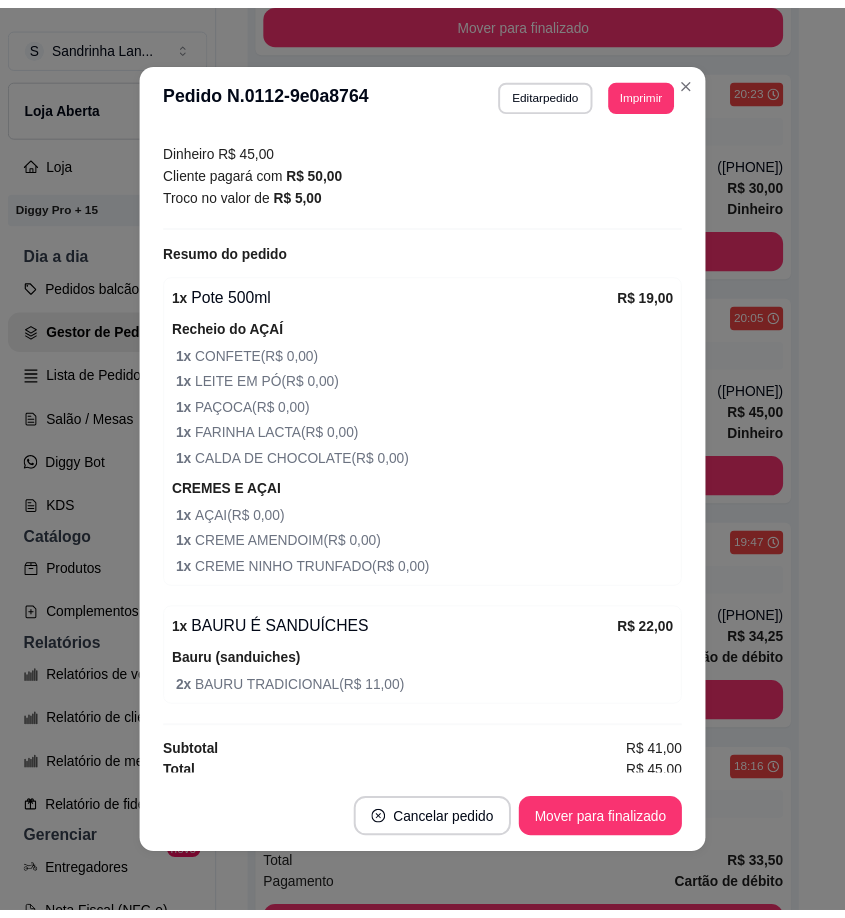 scroll, scrollTop: 567, scrollLeft: 0, axis: vertical 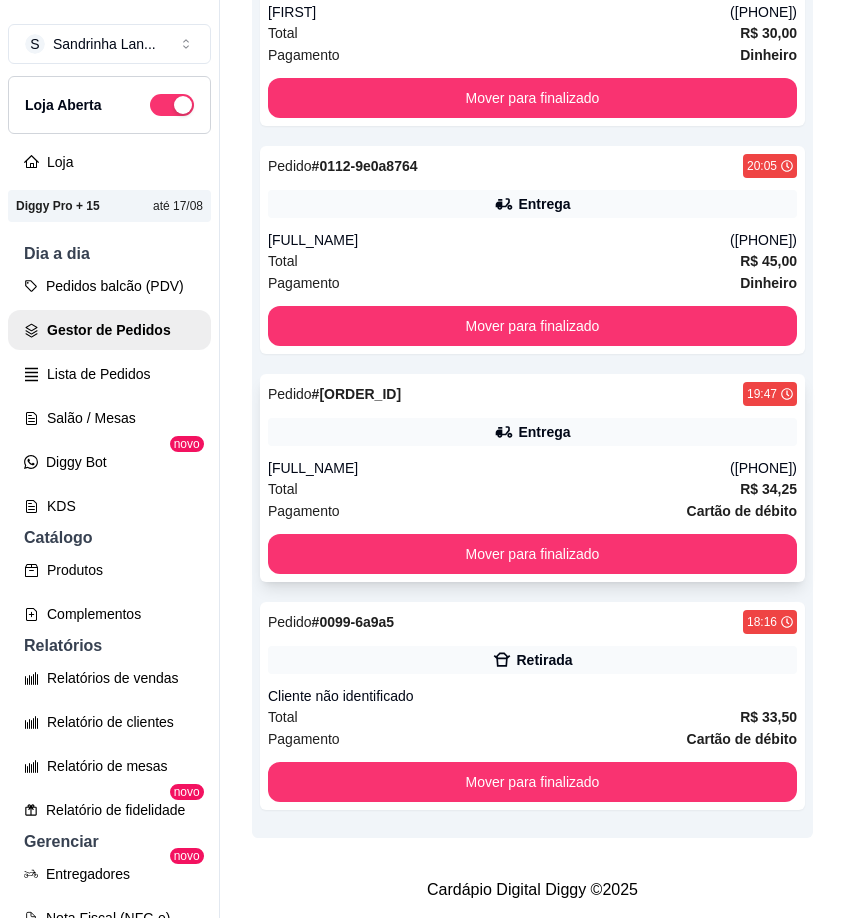 click on "([PHONE])" at bounding box center [763, 468] 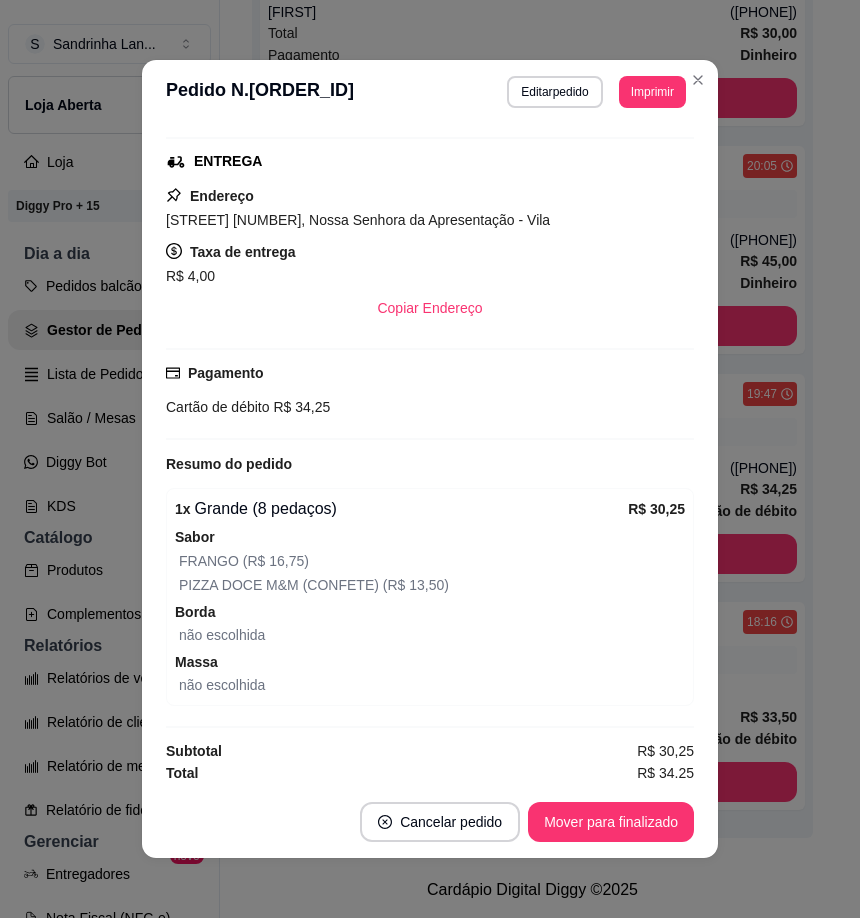 scroll, scrollTop: 307, scrollLeft: 0, axis: vertical 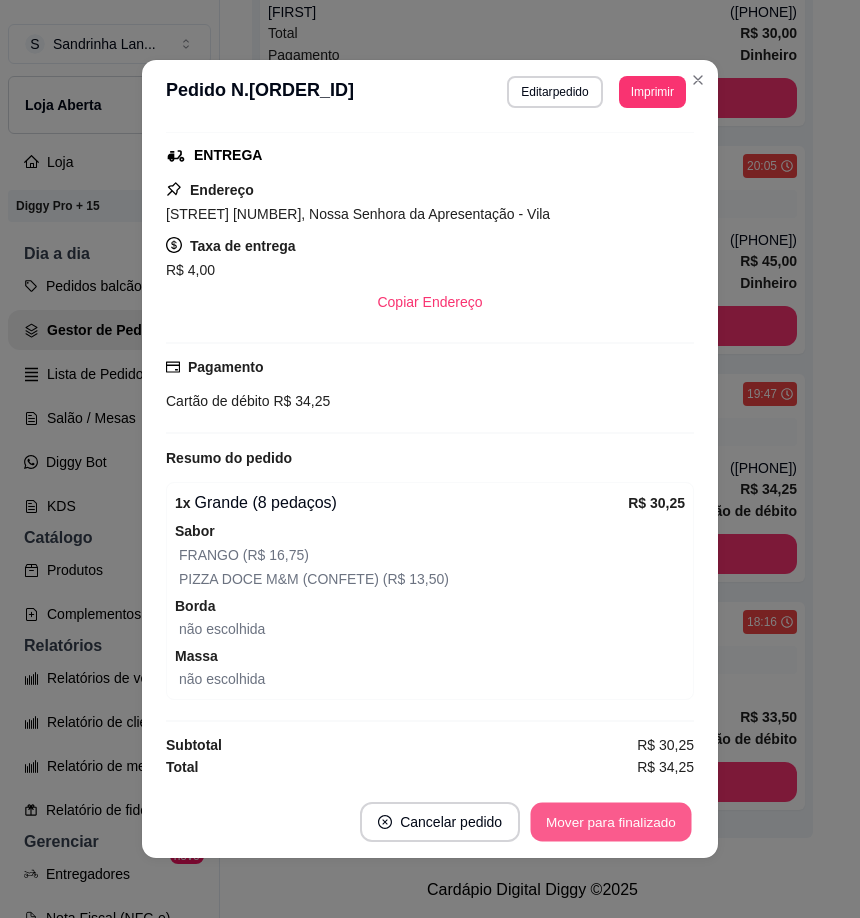click on "Mover para finalizado" at bounding box center [611, 822] 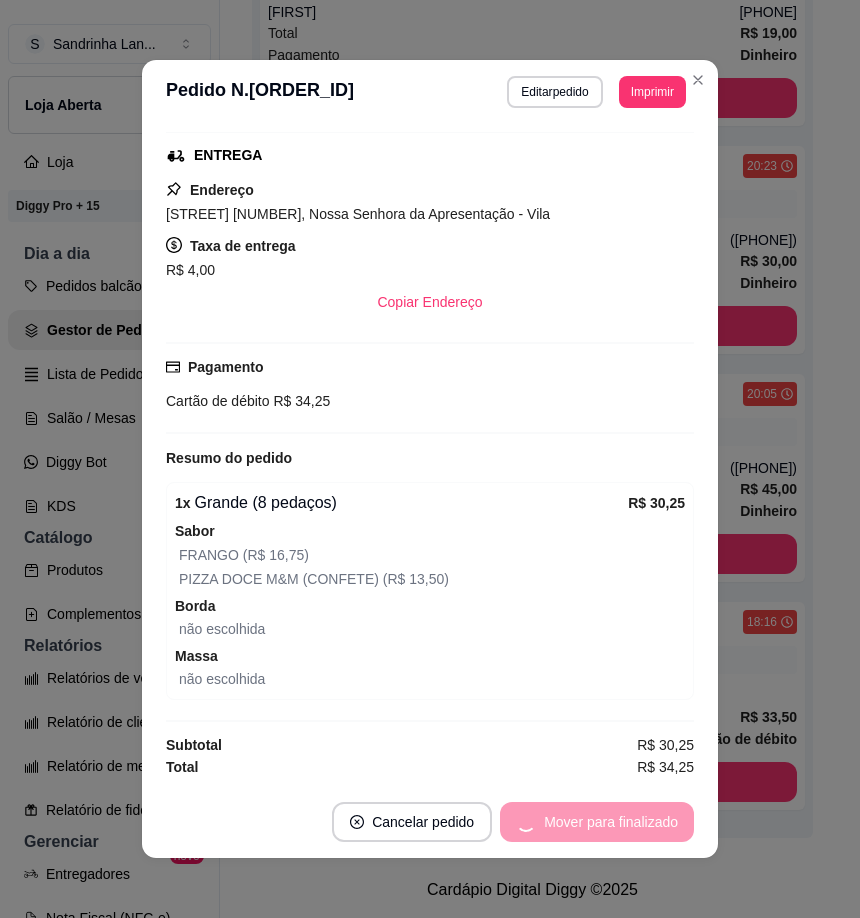 scroll, scrollTop: 437, scrollLeft: 0, axis: vertical 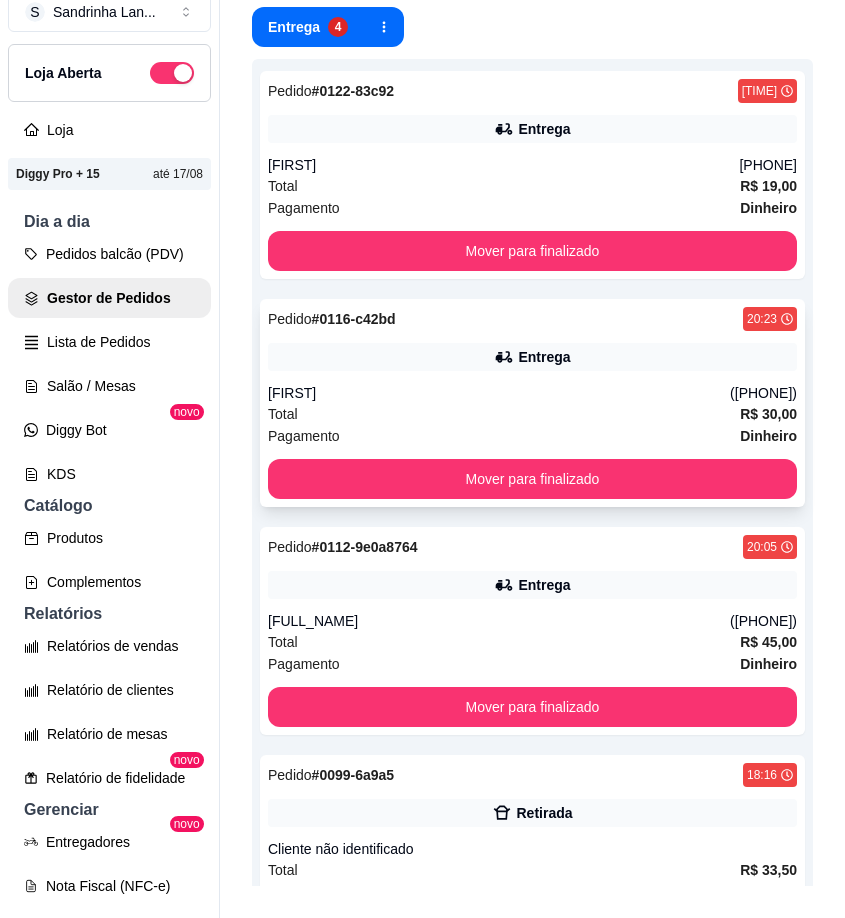 click on "Entrega" at bounding box center (532, 357) 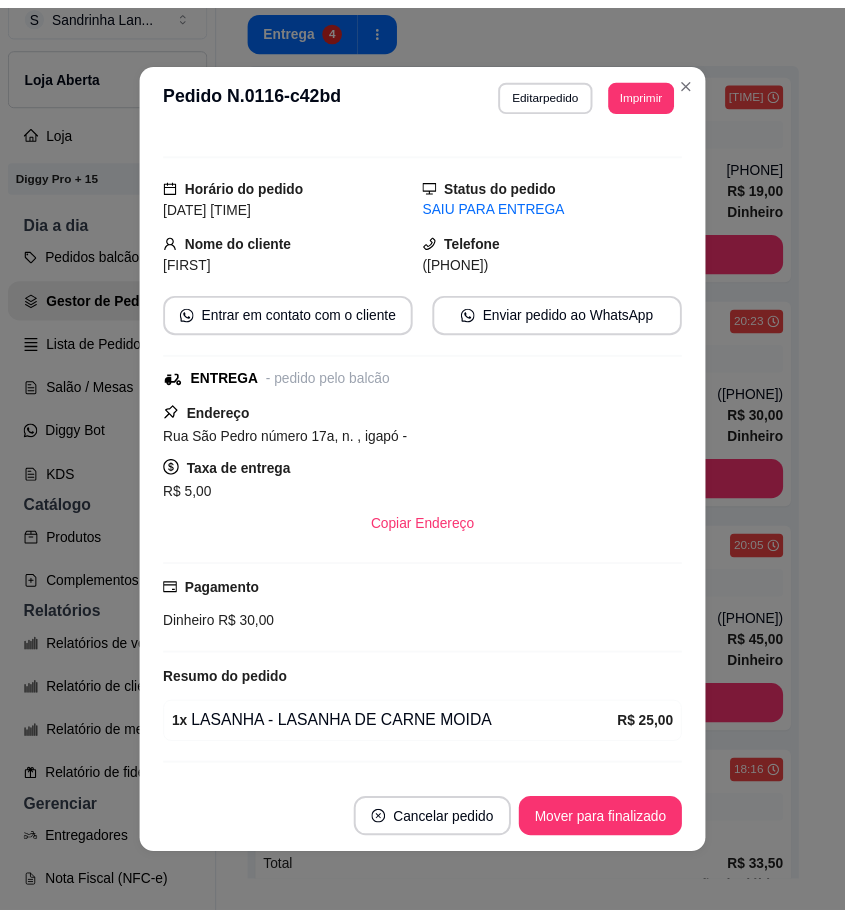 scroll, scrollTop: 0, scrollLeft: 0, axis: both 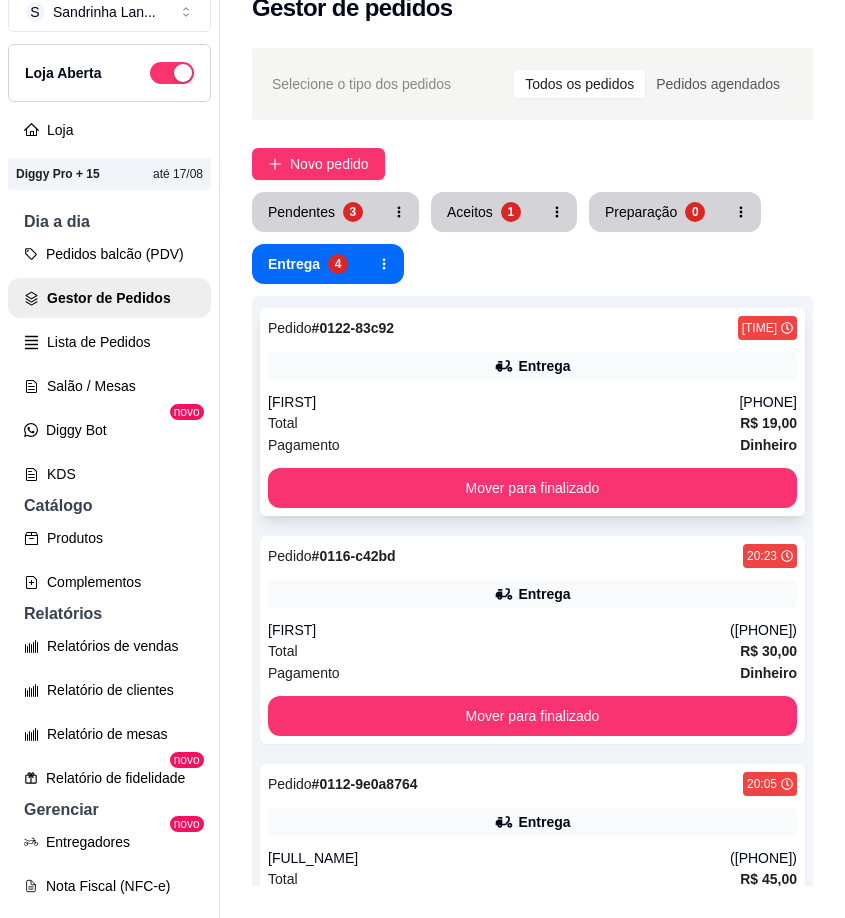 click on "Entrega" at bounding box center (532, 366) 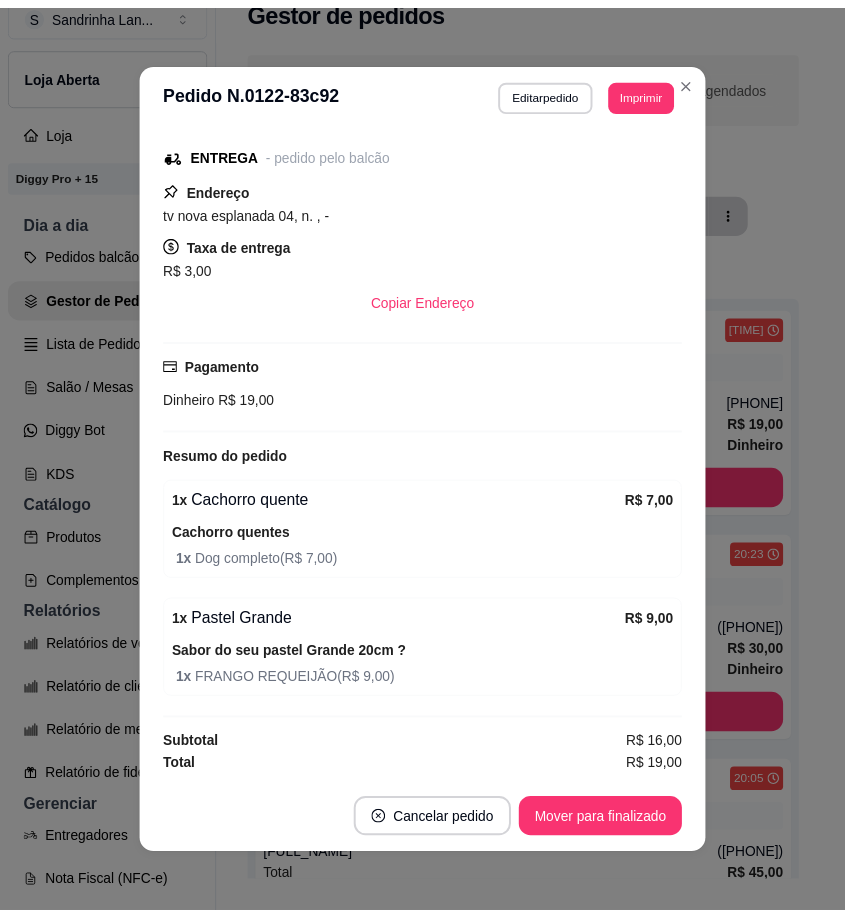 scroll, scrollTop: 0, scrollLeft: 0, axis: both 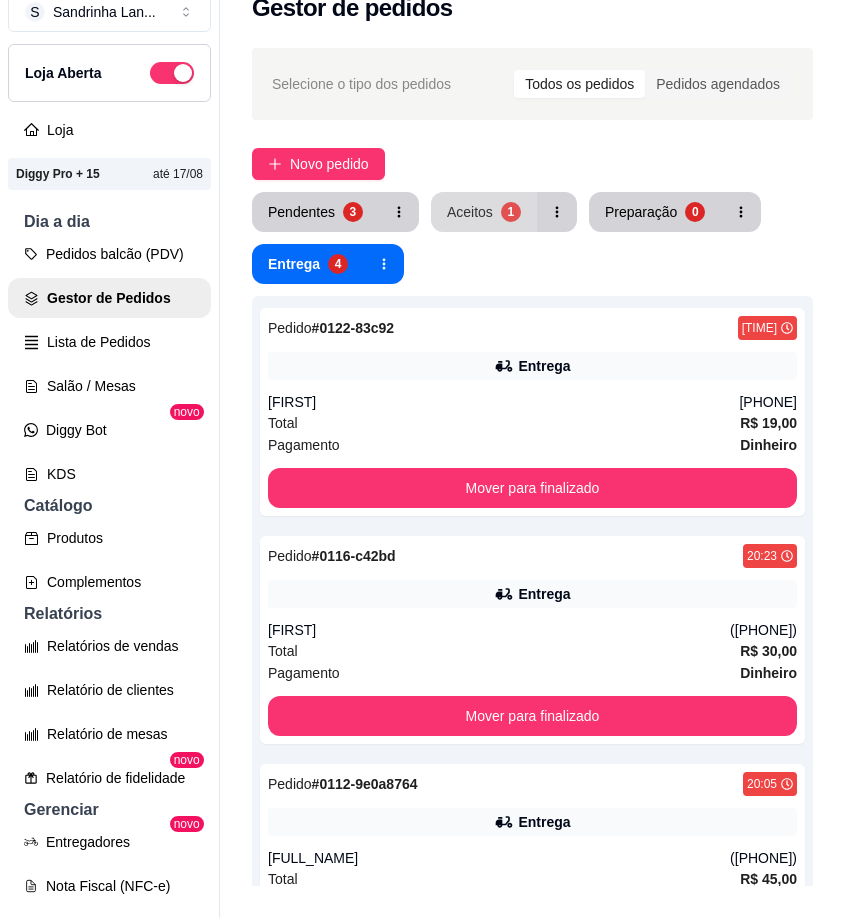 click on "Aceitos 1" at bounding box center (484, 212) 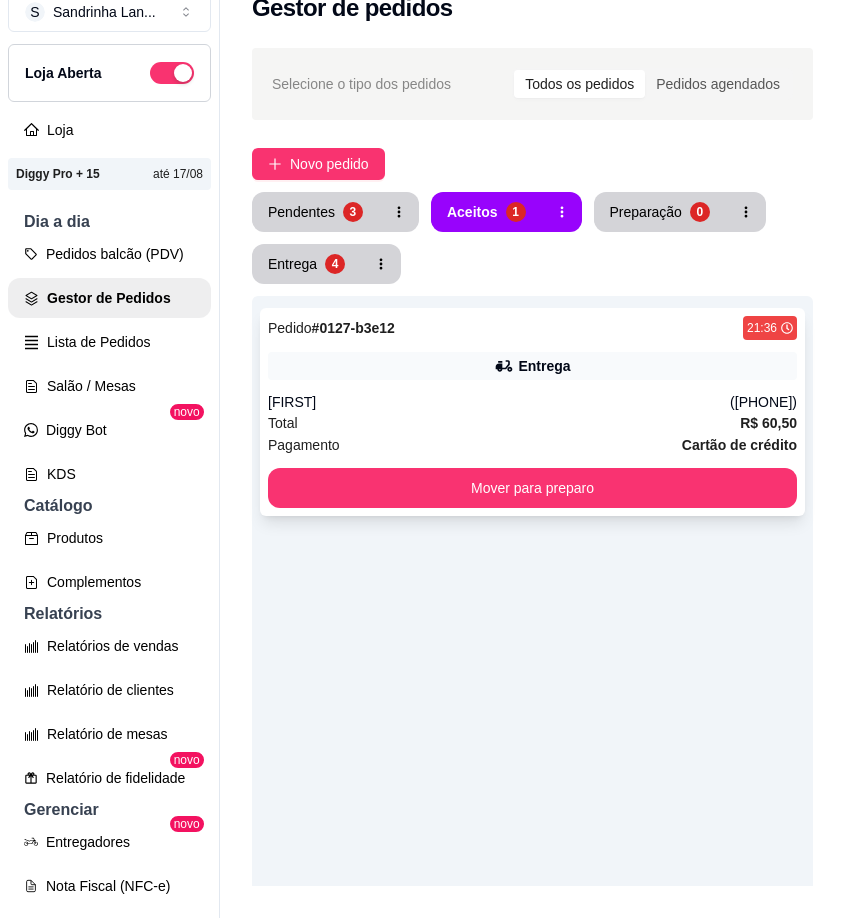 click on "[FIRST]" at bounding box center [499, 402] 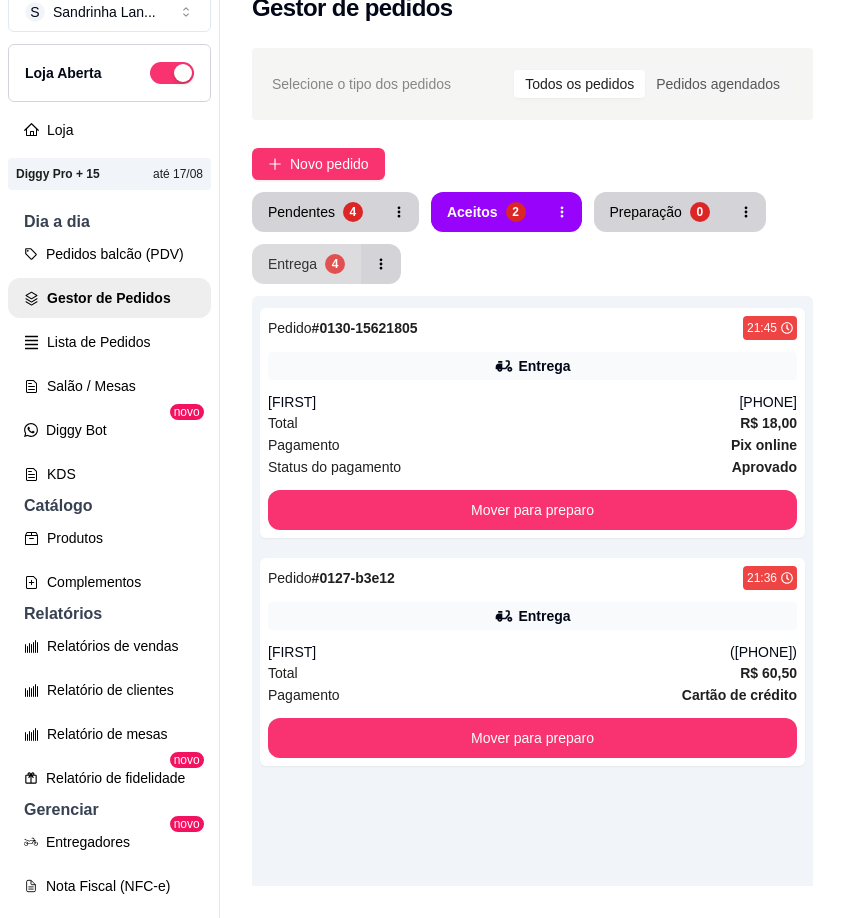 click on "Entrega" at bounding box center (292, 264) 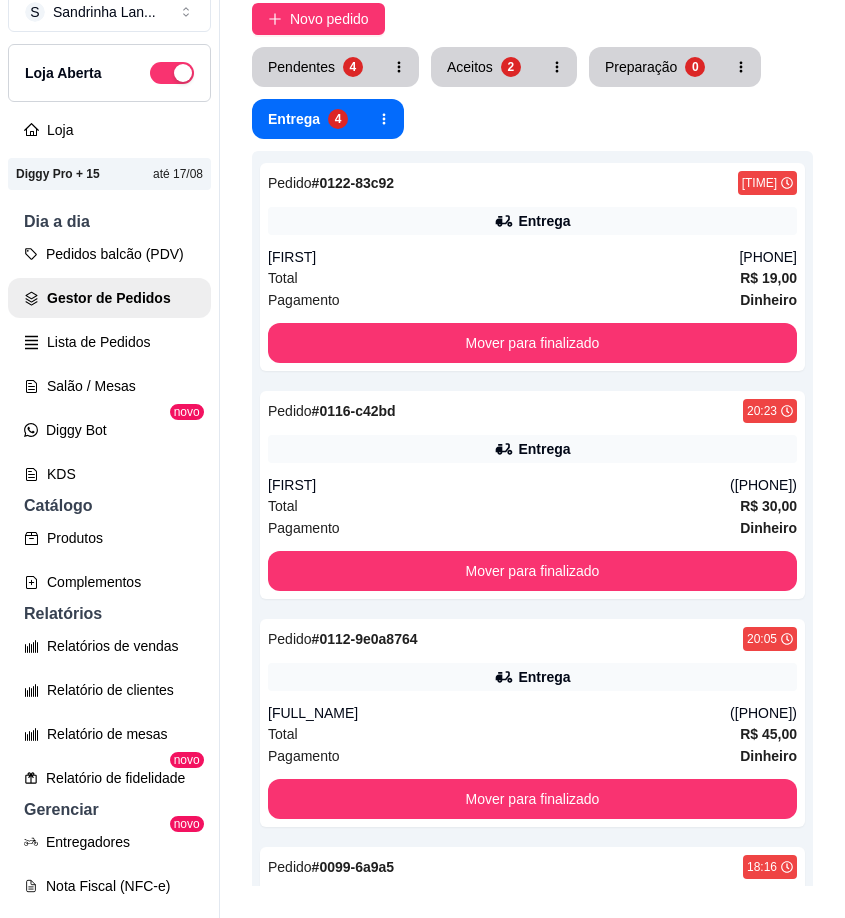 scroll, scrollTop: 137, scrollLeft: 0, axis: vertical 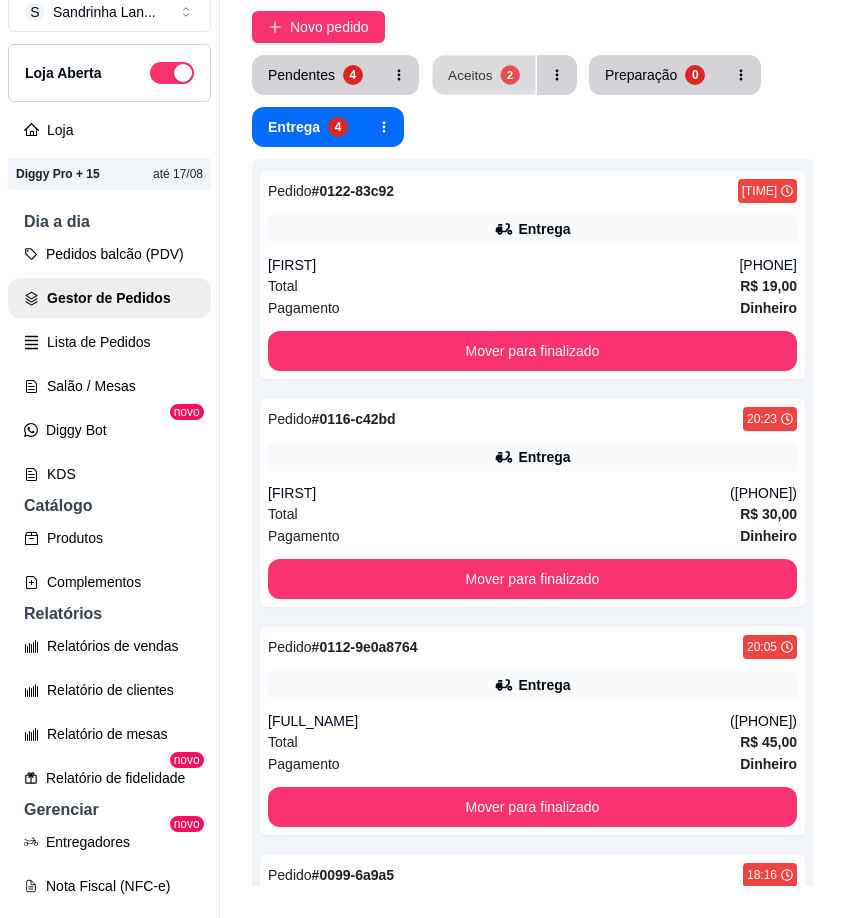 click on "Aceitos 2" at bounding box center (484, 75) 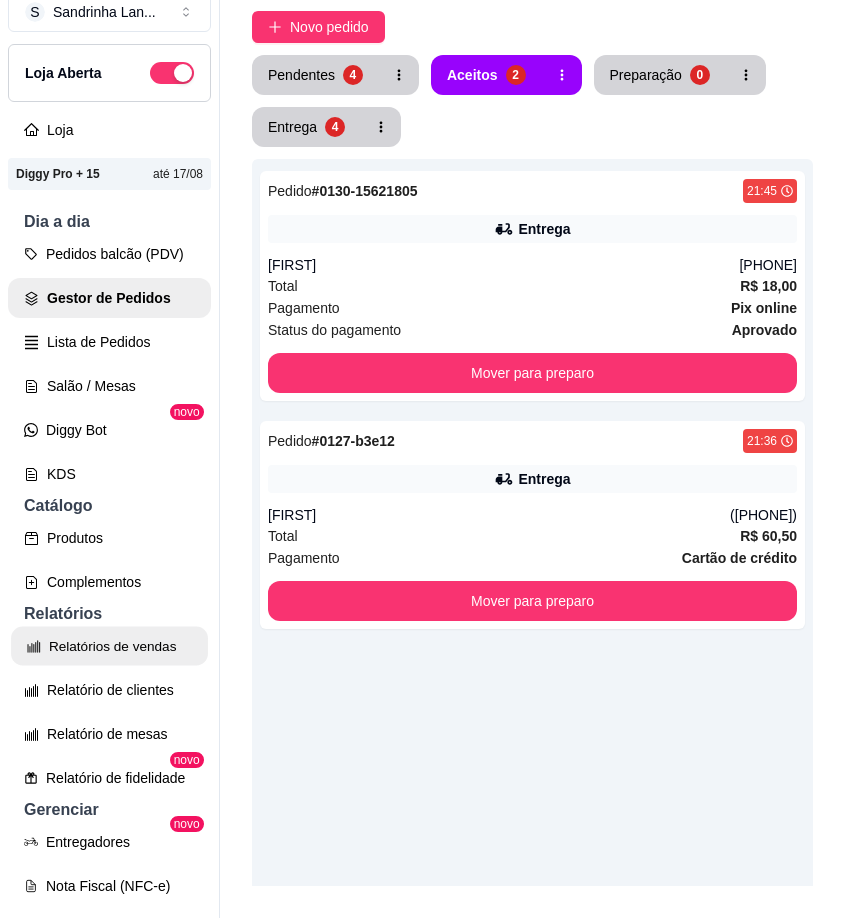 click on "Relatórios de vendas" at bounding box center [109, 646] 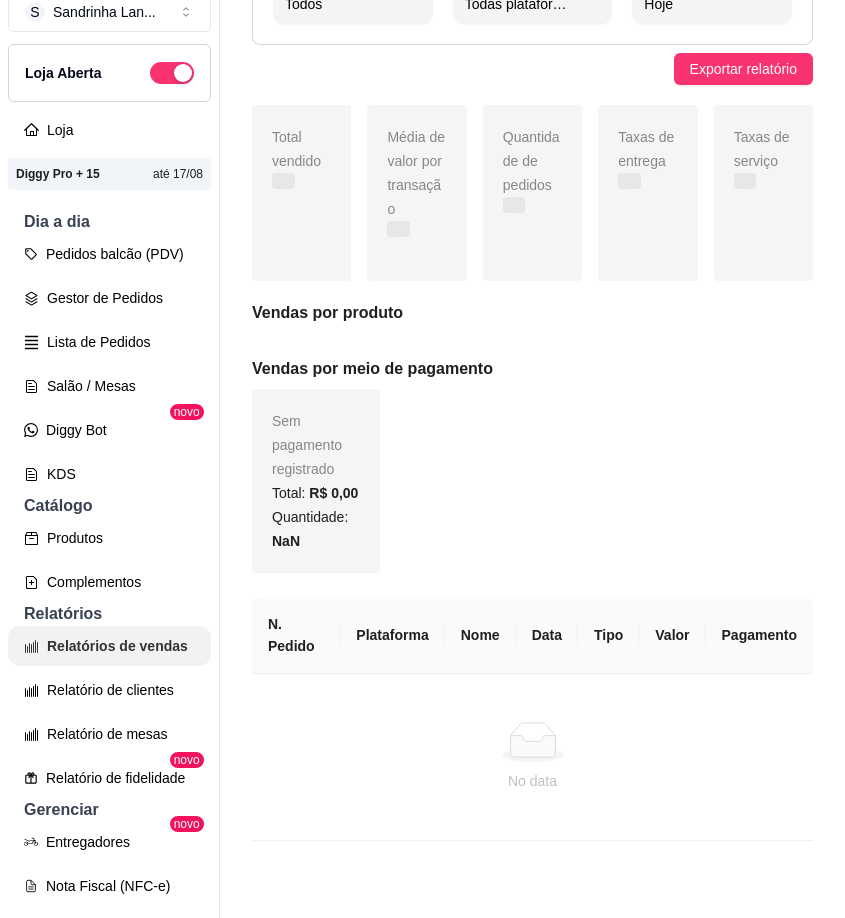 scroll, scrollTop: 0, scrollLeft: 0, axis: both 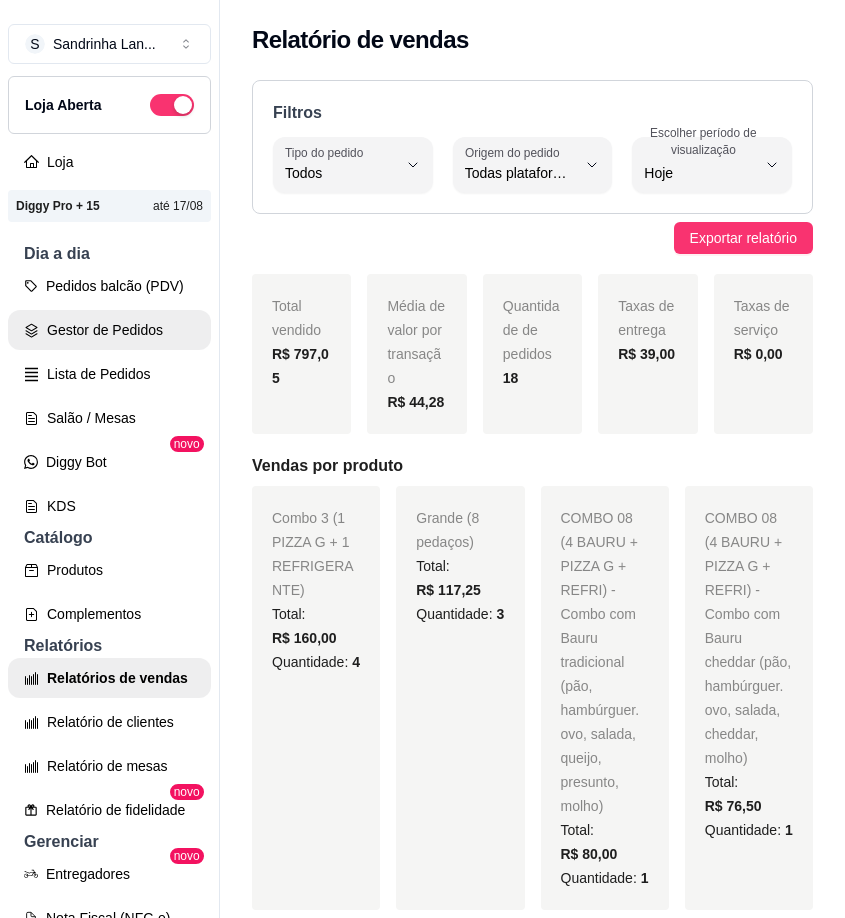 click on "Gestor de Pedidos" at bounding box center (109, 330) 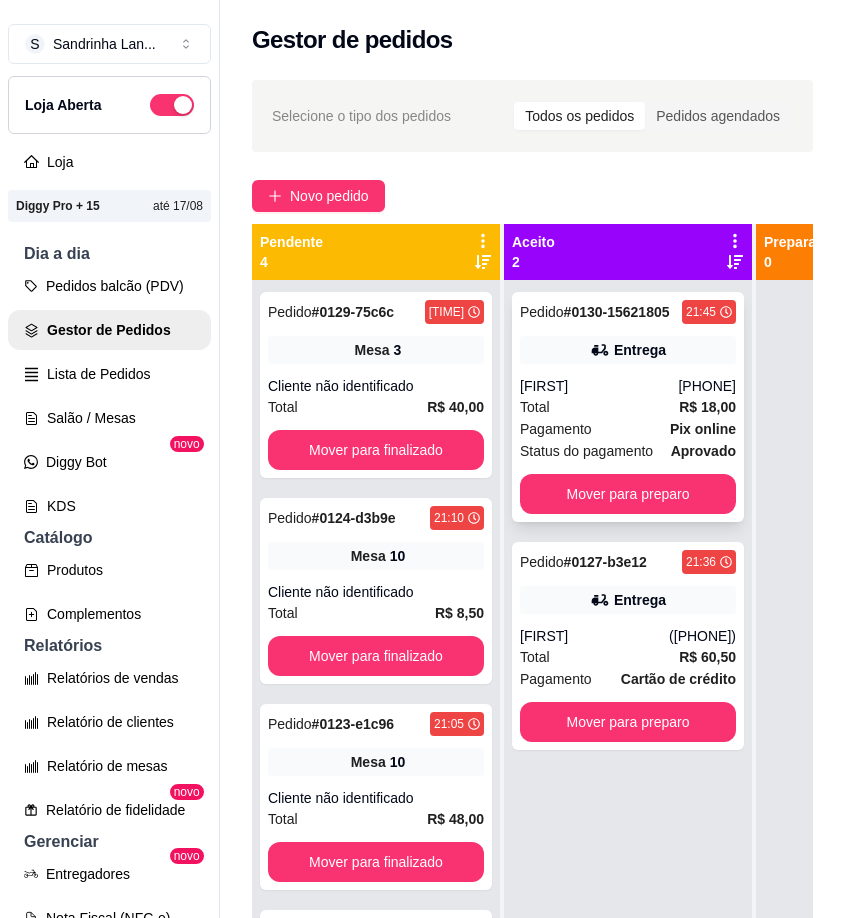 click on "Entrega" at bounding box center [640, 350] 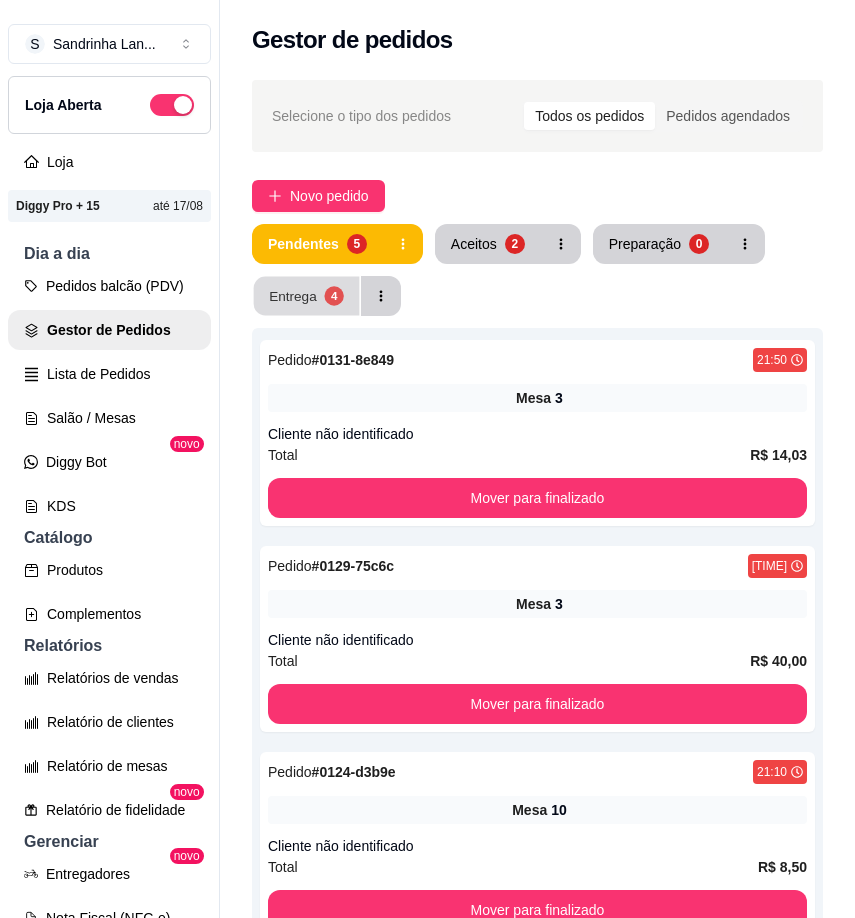 click on "Entrega 4" at bounding box center (307, 296) 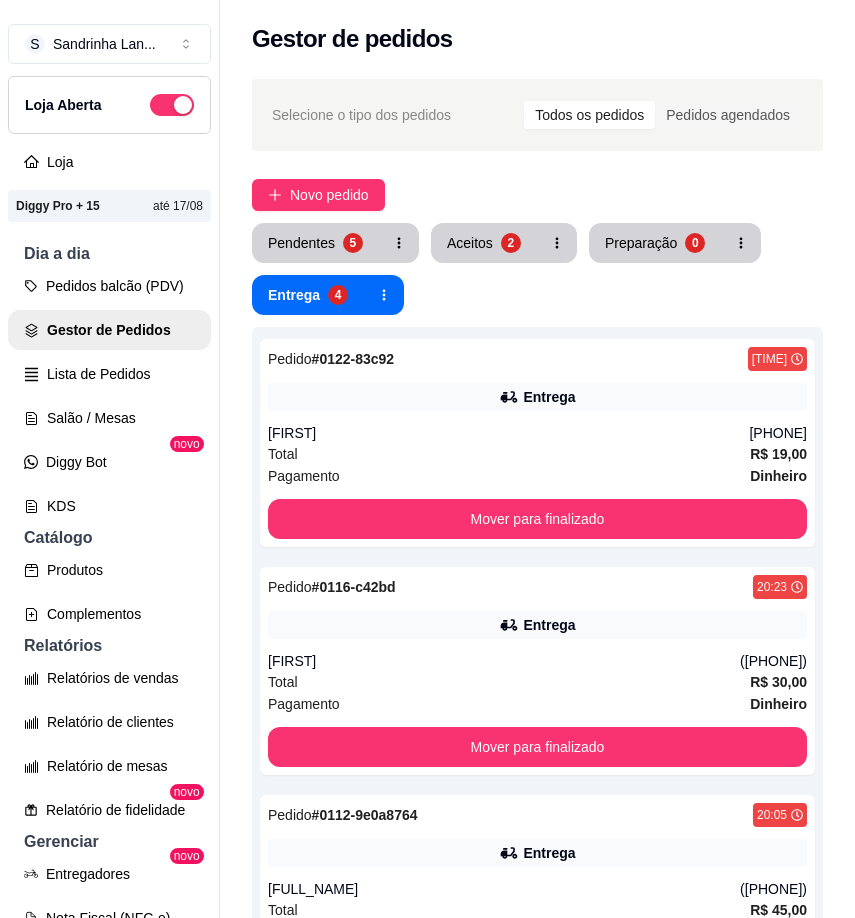 scroll, scrollTop: 0, scrollLeft: 0, axis: both 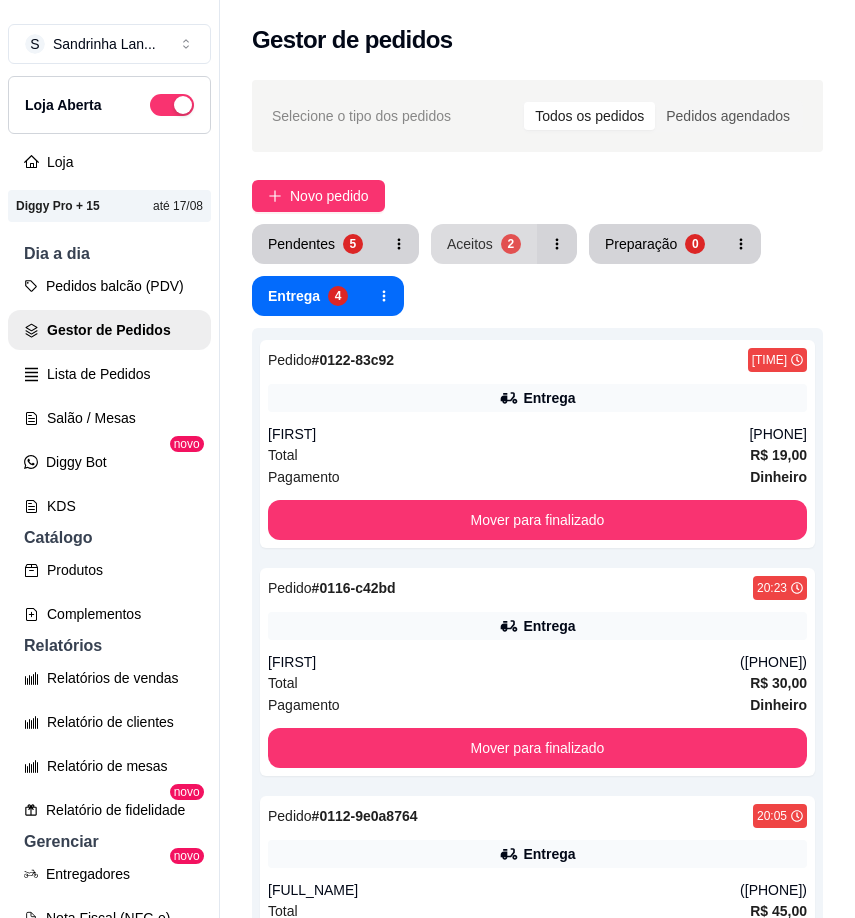 click on "Aceitos" at bounding box center (470, 244) 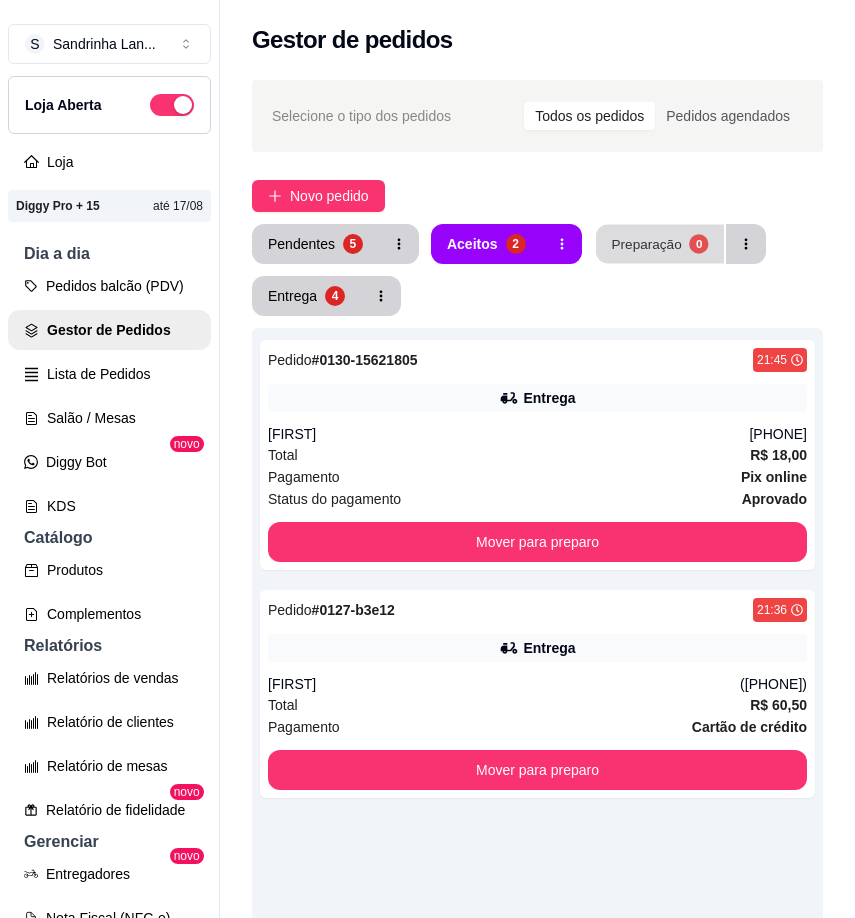 click on "Preparação" at bounding box center [646, 243] 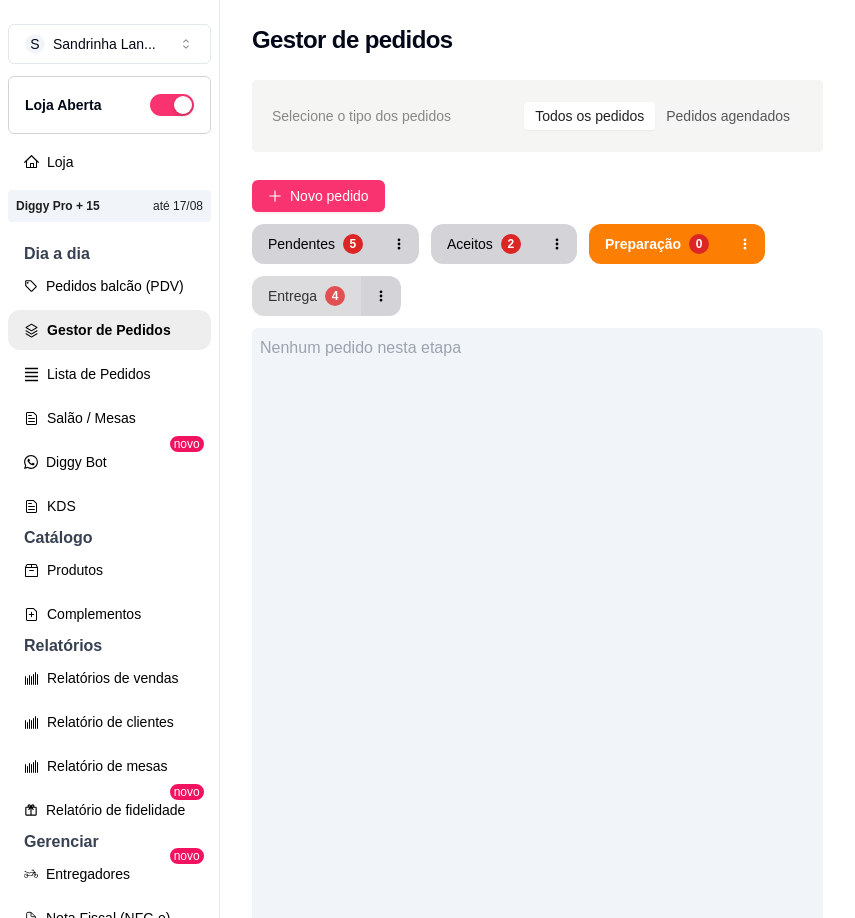 click on "Entrega" at bounding box center (292, 296) 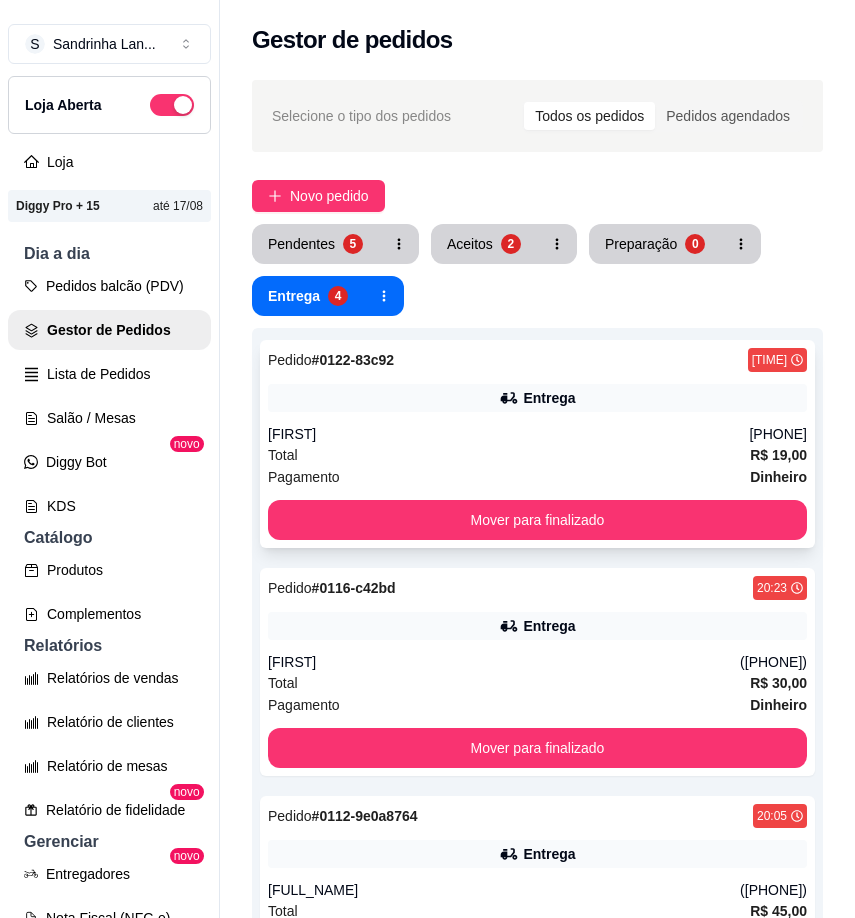 click on "Entrega" at bounding box center (537, 398) 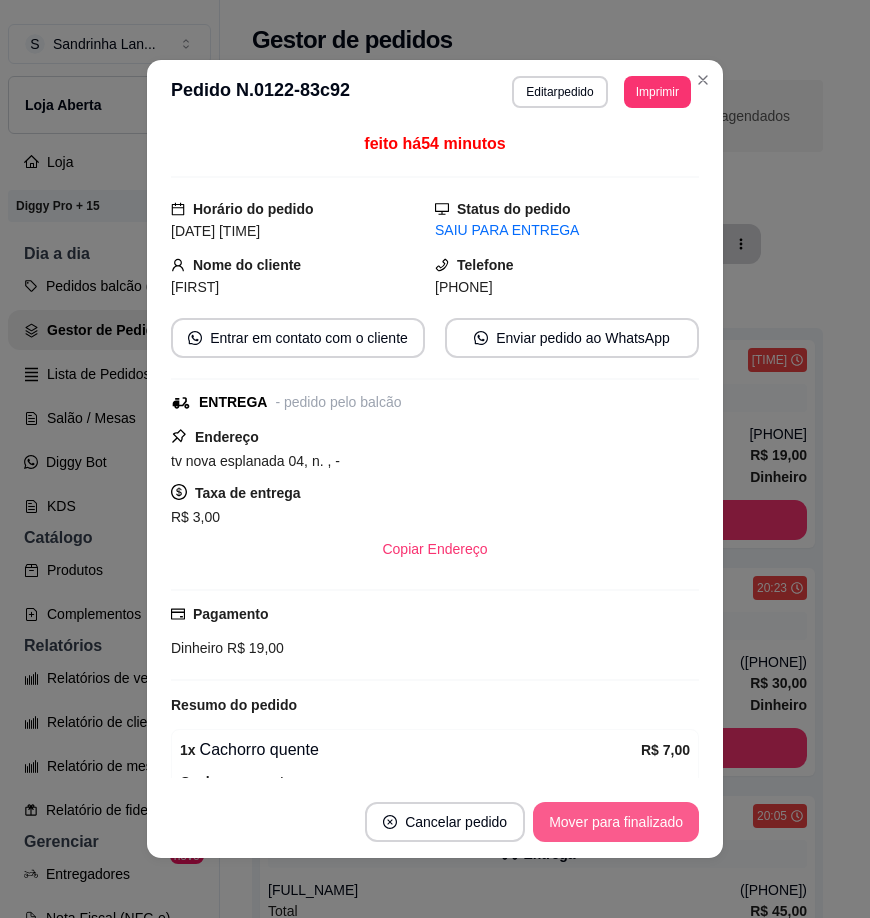 click on "Mover para finalizado" at bounding box center [616, 822] 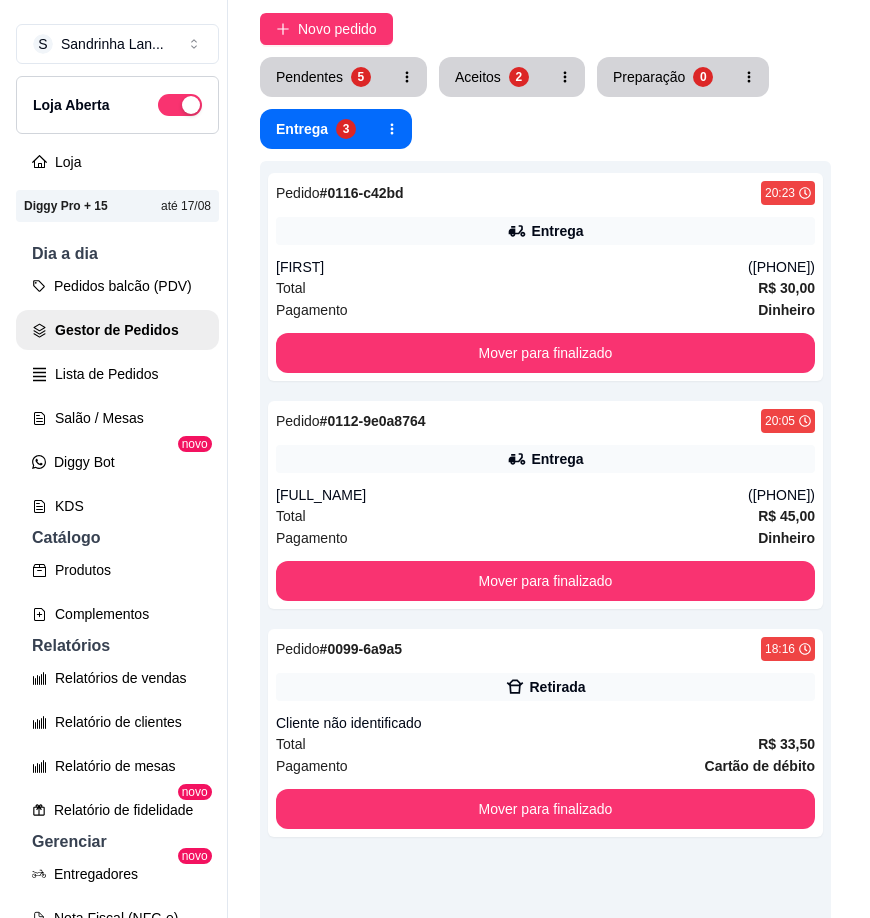 scroll, scrollTop: 100, scrollLeft: 0, axis: vertical 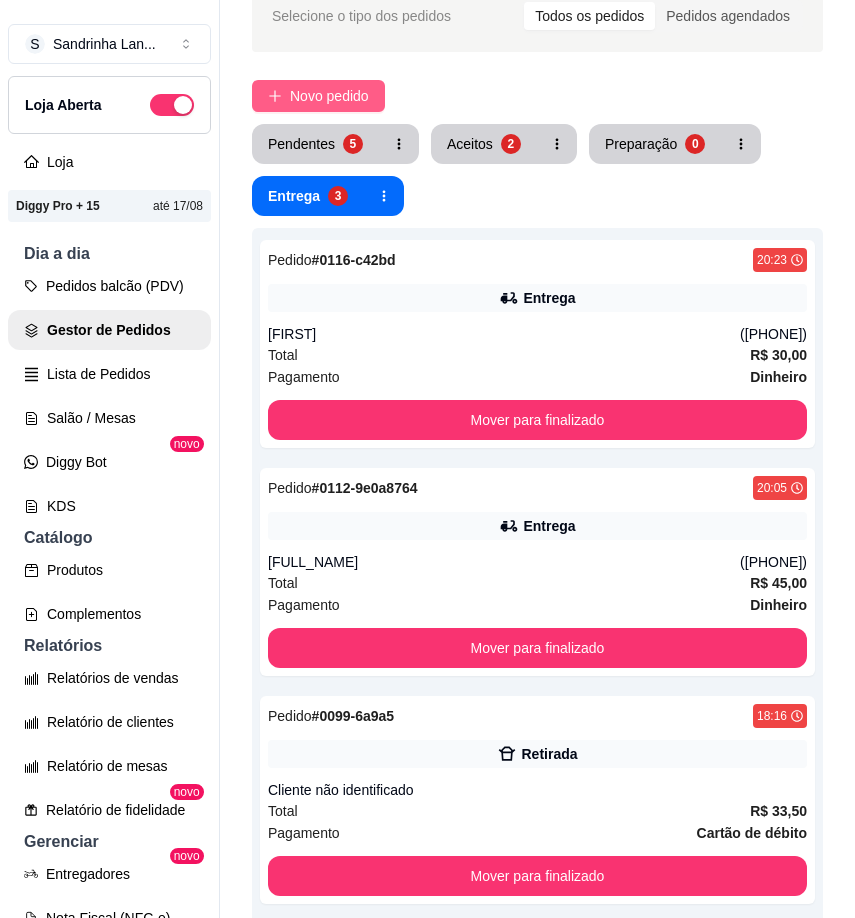 click on "Novo pedido" at bounding box center [329, 96] 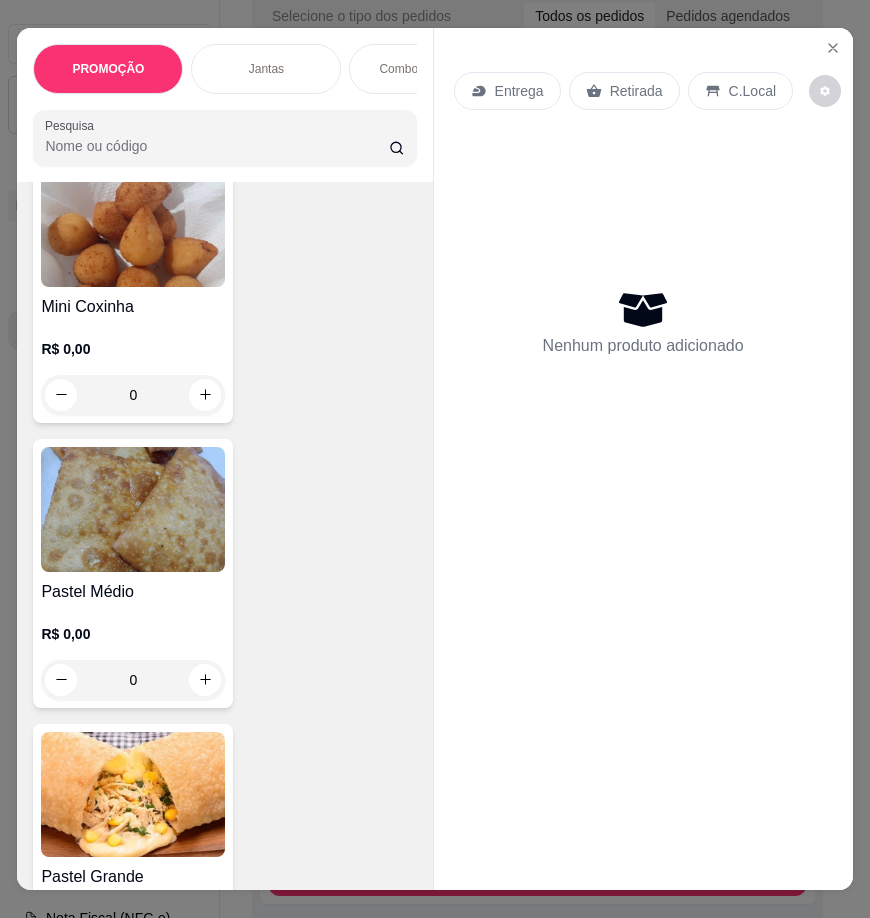 scroll, scrollTop: 9300, scrollLeft: 0, axis: vertical 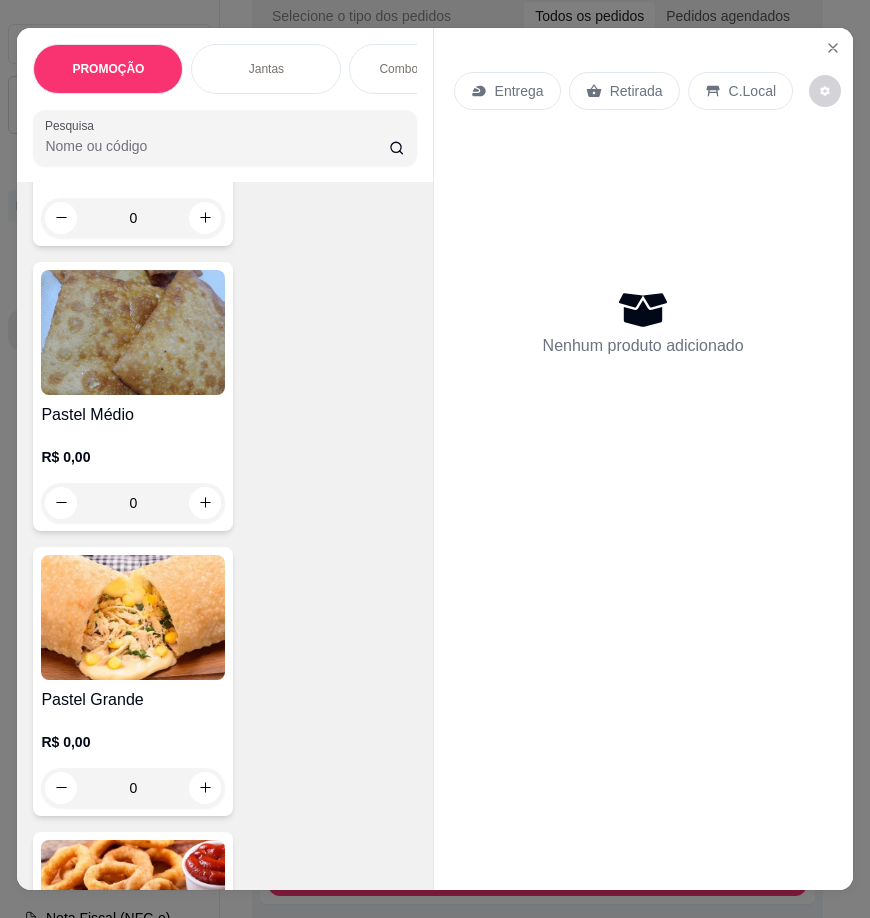 click at bounding box center (133, 617) 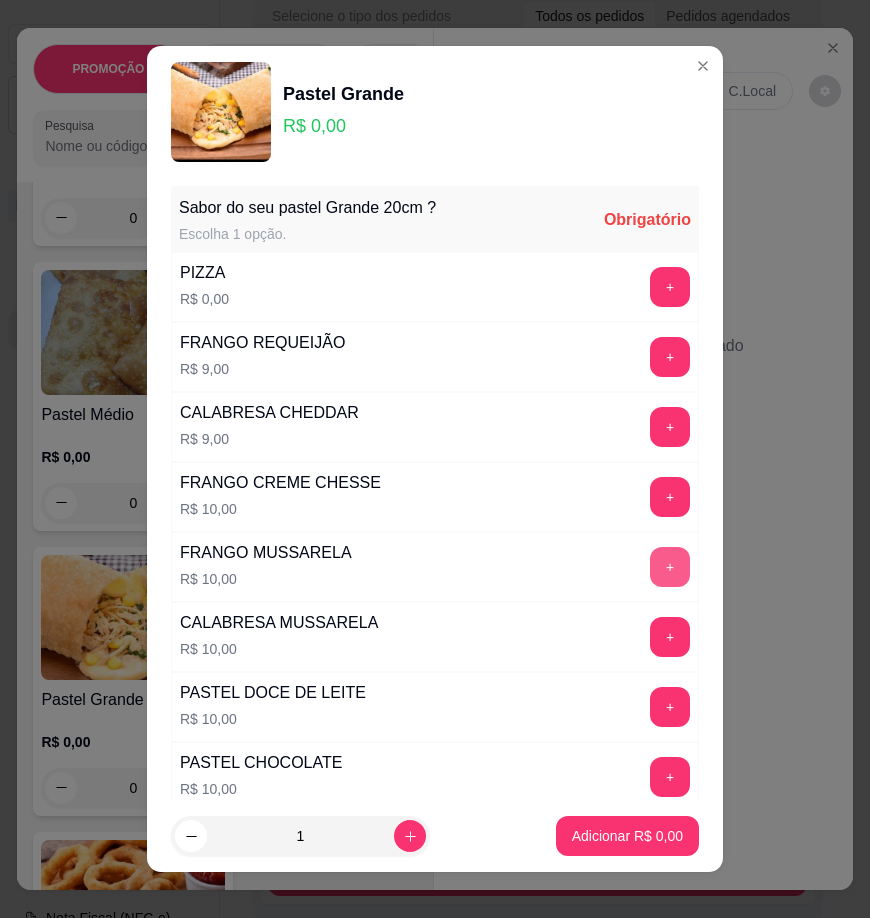 click on "+" at bounding box center (670, 567) 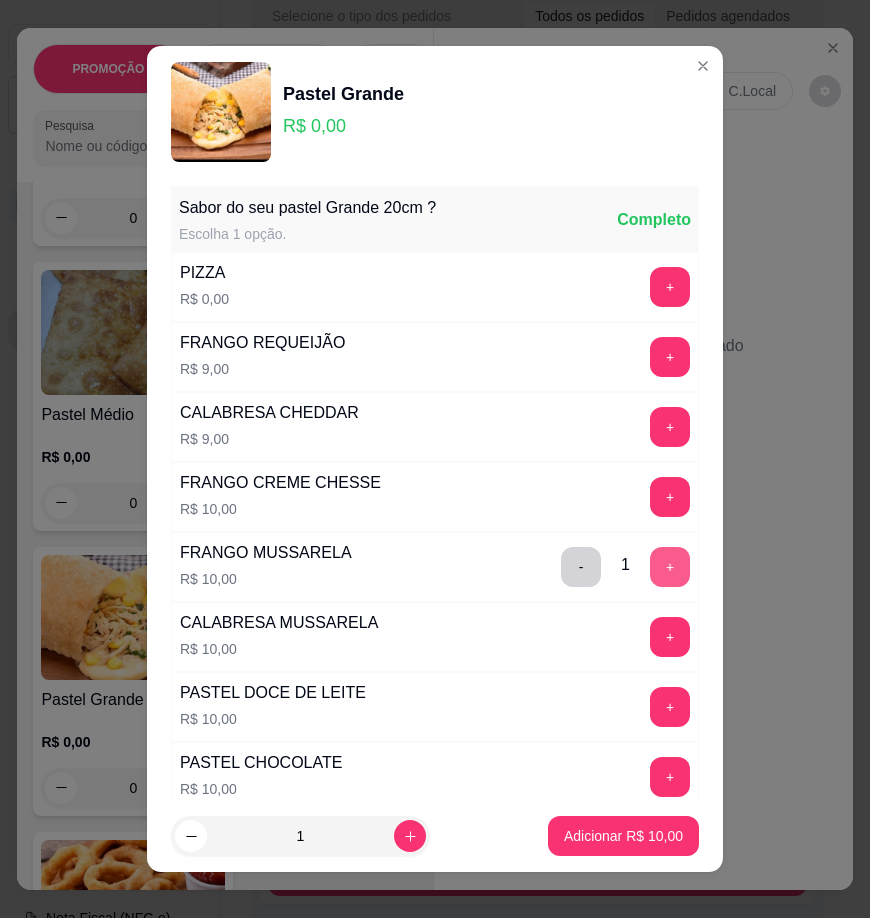 click on "+" at bounding box center [670, 567] 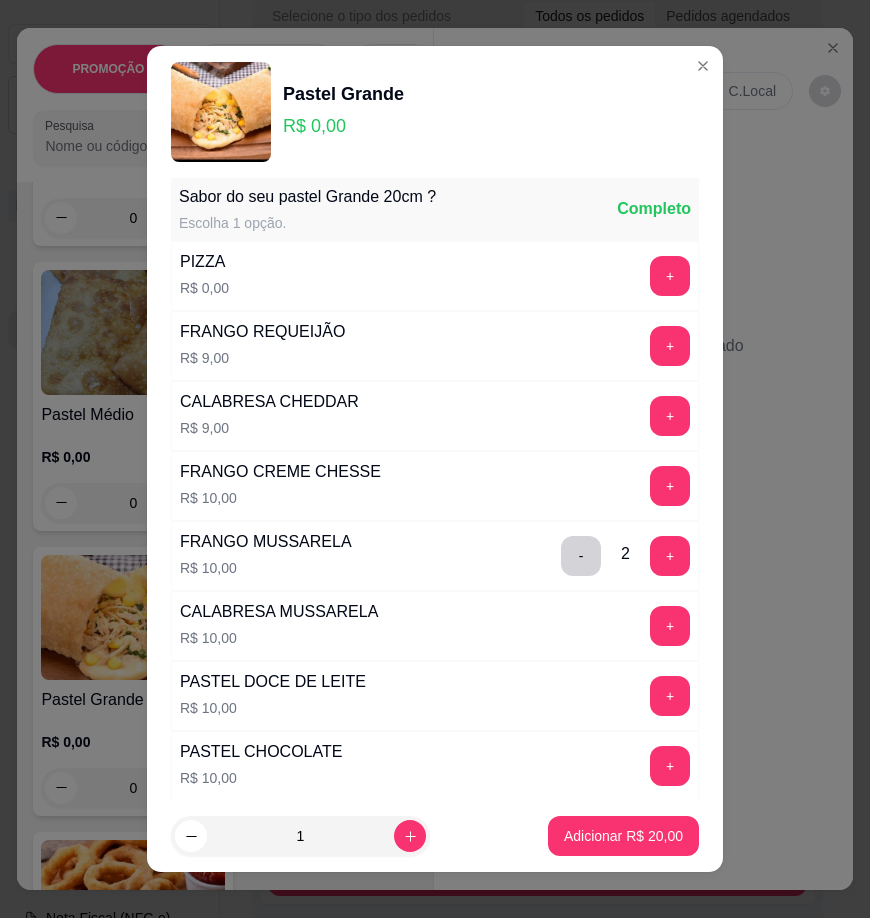 scroll, scrollTop: 0, scrollLeft: 0, axis: both 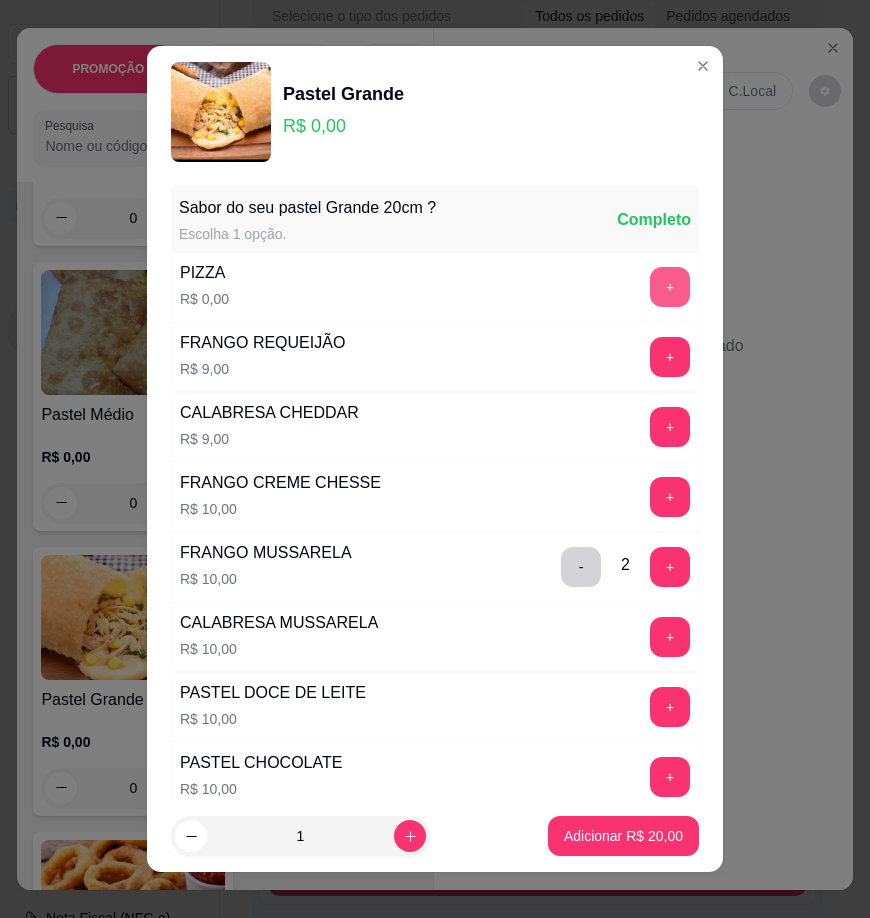 click on "+" at bounding box center [670, 287] 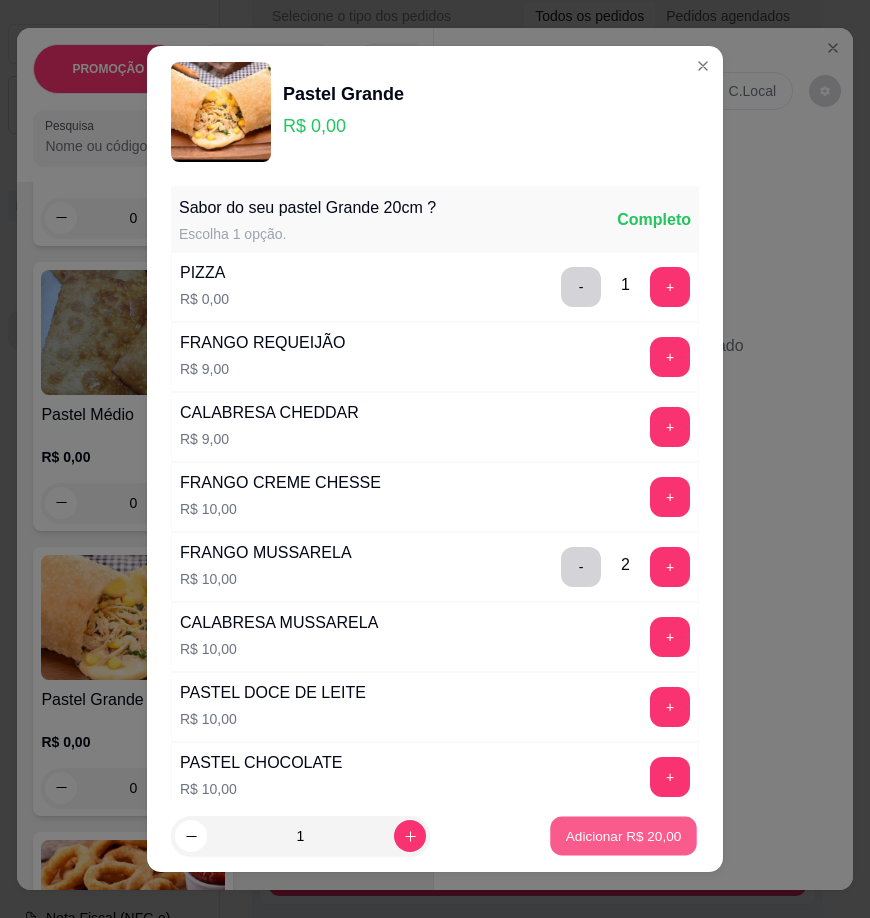 click on "Adicionar   R$ 20,00" at bounding box center (624, 835) 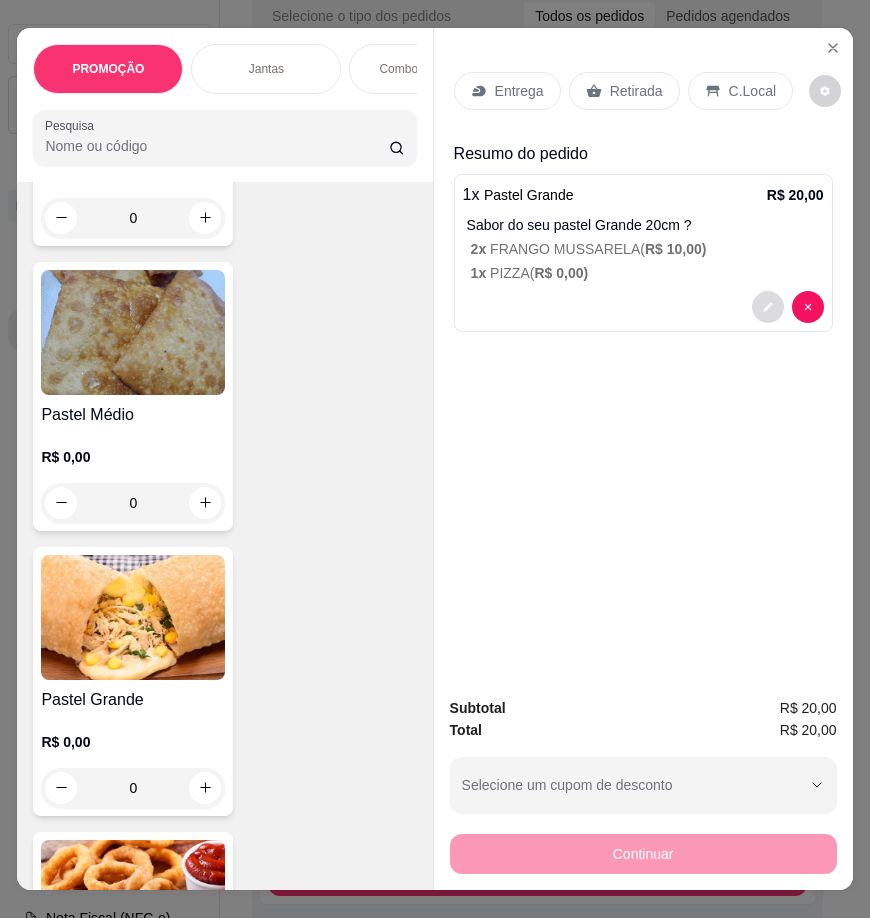 click 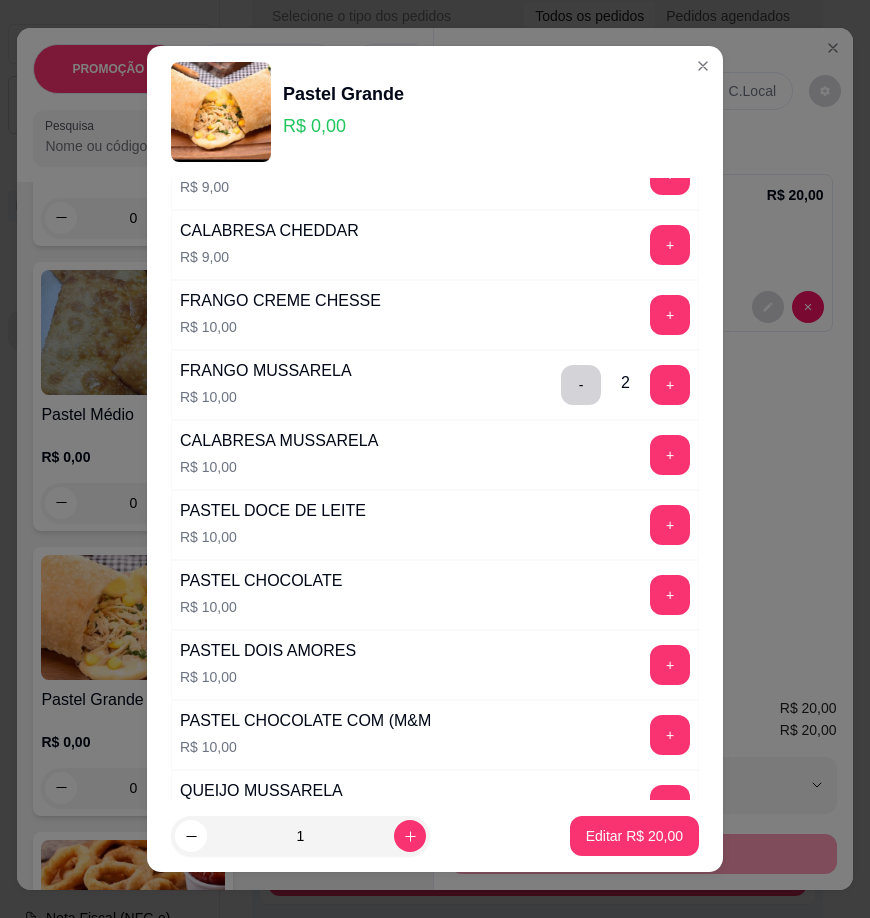 scroll, scrollTop: 0, scrollLeft: 0, axis: both 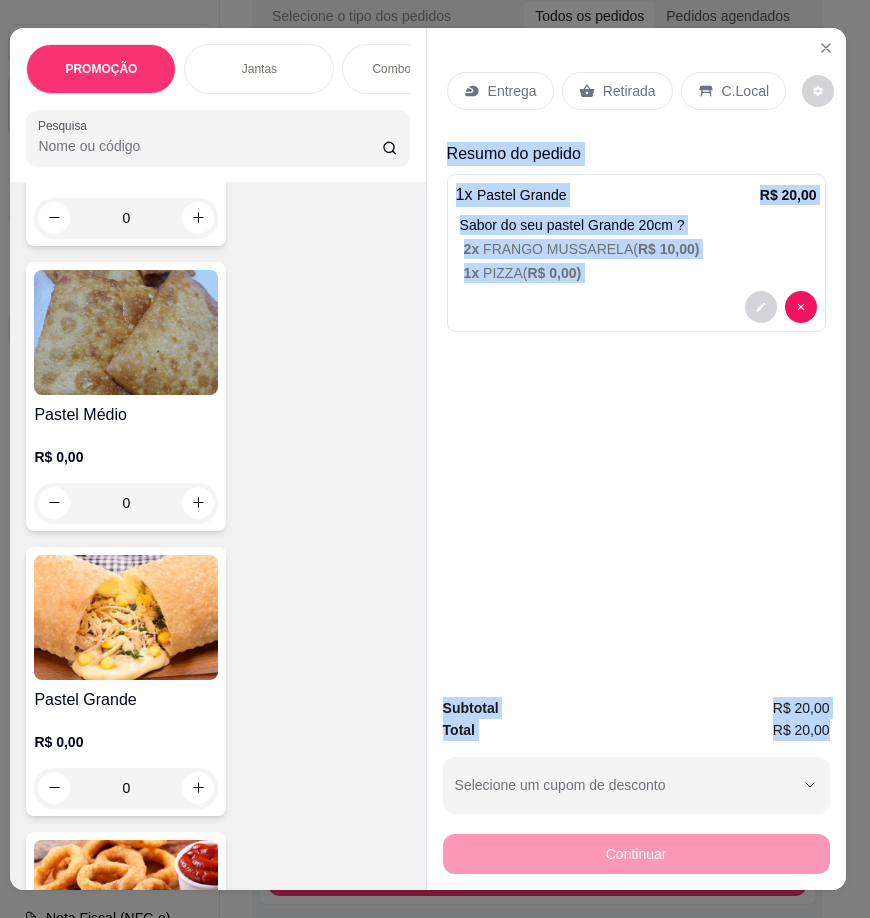drag, startPoint x: 445, startPoint y: 147, endPoint x: 830, endPoint y: 719, distance: 689.4991 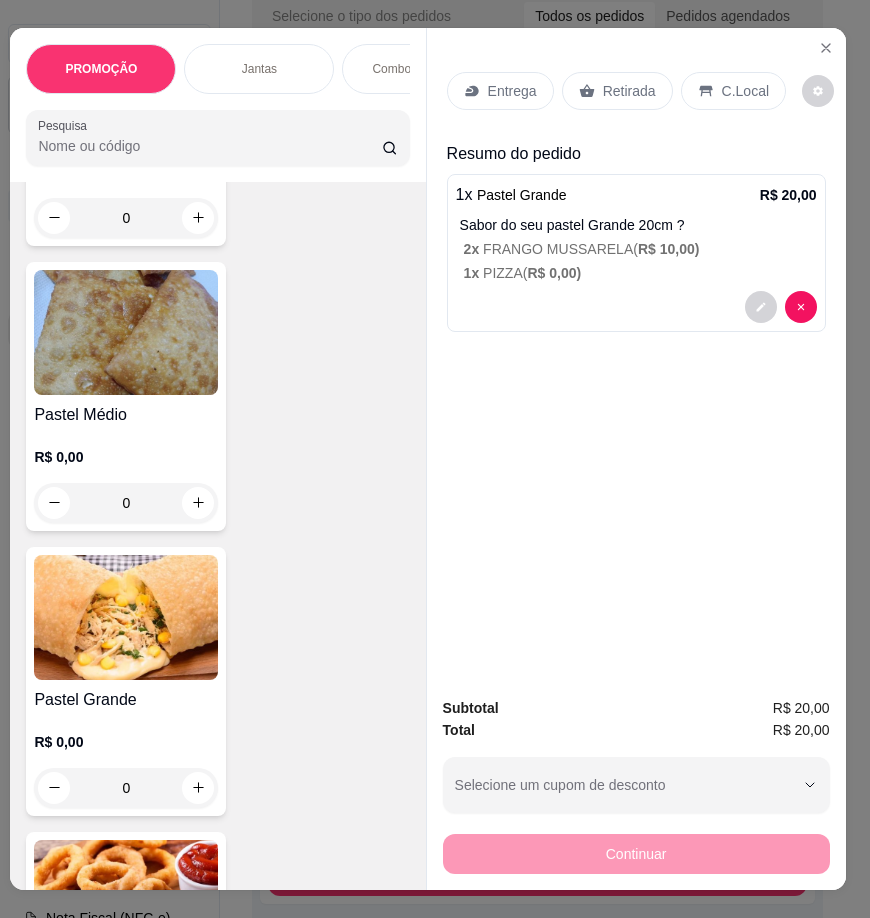 click on "Retirada" at bounding box center (629, 91) 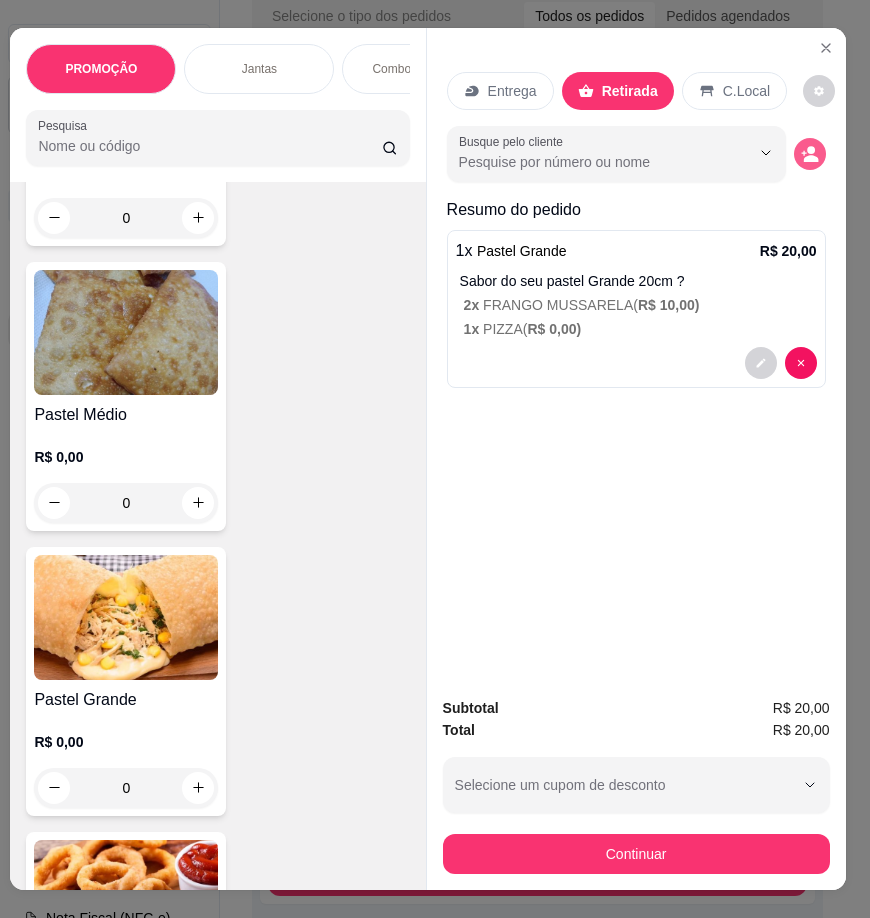 click 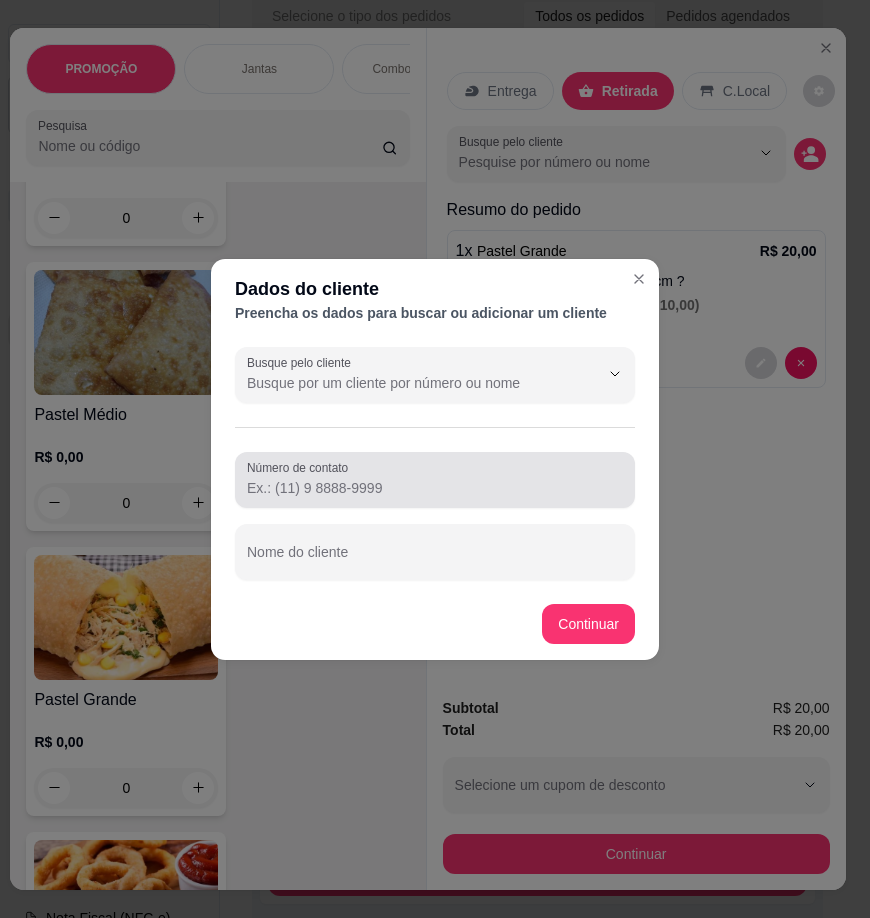 click on "Número de contato" at bounding box center [435, 488] 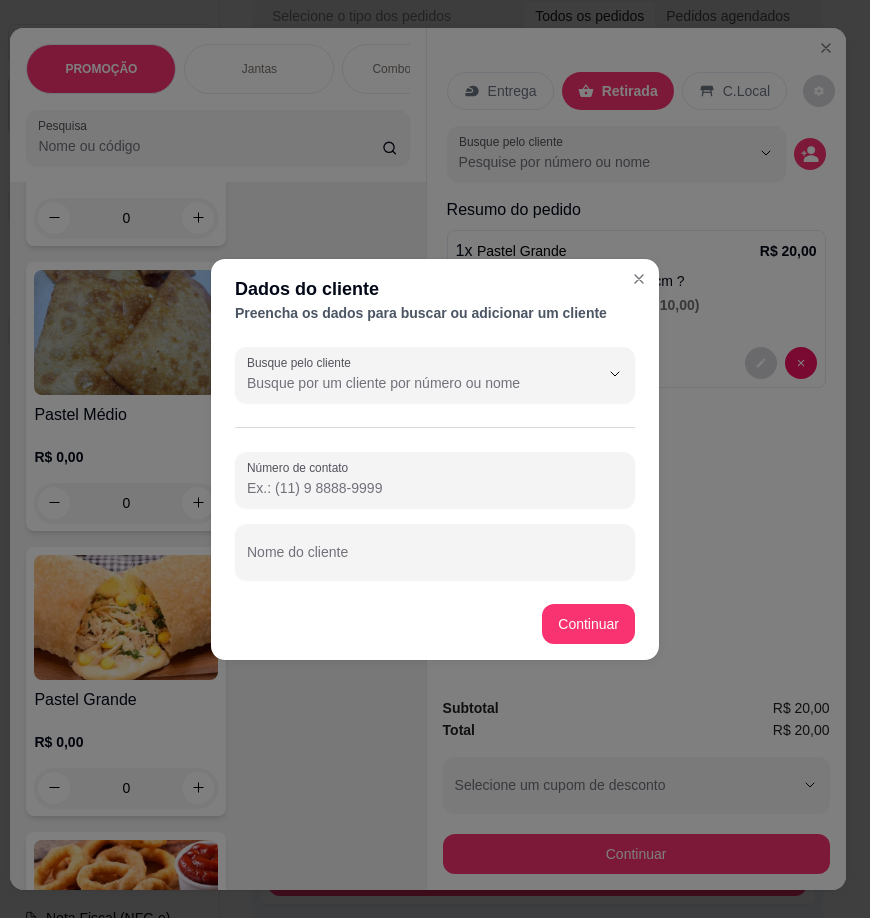 paste on "([PHONE])" 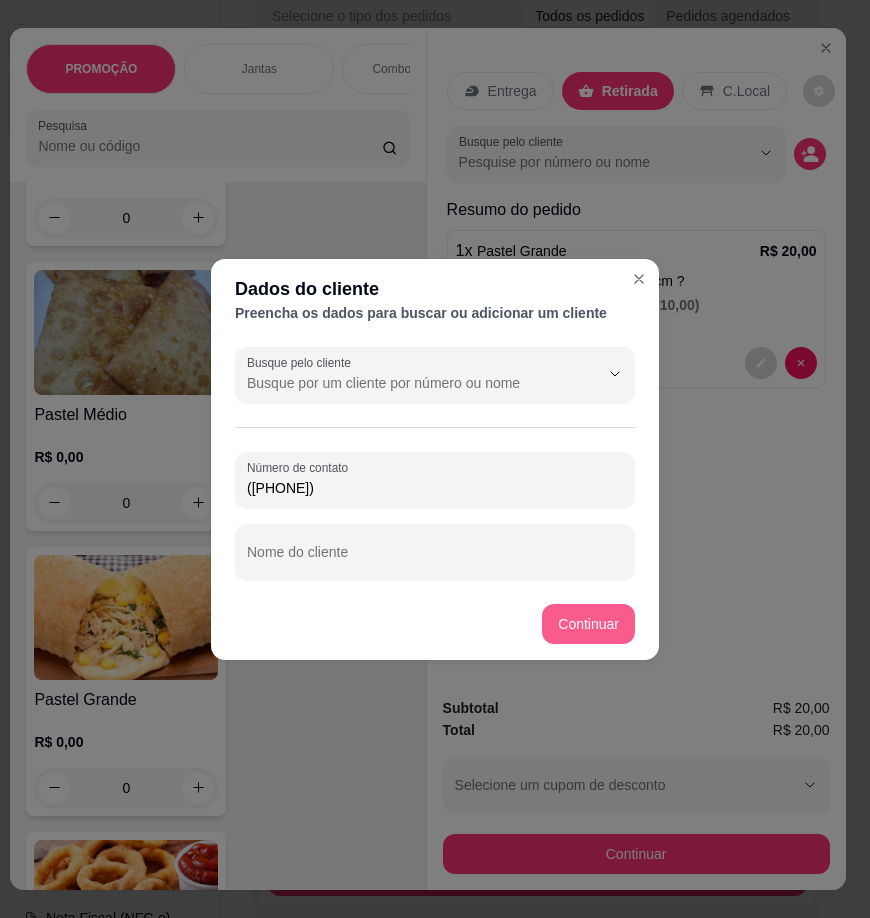 type on "([PHONE])" 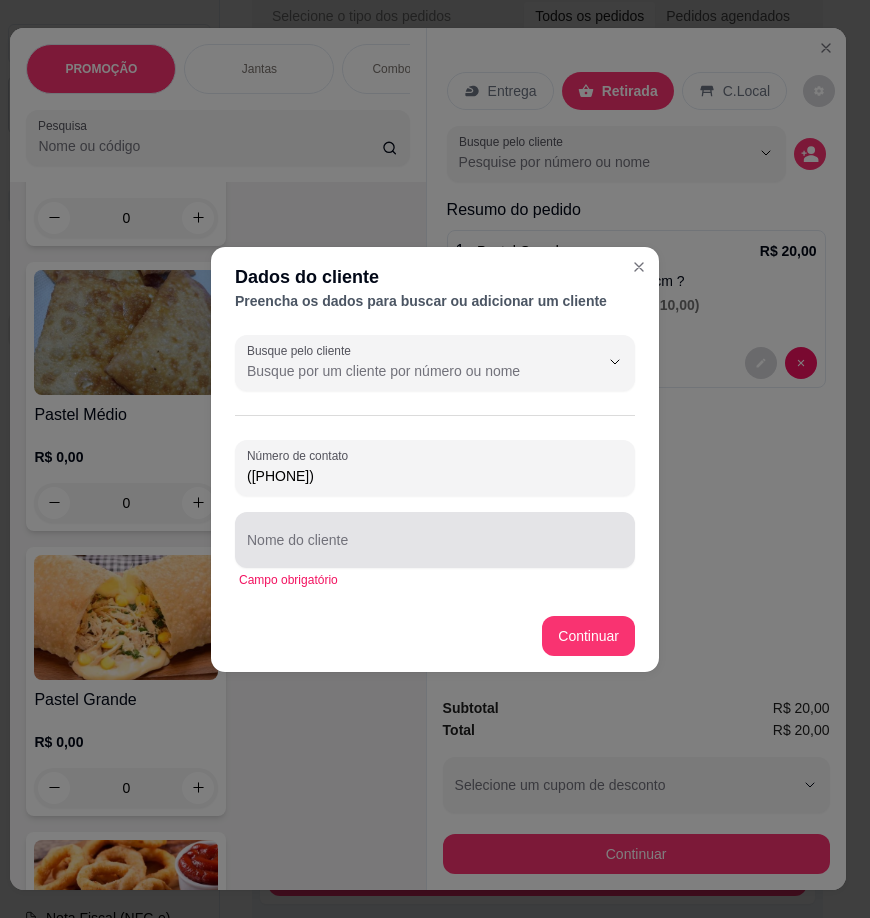 drag, startPoint x: 442, startPoint y: 526, endPoint x: 444, endPoint y: 536, distance: 10.198039 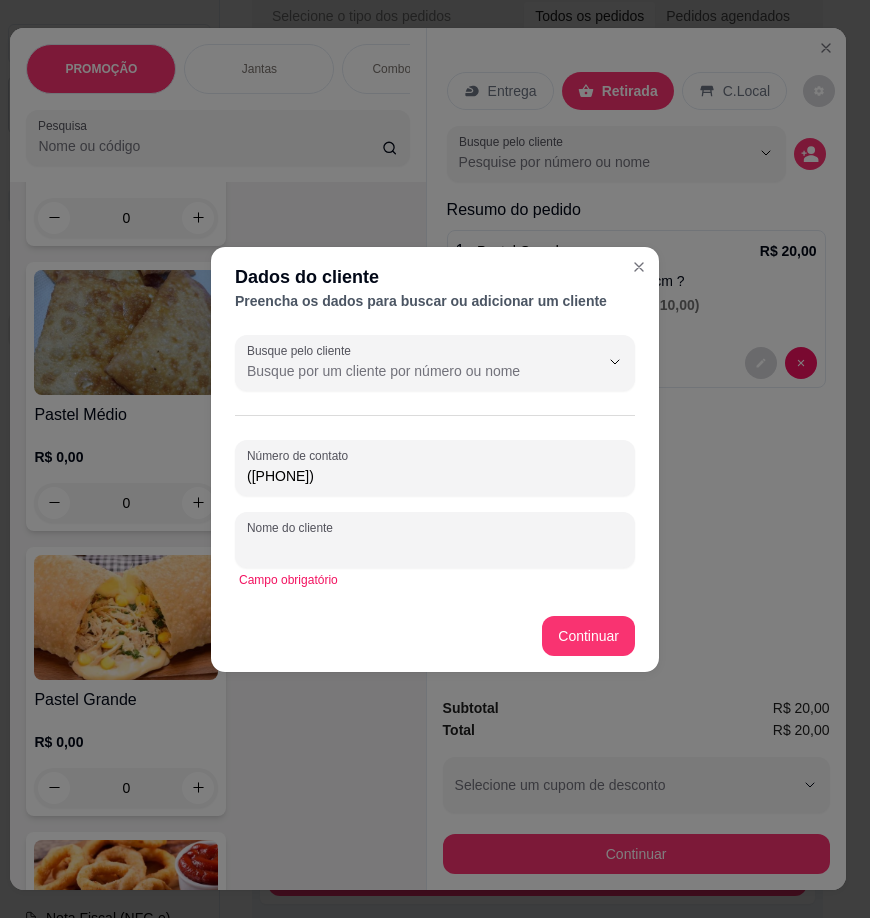 type on "." 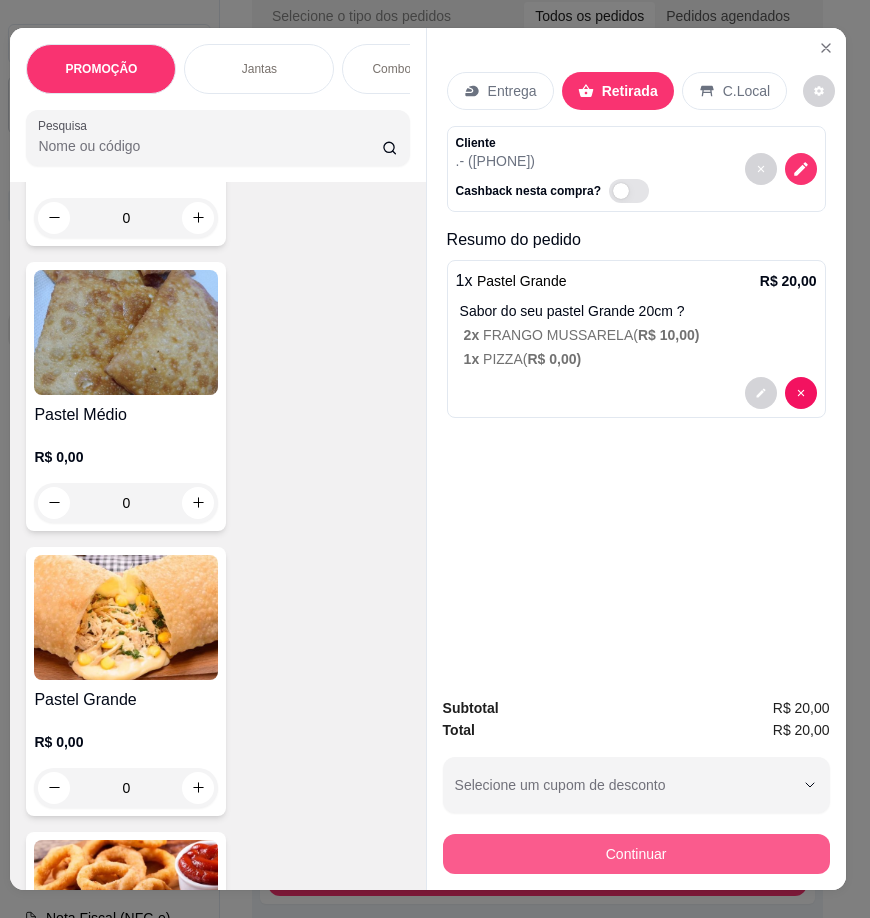 click on "Continuar" at bounding box center [636, 854] 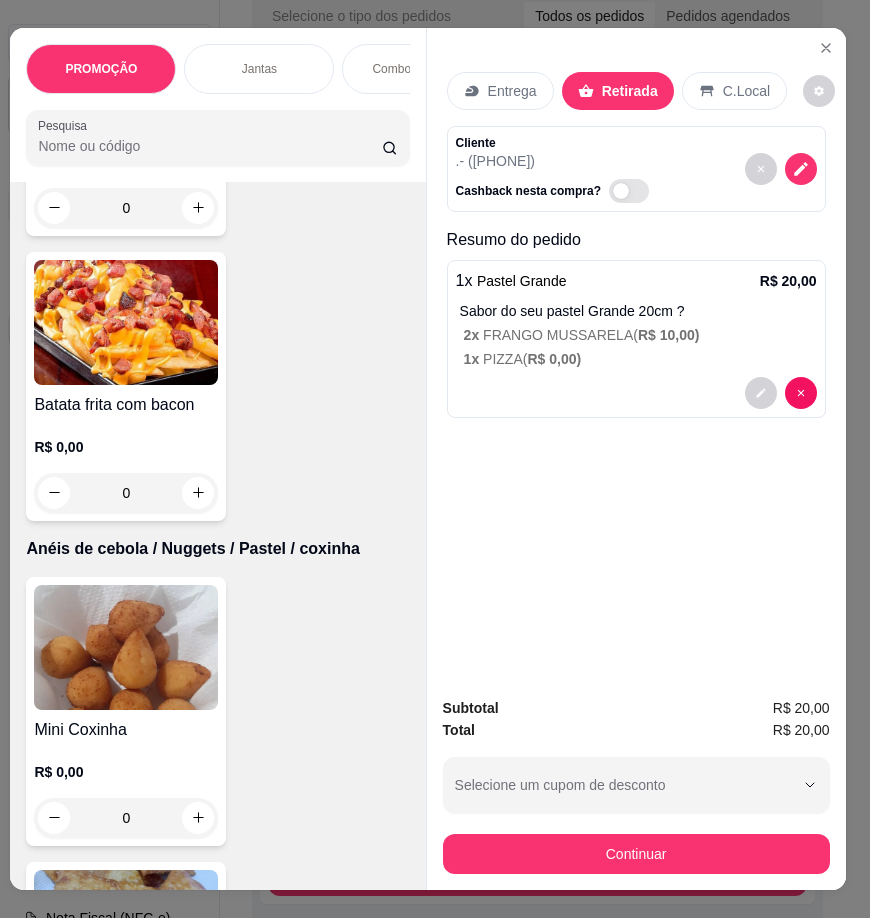 scroll, scrollTop: 8000, scrollLeft: 0, axis: vertical 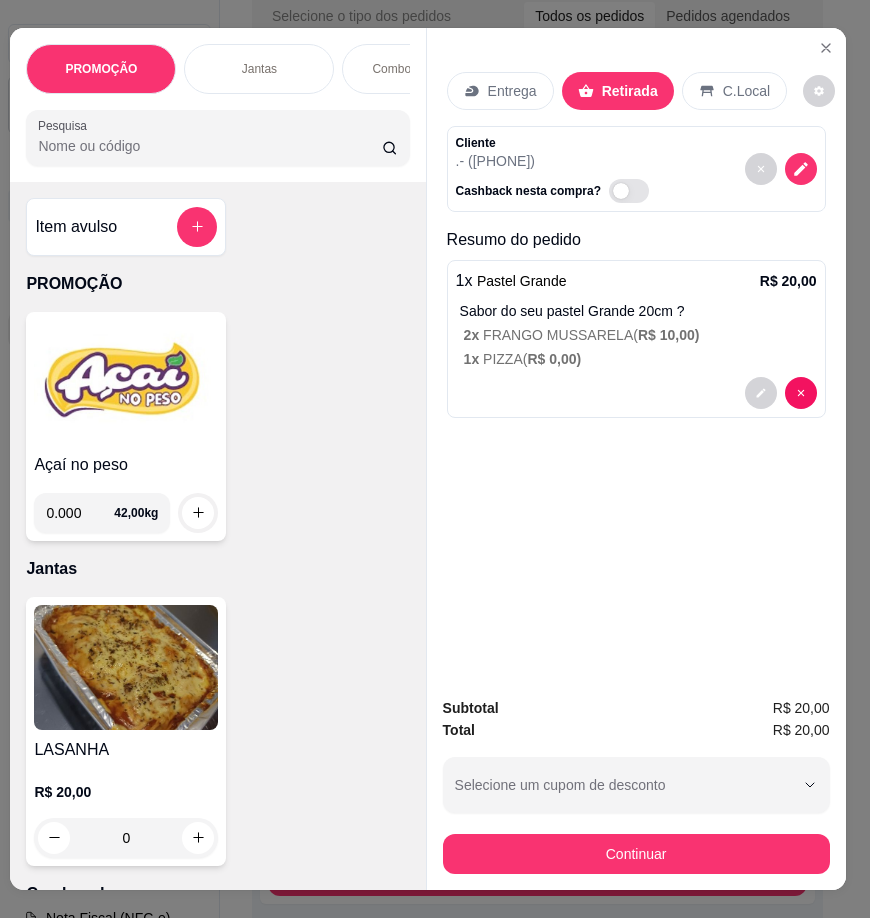 click on "Item avulso" at bounding box center [76, 227] 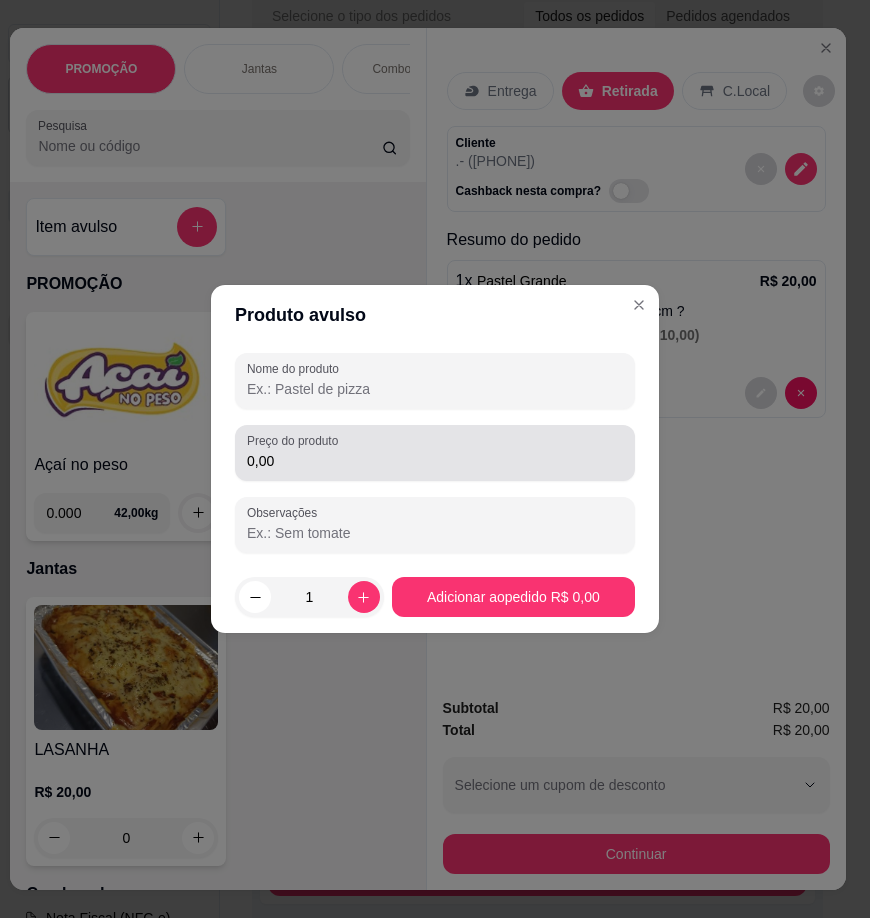 click on "0,00" at bounding box center [435, 461] 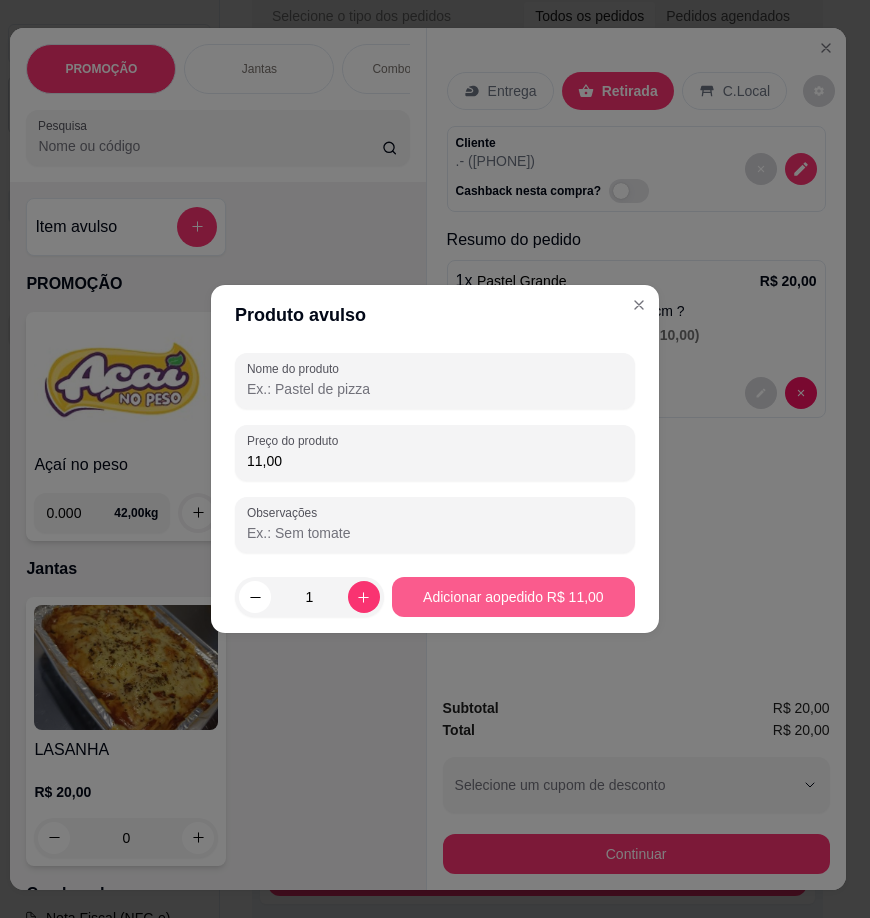 type on "11,00" 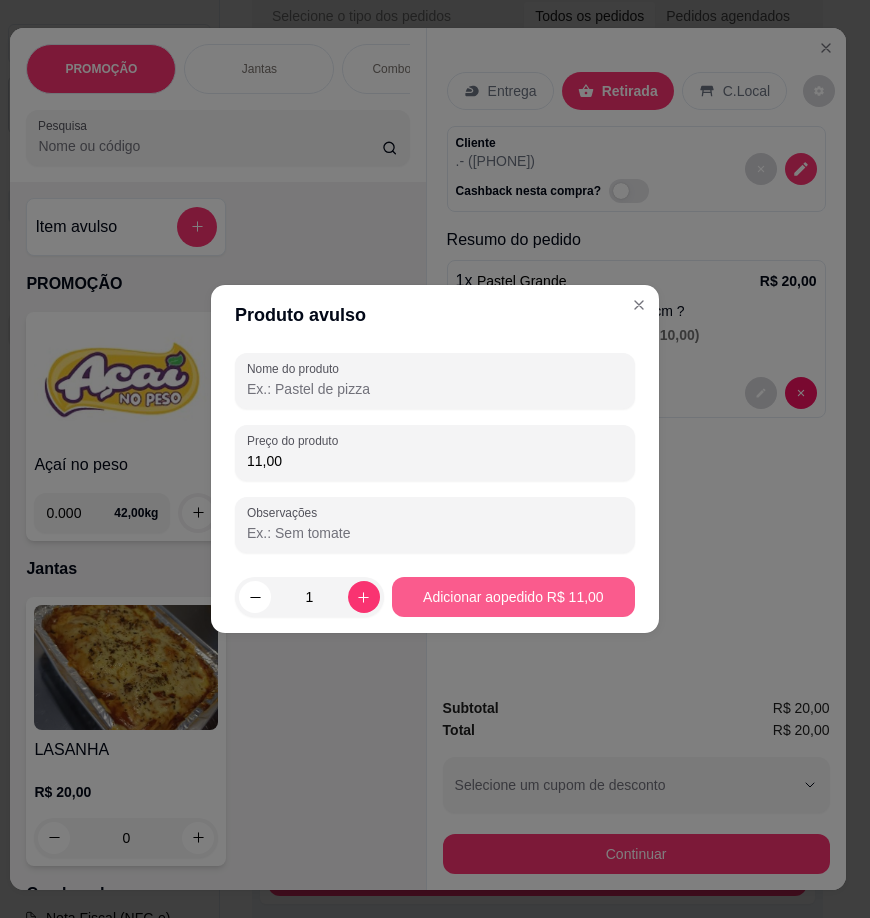 click on "Adicionar ao   pedido   R$ 11,00" at bounding box center (513, 597) 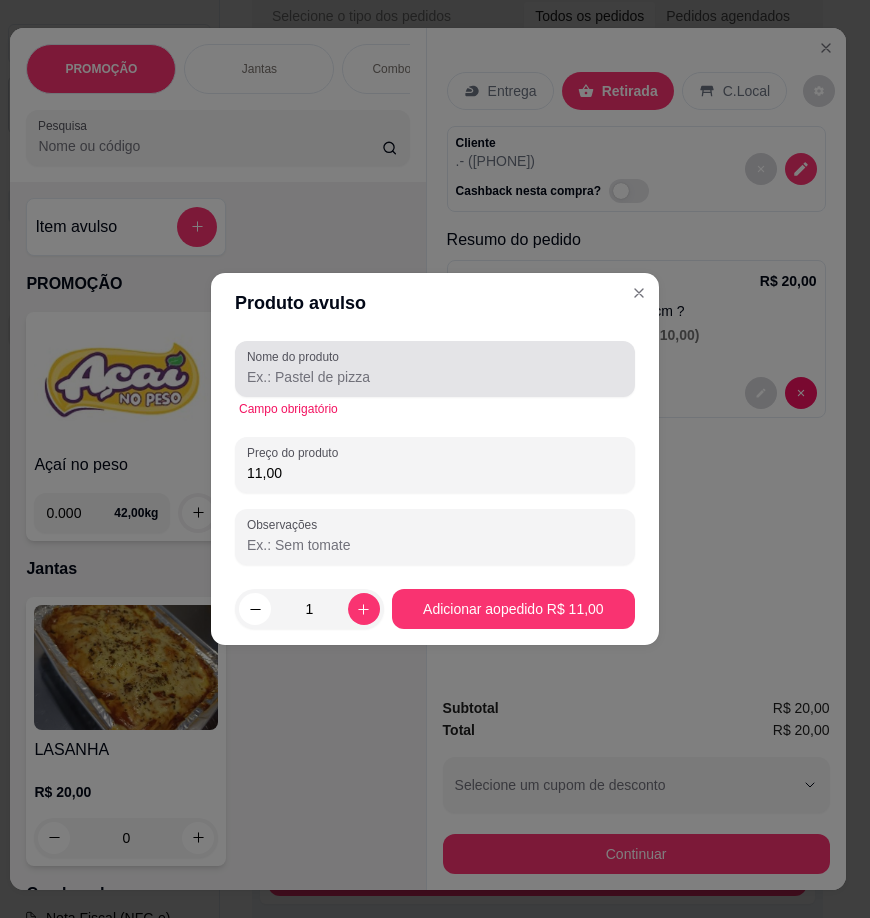 click on "Nome do produto" at bounding box center [435, 377] 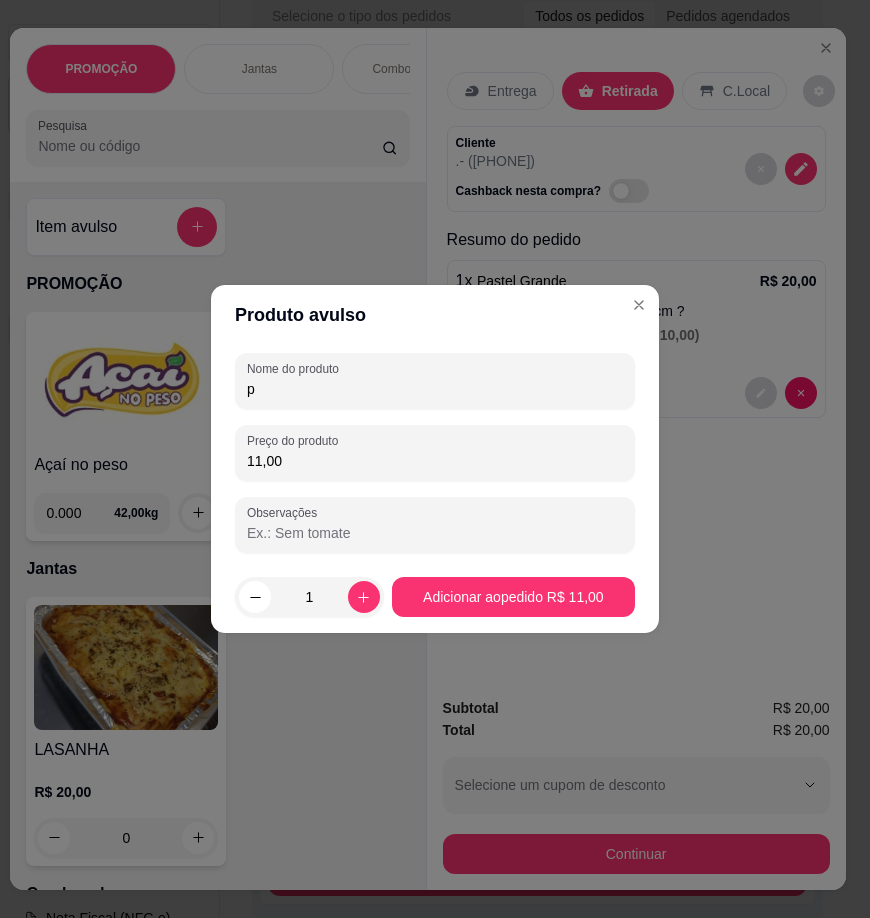 type on "p" 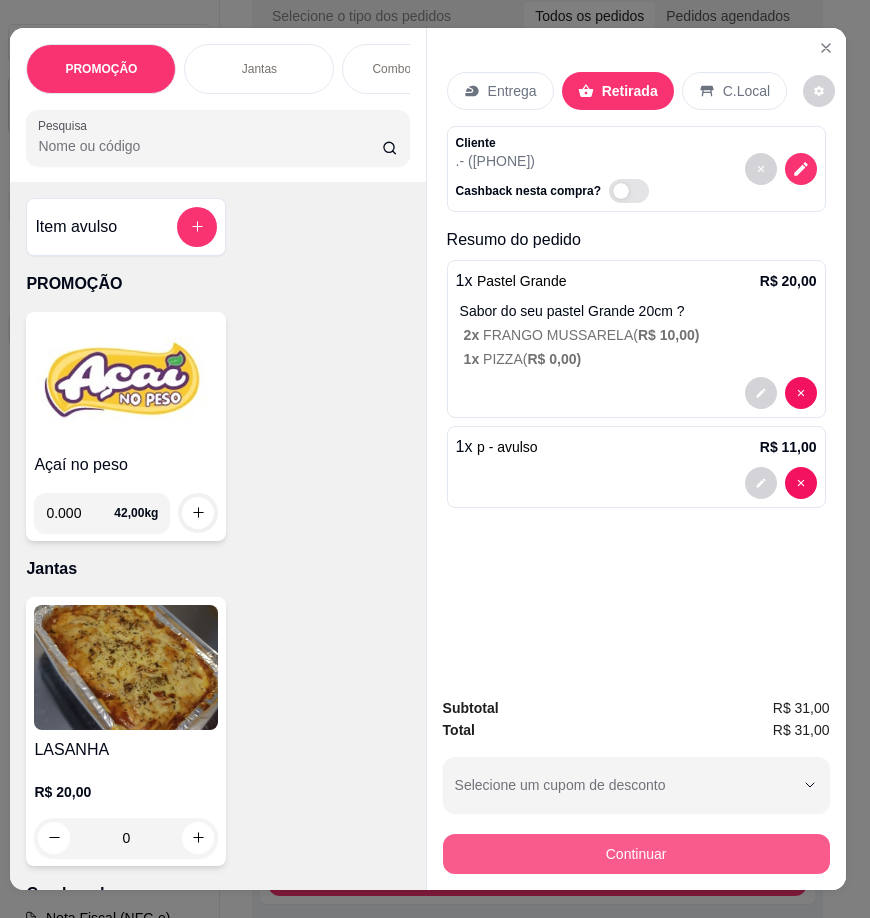 click on "Continuar" at bounding box center [636, 854] 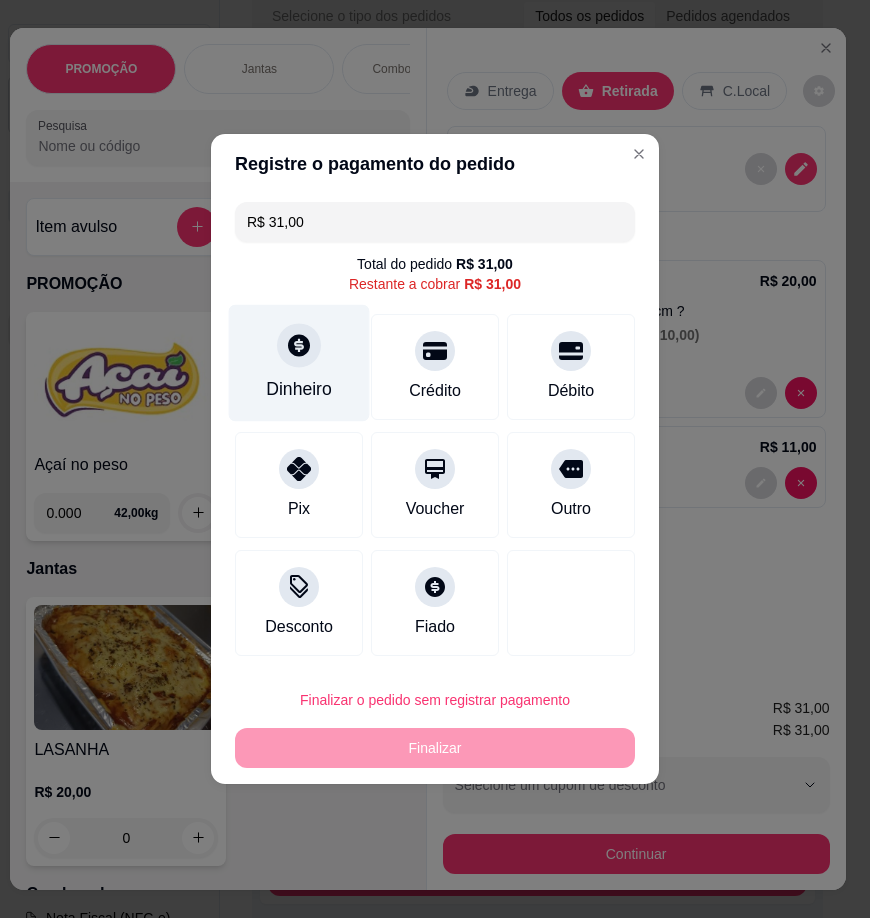 click at bounding box center (299, 345) 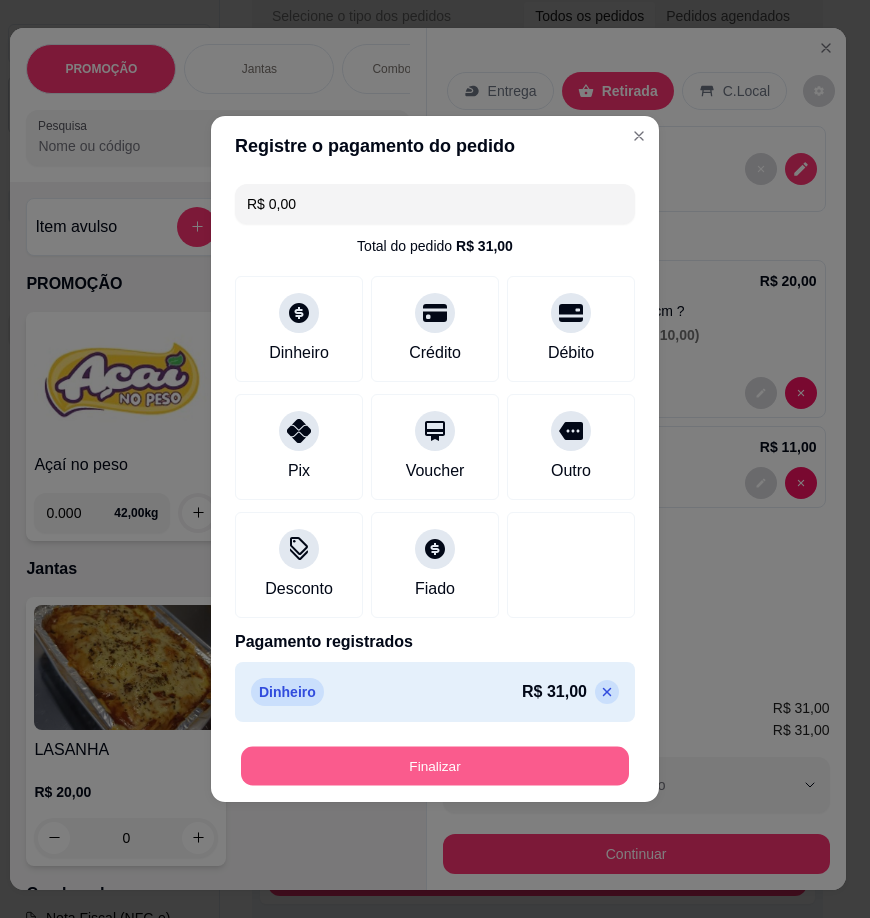 click on "Finalizar" at bounding box center [435, 766] 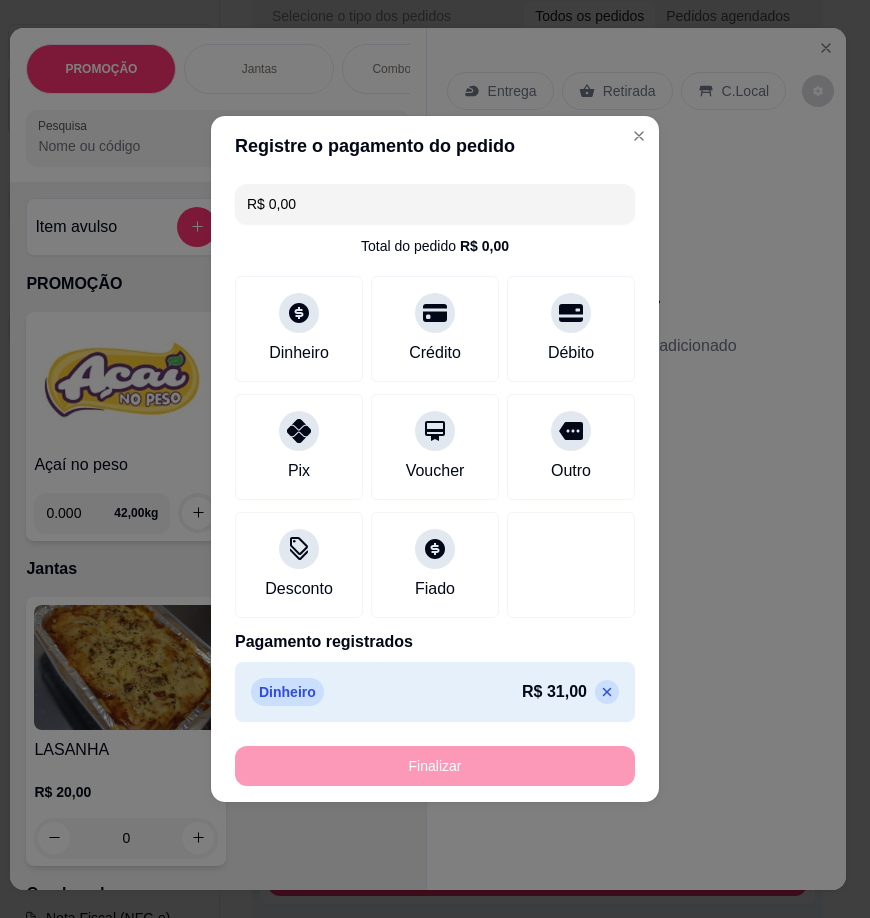 type on "-R$ 31,00" 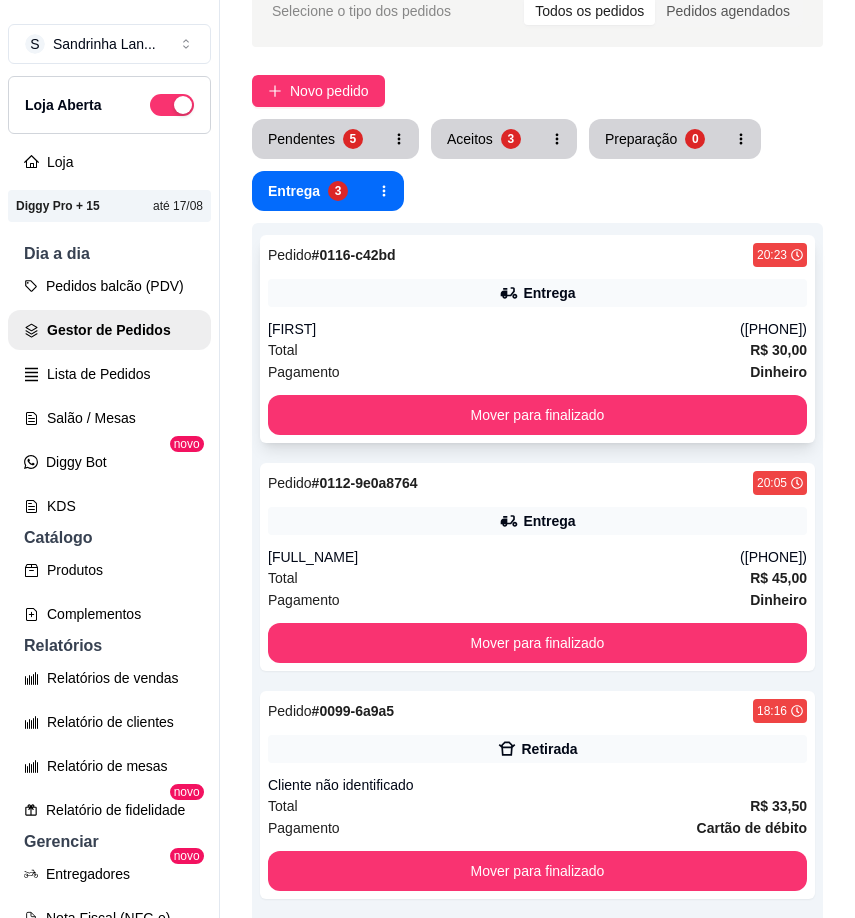 scroll, scrollTop: 100, scrollLeft: 0, axis: vertical 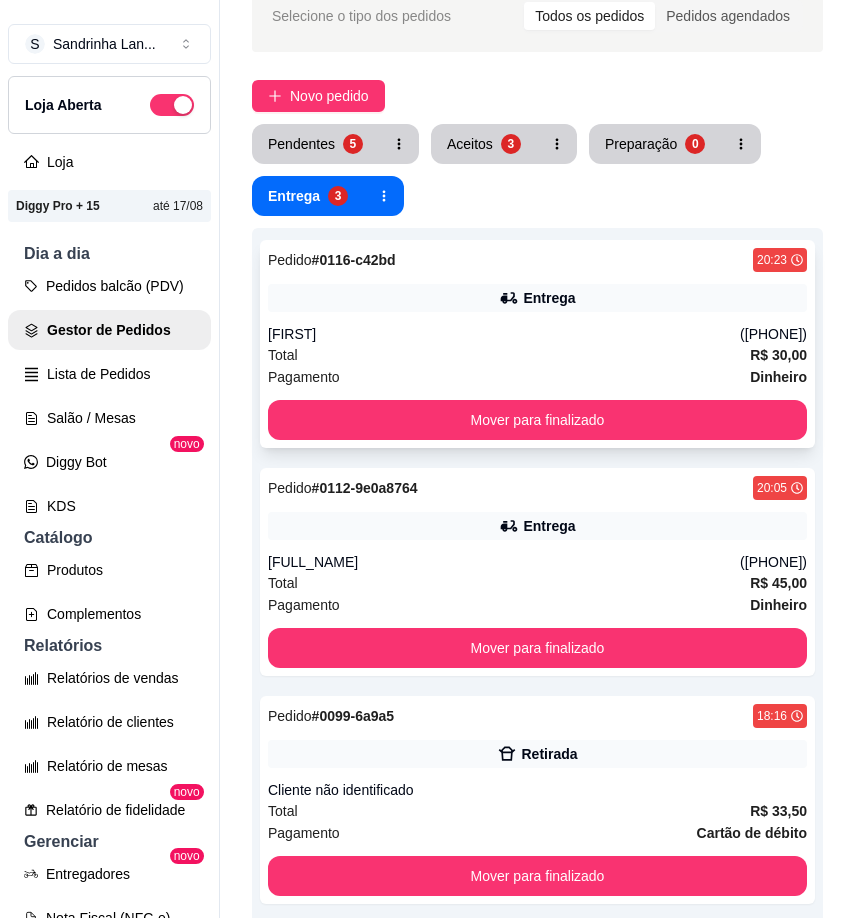 click on "[FIRST]" at bounding box center (504, 334) 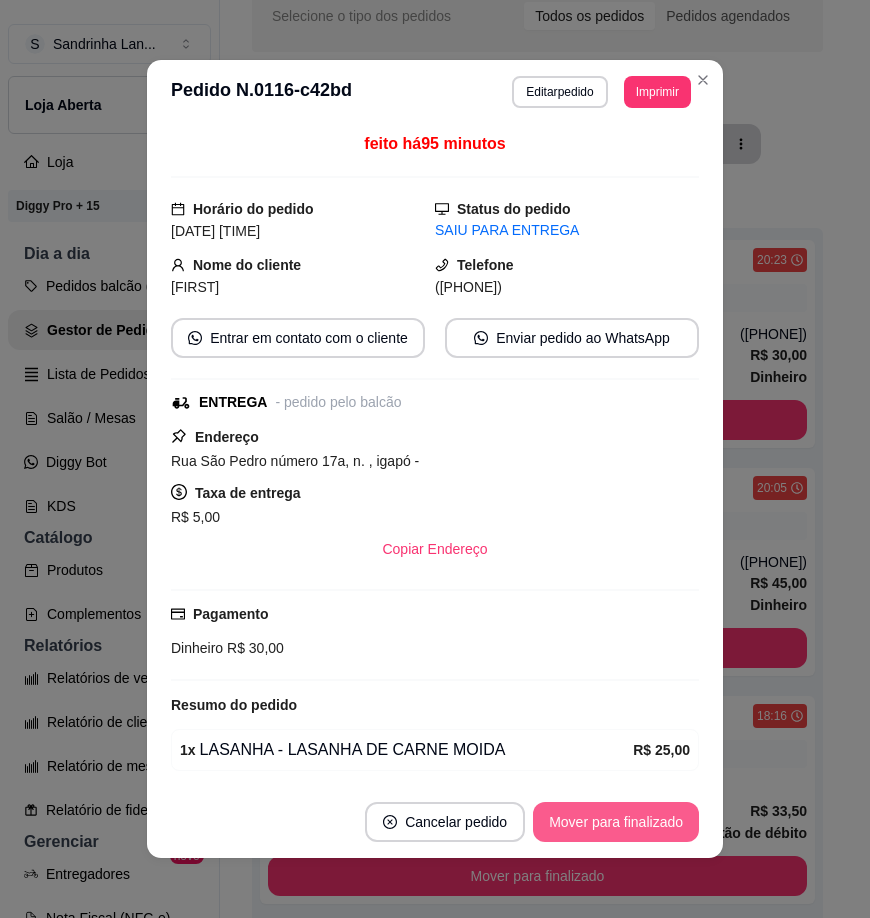 click on "Mover para finalizado" at bounding box center [616, 822] 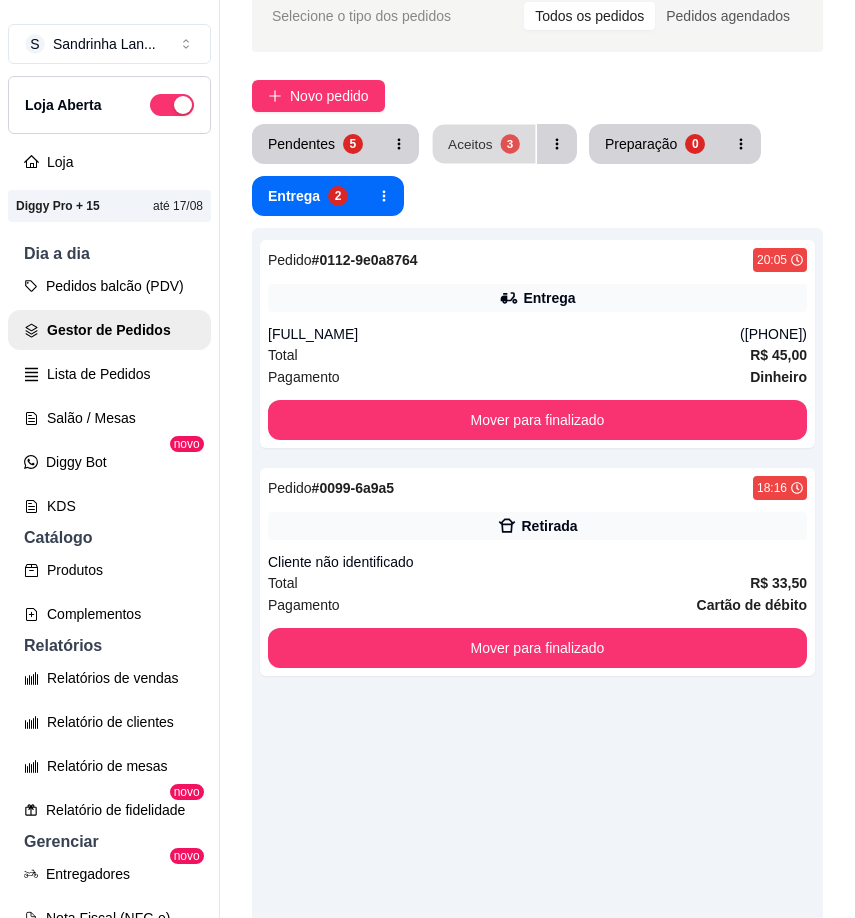 click on "Aceitos" at bounding box center [470, 143] 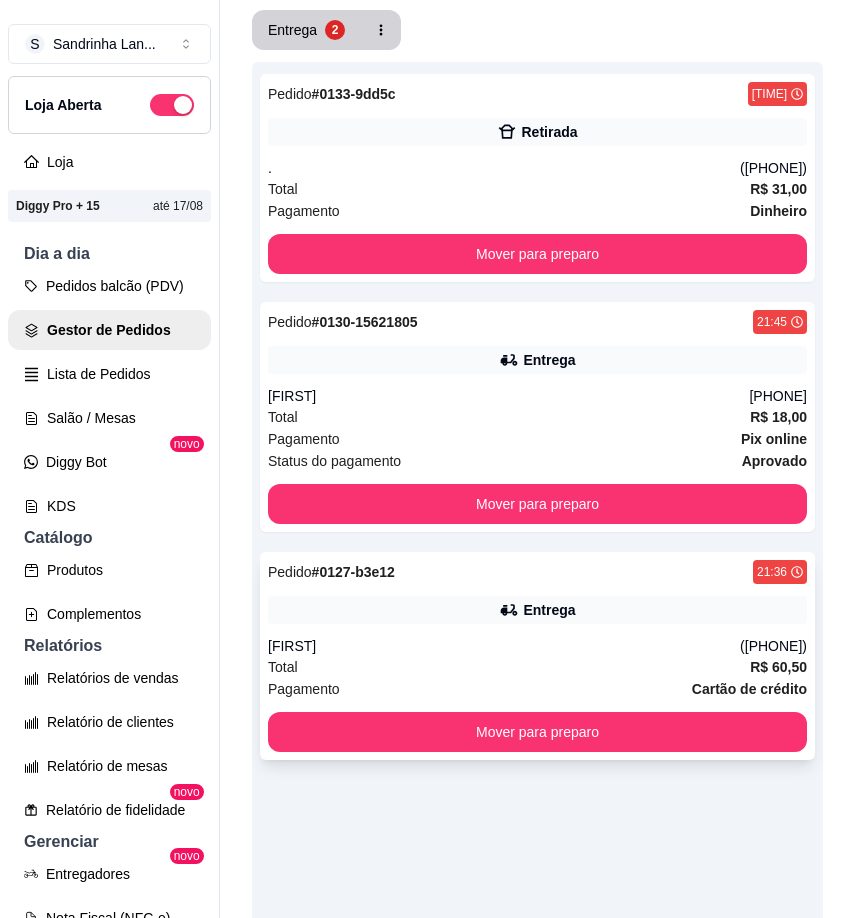 scroll, scrollTop: 423, scrollLeft: 0, axis: vertical 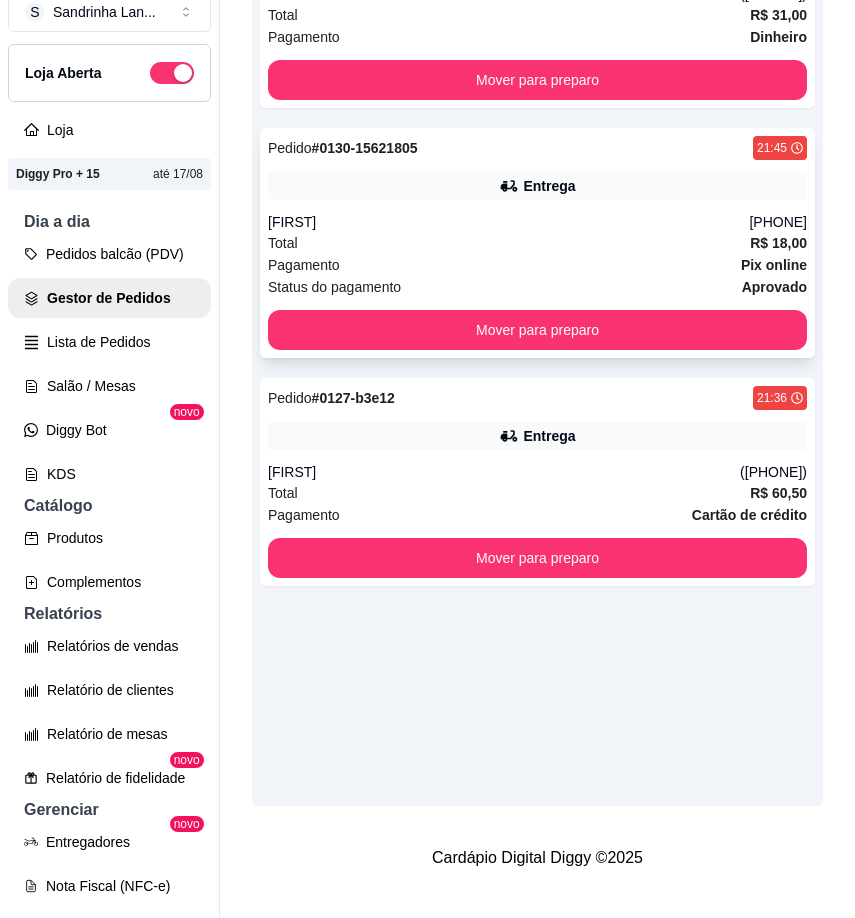 click on "Entrega" at bounding box center [537, 186] 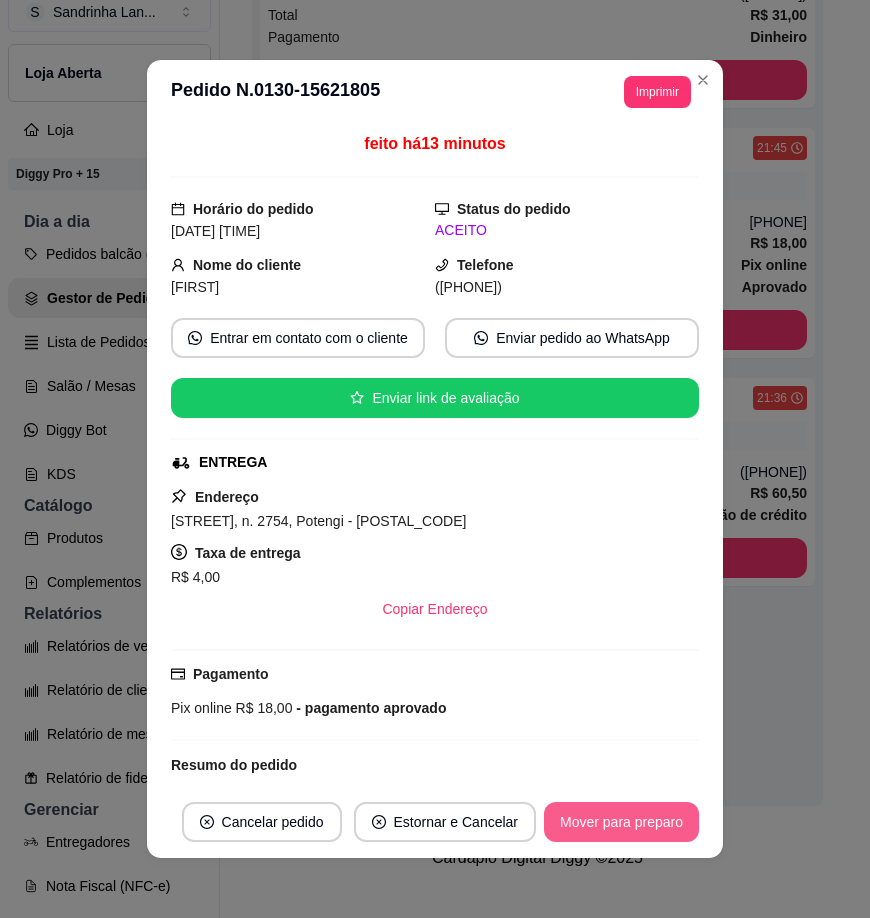 click on "Mover para preparo" at bounding box center (621, 822) 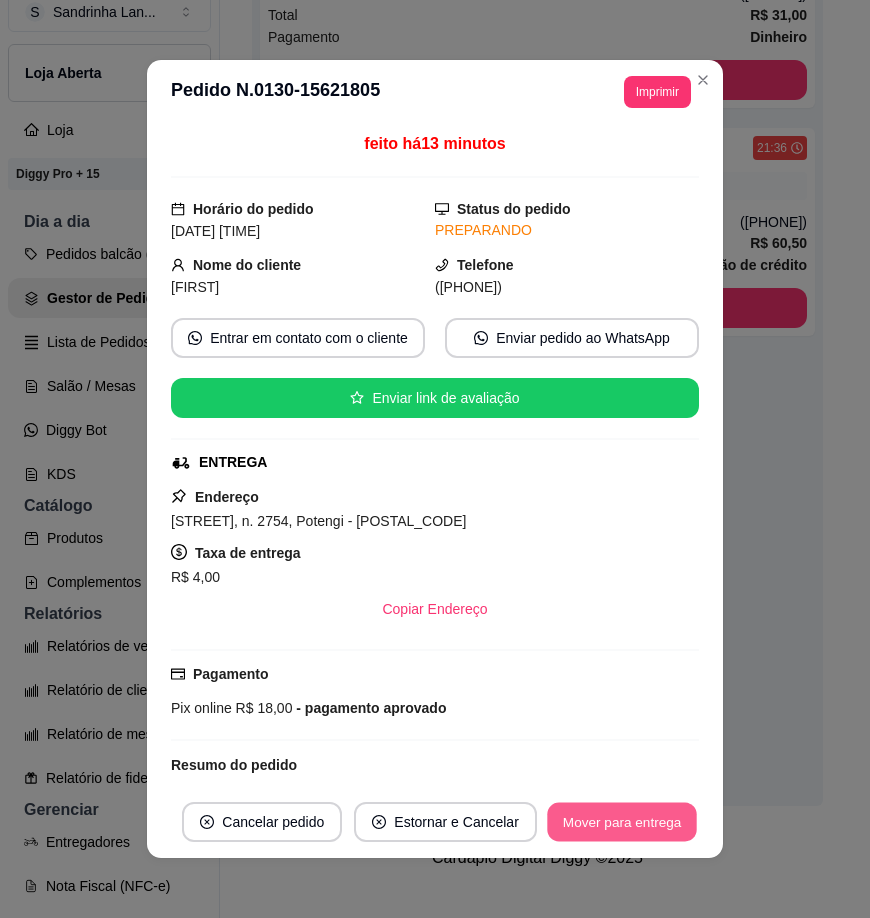 click on "Mover para entrega" at bounding box center [622, 822] 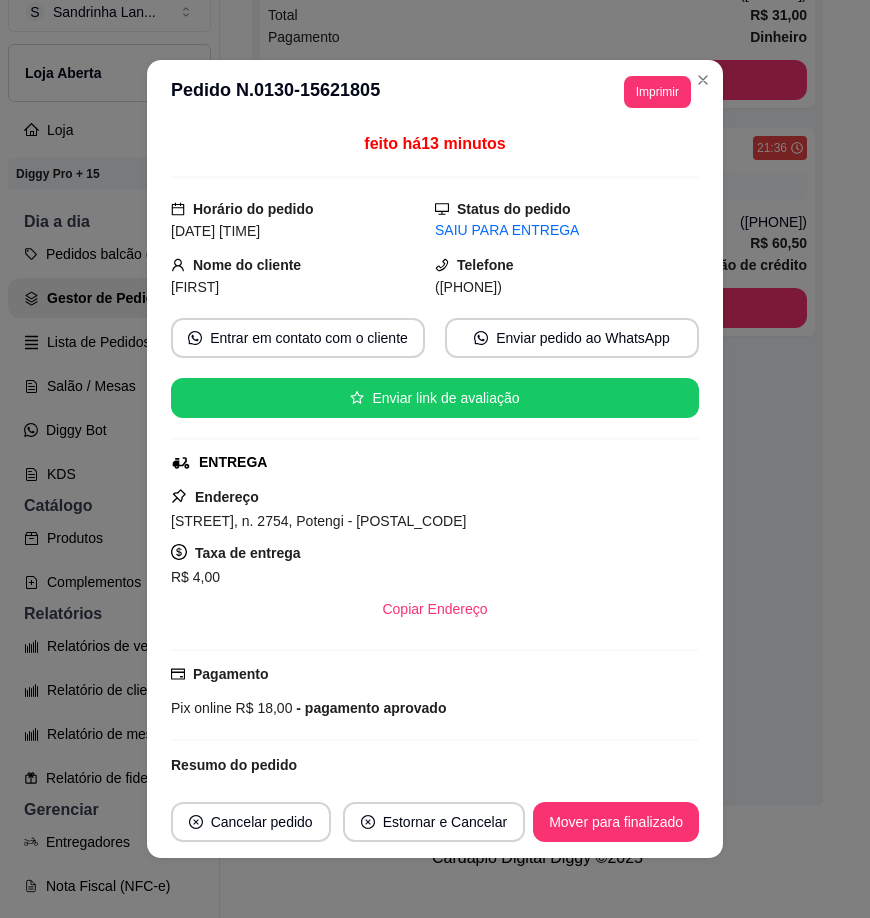 drag, startPoint x: 458, startPoint y: 282, endPoint x: 559, endPoint y: 288, distance: 101.17806 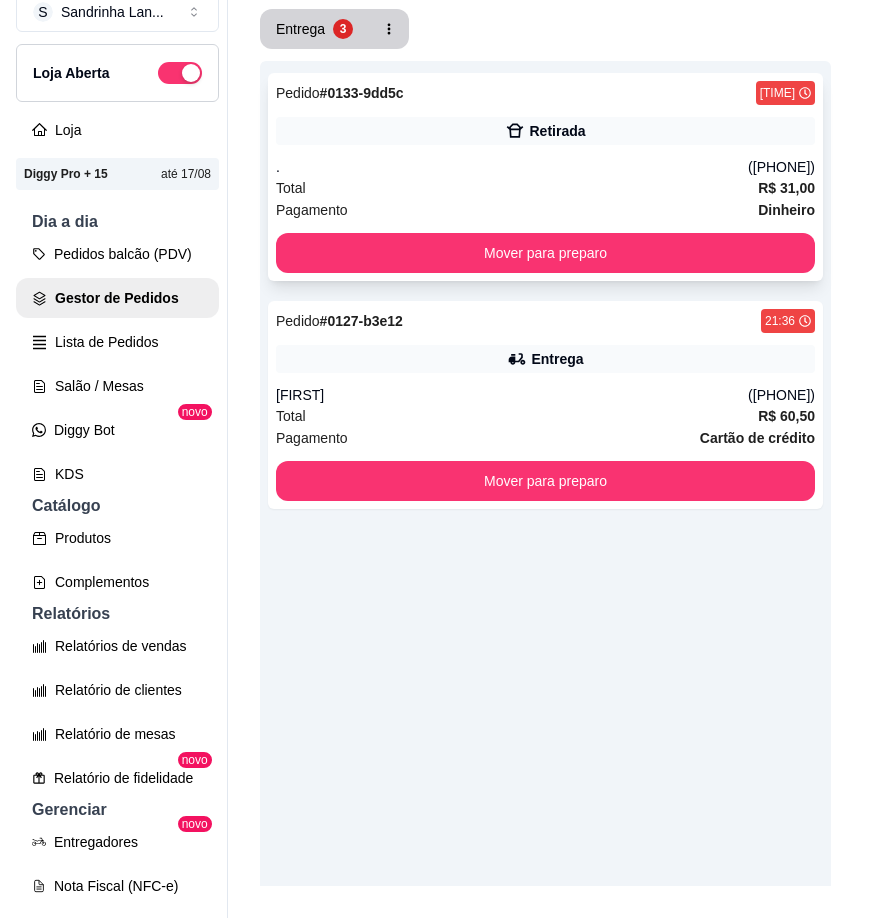 scroll, scrollTop: 23, scrollLeft: 0, axis: vertical 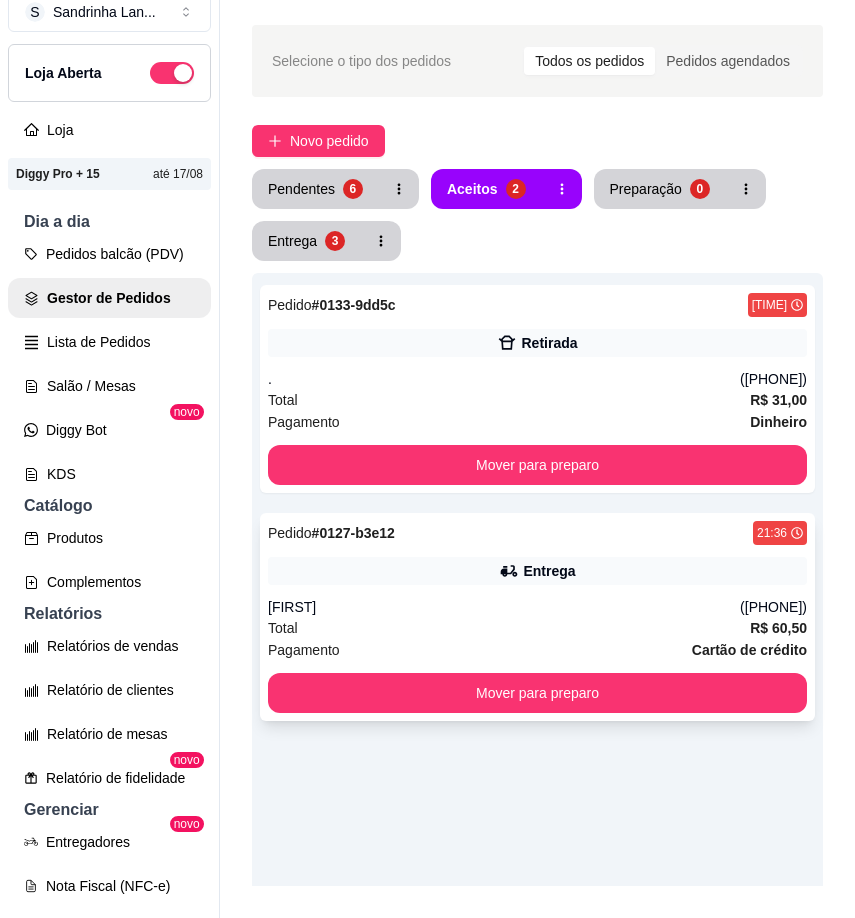click on "Entrega" at bounding box center (537, 571) 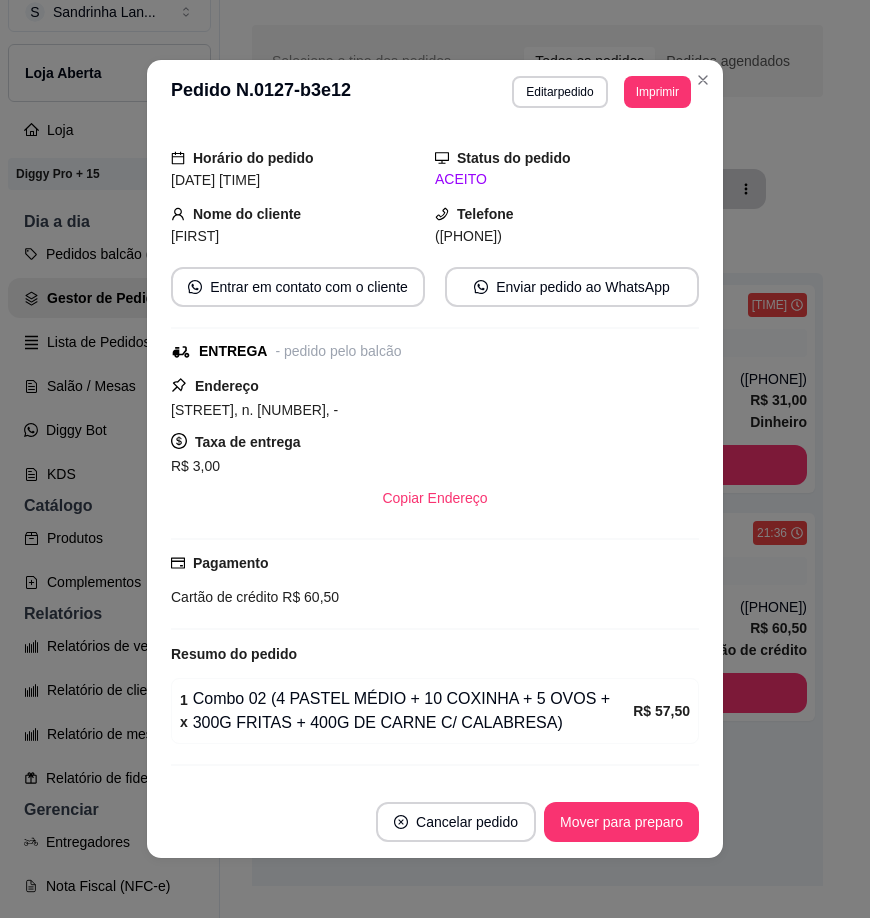 scroll, scrollTop: 95, scrollLeft: 0, axis: vertical 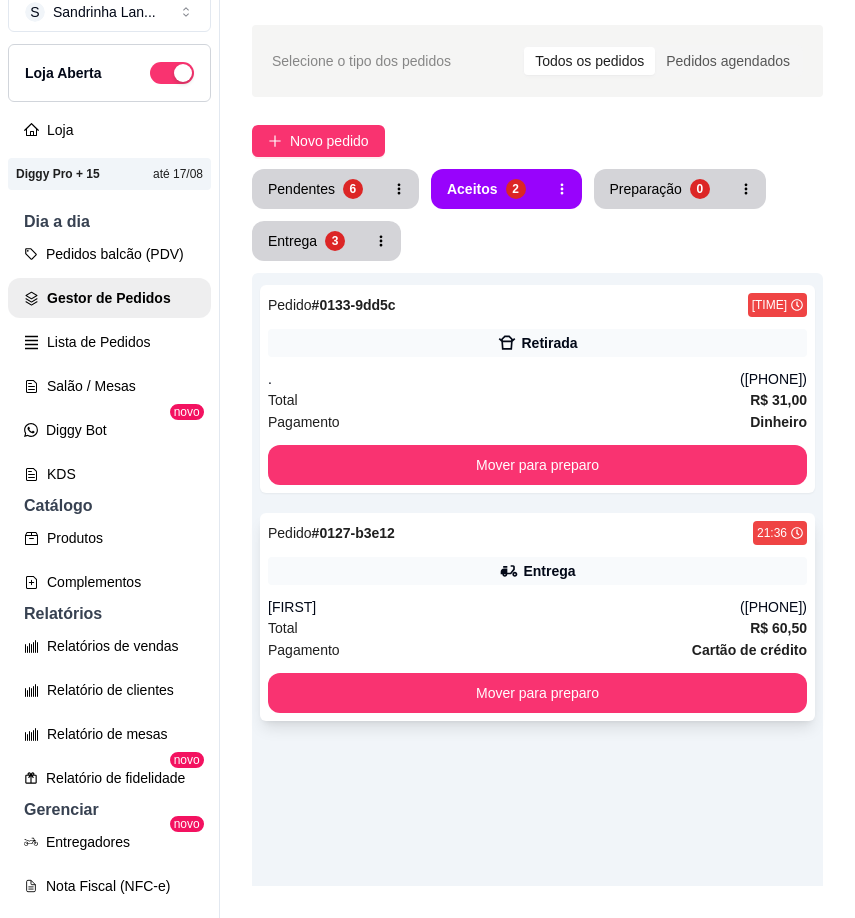 click on "Entrega" at bounding box center [537, 571] 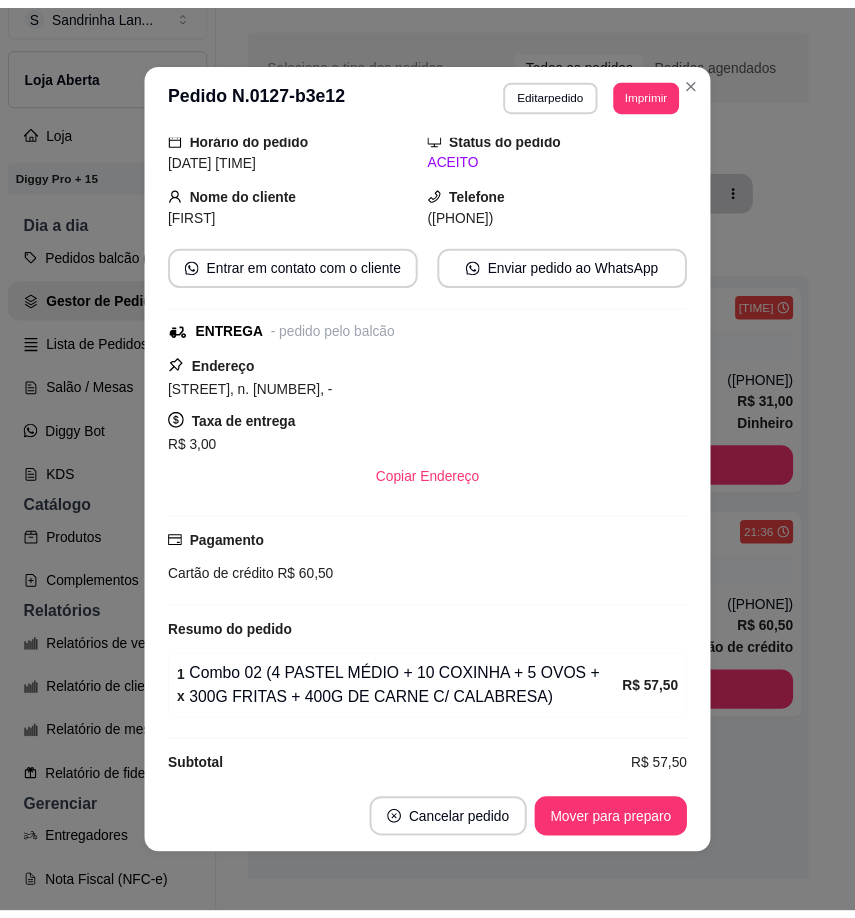 scroll, scrollTop: 95, scrollLeft: 0, axis: vertical 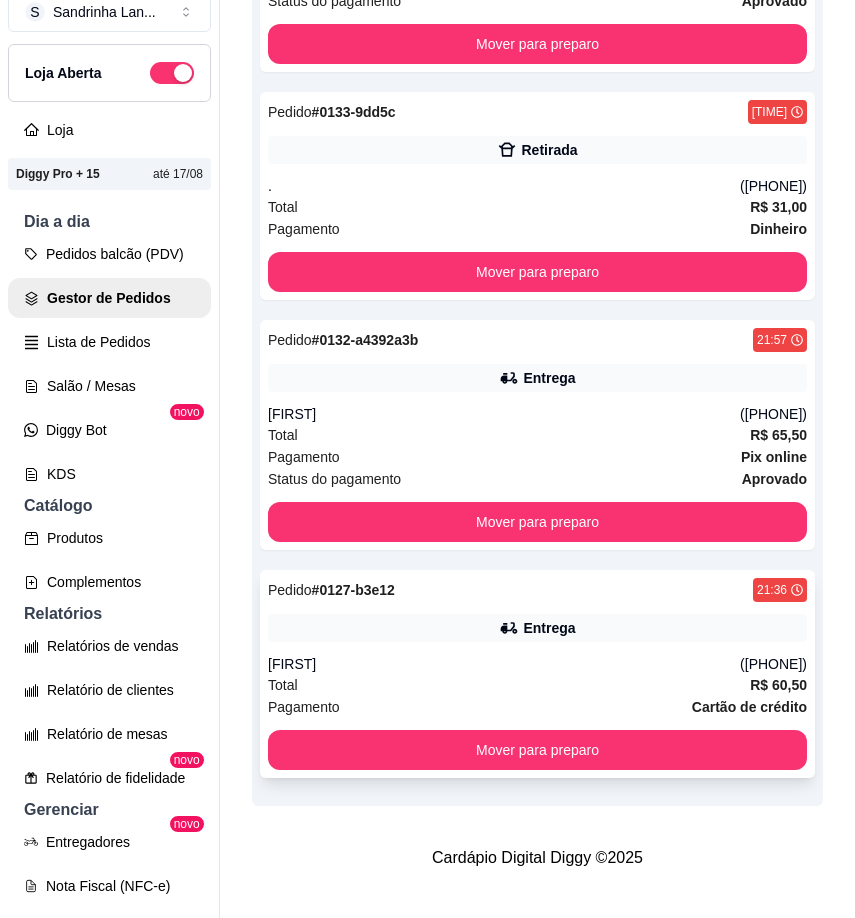 click on "Entrega" at bounding box center [537, 628] 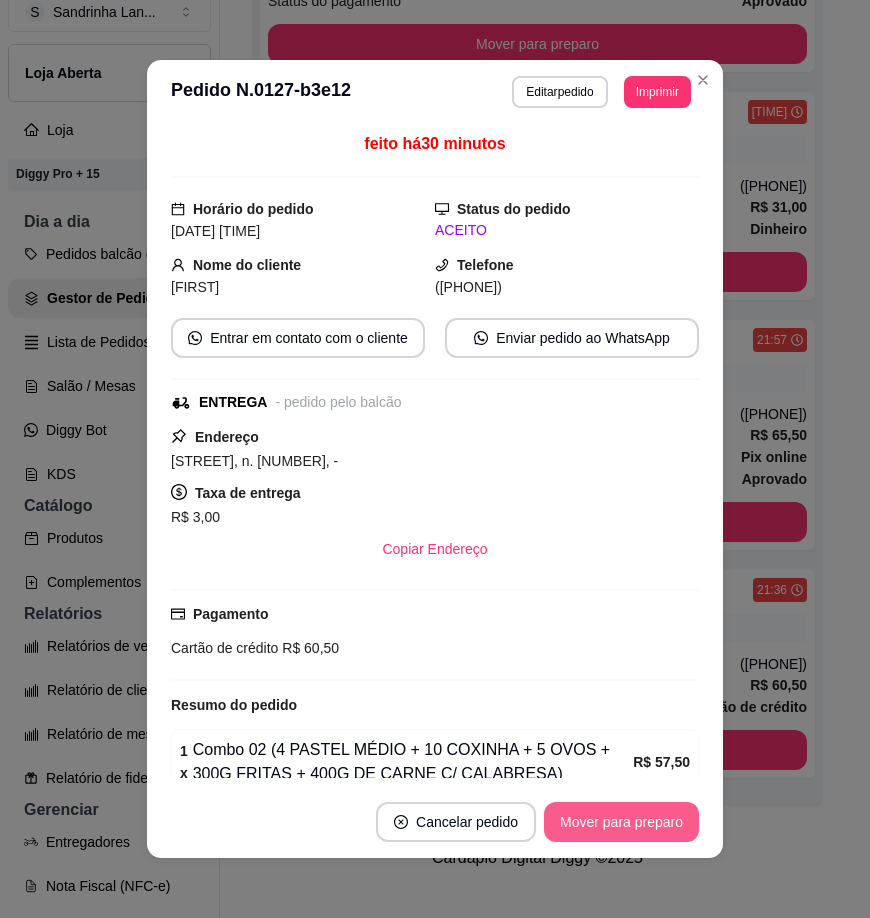 click on "Mover para preparo" at bounding box center (621, 822) 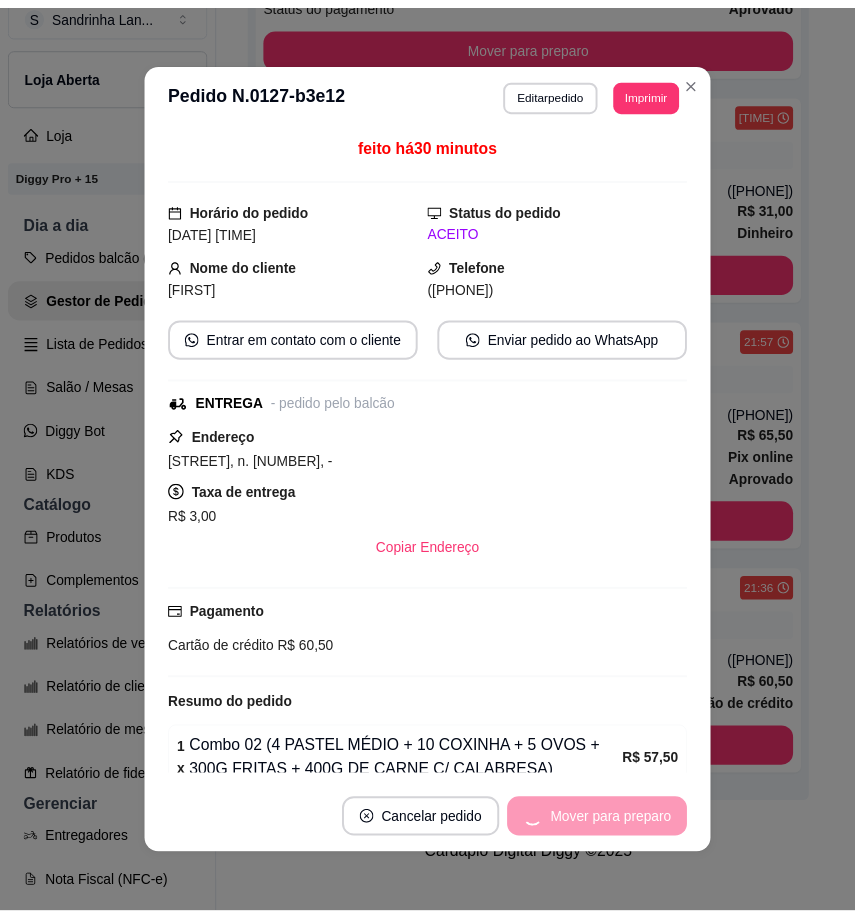 scroll, scrollTop: 423, scrollLeft: 0, axis: vertical 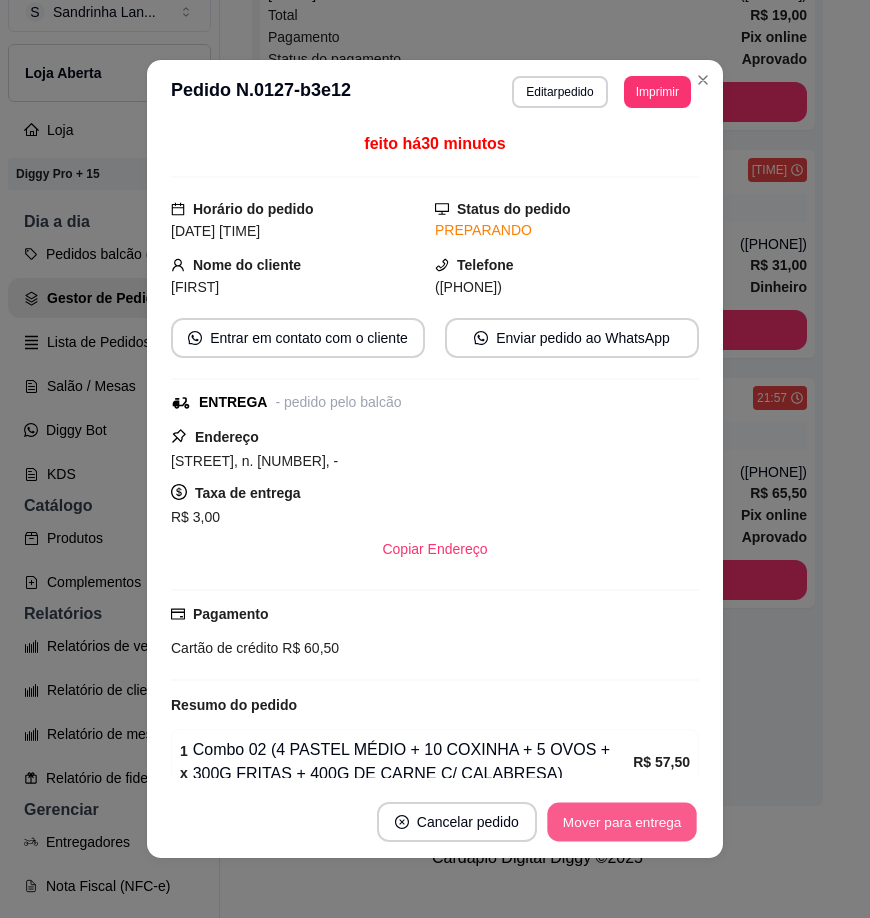 click on "Mover para entrega" at bounding box center [622, 822] 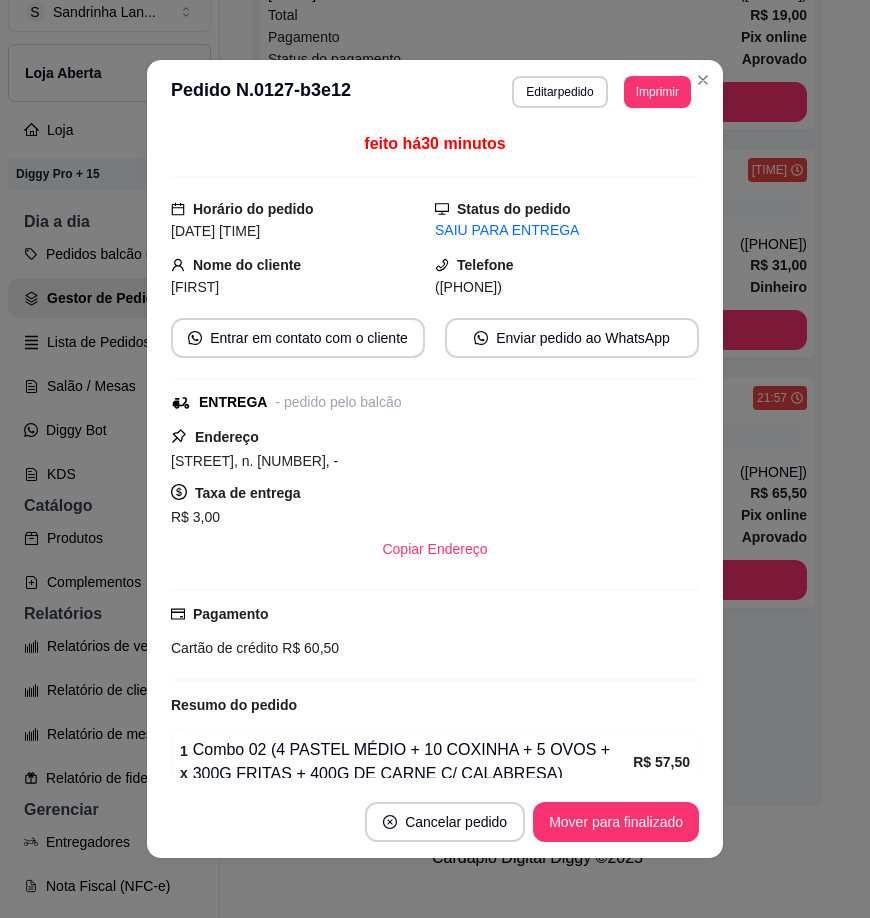 drag, startPoint x: 449, startPoint y: 286, endPoint x: 537, endPoint y: 280, distance: 88.20431 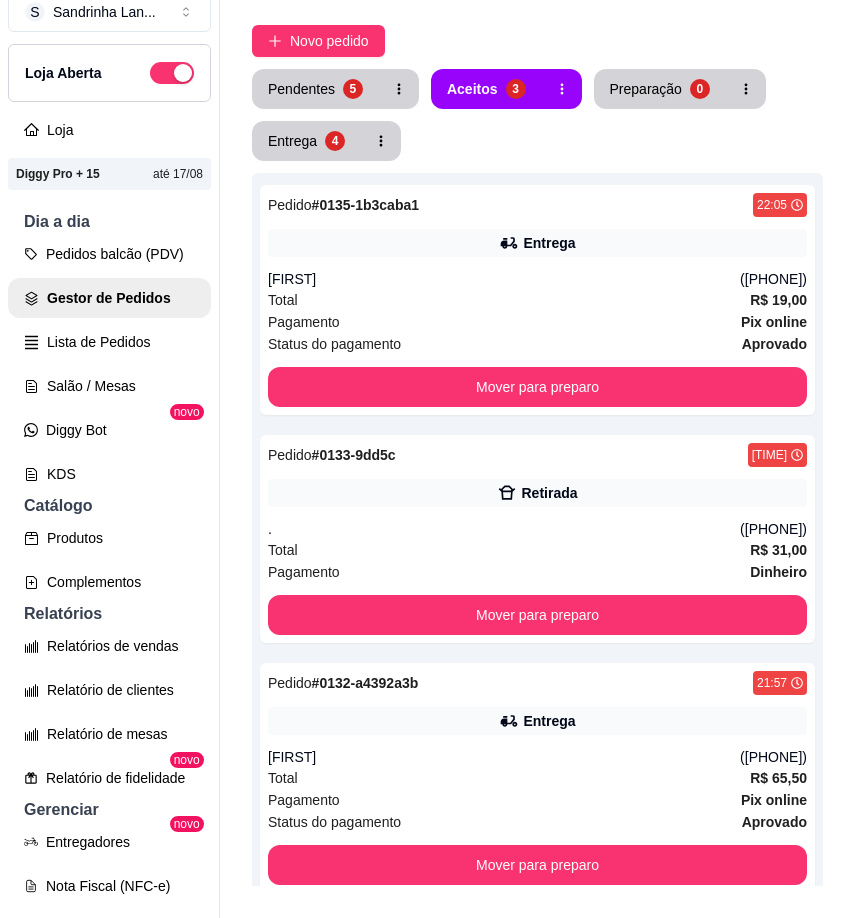 scroll, scrollTop: 0, scrollLeft: 0, axis: both 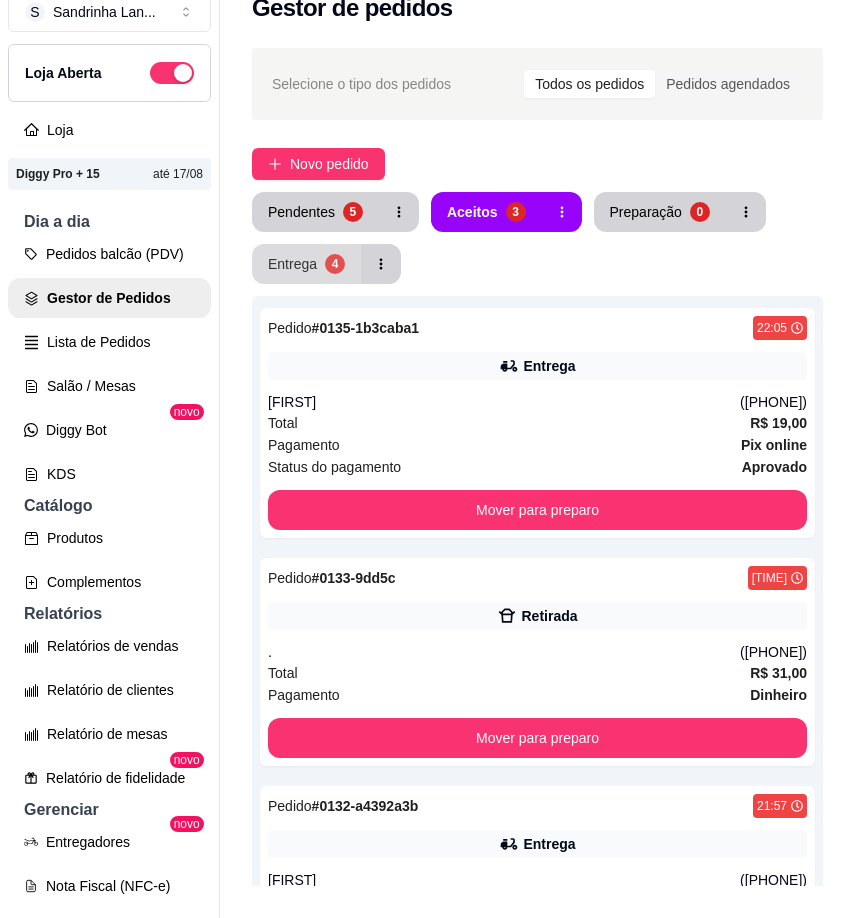 click on "4" at bounding box center (335, 264) 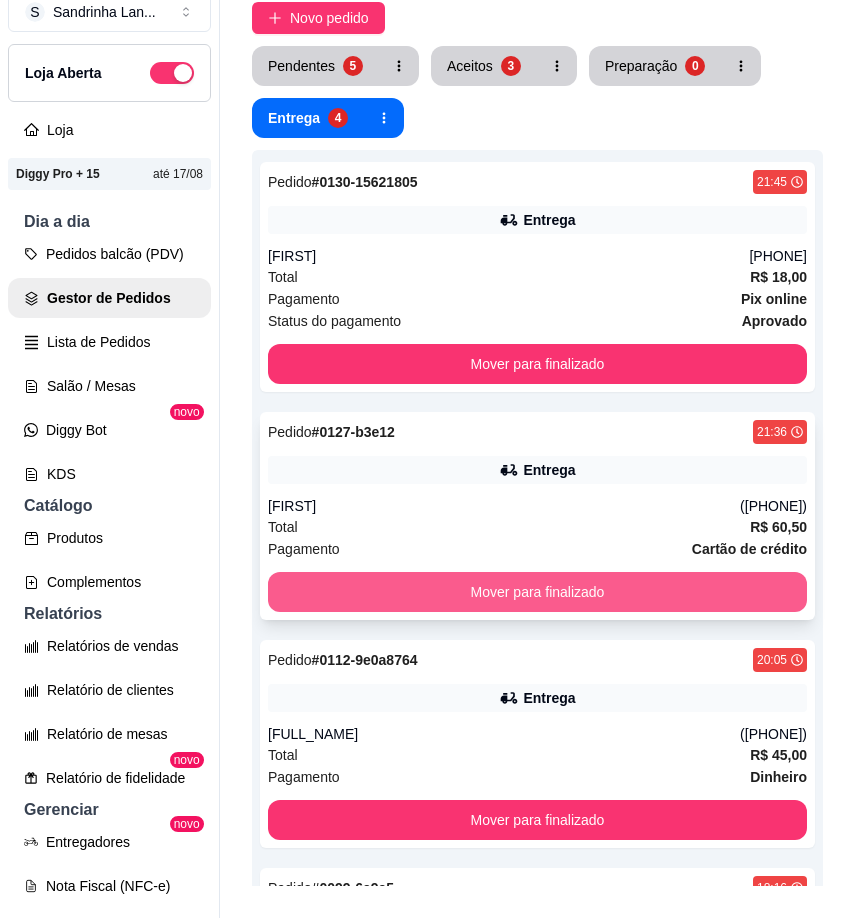 scroll, scrollTop: 100, scrollLeft: 0, axis: vertical 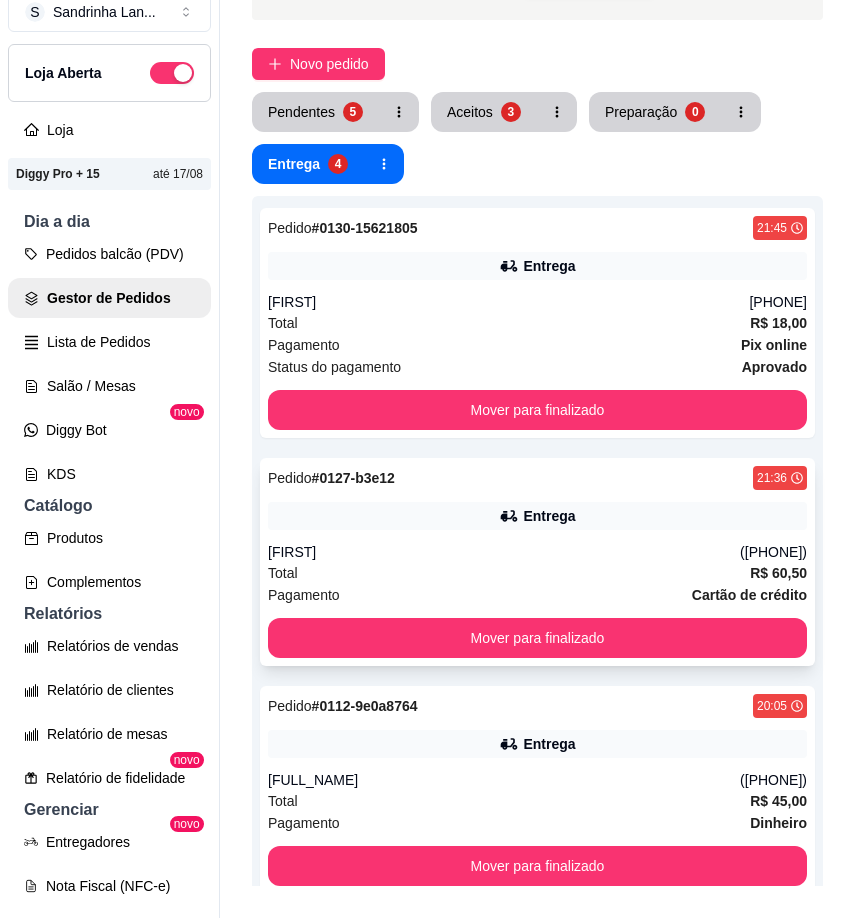 click on "([PHONE])" at bounding box center [773, 552] 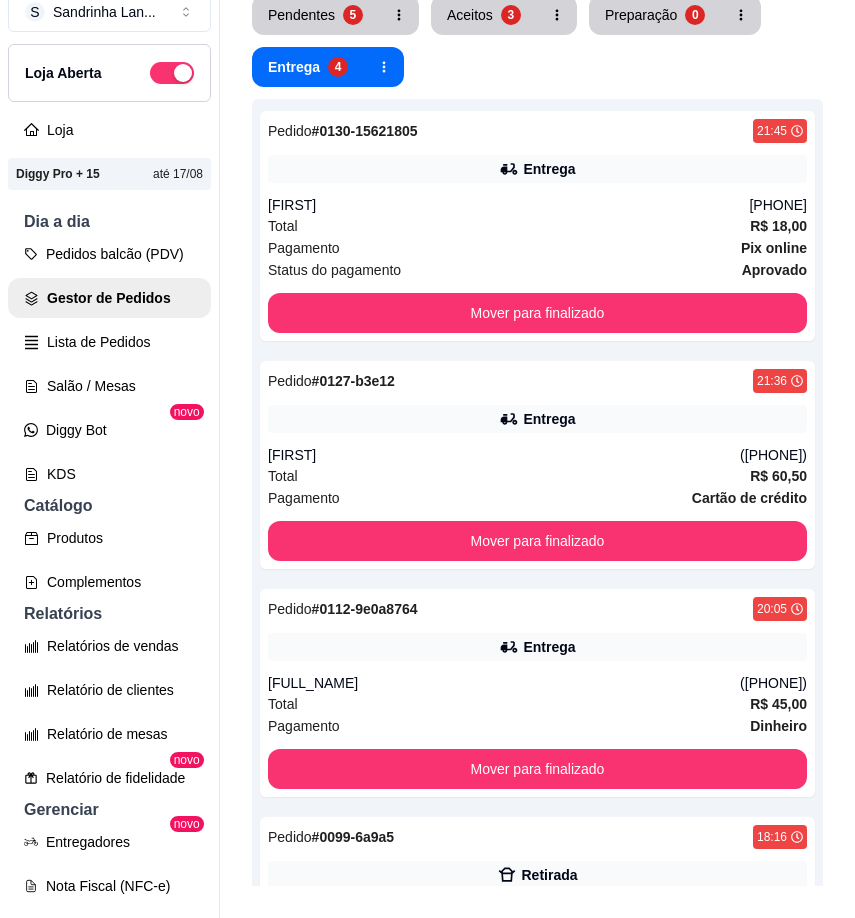 scroll, scrollTop: 0, scrollLeft: 0, axis: both 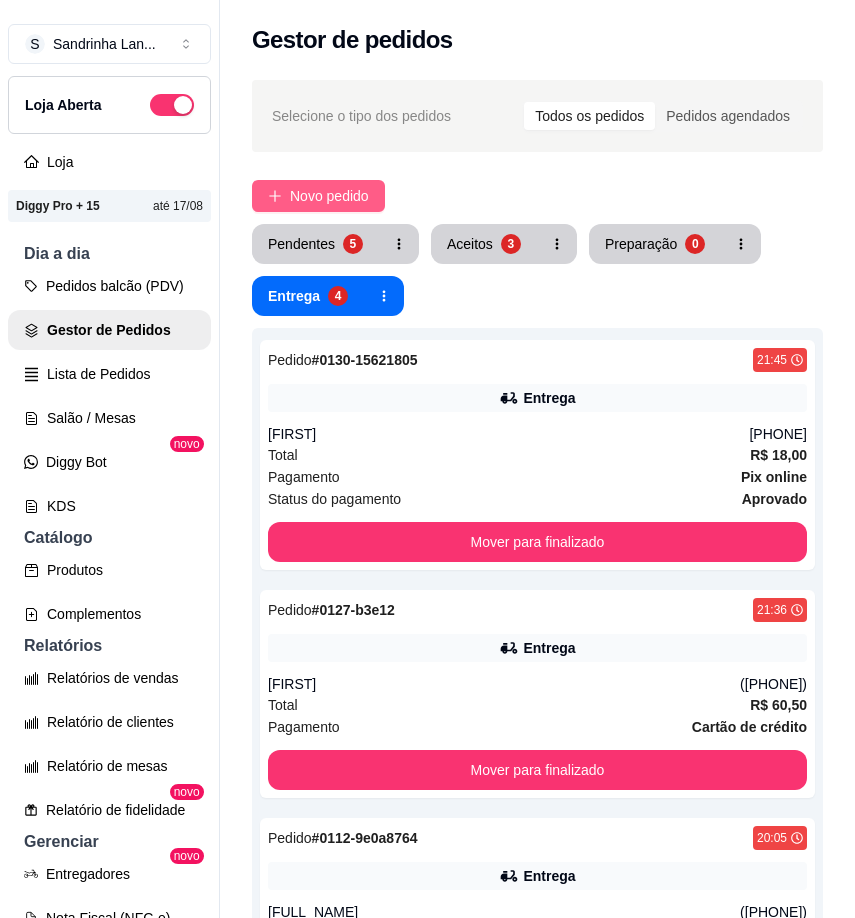 click on "Selecione o tipo dos pedidos Todos os pedidos Pedidos agendados Novo pedido Pendentes 5 Aceitos 3 Preparação 0 Entrega 4 Pedido  # 0130-15621805 21:45 Entrega [FIRST] ([PHONE]) Total R$ 18,00 Pagamento Pix online Status do pagamento aprovado Mover para finalizado Pedido  # 0127-b3e12 21:36 Entrega [FIRST] ([PHONE]) Total R$ 60,50 Pagamento Cartão de crédito Mover para finalizado Pedido  # 0112-9e0a8764 20:05 Entrega [FIRST] [LAST] ([PHONE]) Total R$ 45,00 Pagamento Dinheiro Mover para finalizado Pedido  # 0099-6a9a5 18:16 Retirada Cliente não identificado Total R$ 33,50 Pagamento Cartão de débito Mover para finalizado" at bounding box center [537, 687] 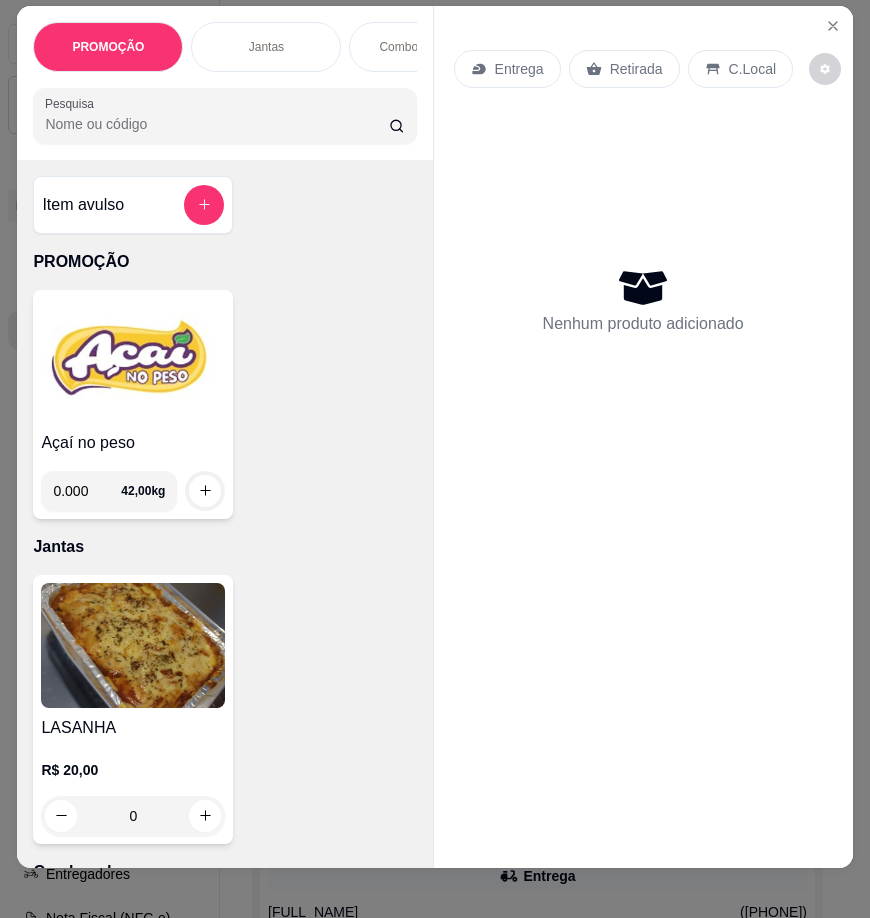 scroll, scrollTop: 44, scrollLeft: 0, axis: vertical 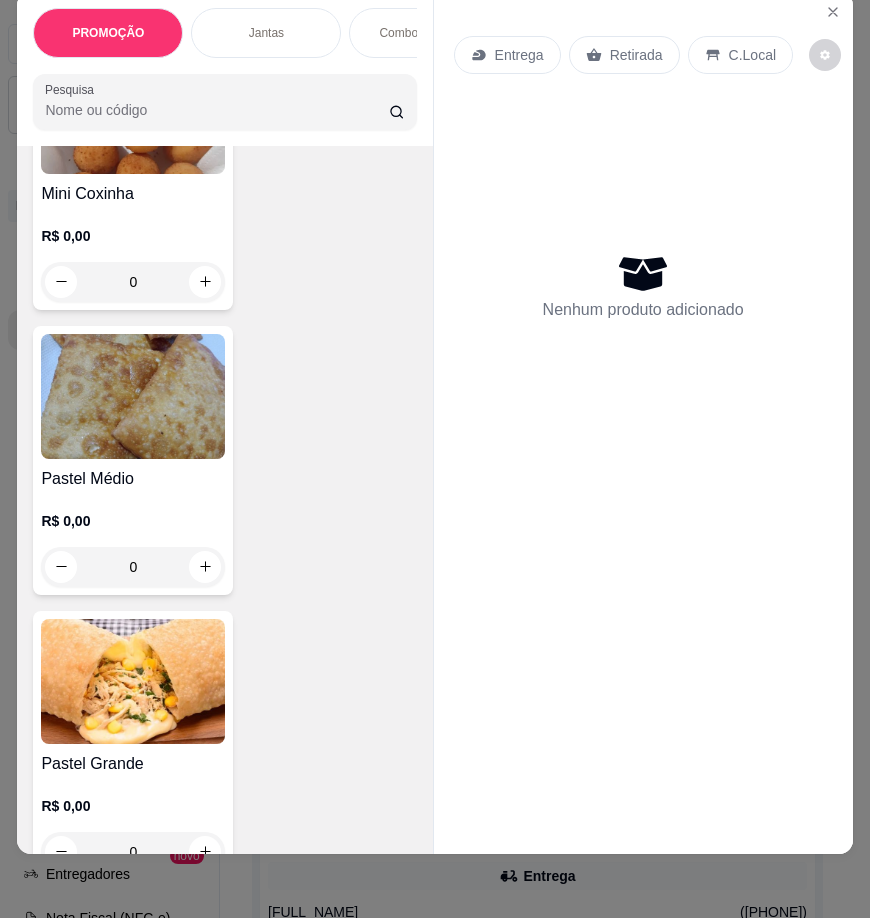 click at bounding box center [133, 681] 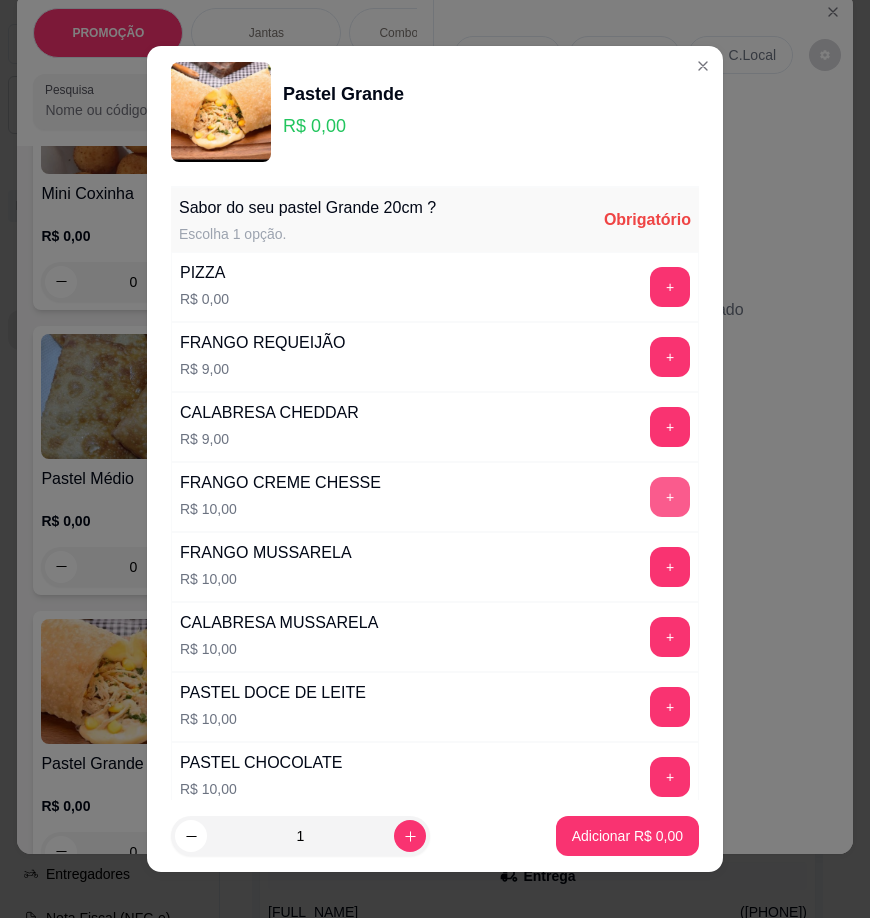 click on "+" at bounding box center (670, 497) 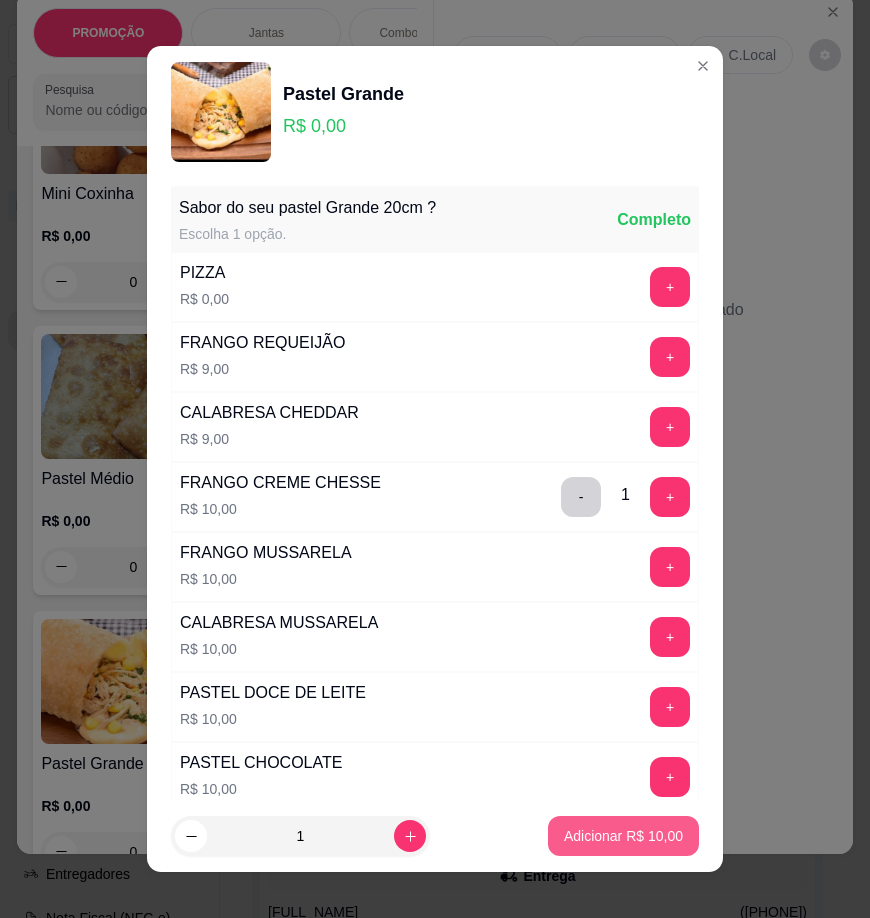click on "Adicionar   R$ 10,00" at bounding box center (623, 836) 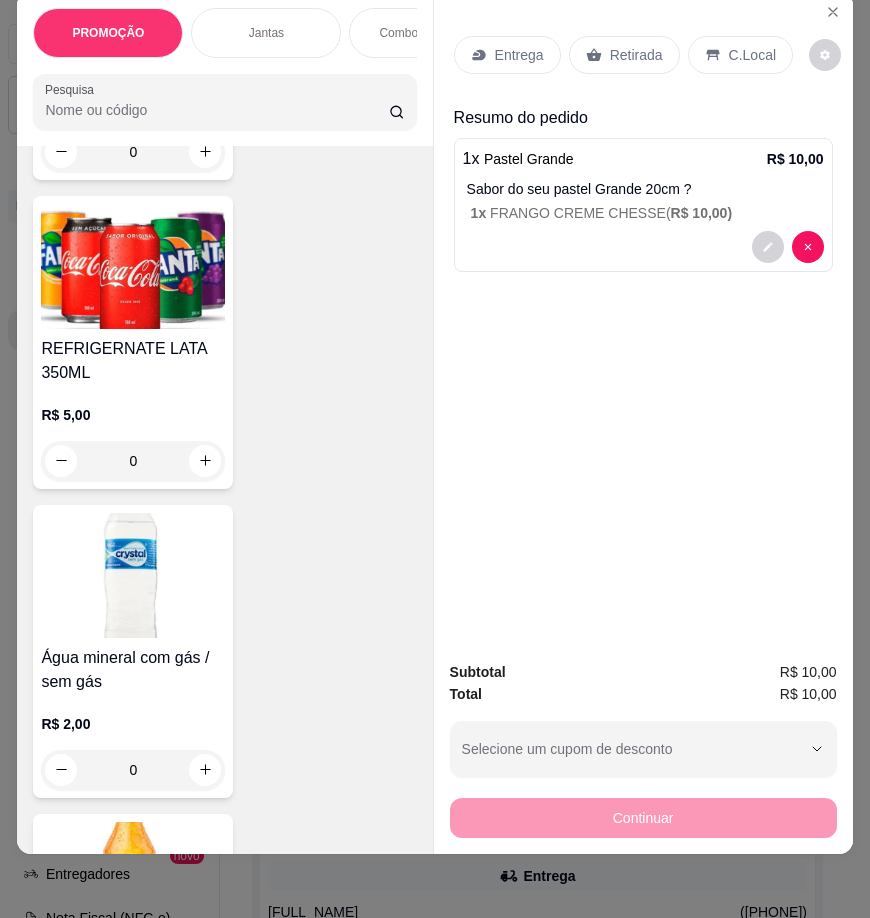 scroll, scrollTop: 13469, scrollLeft: 0, axis: vertical 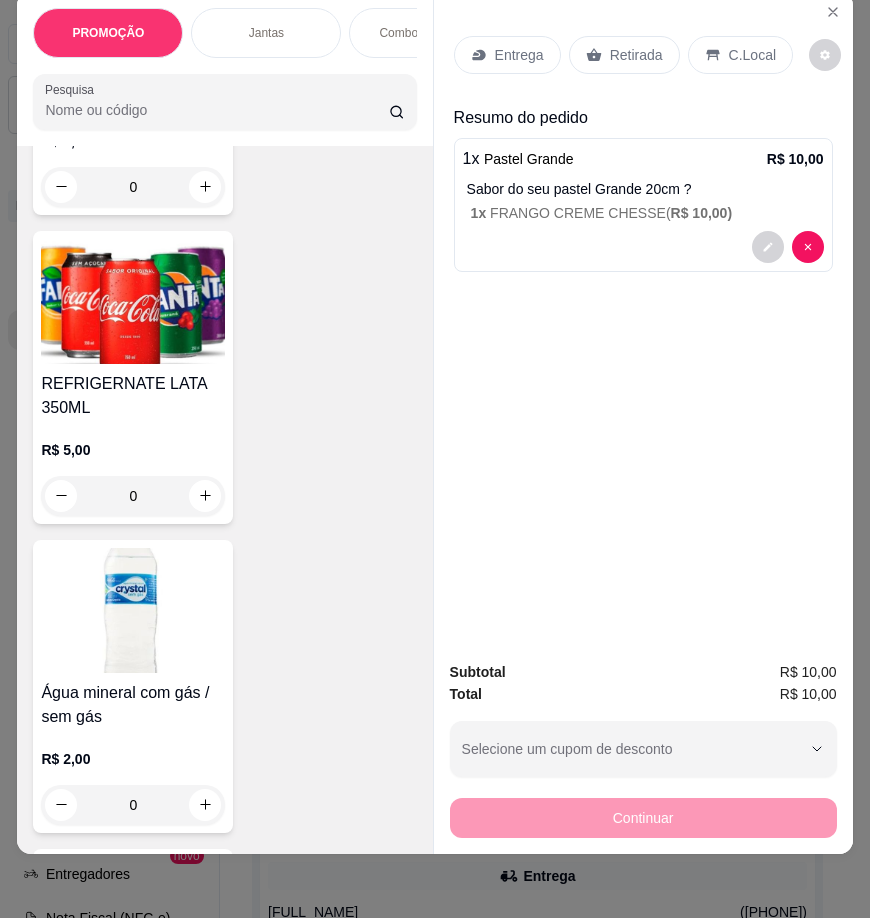 click on "REFRIGERNATE LATA 350ML    R$ 5,00 0" at bounding box center (133, 377) 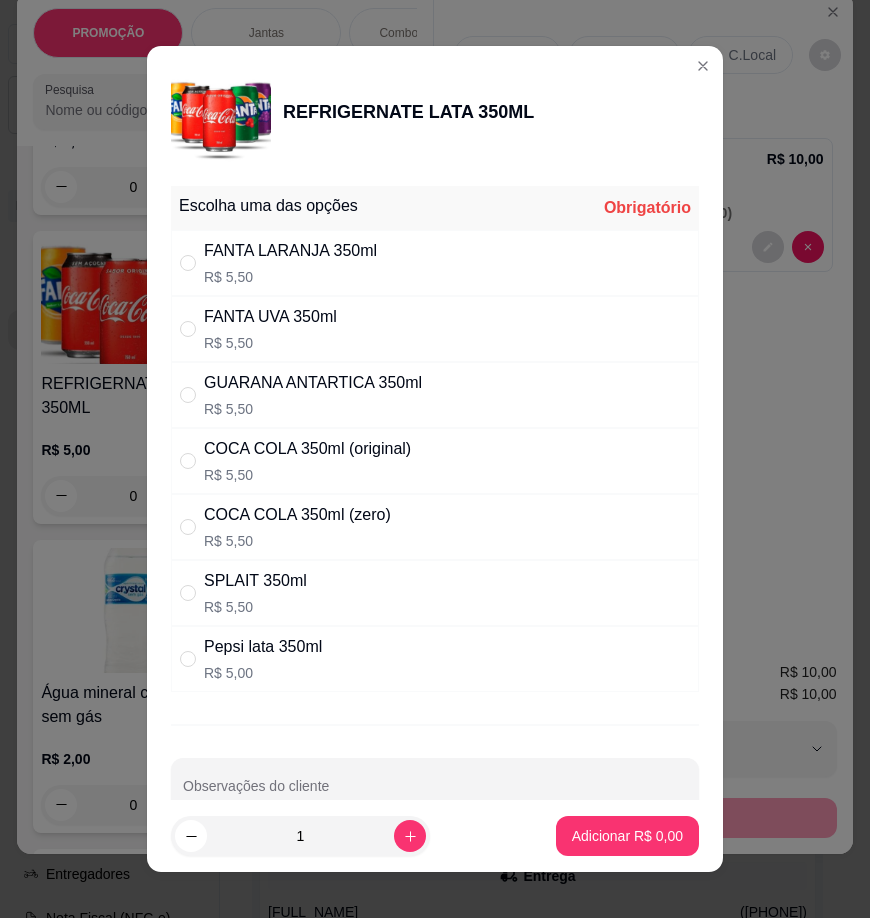 click on "FANTA LARANJA 350ml R$ 5,50" at bounding box center [435, 263] 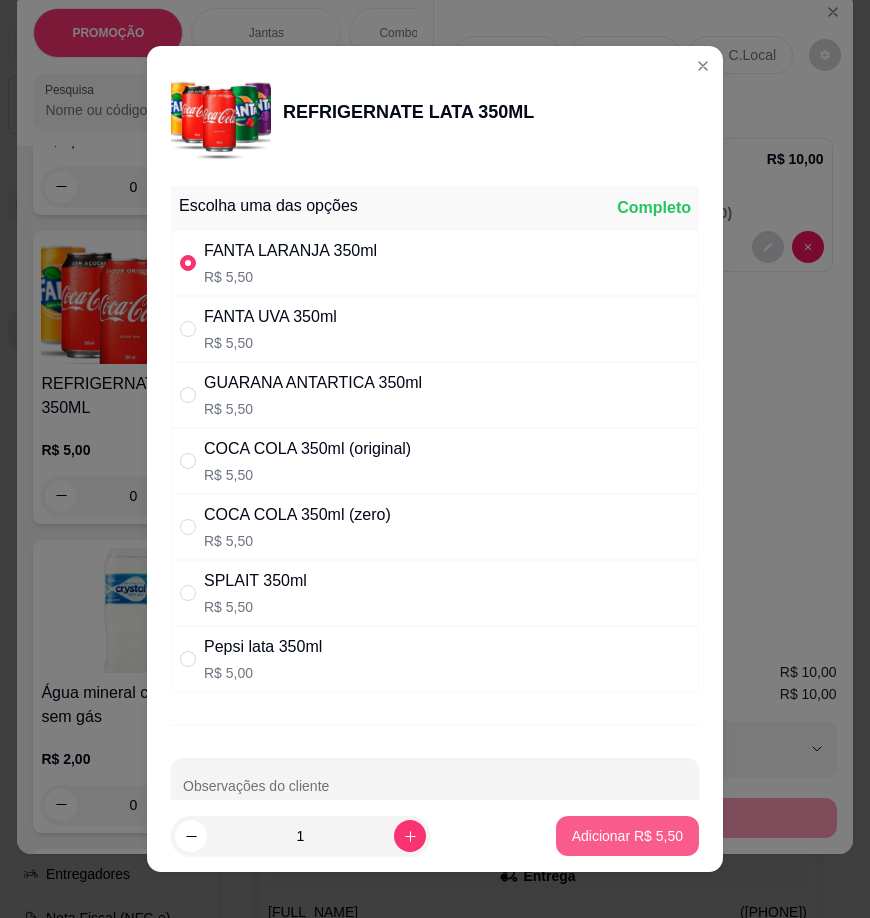 click on "Adicionar   R$ 5,50" at bounding box center (627, 836) 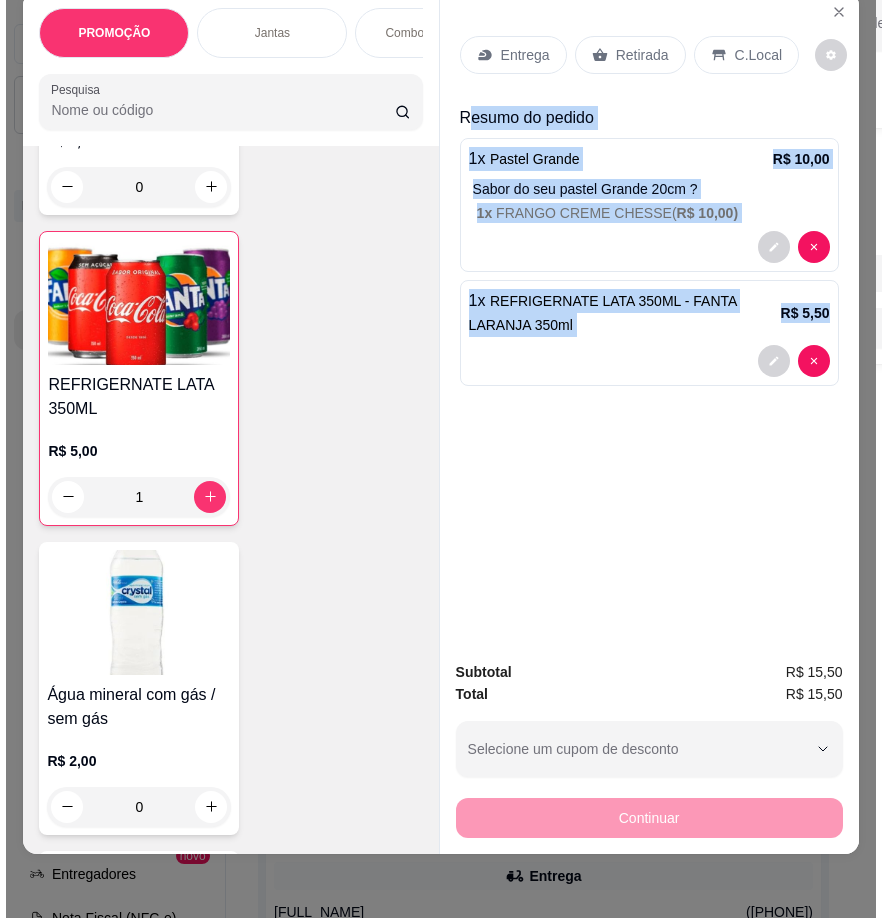 scroll, scrollTop: 44, scrollLeft: 14, axis: both 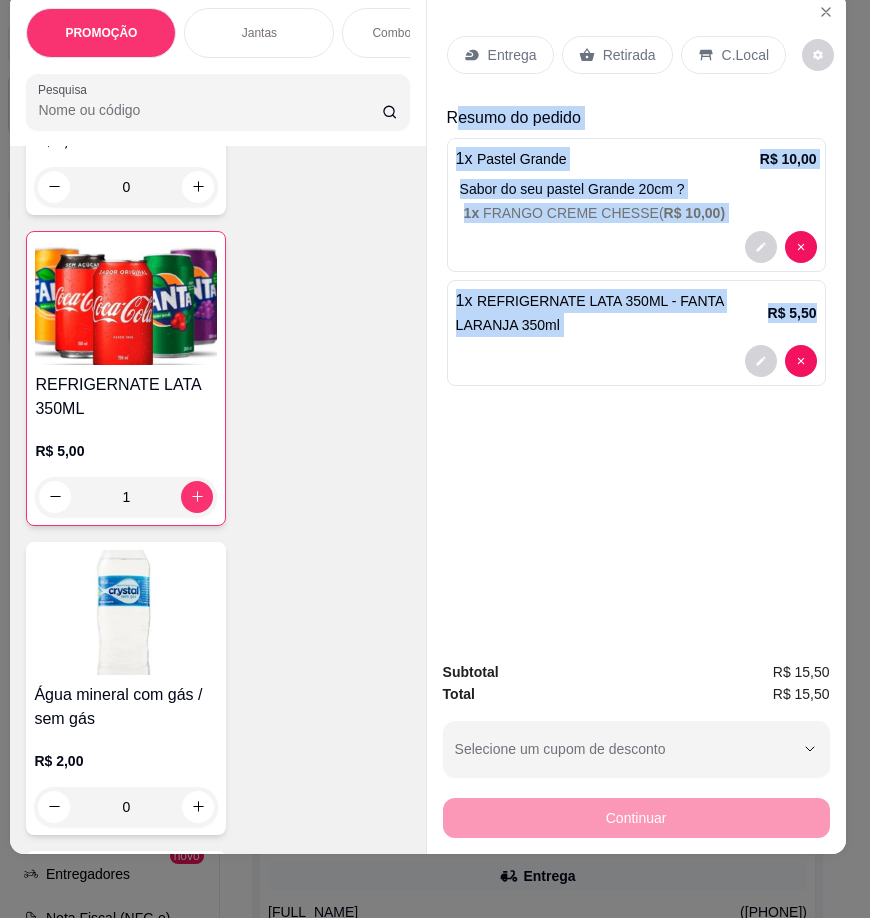 drag, startPoint x: 714, startPoint y: 257, endPoint x: 838, endPoint y: 517, distance: 288.05554 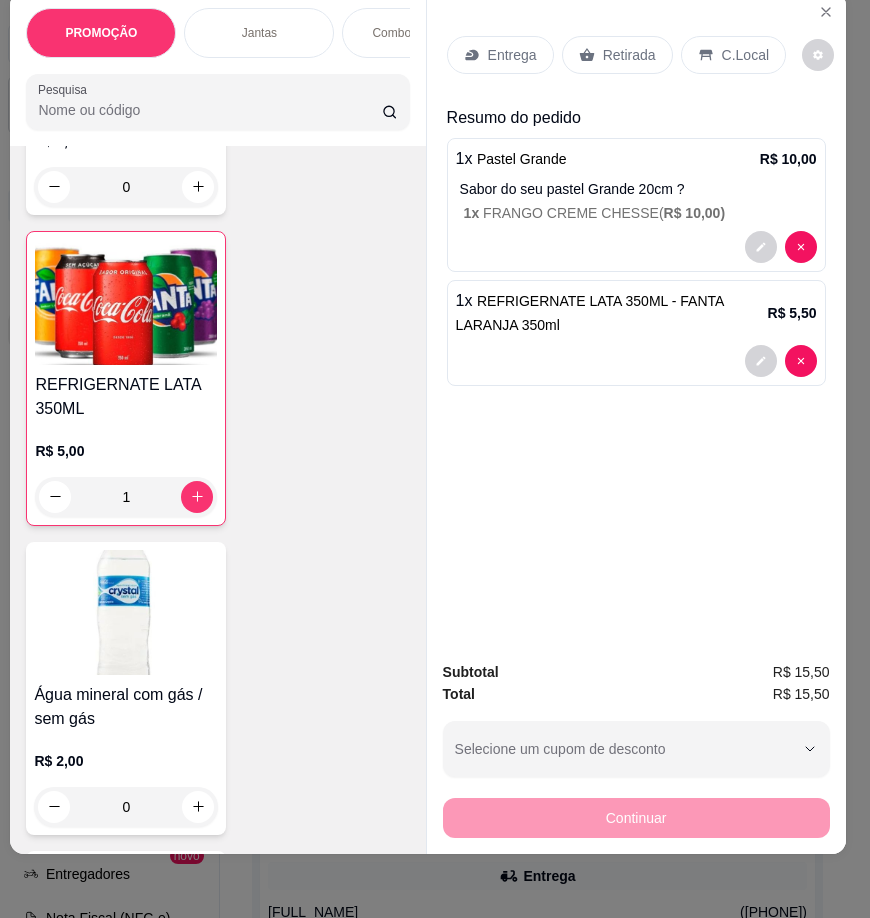 click on "Entrega" at bounding box center [512, 55] 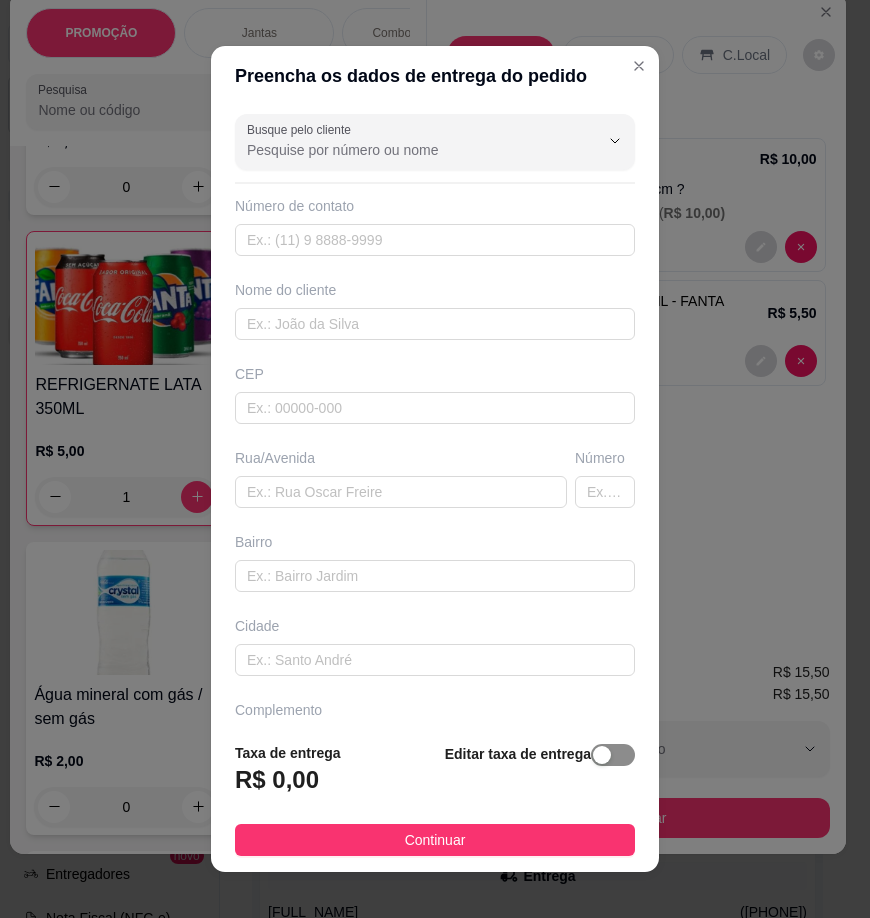 drag, startPoint x: 583, startPoint y: 748, endPoint x: 446, endPoint y: 767, distance: 138.31125 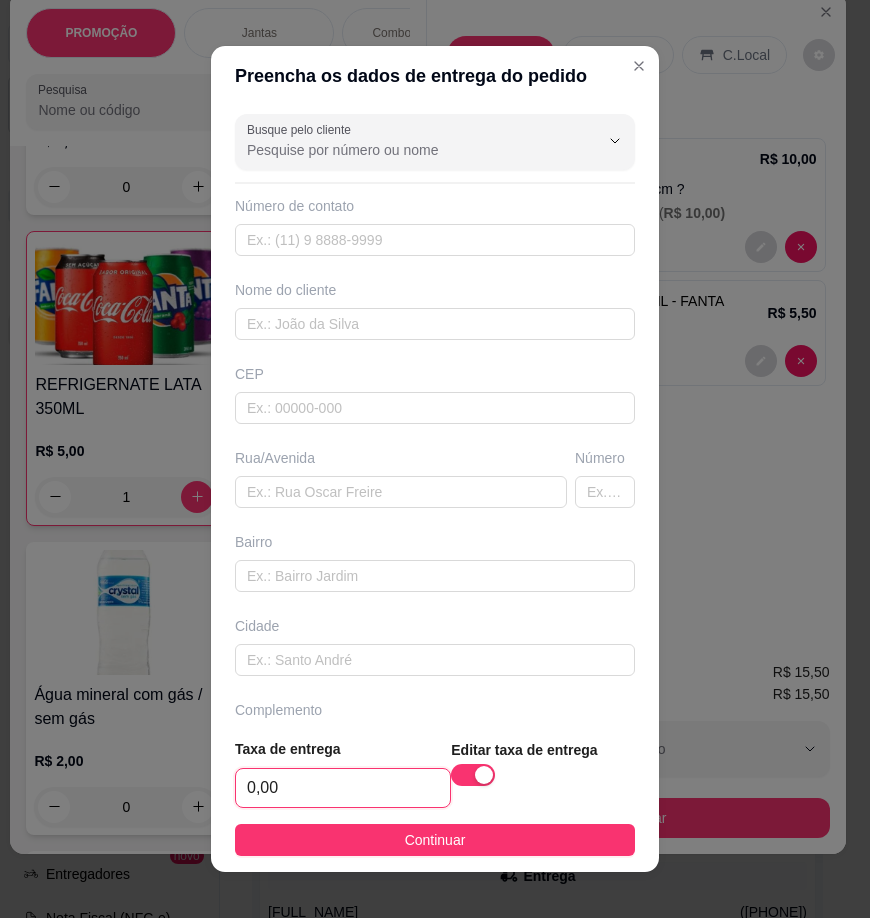 click on "0,00" at bounding box center (343, 788) 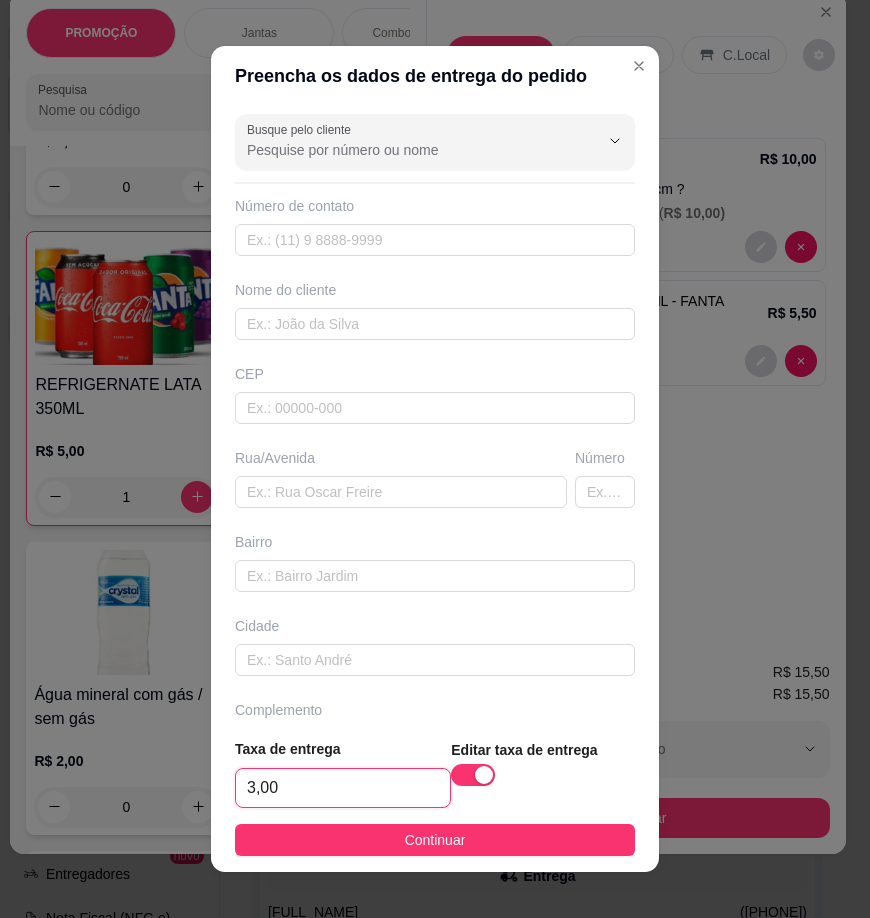 type on "3,00" 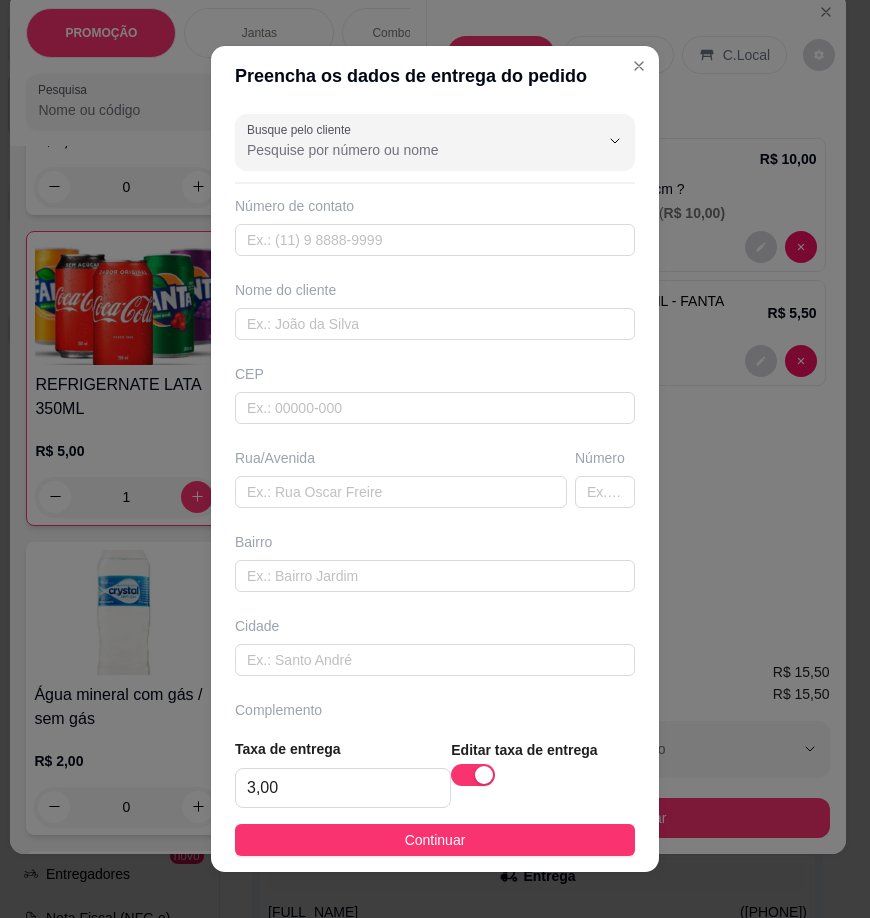 click on "Taxa de entrega 3,00 Editar taxa de entrega  Continuar" at bounding box center (435, 797) 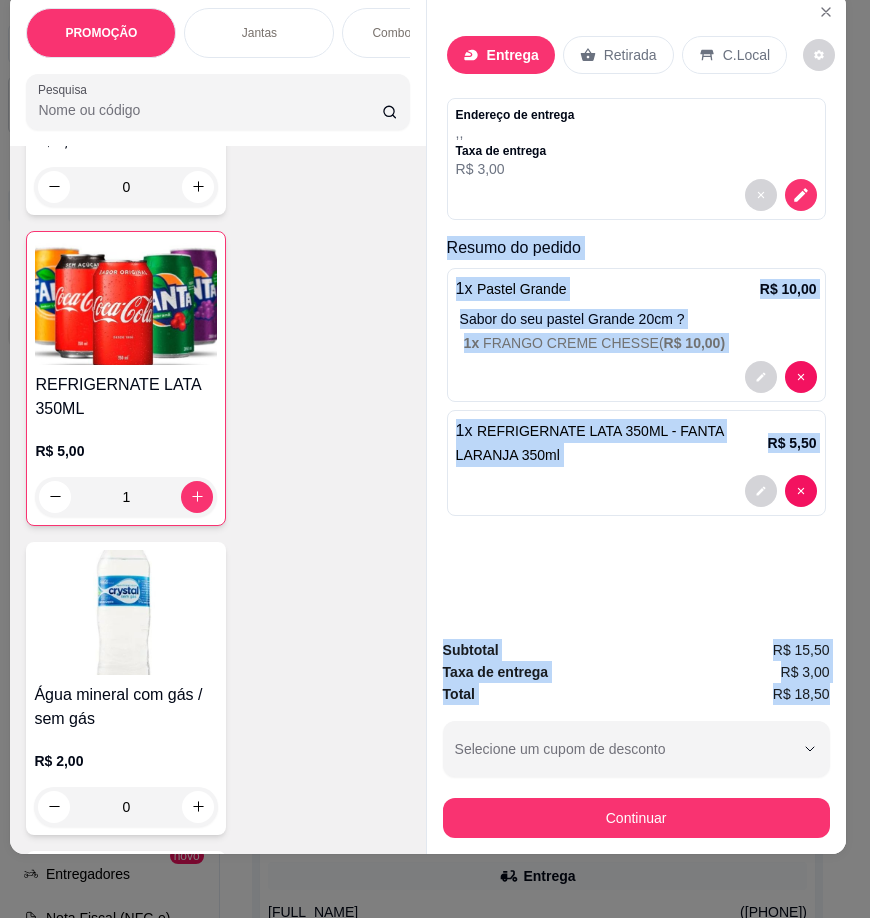 drag, startPoint x: 424, startPoint y: 235, endPoint x: 823, endPoint y: 674, distance: 593.23016 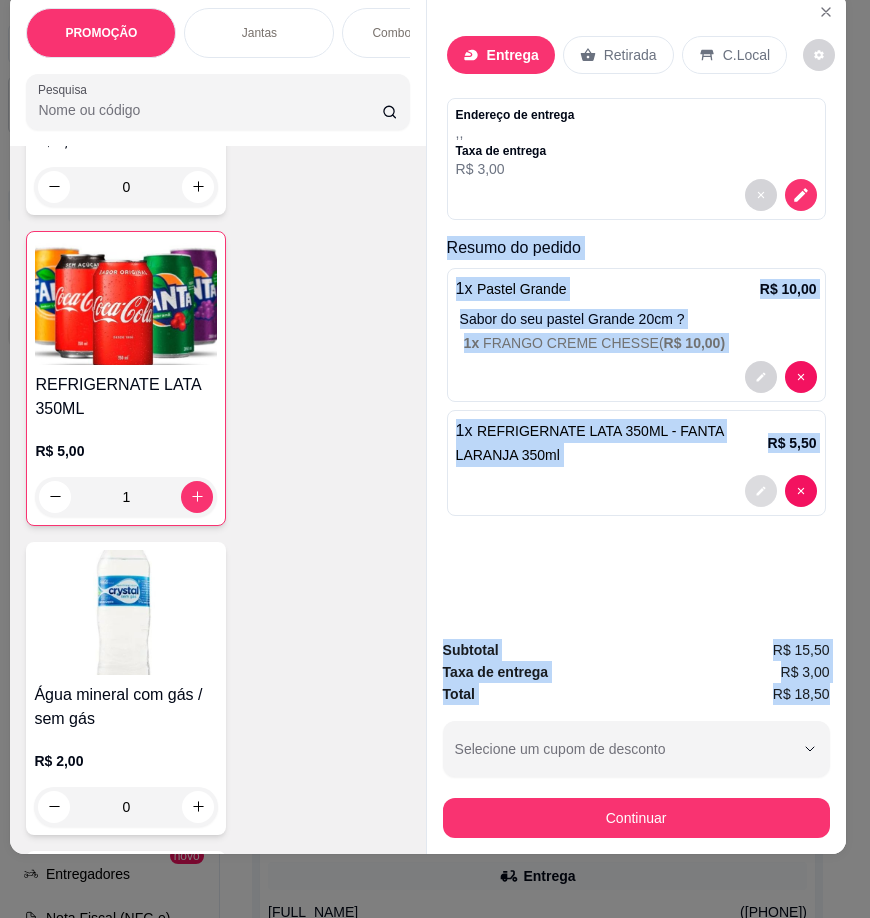 click 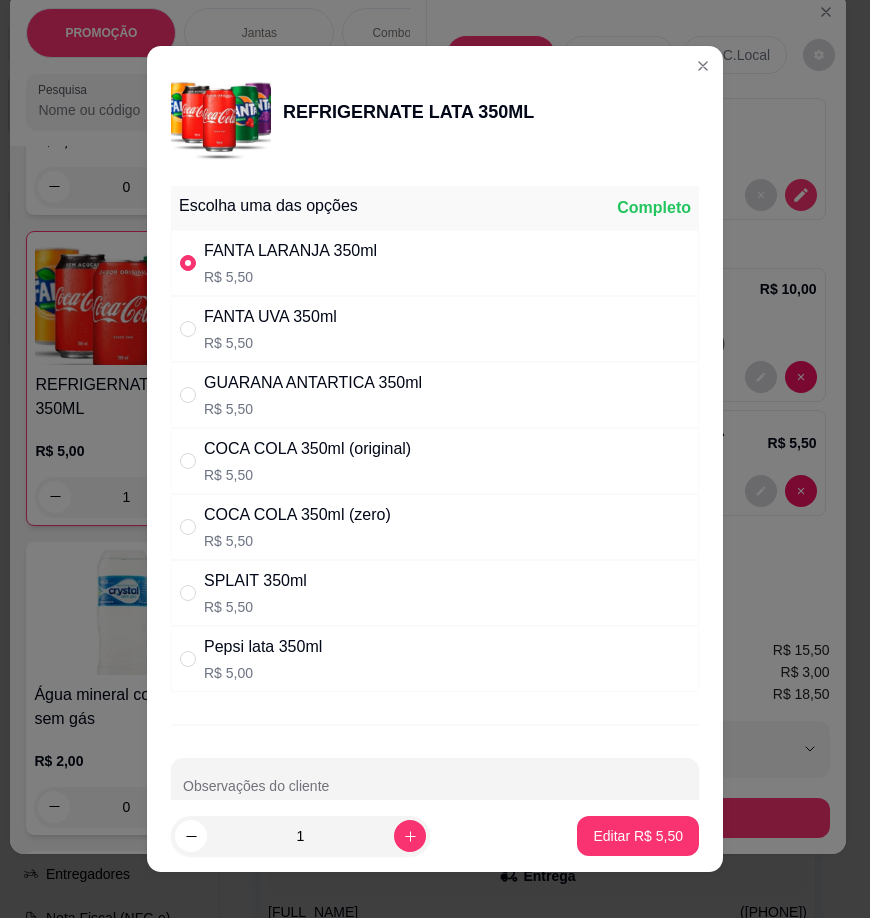 click on "COCA COLA 350ml (original)" at bounding box center (307, 449) 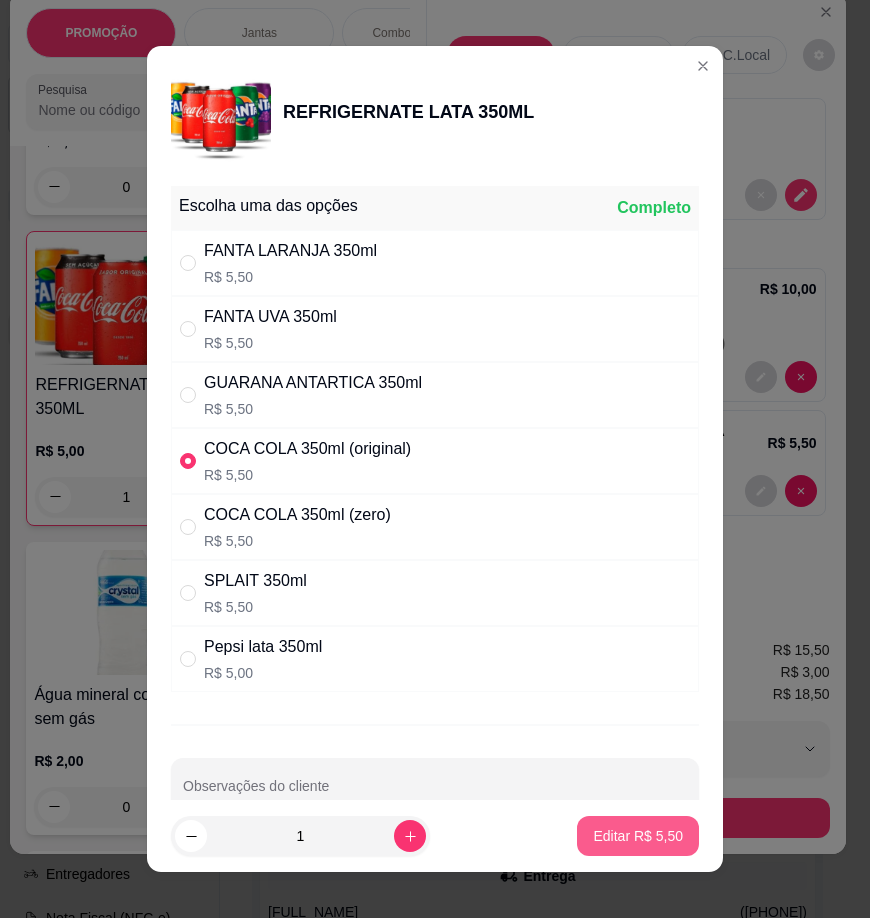 click on "Editar   R$ 5,50" at bounding box center (638, 836) 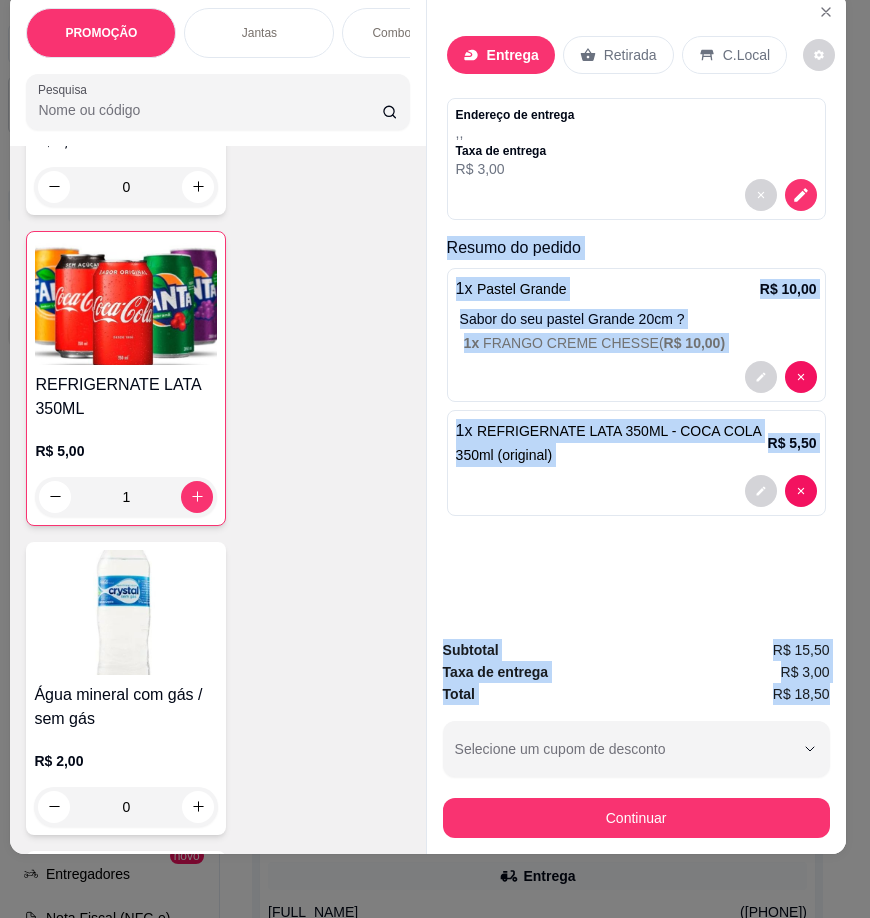drag, startPoint x: 467, startPoint y: 255, endPoint x: 823, endPoint y: 675, distance: 550.5779 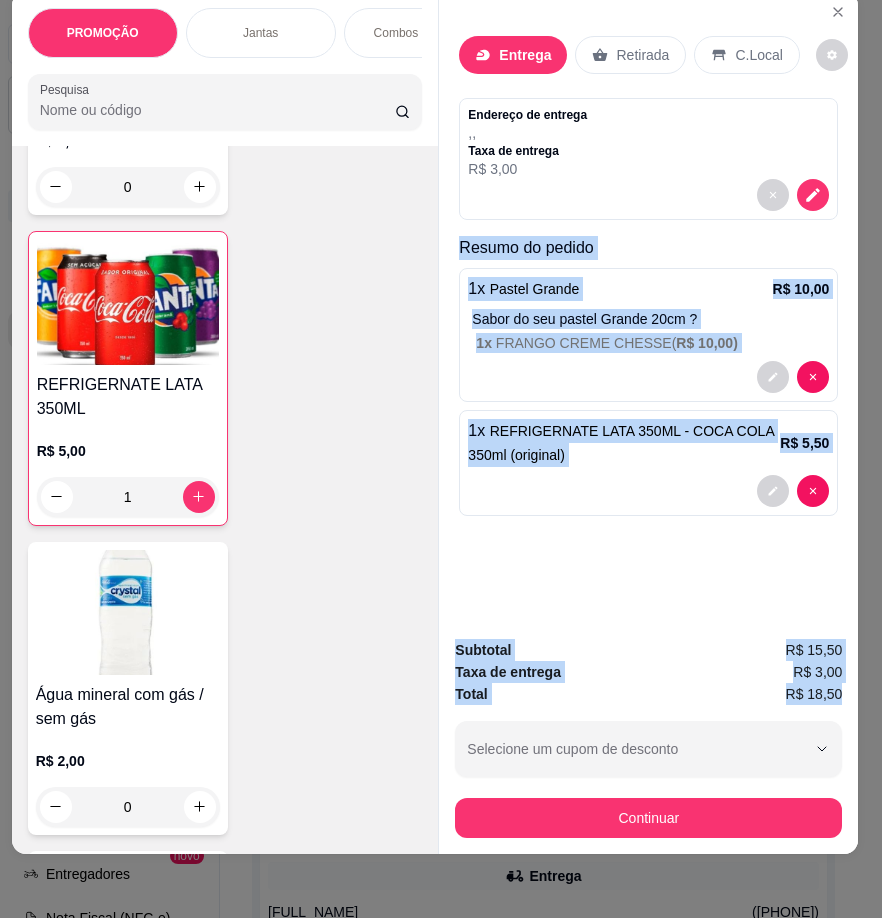 click at bounding box center [813, 195] 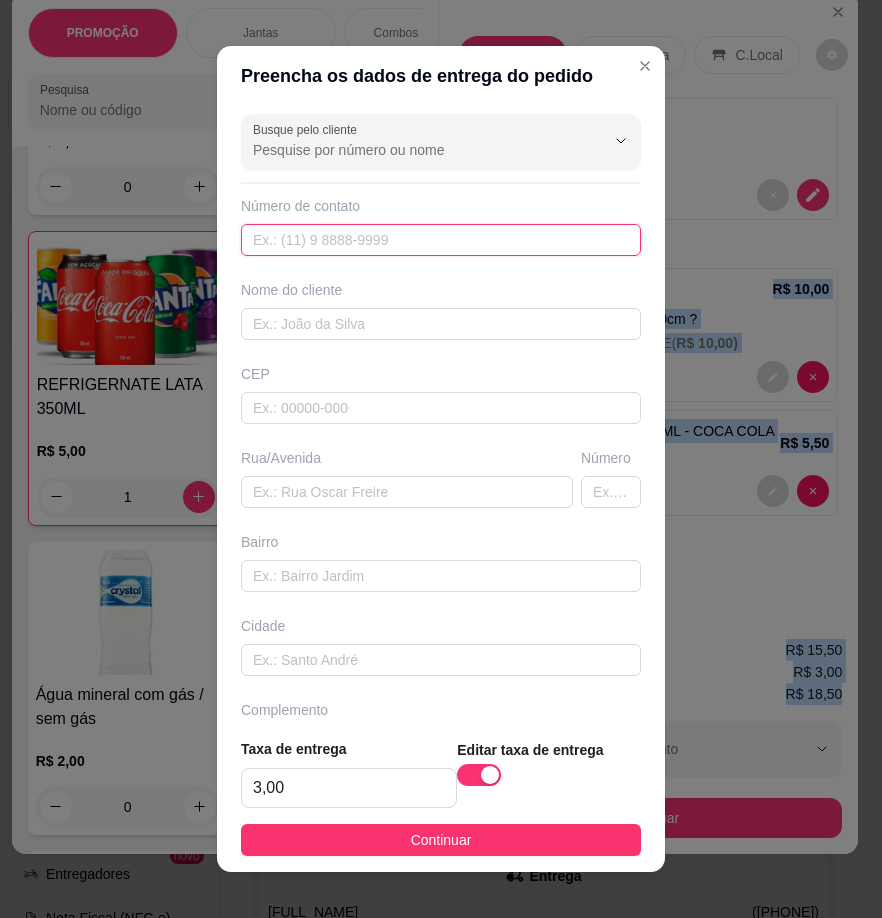 click at bounding box center [441, 240] 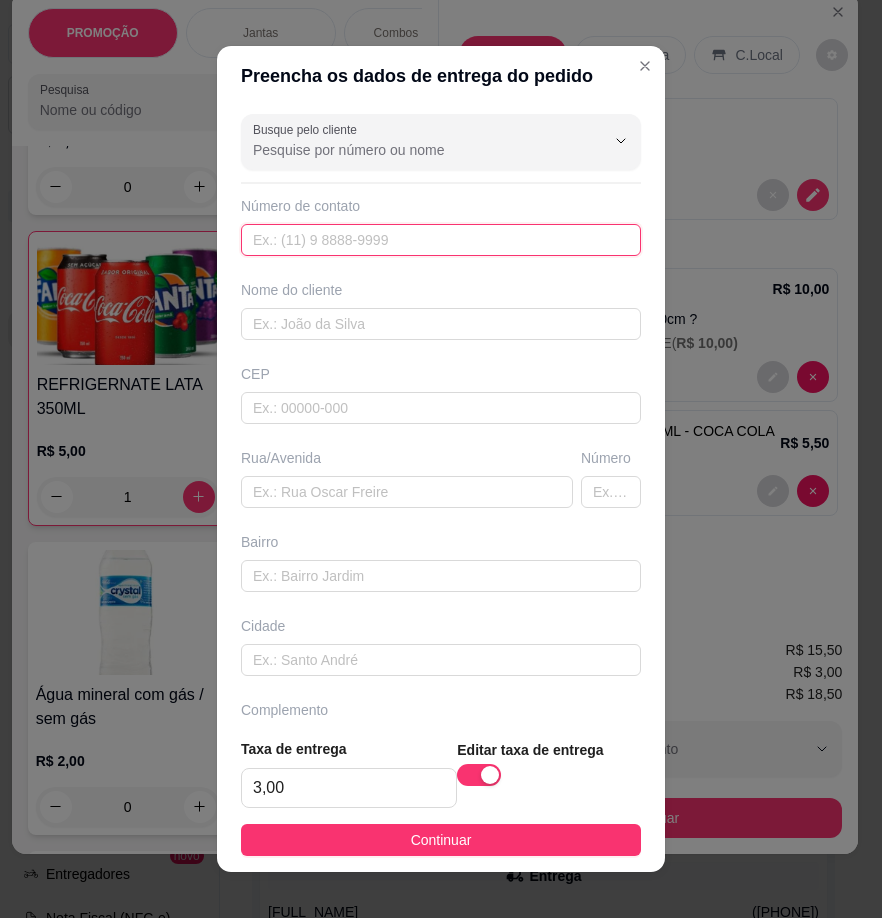 paste on "([PHONE])" 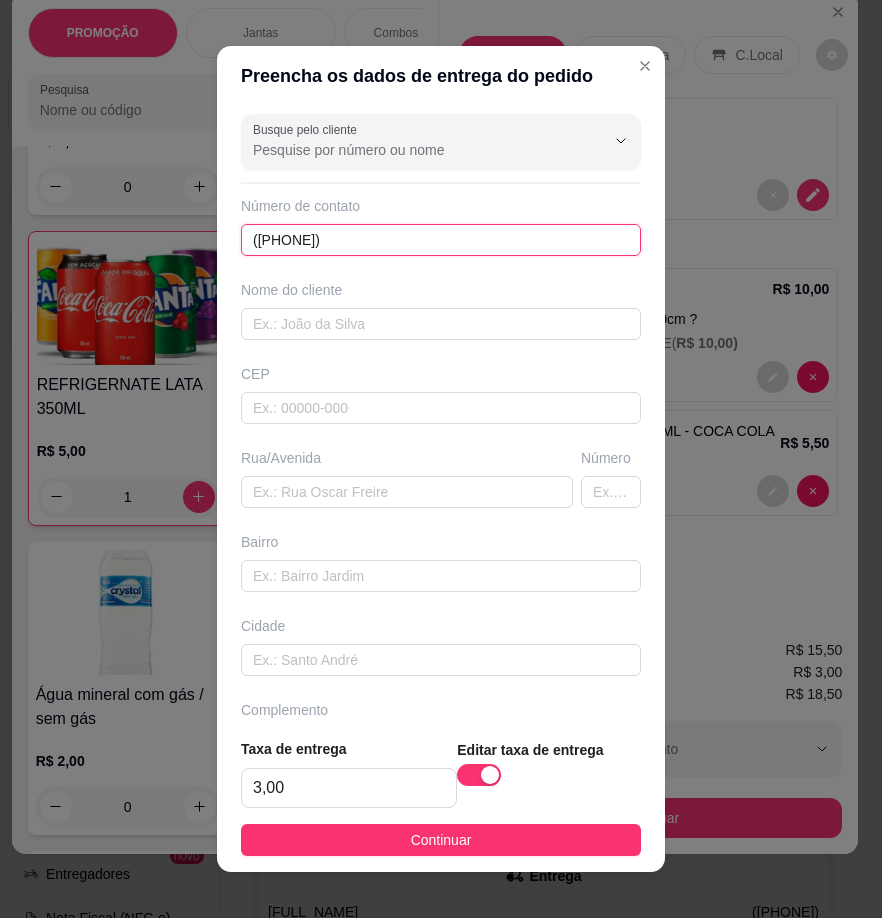 type on "([PHONE])" 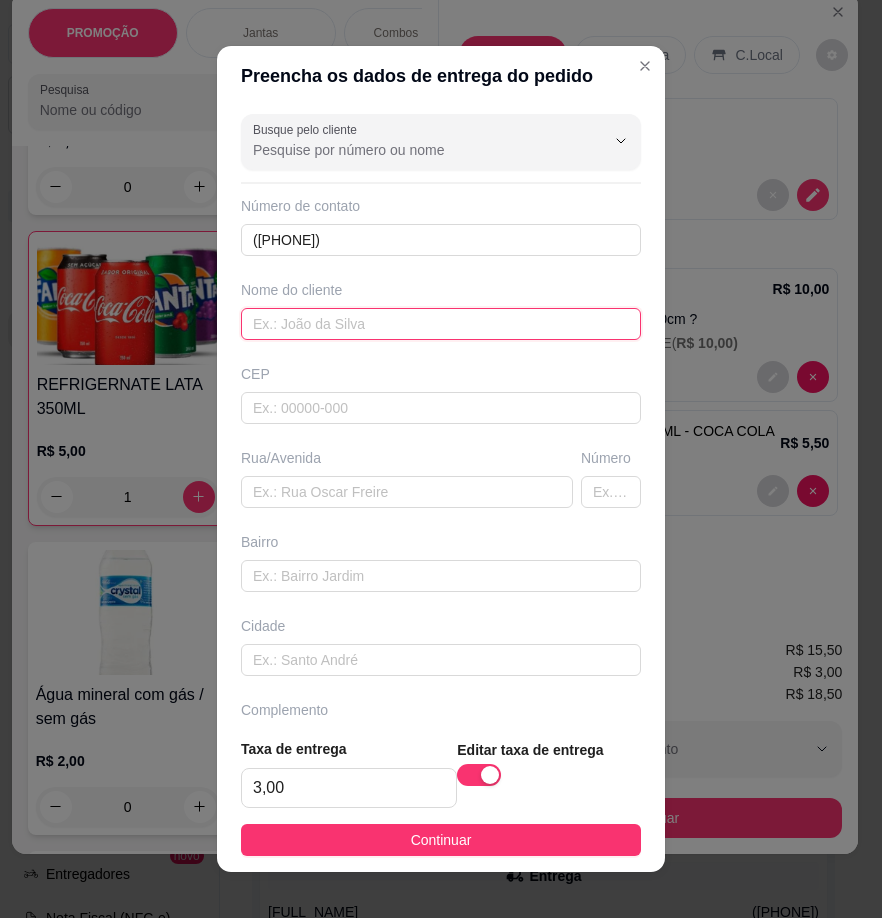 click at bounding box center (441, 324) 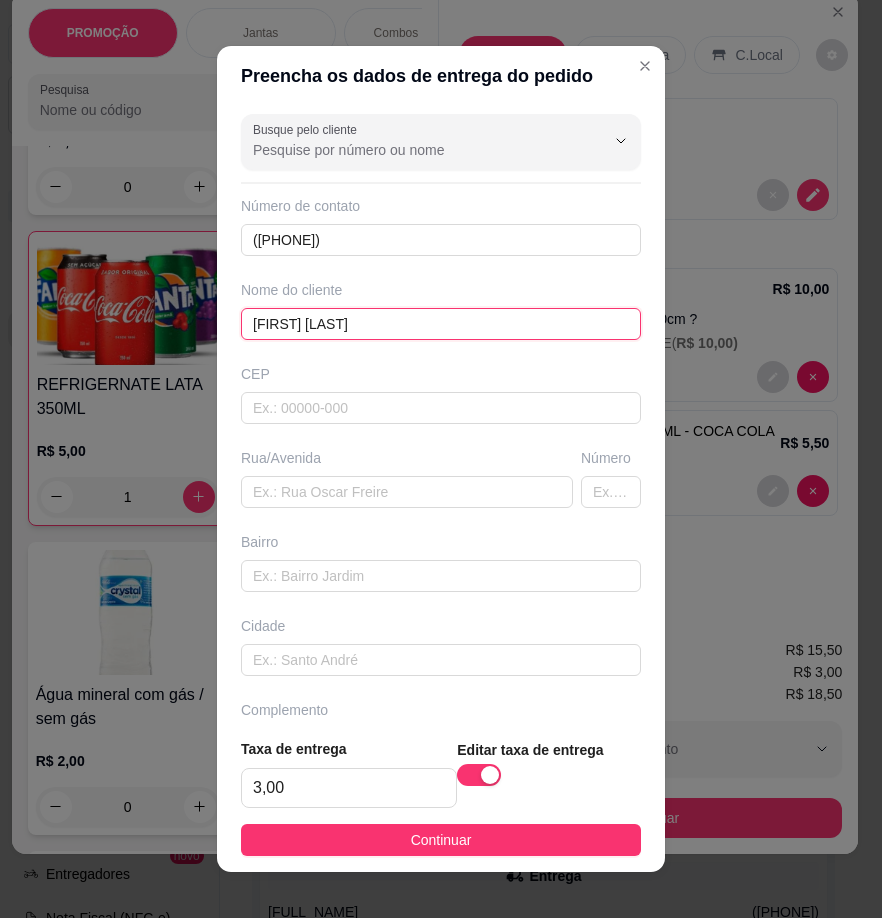 type on "[FIRST] [LAST]" 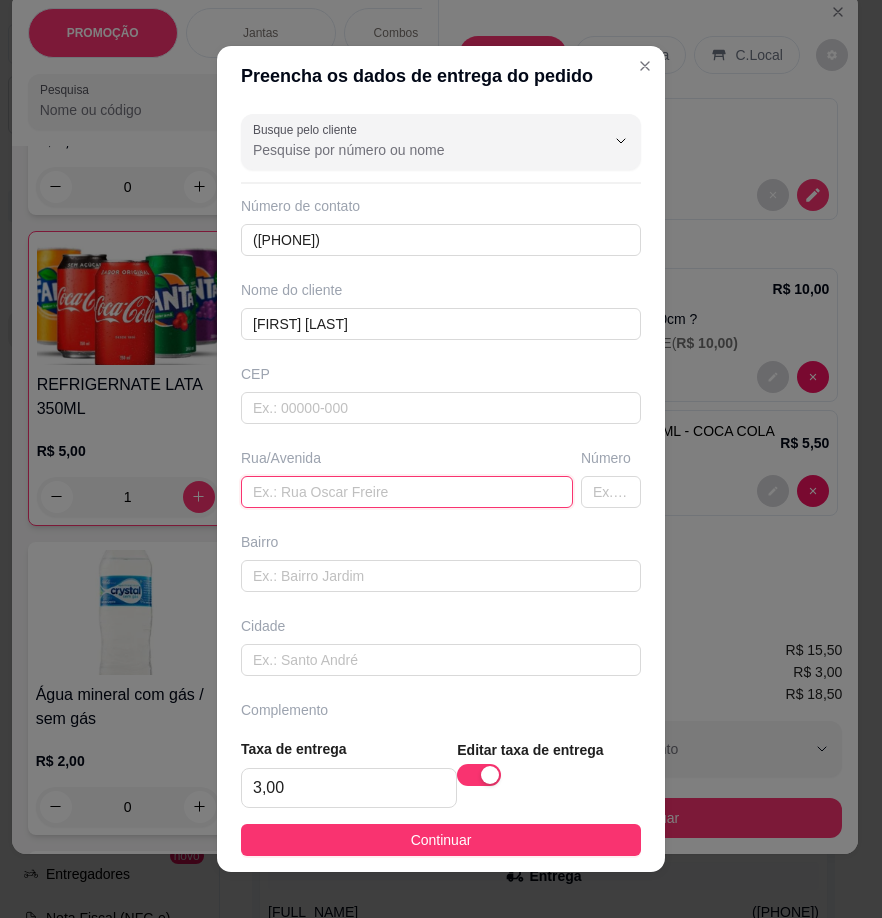 click at bounding box center (407, 492) 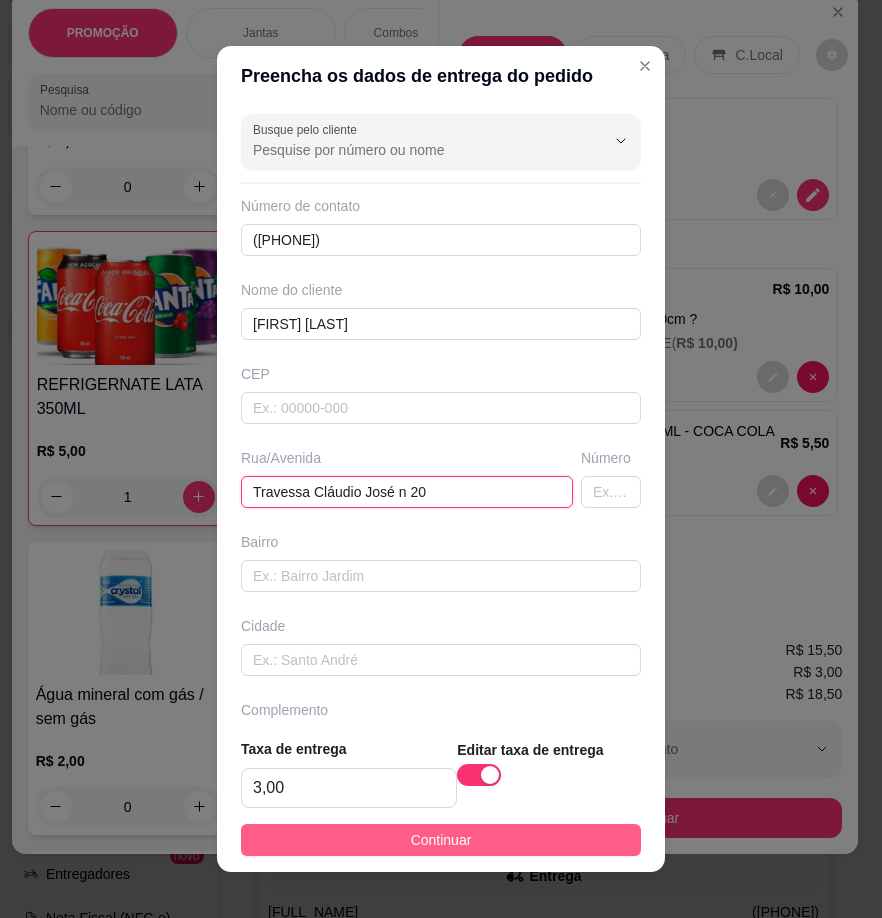 type on "Travessa Cláudio José n 20" 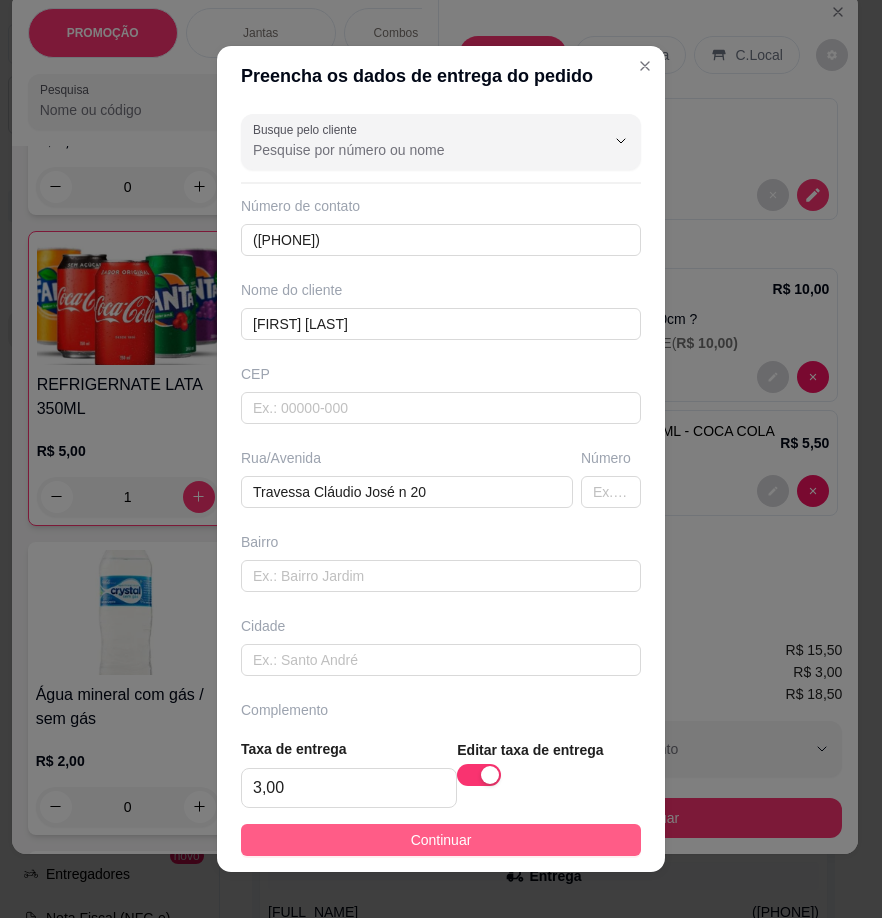 click on "Continuar" at bounding box center (441, 840) 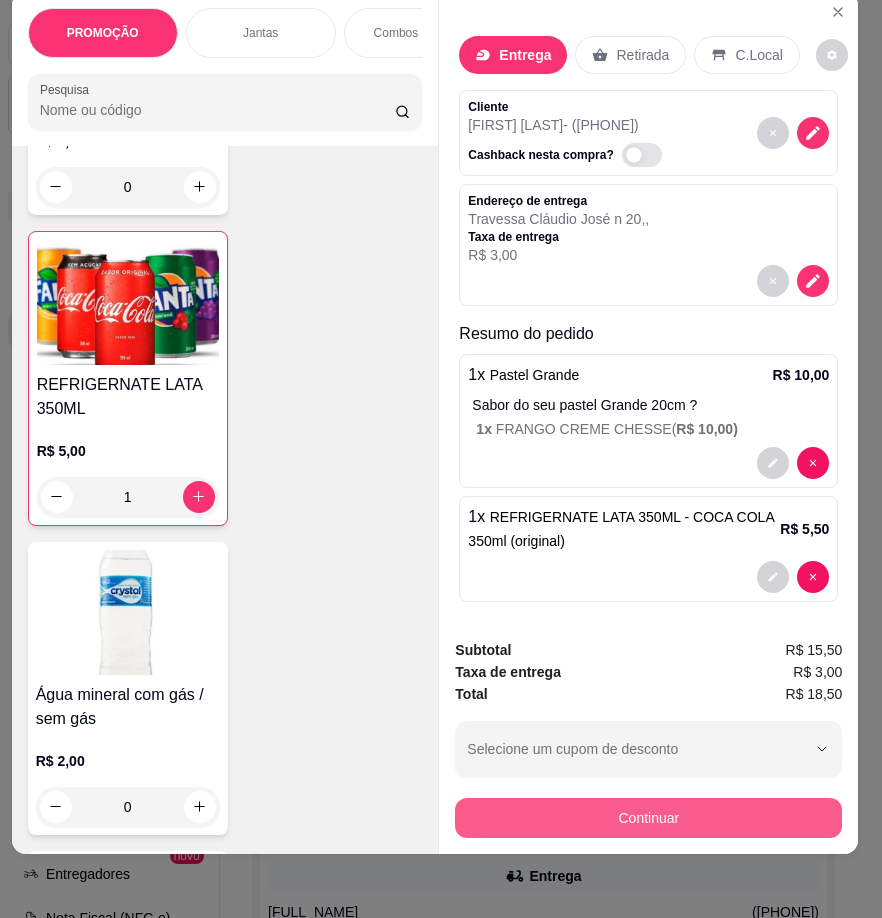 click on "Continuar" at bounding box center [648, 818] 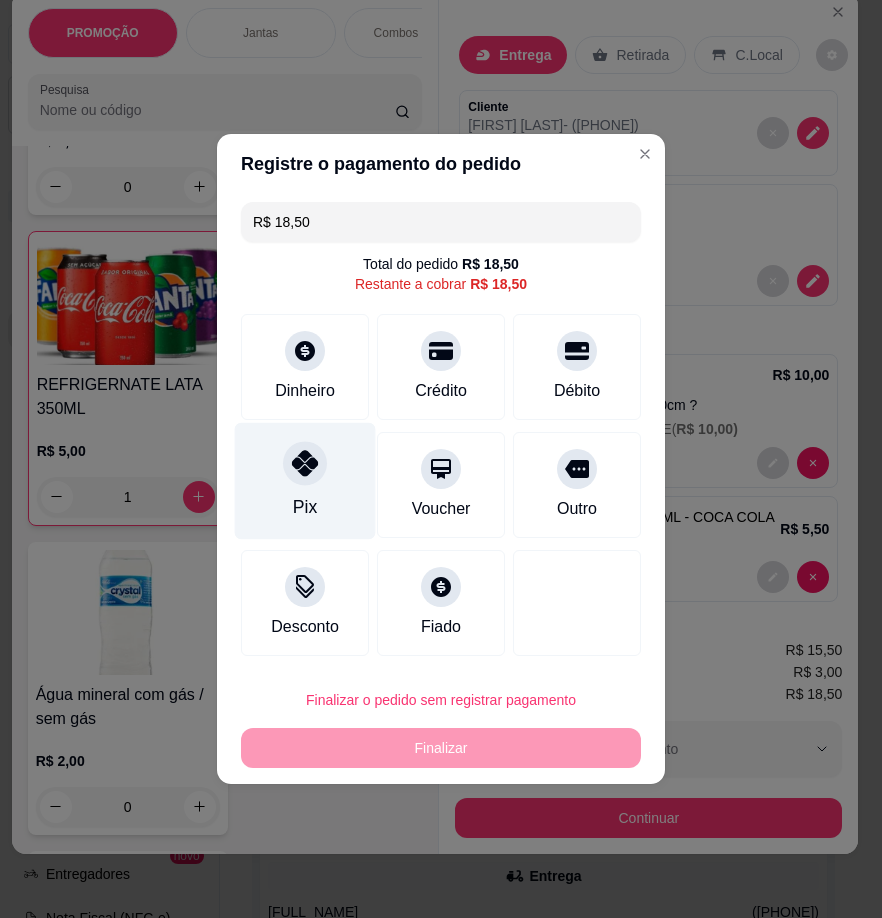 click at bounding box center (305, 463) 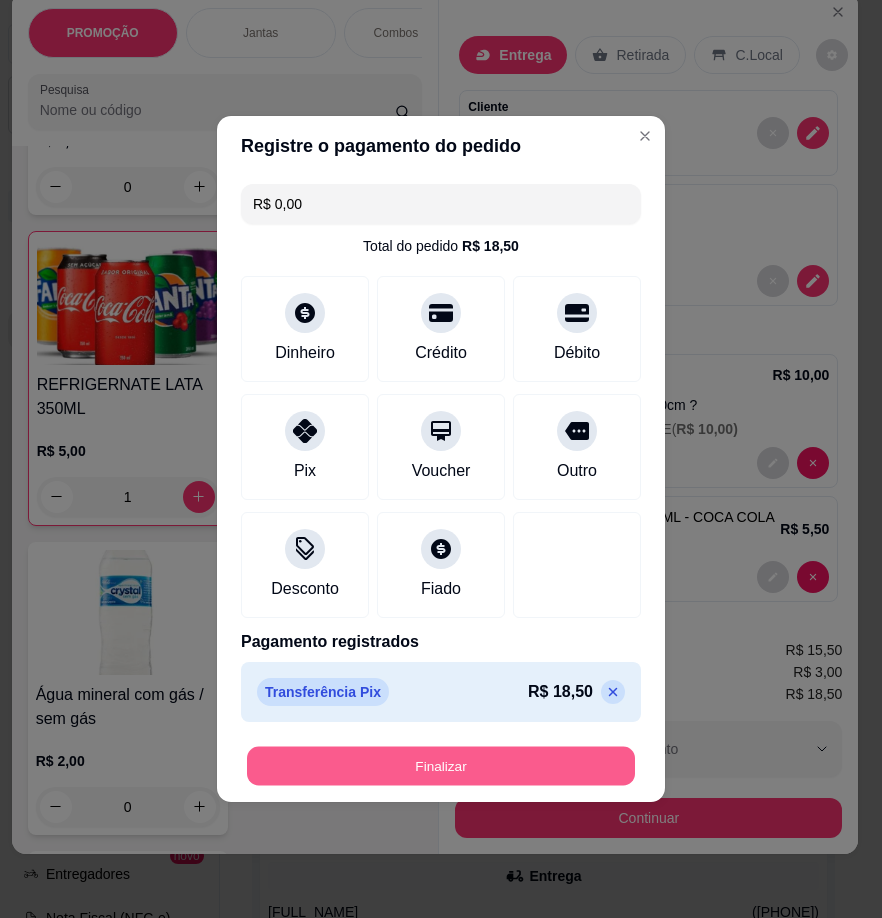 click on "Finalizar" at bounding box center (441, 766) 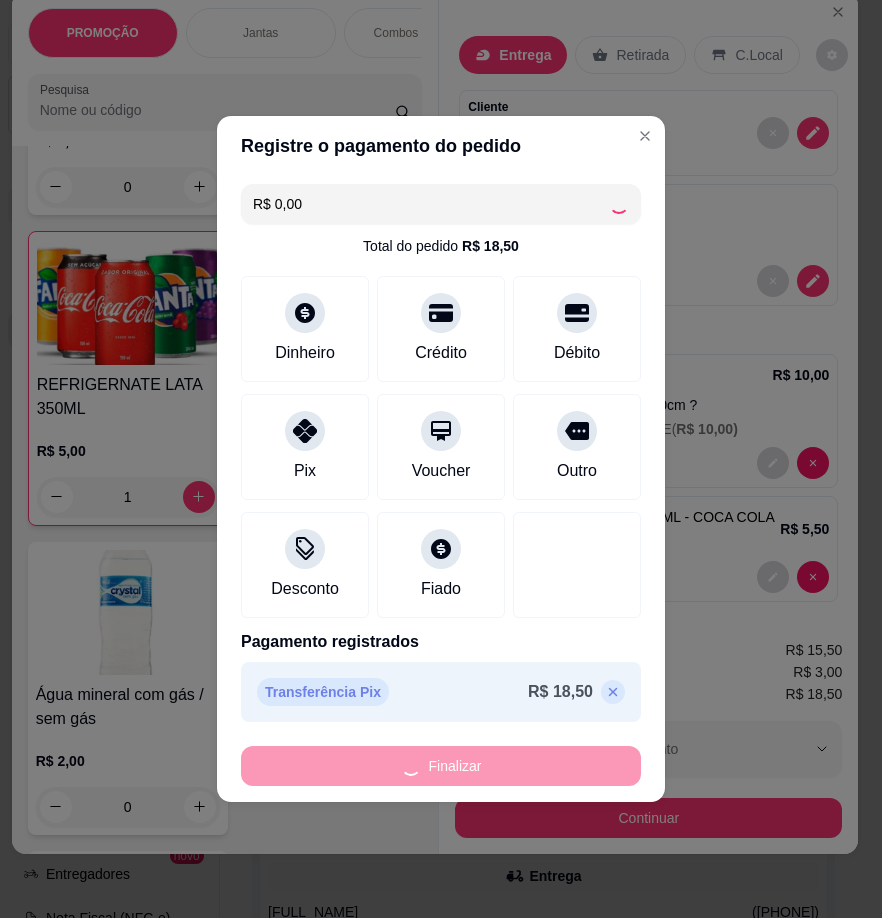 type on "0" 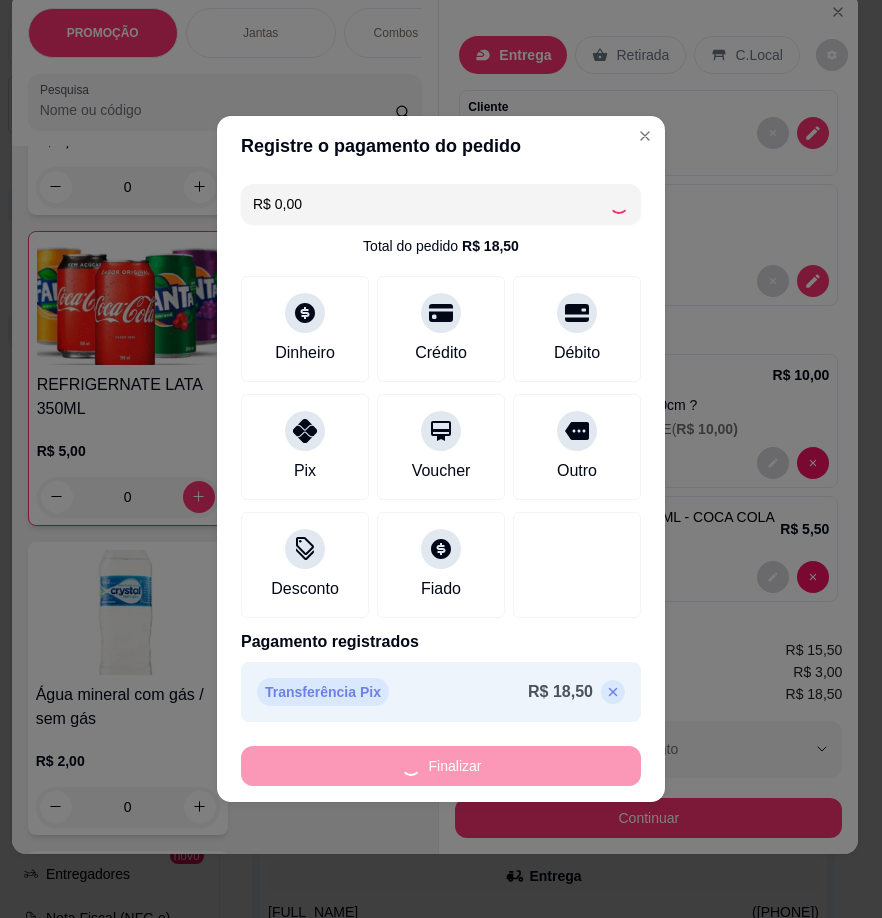 type on "-R$ 18,50" 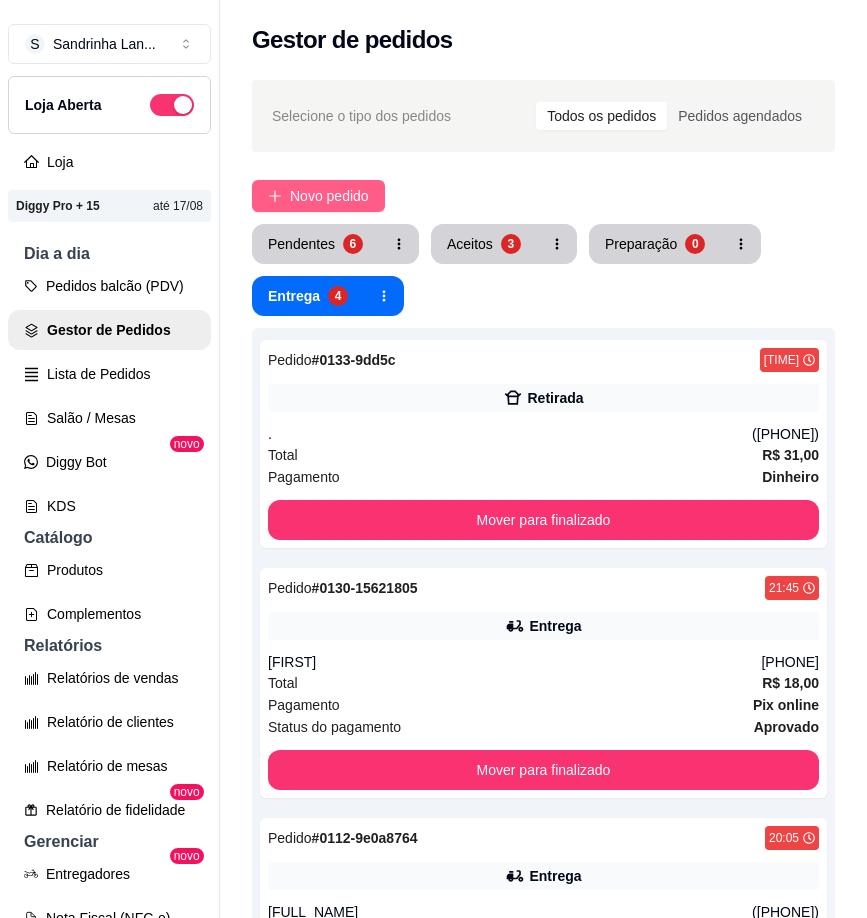 click on "Novo pedido" at bounding box center (318, 196) 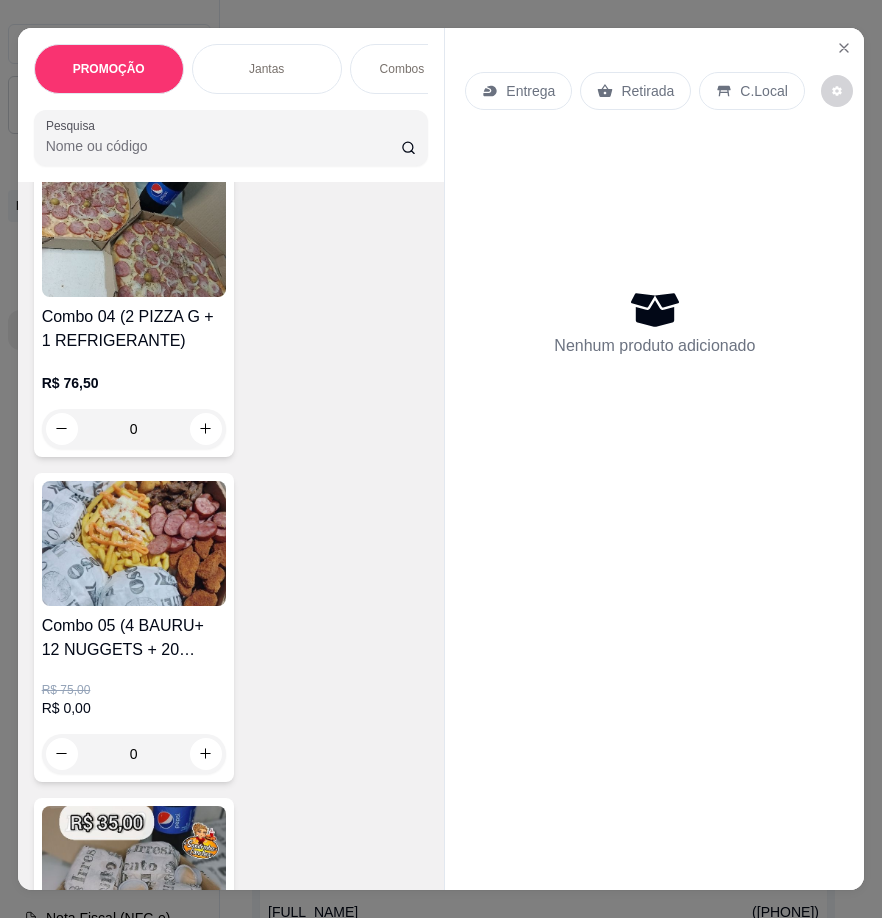 scroll, scrollTop: 1900, scrollLeft: 0, axis: vertical 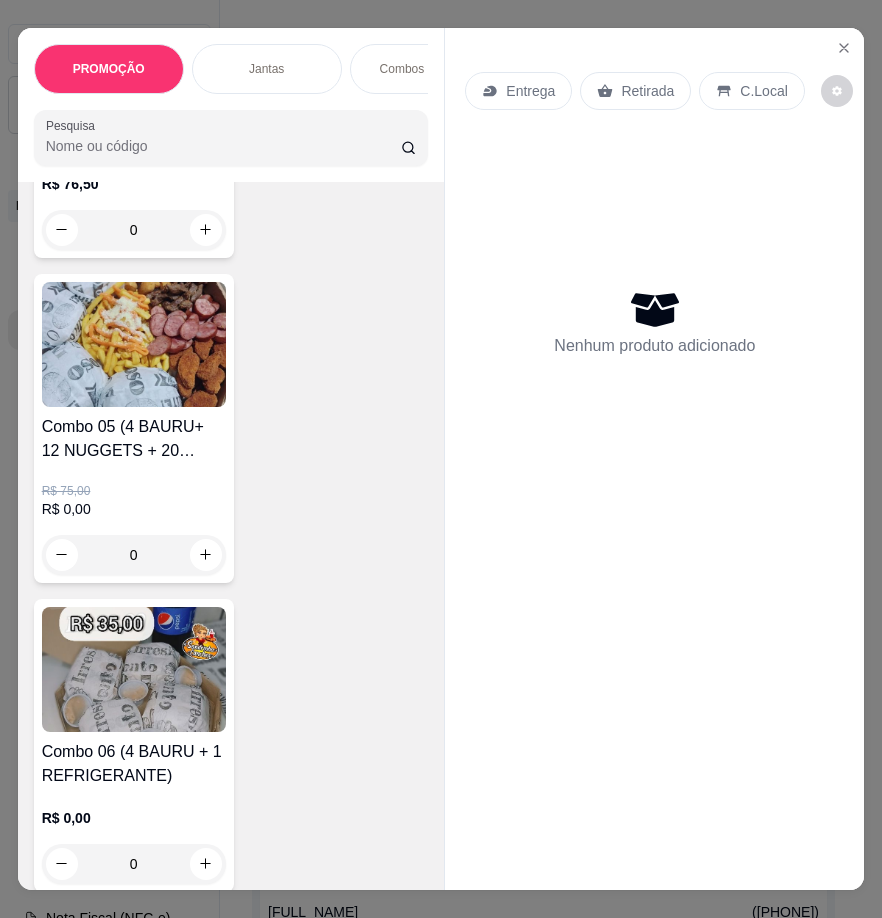 click on "Combo 06 (4 BAURU + 1 REFRIGERANTE)" at bounding box center [134, 764] 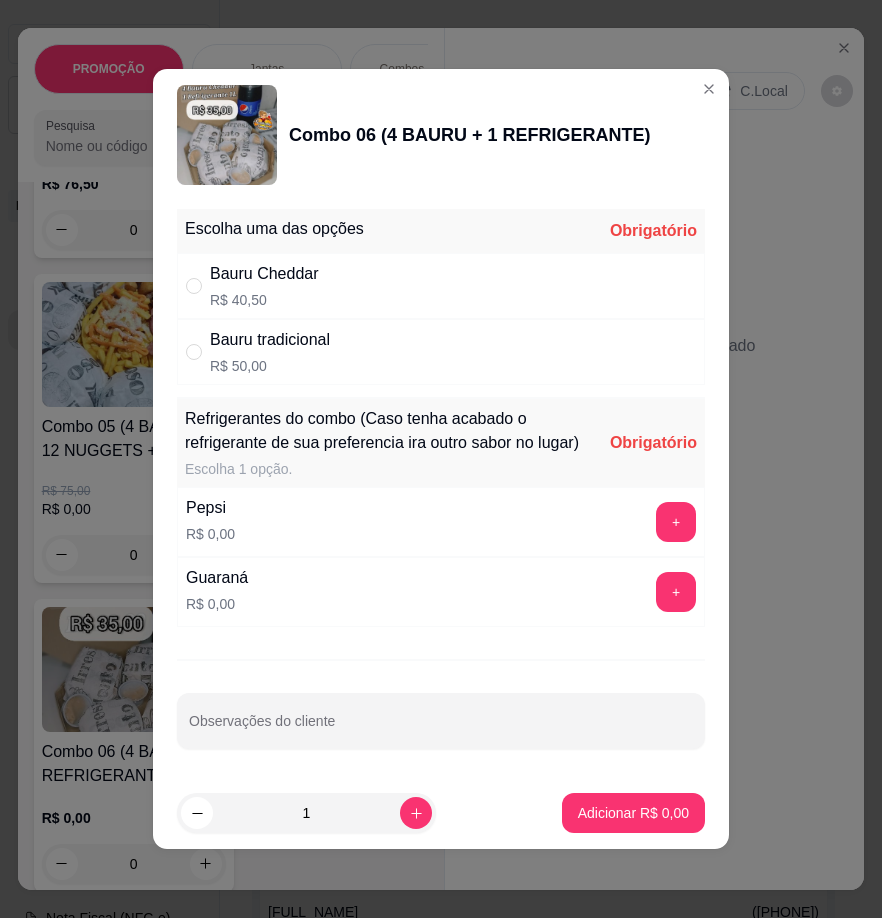 click on "Bauru Cheddar  R$ 40,50" at bounding box center (441, 286) 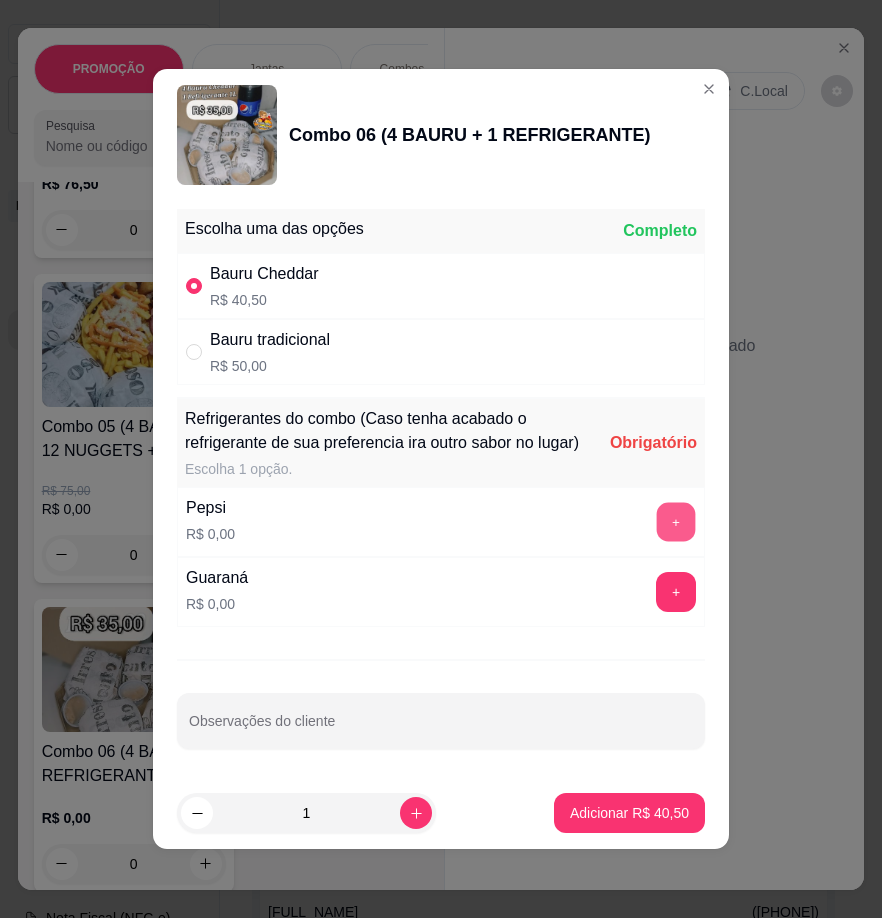 click on "+" at bounding box center (676, 522) 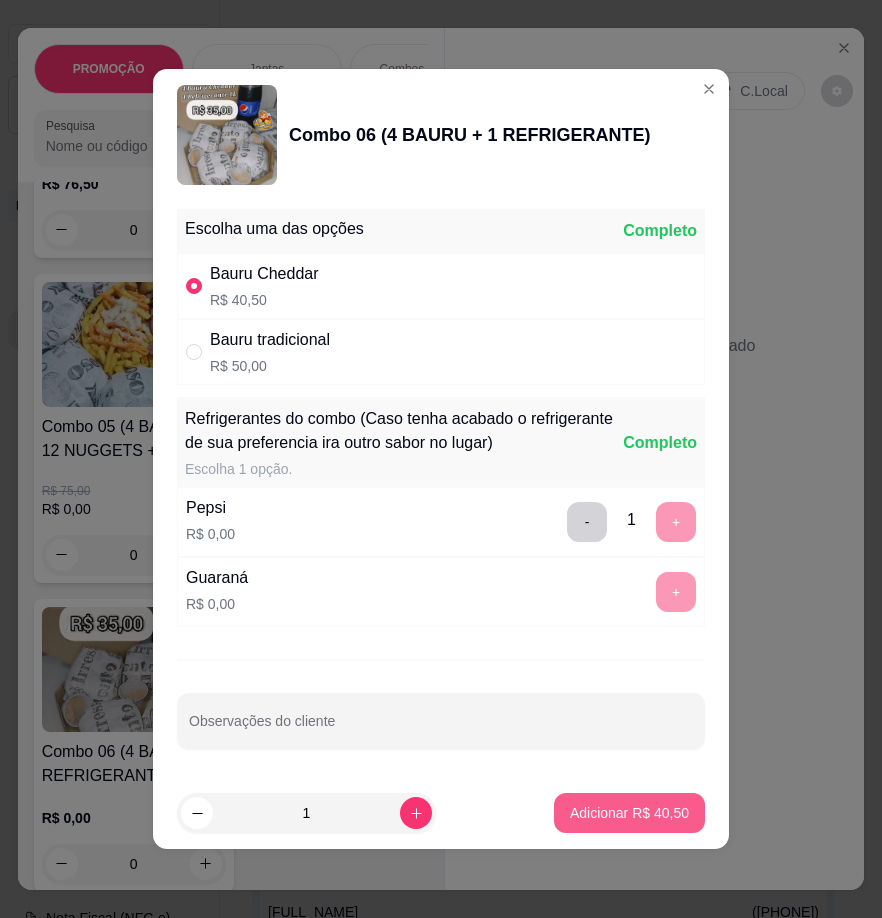click on "Adicionar   R$ 40,50" at bounding box center [629, 813] 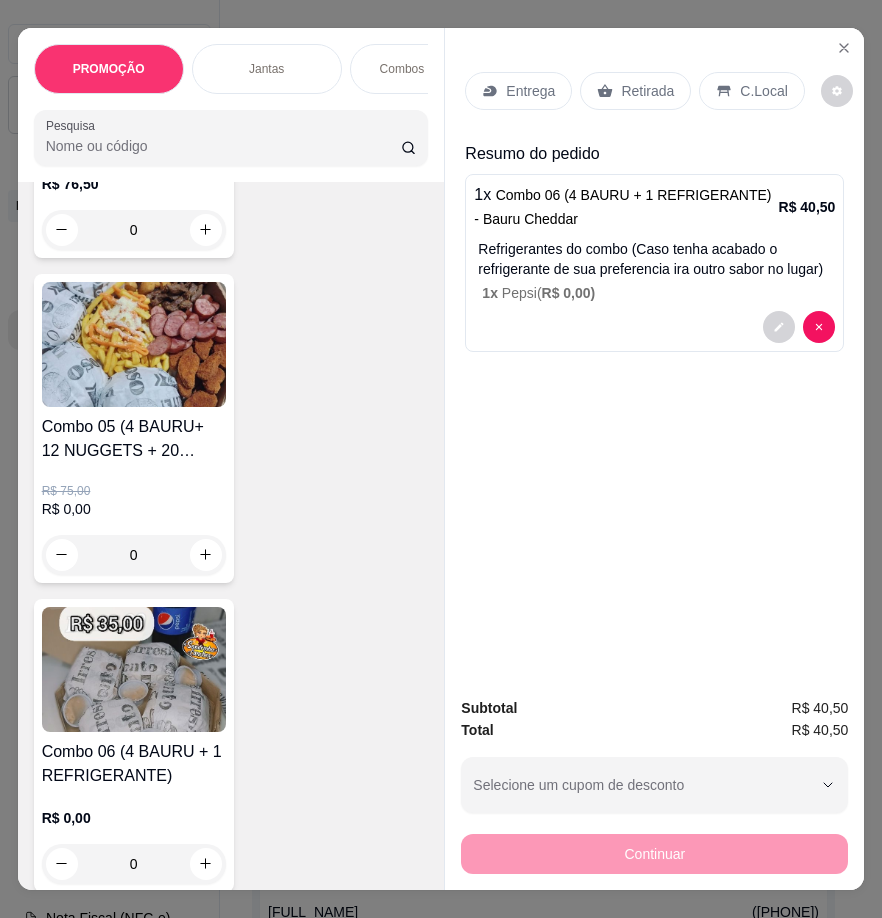 click on "Entrega" at bounding box center (530, 91) 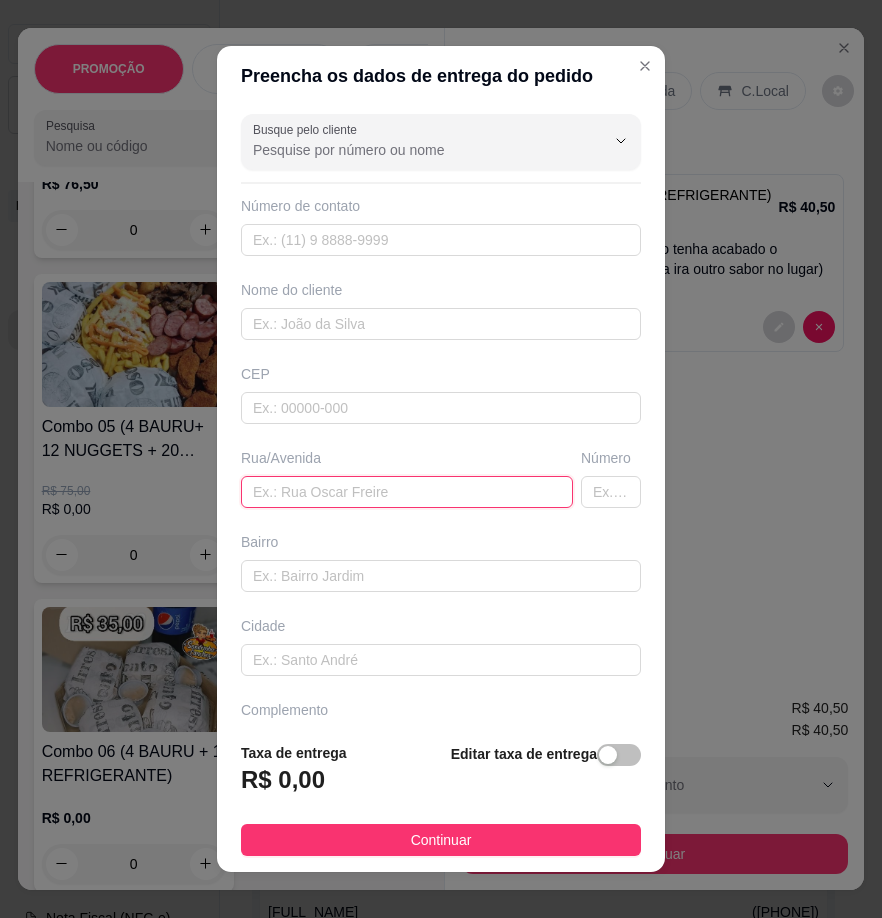 click at bounding box center [407, 492] 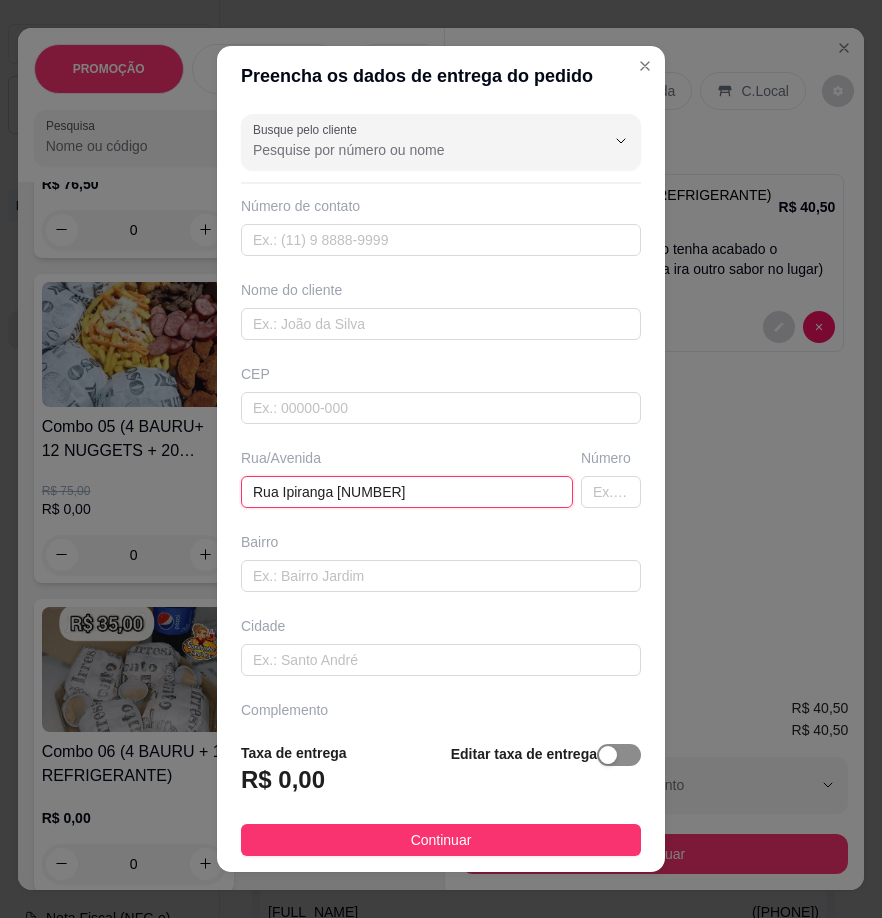 type on "Rua Ipiranga [NUMBER]" 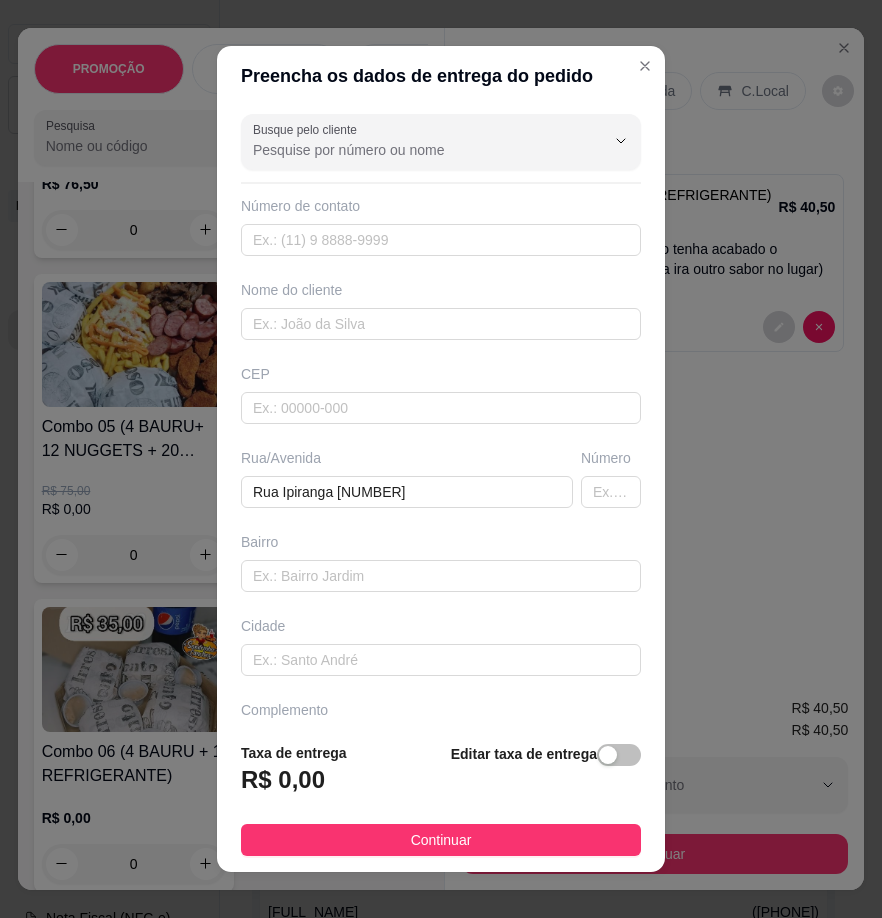 drag, startPoint x: 612, startPoint y: 753, endPoint x: 593, endPoint y: 753, distance: 19 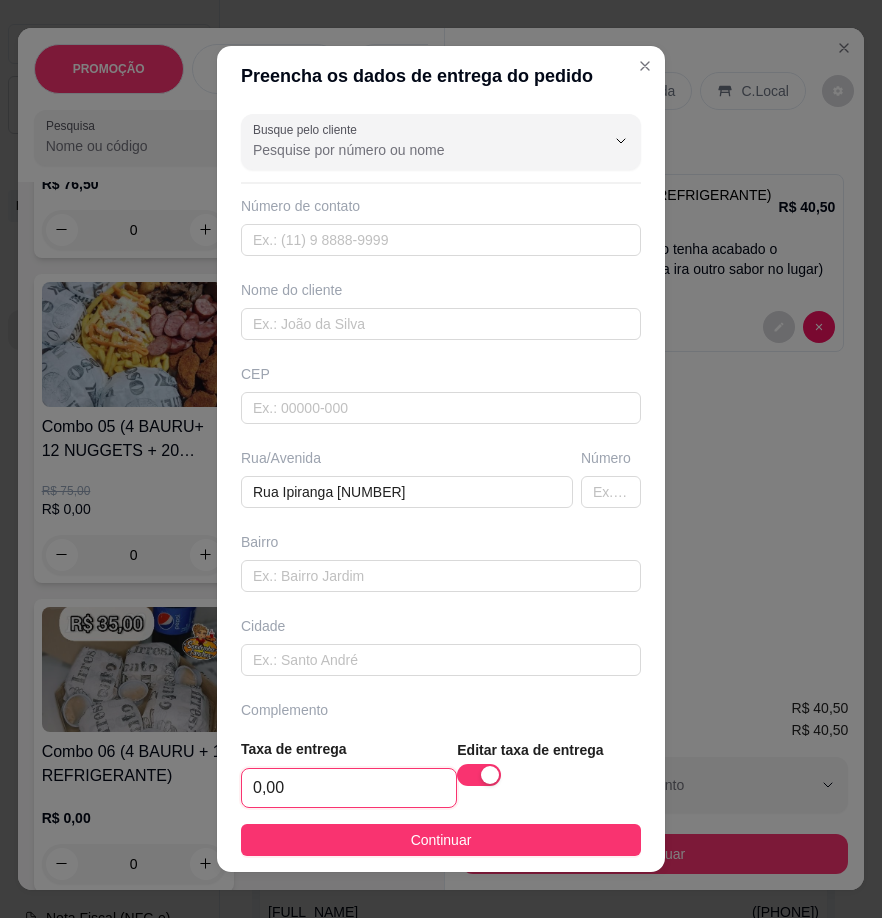 click on "0,00" at bounding box center (349, 788) 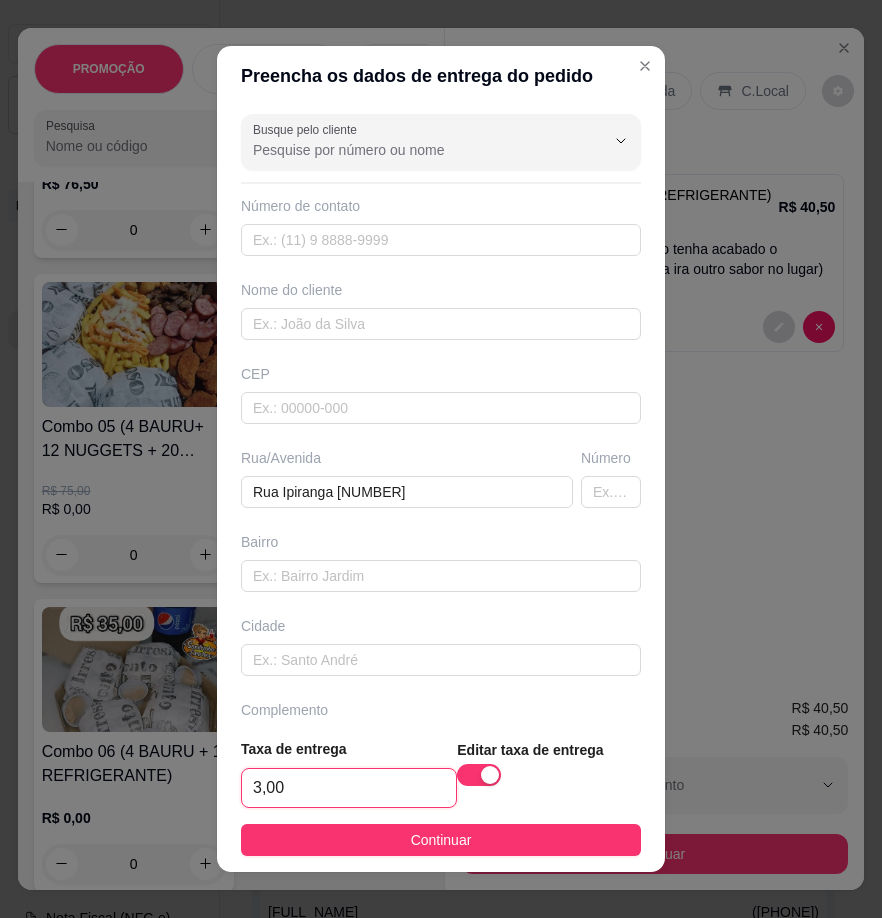 type on "3,00" 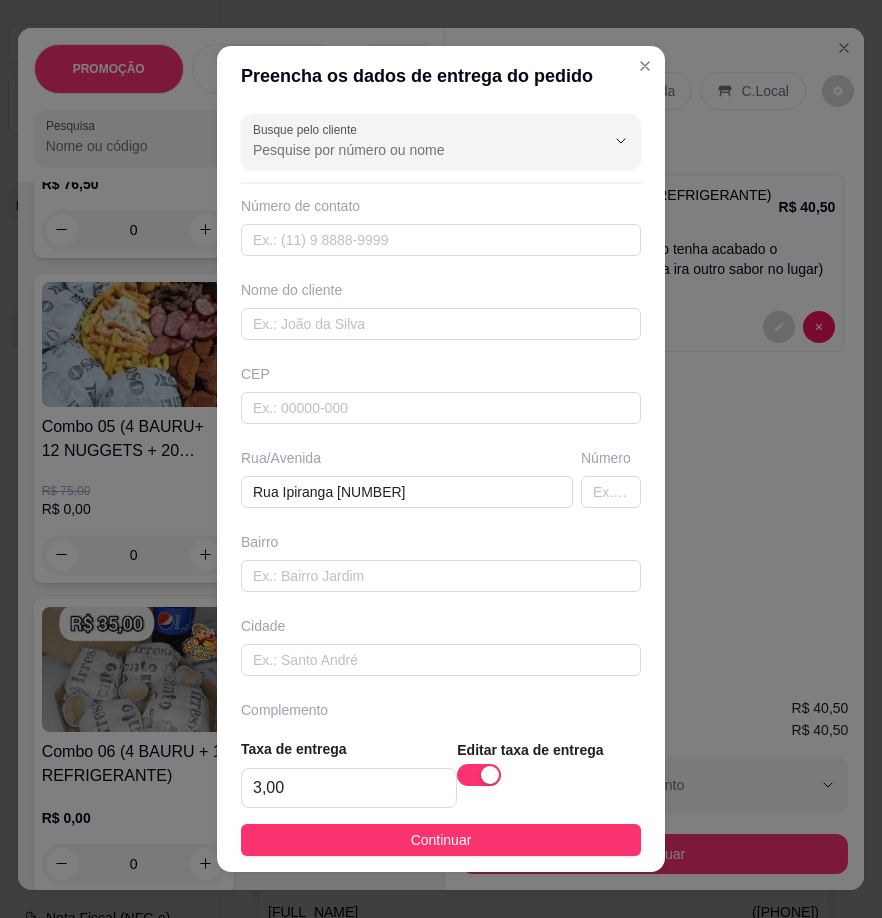 click on "Continuar" at bounding box center [441, 840] 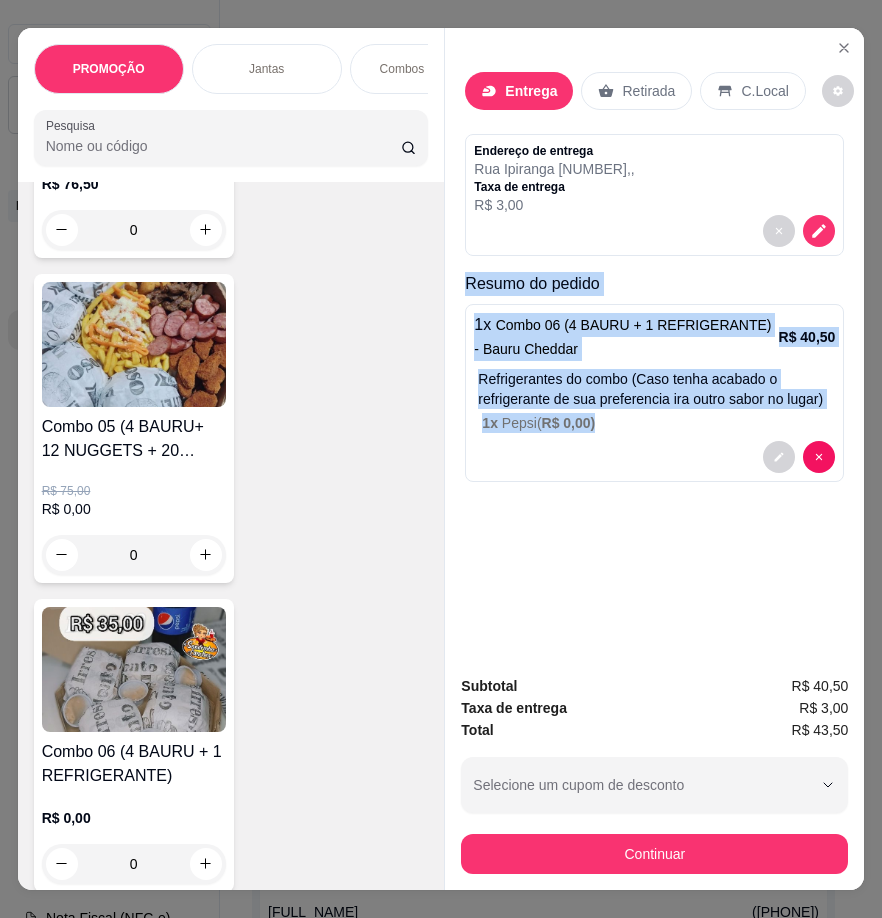 scroll, scrollTop: 0, scrollLeft: 14, axis: horizontal 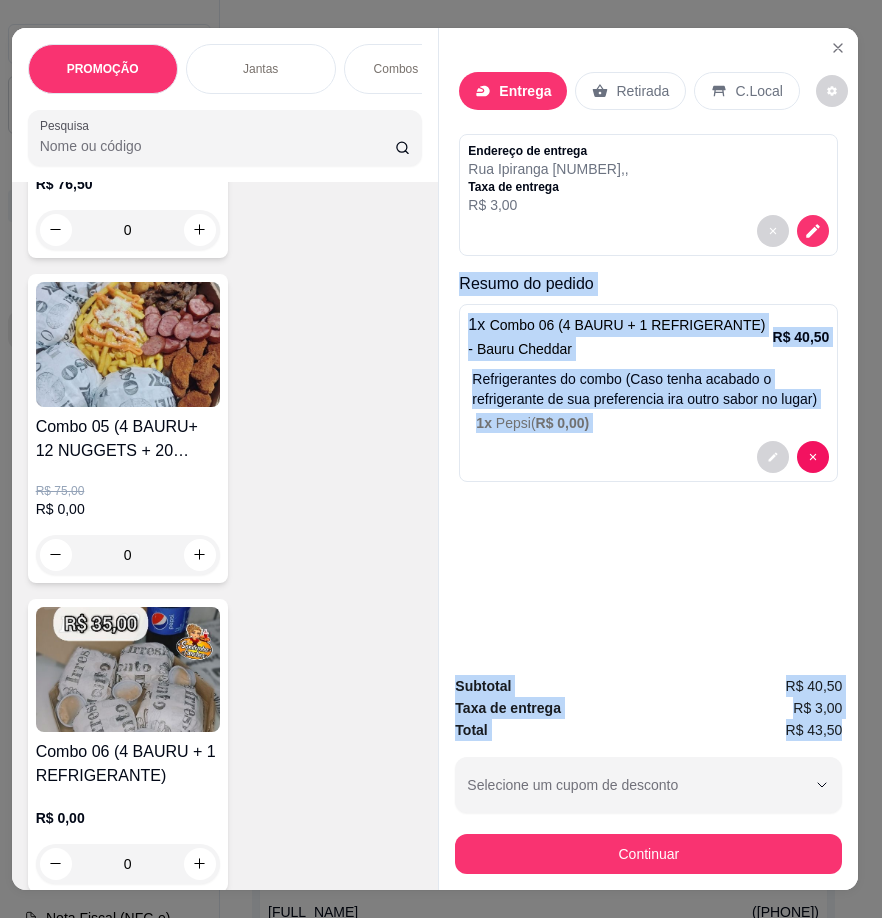 drag, startPoint x: 454, startPoint y: 276, endPoint x: 832, endPoint y: 728, distance: 589.2266 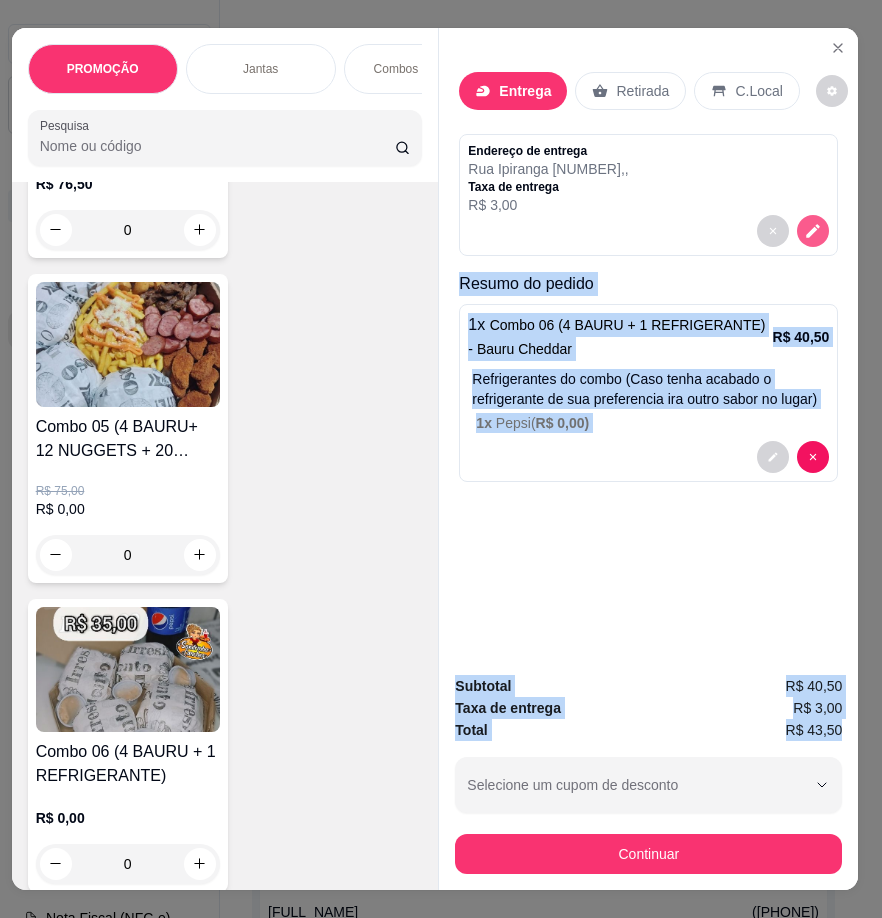 click at bounding box center (813, 231) 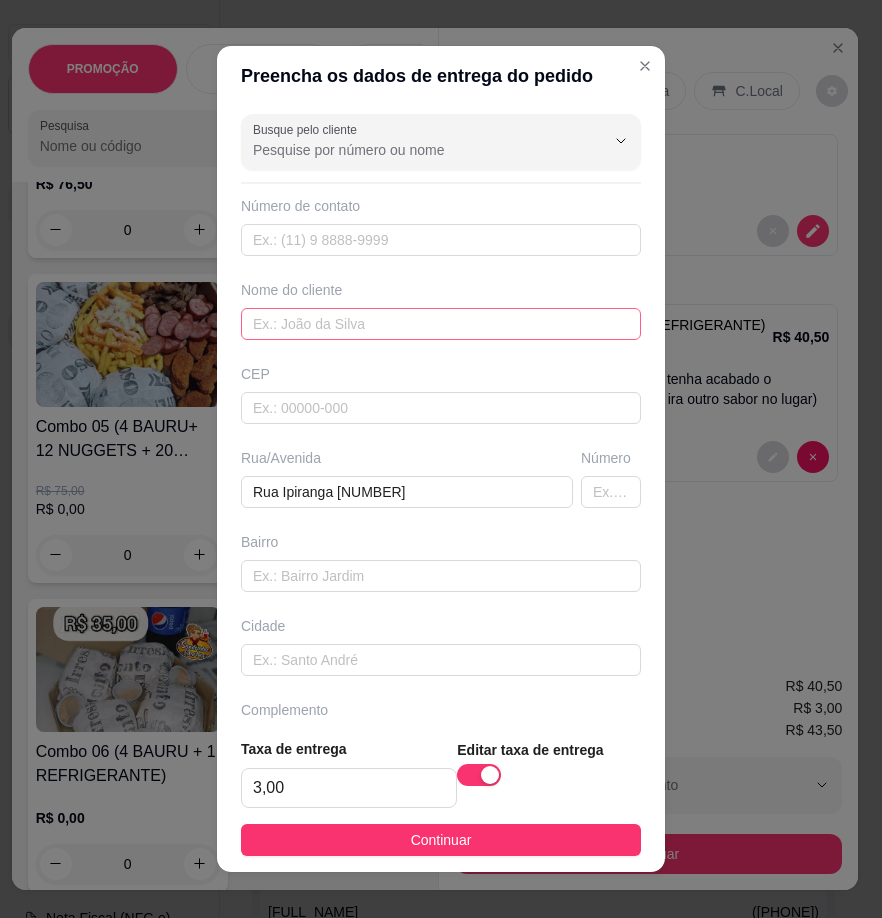 drag, startPoint x: 406, startPoint y: 348, endPoint x: 400, endPoint y: 336, distance: 13.416408 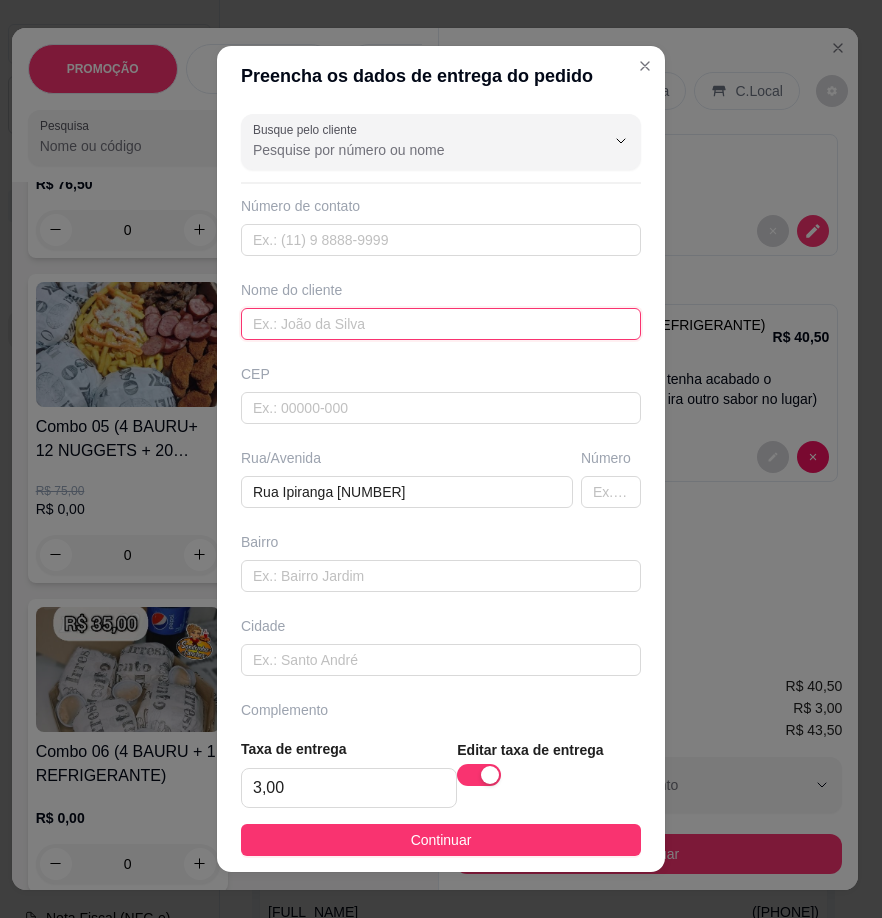 click at bounding box center [441, 324] 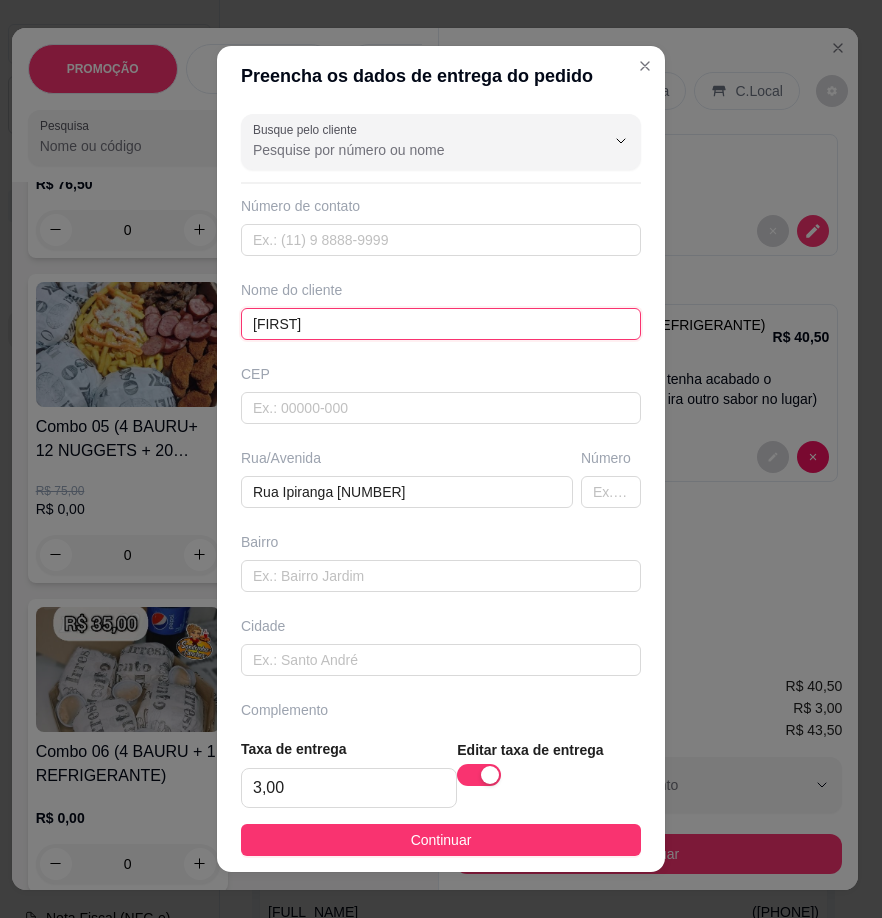 type on "[FIRST]" 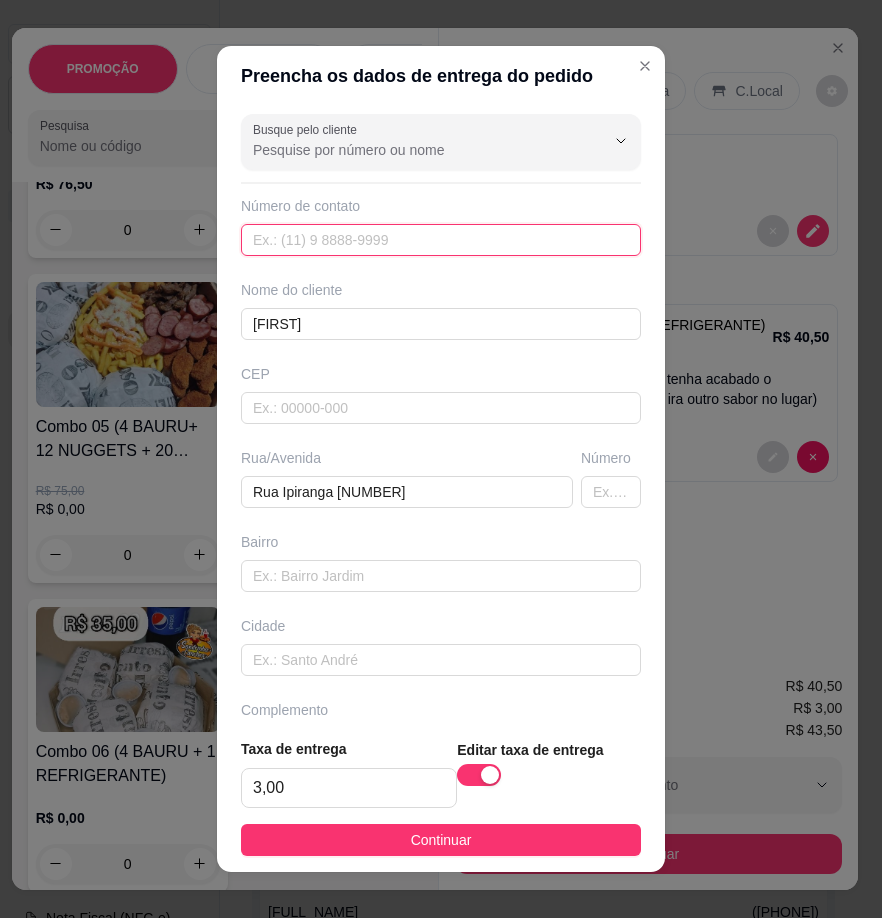 click at bounding box center (441, 240) 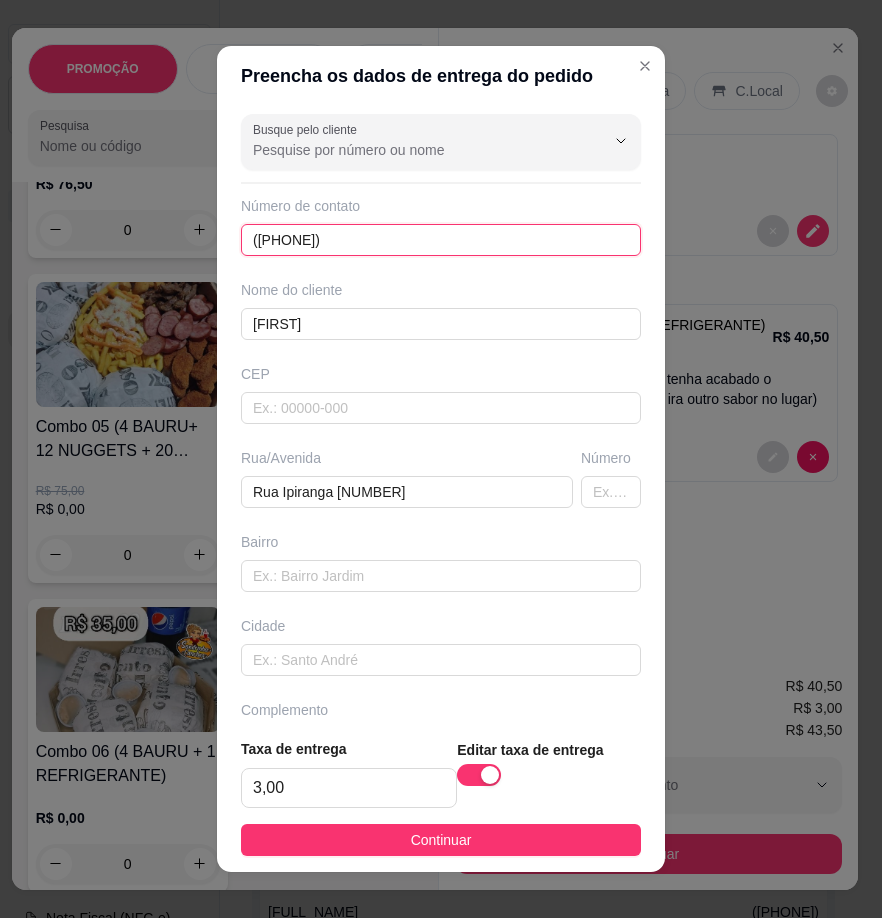 click on "([PHONE])" at bounding box center [441, 240] 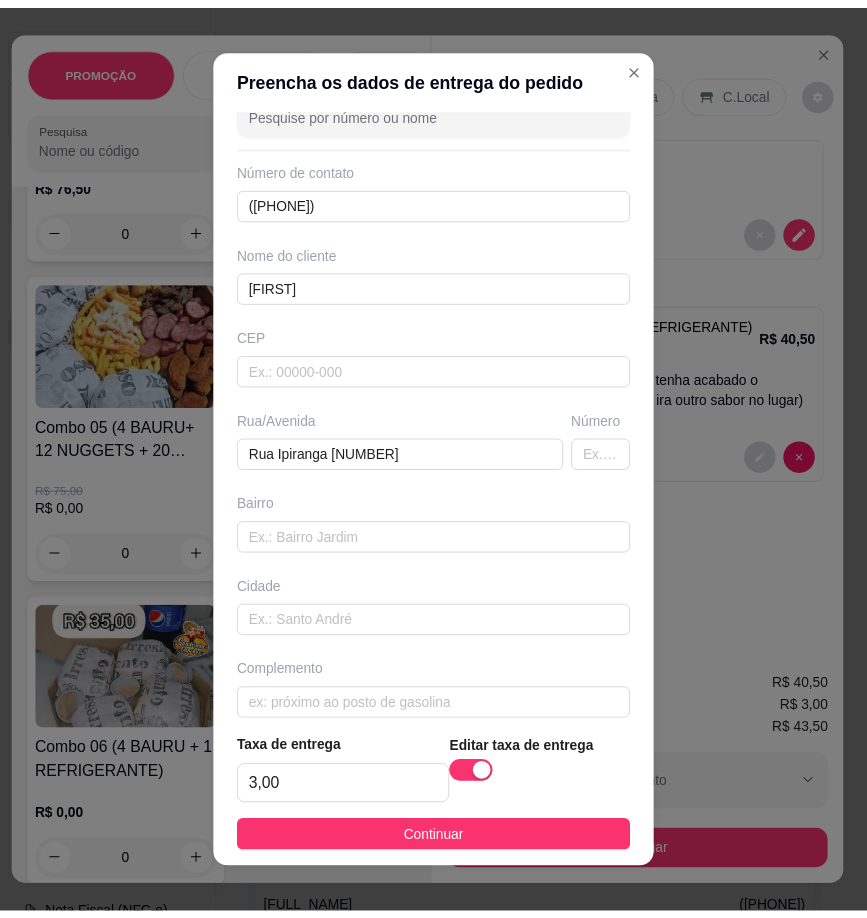 scroll, scrollTop: 58, scrollLeft: 0, axis: vertical 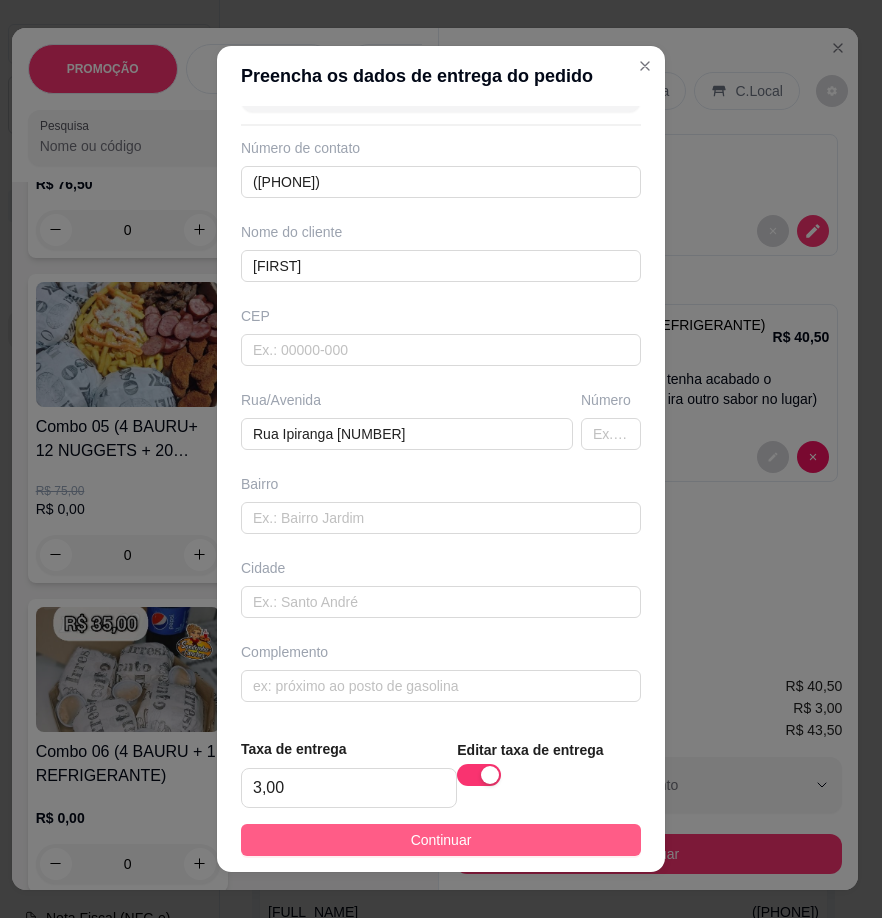 click on "Continuar" at bounding box center (441, 840) 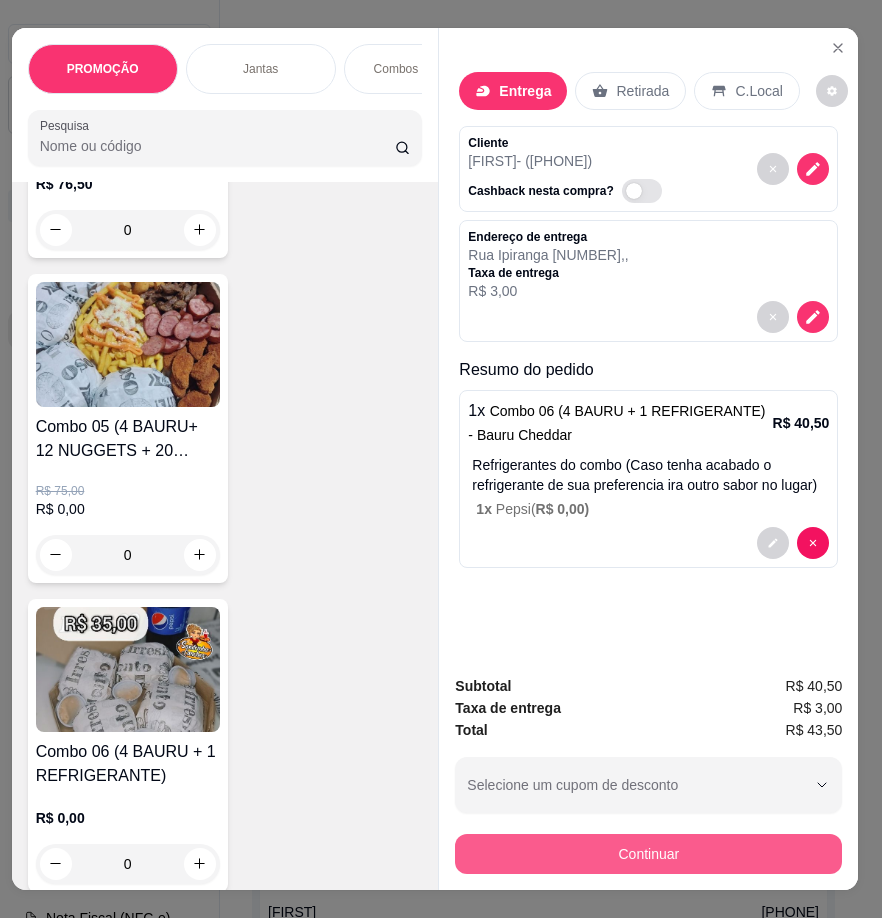 click on "Continuar" at bounding box center [648, 854] 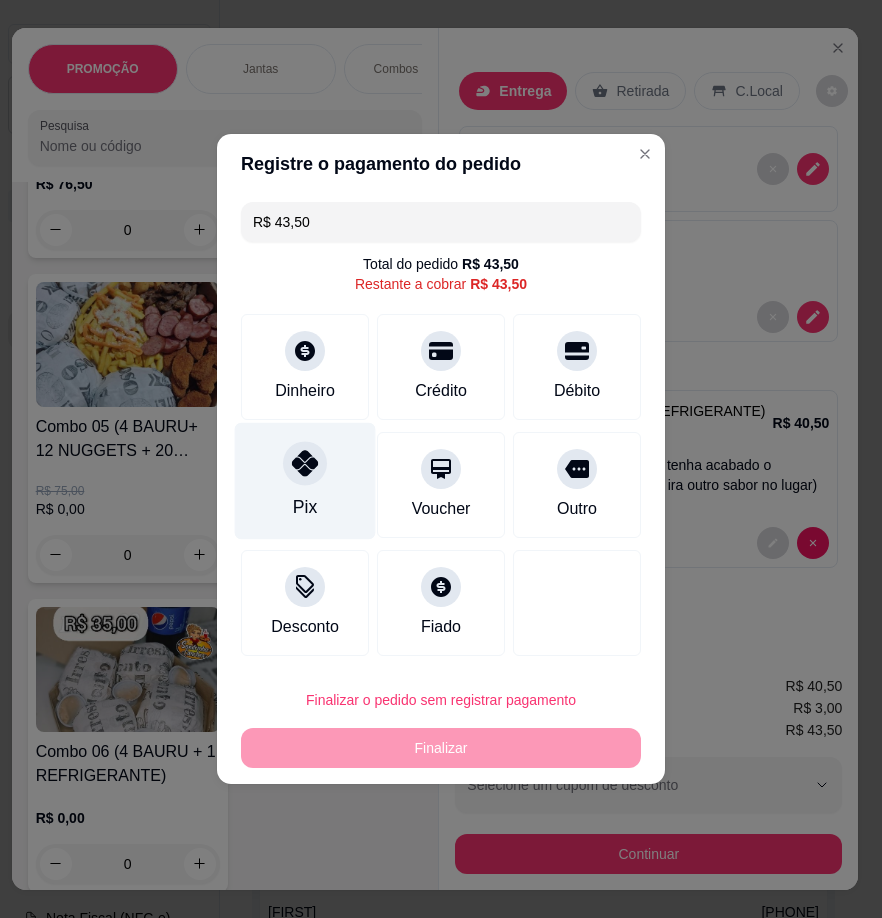 drag, startPoint x: 275, startPoint y: 485, endPoint x: 283, endPoint y: 492, distance: 10.630146 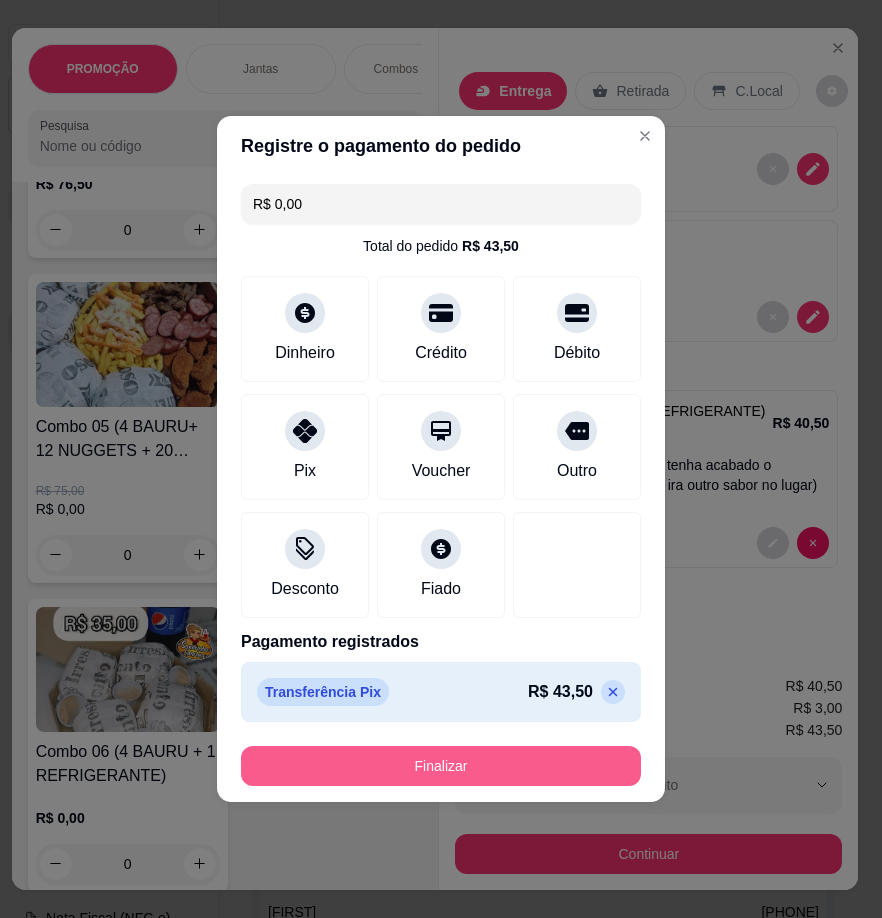click on "Finalizar" at bounding box center (441, 766) 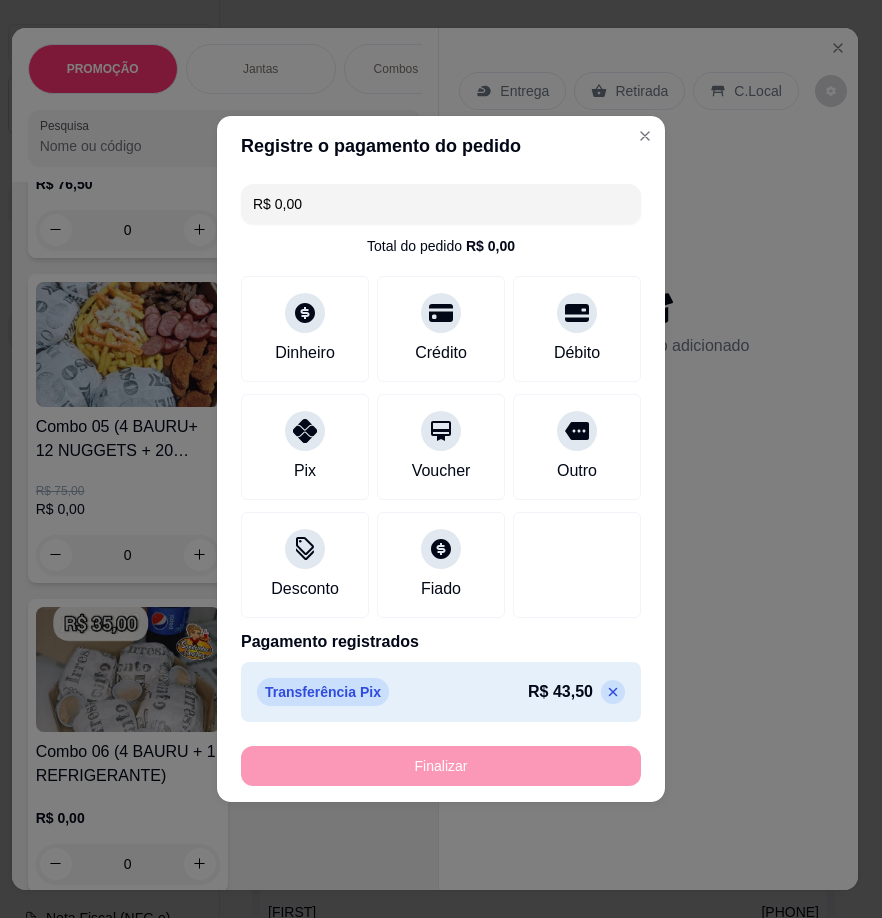 type on "-R$ 43,50" 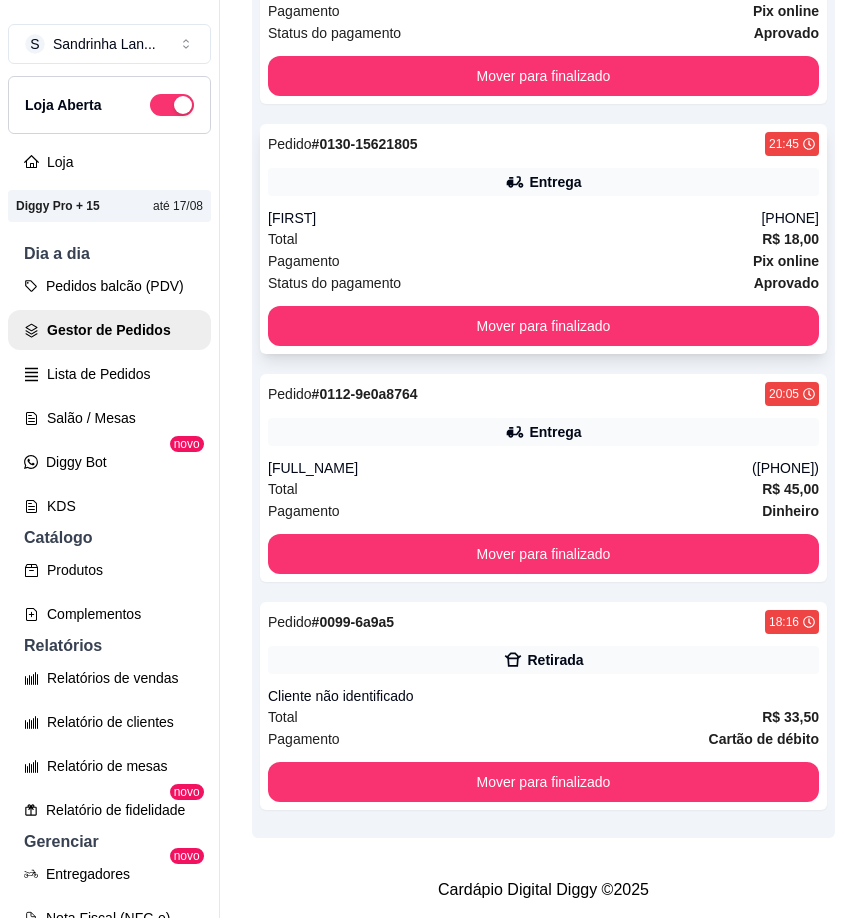 scroll, scrollTop: 100, scrollLeft: 0, axis: vertical 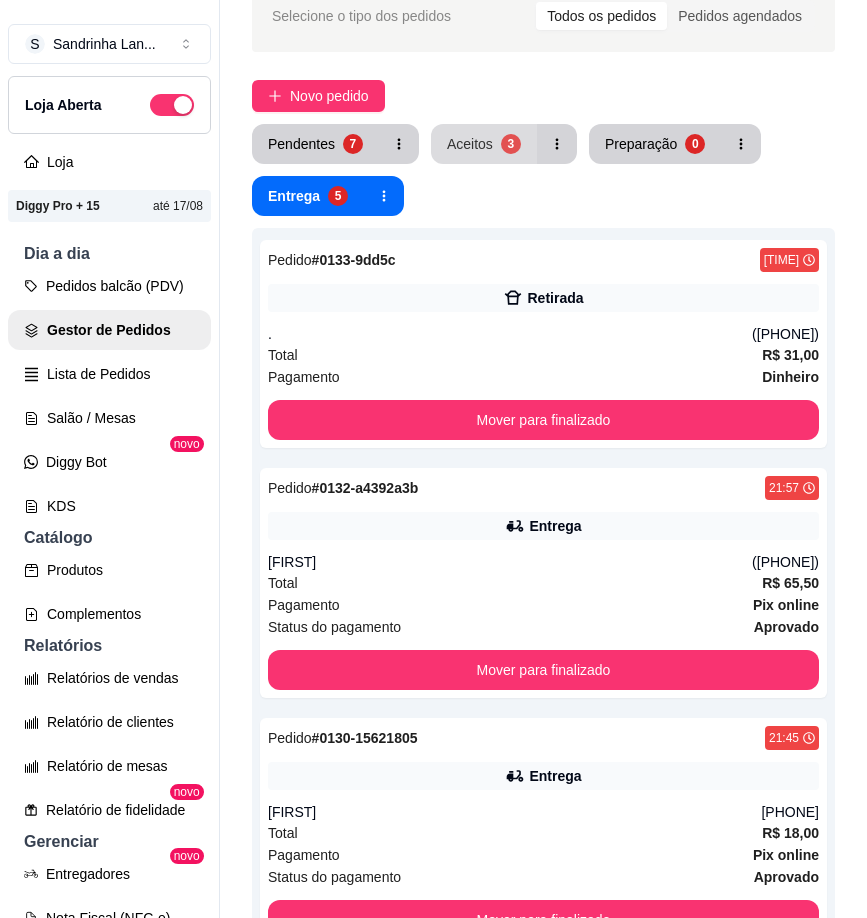 click on "Aceitos 3" at bounding box center (484, 144) 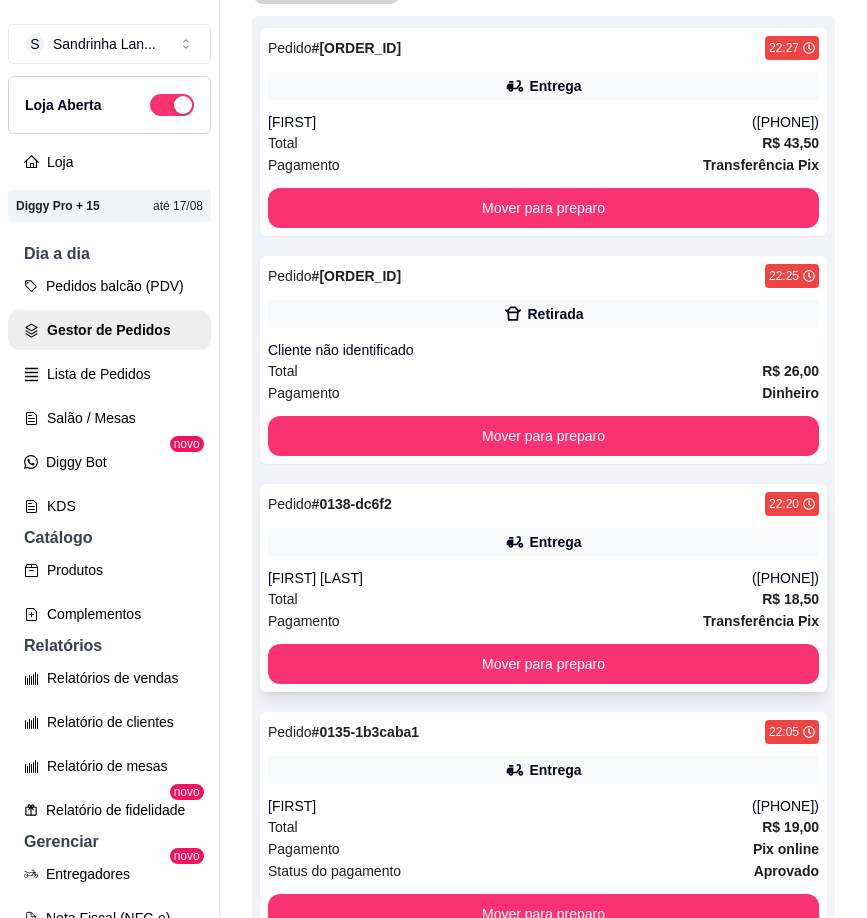 scroll, scrollTop: 459, scrollLeft: 0, axis: vertical 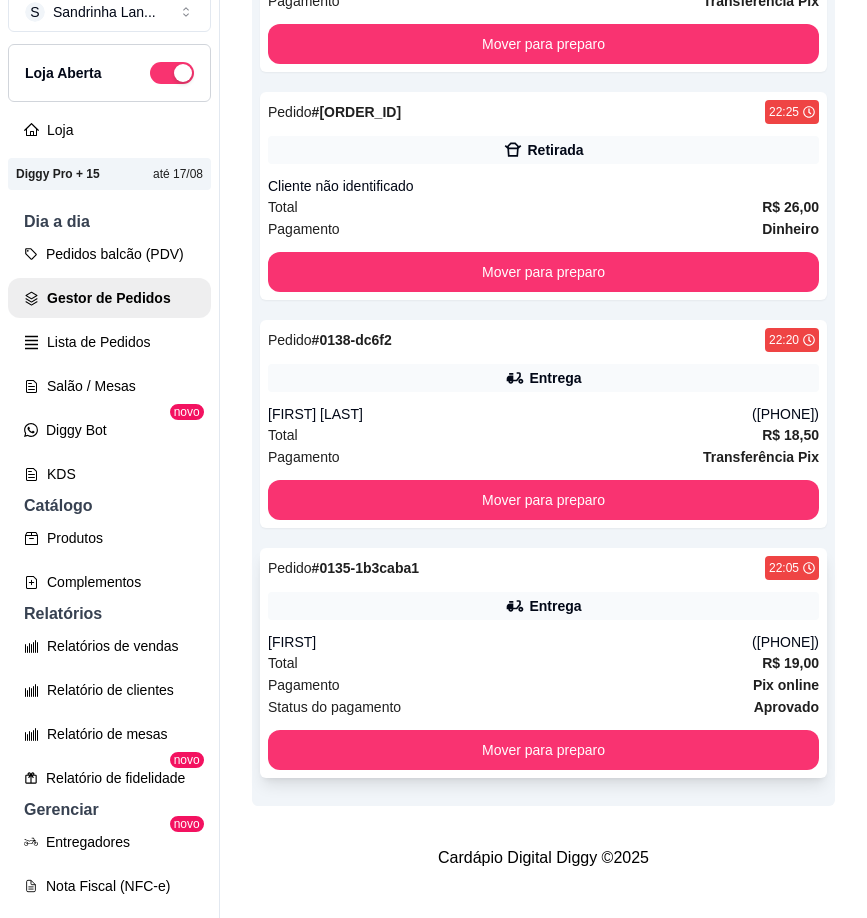 click on "Pedido  # 0135-1b3caba1 [TIME] Entrega [FIRST]  ([PHONE]) Total R$ 19,00 Pagamento Pix online Status do pagamento aprovado Mover para preparo" at bounding box center (543, 663) 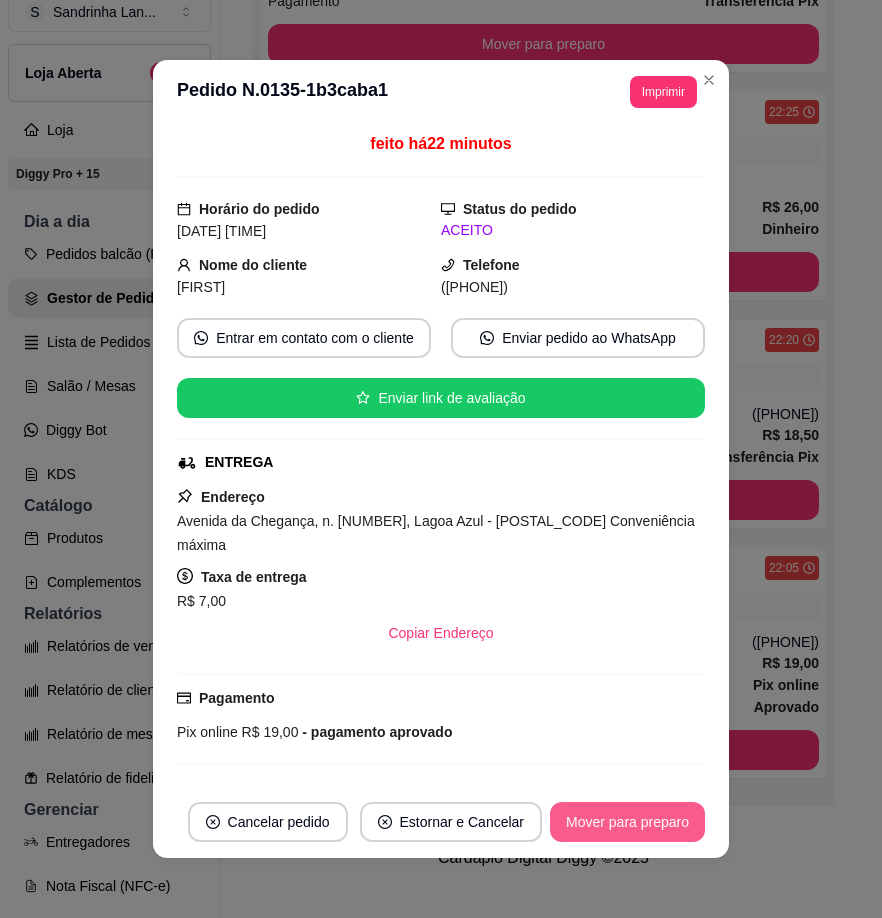 click on "Mover para preparo" at bounding box center (627, 822) 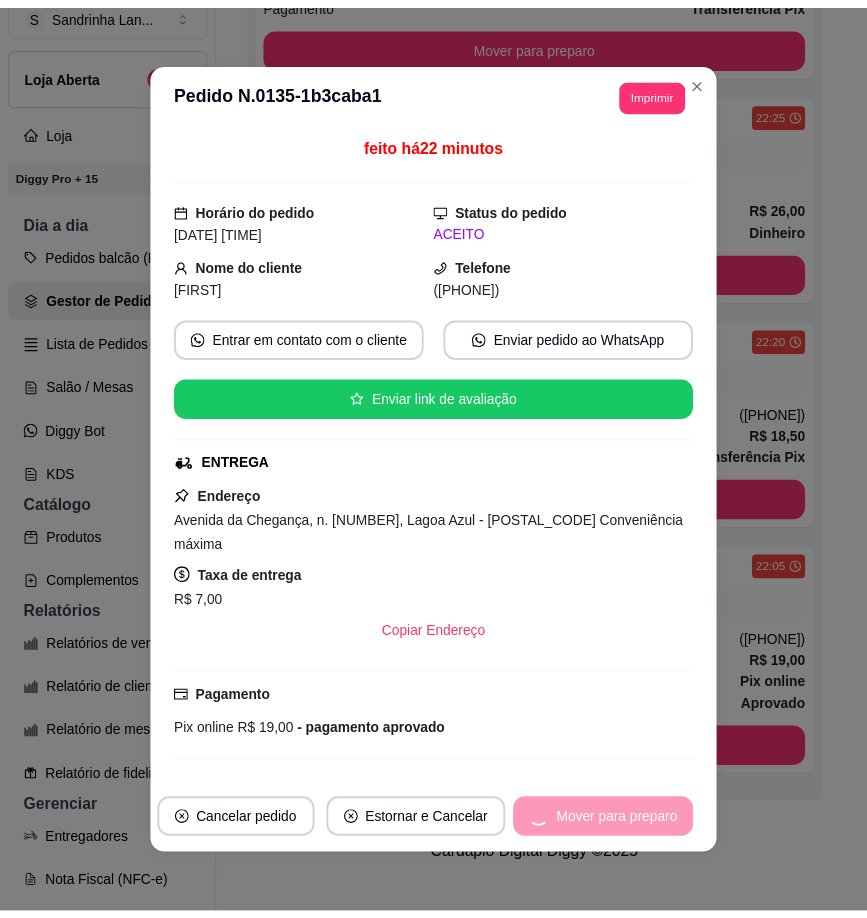 scroll, scrollTop: 423, scrollLeft: 0, axis: vertical 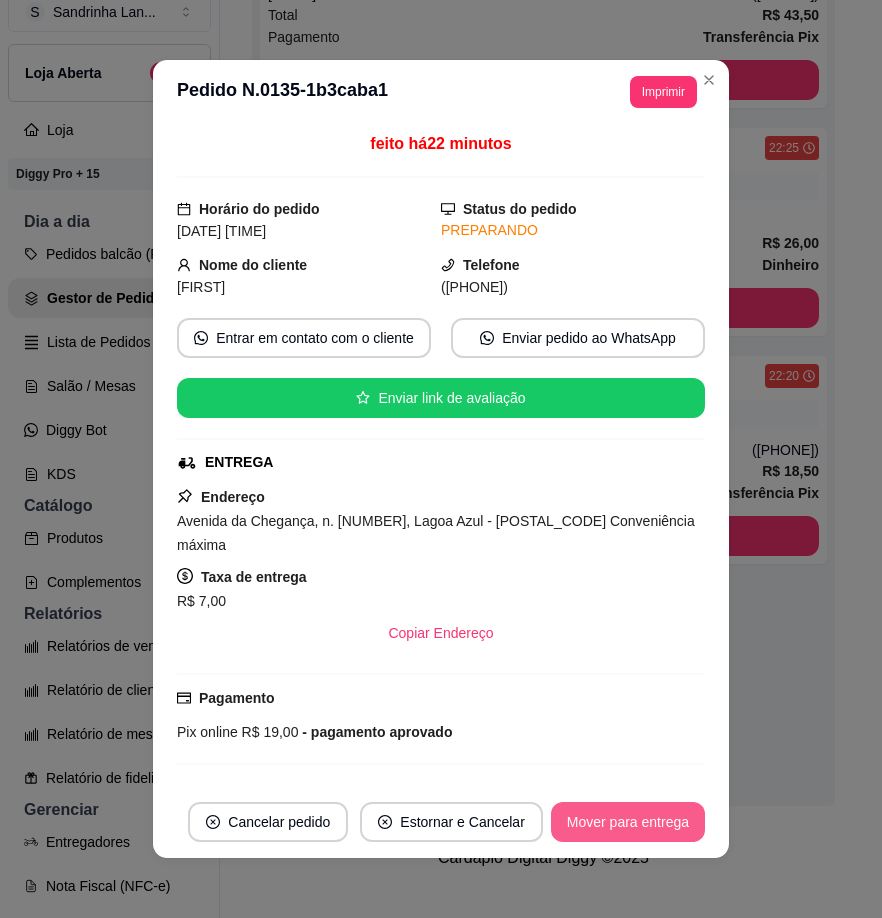 click on "Mover para entrega" at bounding box center [628, 822] 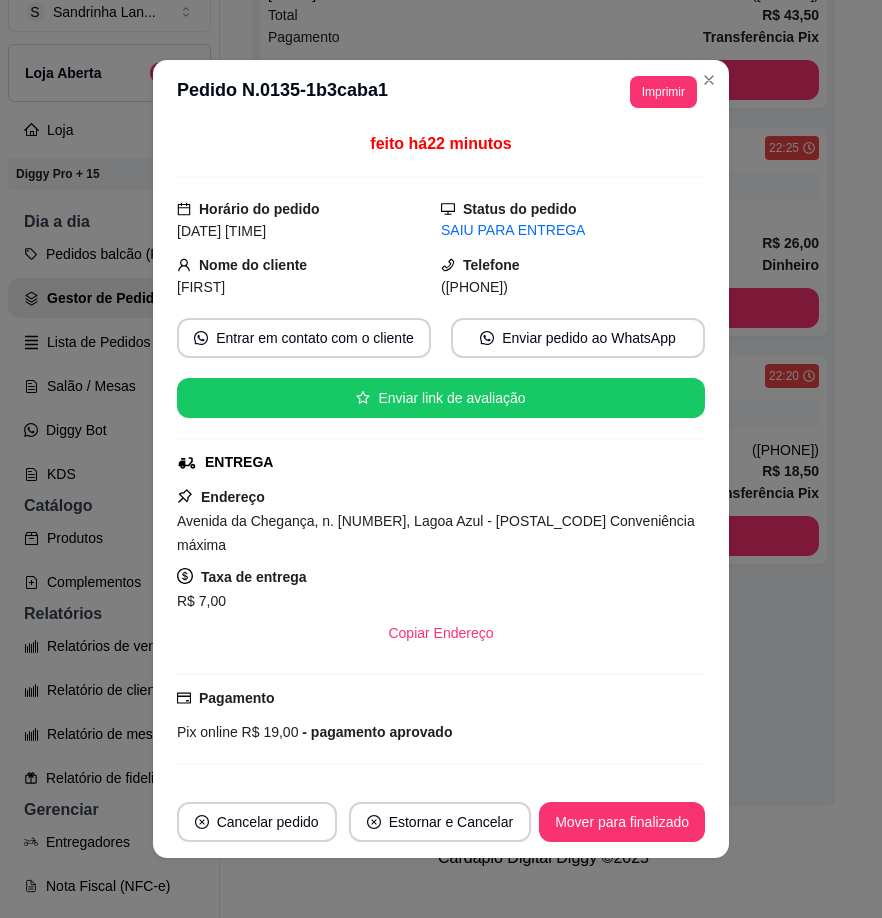 drag, startPoint x: 465, startPoint y: 290, endPoint x: 561, endPoint y: 281, distance: 96.42095 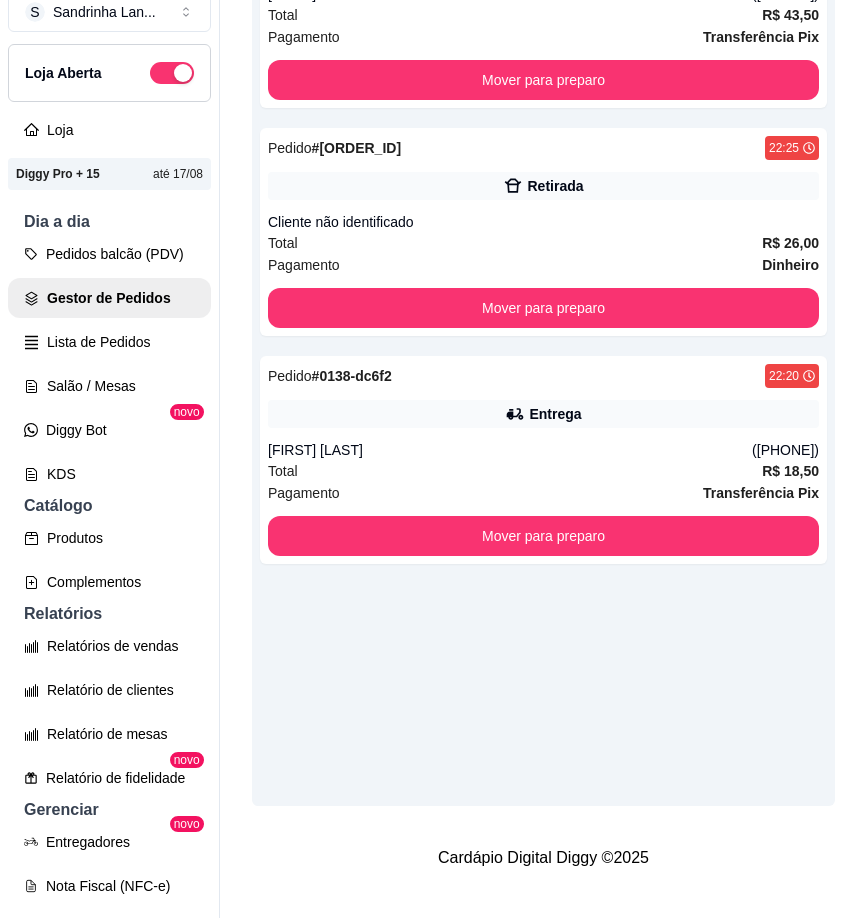 scroll, scrollTop: 0, scrollLeft: 0, axis: both 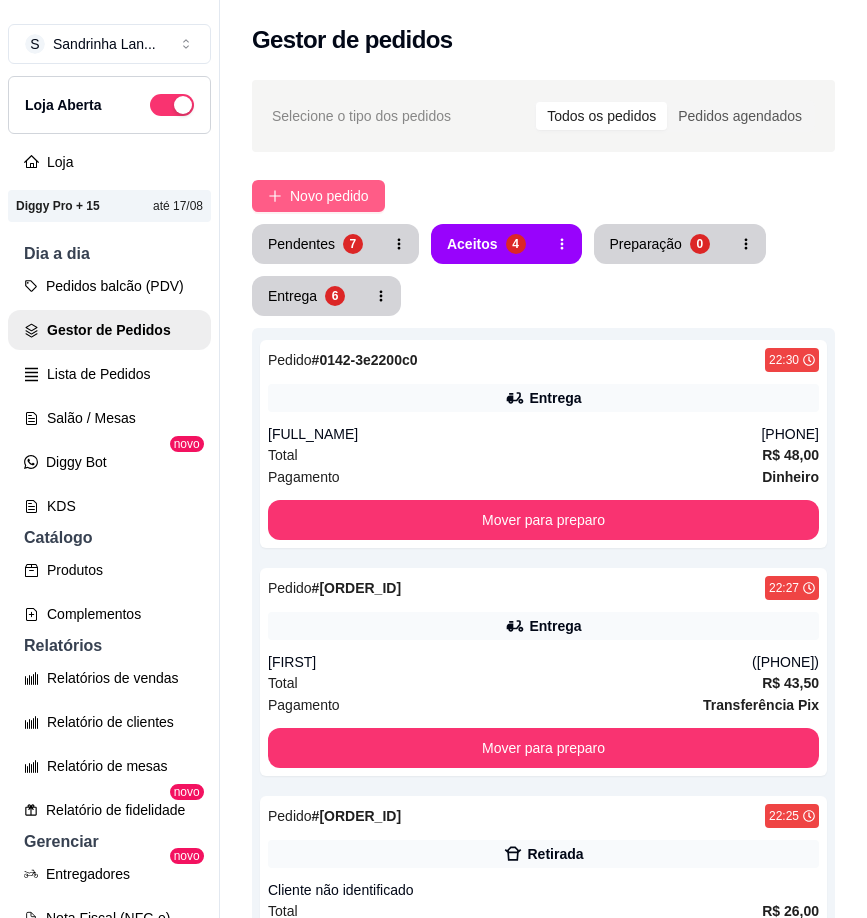 click on "Novo pedido" at bounding box center [329, 196] 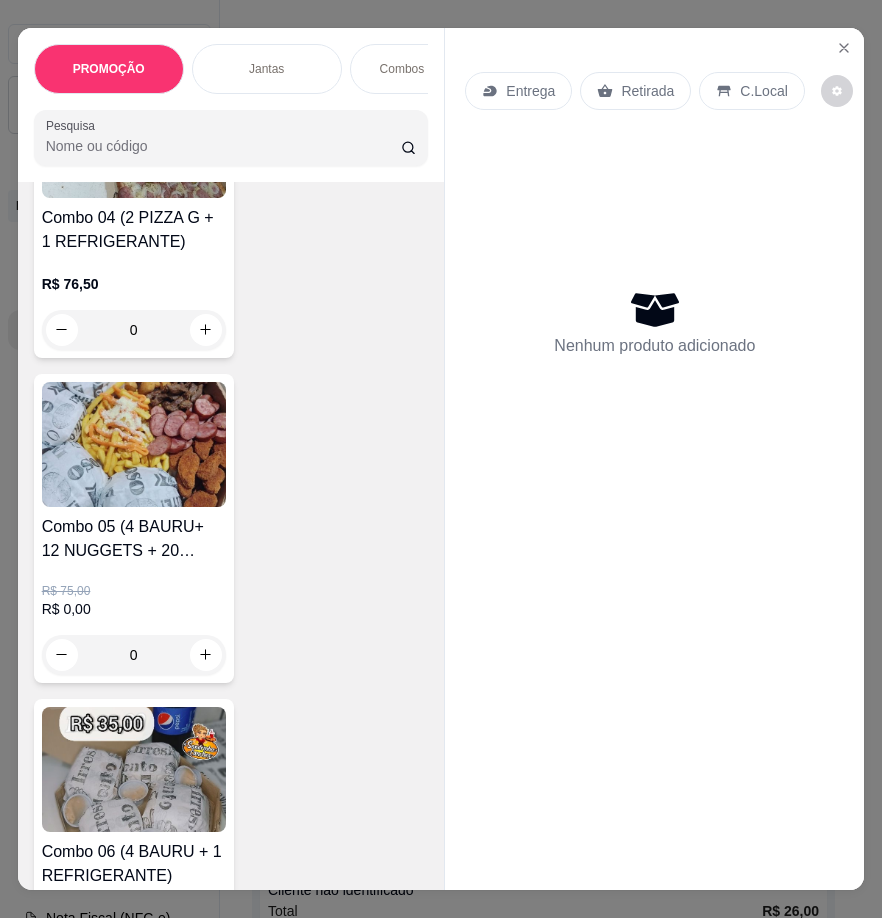 scroll, scrollTop: 1300, scrollLeft: 0, axis: vertical 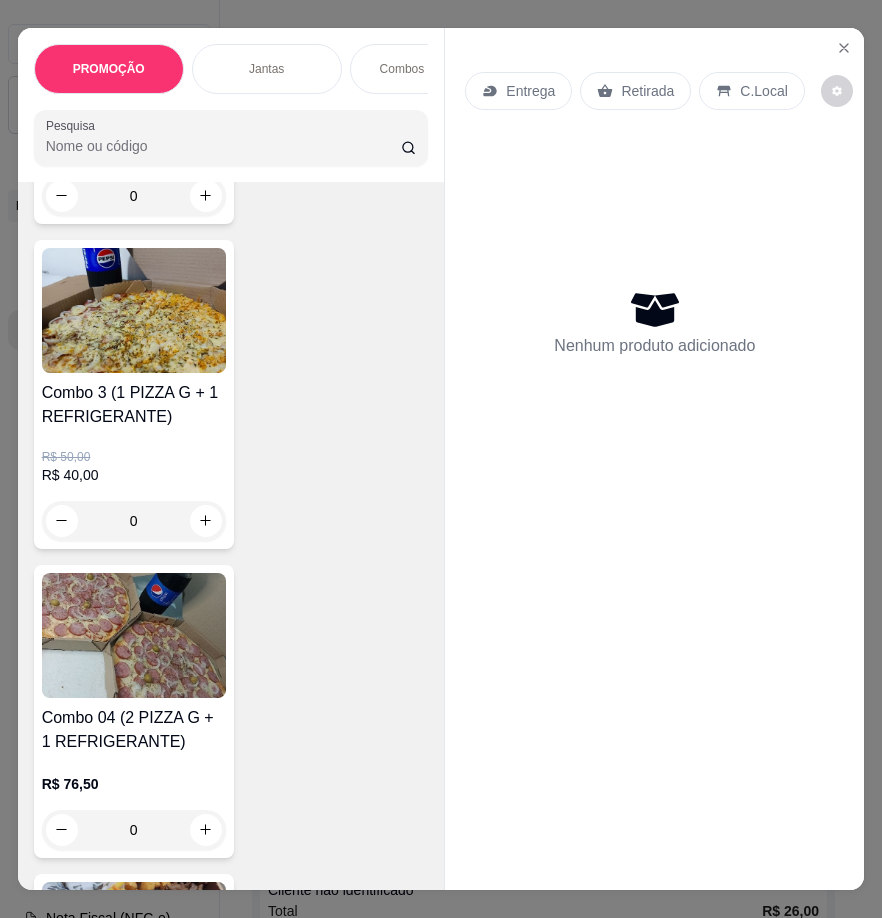 click on "Combo 3 (1 PIZZA G  + 1 REFRIGERANTE)" at bounding box center (134, 405) 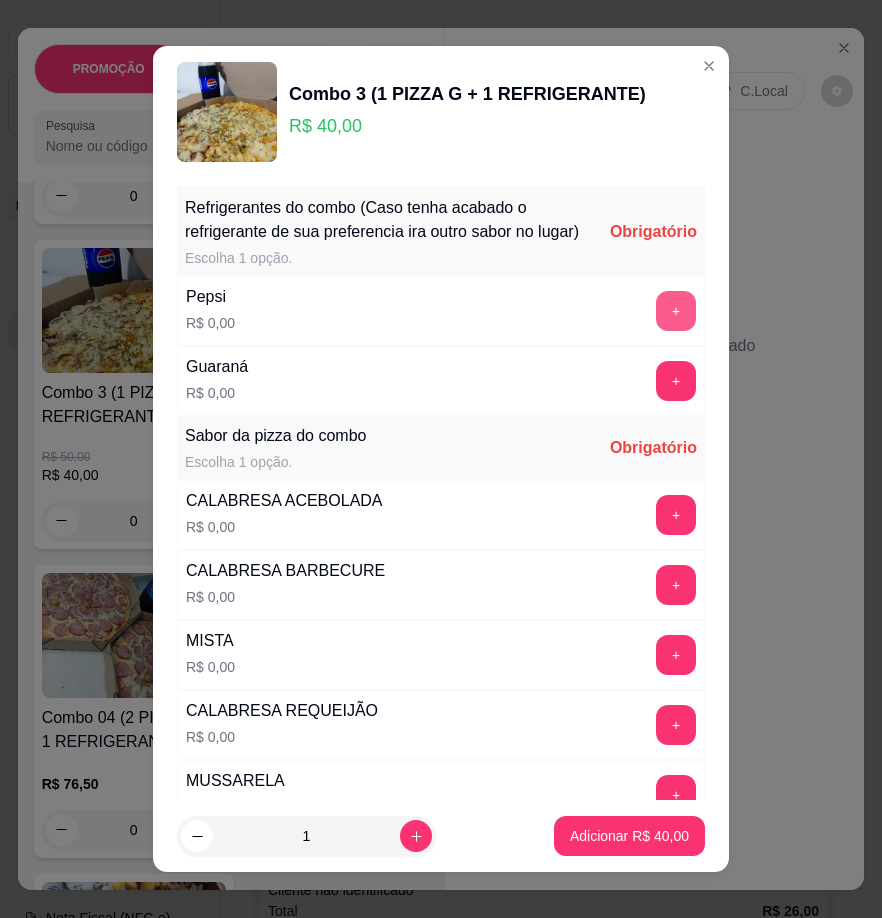 click on "+" at bounding box center (676, 311) 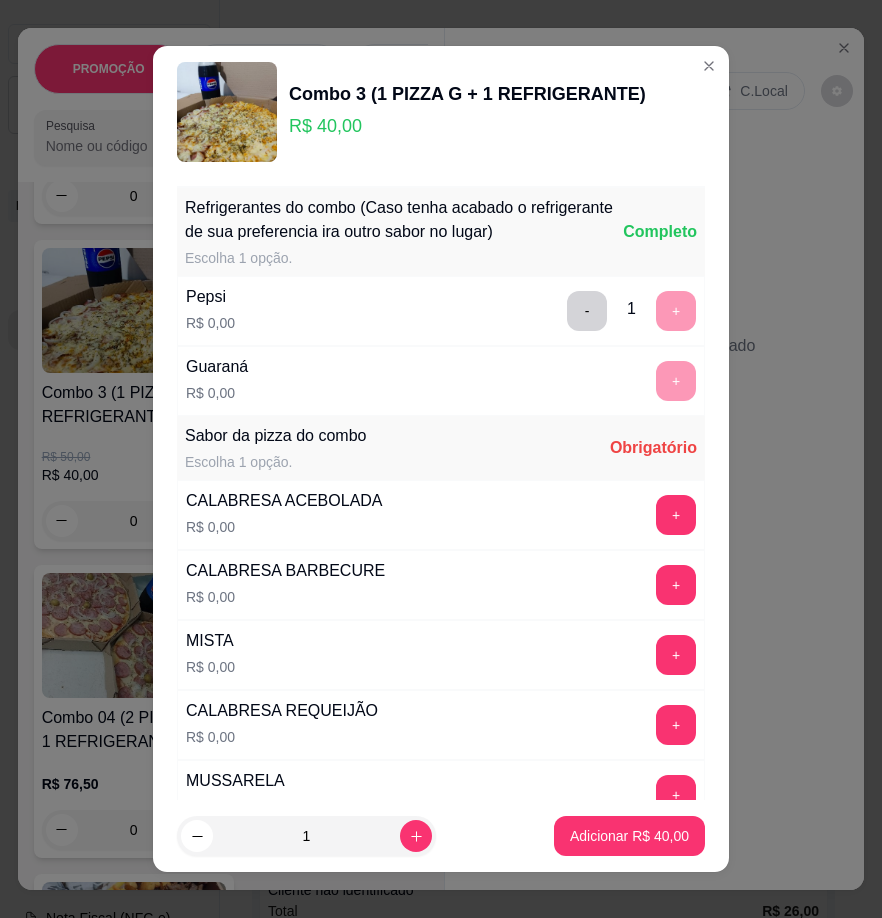 scroll, scrollTop: 100, scrollLeft: 0, axis: vertical 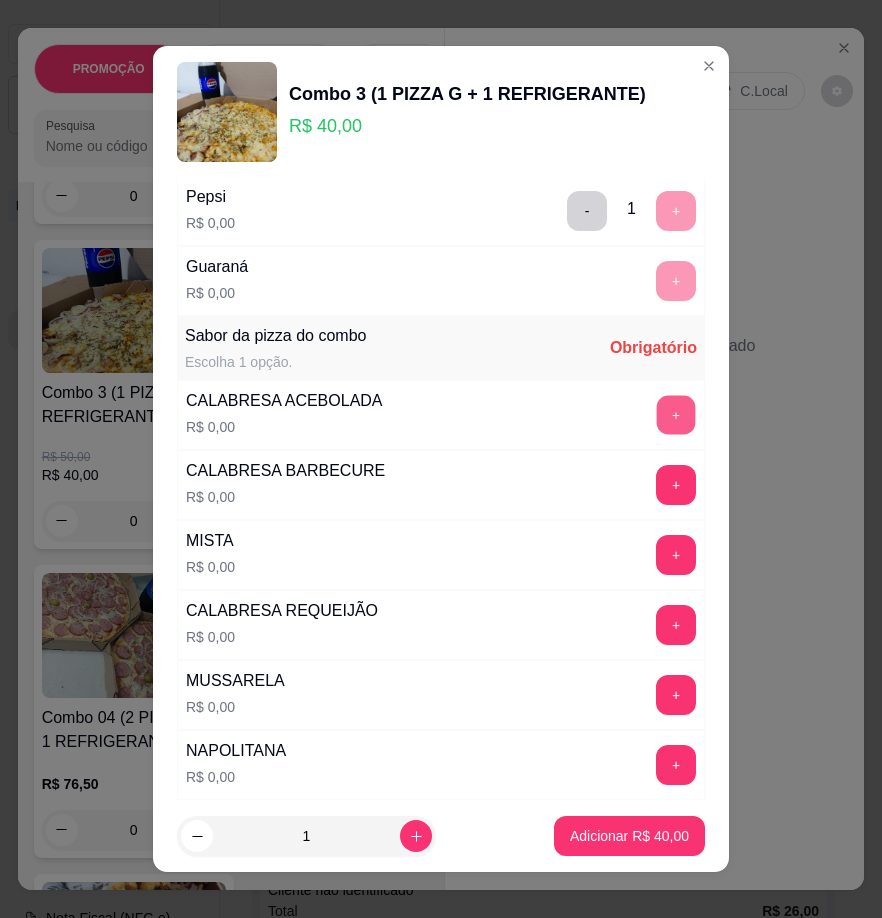 click on "+" at bounding box center (676, 415) 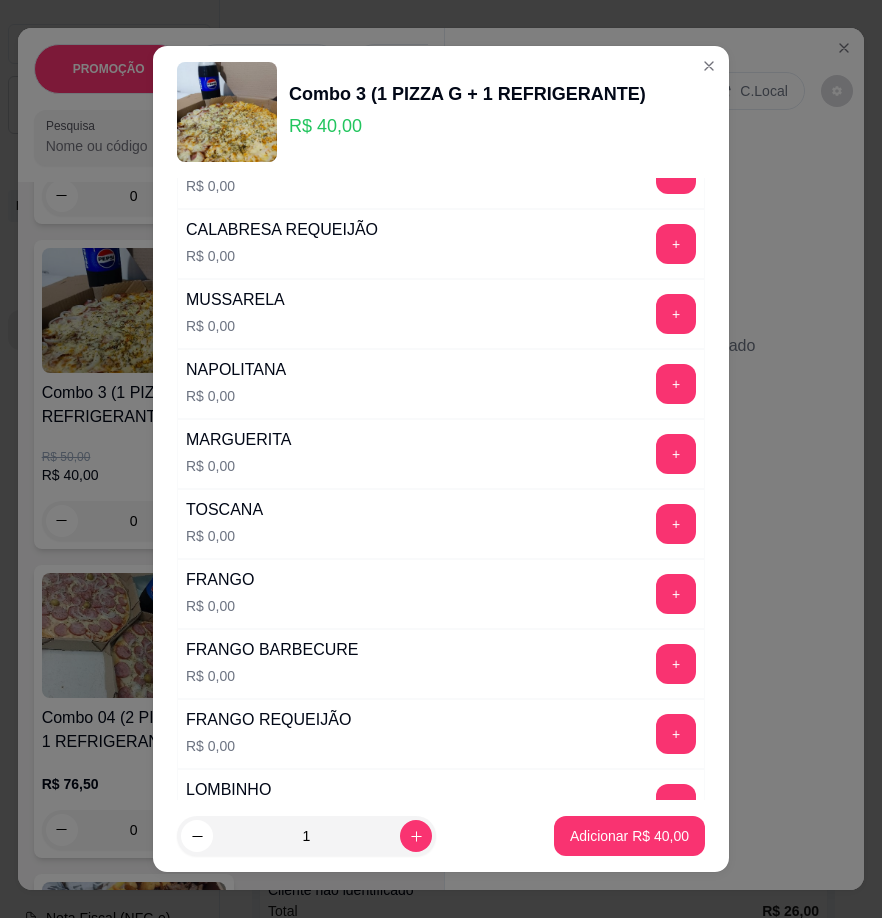 scroll, scrollTop: 500, scrollLeft: 0, axis: vertical 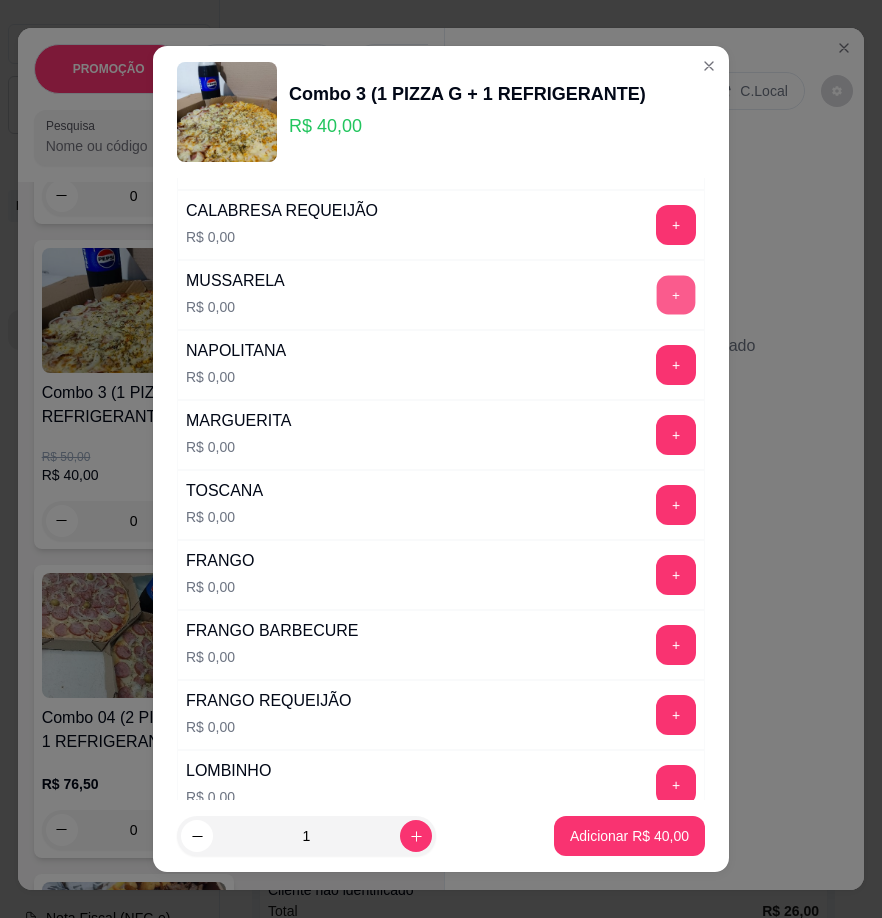 click on "+" at bounding box center [676, 295] 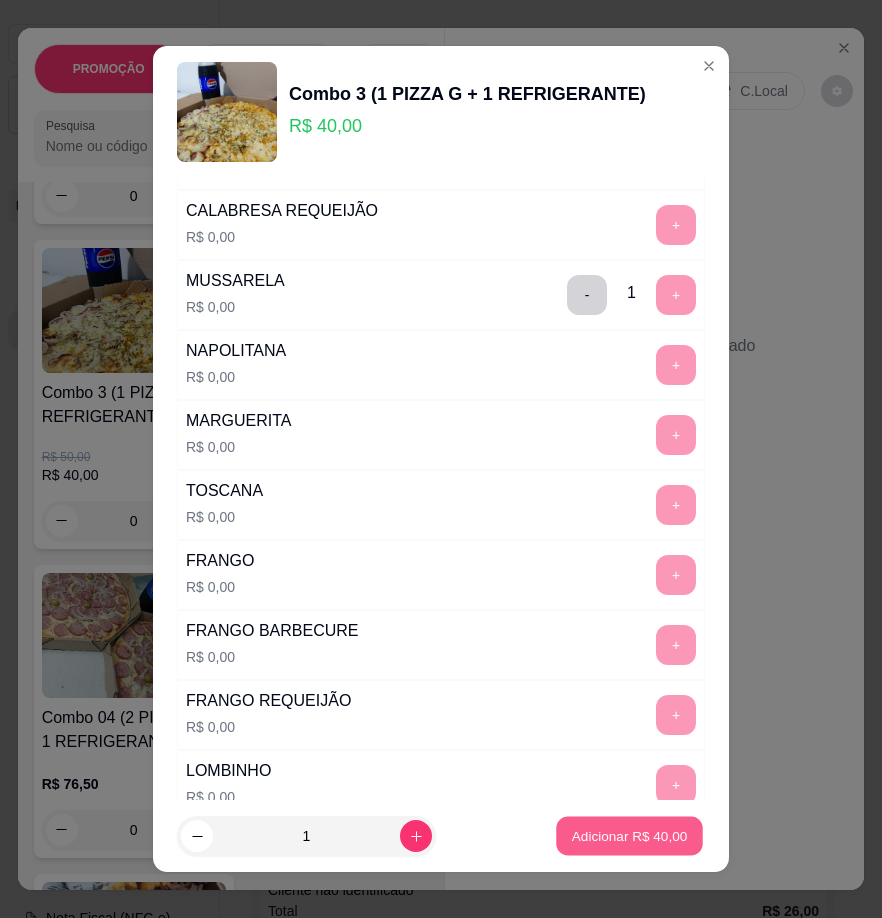 click on "Adicionar   R$ 40,00" at bounding box center [630, 835] 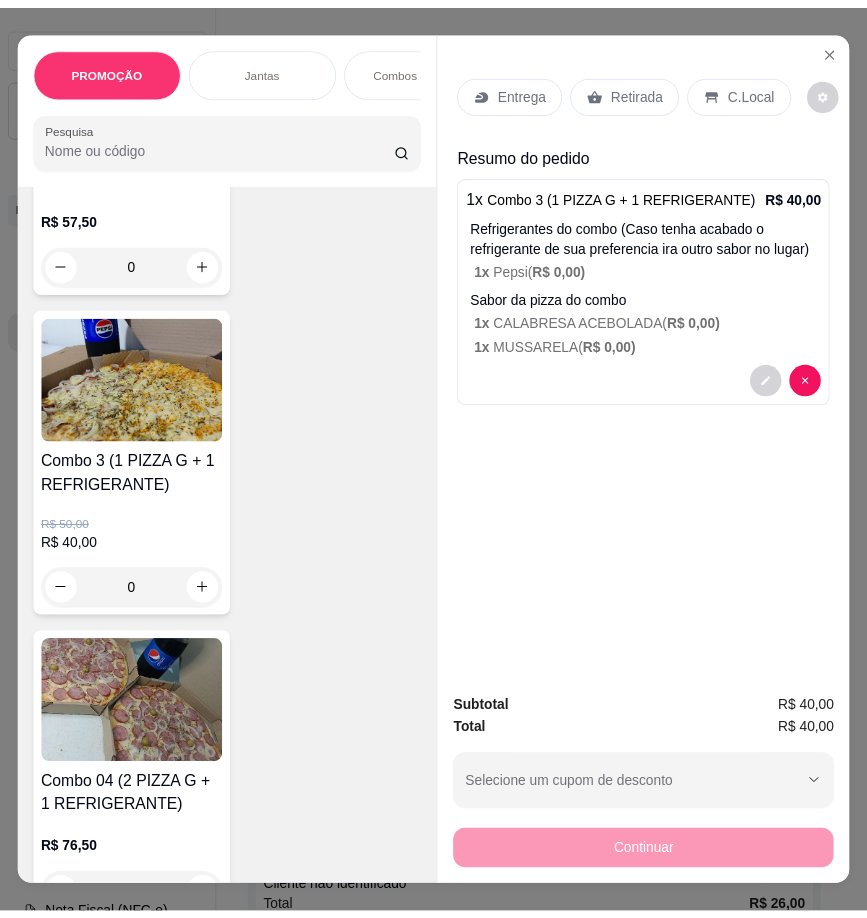 scroll, scrollTop: 1200, scrollLeft: 0, axis: vertical 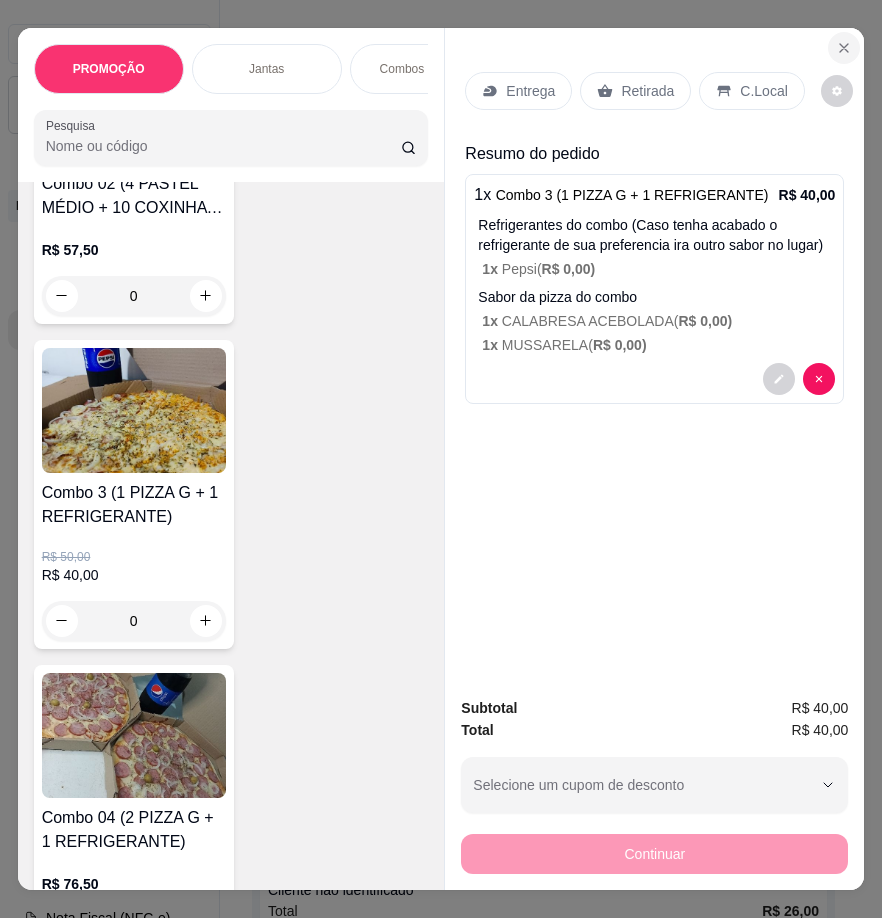 click at bounding box center (844, 48) 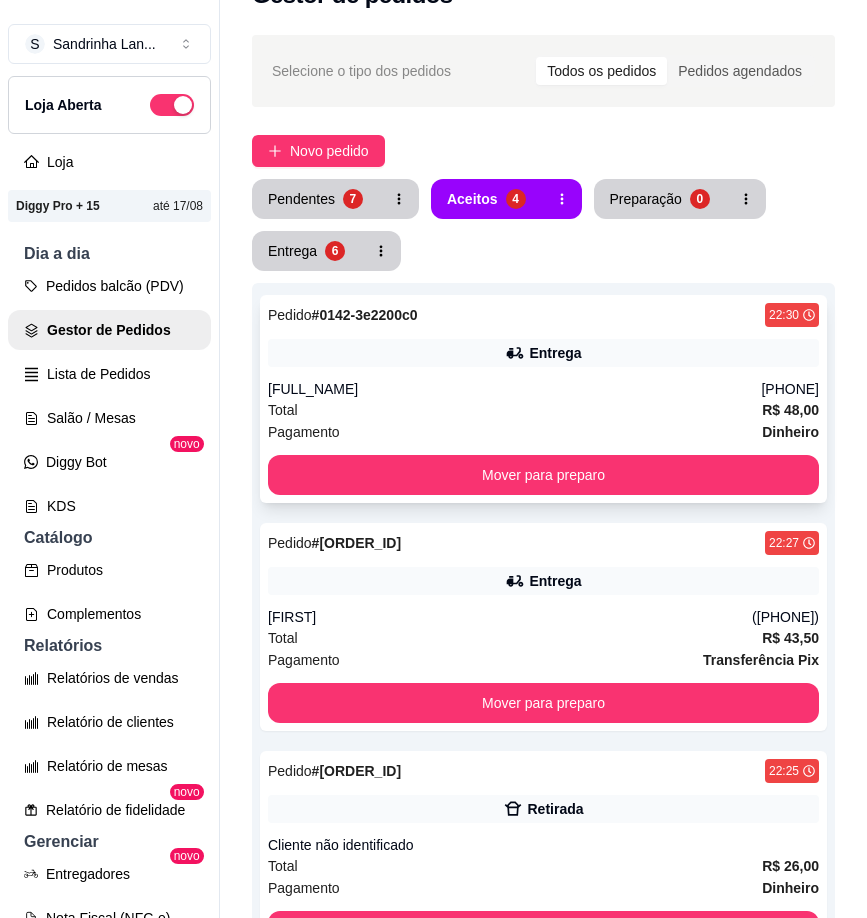 scroll, scrollTop: 0, scrollLeft: 0, axis: both 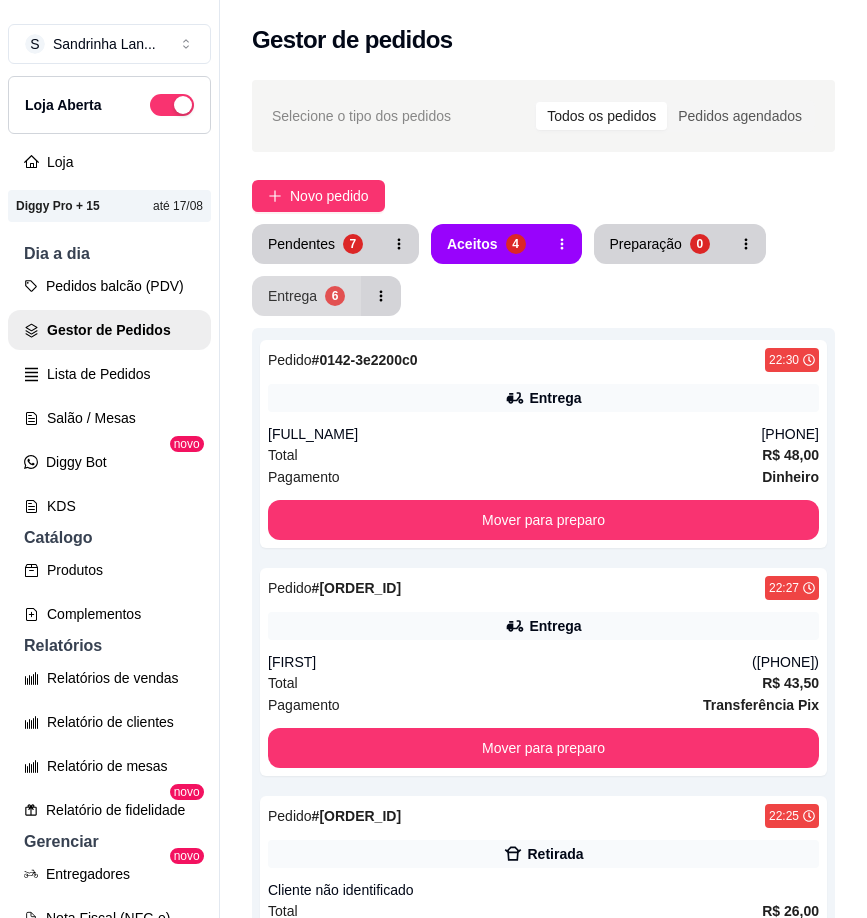 click on "Entrega" at bounding box center [292, 296] 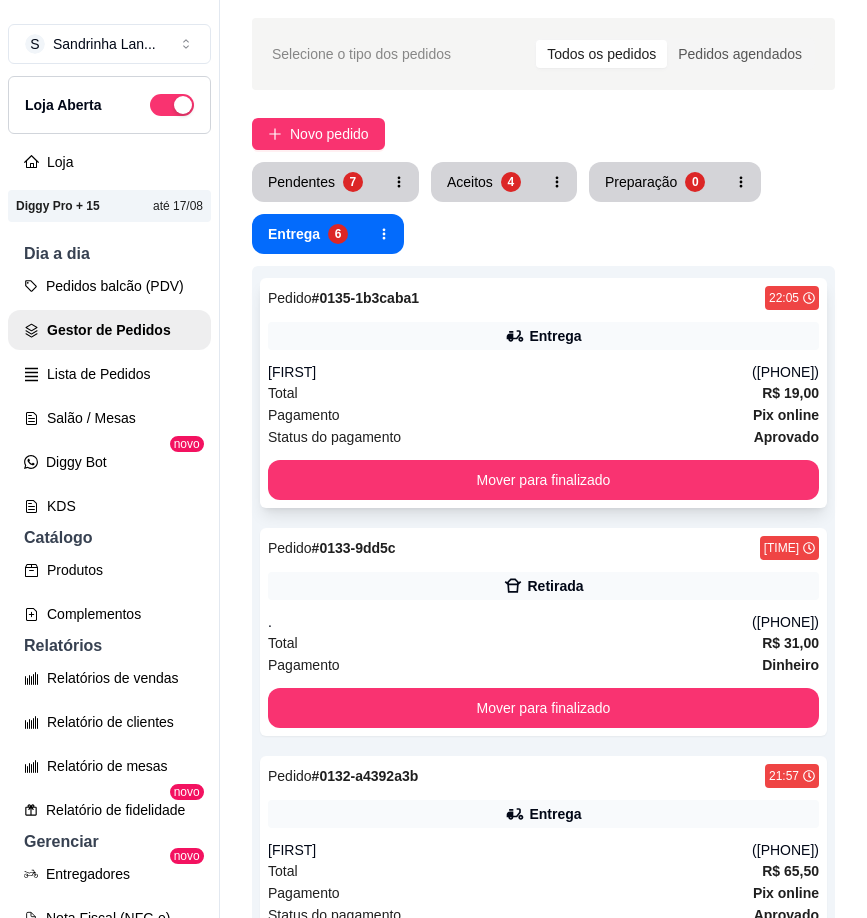 scroll, scrollTop: 300, scrollLeft: 0, axis: vertical 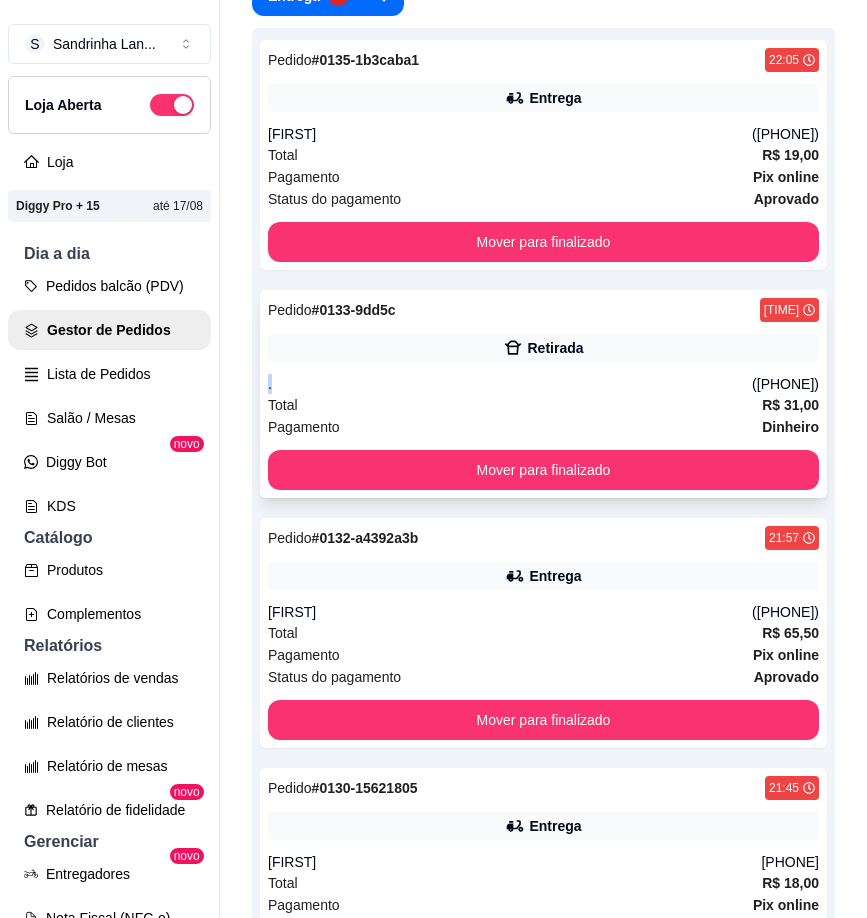 click on "Pedido  # 0133-9dd5c 21:58 Retirada . ([PHONE]) Total R$ 31,00 Pagamento Dinheiro Mover para finalizado" at bounding box center [543, 394] 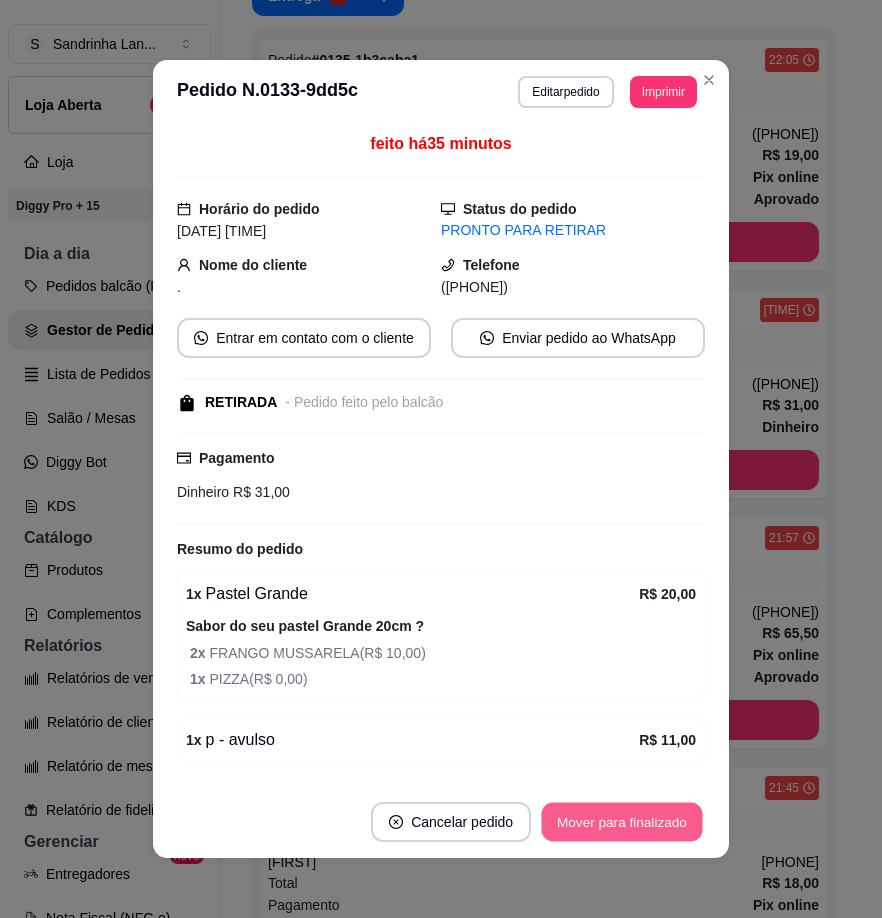 click on "Mover para finalizado" at bounding box center [622, 822] 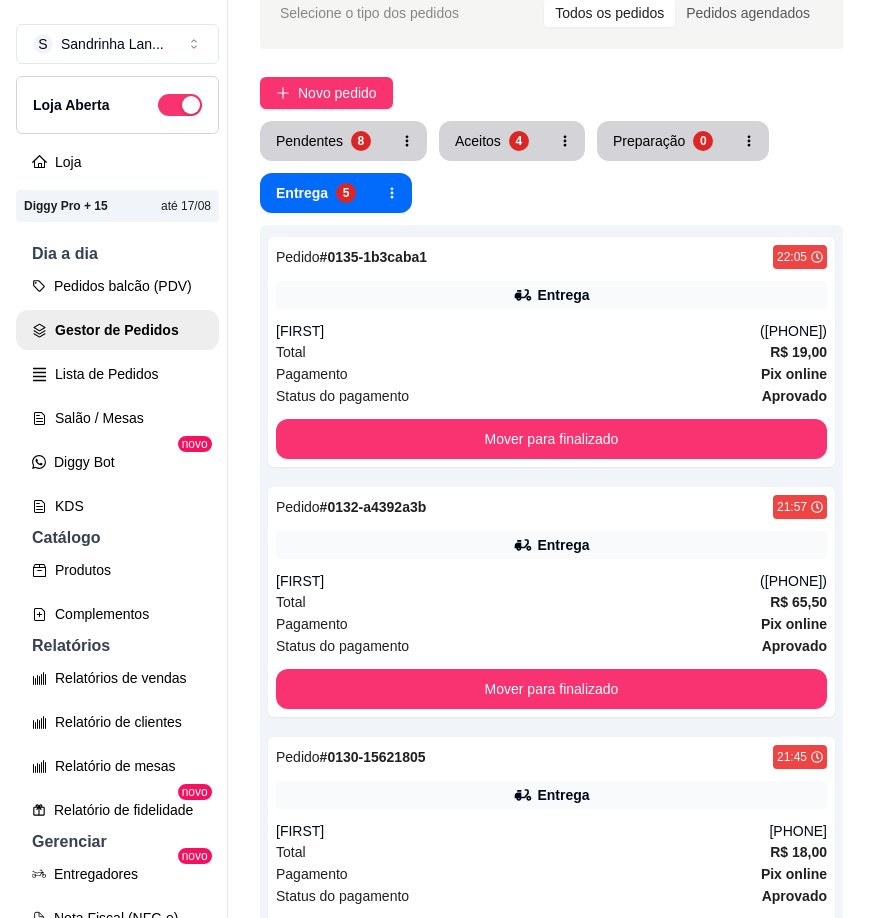 scroll, scrollTop: 0, scrollLeft: 0, axis: both 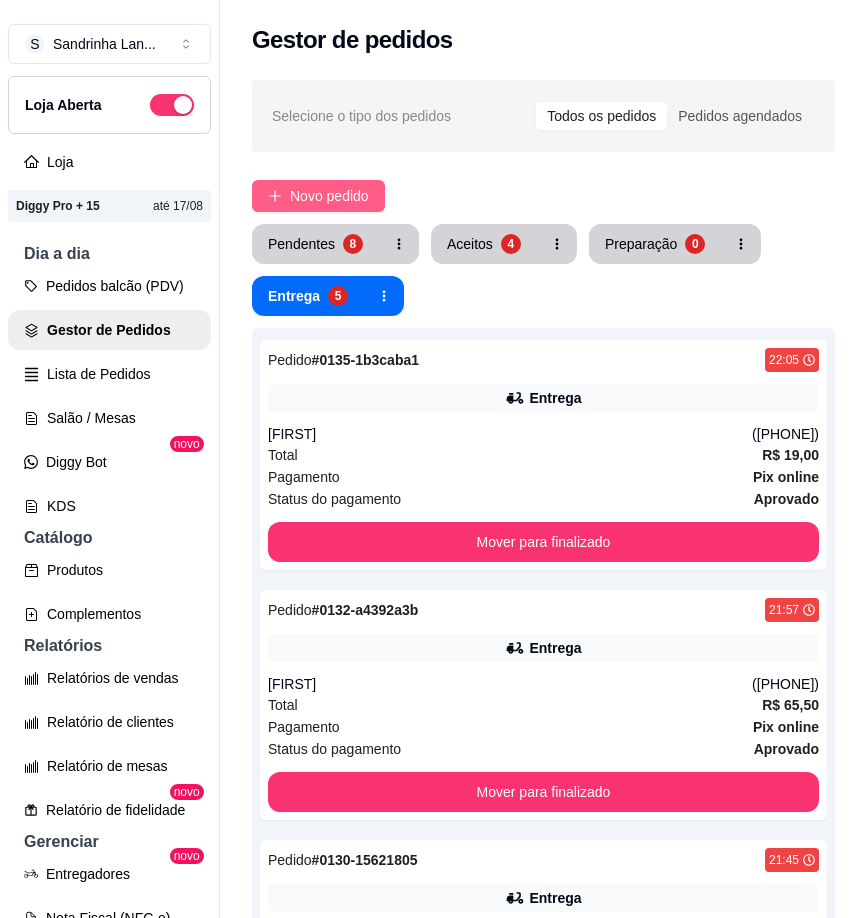 click on "Novo pedido" at bounding box center [329, 196] 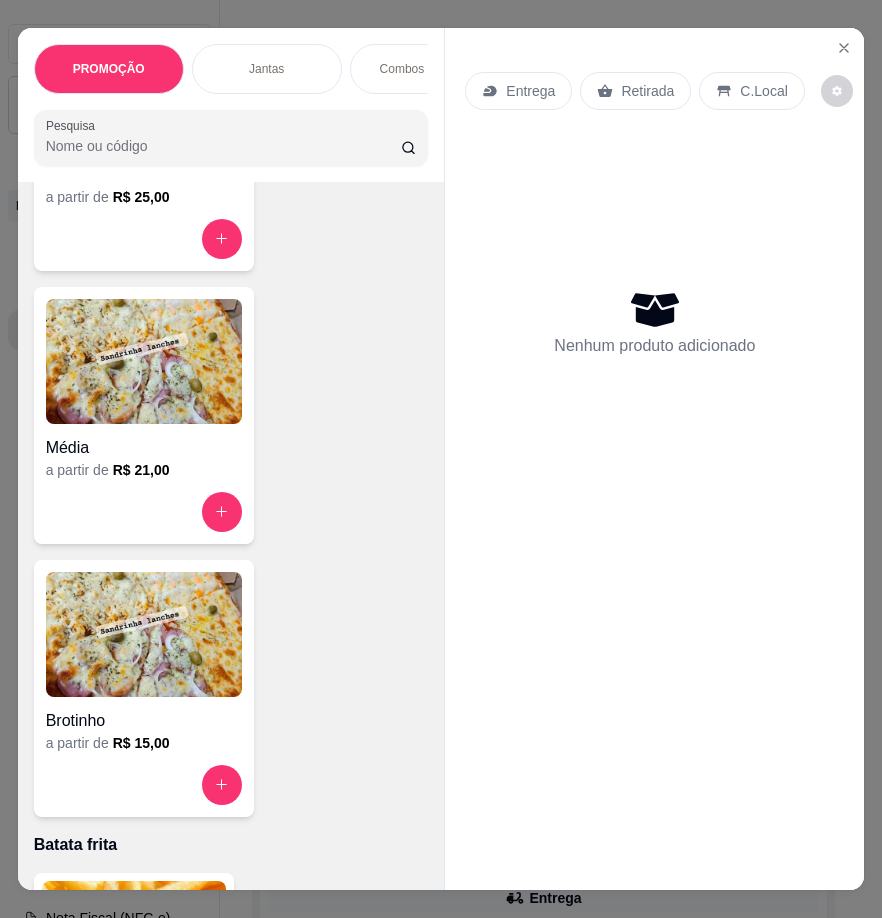 scroll, scrollTop: 7800, scrollLeft: 0, axis: vertical 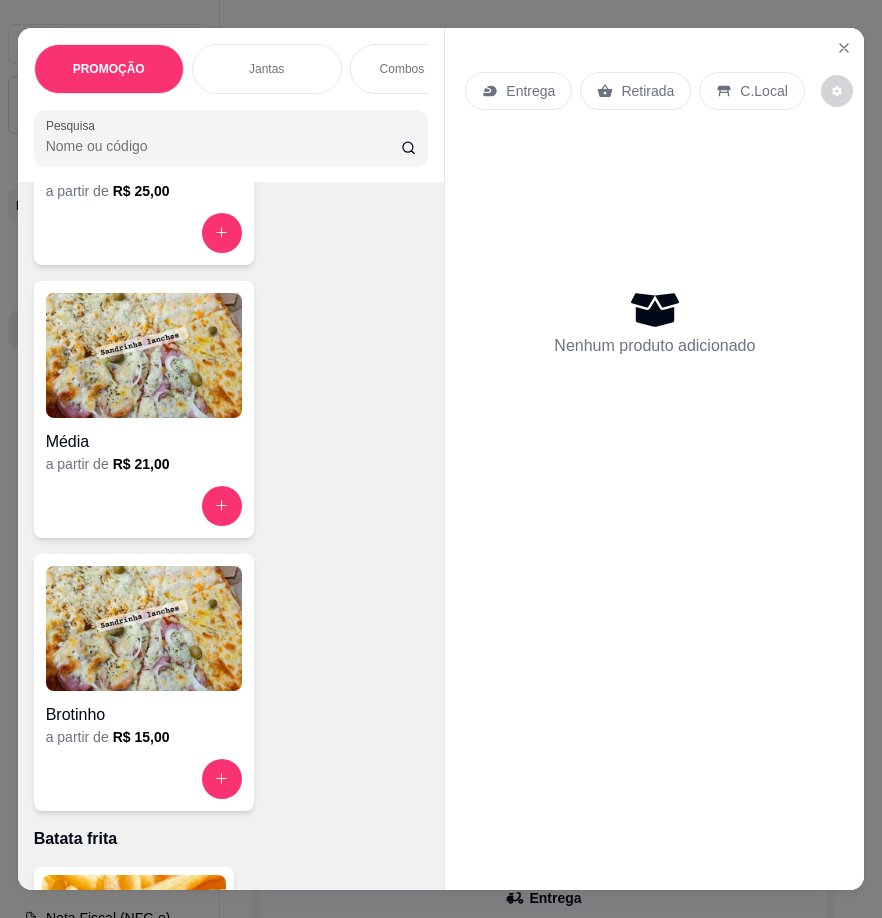 click at bounding box center [144, 355] 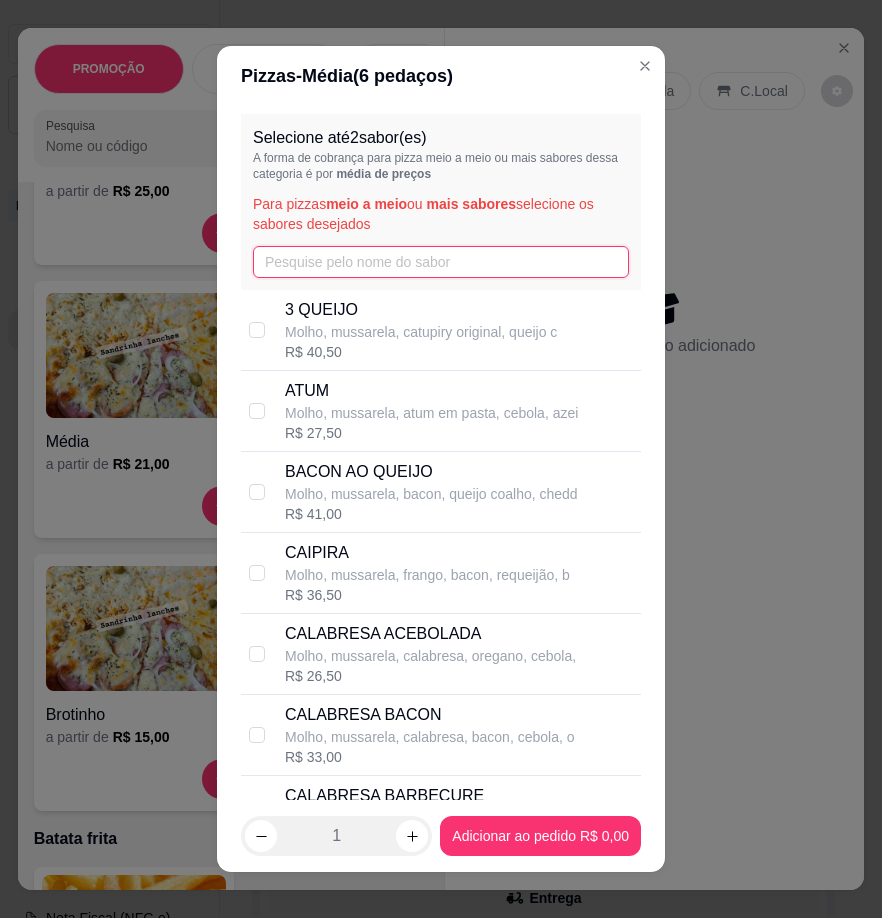 click at bounding box center [441, 262] 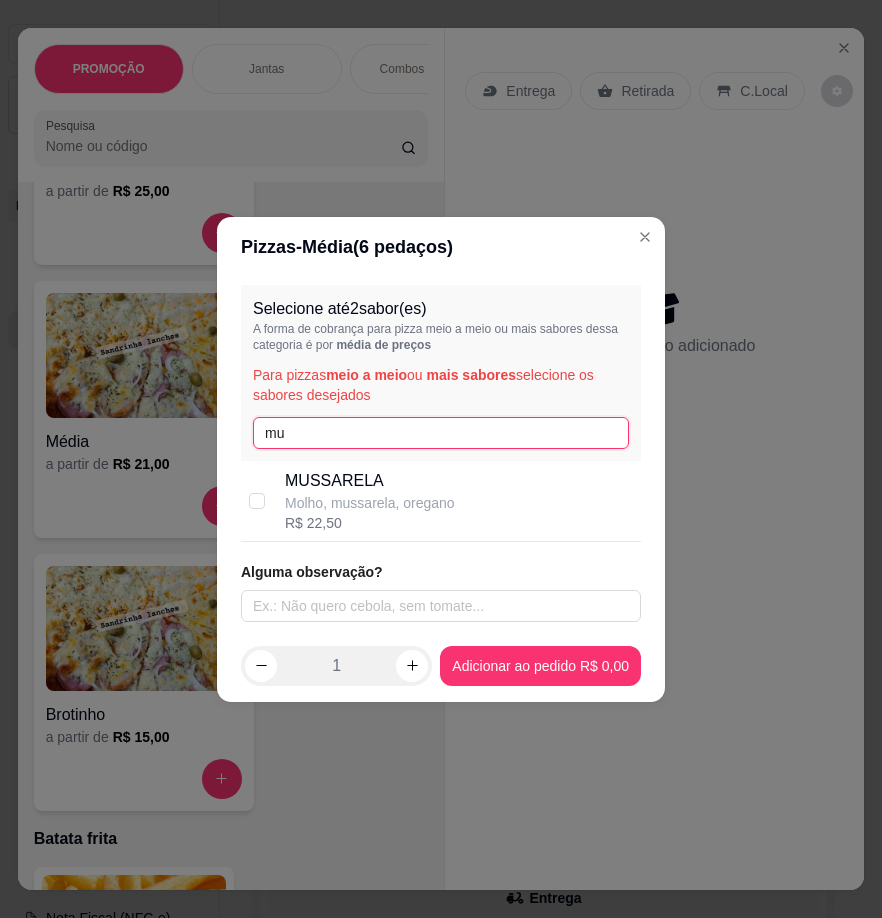type on "mu" 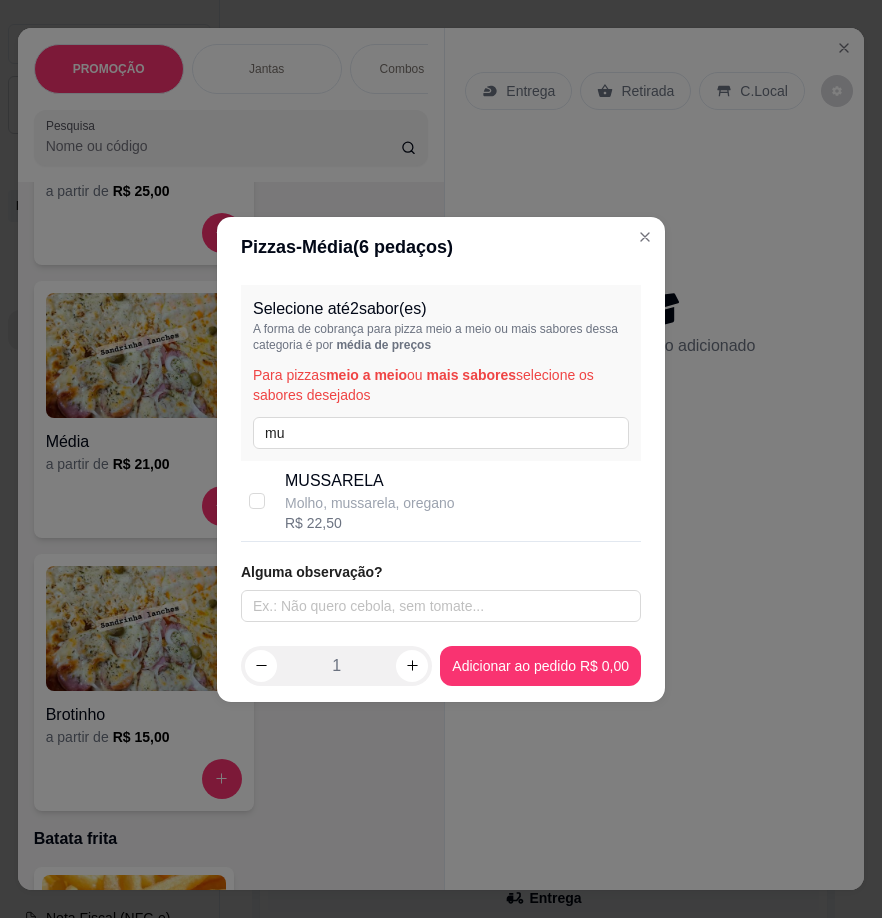 click on "Molho, mussarela, oregano" at bounding box center (370, 503) 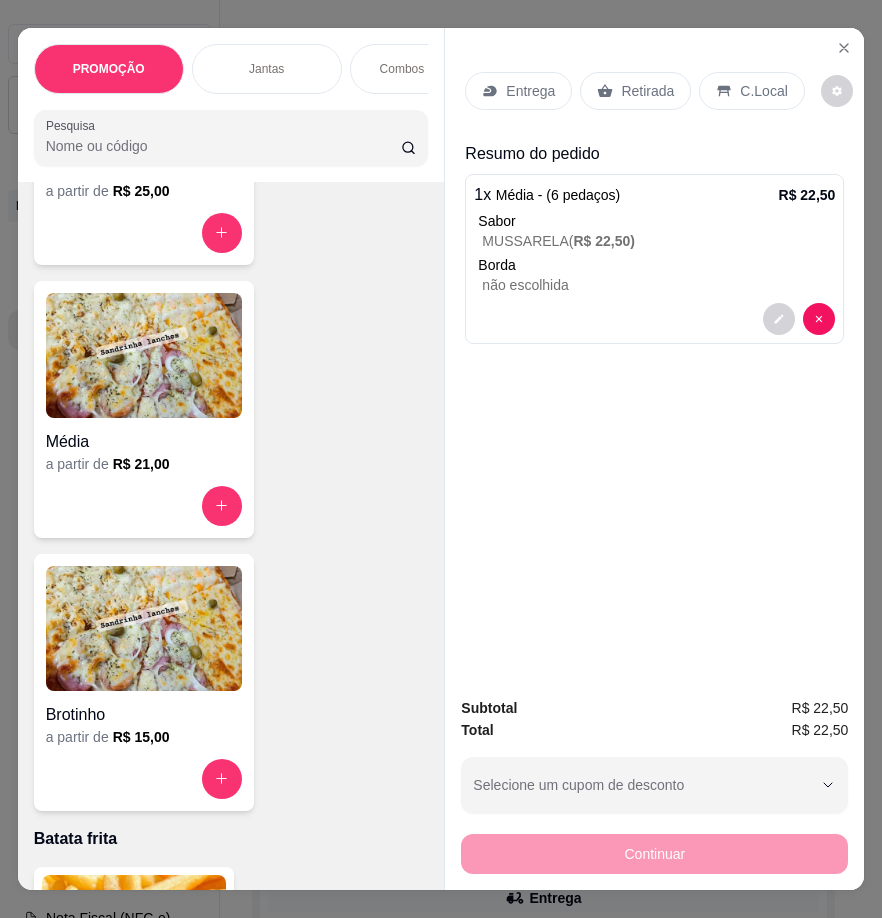 click on "Entrega" at bounding box center (530, 91) 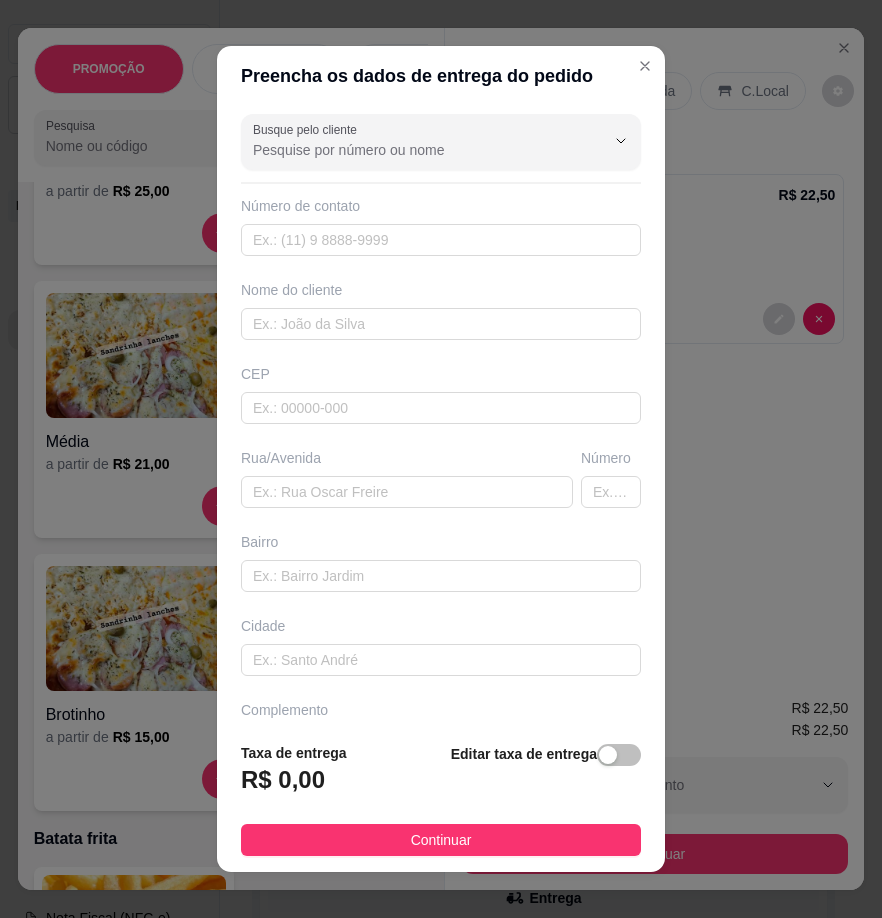 click at bounding box center (619, 755) 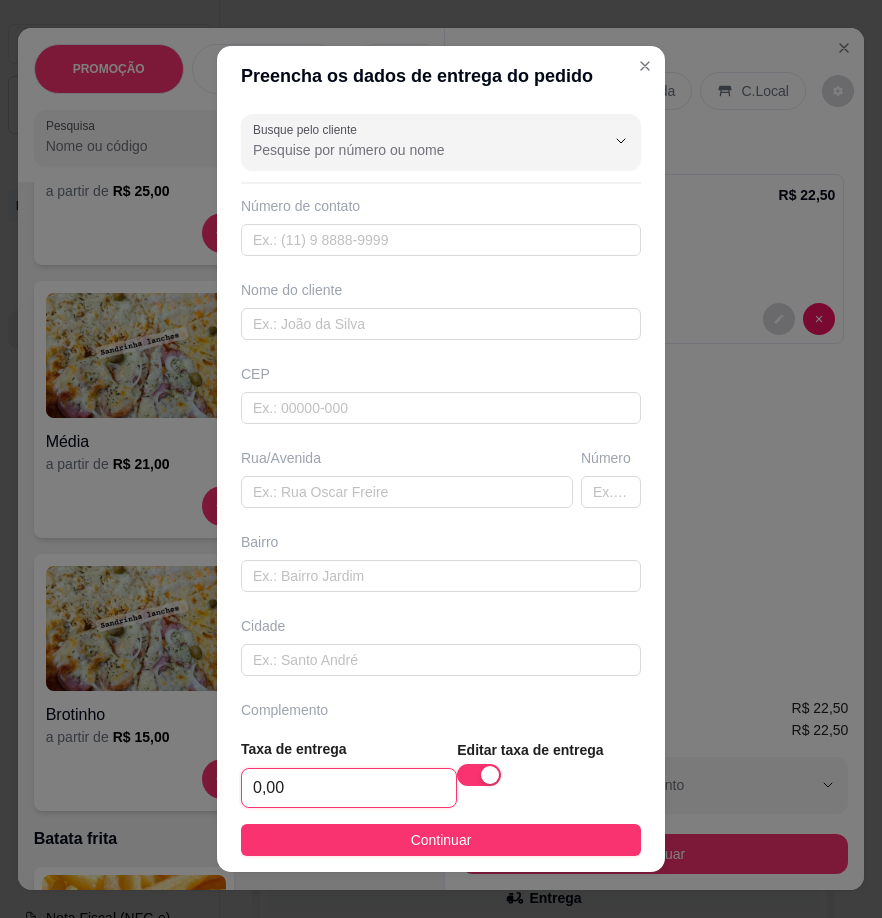 click on "0,00" at bounding box center (349, 788) 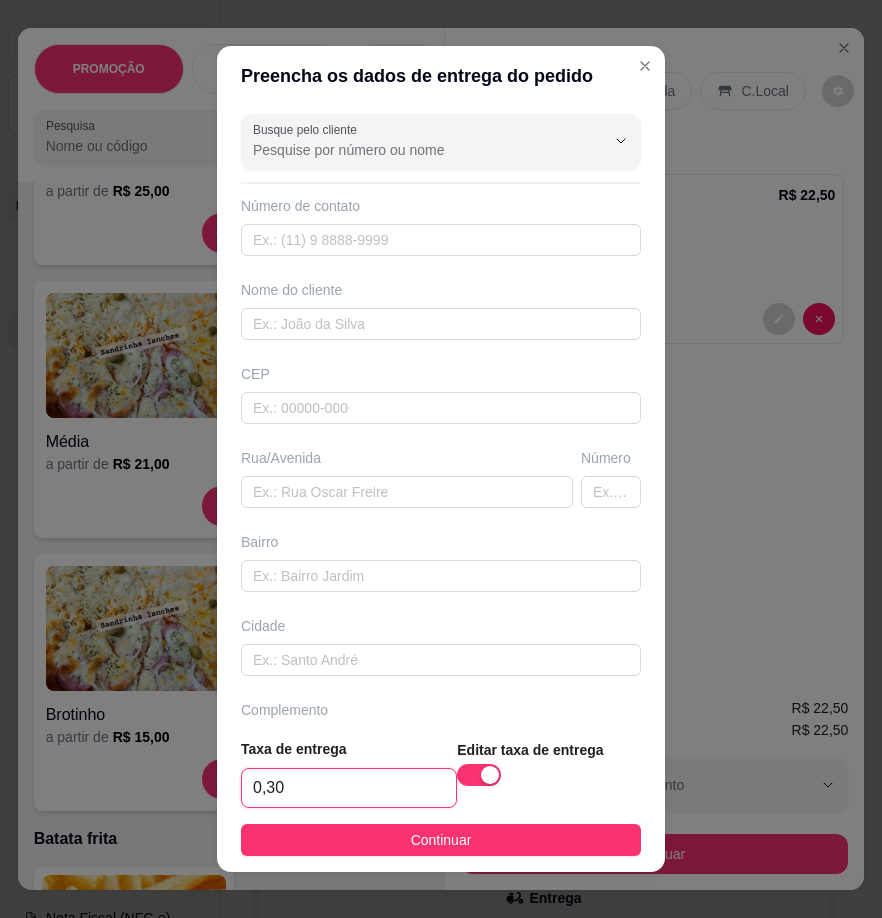 type on "3,00" 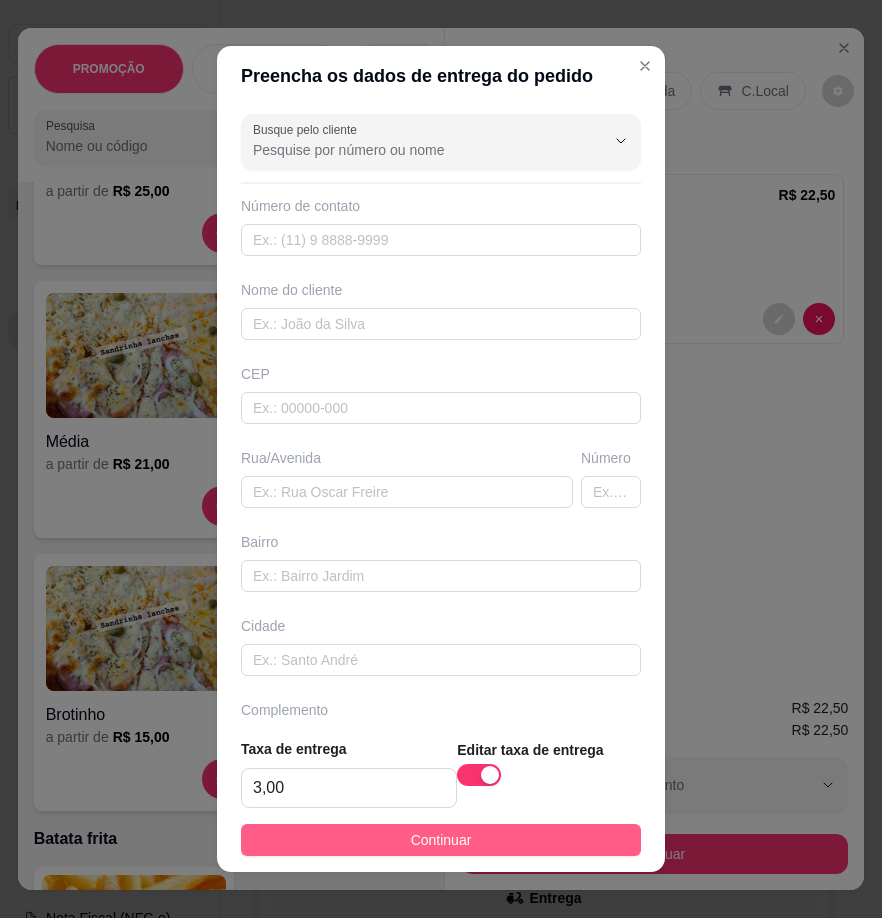 click on "Continuar" at bounding box center [441, 840] 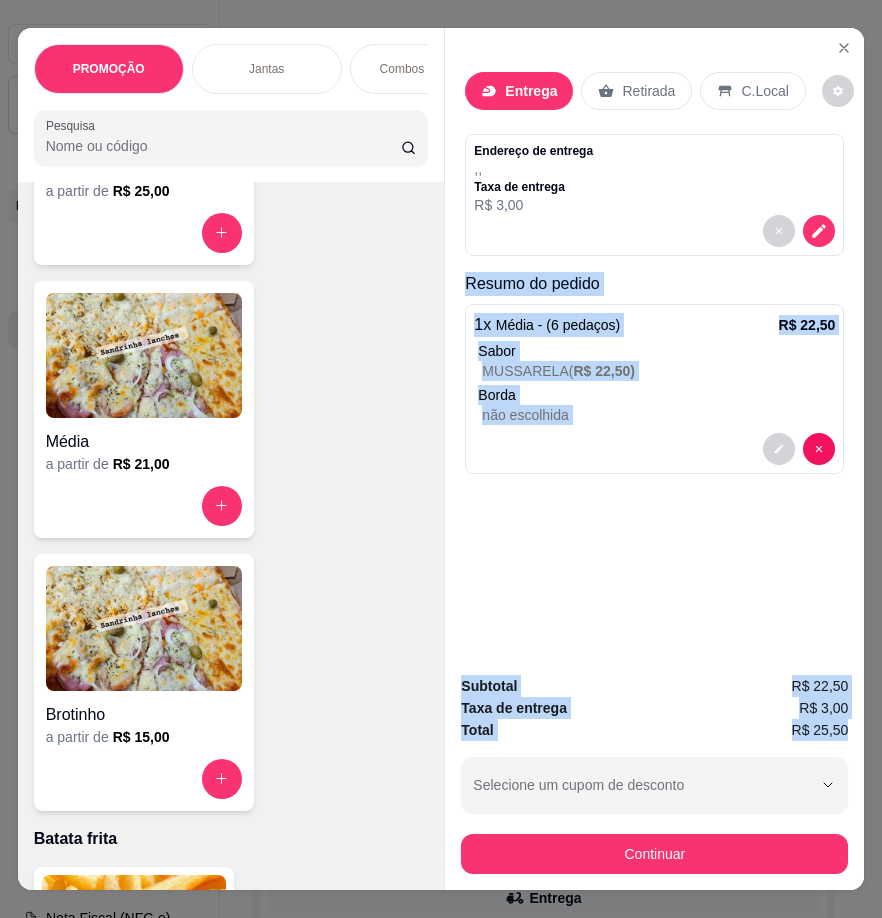 drag, startPoint x: 447, startPoint y: 271, endPoint x: 845, endPoint y: 727, distance: 605.26025 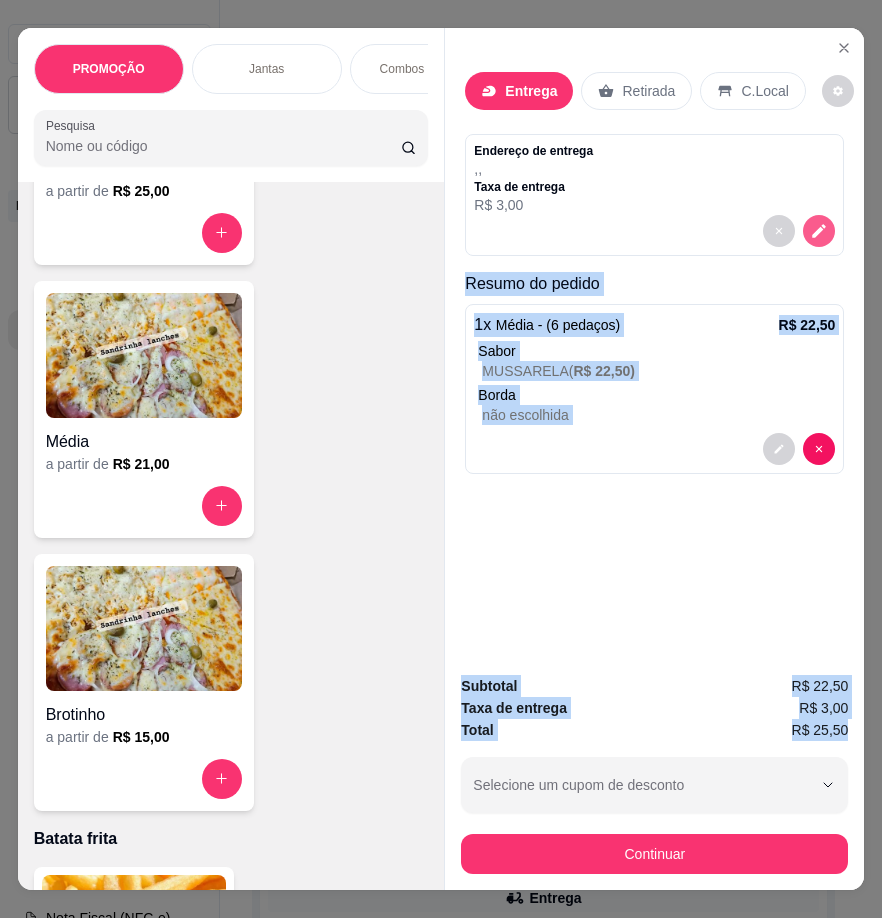 click at bounding box center [819, 231] 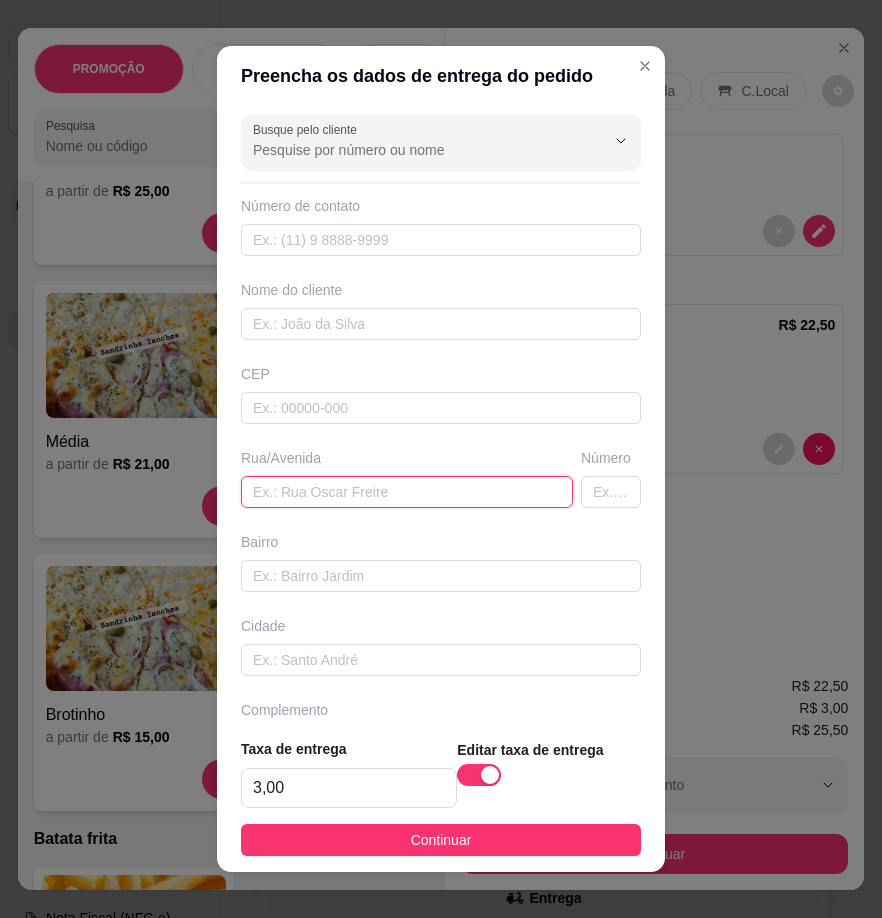 click at bounding box center (407, 492) 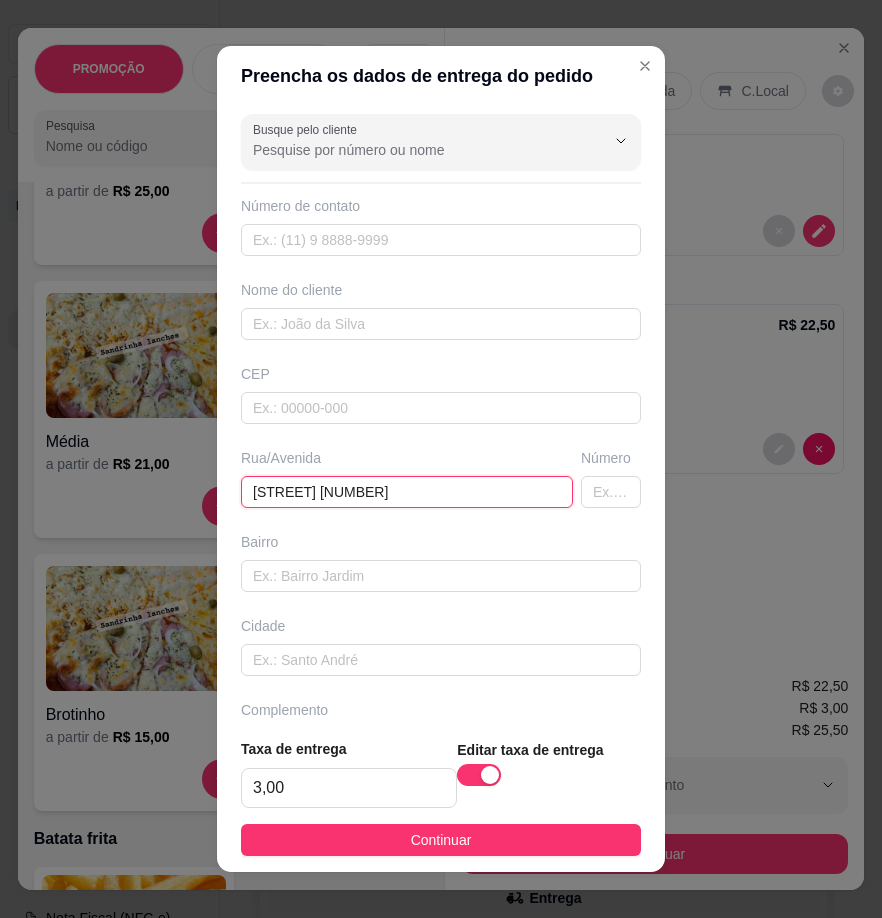 type on "[STREET] [NUMBER]" 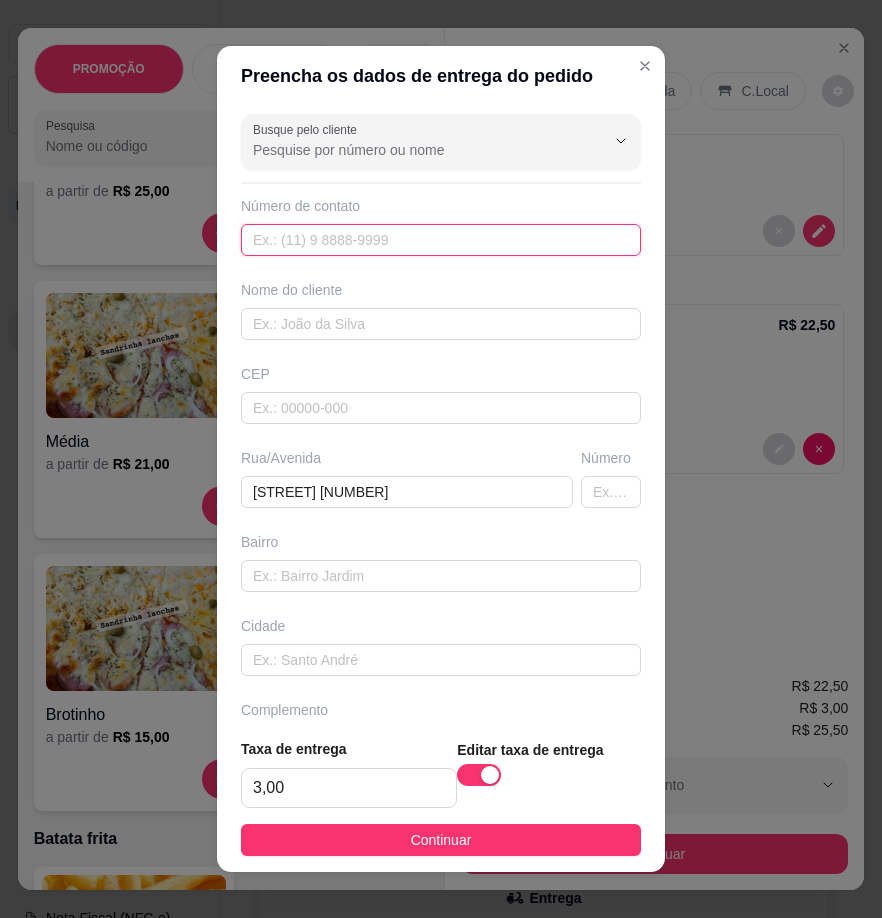 click at bounding box center [441, 240] 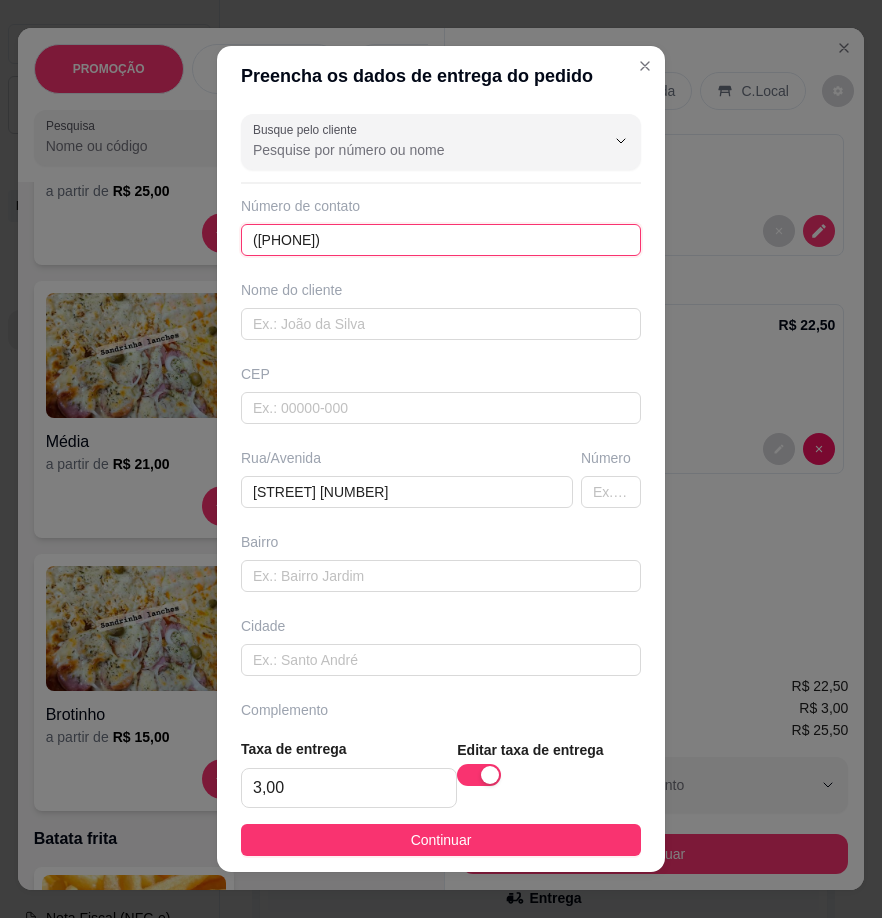 type on "([PHONE])" 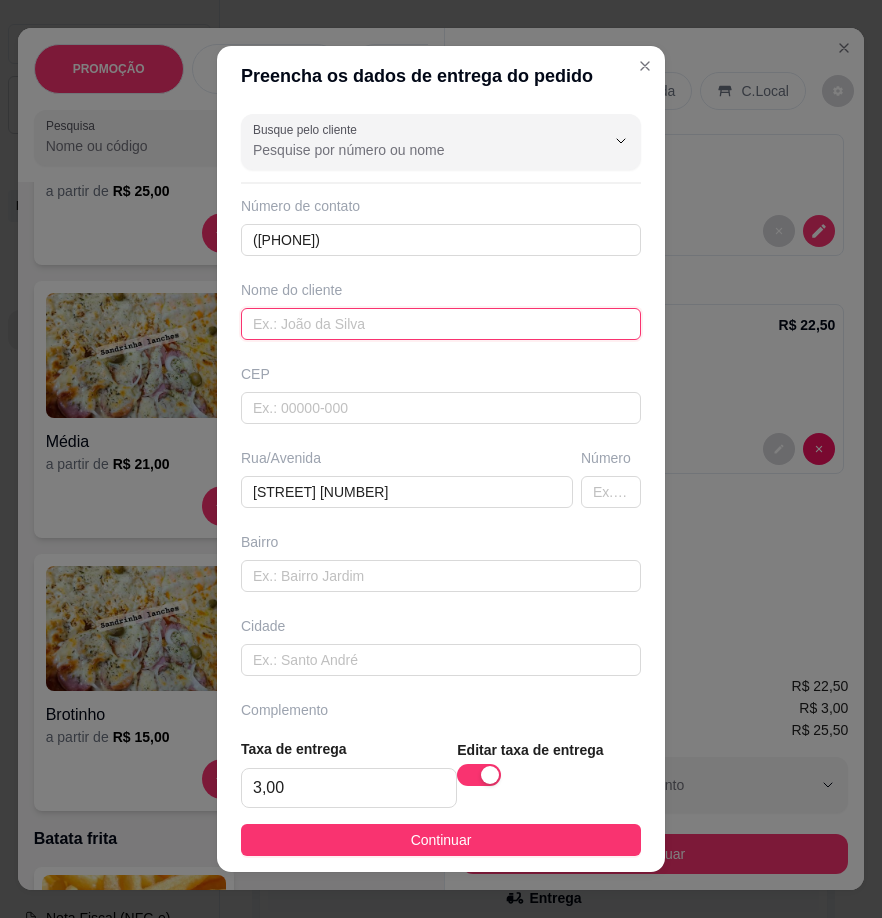 click at bounding box center [441, 324] 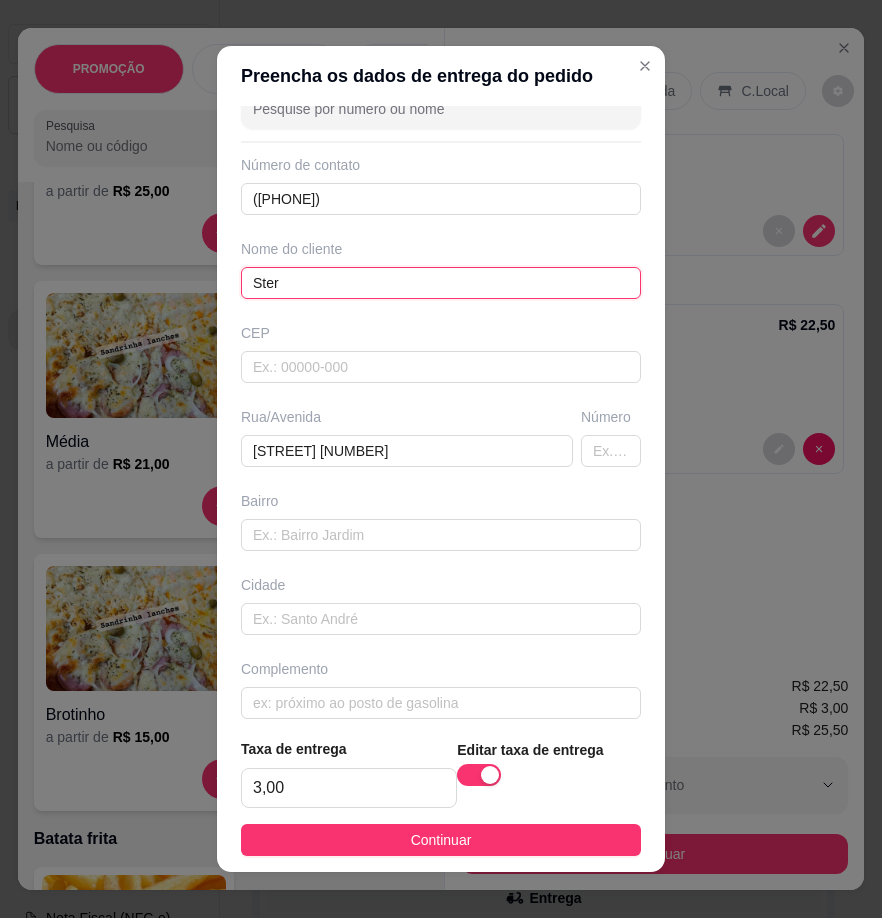 scroll, scrollTop: 58, scrollLeft: 0, axis: vertical 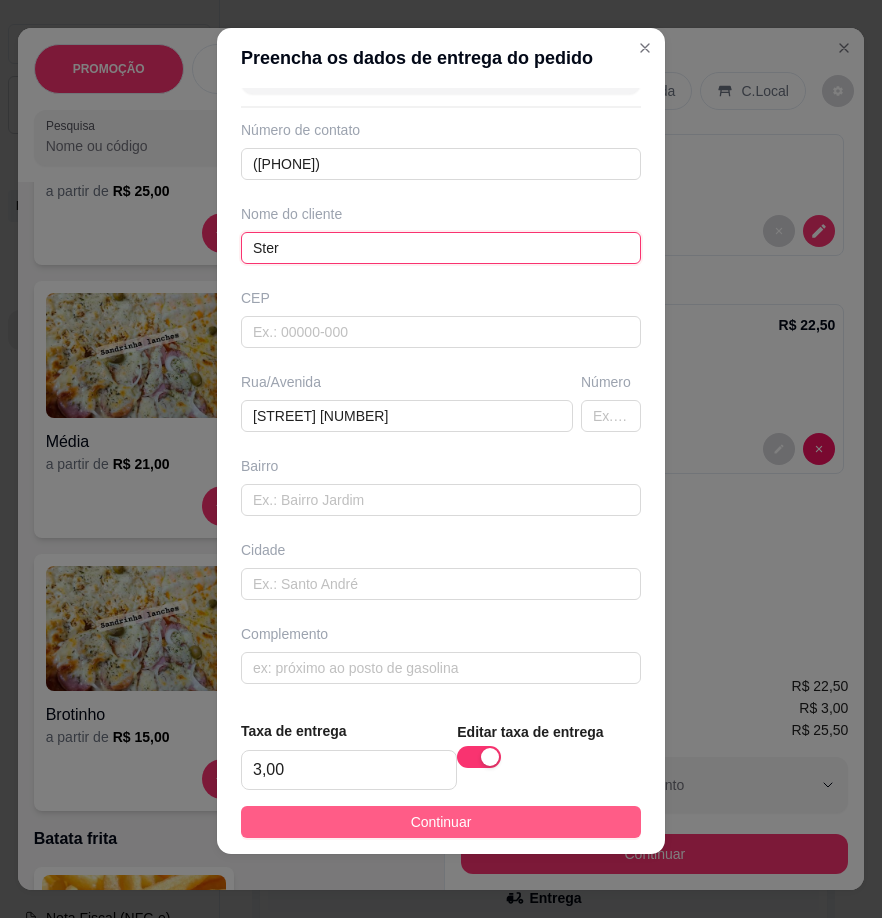 type on "Ster" 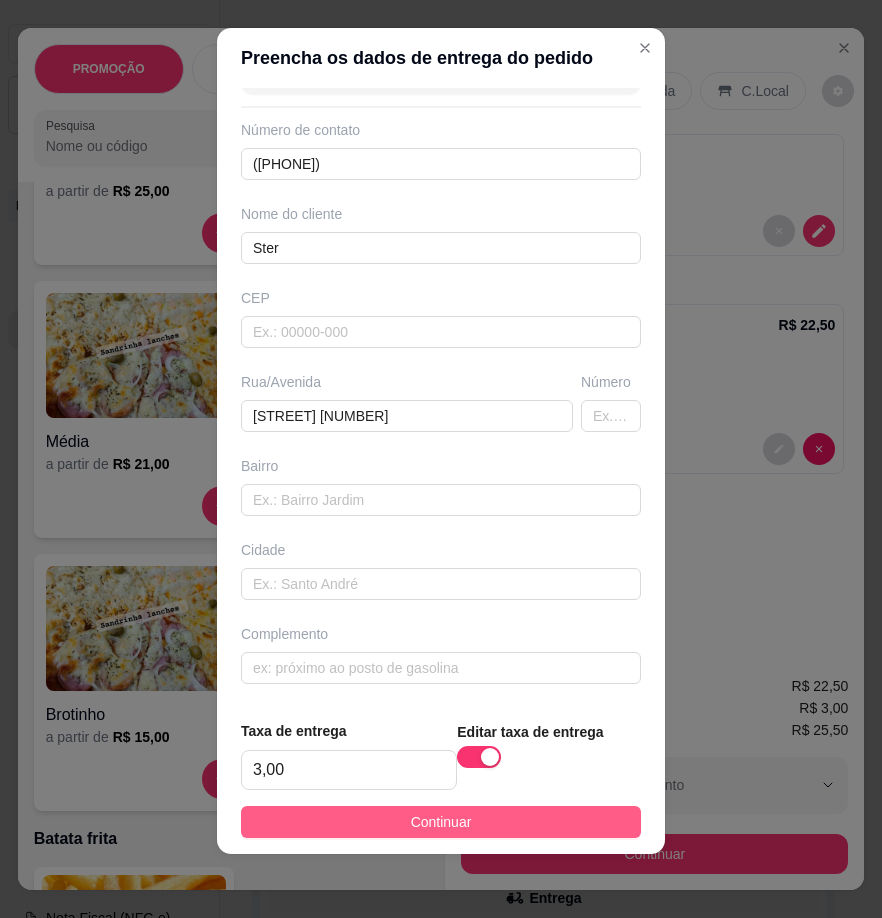 click on "Continuar" at bounding box center (441, 822) 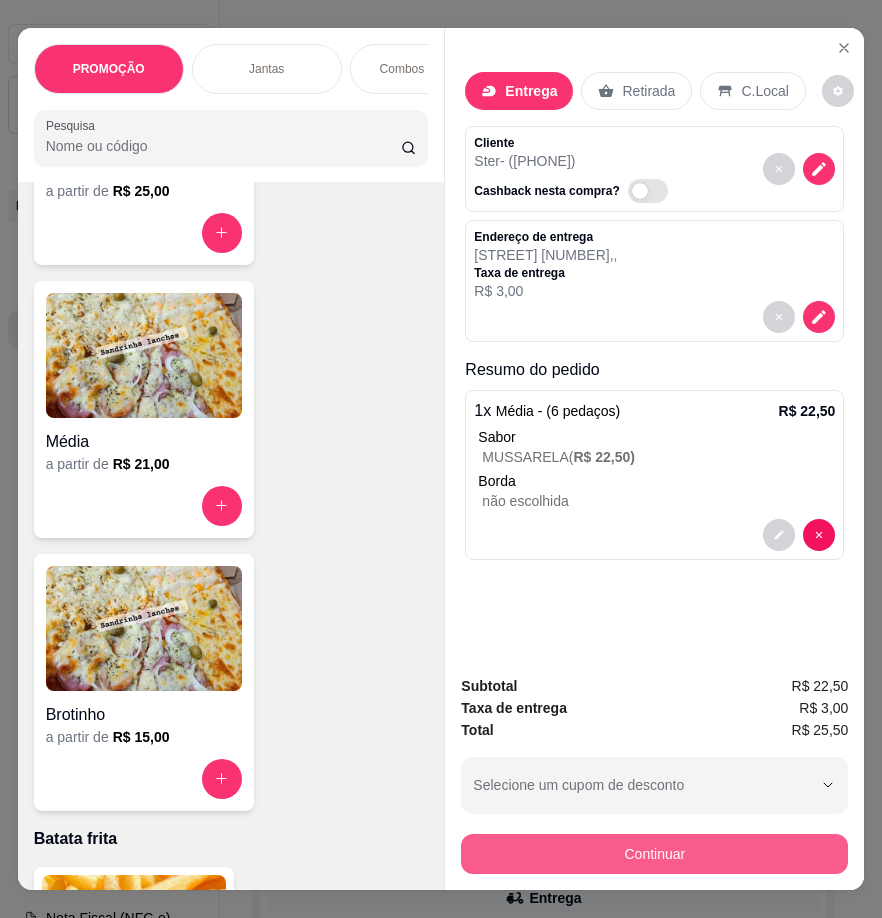 click on "Continuar" at bounding box center (654, 854) 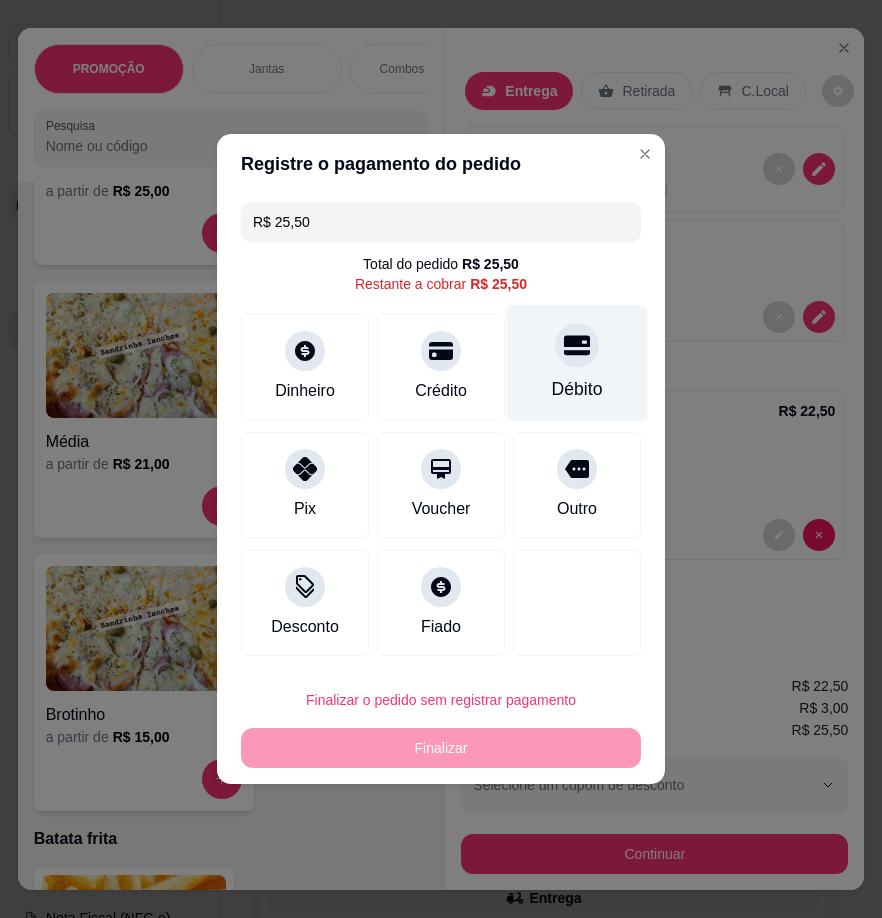 click on "Débito" at bounding box center (577, 363) 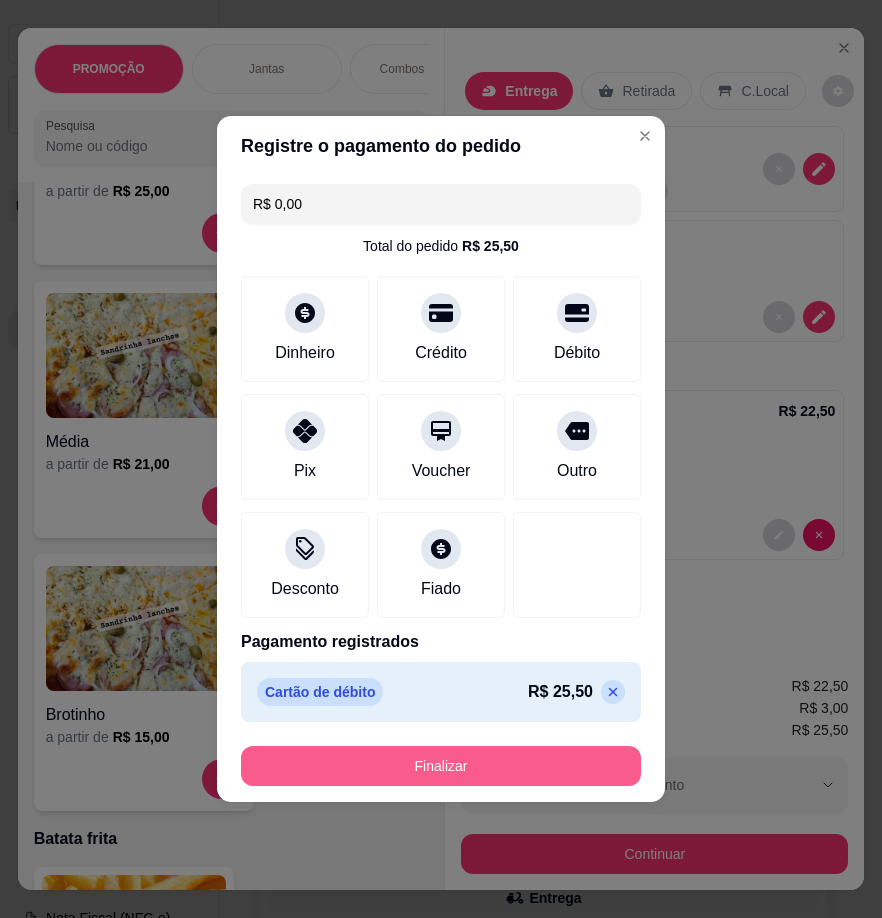 click on "Finalizar" at bounding box center (441, 766) 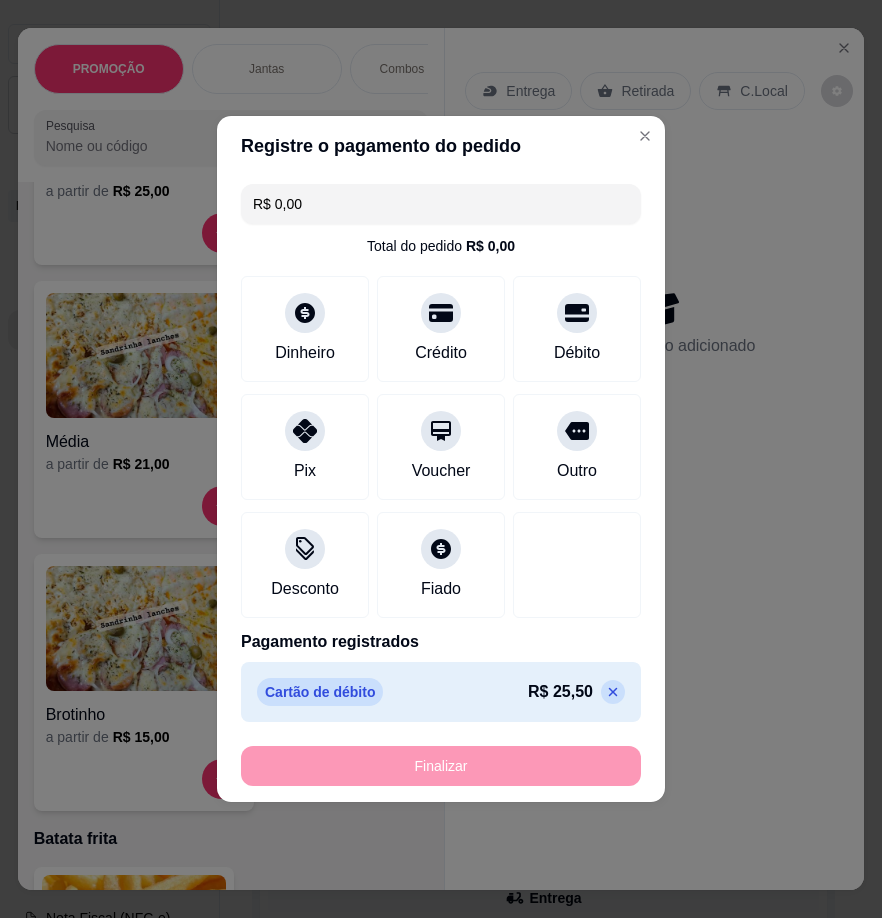type on "-R$ 25,50" 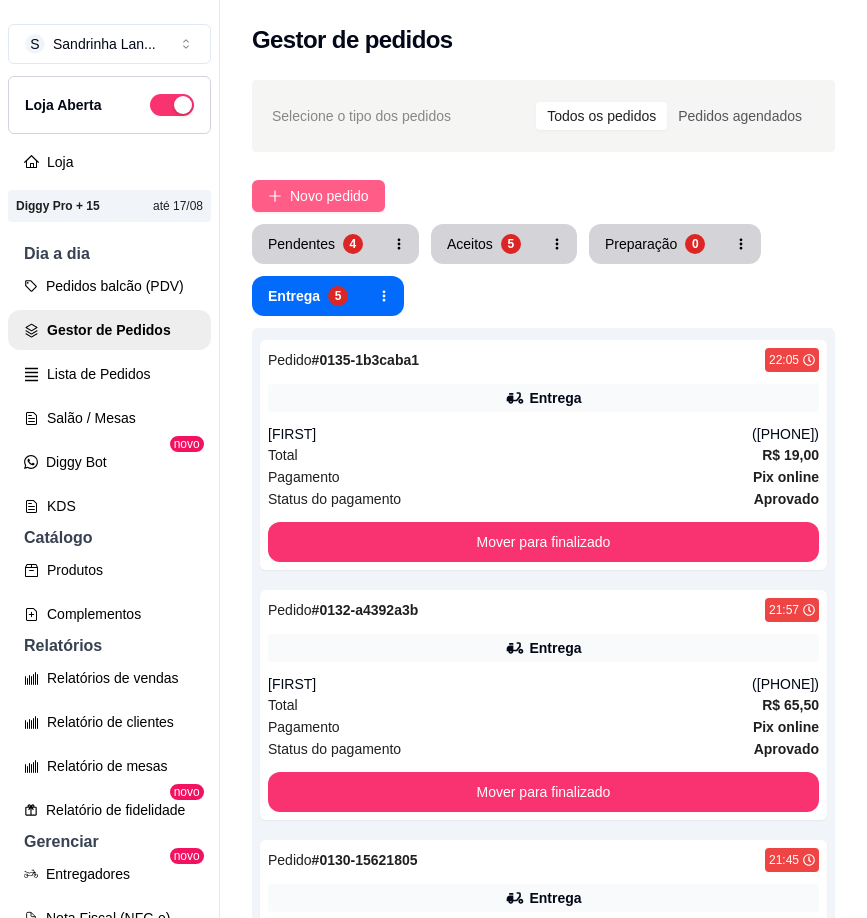 click on "Novo pedido" at bounding box center (329, 196) 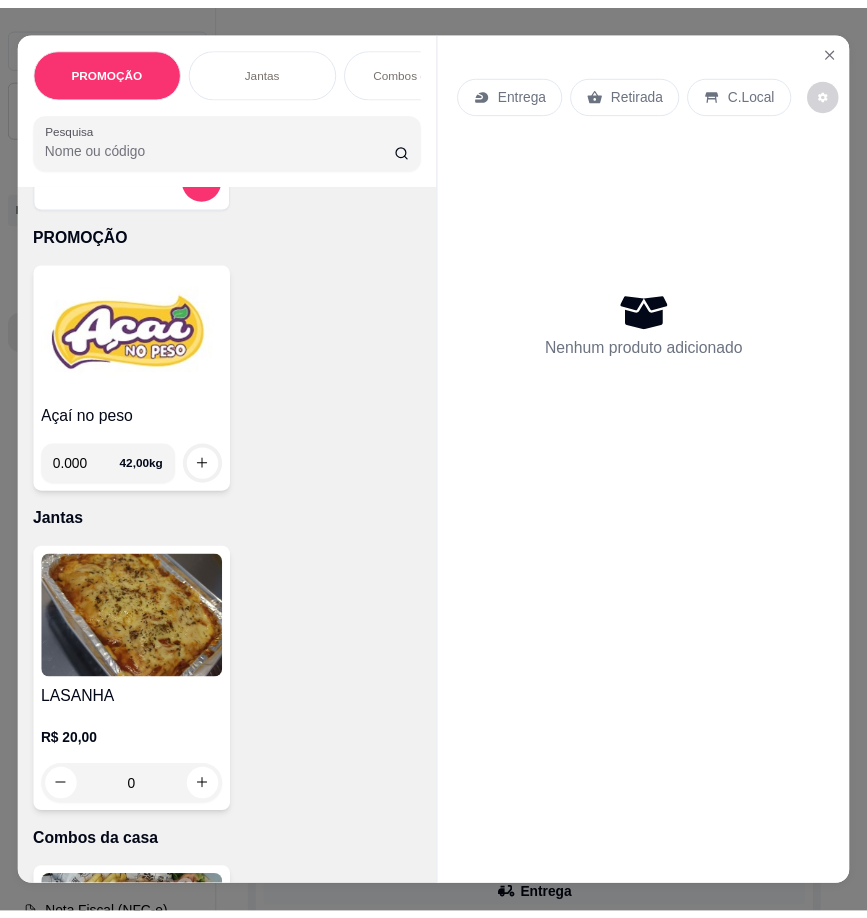 scroll, scrollTop: 0, scrollLeft: 0, axis: both 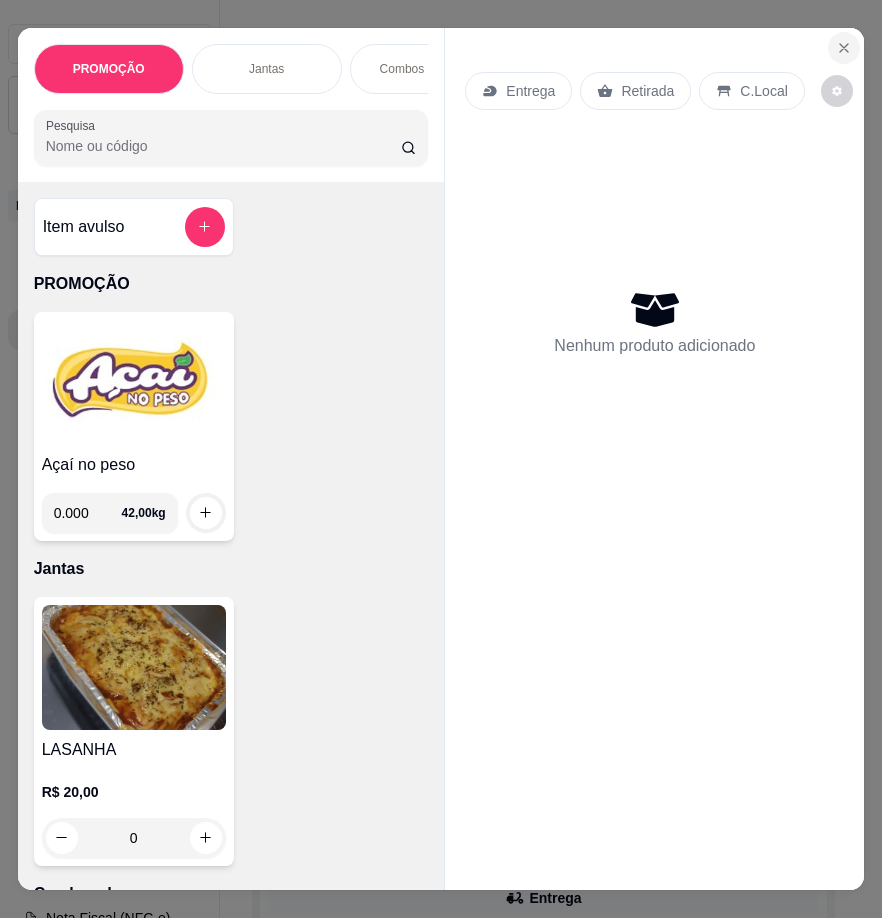 click at bounding box center (844, 48) 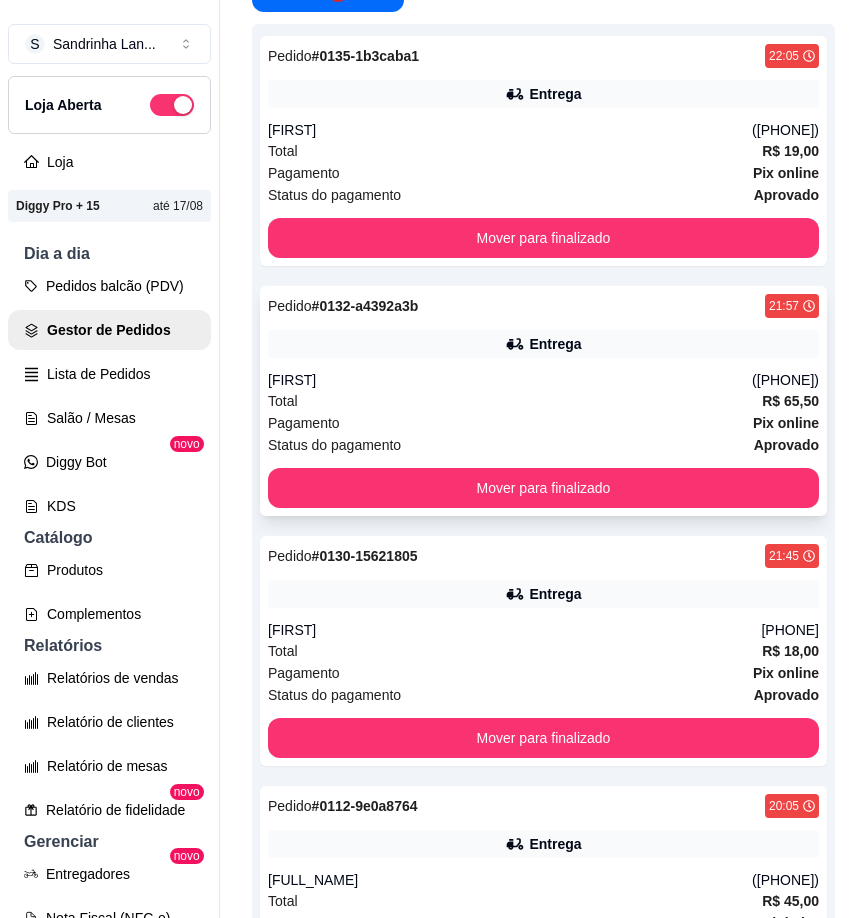 scroll, scrollTop: 0, scrollLeft: 0, axis: both 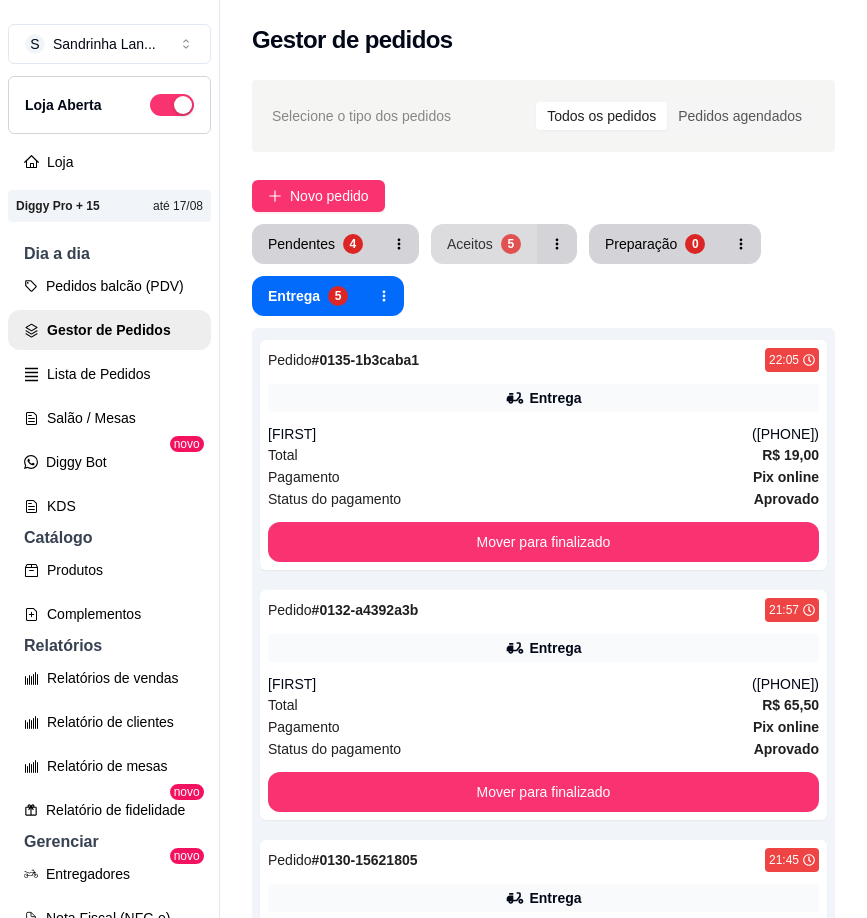 click on "Aceitos 5" at bounding box center (484, 244) 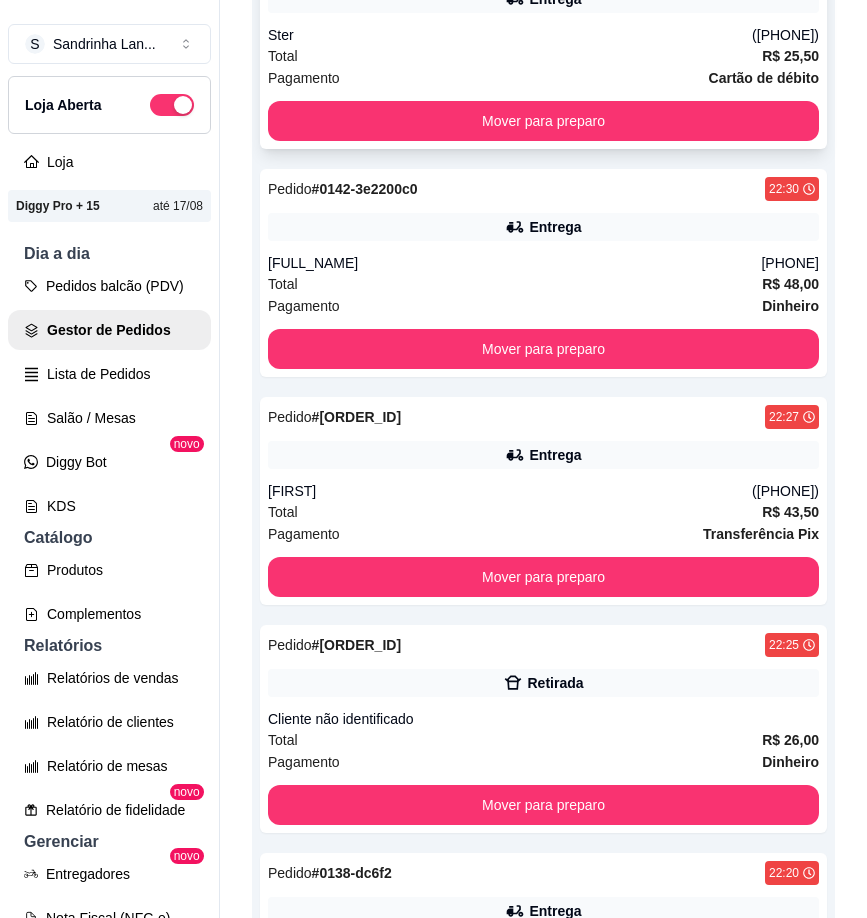 scroll, scrollTop: 665, scrollLeft: 0, axis: vertical 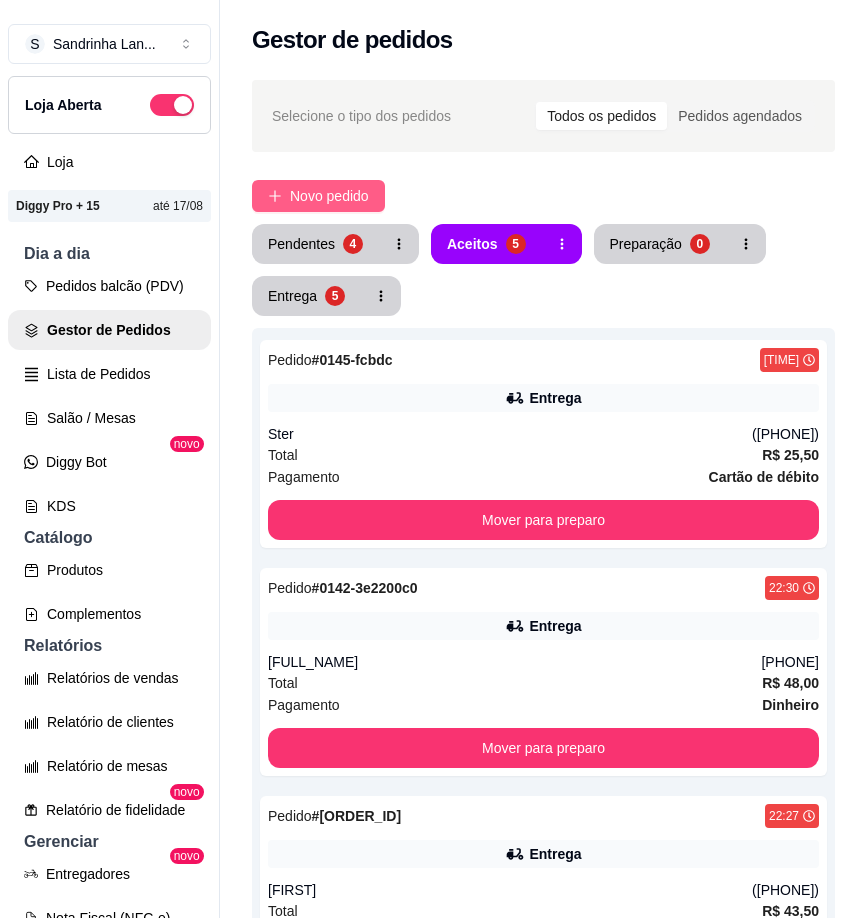 click on "Novo pedido" at bounding box center (329, 196) 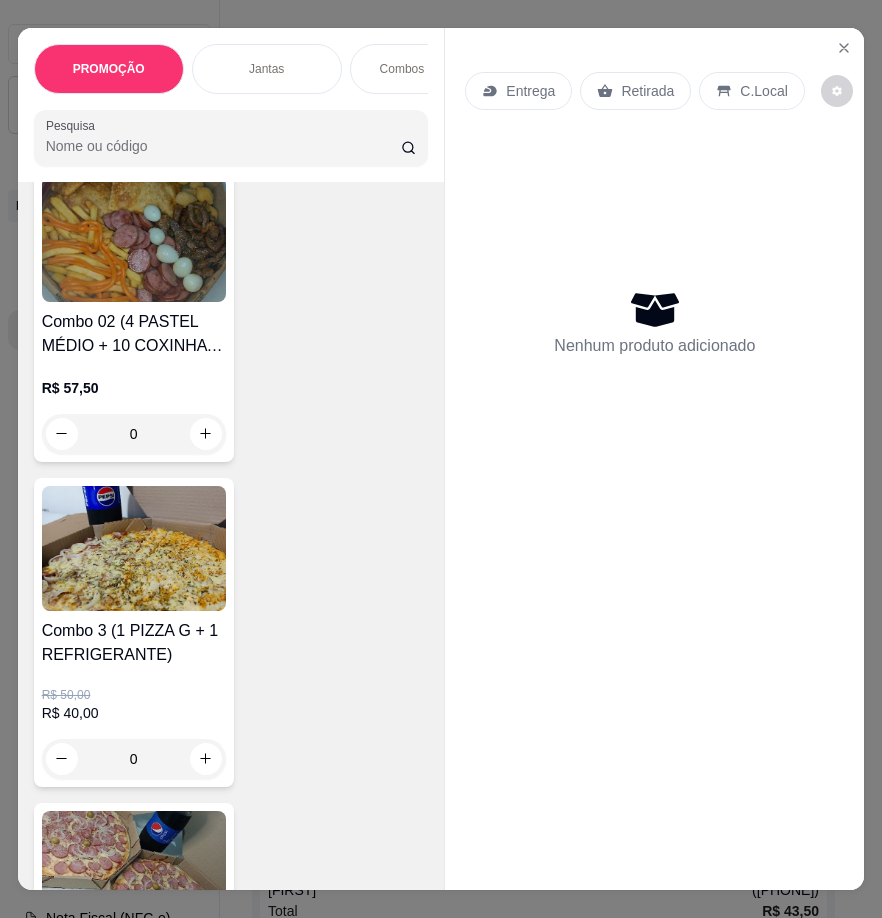 scroll, scrollTop: 1200, scrollLeft: 0, axis: vertical 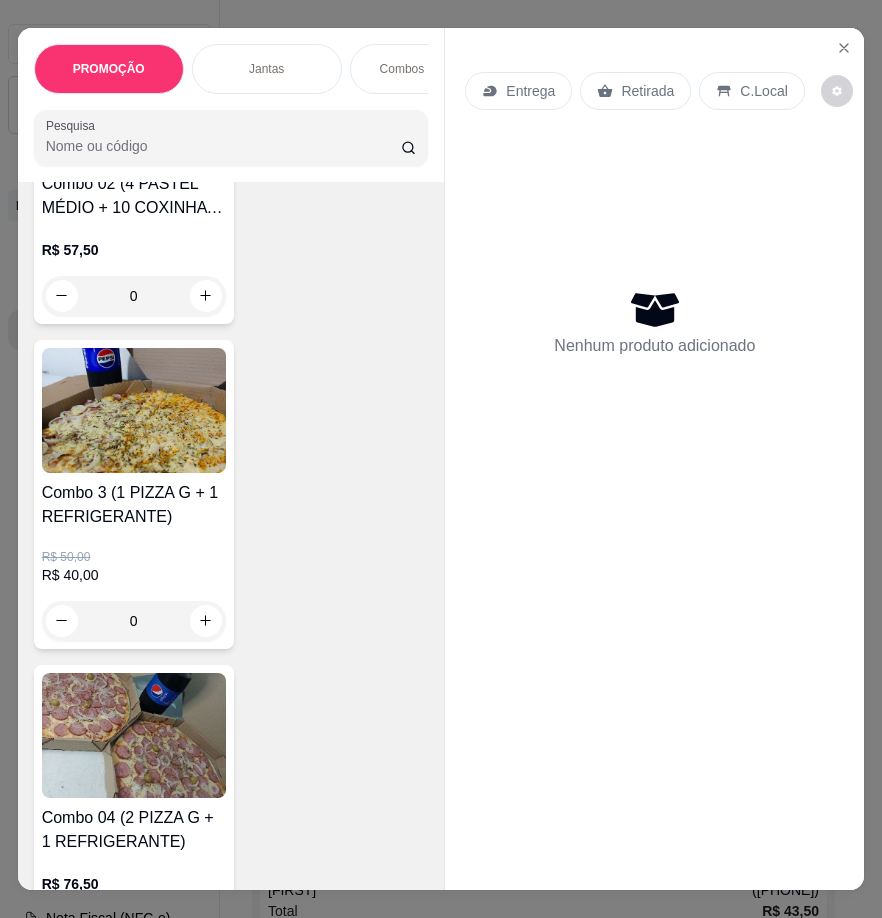 click on "Combo 3 (1 PIZZA G  + 1 REFRIGERANTE)" at bounding box center [134, 505] 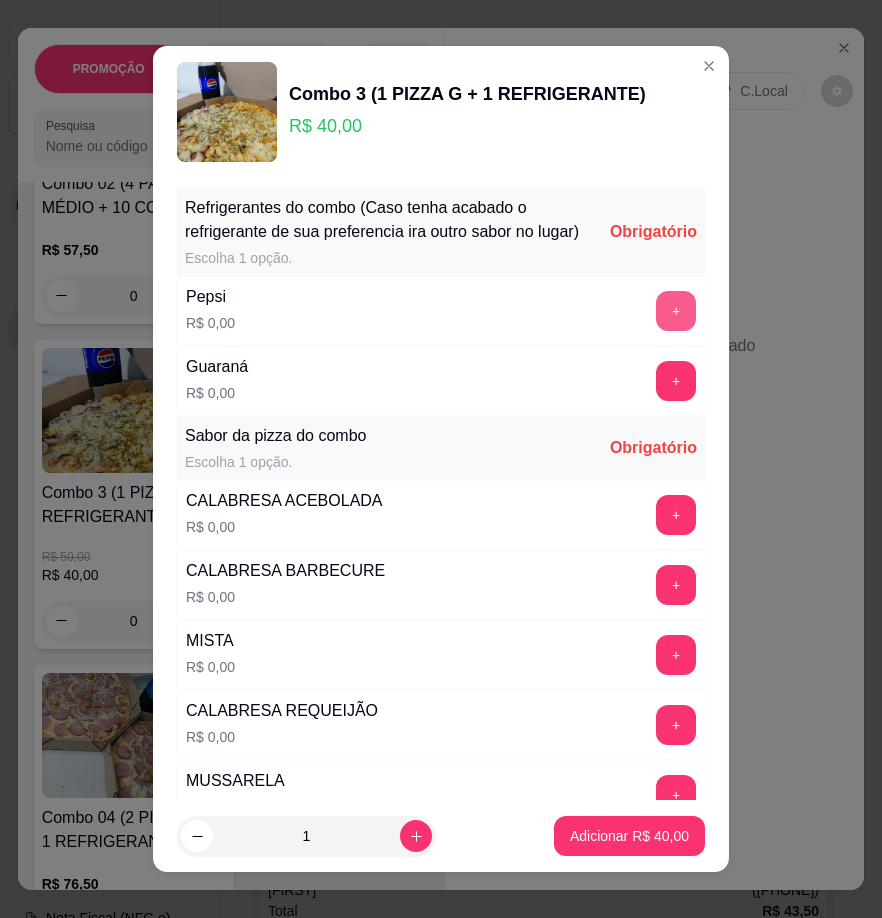 click on "+" at bounding box center [676, 311] 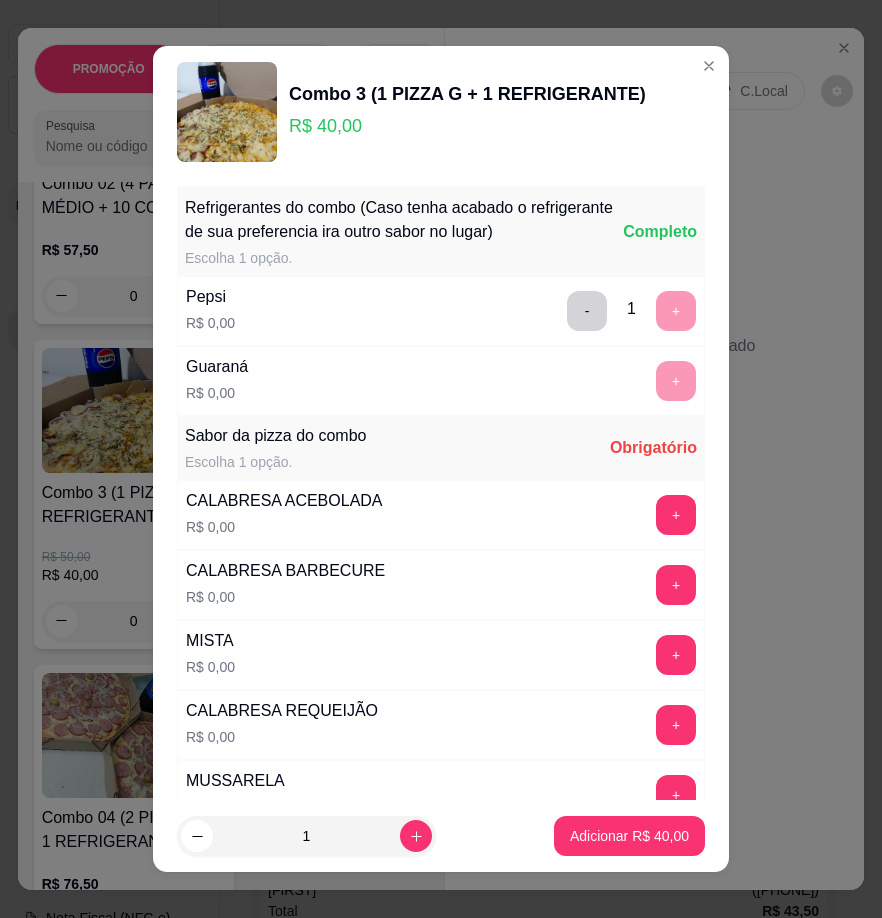 drag, startPoint x: 660, startPoint y: 508, endPoint x: 634, endPoint y: 534, distance: 36.769554 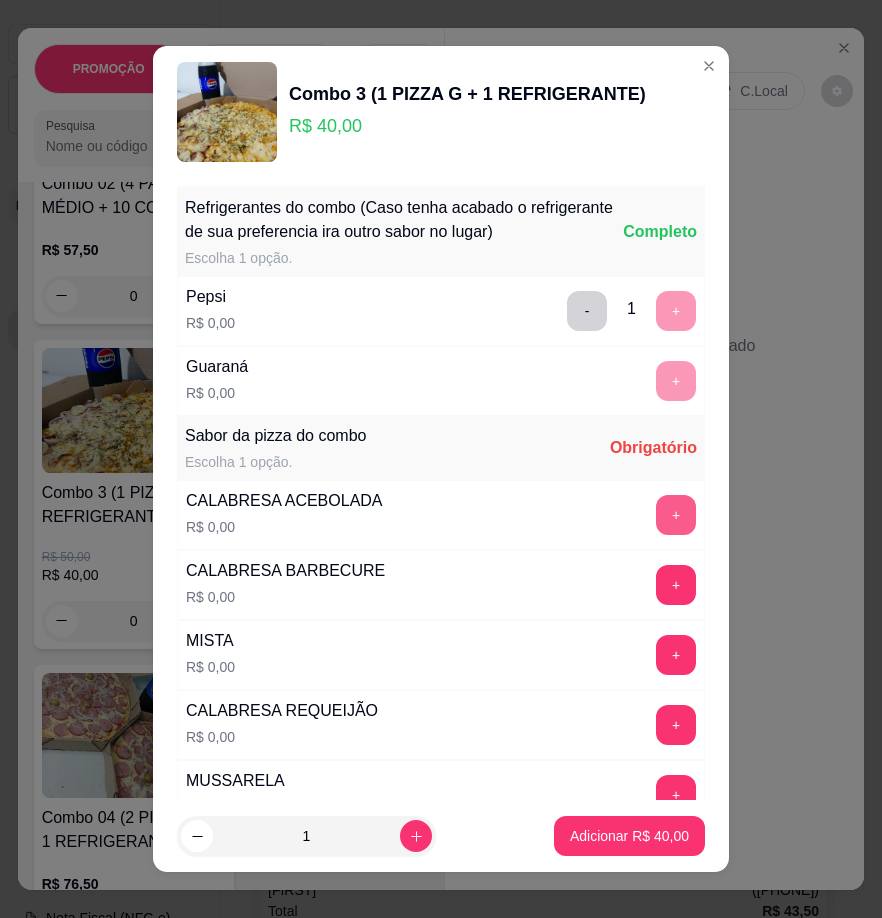 click on "+" at bounding box center (676, 515) 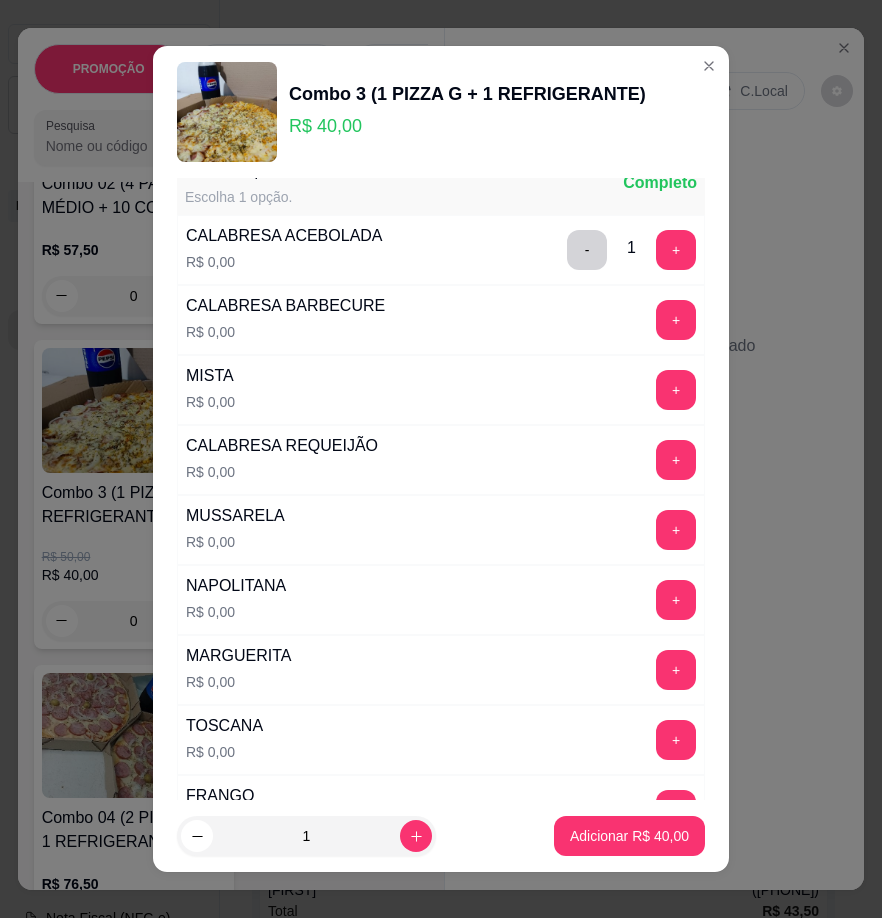 scroll, scrollTop: 300, scrollLeft: 0, axis: vertical 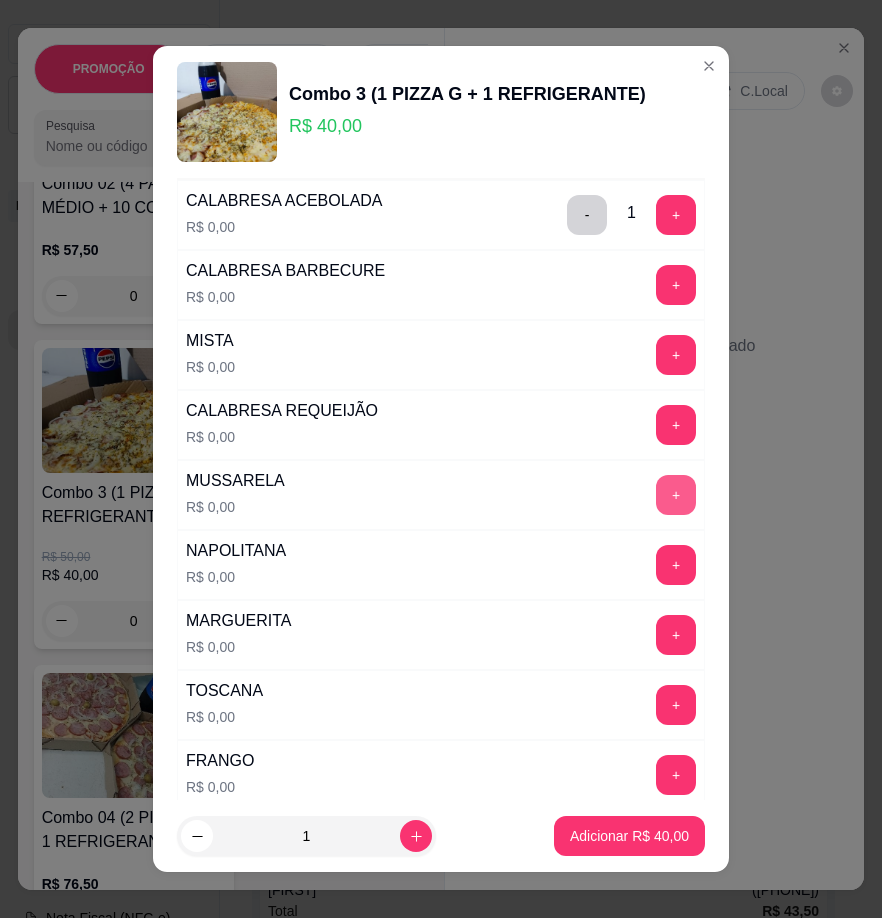click on "+" at bounding box center [676, 495] 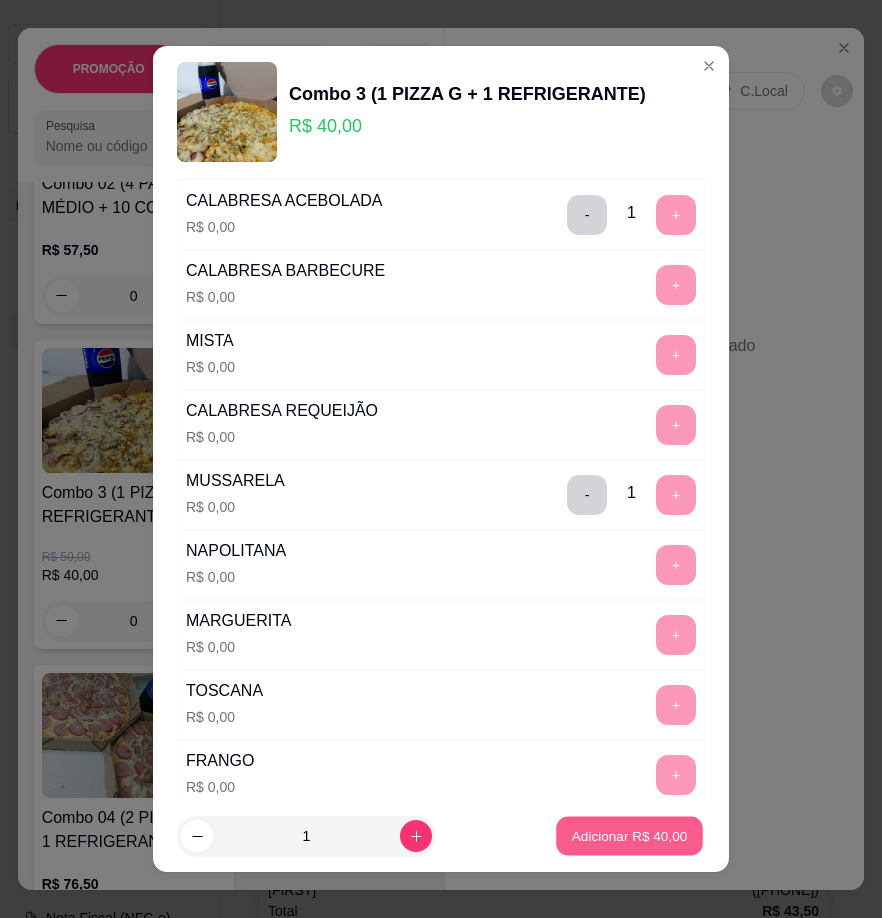 click on "Adicionar   R$ 40,00" at bounding box center [630, 835] 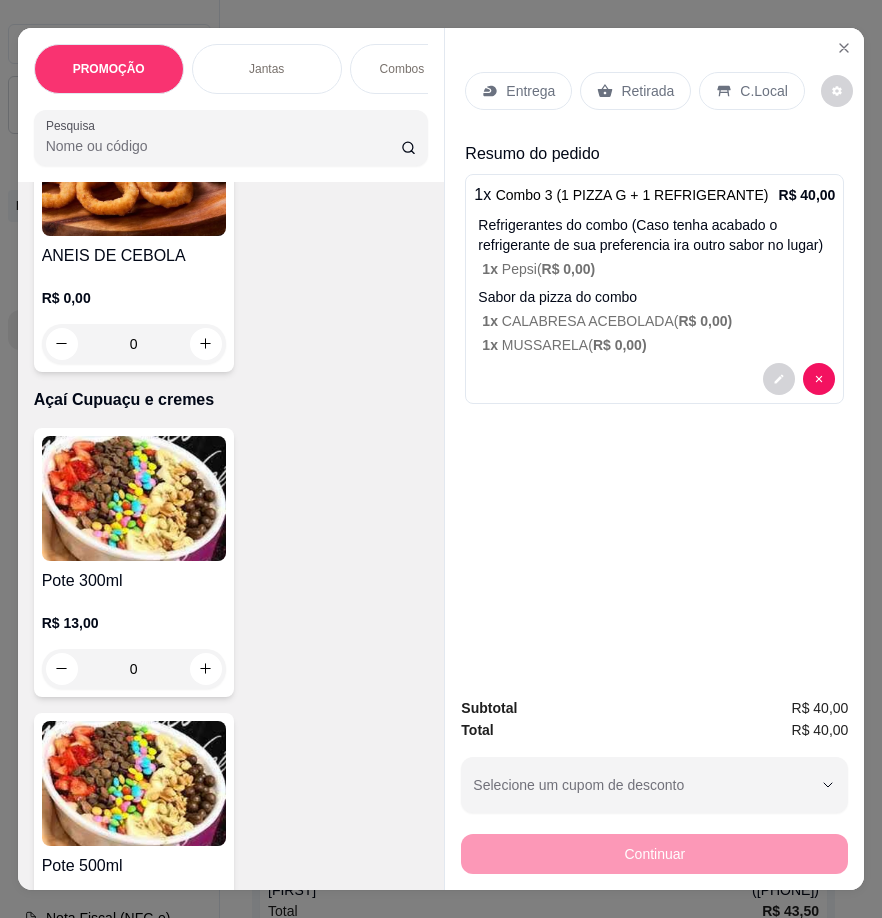 scroll, scrollTop: 10100, scrollLeft: 0, axis: vertical 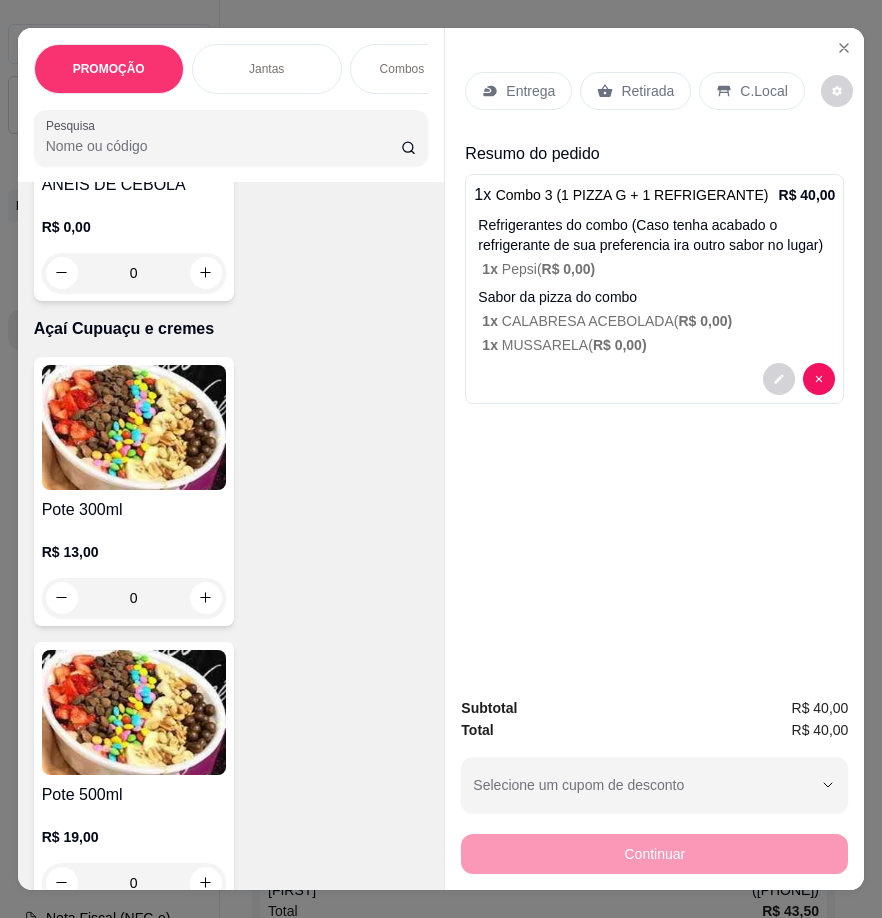 click on "Entrega" at bounding box center (518, 91) 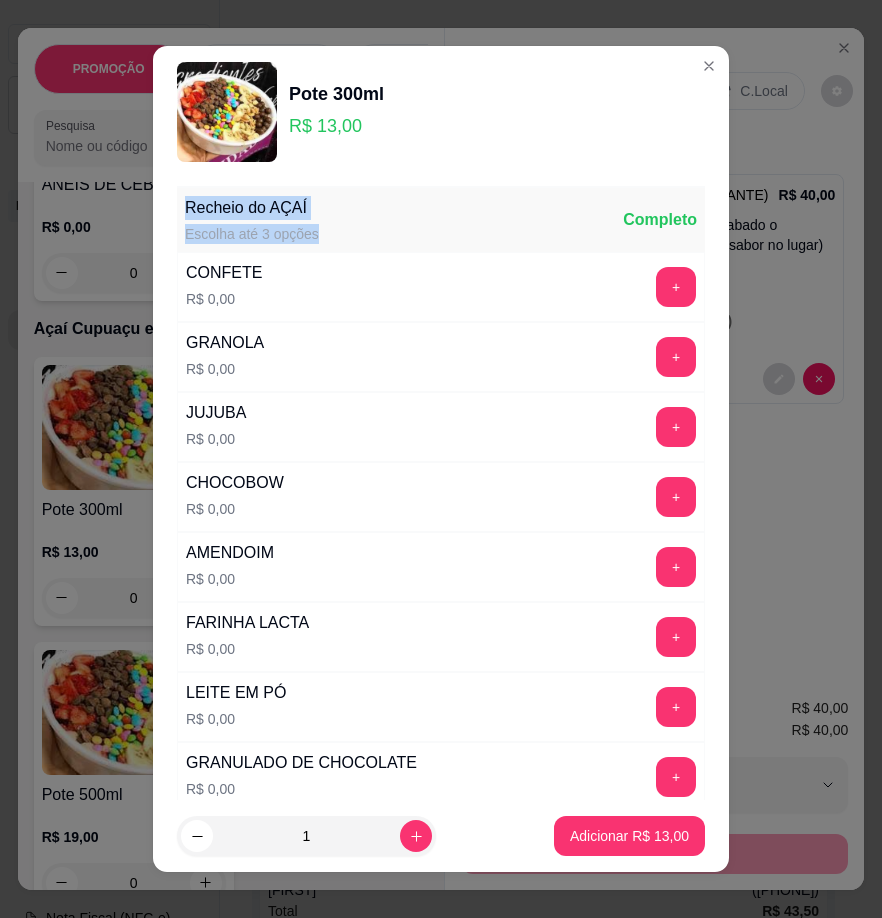 drag, startPoint x: 178, startPoint y: 208, endPoint x: 311, endPoint y: 227, distance: 134.3503 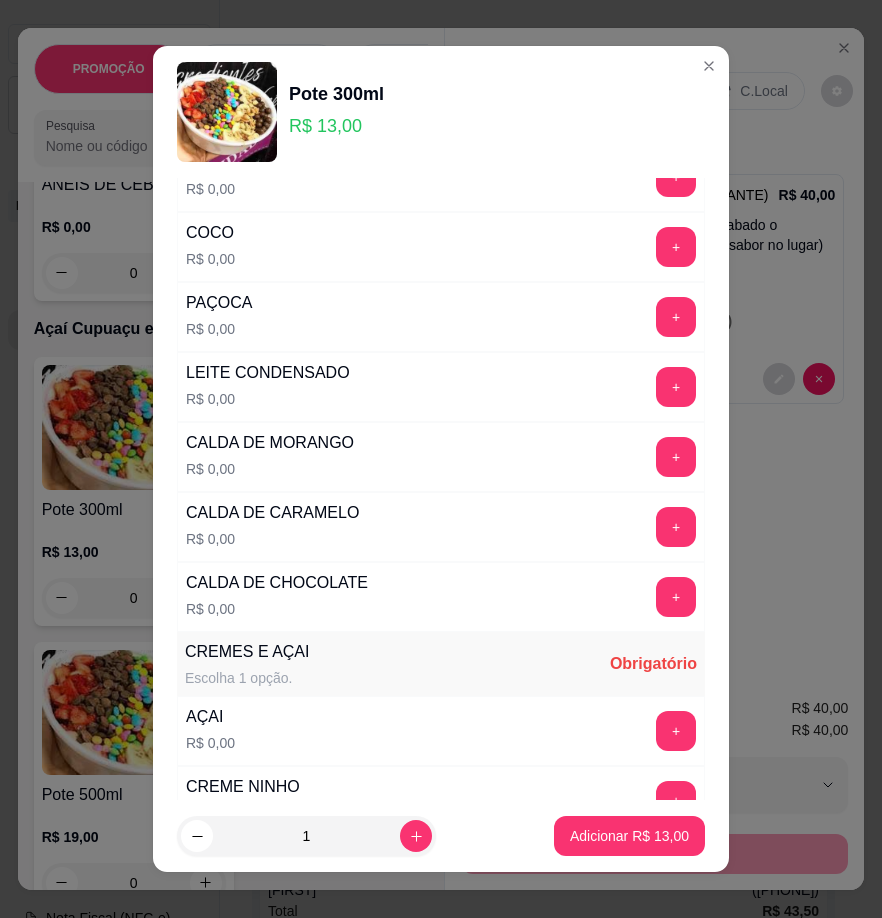 scroll, scrollTop: 800, scrollLeft: 0, axis: vertical 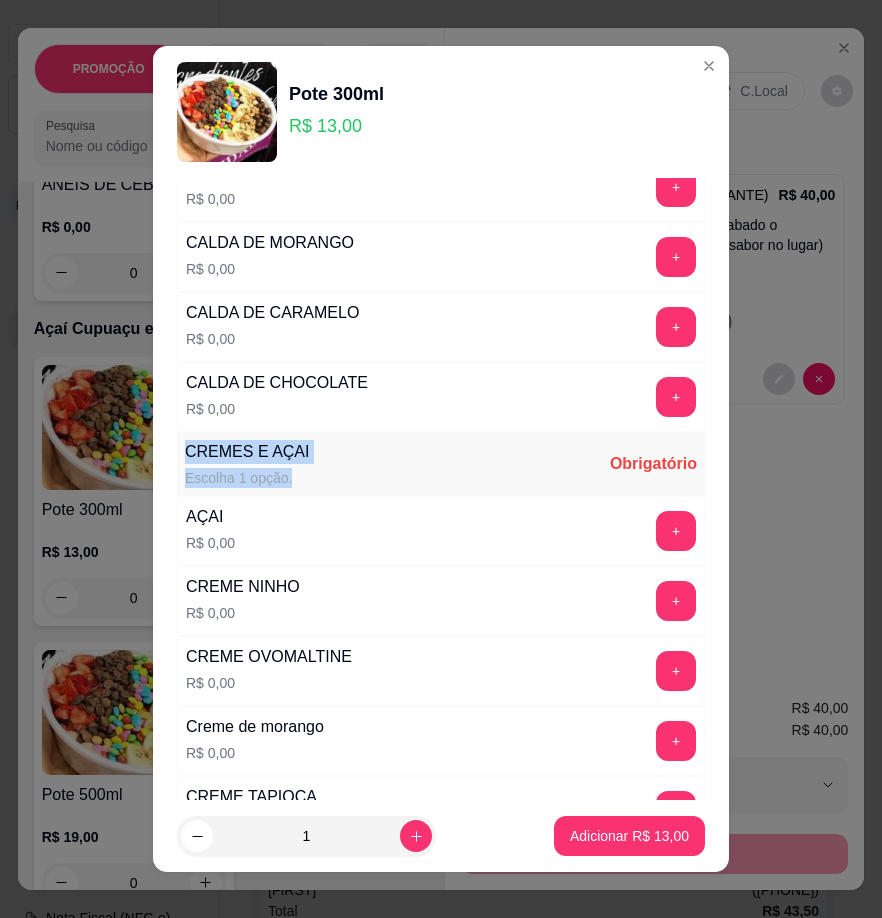 drag, startPoint x: 178, startPoint y: 457, endPoint x: 294, endPoint y: 471, distance: 116.841774 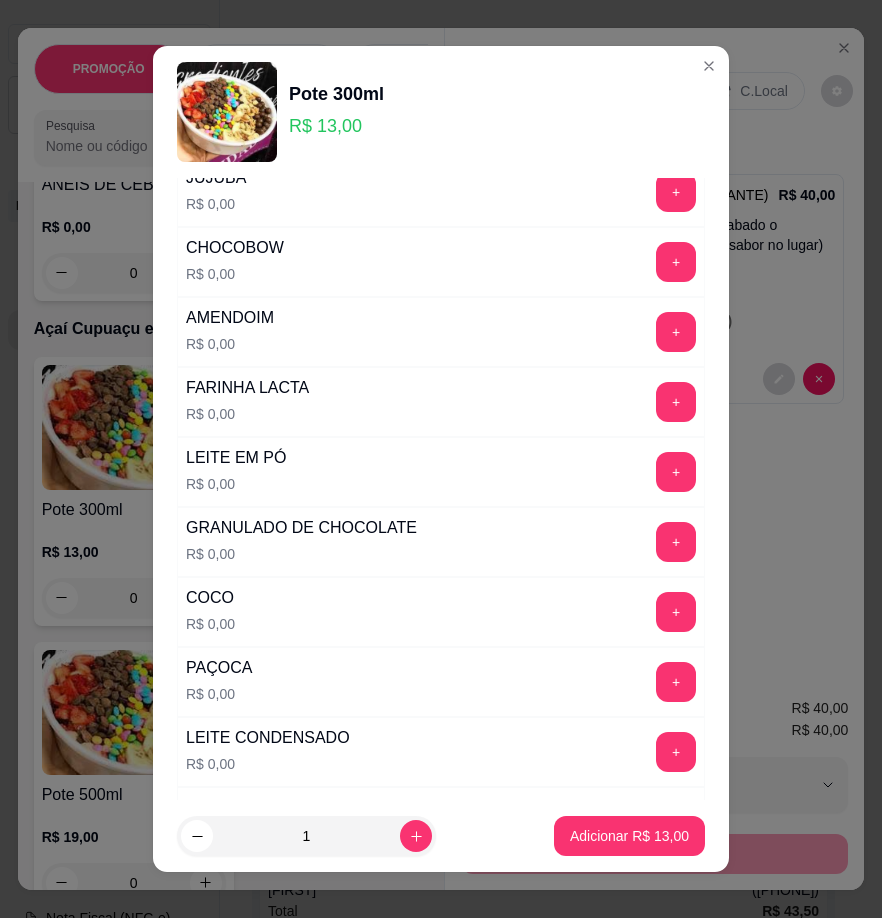 scroll, scrollTop: 200, scrollLeft: 0, axis: vertical 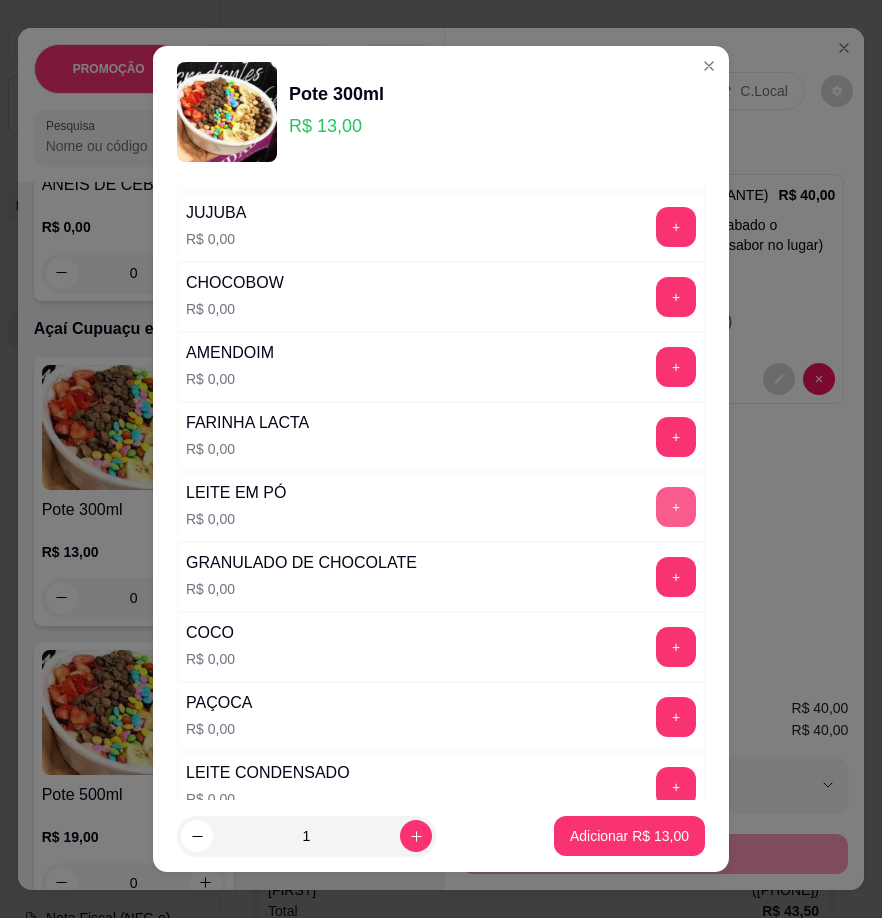 click on "+" at bounding box center (676, 507) 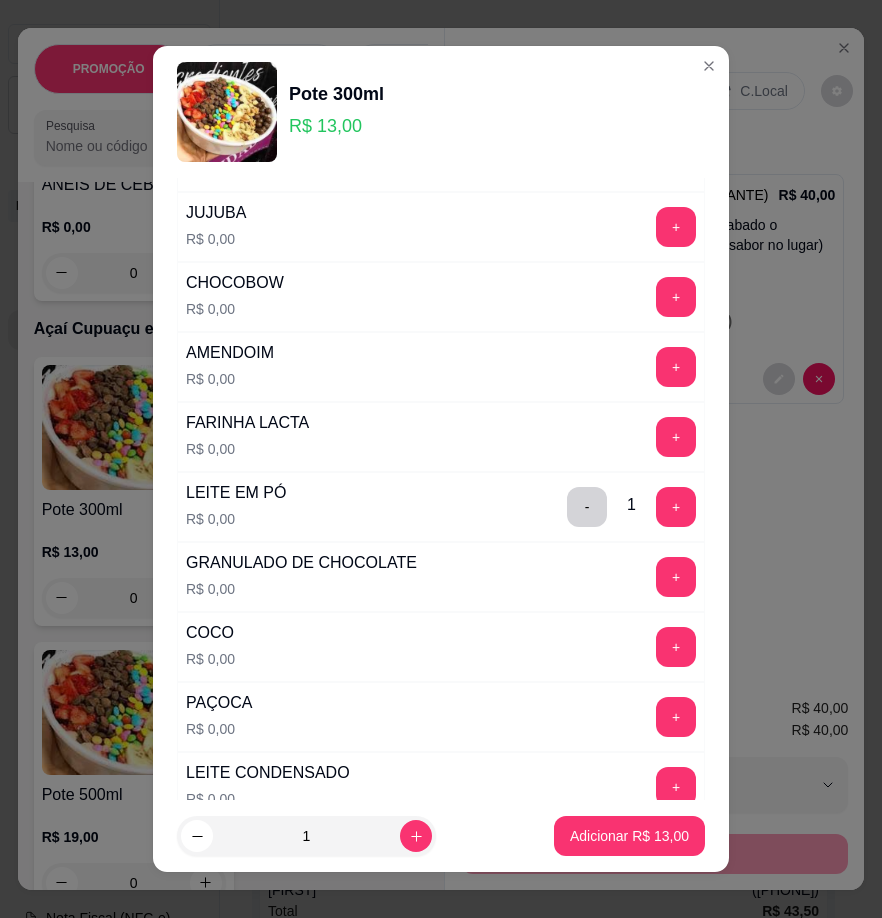 scroll, scrollTop: 100, scrollLeft: 0, axis: vertical 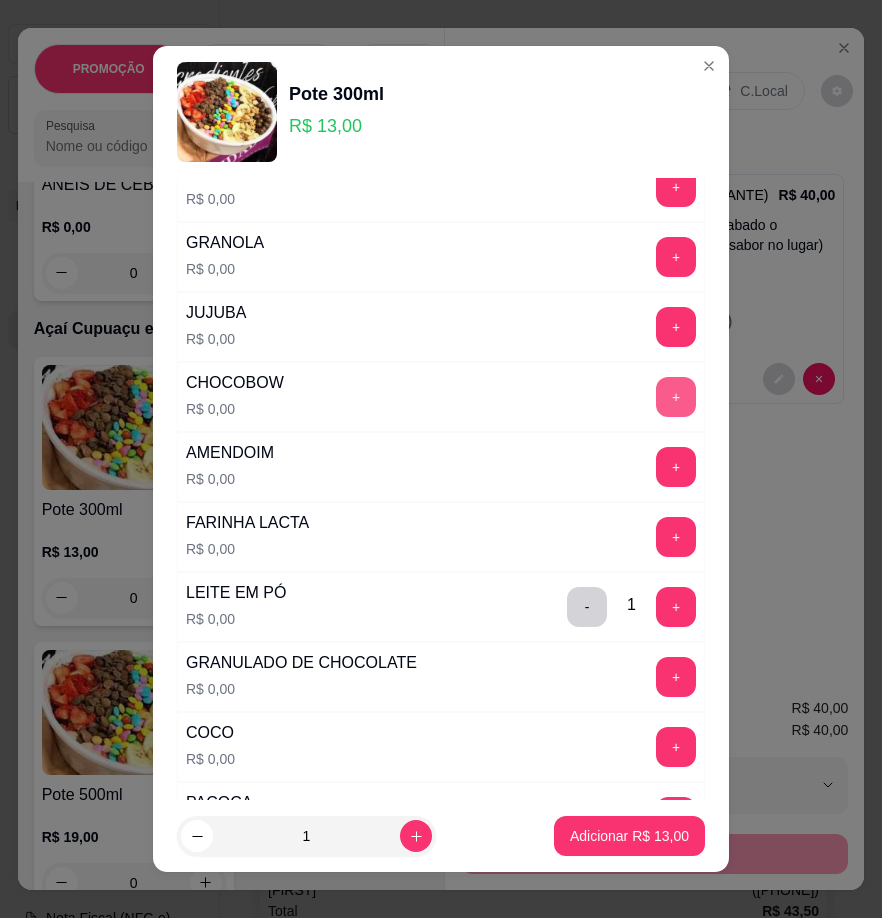click on "+" at bounding box center (676, 397) 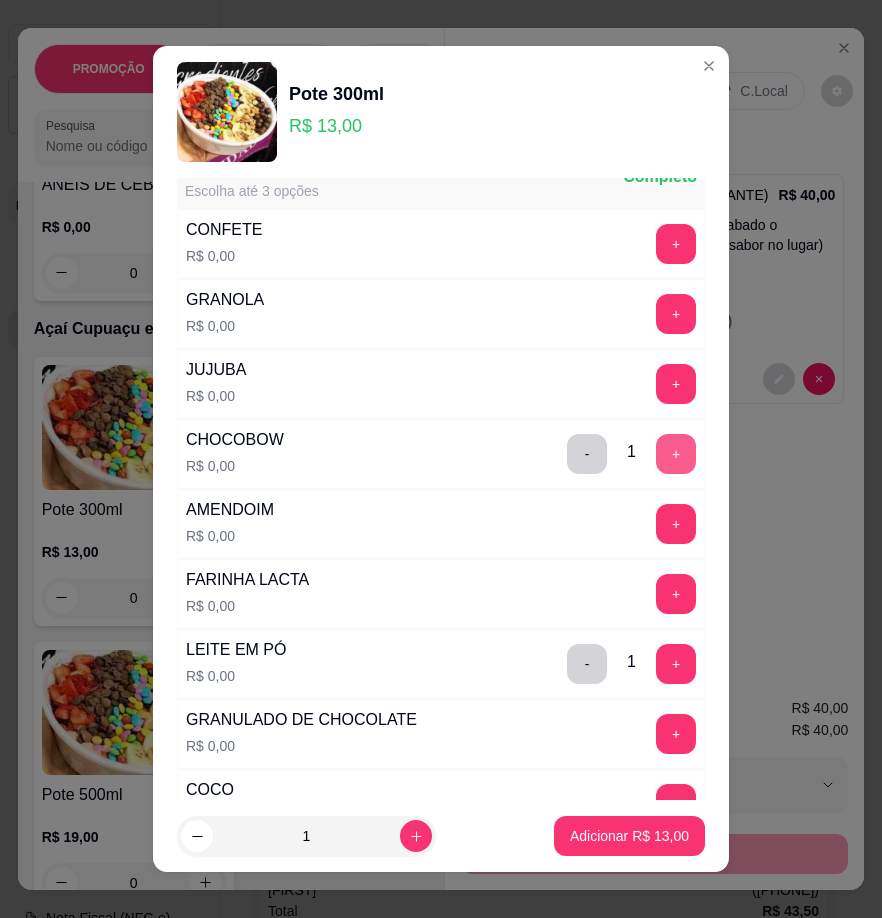 scroll, scrollTop: 0, scrollLeft: 0, axis: both 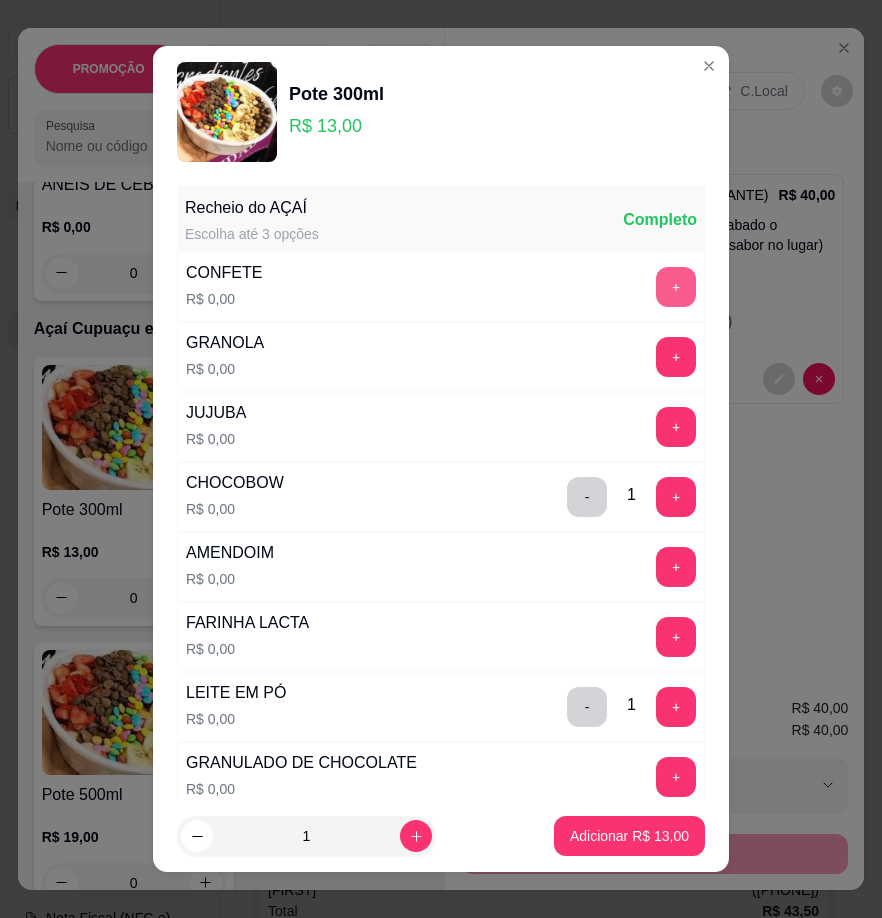 click on "+" at bounding box center [676, 287] 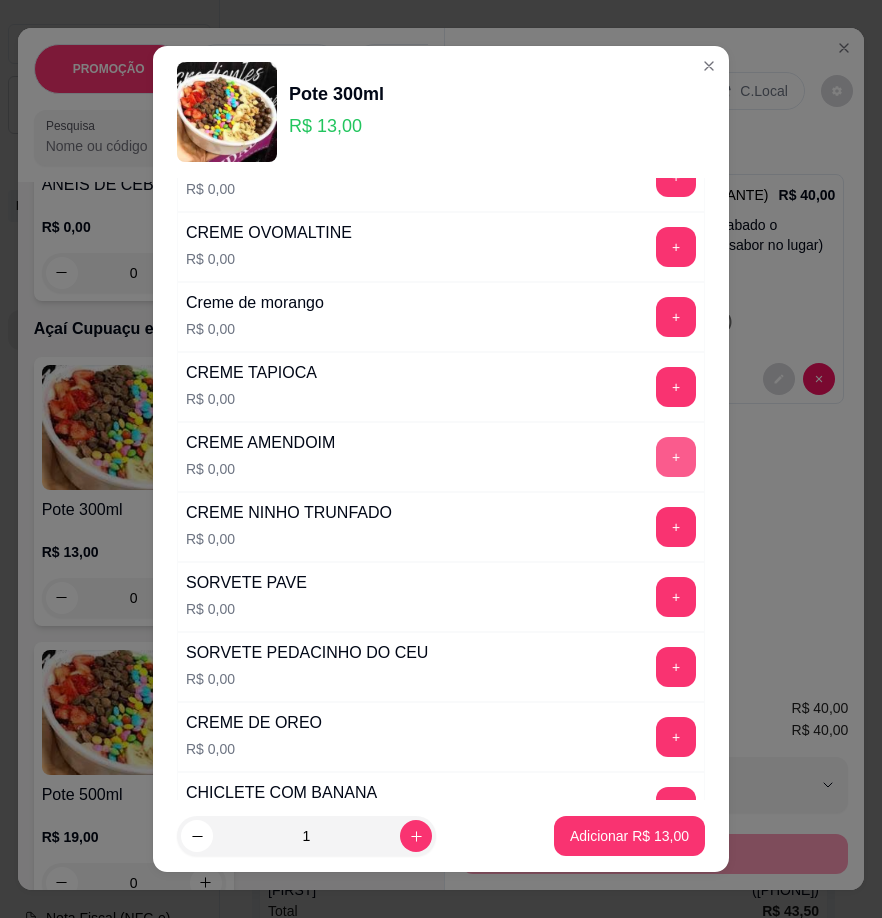 scroll, scrollTop: 1000, scrollLeft: 0, axis: vertical 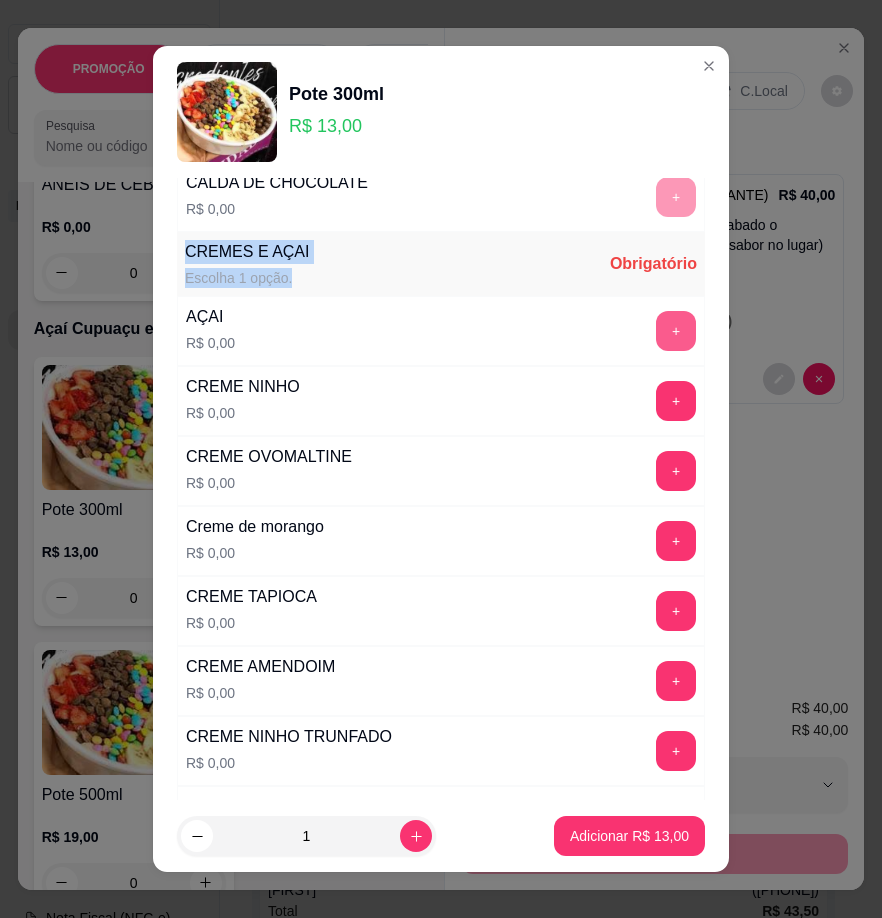 click on "+" at bounding box center [676, 331] 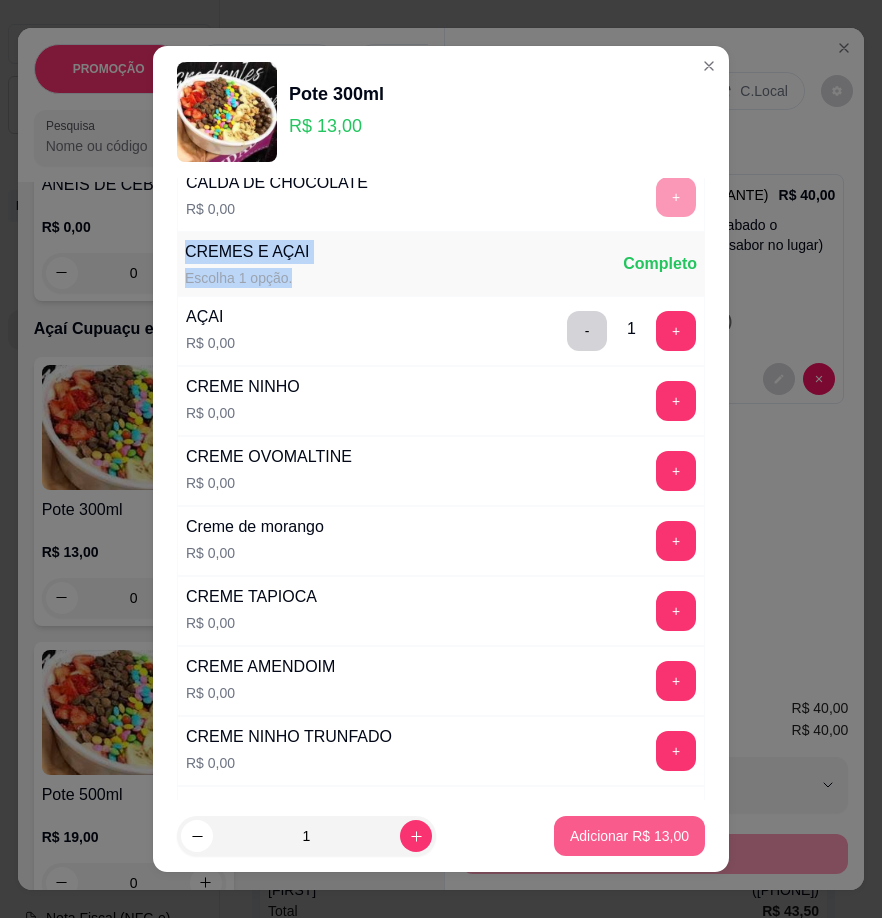 click on "Adicionar   R$ 13,00" at bounding box center [629, 836] 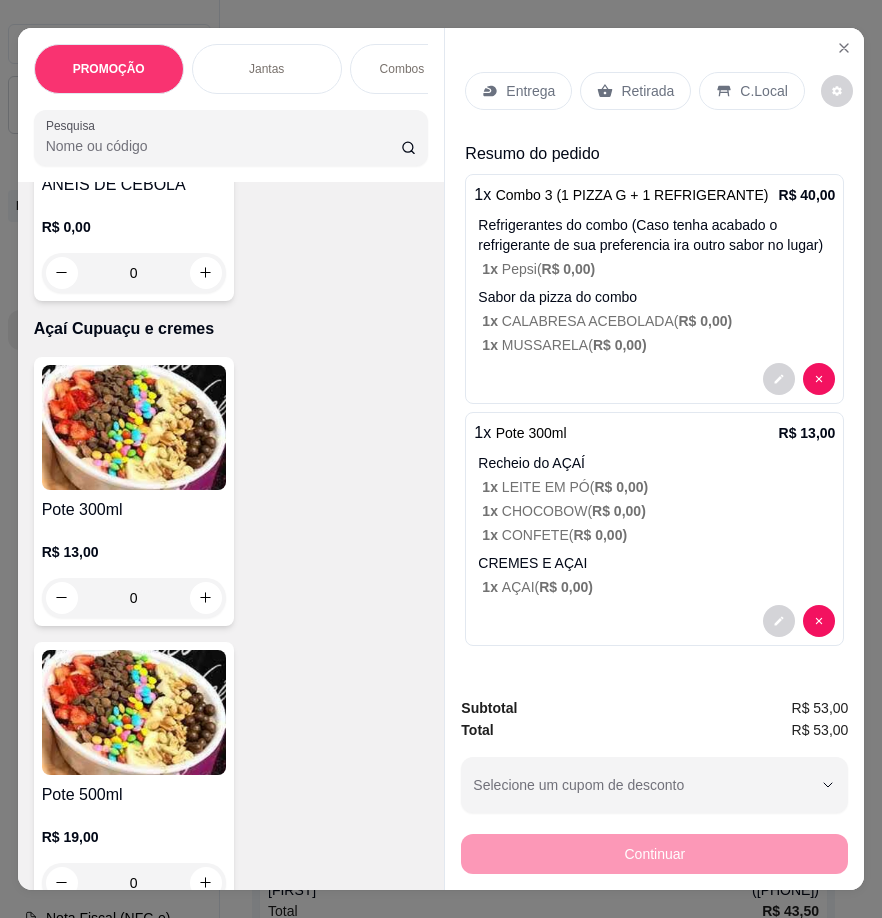 click on "Entrega" at bounding box center (518, 91) 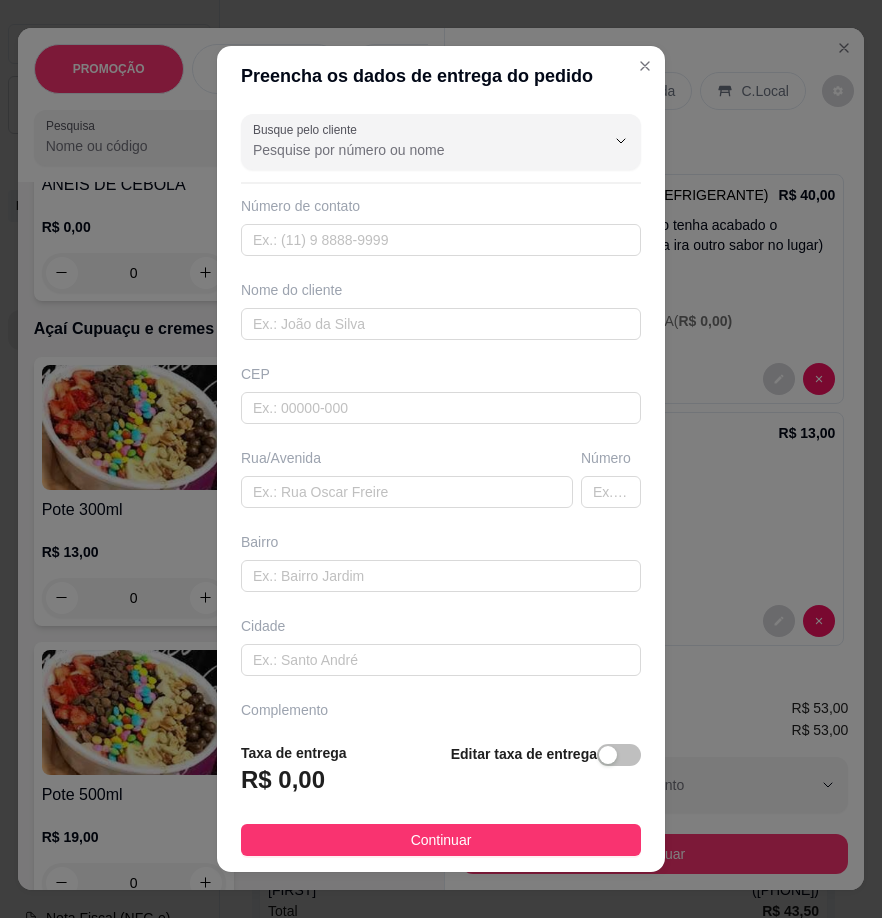 click at bounding box center (619, 755) 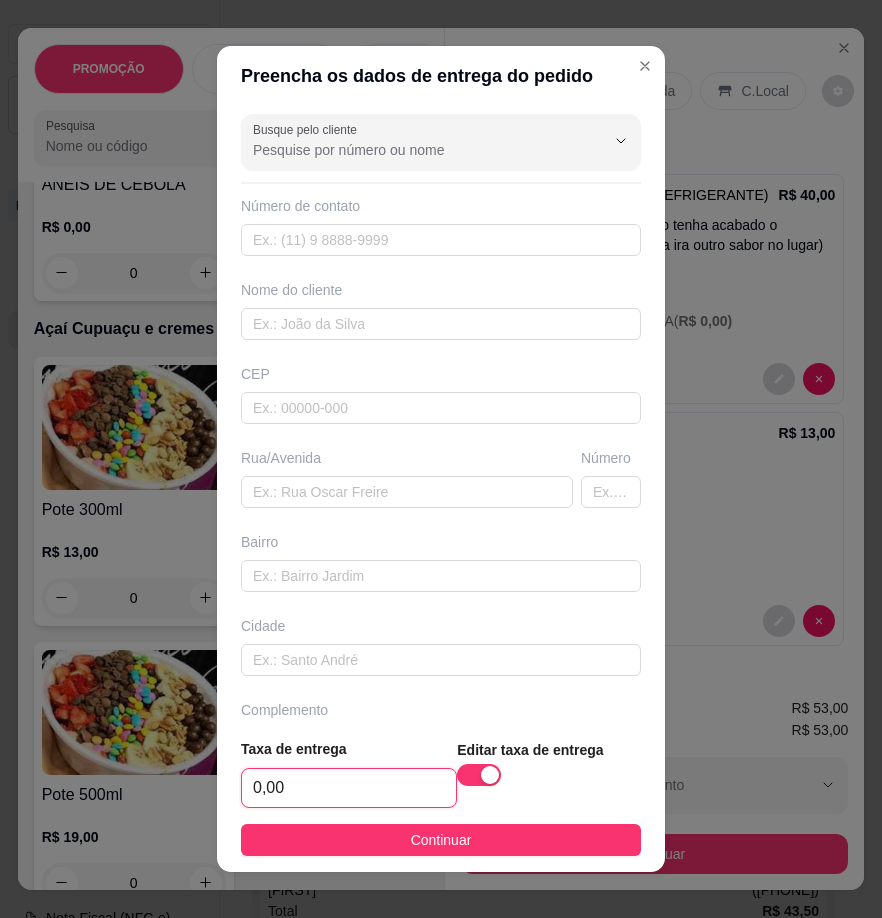 click on "0,00" at bounding box center [349, 788] 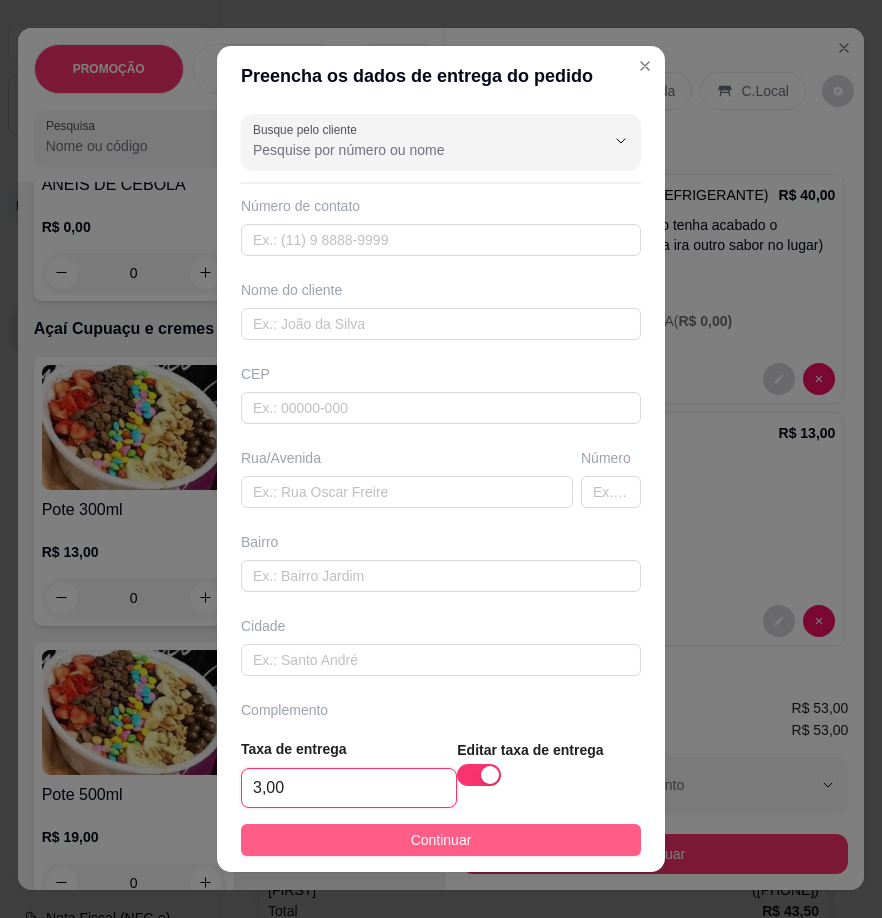 type on "3,00" 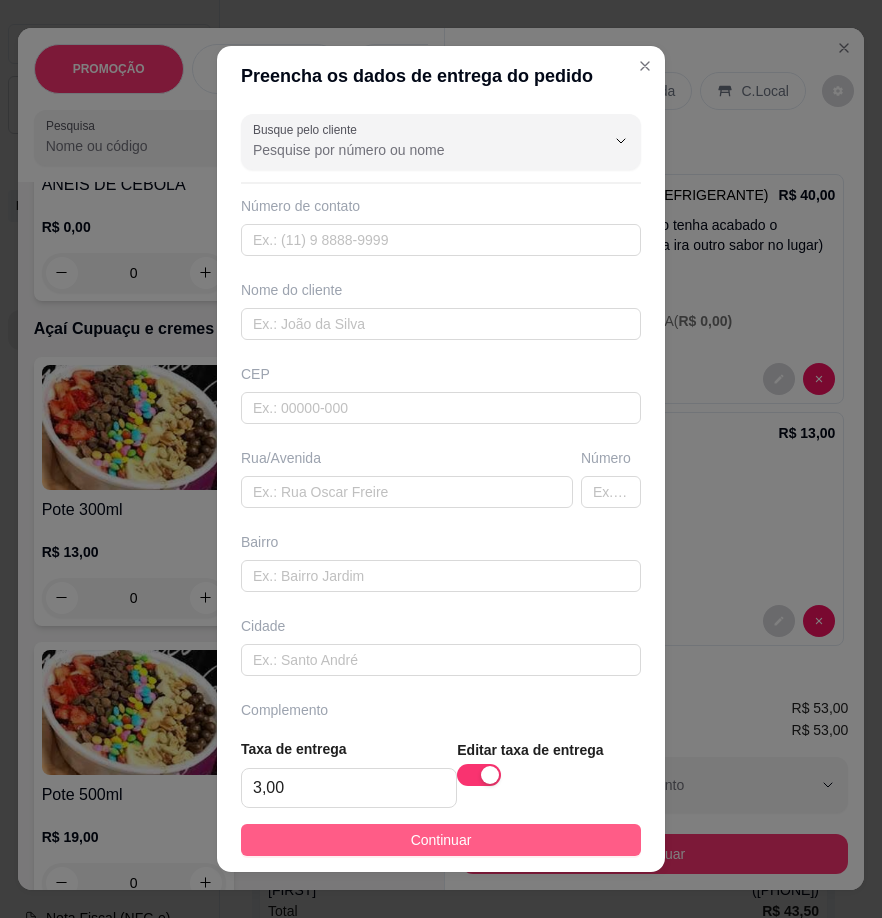 click on "Continuar" at bounding box center [441, 840] 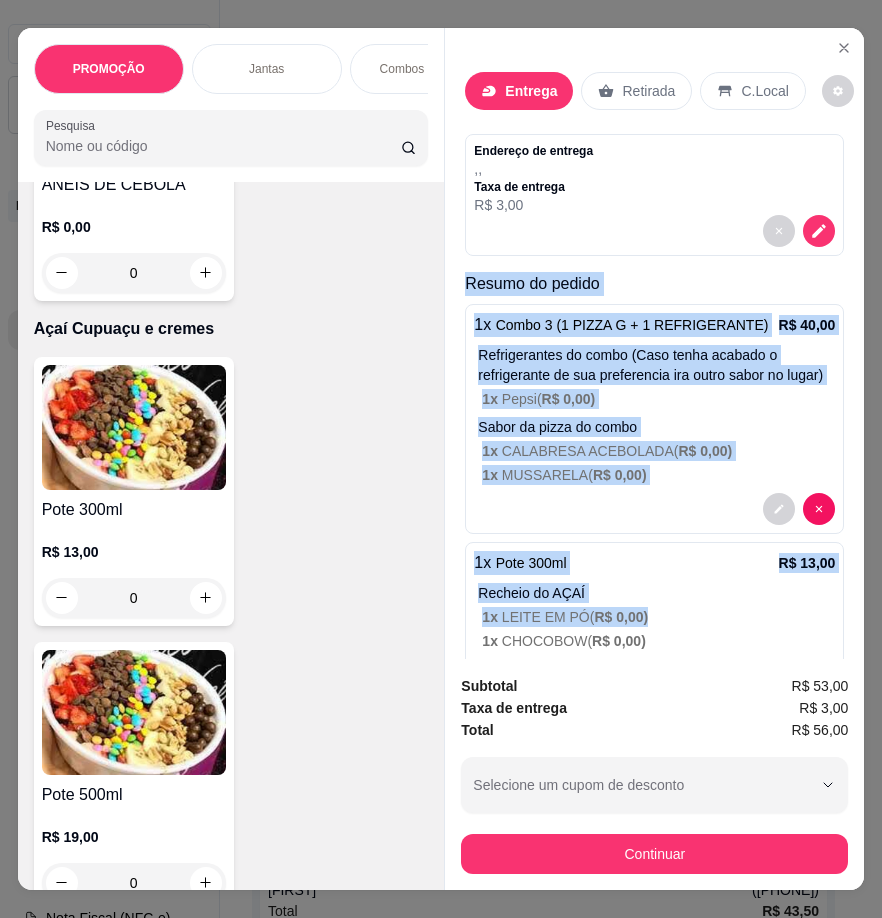 scroll, scrollTop: 164, scrollLeft: 0, axis: vertical 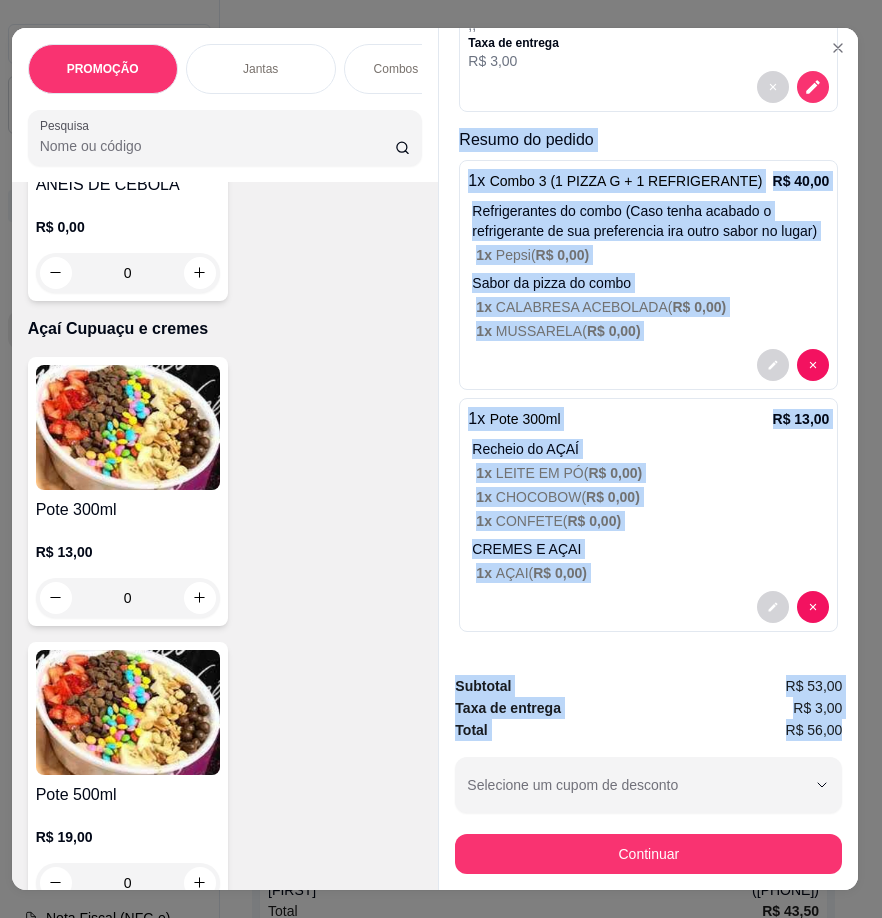 drag, startPoint x: 462, startPoint y: 270, endPoint x: 848, endPoint y: 723, distance: 595.15125 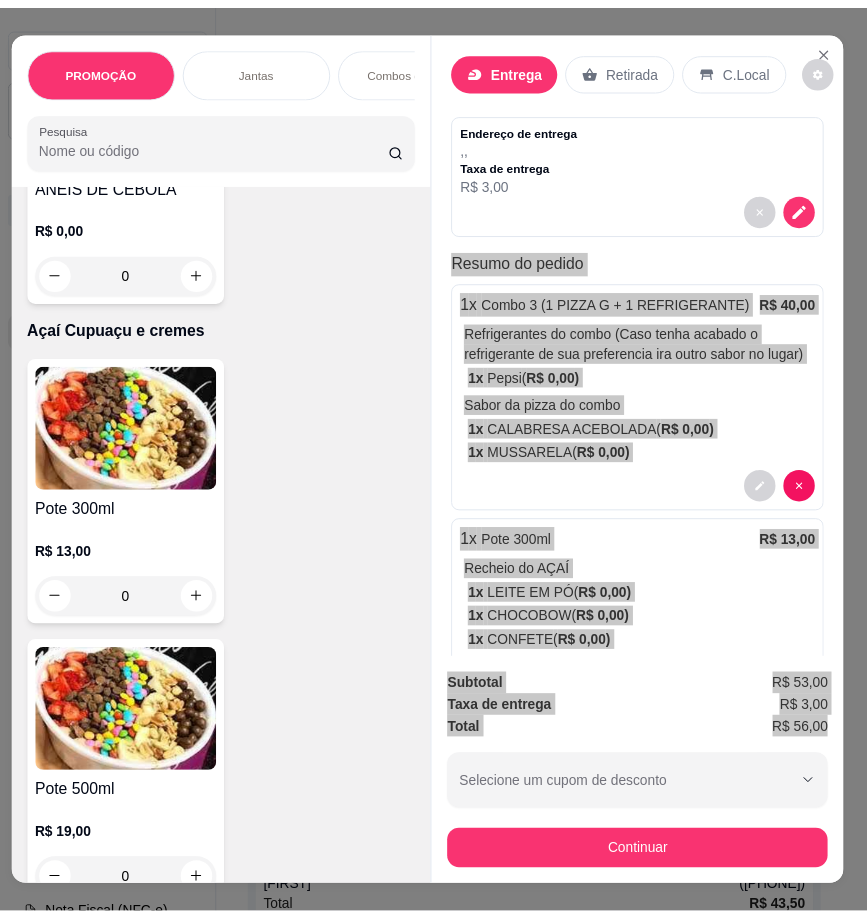scroll, scrollTop: 0, scrollLeft: 0, axis: both 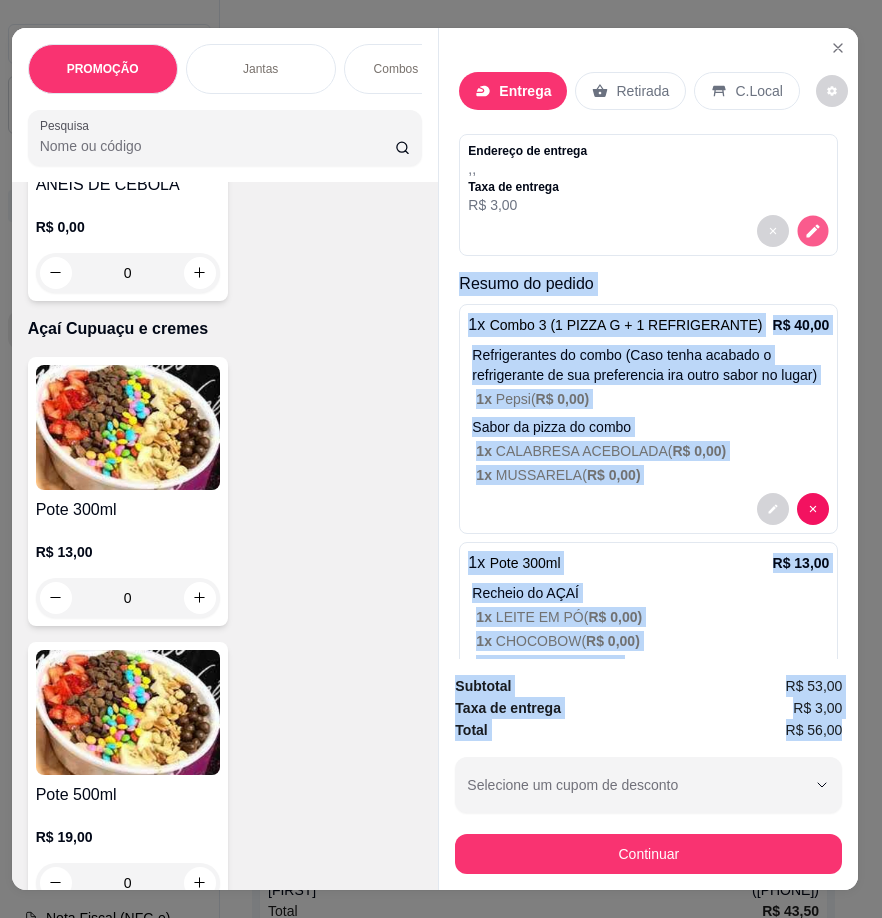 click at bounding box center [813, 230] 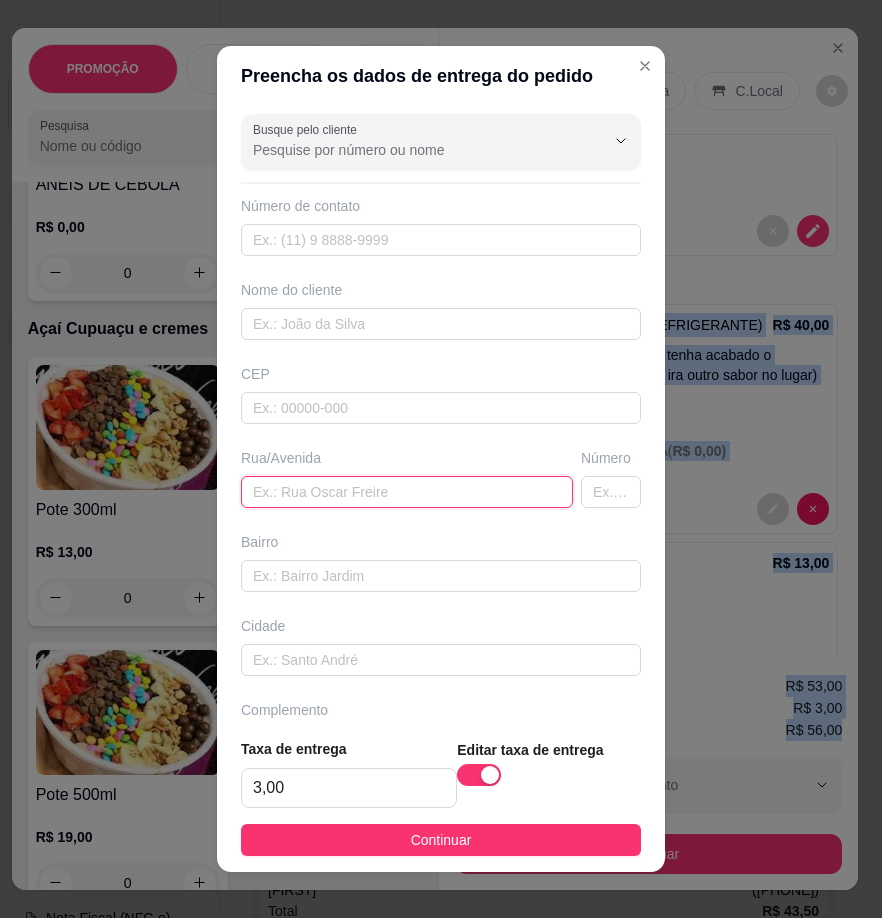 click at bounding box center (407, 492) 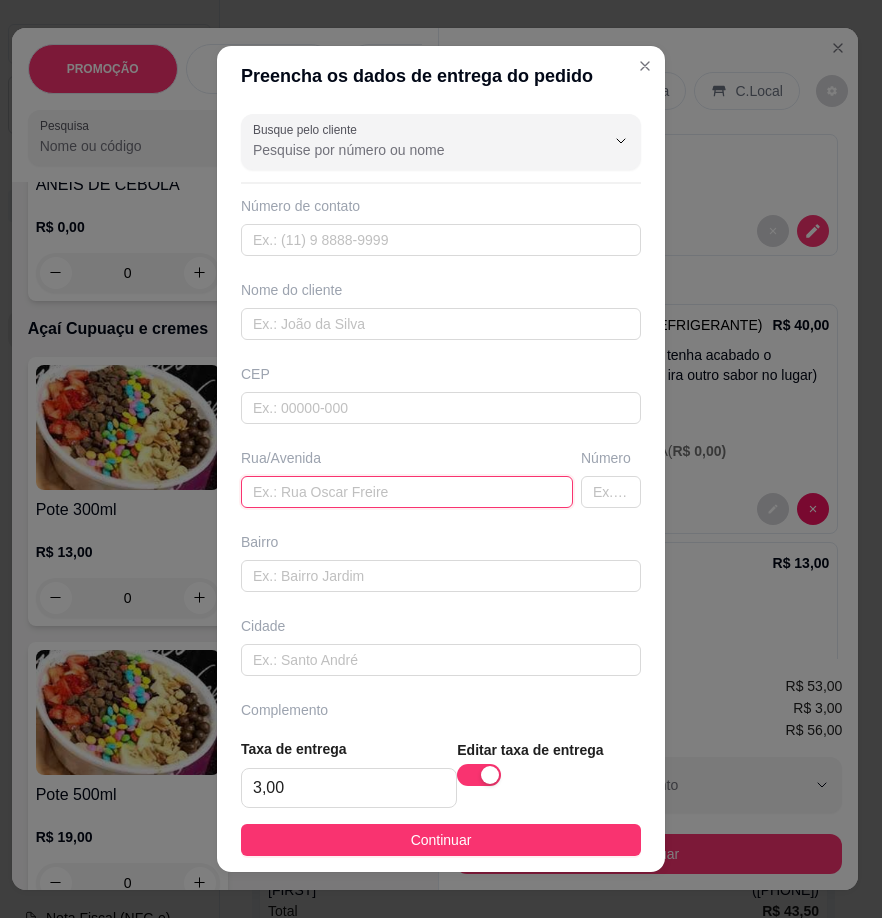 paste on "Rua Cruz de malta 101C" 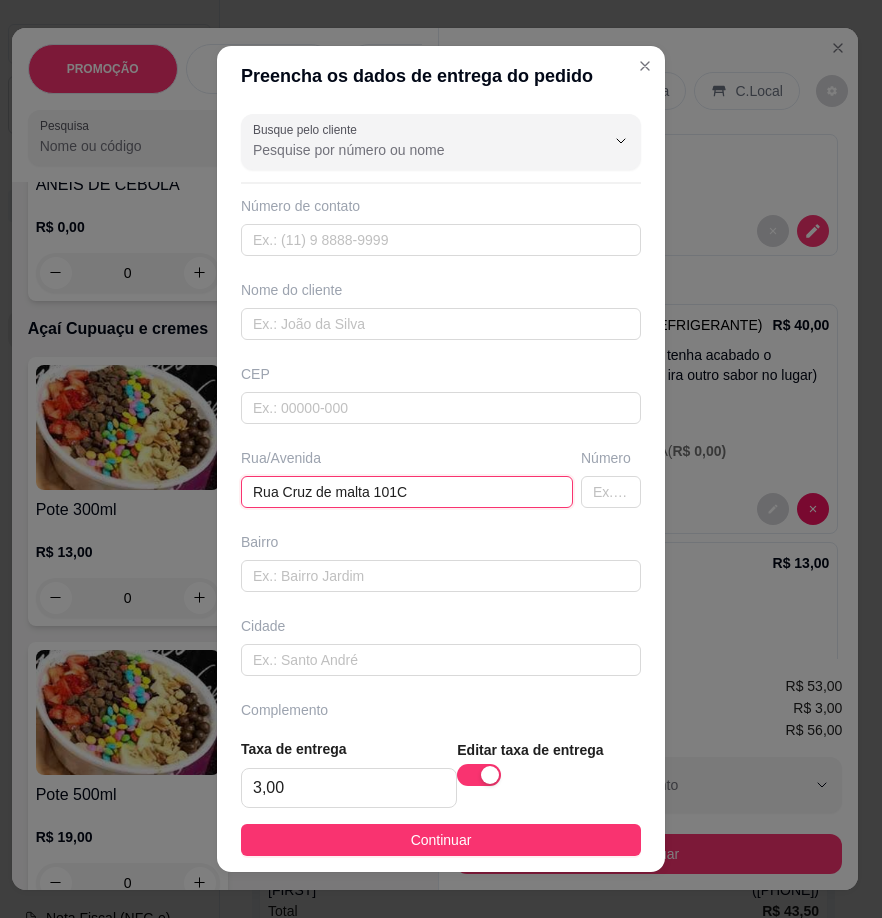 type on "Rua Cruz de malta 101C" 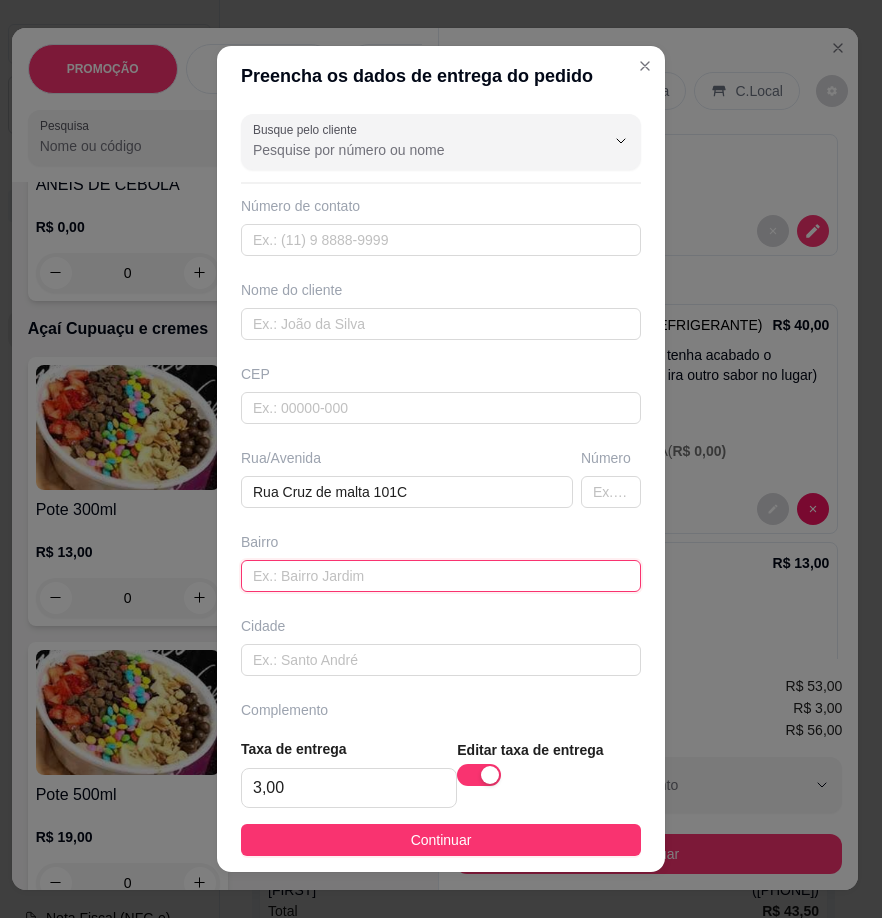 click at bounding box center [441, 576] 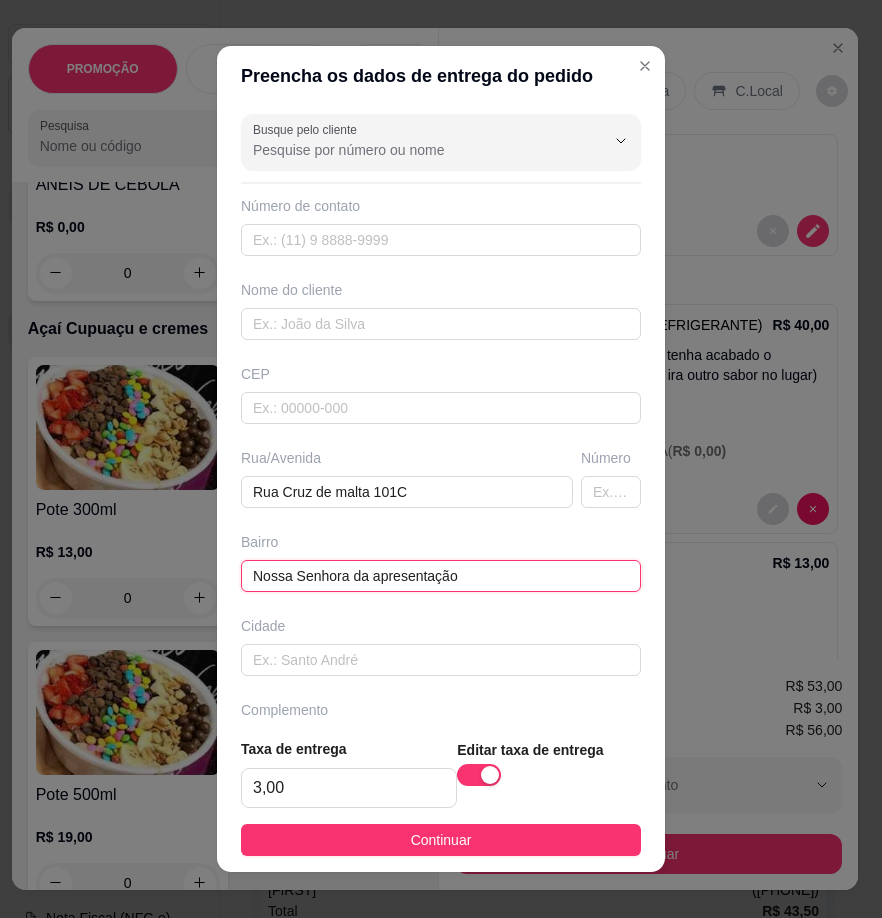 type on "Nossa Senhora da apresentação" 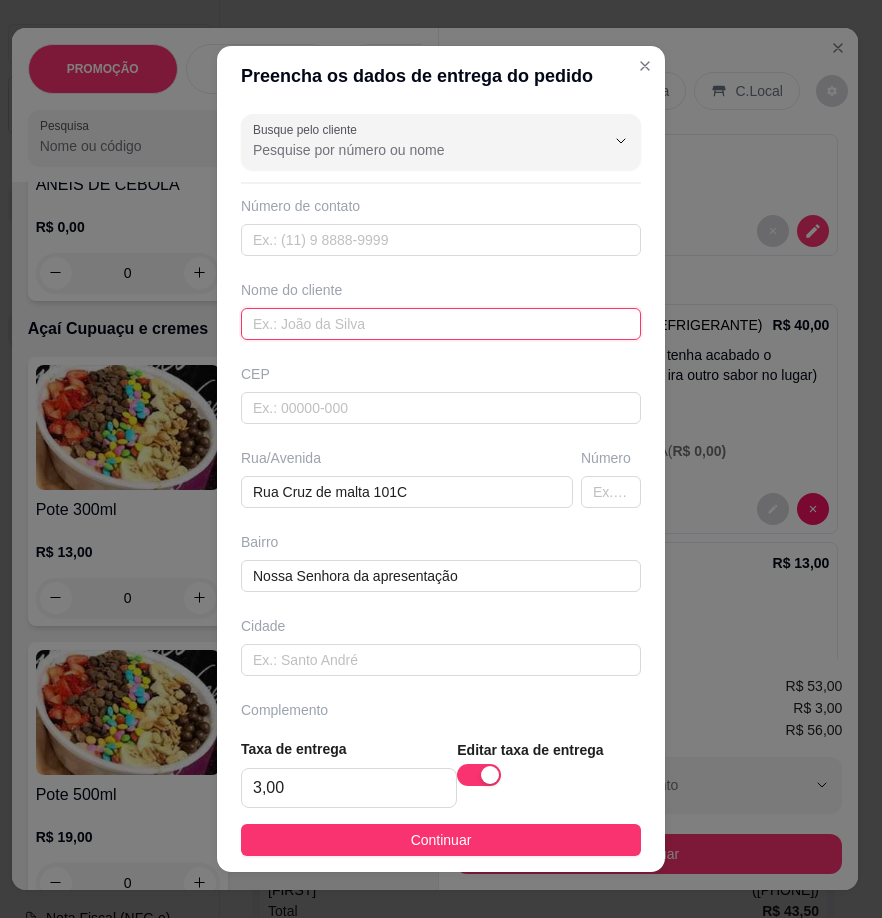 click at bounding box center (441, 324) 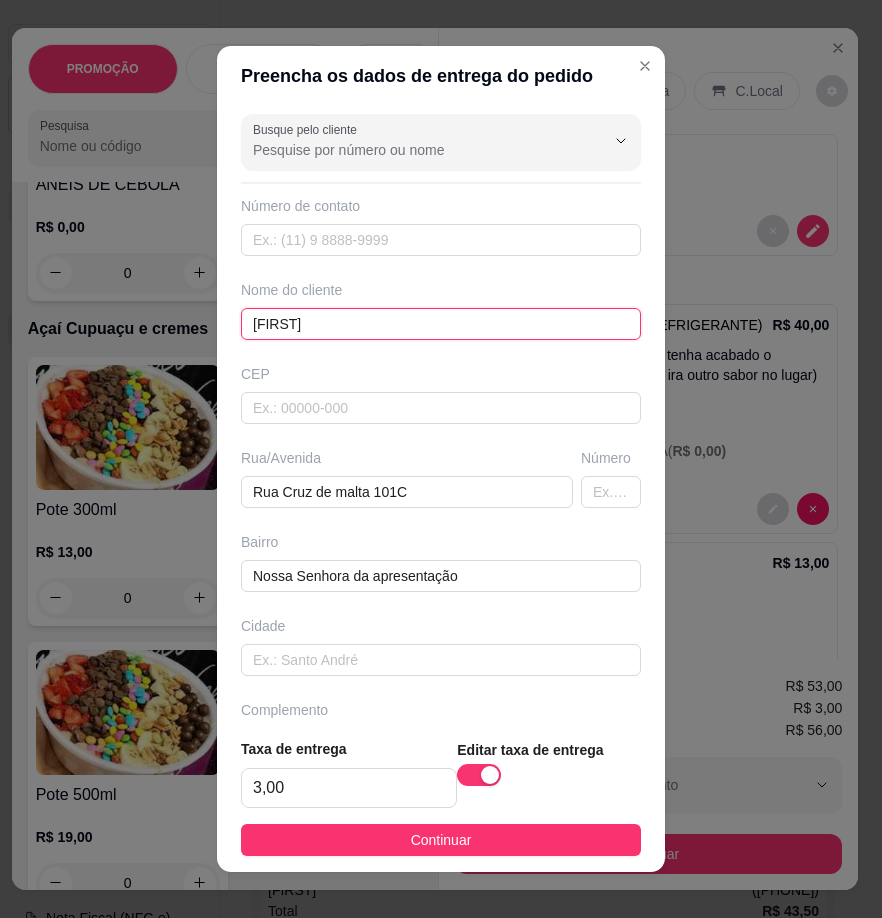 type on "[FIRST]" 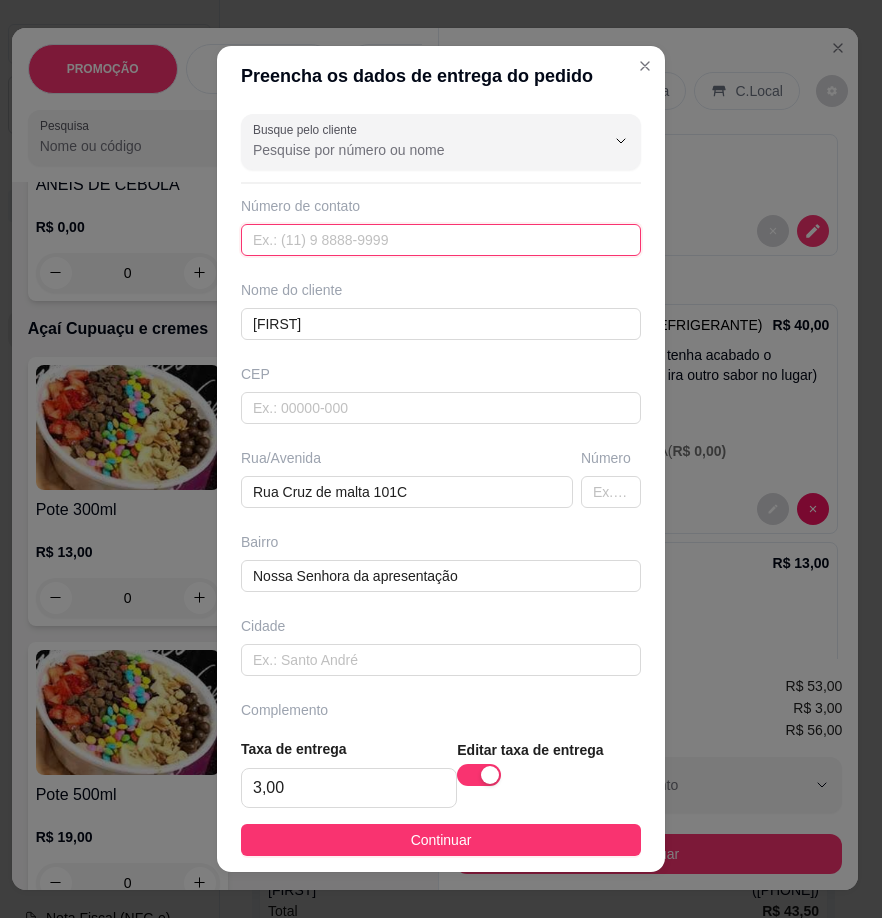 click at bounding box center [441, 240] 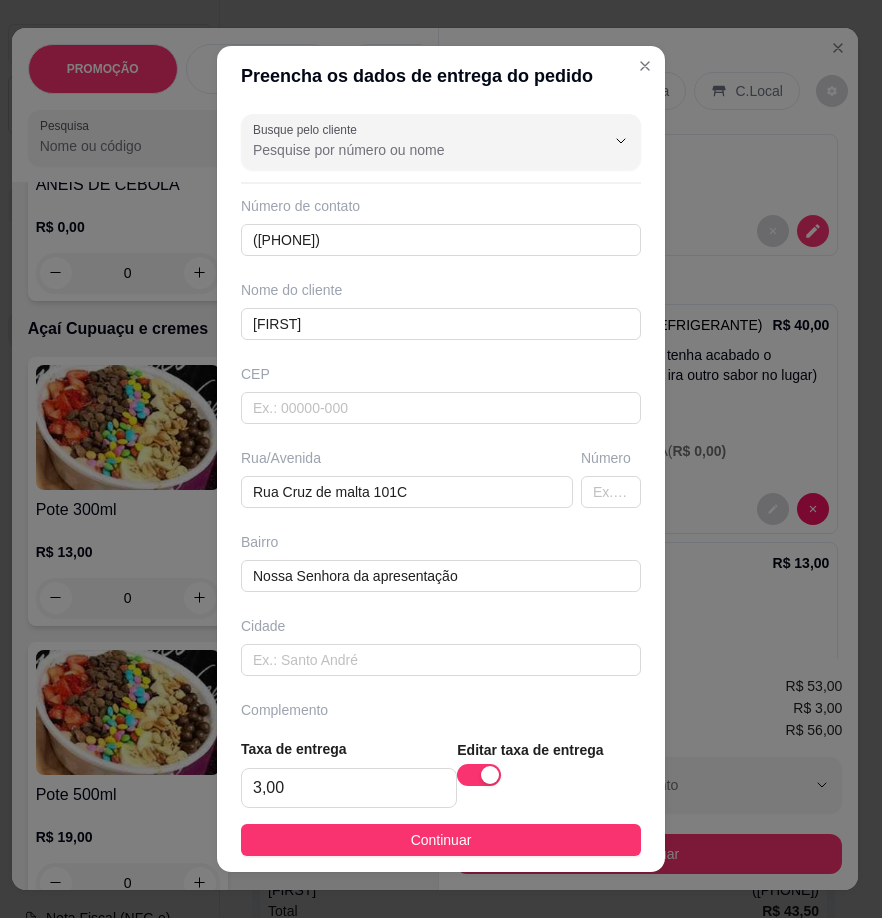 click on "Continuar" at bounding box center (441, 840) 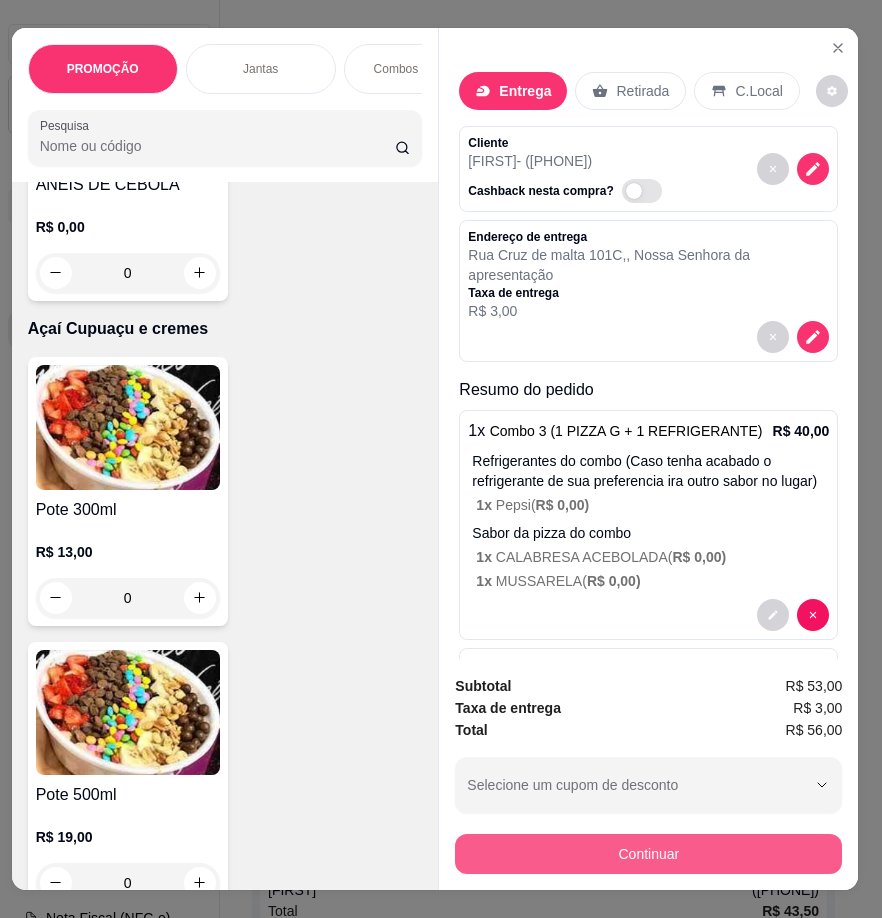 click on "Continuar" at bounding box center [648, 854] 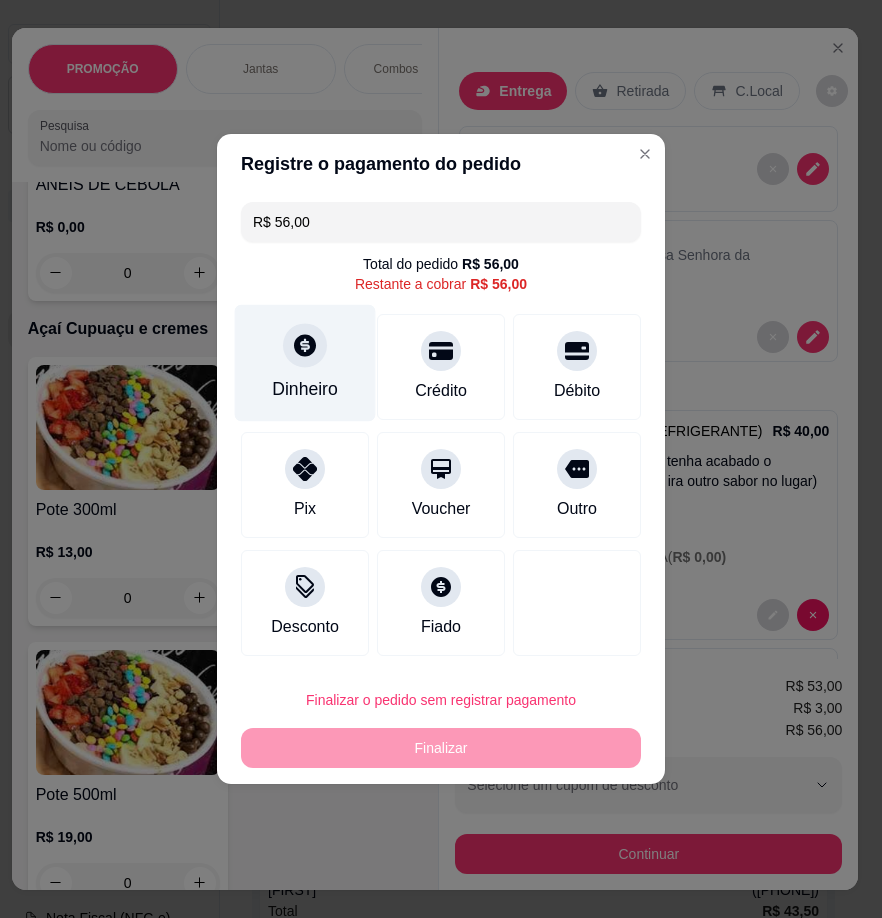 click 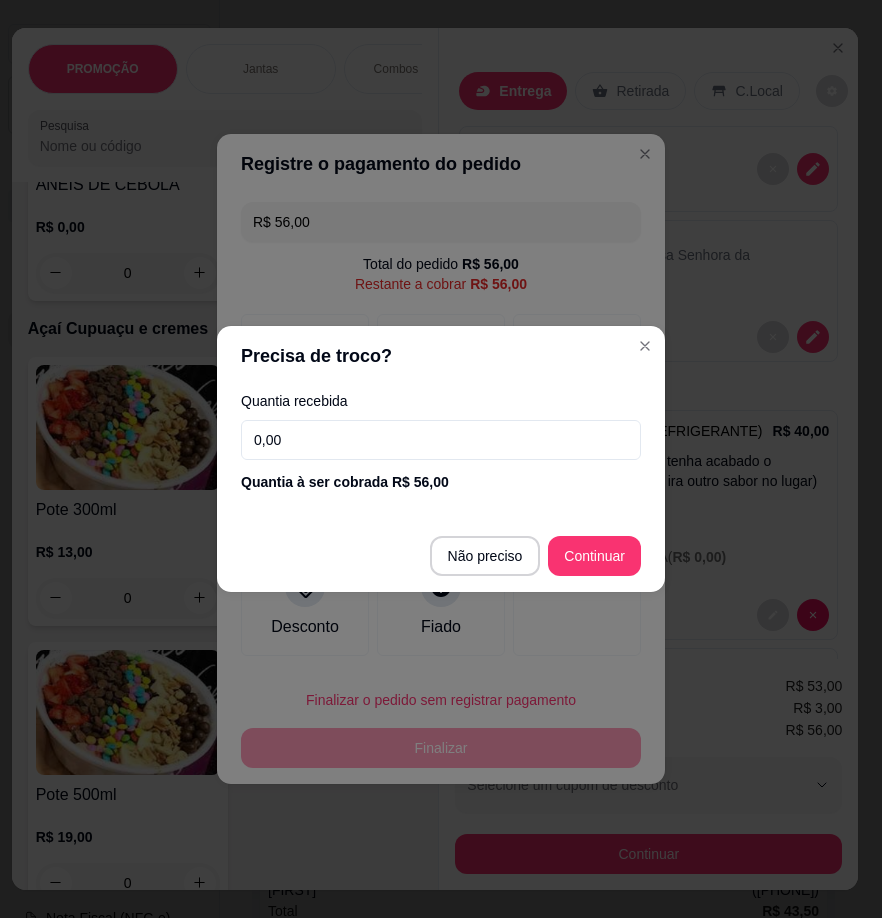 click on "0,00" at bounding box center (441, 440) 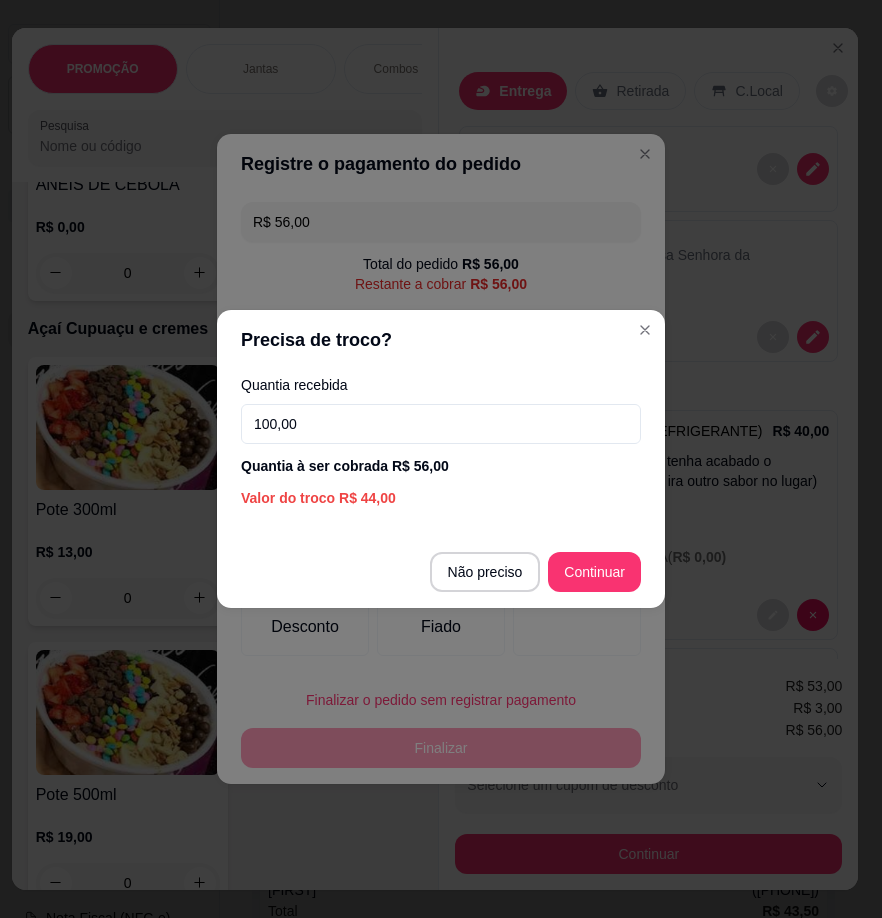type on "100,00" 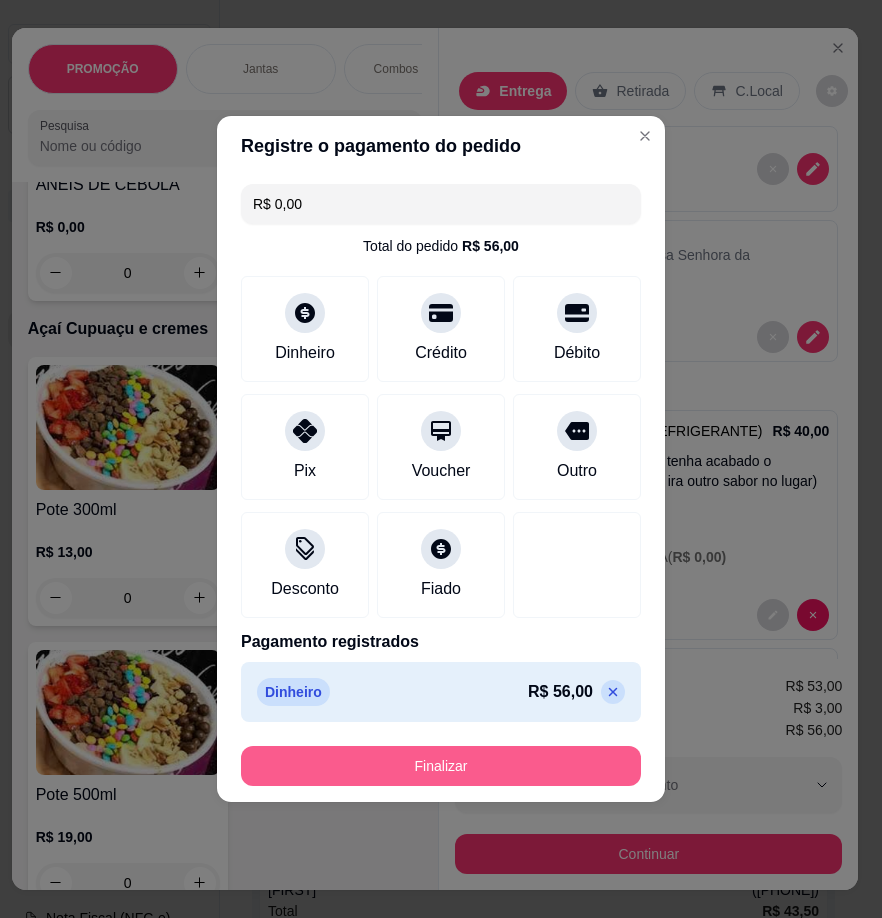 click on "Finalizar" at bounding box center (441, 766) 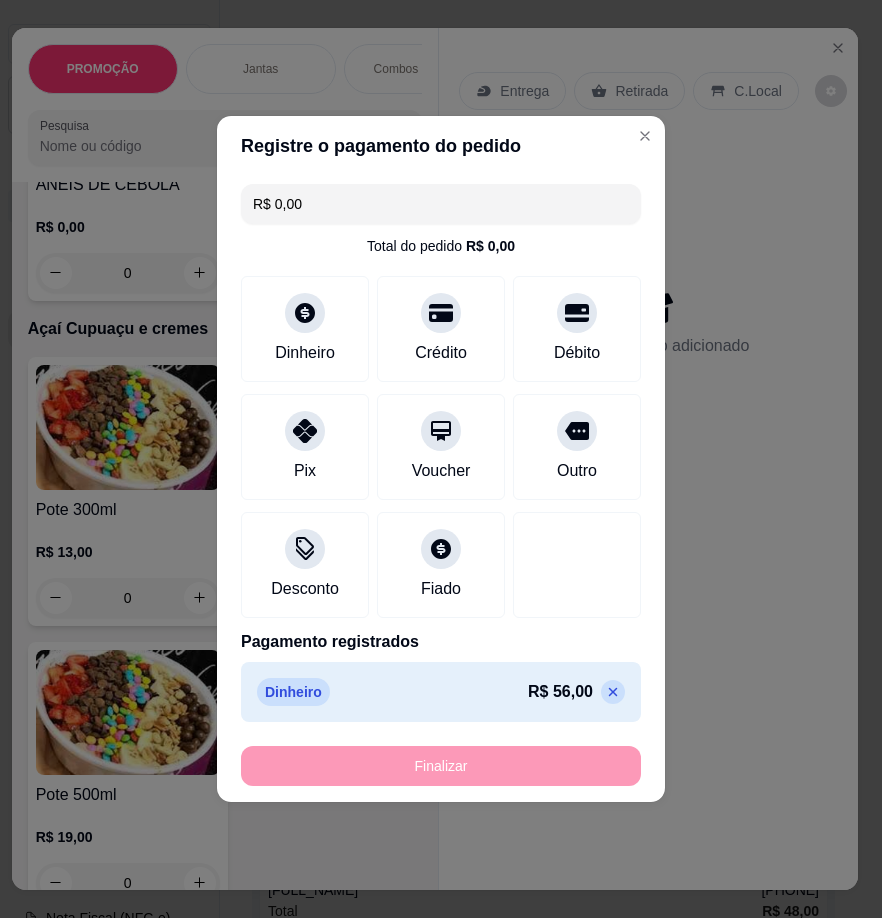 type on "-R$ 56,00" 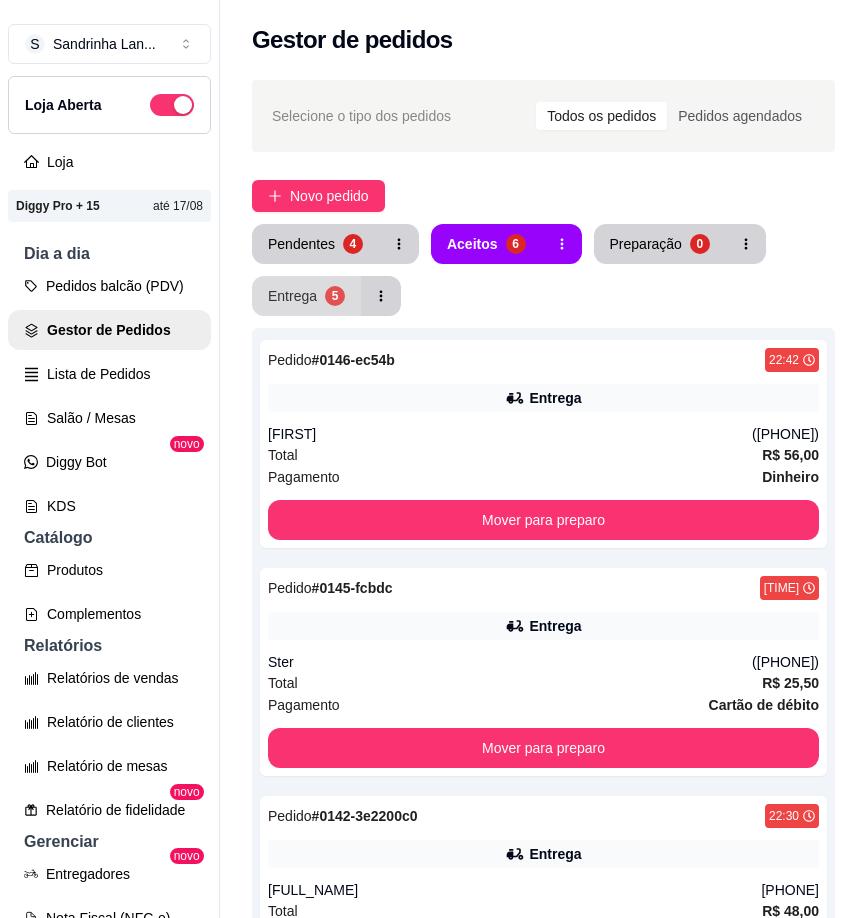 click on "Entrega 5" at bounding box center [306, 296] 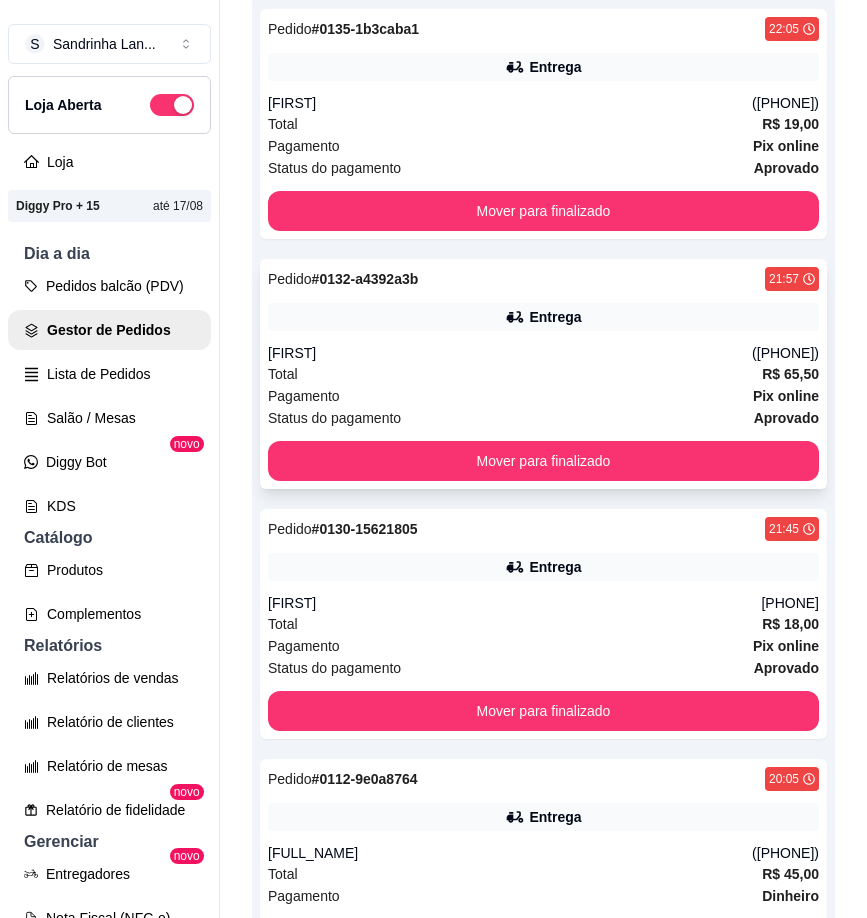 scroll, scrollTop: 31, scrollLeft: 0, axis: vertical 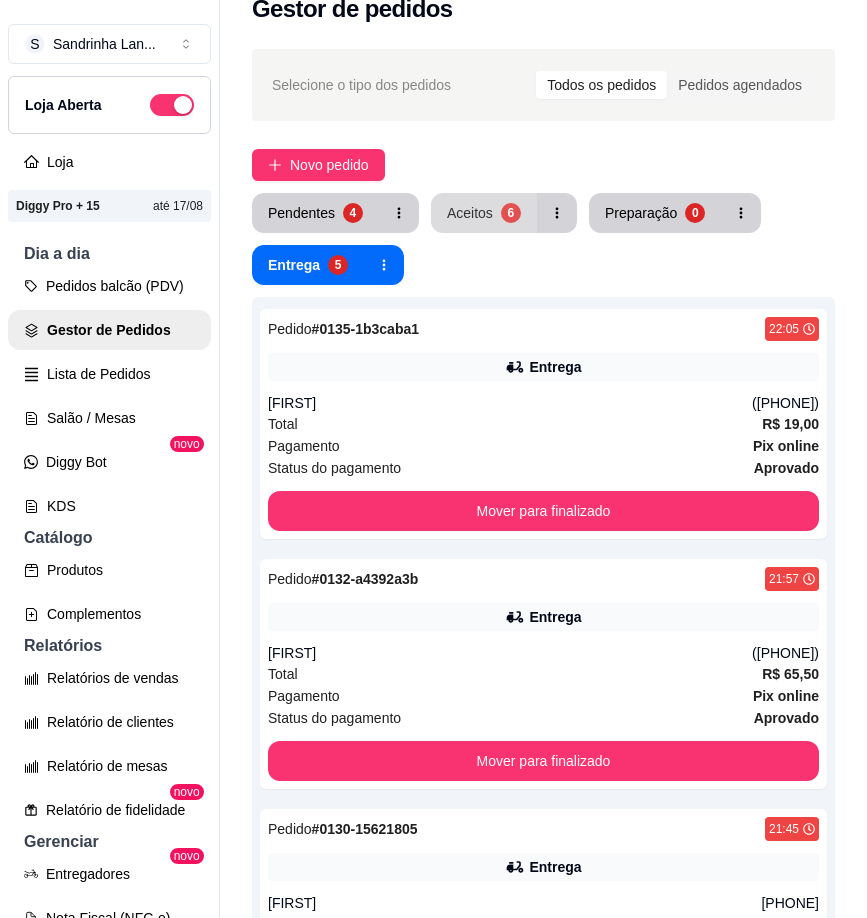 click on "Aceitos" at bounding box center (470, 213) 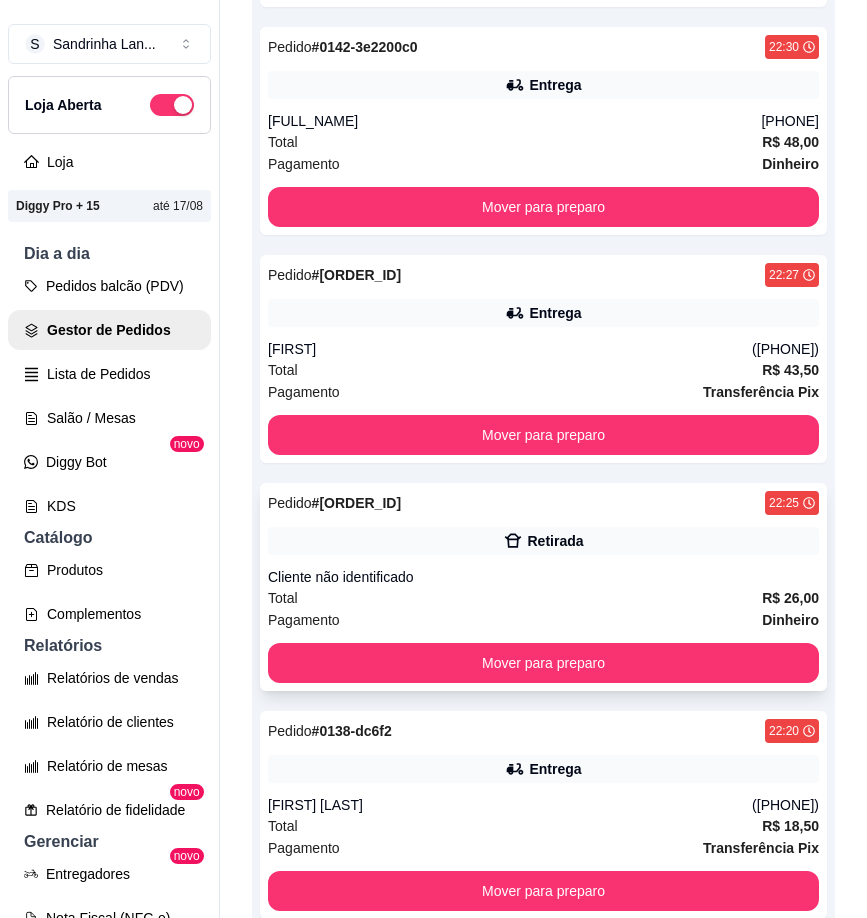 scroll, scrollTop: 893, scrollLeft: 0, axis: vertical 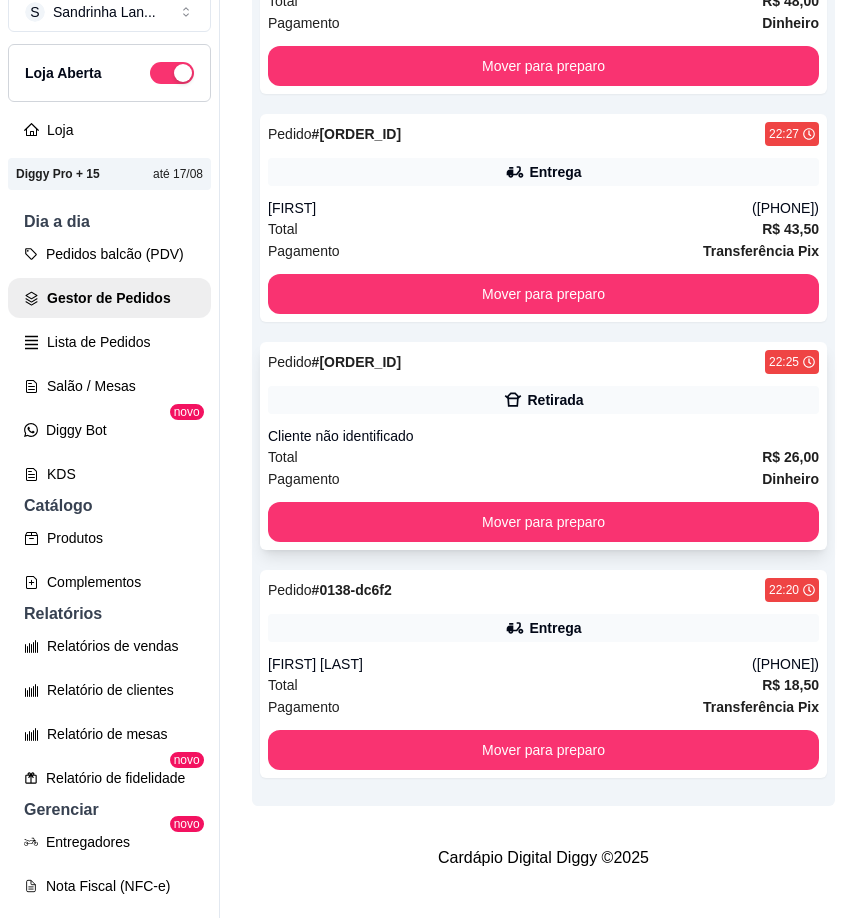 click on "Total R$ 26,00" at bounding box center [543, 457] 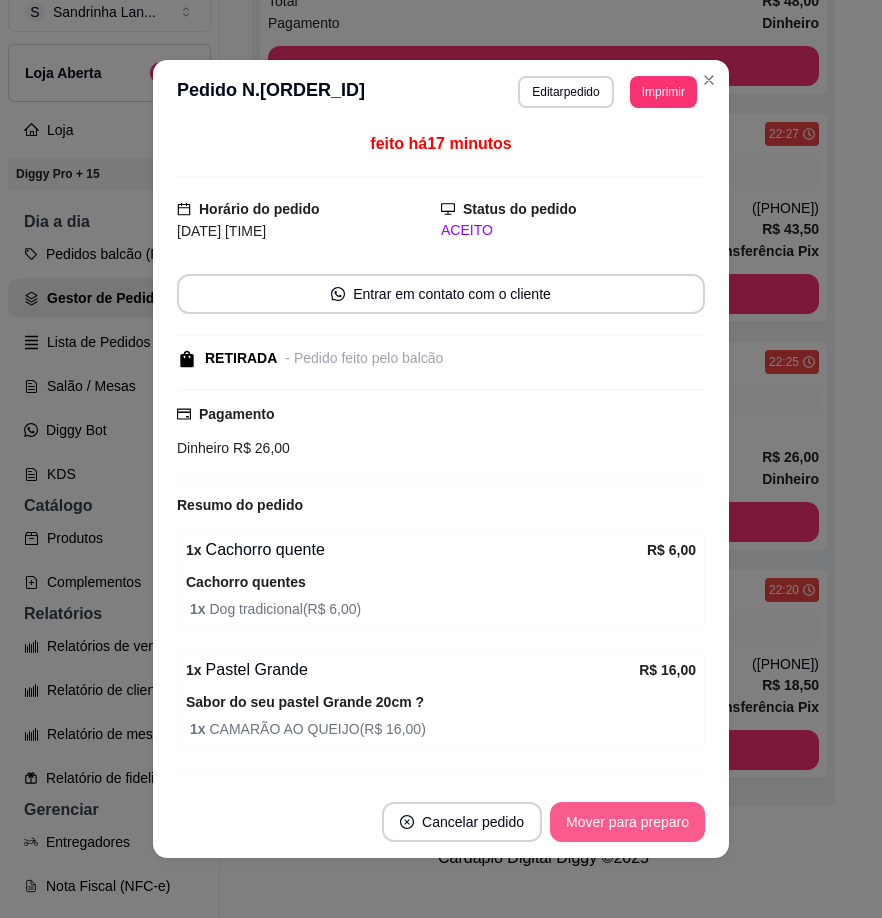 click on "Mover para preparo" at bounding box center [627, 822] 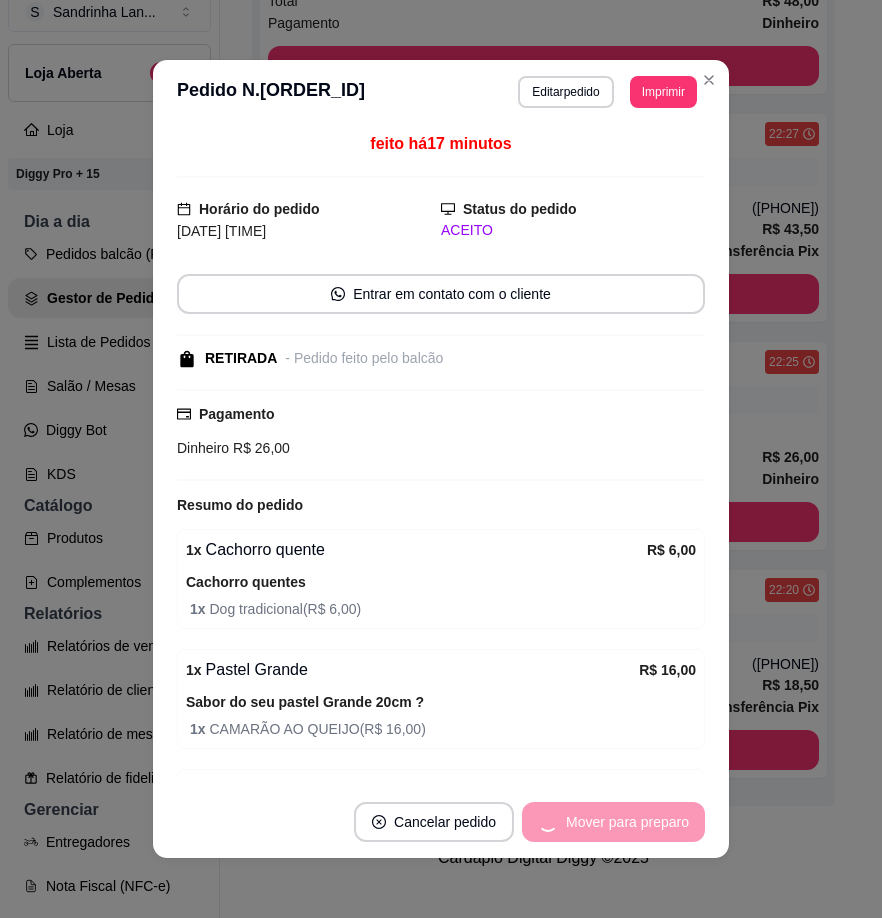 scroll, scrollTop: 665, scrollLeft: 0, axis: vertical 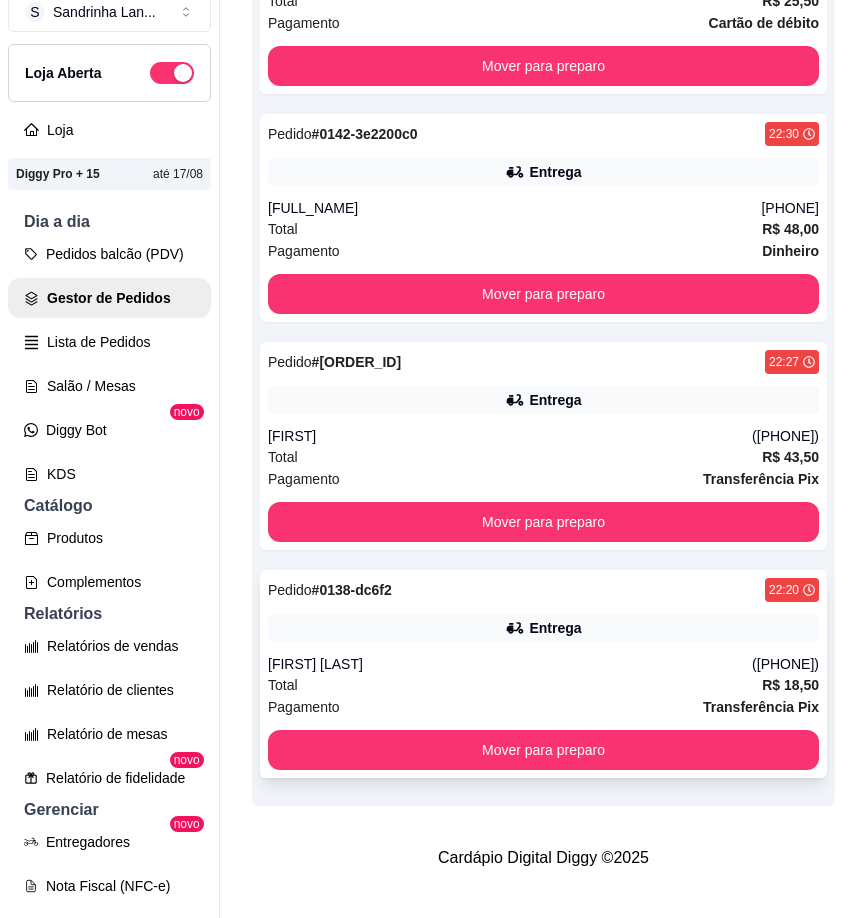click on "Entrega" at bounding box center [543, 628] 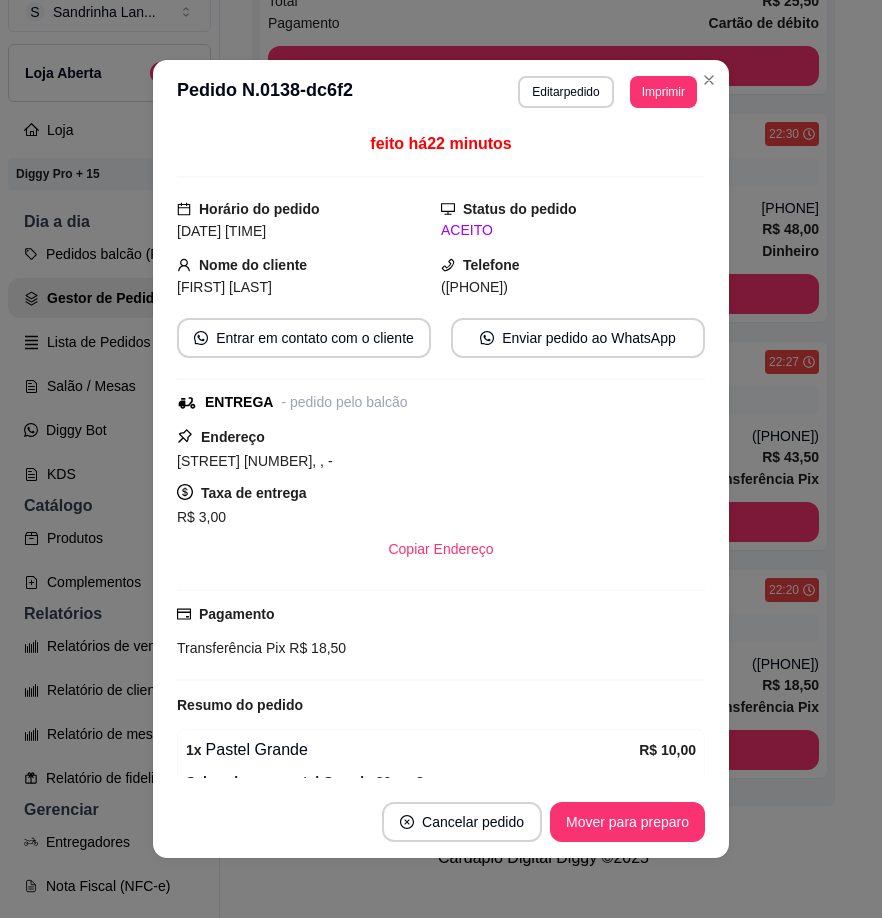 scroll, scrollTop: 191, scrollLeft: 0, axis: vertical 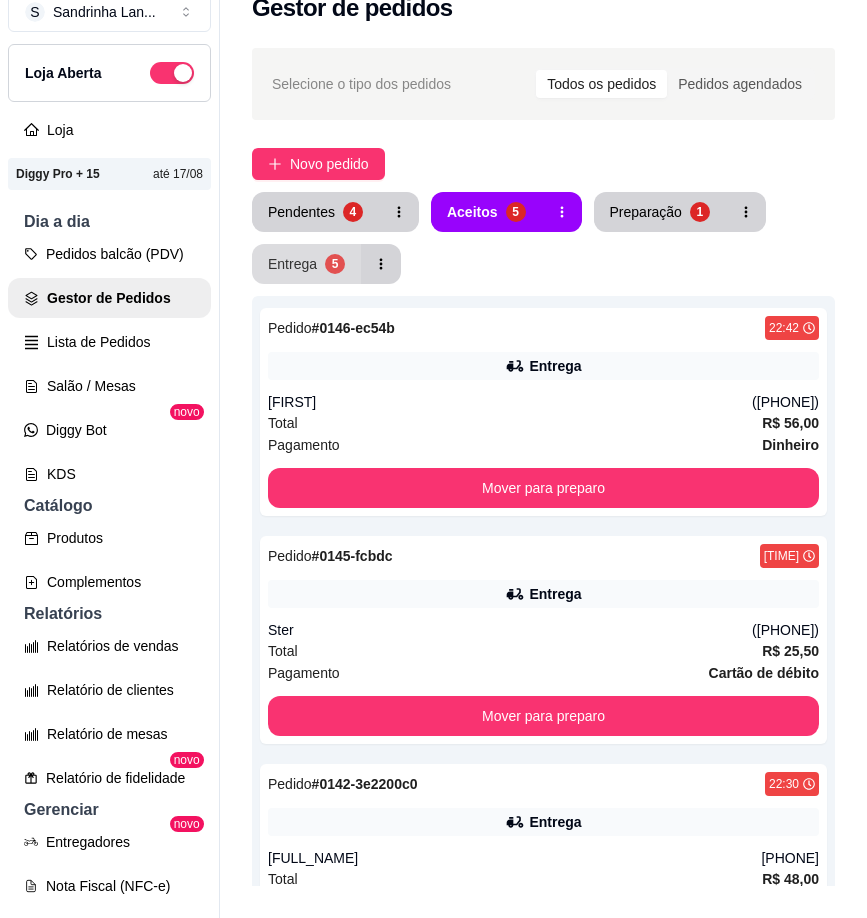 click on "Entrega 5" at bounding box center (306, 264) 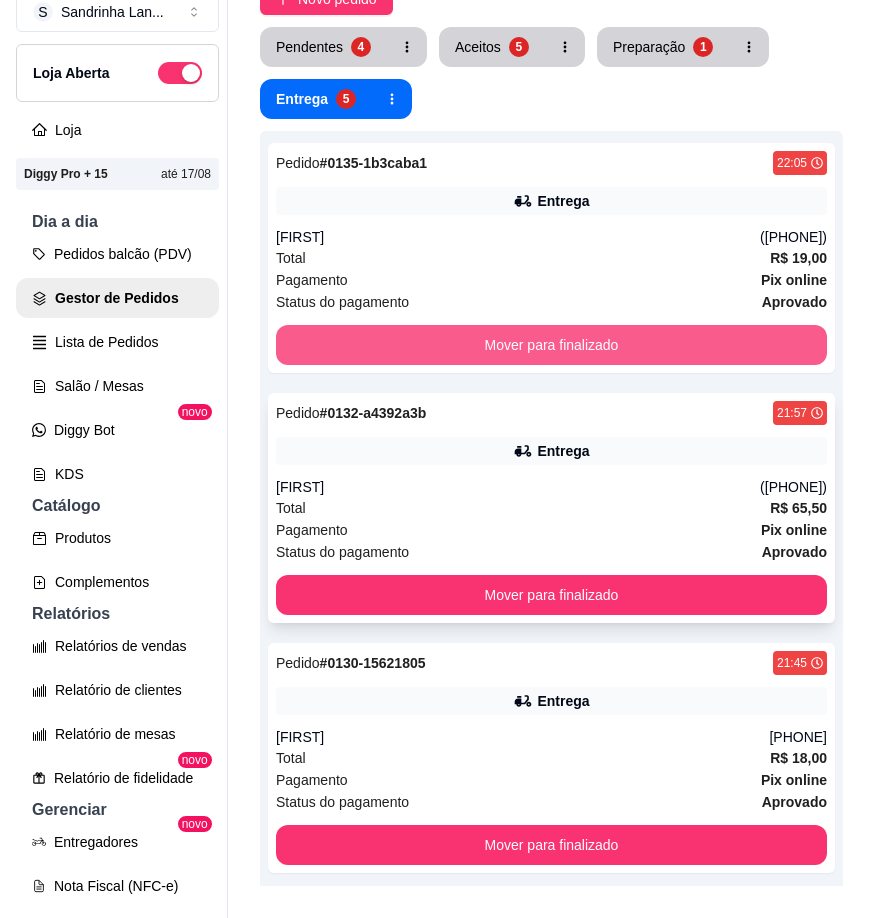 scroll, scrollTop: 200, scrollLeft: 0, axis: vertical 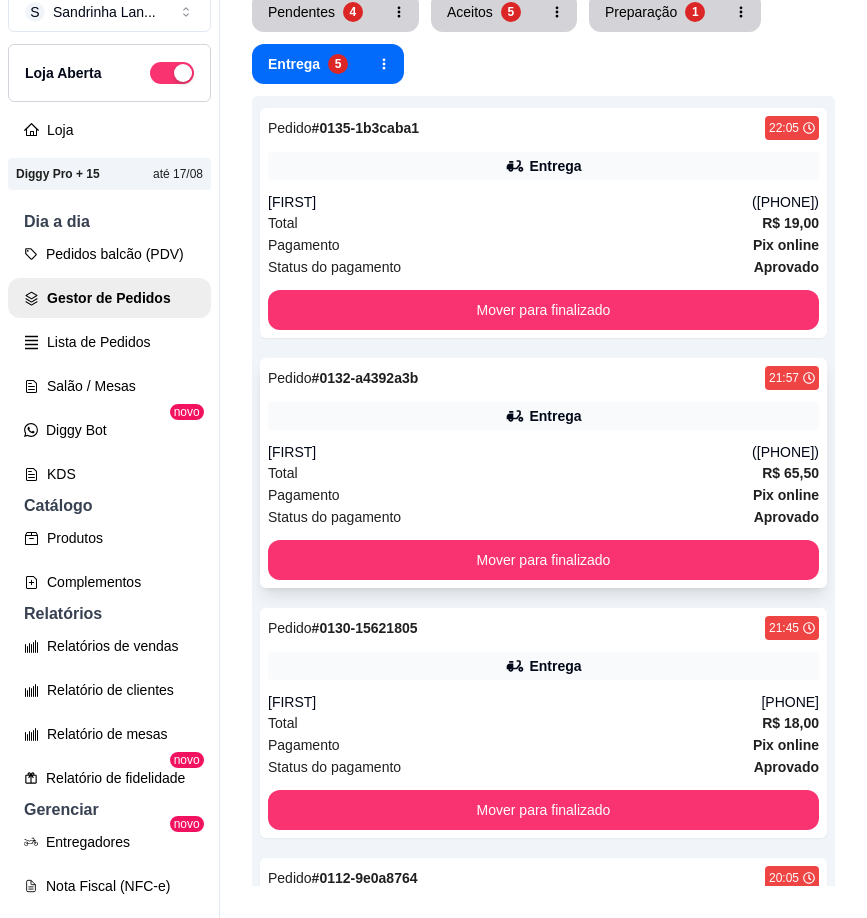 click on "Pedido  # 0132-a4392a3b 21:57 Entrega [FIRST]  ([PHONE]) Total R$ 65,50 Pagamento Pix online Status do pagamento aprovado Mover para finalizado" at bounding box center (543, 473) 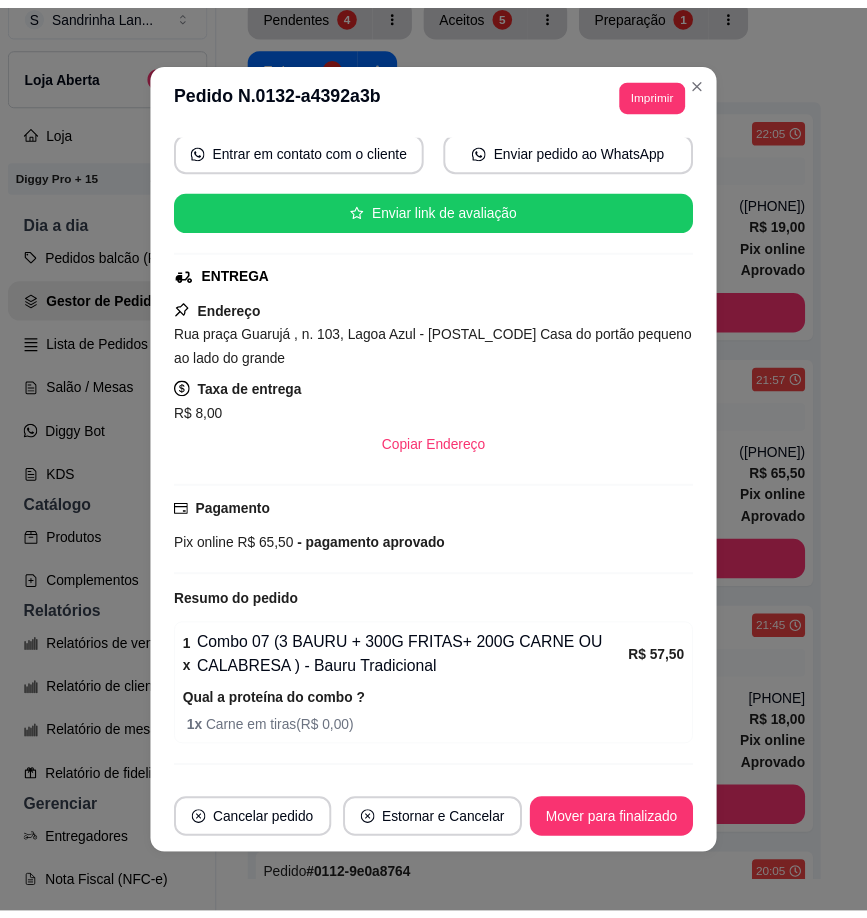 scroll, scrollTop: 200, scrollLeft: 0, axis: vertical 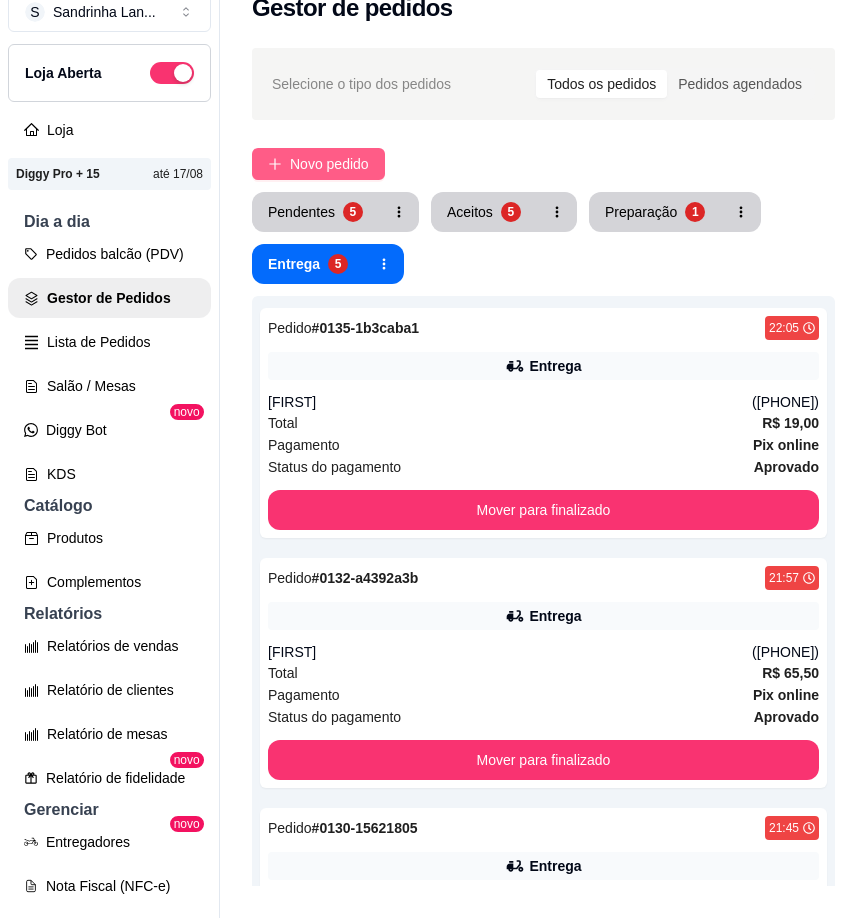click on "Novo pedido" at bounding box center (329, 164) 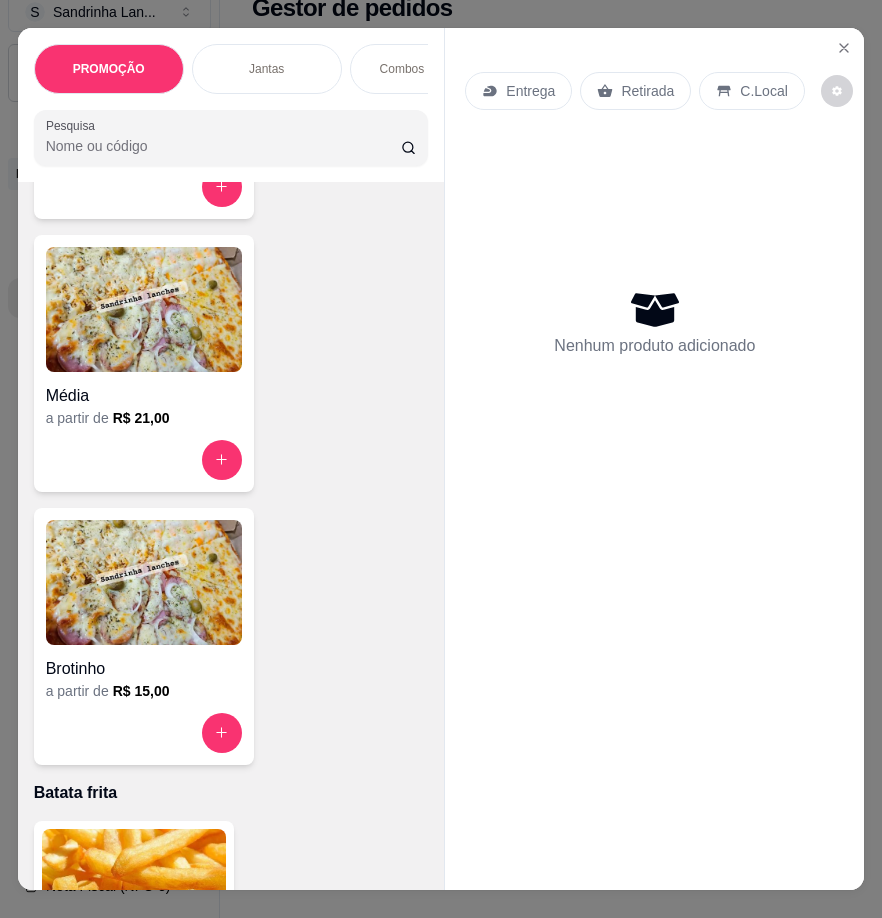scroll, scrollTop: 8100, scrollLeft: 0, axis: vertical 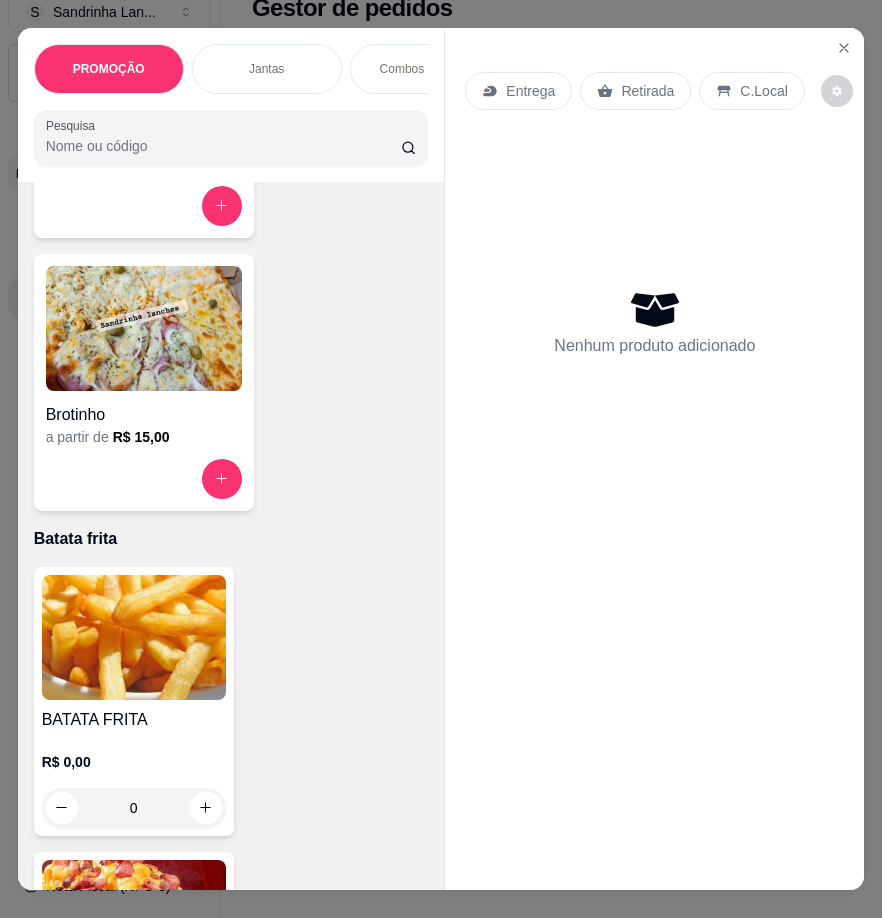 click at bounding box center [144, 328] 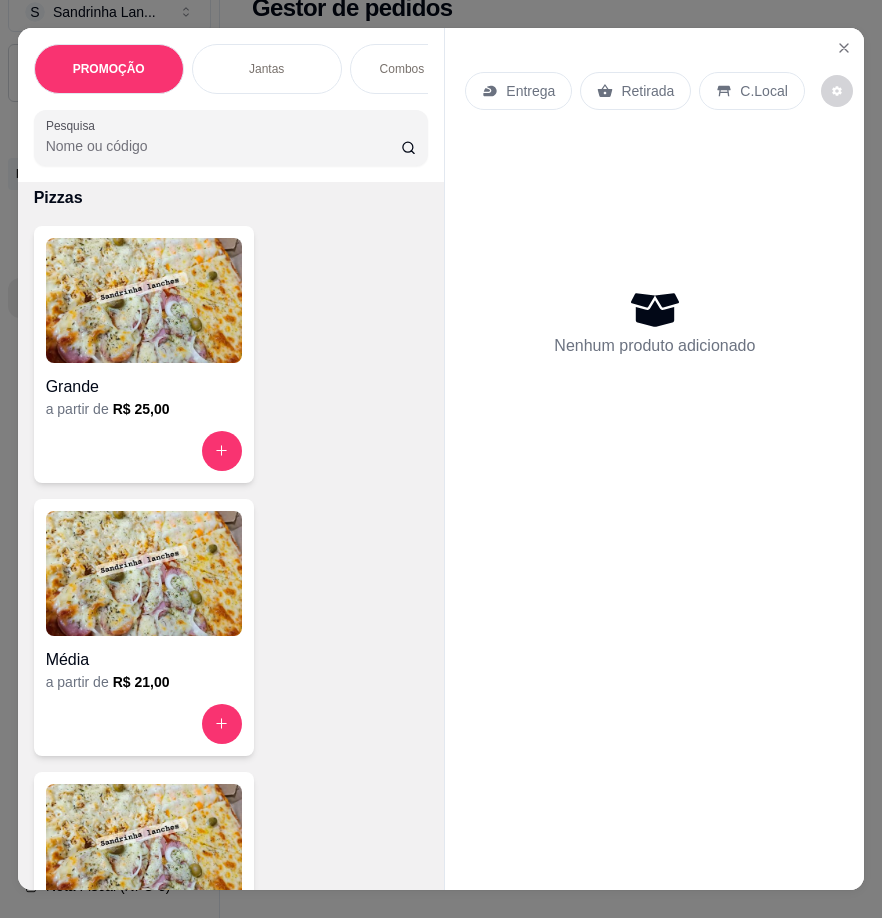 scroll, scrollTop: 7500, scrollLeft: 0, axis: vertical 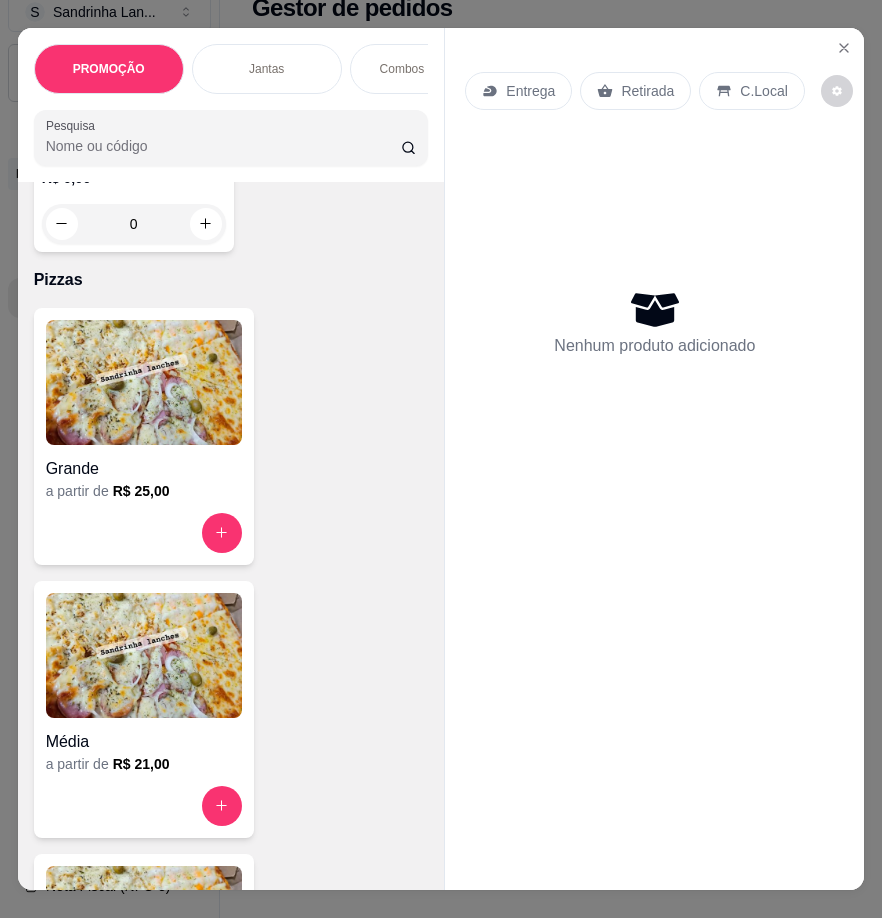 click at bounding box center [144, 382] 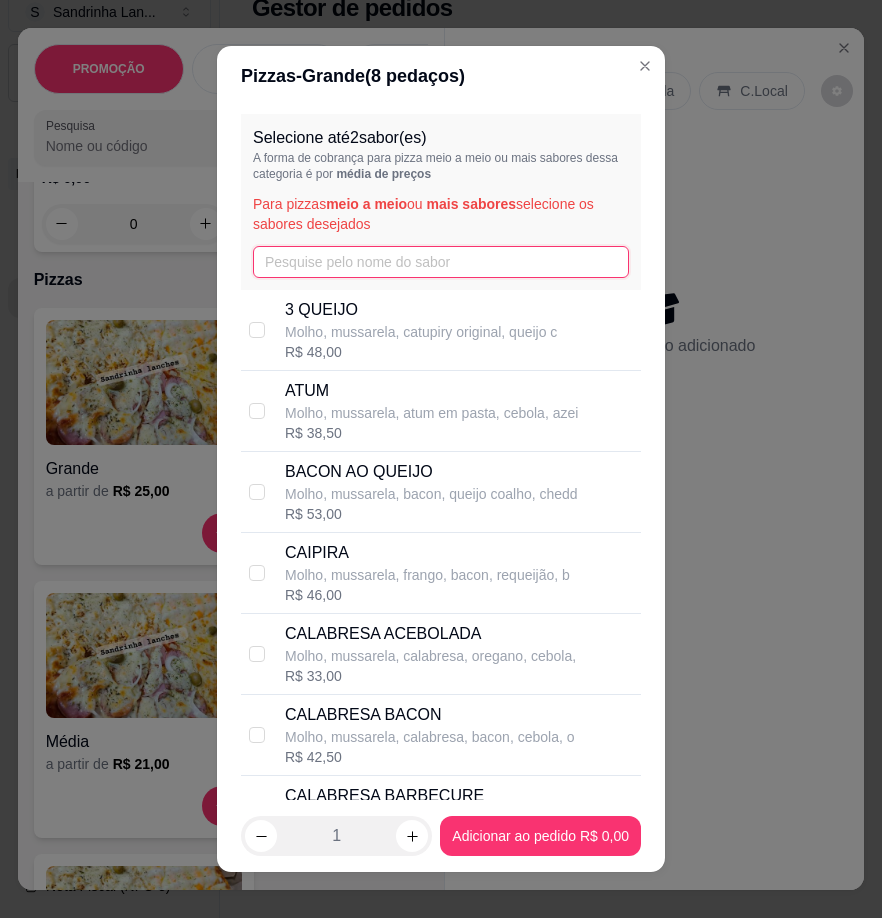 click at bounding box center (441, 262) 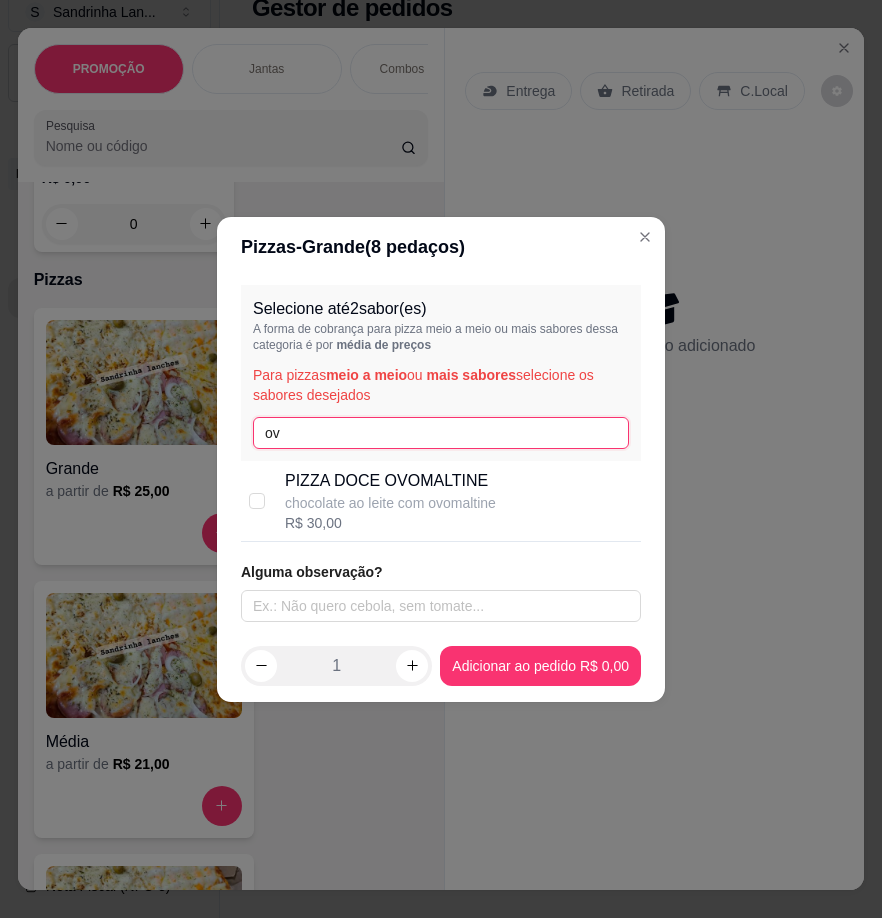 type on "ov" 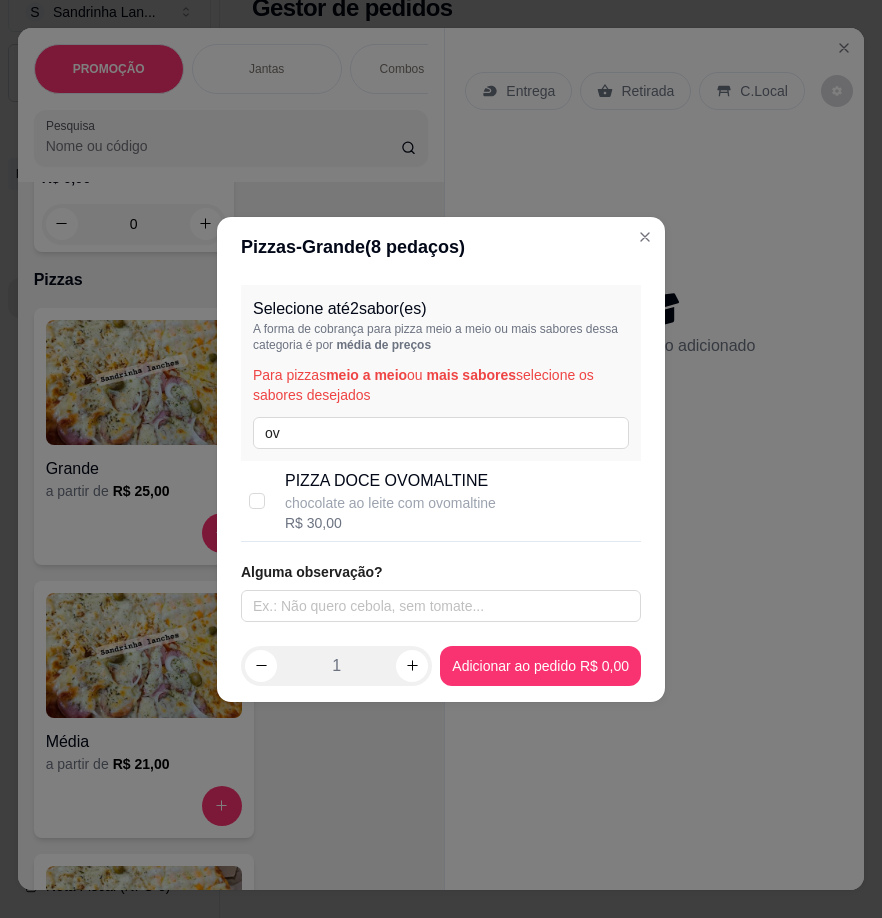 click on "PIZZA DOCE OVOMALTINE" at bounding box center (390, 481) 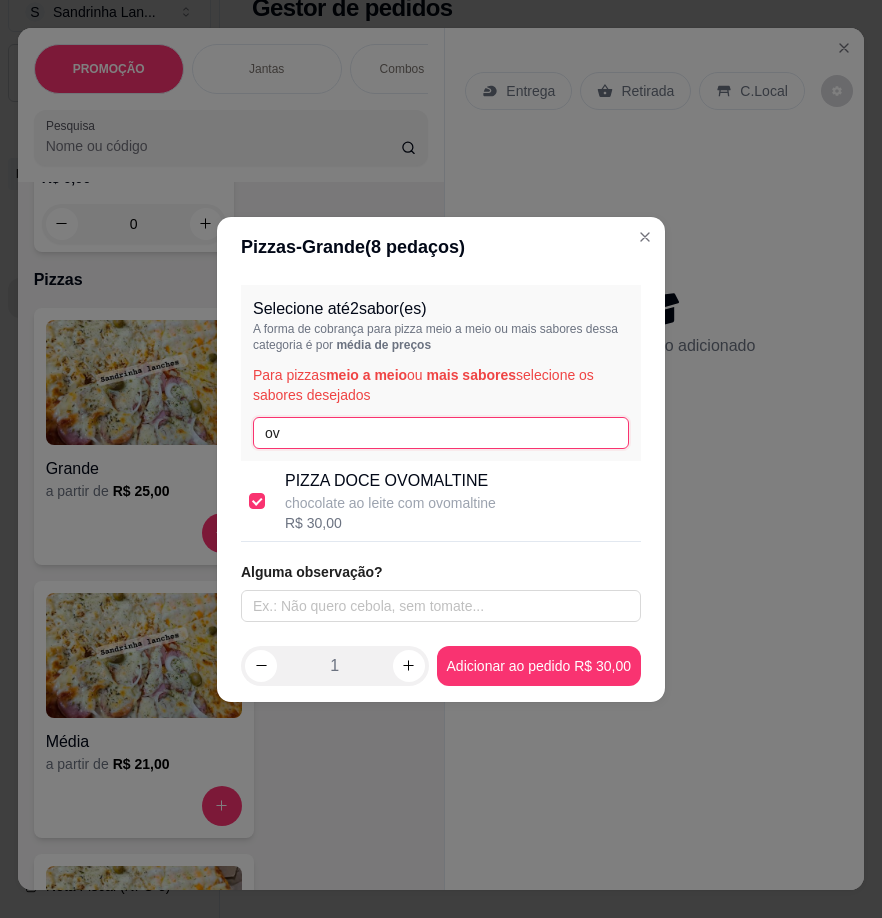 drag, startPoint x: 374, startPoint y: 443, endPoint x: 6, endPoint y: 446, distance: 368.01224 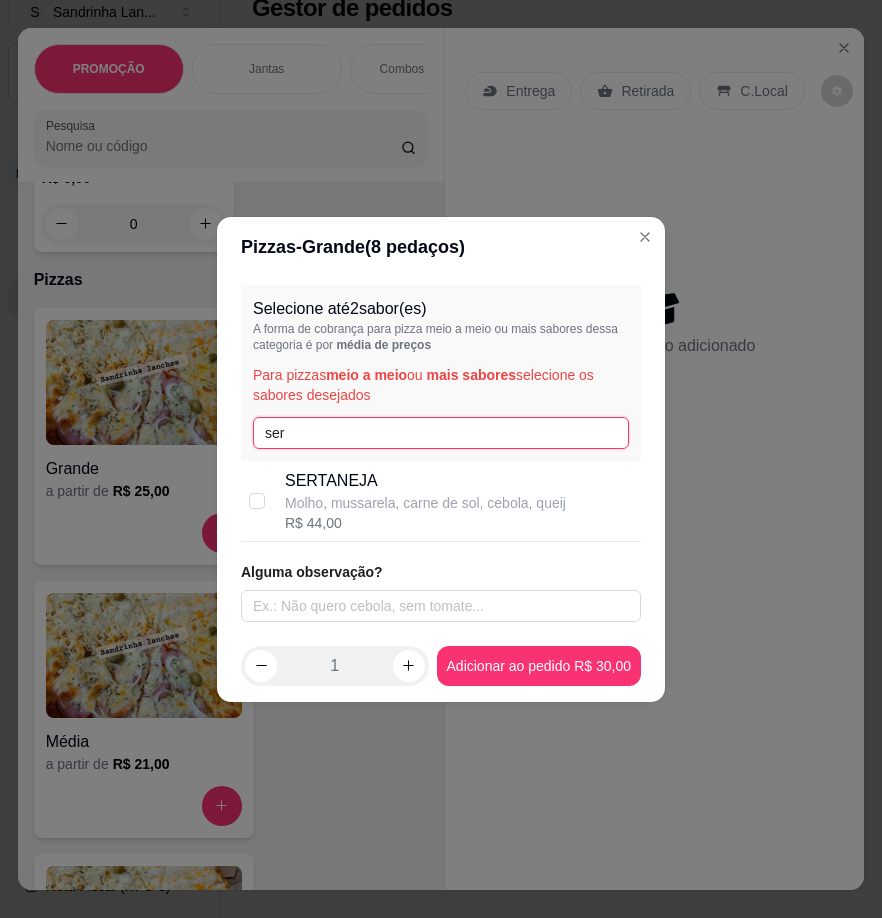 type on "ser" 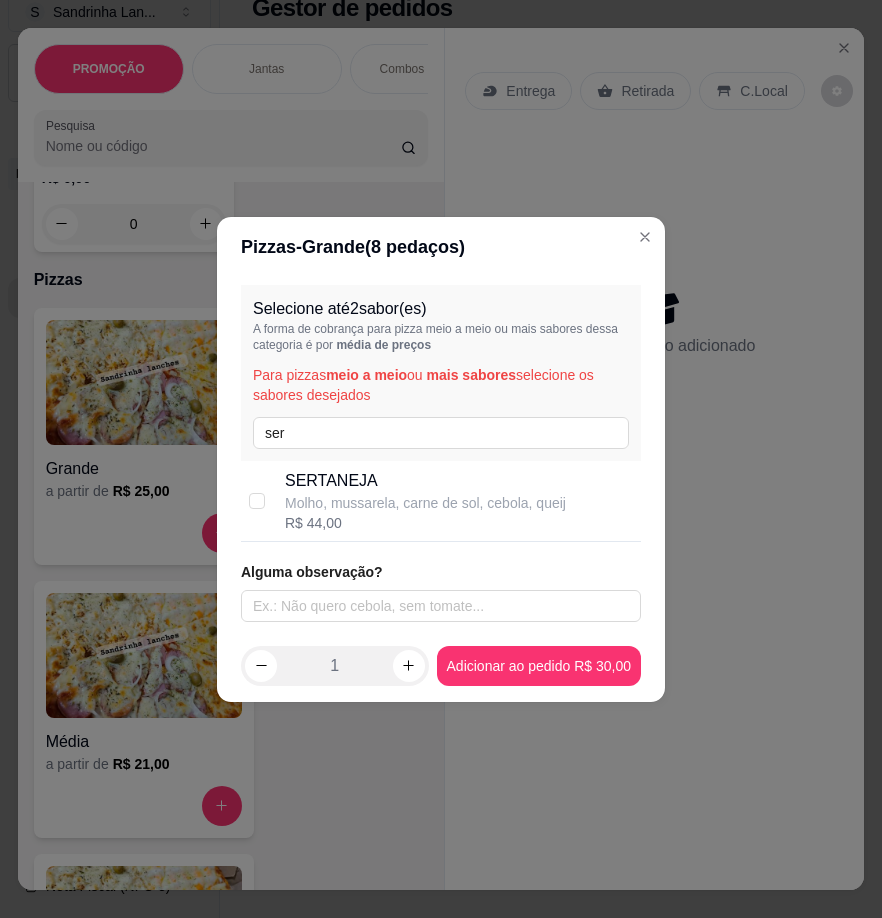 click on "Molho, mussarela, carne de sol, cebola, queij" at bounding box center [425, 503] 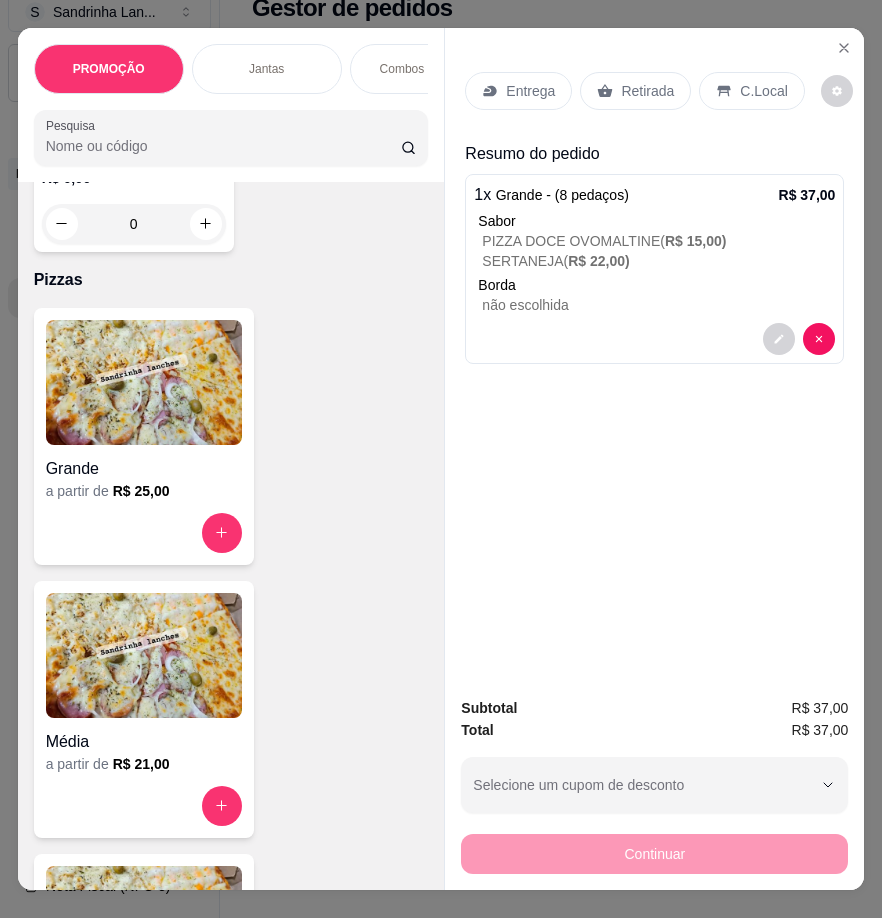 click on "Entrega" at bounding box center (530, 91) 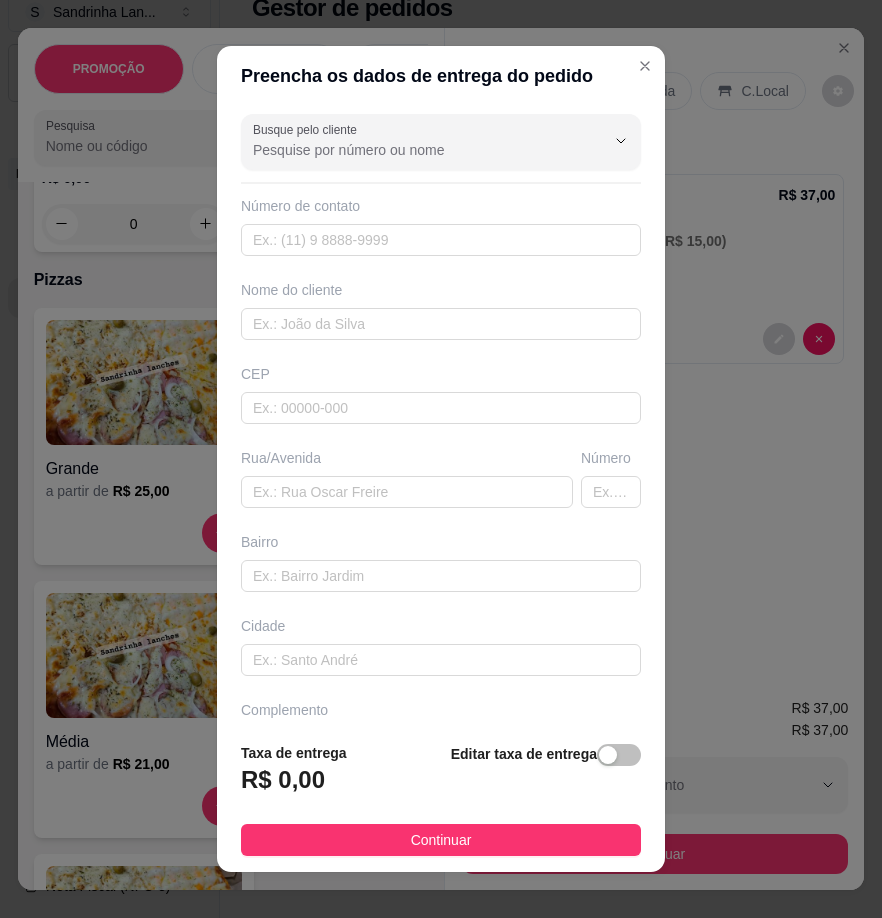 click on "Editar taxa de entrega" at bounding box center (546, 775) 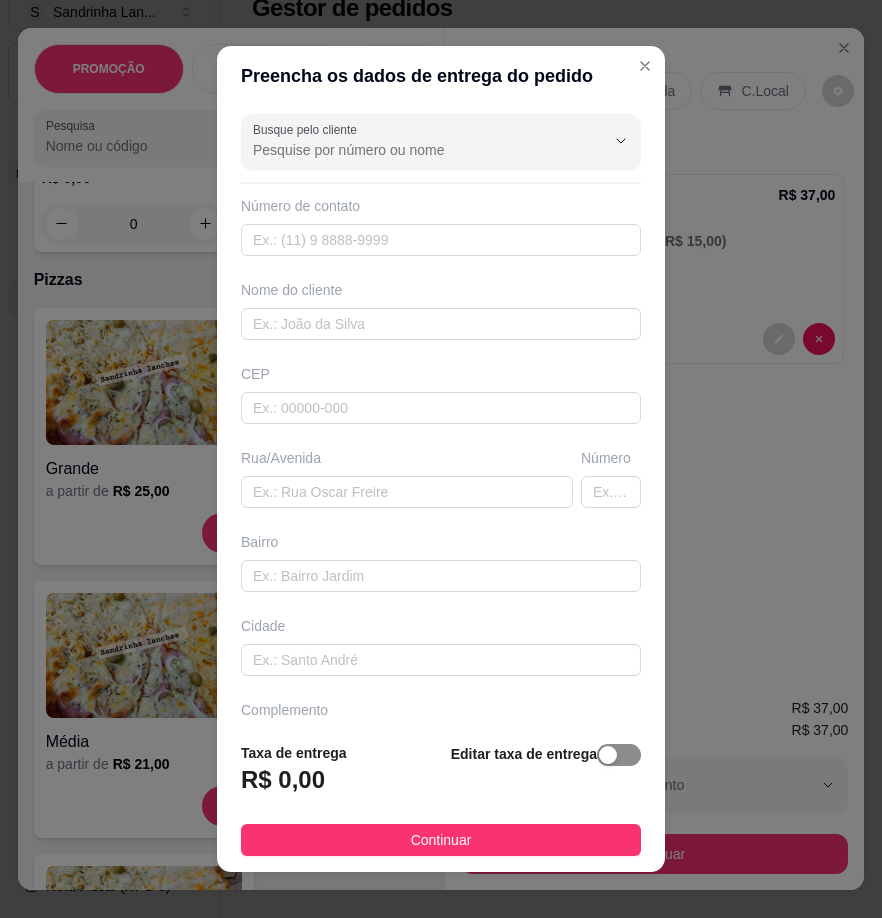 click at bounding box center (608, 755) 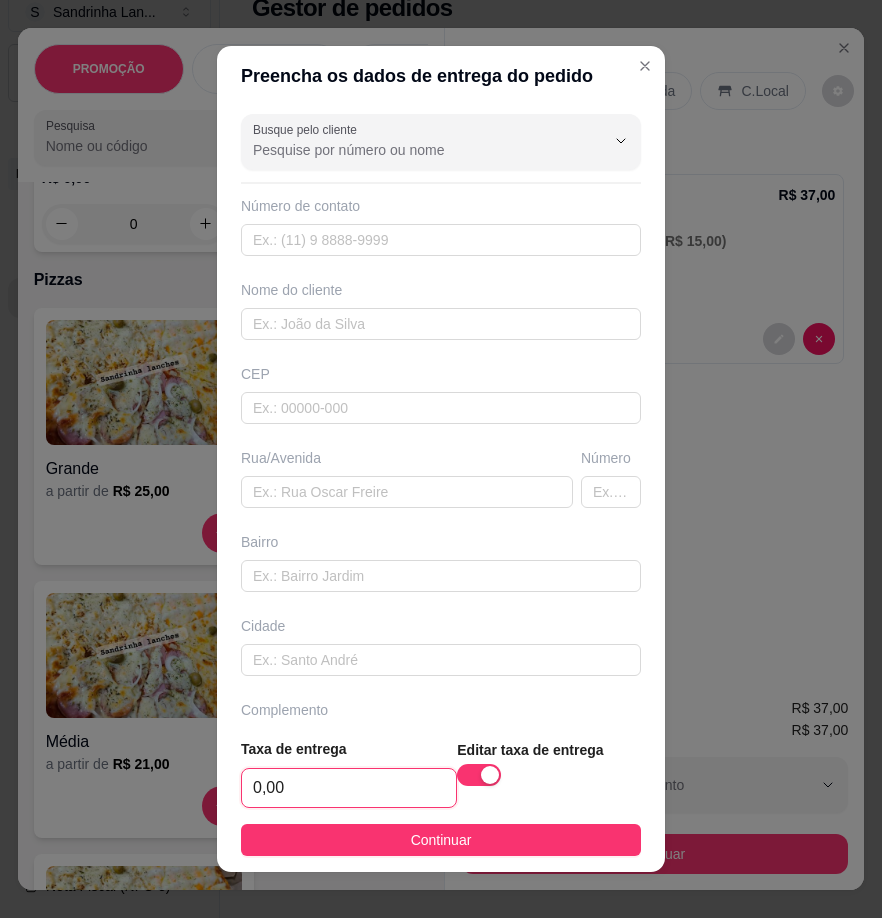 click on "0,00" at bounding box center [349, 788] 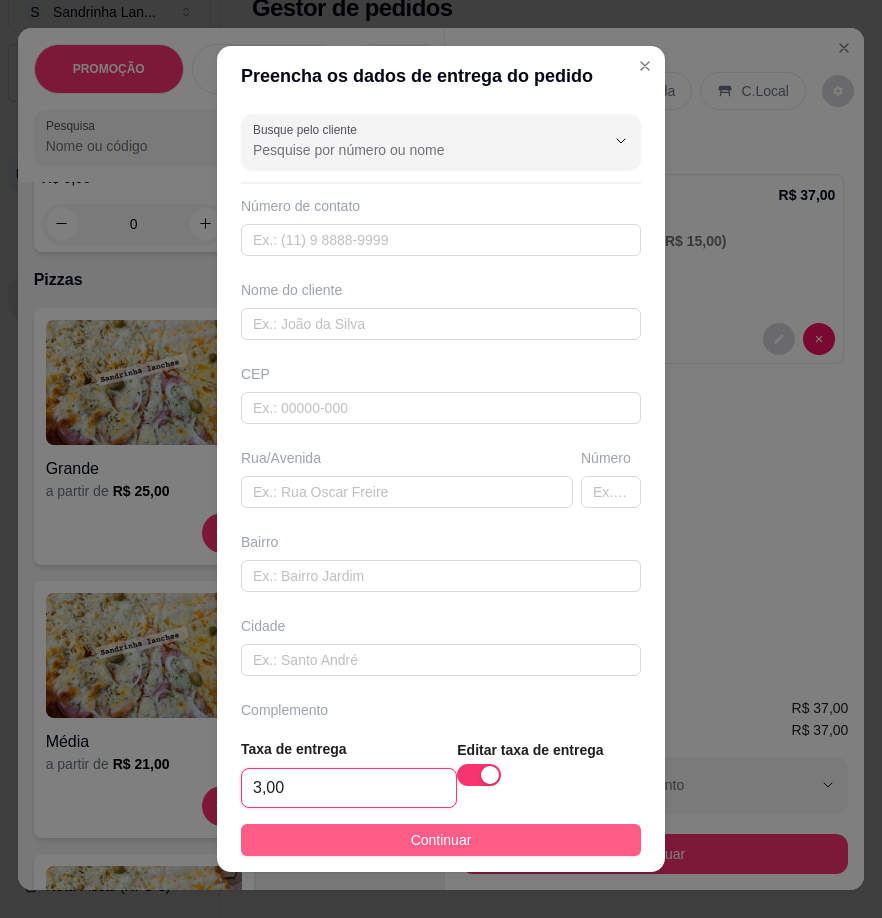 type on "3,00" 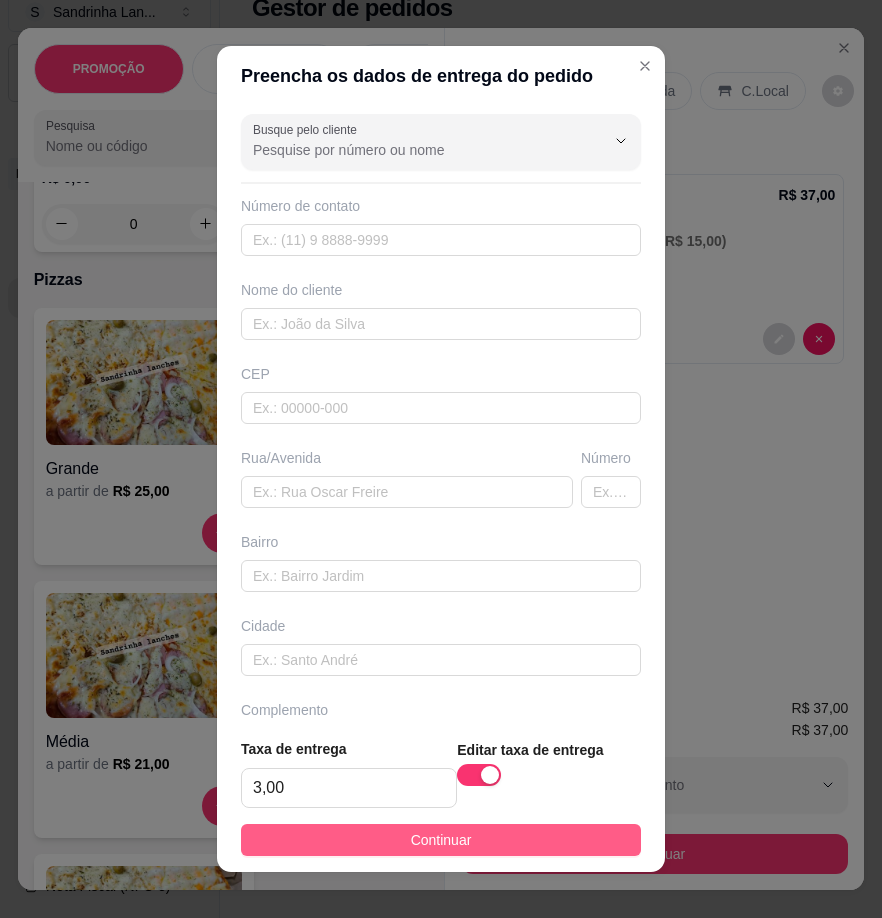 click on "Continuar" at bounding box center (441, 840) 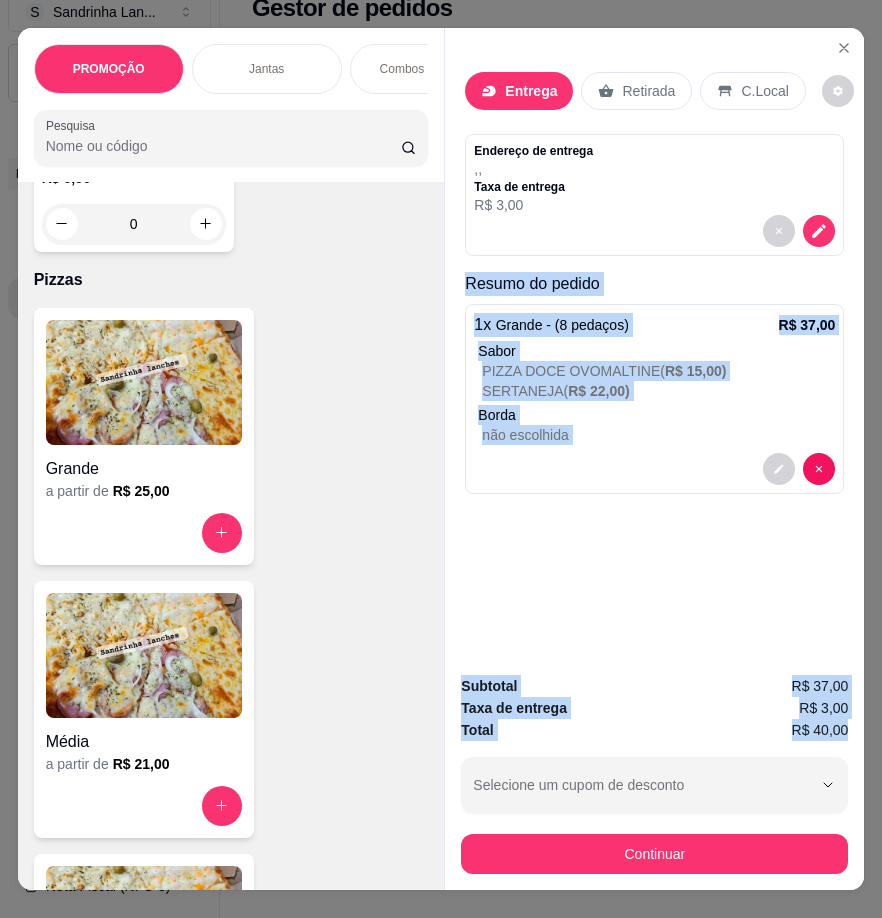 drag, startPoint x: 455, startPoint y: 279, endPoint x: 847, endPoint y: 722, distance: 591.5344 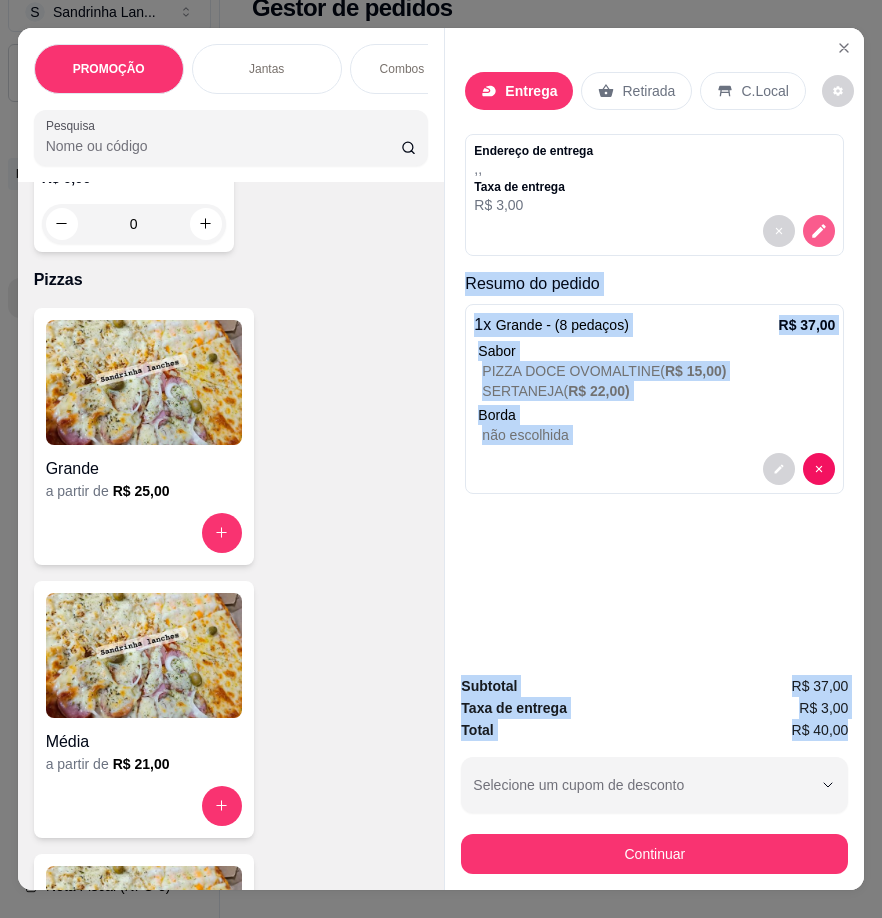 click at bounding box center (819, 231) 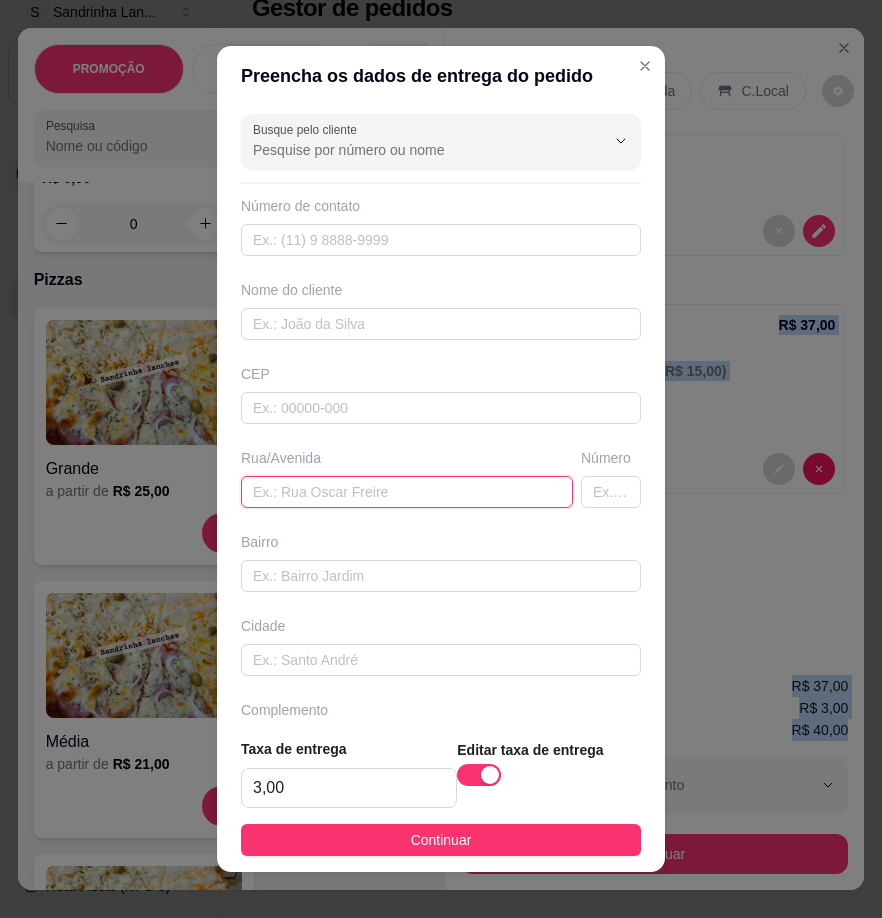 click at bounding box center (407, 492) 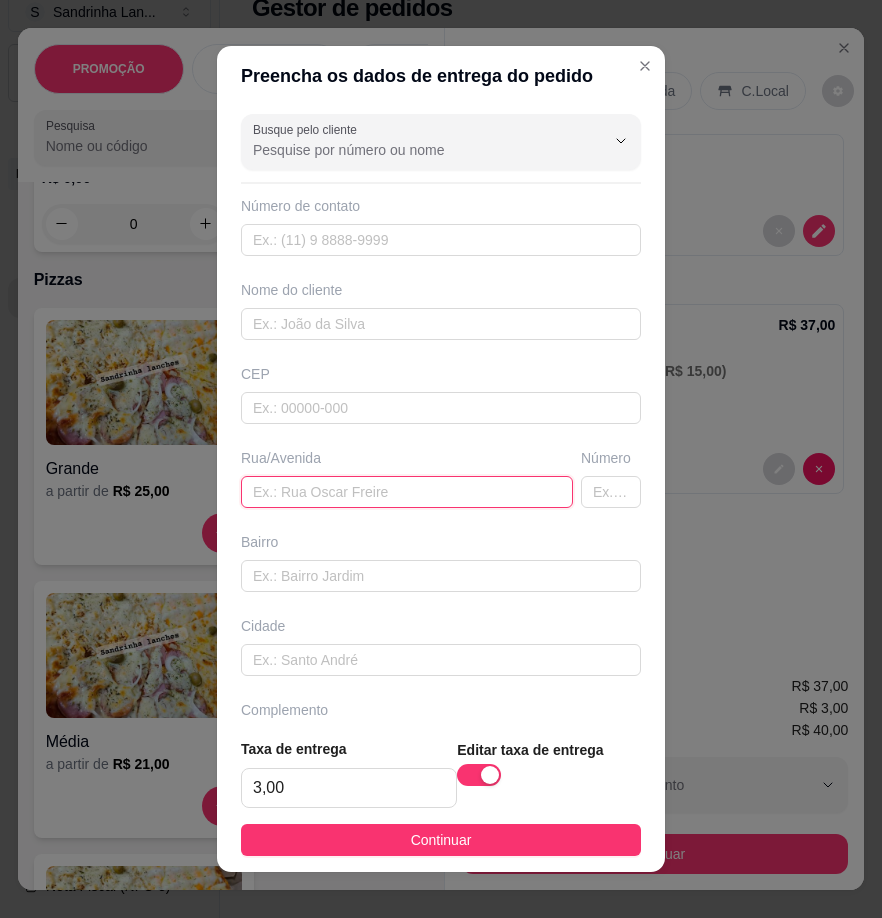 paste on "Rua ponte nova n570" 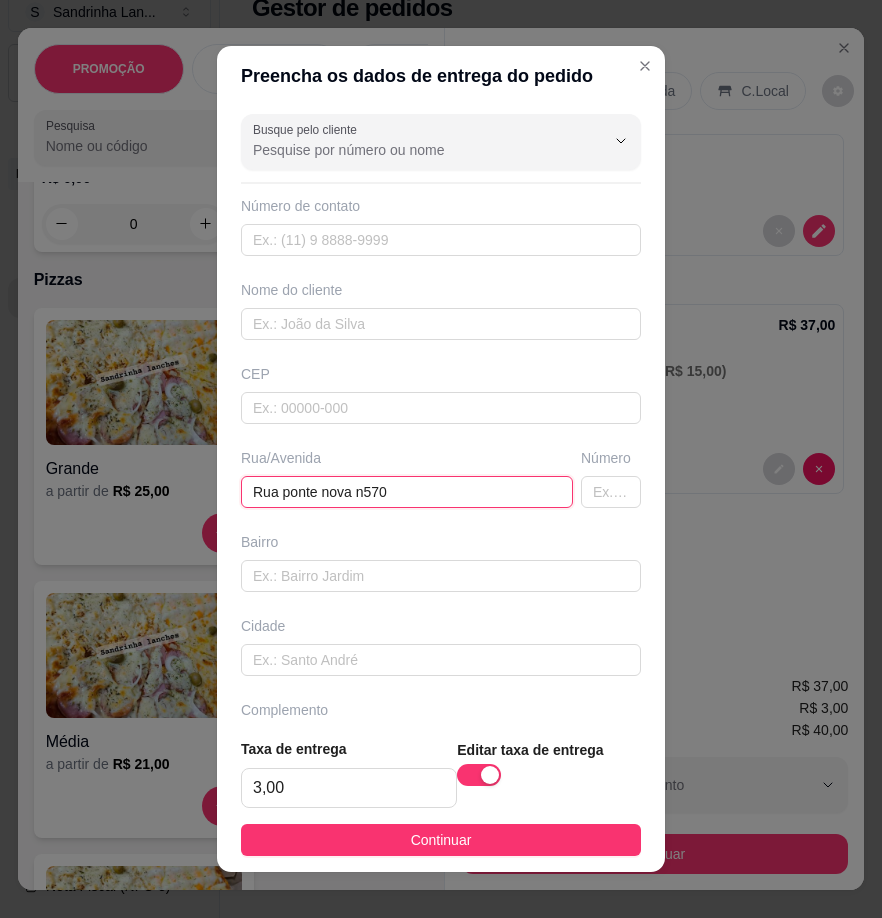 type on "Rua ponte nova n570" 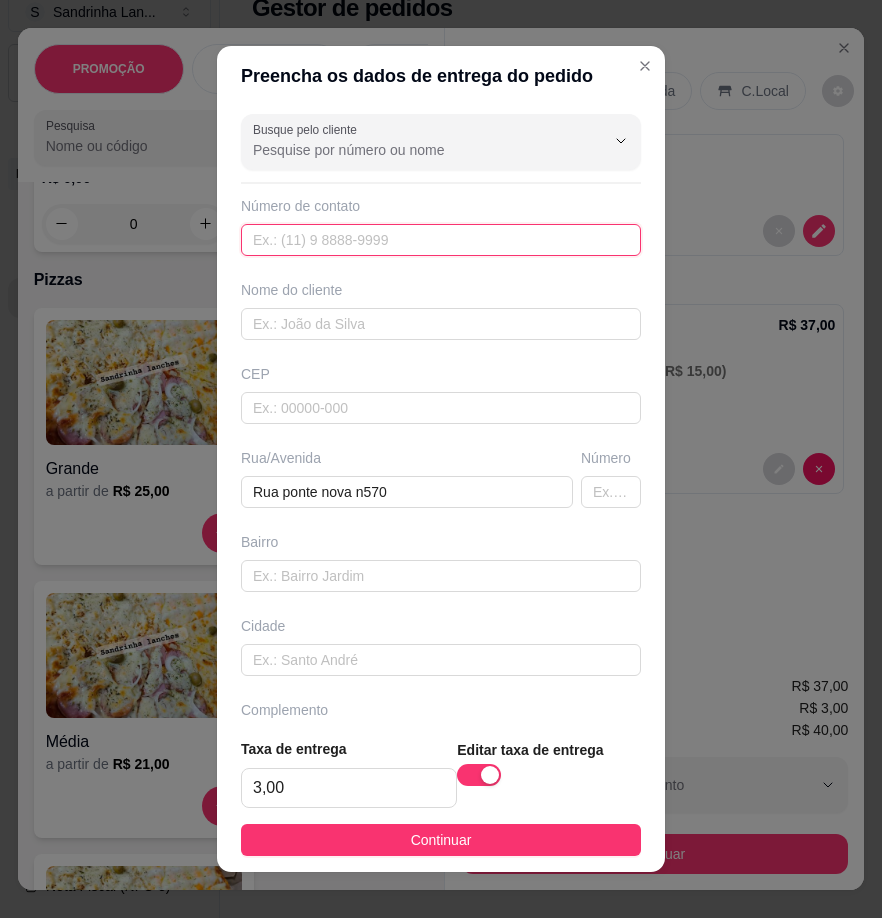 click at bounding box center [441, 240] 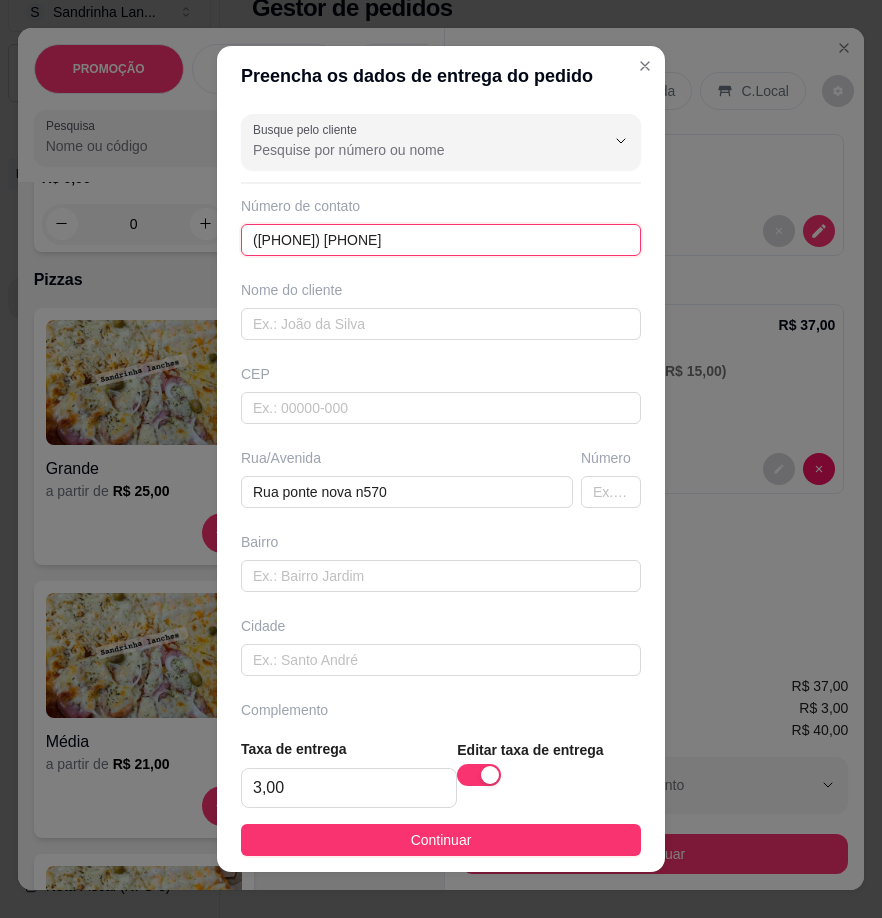 type on "([PHONE]) [PHONE]" 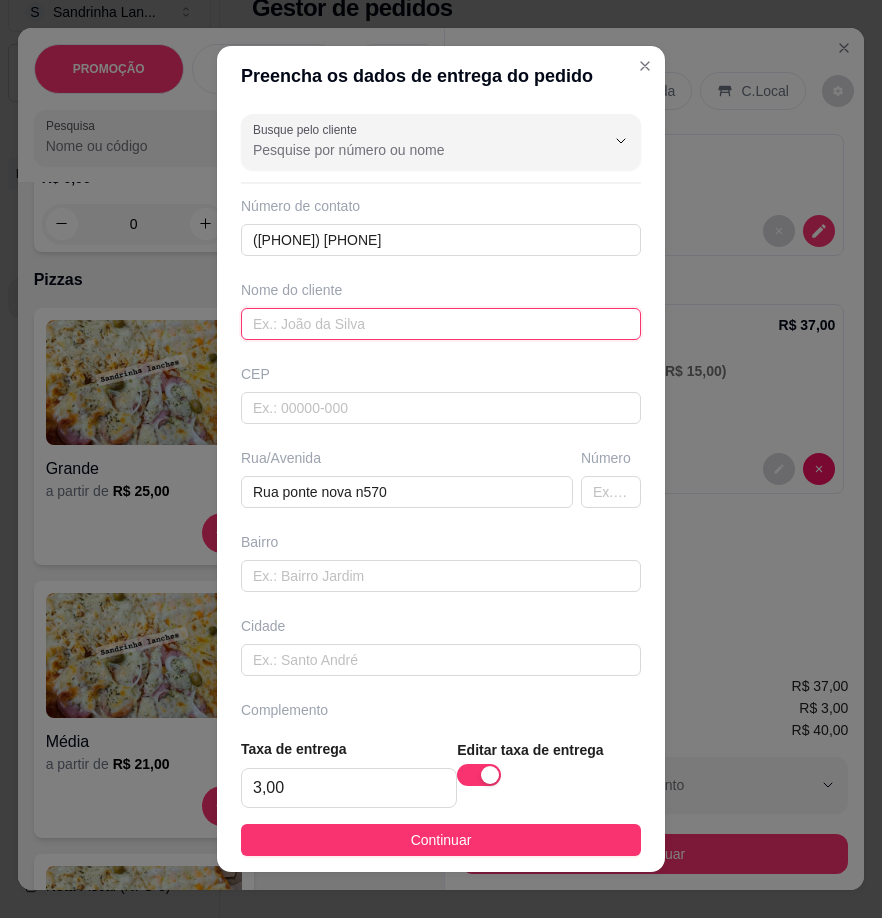 click at bounding box center [441, 324] 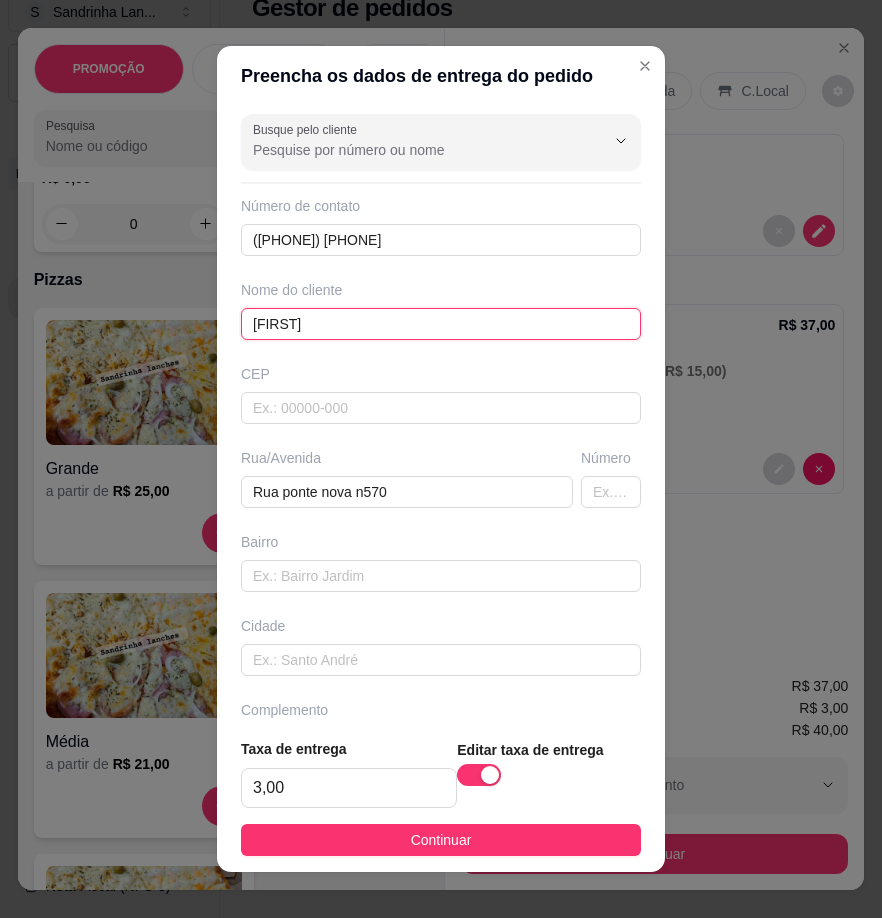type on "[FIRST]" 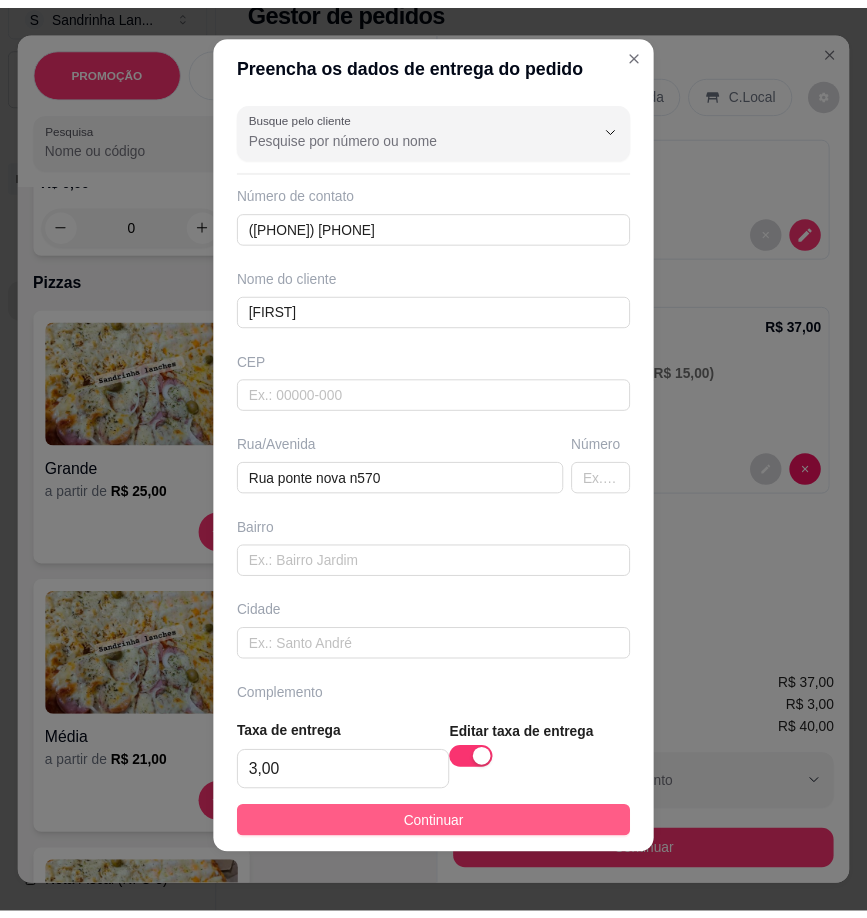 scroll, scrollTop: 18, scrollLeft: 0, axis: vertical 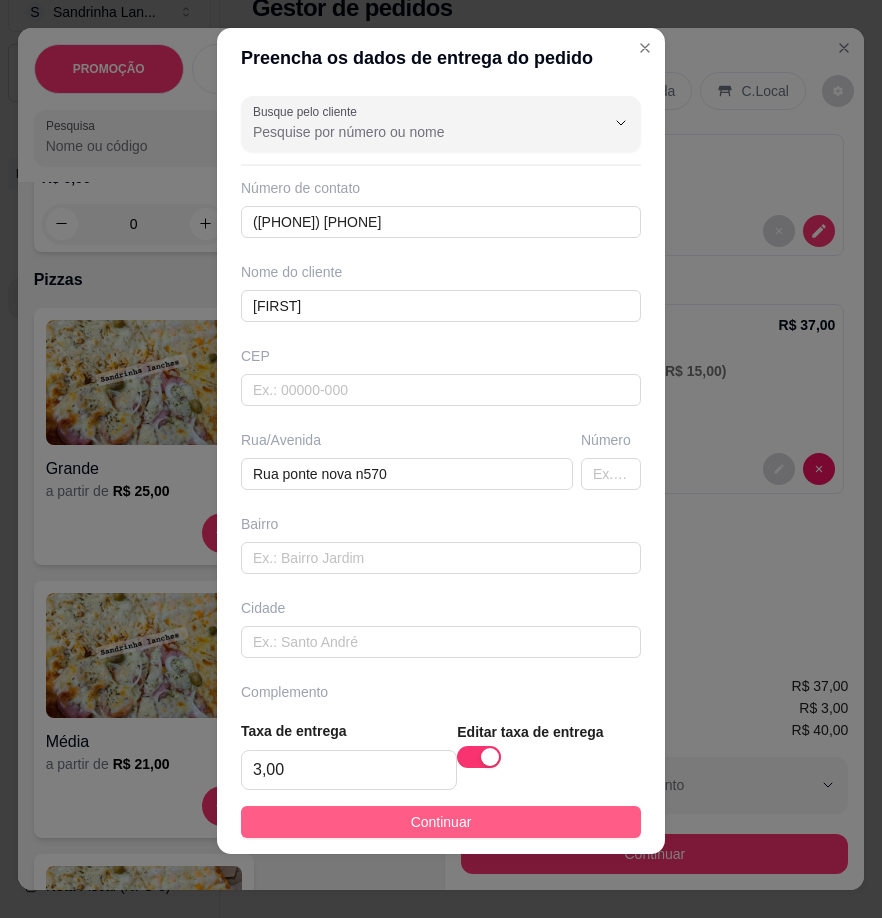 click on "Continuar" at bounding box center [441, 822] 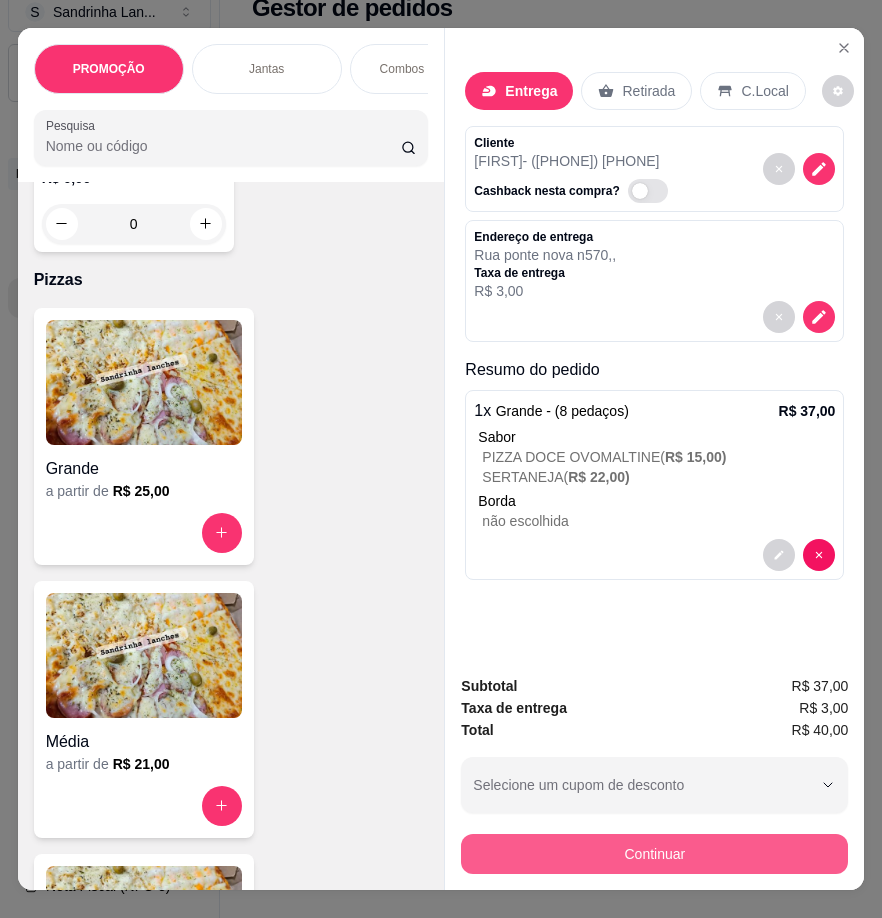 click on "Continuar" at bounding box center [654, 854] 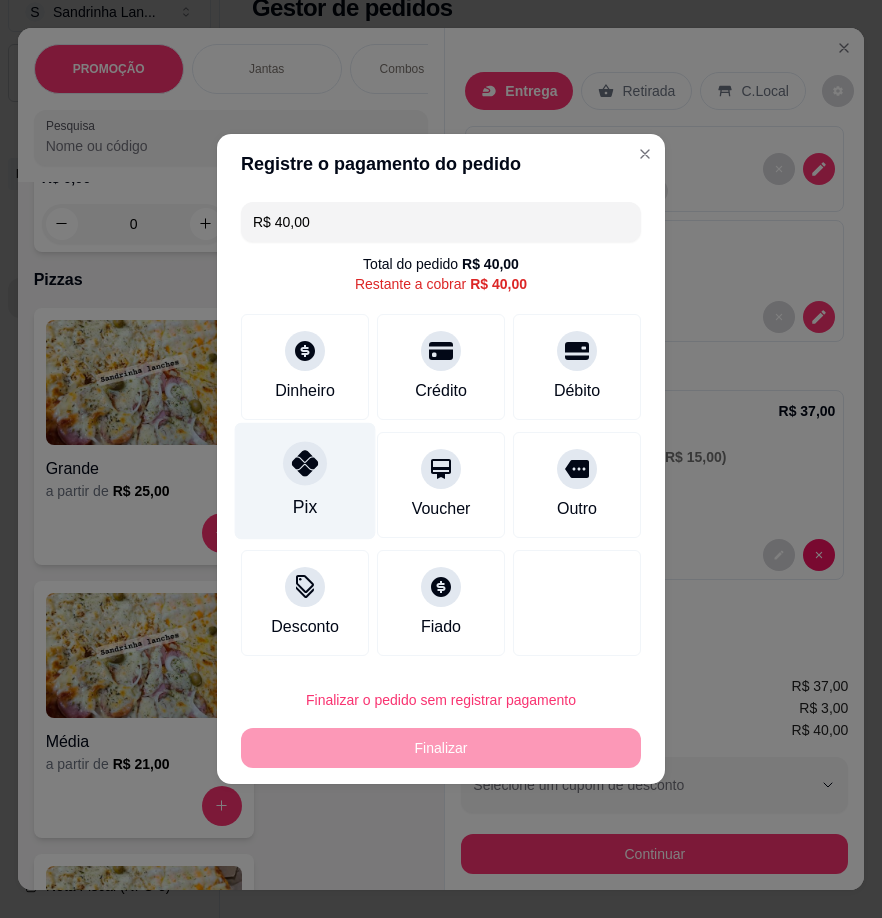 click at bounding box center [305, 463] 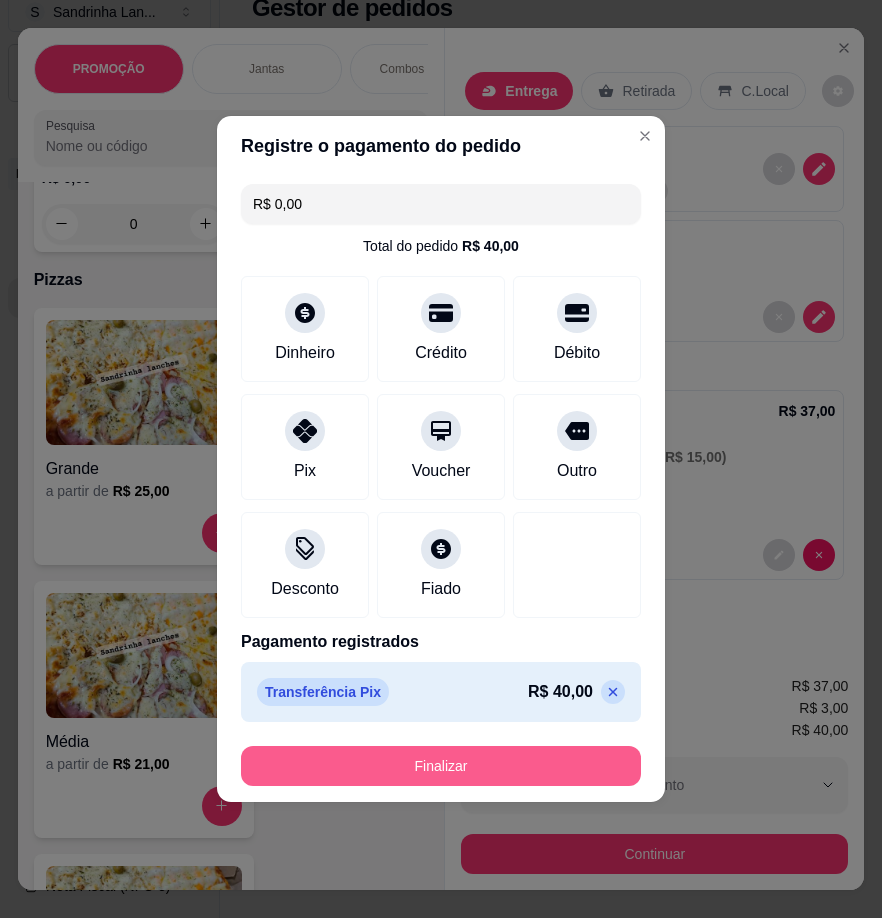 click on "Finalizar" at bounding box center (441, 766) 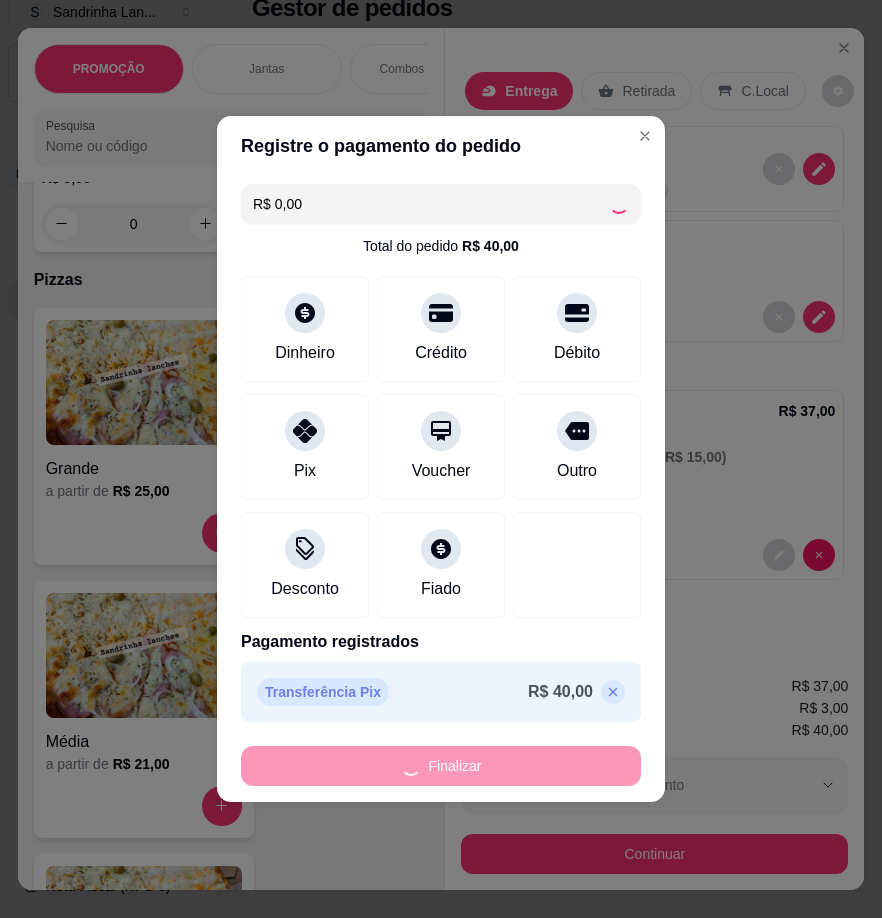 type on "-R$ 40,00" 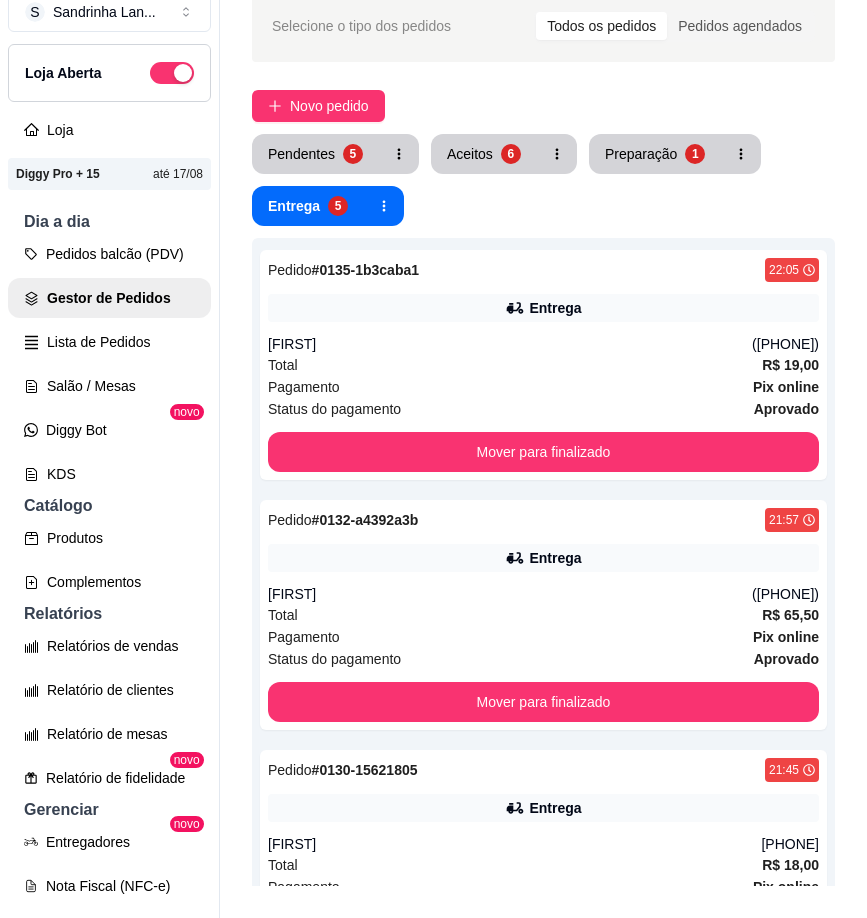 scroll, scrollTop: 0, scrollLeft: 0, axis: both 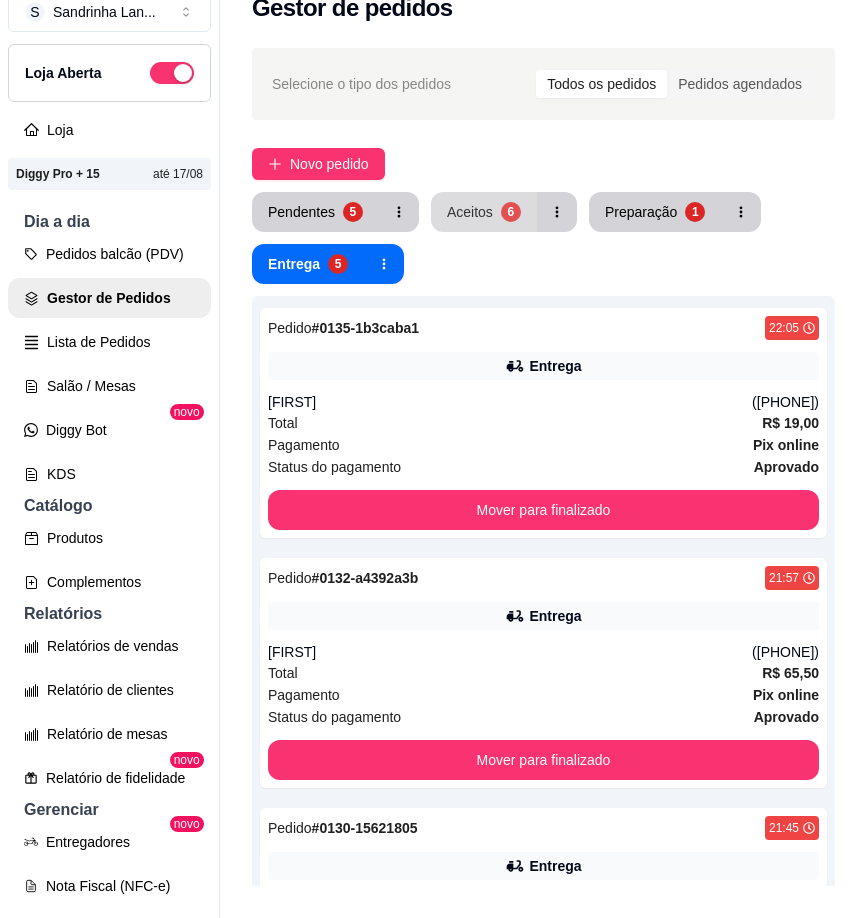 click on "Aceitos 6" at bounding box center (484, 212) 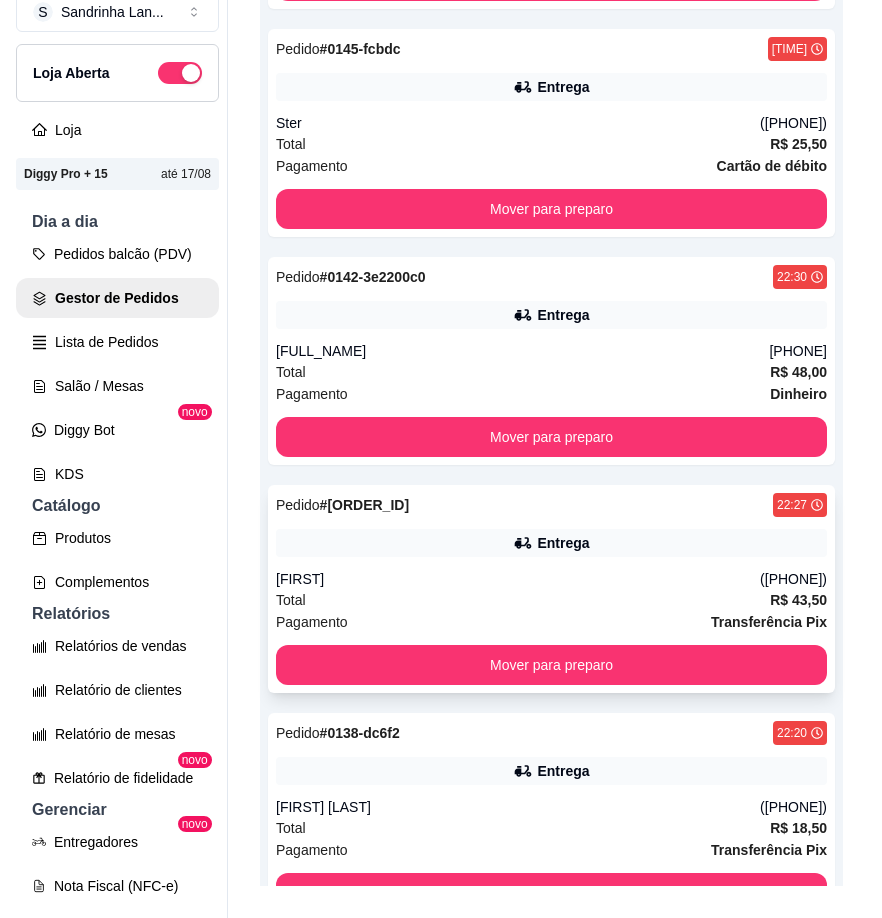 scroll, scrollTop: 893, scrollLeft: 0, axis: vertical 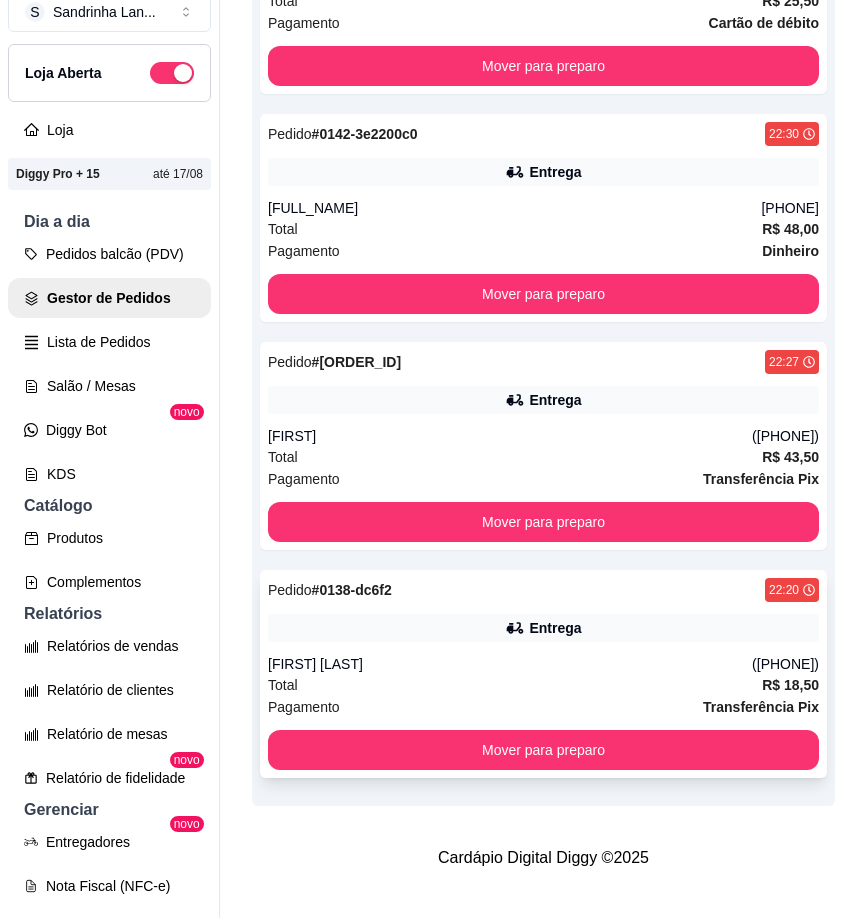 click on "Pedido  # 0138-dc6f2 [TIME]" at bounding box center [543, 590] 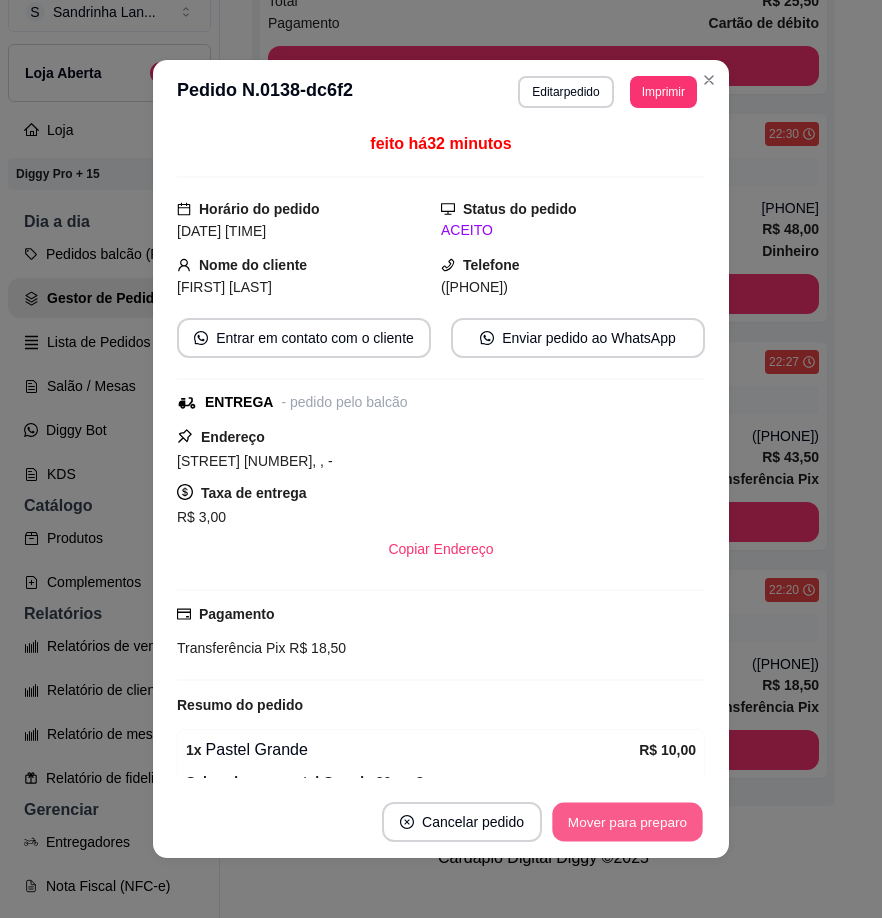 click on "Mover para preparo" at bounding box center [627, 822] 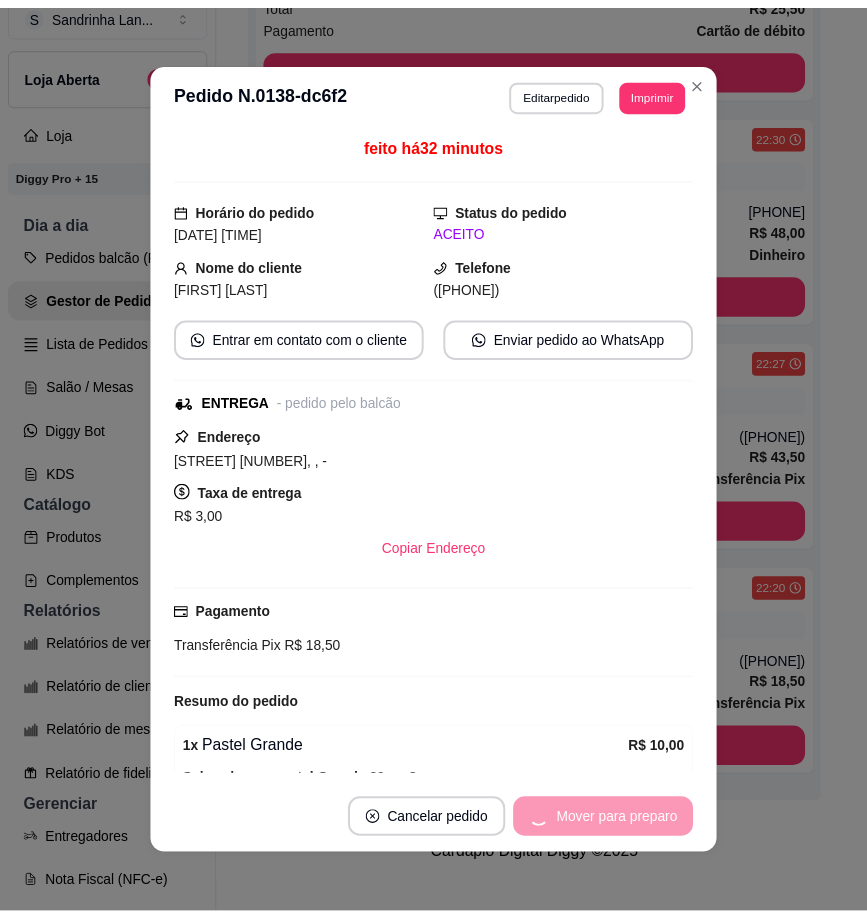 scroll, scrollTop: 665, scrollLeft: 0, axis: vertical 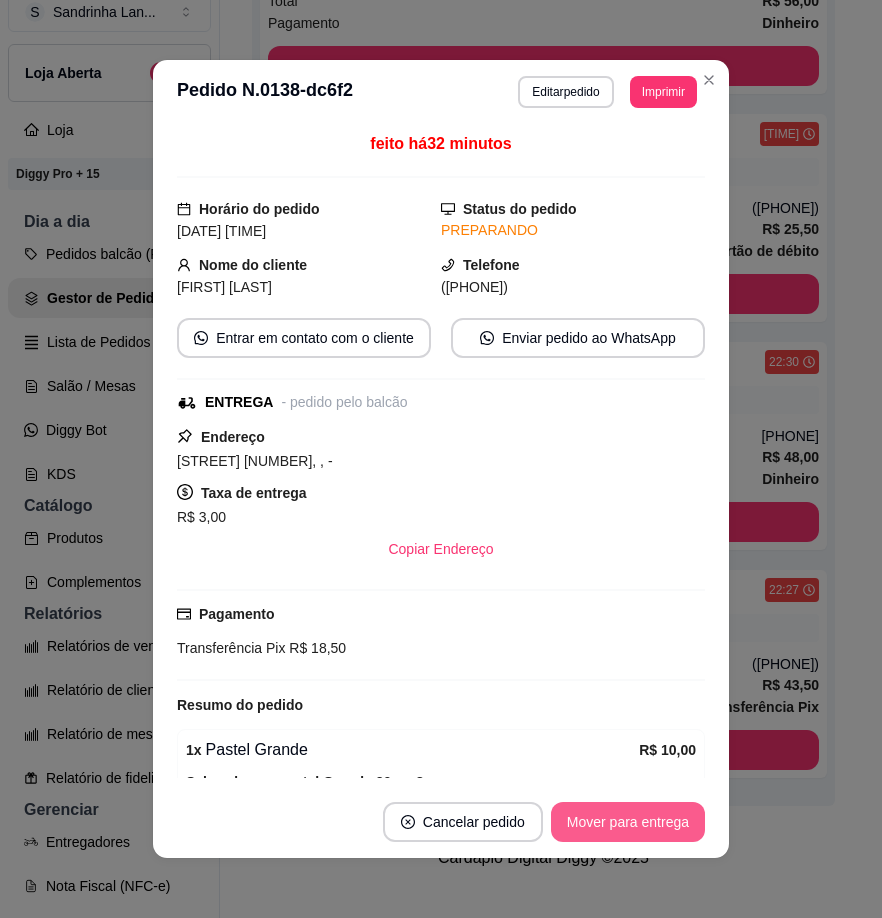 click on "Mover para entrega" at bounding box center (628, 822) 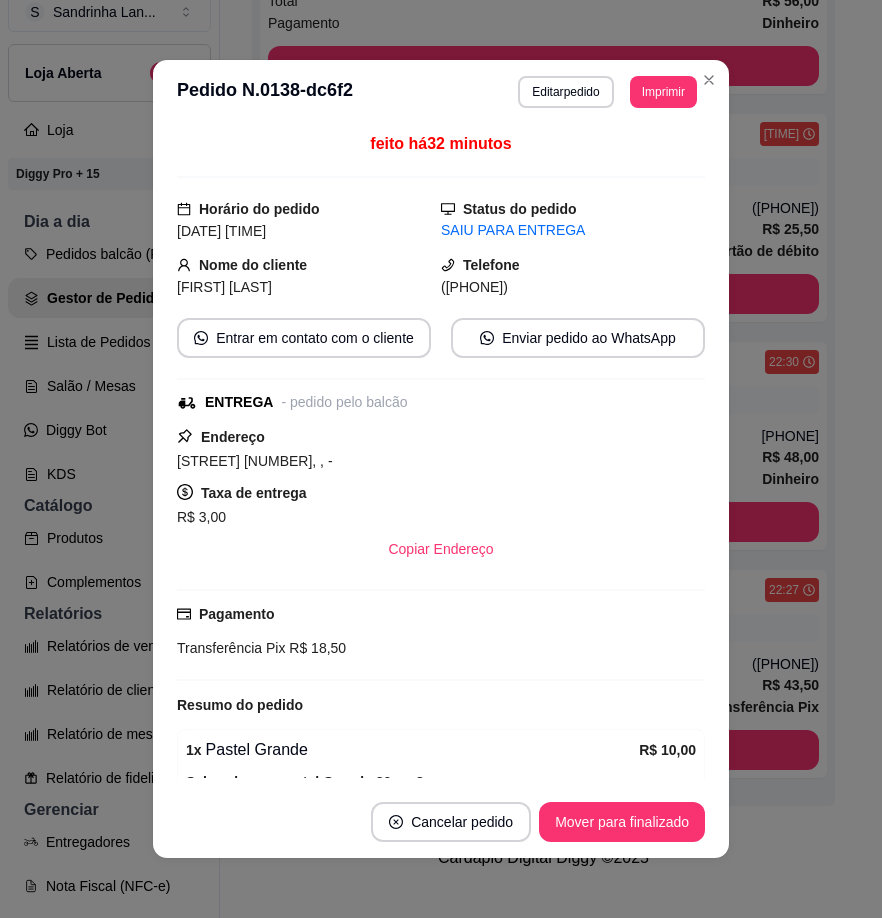 drag, startPoint x: 499, startPoint y: 287, endPoint x: 576, endPoint y: 291, distance: 77.10383 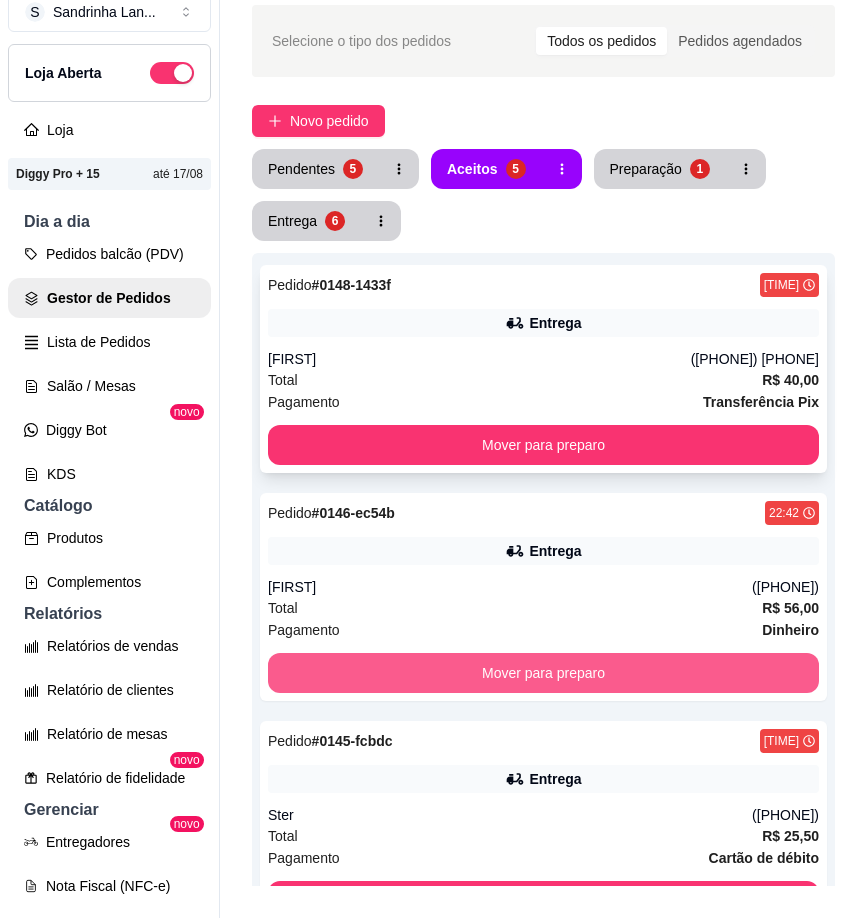 scroll, scrollTop: 0, scrollLeft: 0, axis: both 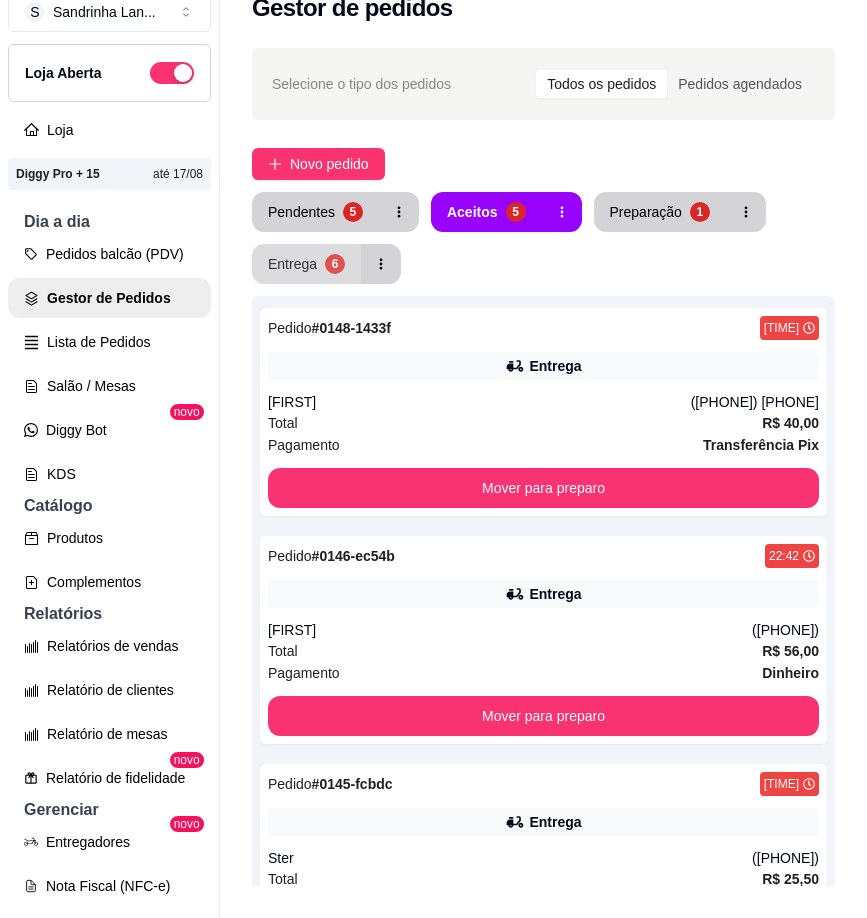 click on "Entrega" at bounding box center [292, 264] 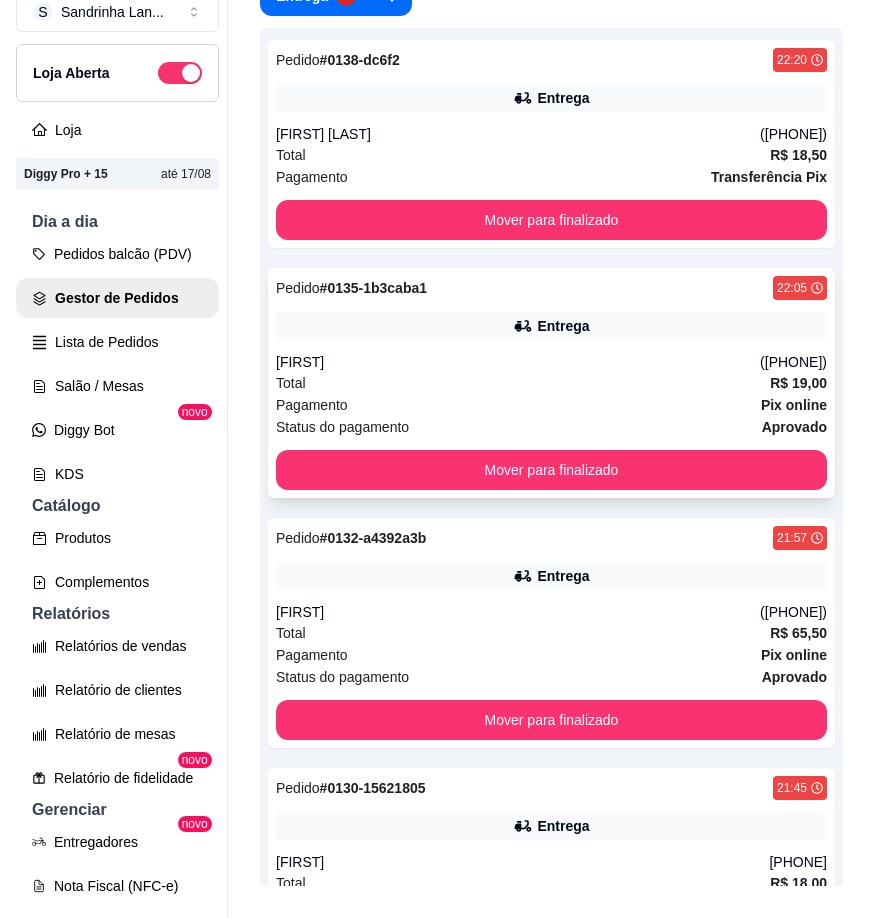 scroll, scrollTop: 300, scrollLeft: 0, axis: vertical 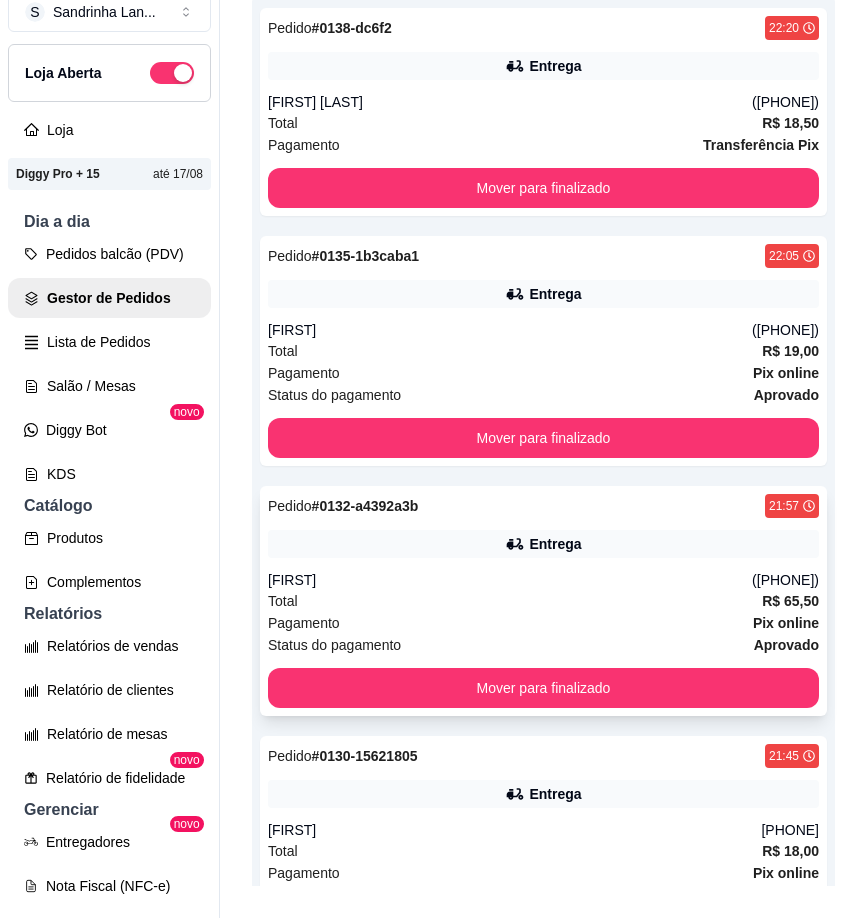 click on "Pedido  # 0132-a4392a3b 21:57 Entrega [FIRST]  ([PHONE]) Total R$ 65,50 Pagamento Pix online Status do pagamento aprovado Mover para finalizado" at bounding box center (543, 601) 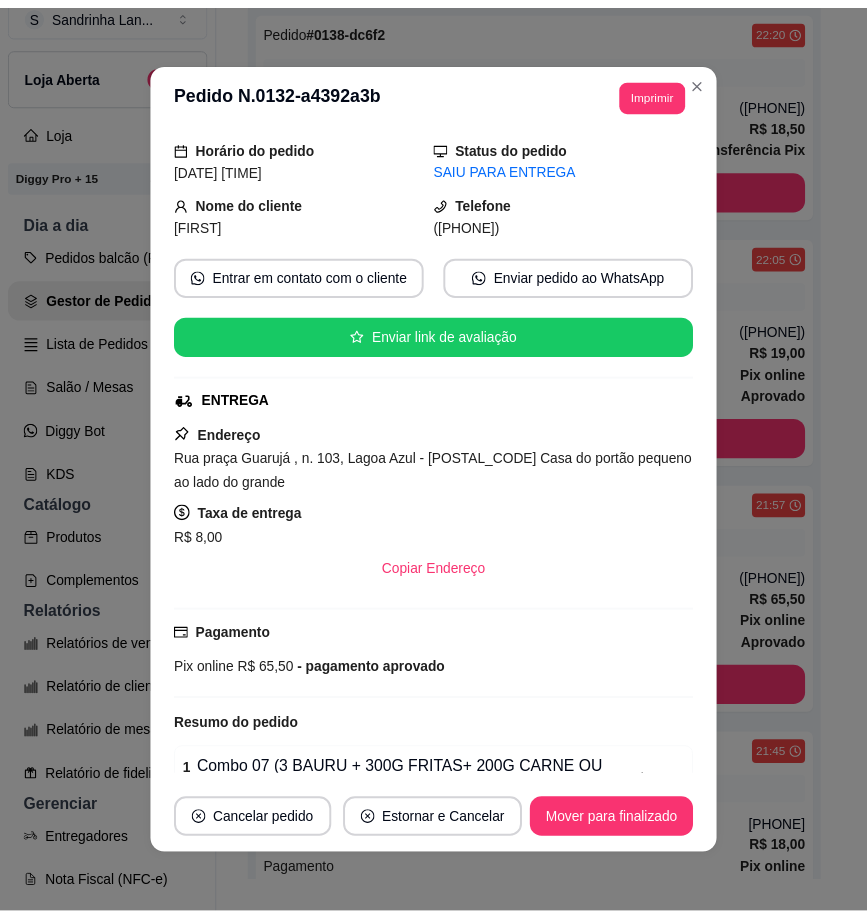 scroll, scrollTop: 237, scrollLeft: 0, axis: vertical 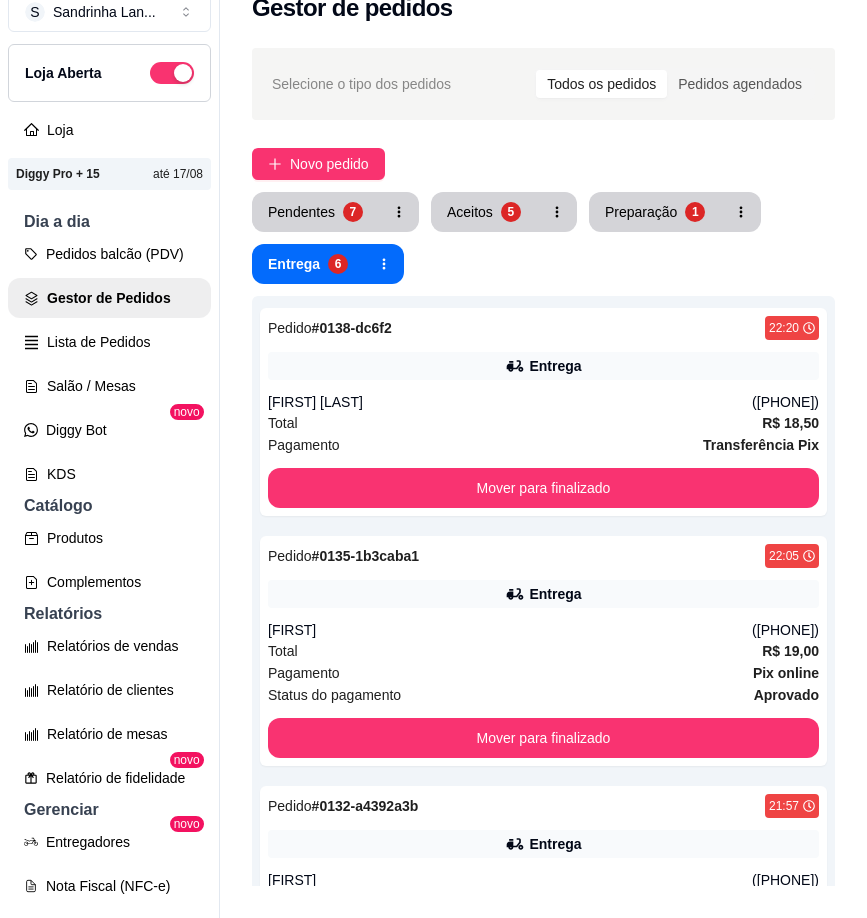 click on "Selecione o tipo dos pedidos Todos os pedidos Pedidos agendados Novo pedido Pendentes 7 Aceitos 5 Preparação 1 Entrega 6 Pedido # 0138-dc6f2 22:20 Entrega [FIRST] [LAST] ([PHONE]) Total R$ 18,50 Pagamento Transferência Pix Mover para finalizado Pedido # 0135-1b3caba1 22:05 Entrega [FIRST] ([PHONE]) Total R$ 19,00 Pagamento Pix online Status do pagamento aprovado Mover para finalizado Pedido # 0132-a4392a3b 21:57 Entrega [FIRST] ([PHONE]) Total R$ 65,50 Pagamento Pix online Status do pagamento aprovado Mover para finalizado Pedido # 0130-15621805 21:45 Entrega [FIRST] ([PHONE]) Total R$ 18,00 Pagamento Pix online Status do pagamento aprovado Mover para finalizado Pedido # 0112-9e0a8764 20:05 Entrega [FIRST] [LAST] ([PHONE]) Total R$ 45,00 Pagamento Dinheiro Mover para finalizado Pedido # 0099-6a9a5 18:16 Retirada Cliente não identificado Total R$ 33,50 Pagamento Cartão de débito Mover para finalizado" at bounding box center [543, 905] 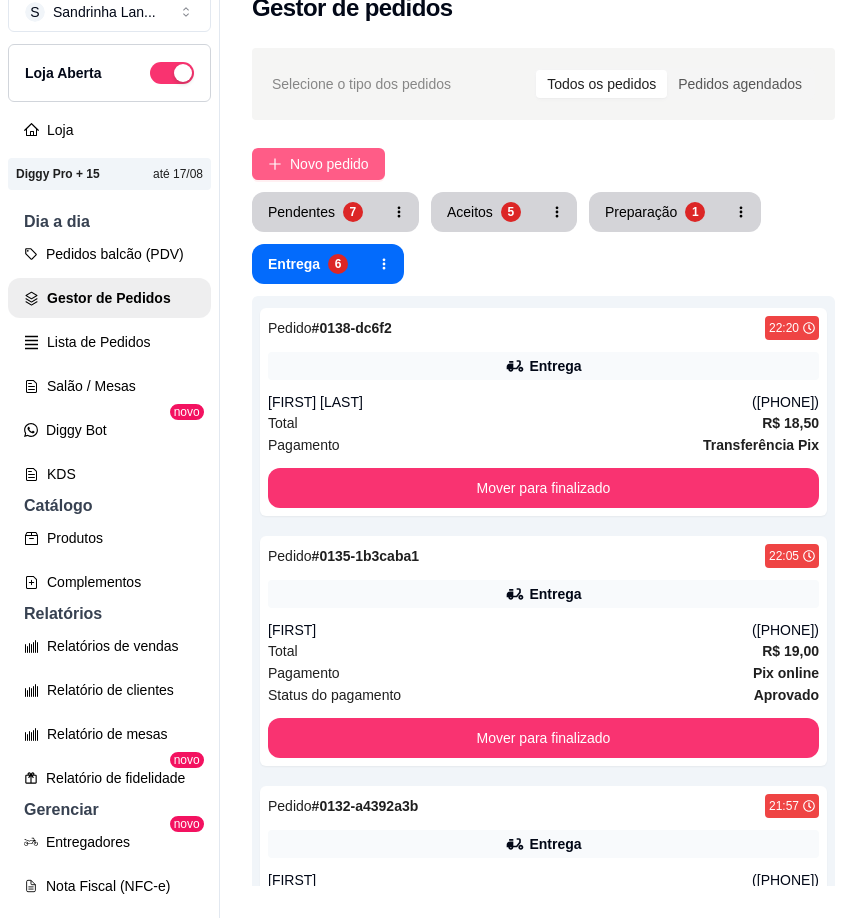 click on "Novo pedido" at bounding box center (329, 164) 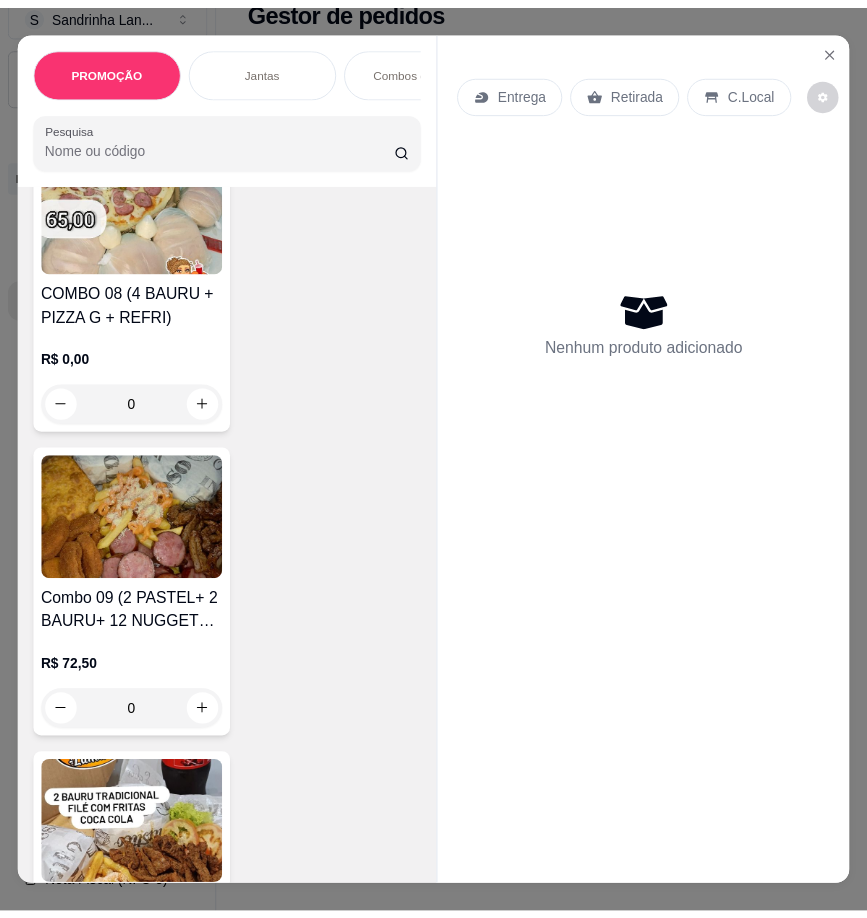 scroll, scrollTop: 3000, scrollLeft: 0, axis: vertical 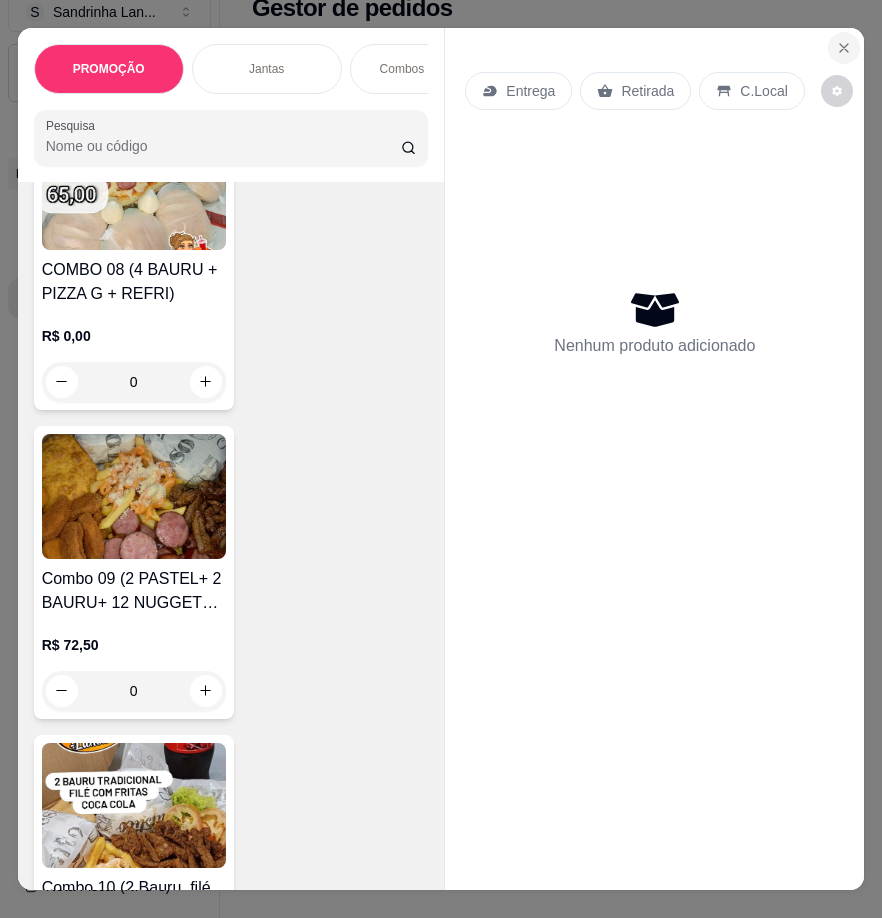 click 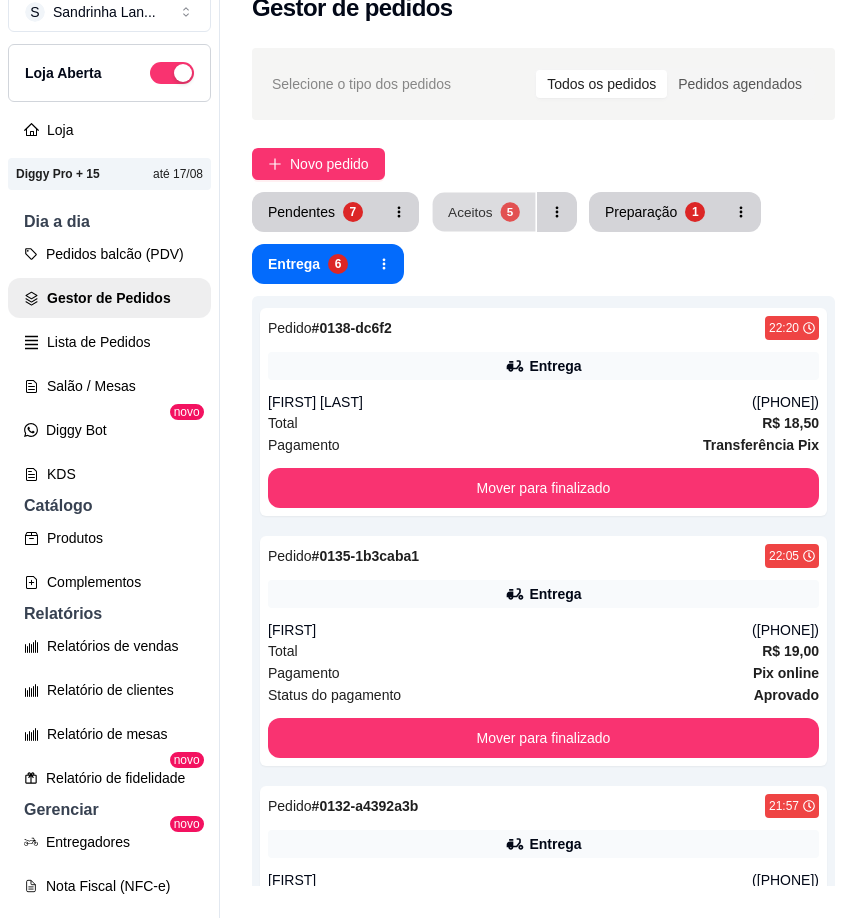 click on "Aceitos 5" at bounding box center (484, 212) 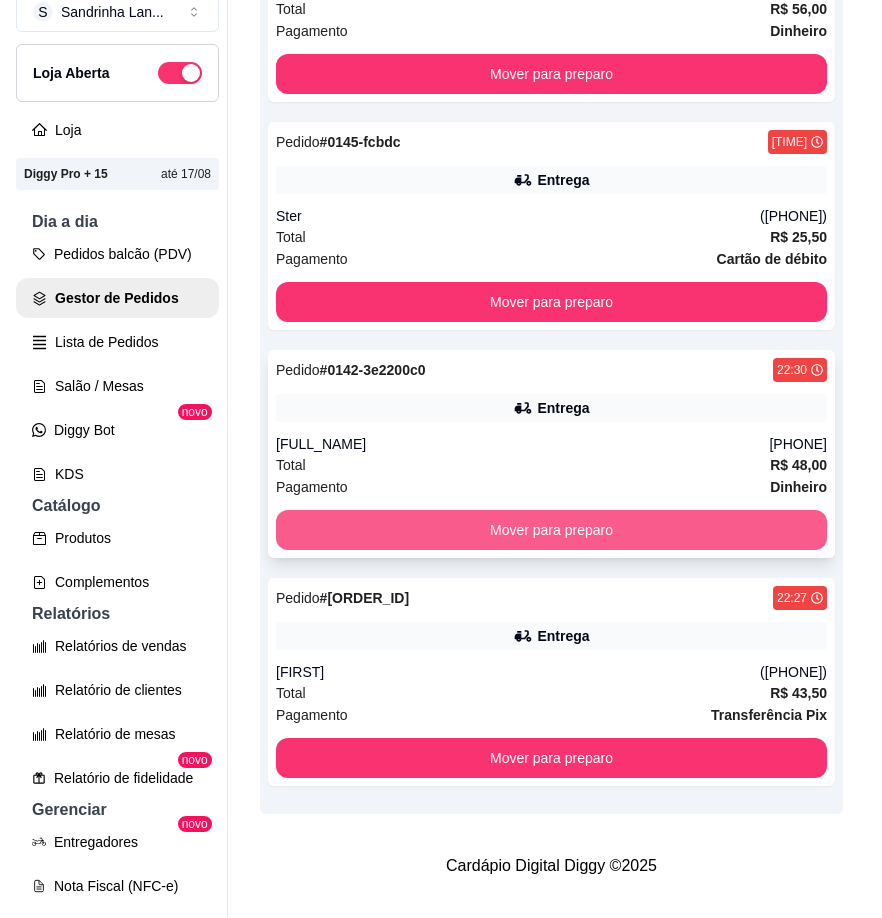 scroll, scrollTop: 665, scrollLeft: 0, axis: vertical 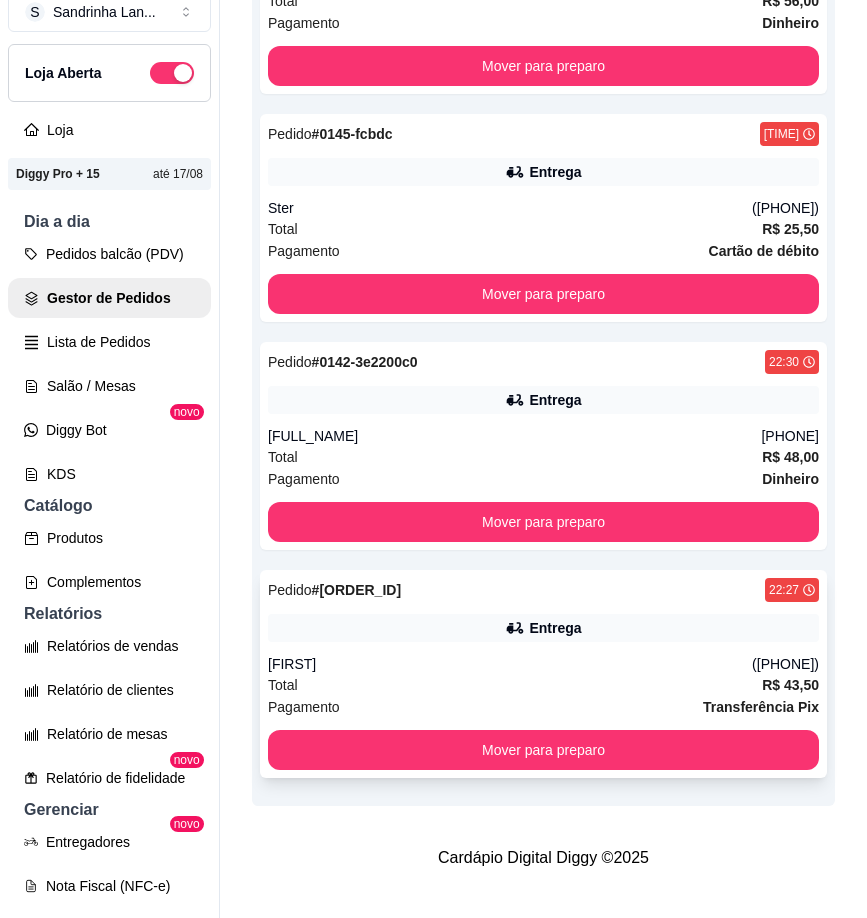 click on "Pedido # 0141-a971c 22:27 Entrega [FIRST] ([PHONE]) Total R$ 43,50 Pagamento Transferência Pix Mover para preparo" at bounding box center (543, 674) 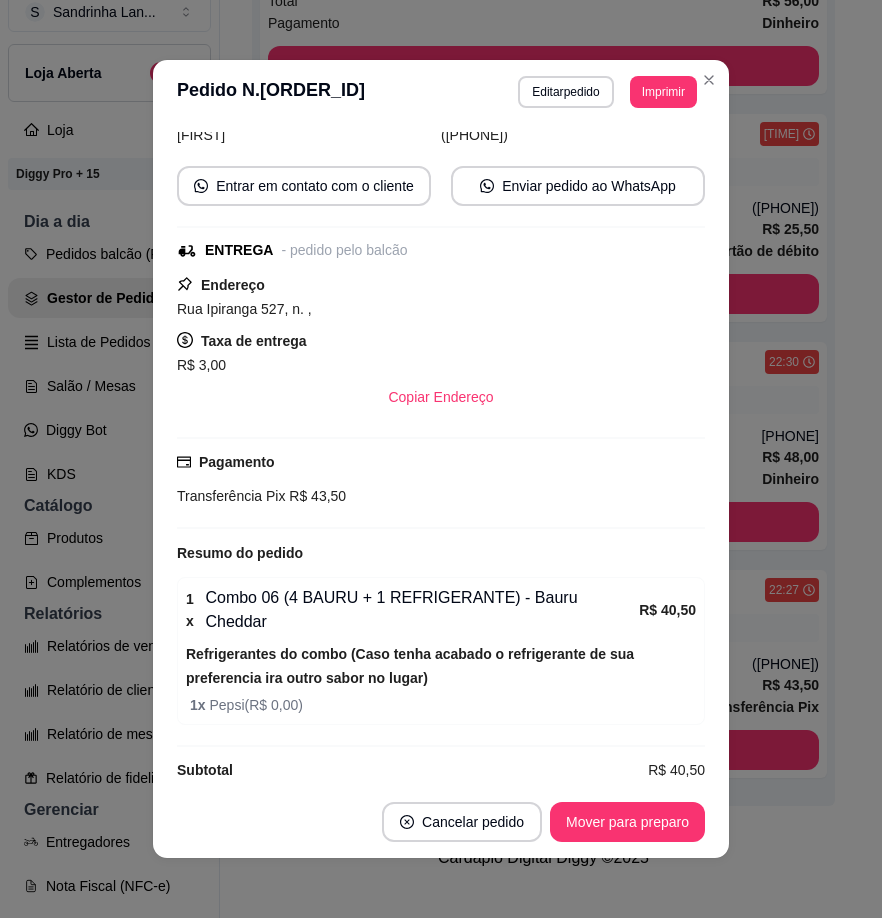 scroll, scrollTop: 153, scrollLeft: 0, axis: vertical 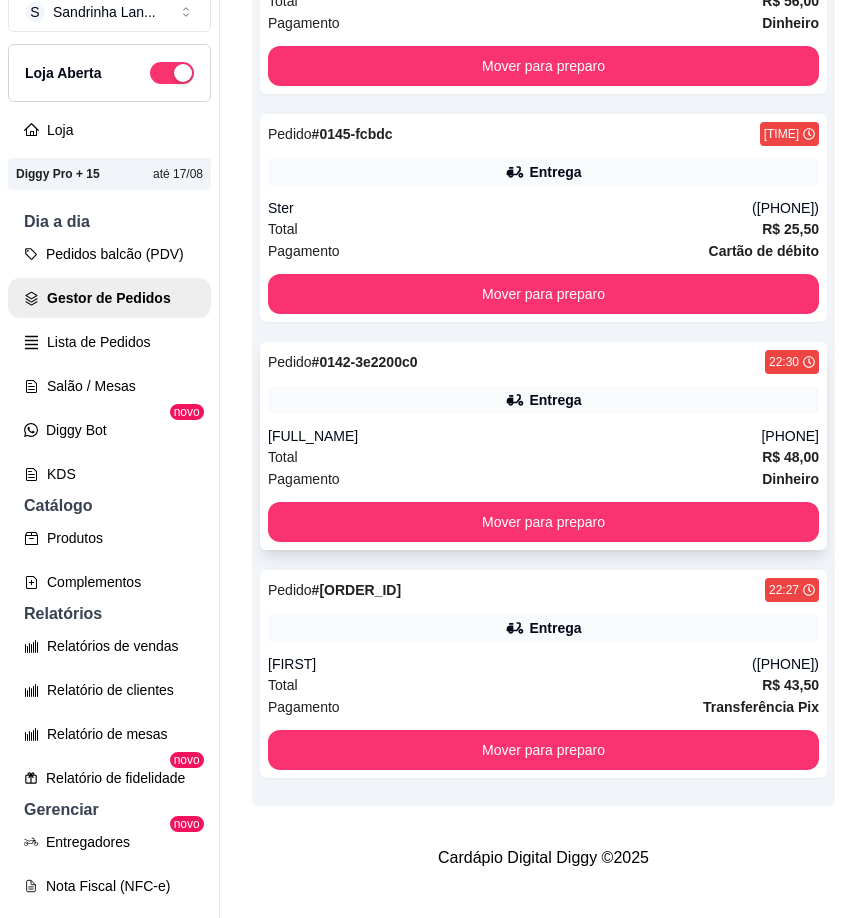 click on "Entrega" at bounding box center (543, 400) 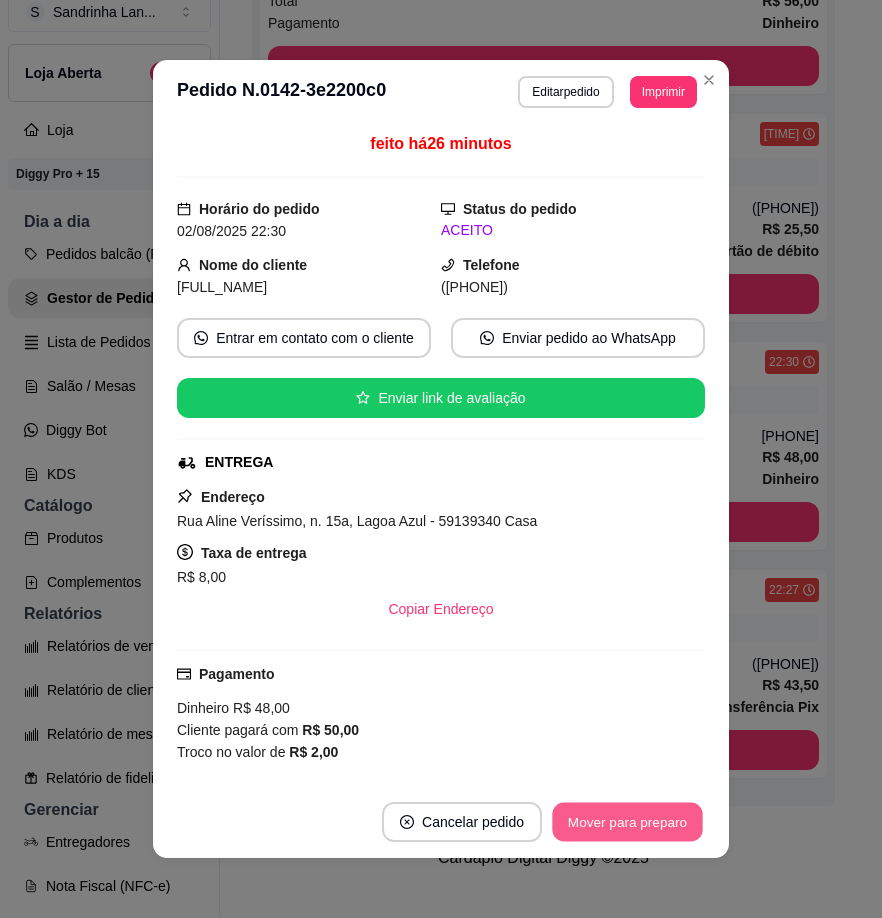 click on "Mover para preparo" at bounding box center (627, 822) 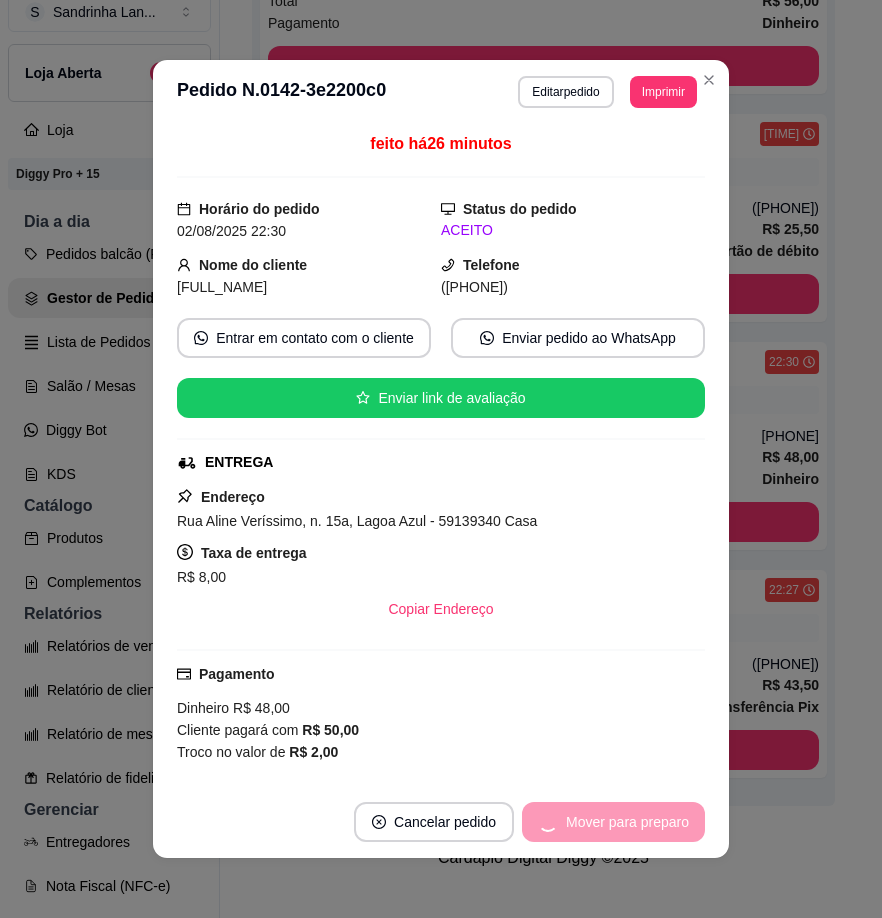 scroll, scrollTop: 437, scrollLeft: 0, axis: vertical 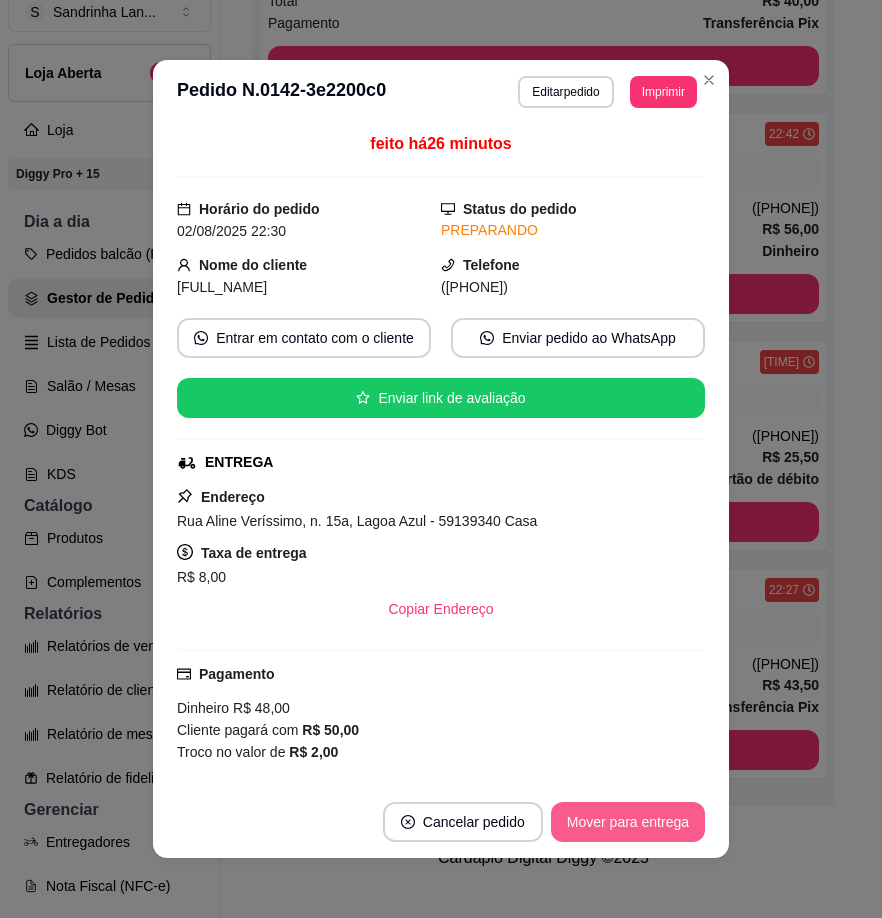 click on "Mover para entrega" at bounding box center [628, 822] 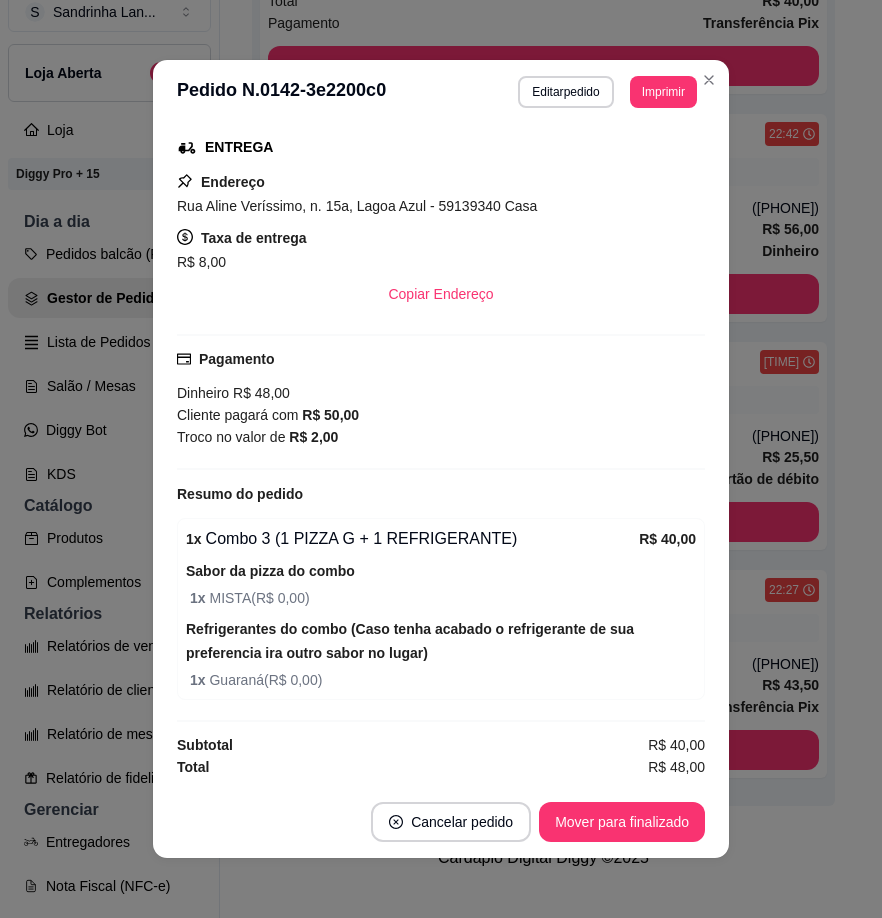 scroll, scrollTop: 115, scrollLeft: 0, axis: vertical 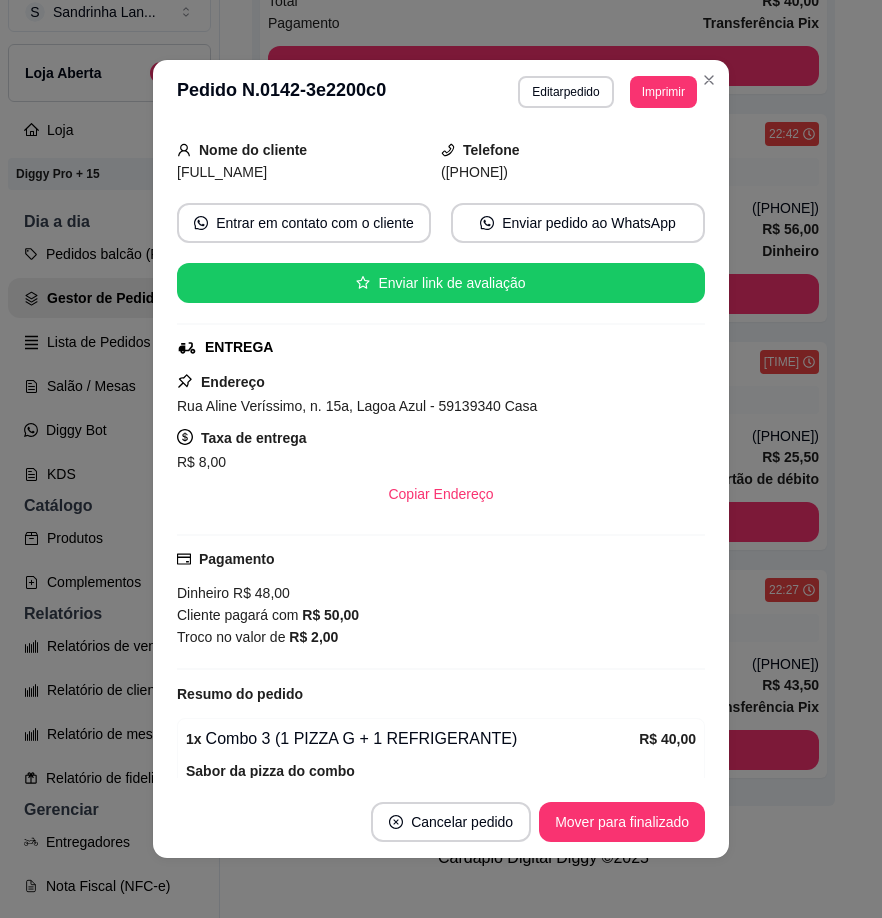 drag, startPoint x: 467, startPoint y: 175, endPoint x: 596, endPoint y: 174, distance: 129.00388 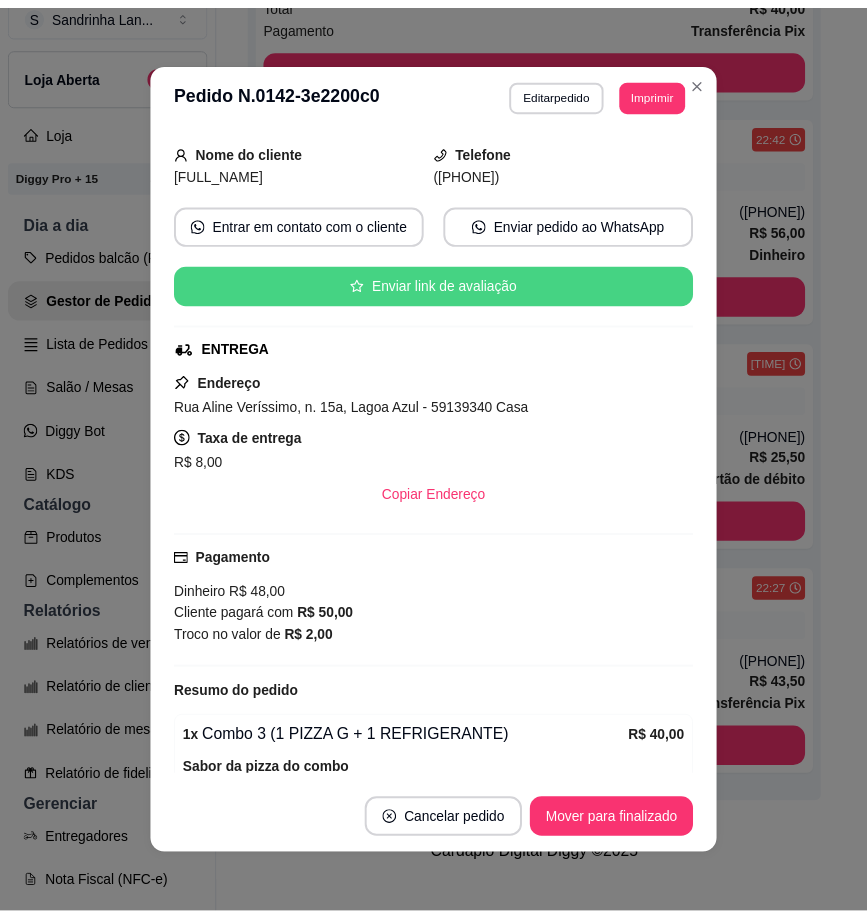 scroll, scrollTop: 0, scrollLeft: 0, axis: both 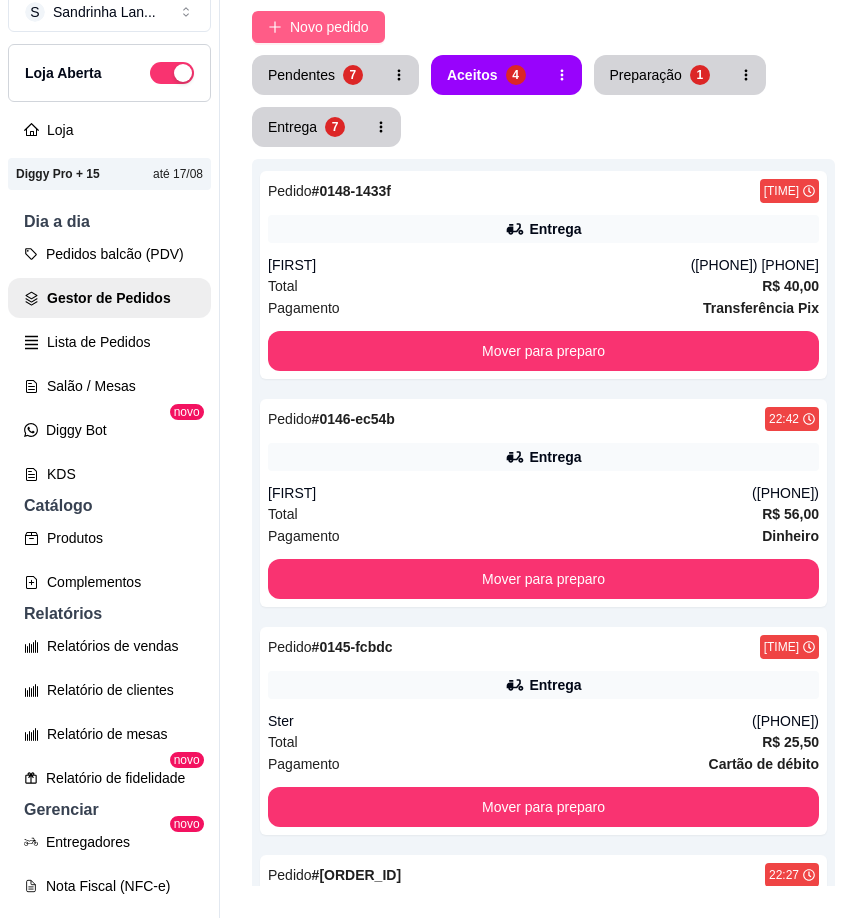 click on "Novo pedido" at bounding box center (329, 27) 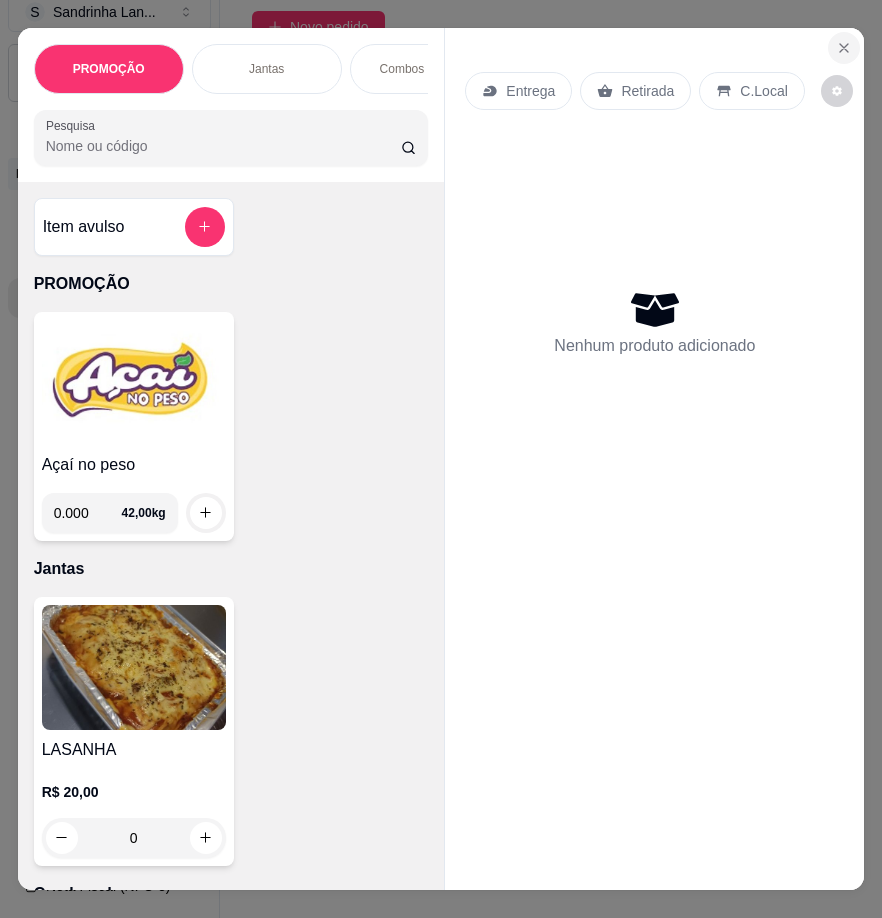 click 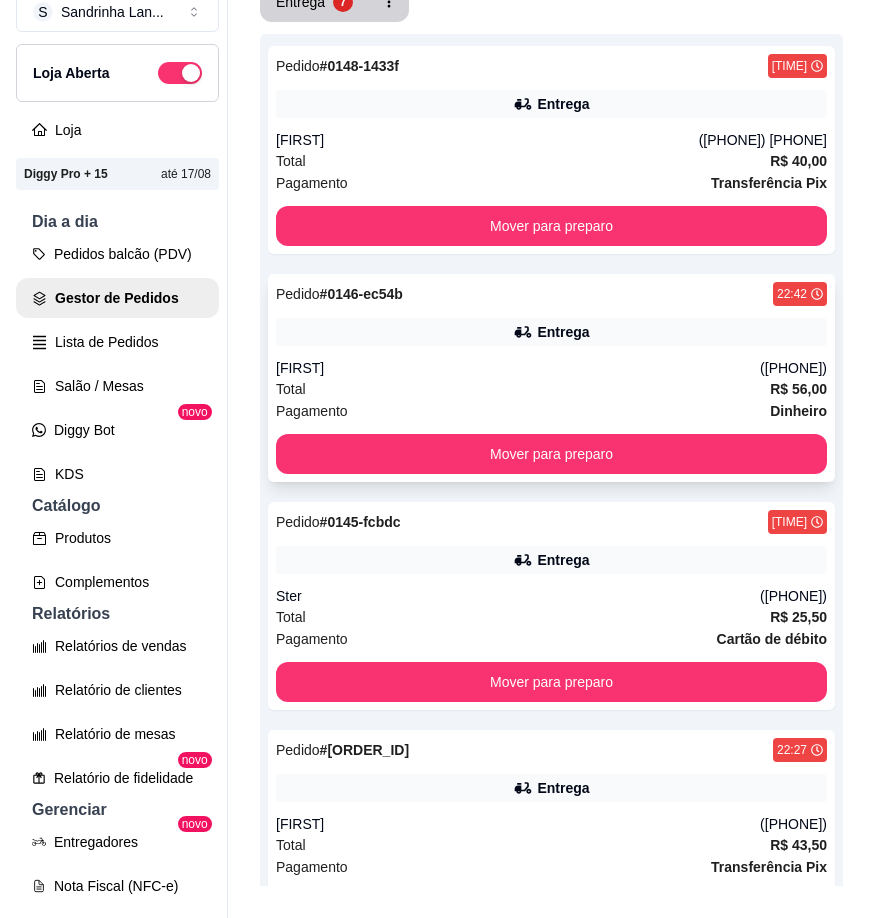 scroll, scrollTop: 400, scrollLeft: 0, axis: vertical 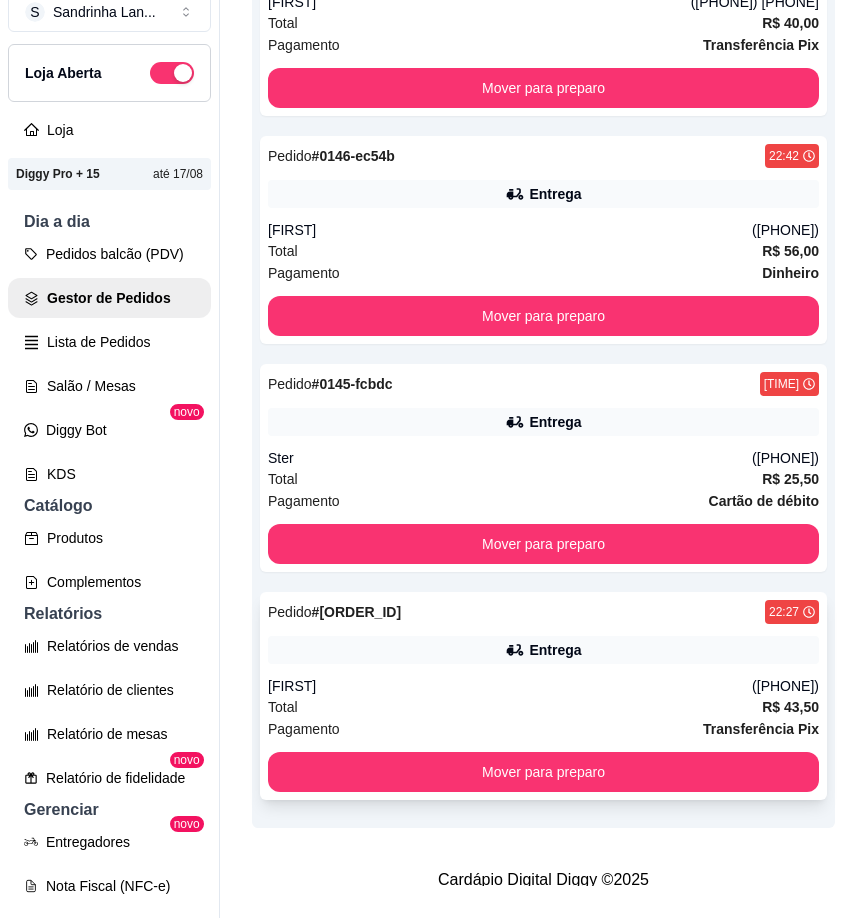 click on "[FIRST]" at bounding box center [510, 686] 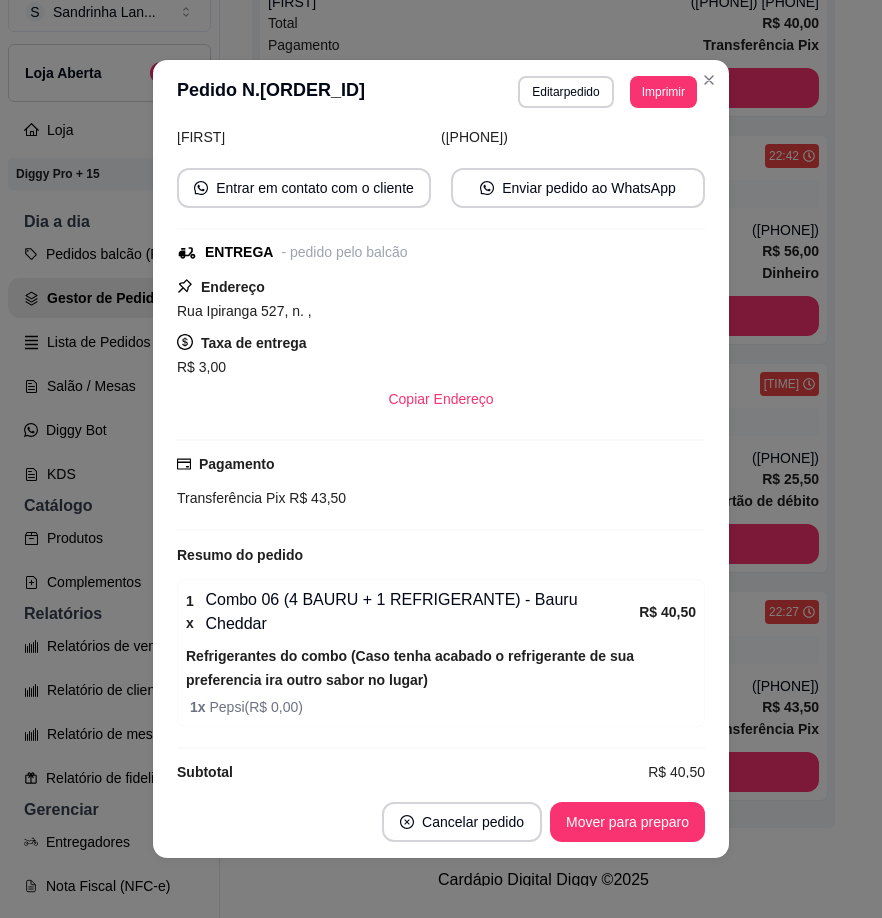 scroll, scrollTop: 153, scrollLeft: 0, axis: vertical 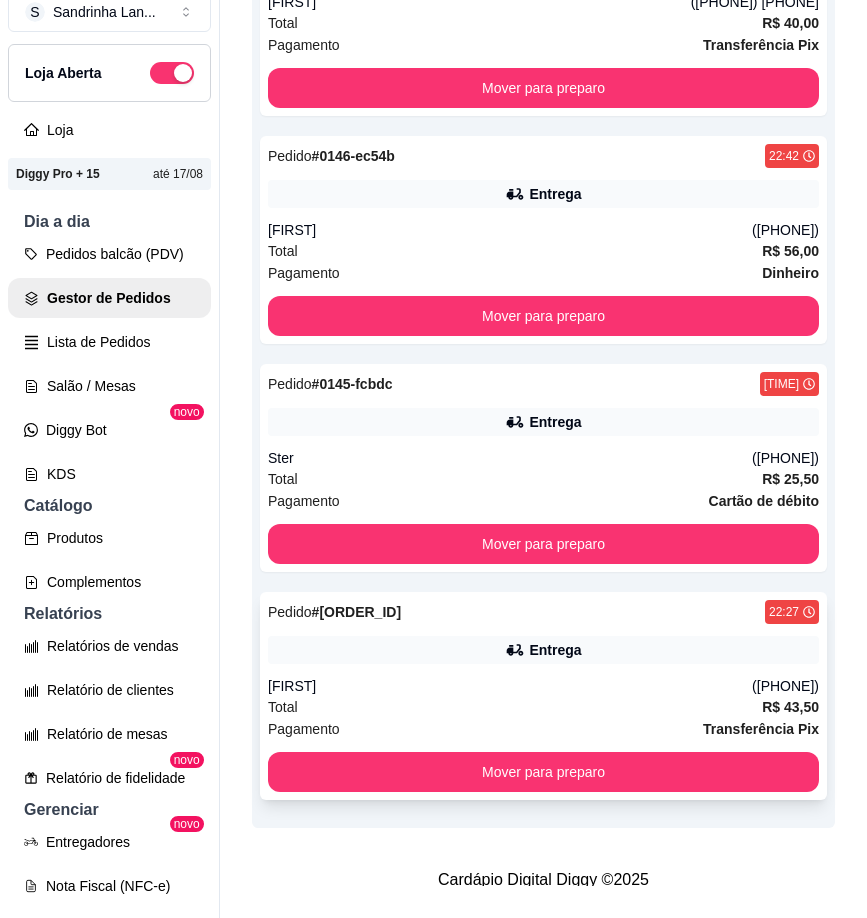 click on "Pedido # 0141-a971c 22:27 Entrega [FIRST] ([PHONE]) Total R$ 43,50 Pagamento Transferência Pix Mover para preparo" at bounding box center [543, 696] 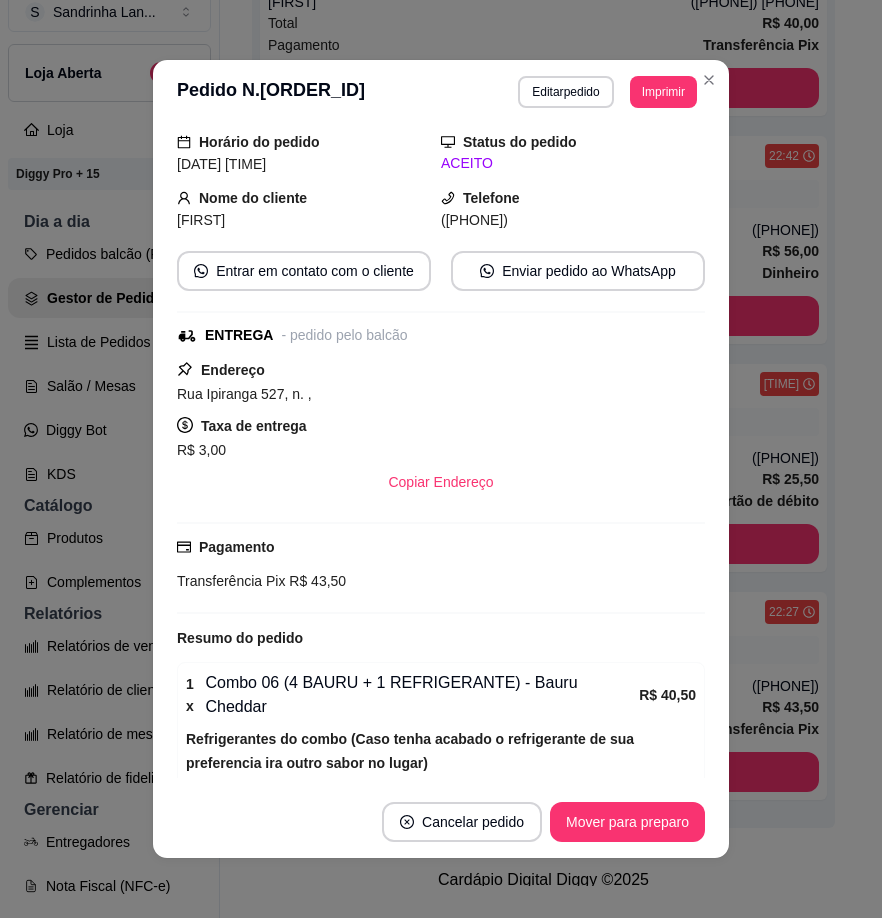 scroll, scrollTop: 153, scrollLeft: 0, axis: vertical 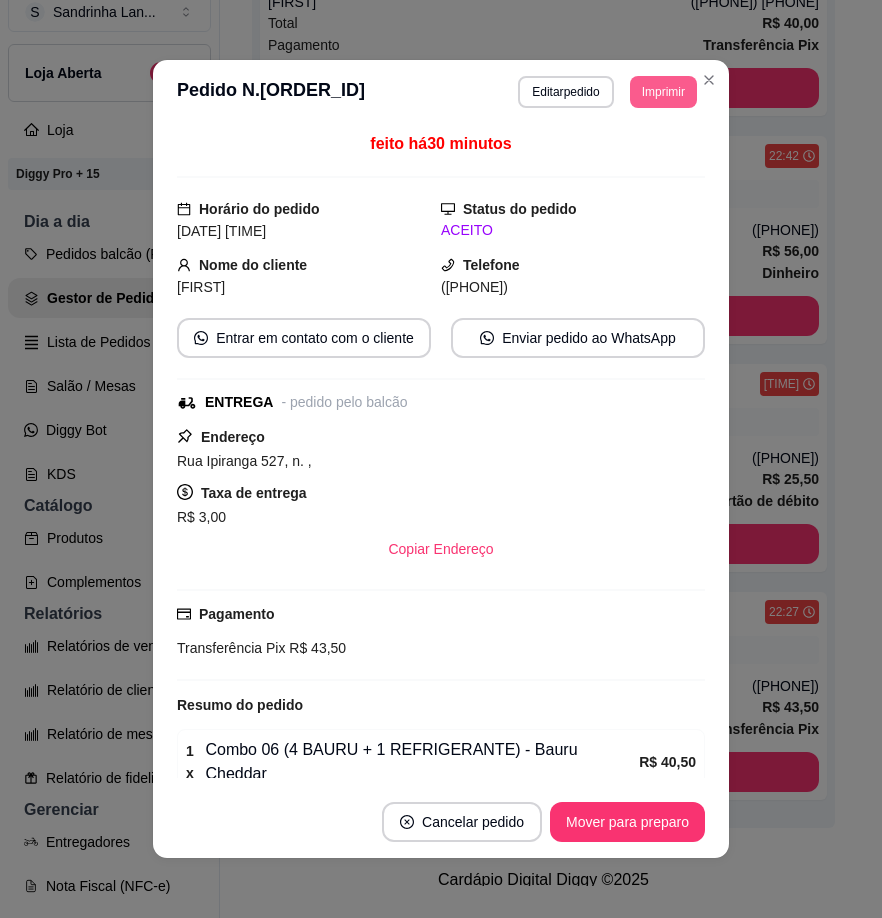 click on "Imprimir" at bounding box center [663, 92] 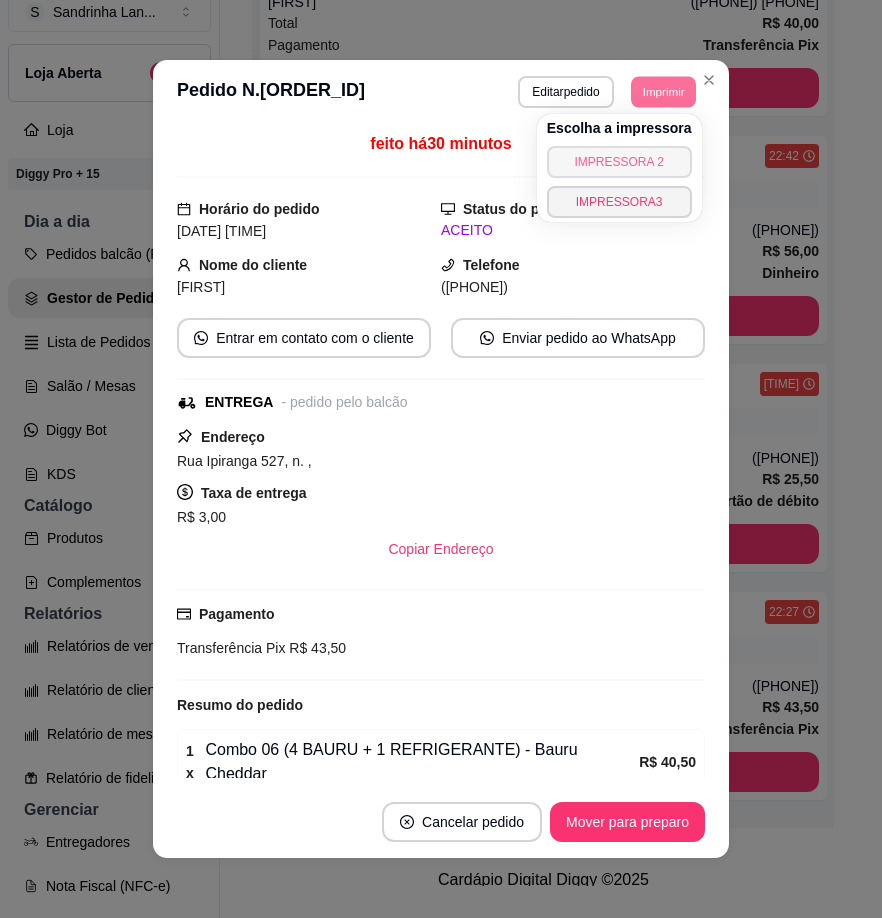 click on "IMPRESSORA 2" at bounding box center (619, 162) 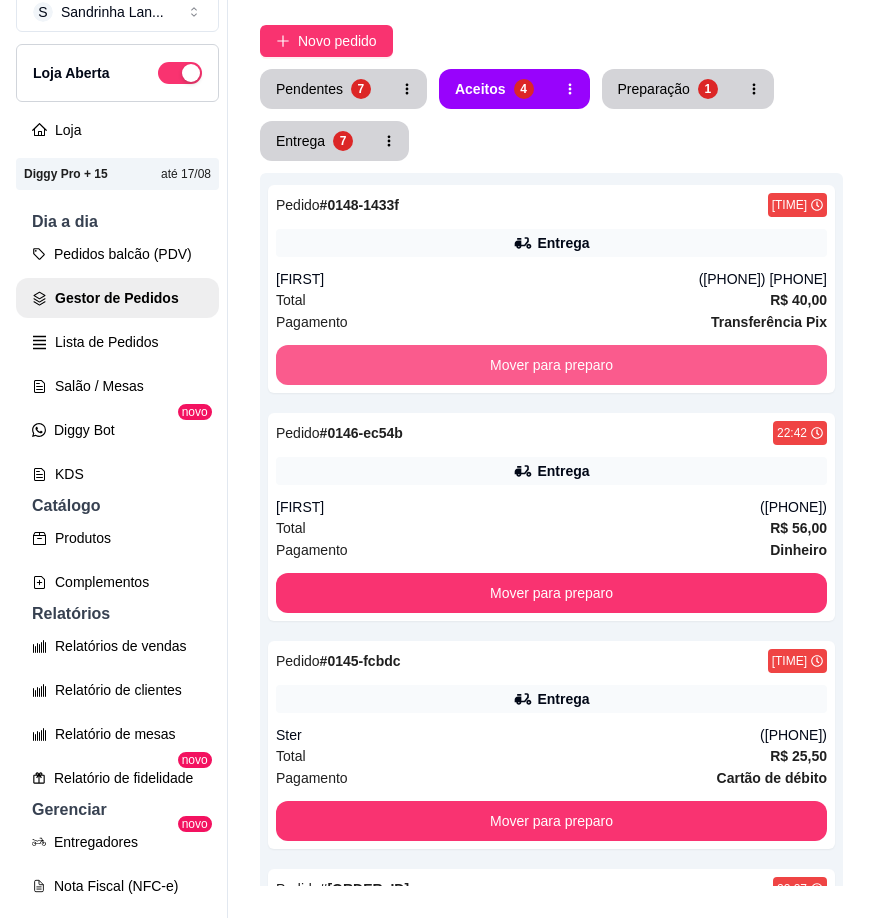 scroll, scrollTop: 0, scrollLeft: 0, axis: both 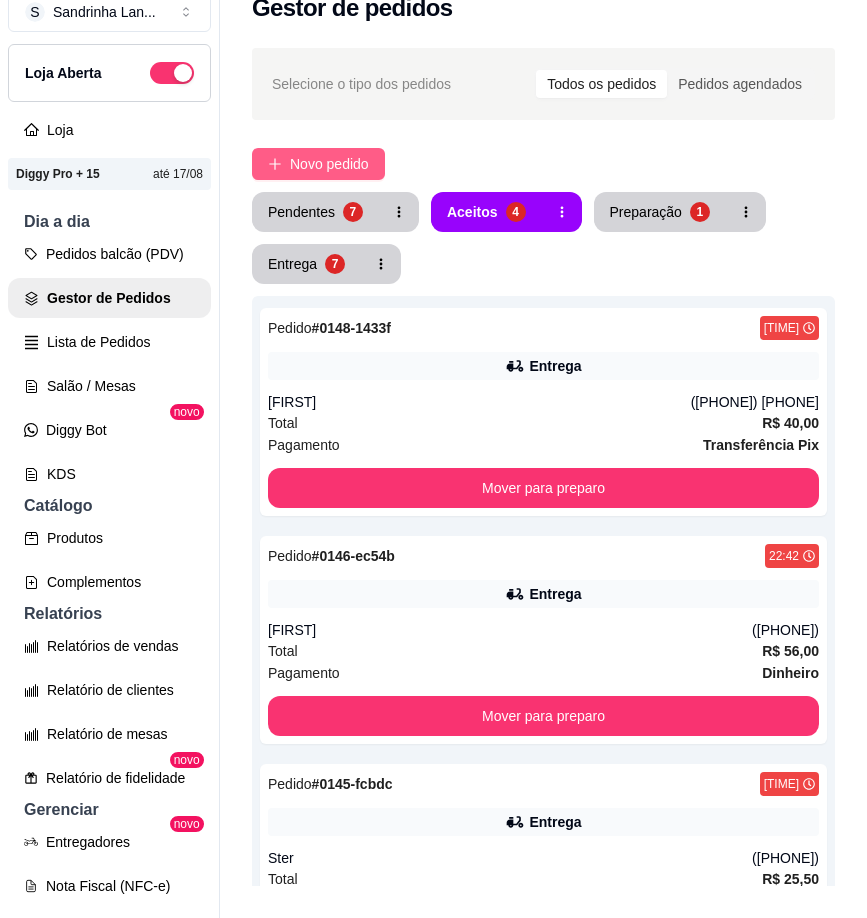 click on "Novo pedido" at bounding box center [329, 164] 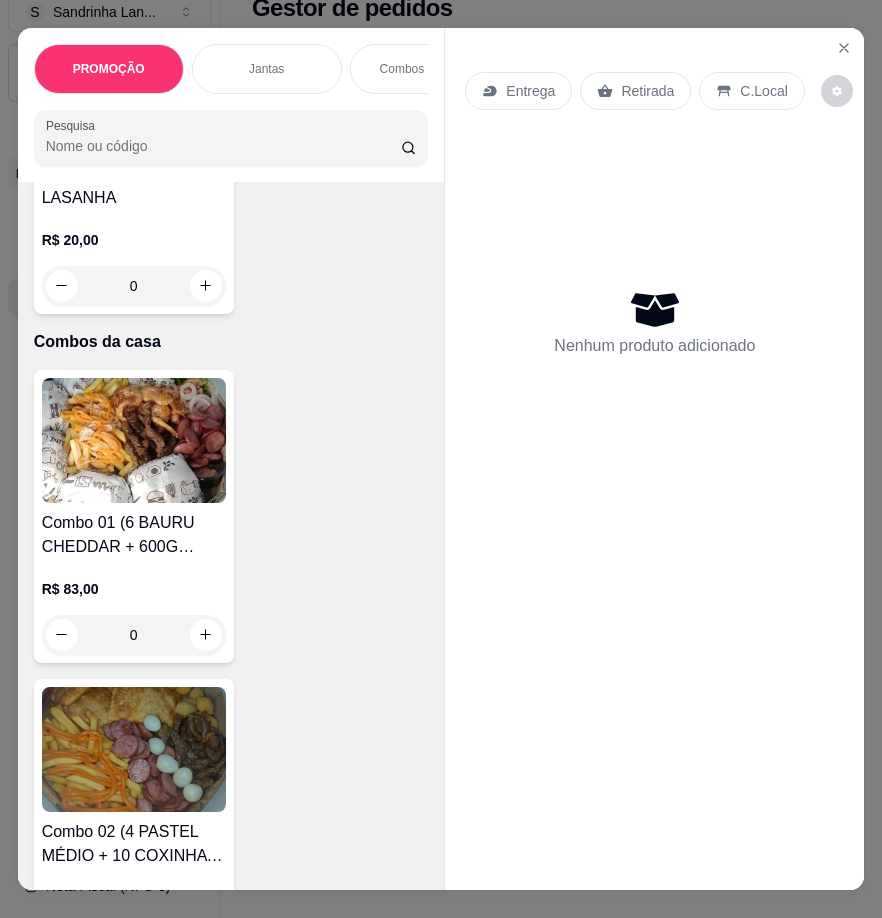 scroll, scrollTop: 600, scrollLeft: 0, axis: vertical 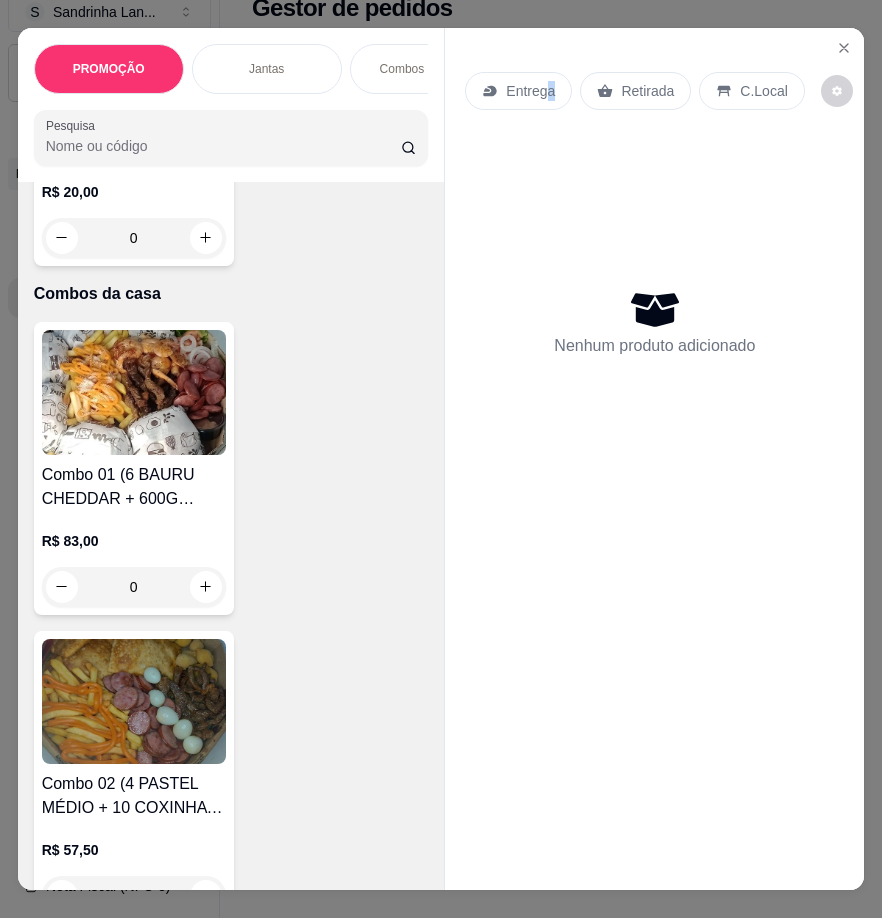 click on "Entrega" at bounding box center (530, 91) 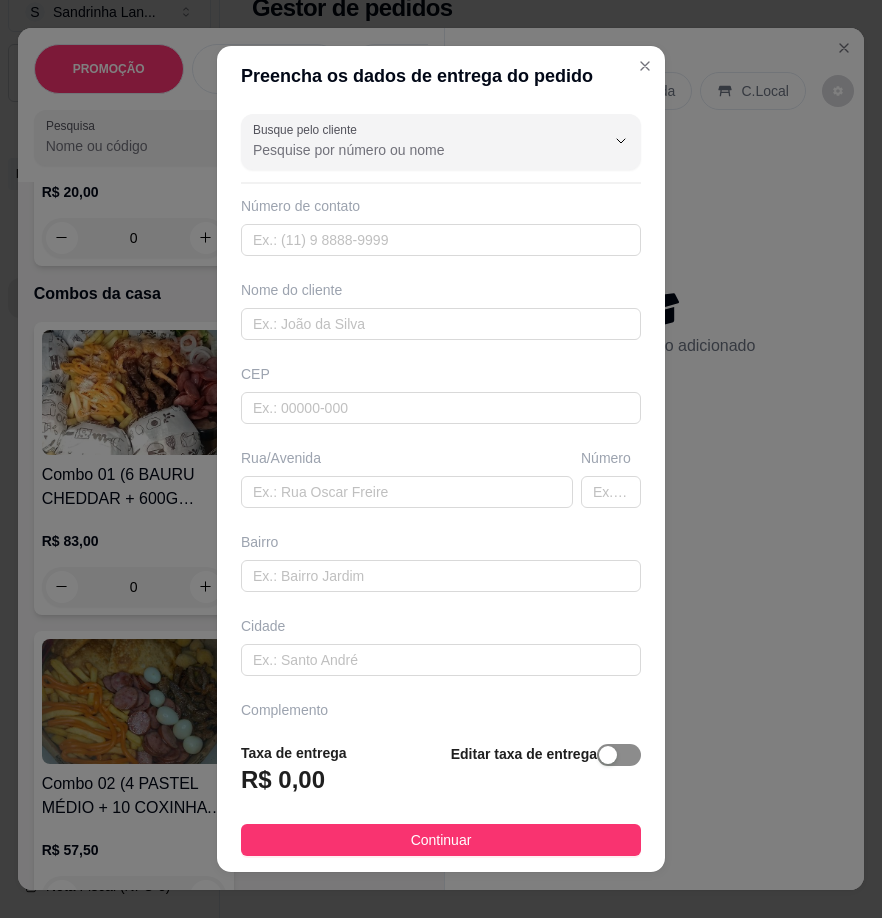 click at bounding box center [608, 755] 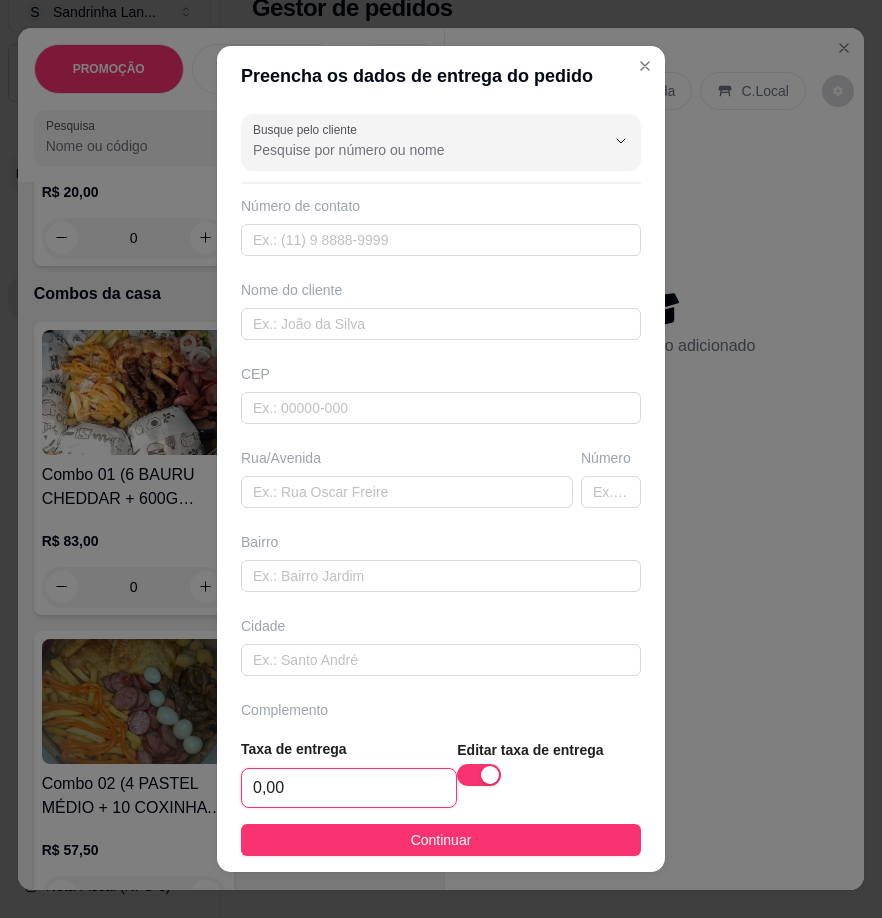 click on "0,00" at bounding box center (349, 788) 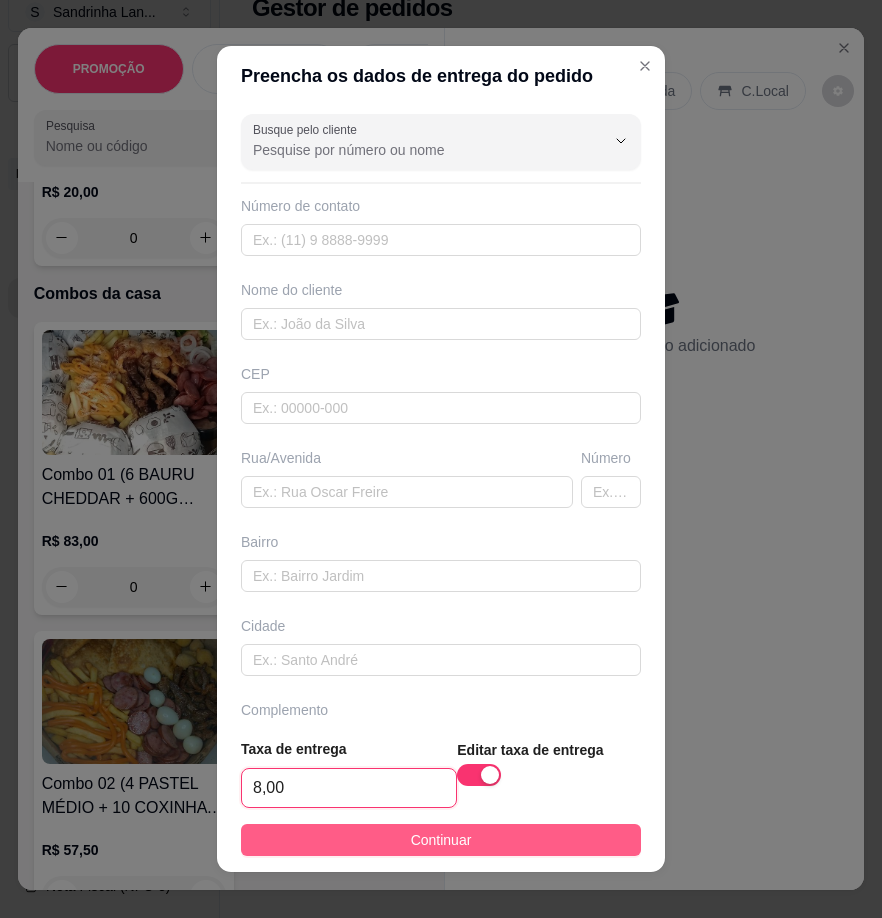 type on "8,00" 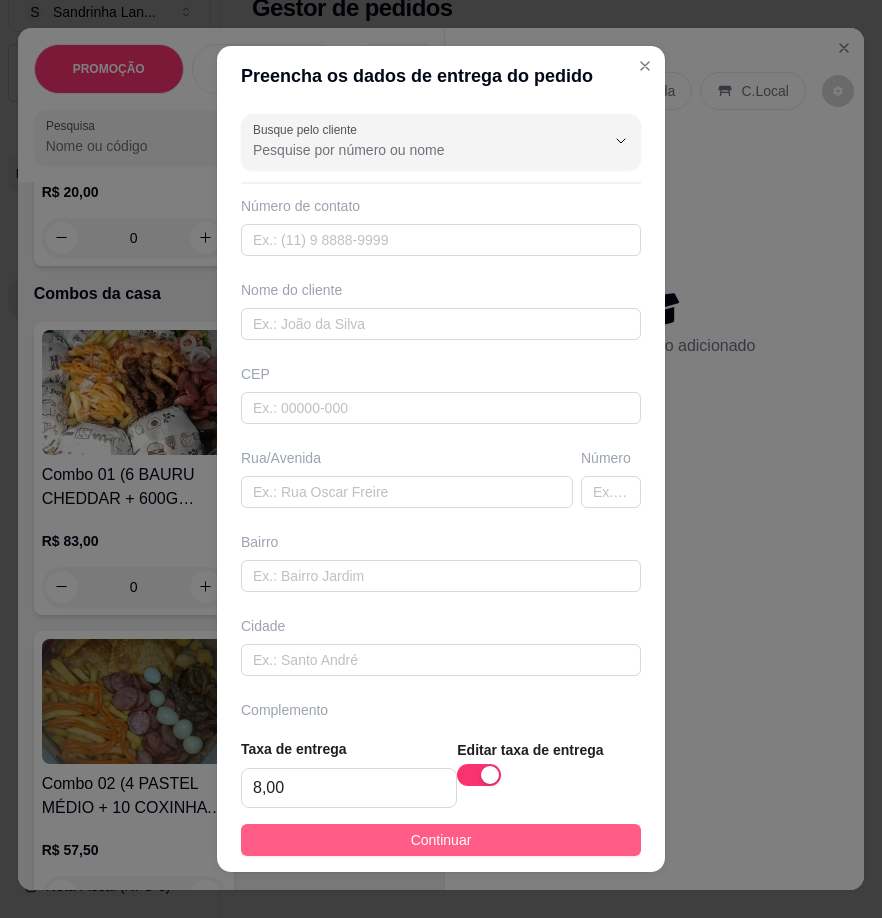 click on "Continuar" at bounding box center [441, 840] 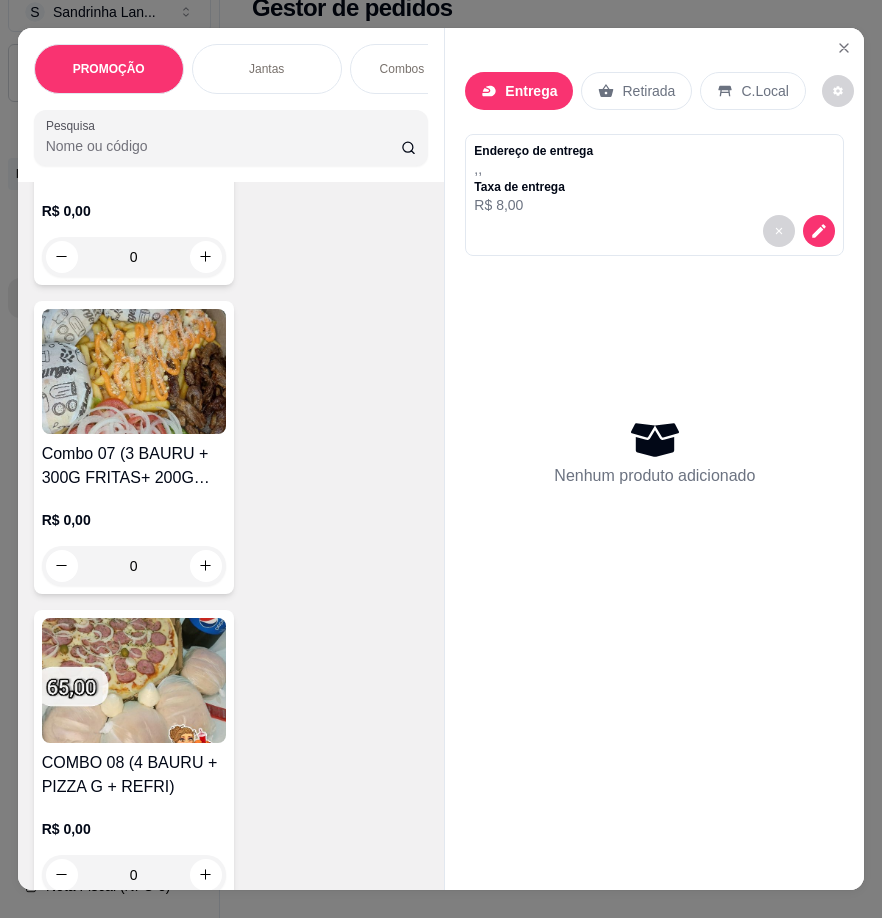 scroll, scrollTop: 2700, scrollLeft: 0, axis: vertical 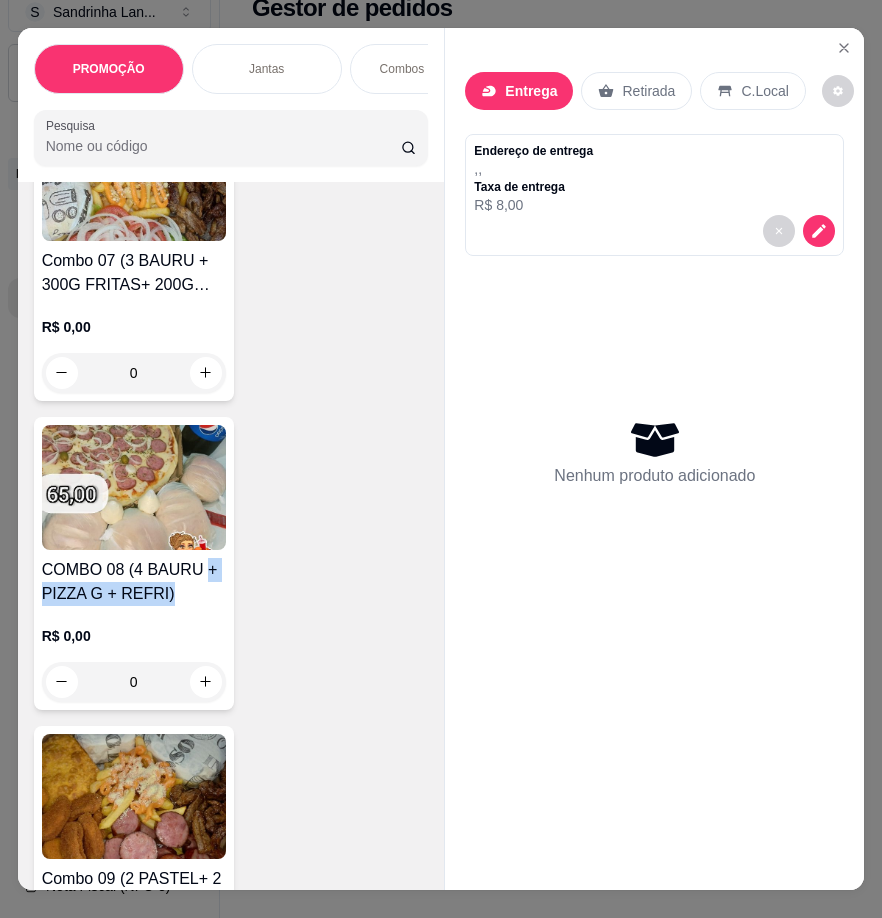 click on "COMBO 08 (4 BAURU + PIZZA G + REFRI)" at bounding box center [134, 582] 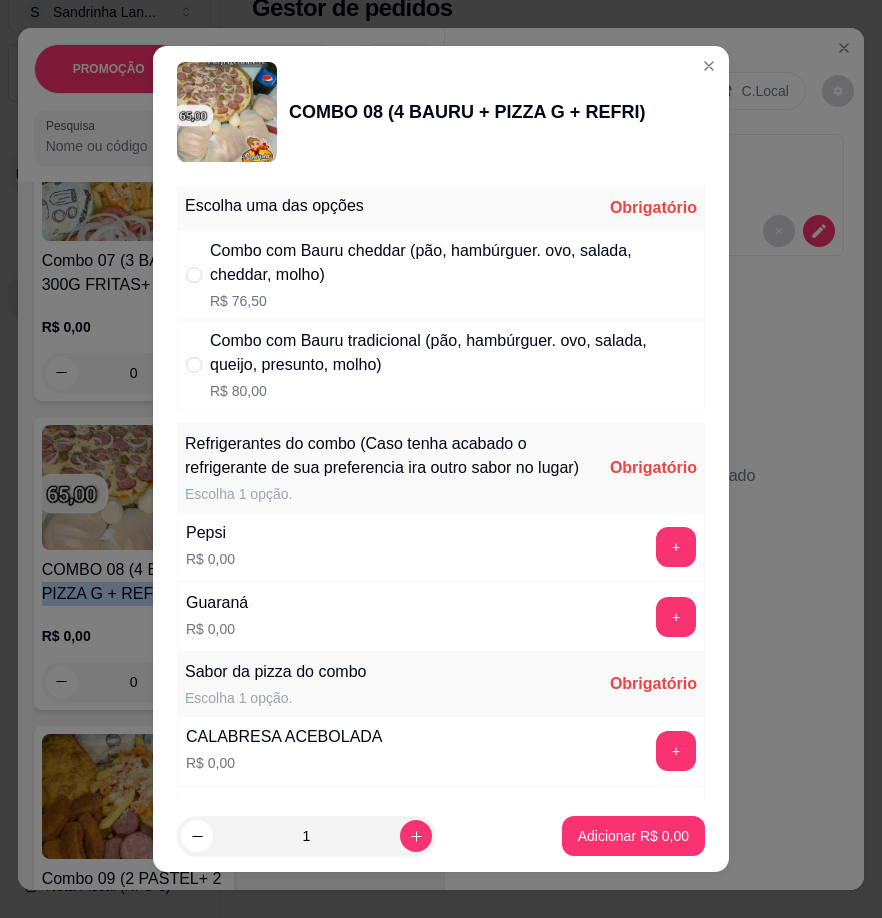 click on "Combo com Bauru cheddar (pão, hambúrguer. ovo, salada, cheddar, molho)" at bounding box center (453, 263) 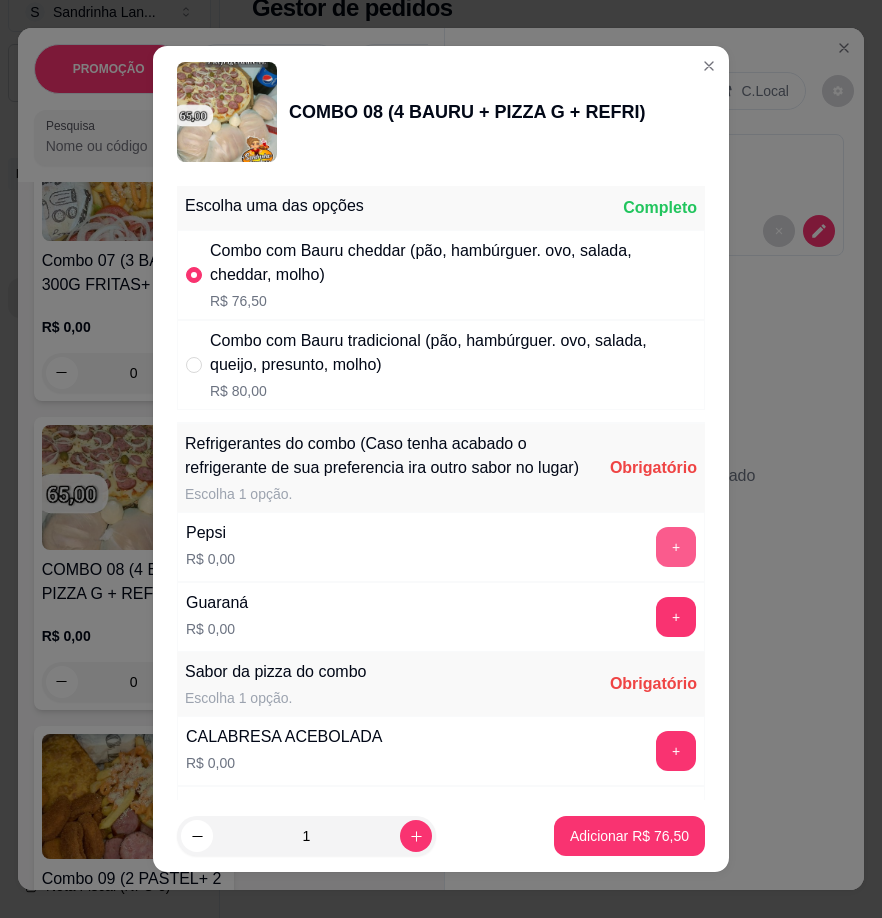 click on "+" at bounding box center [676, 547] 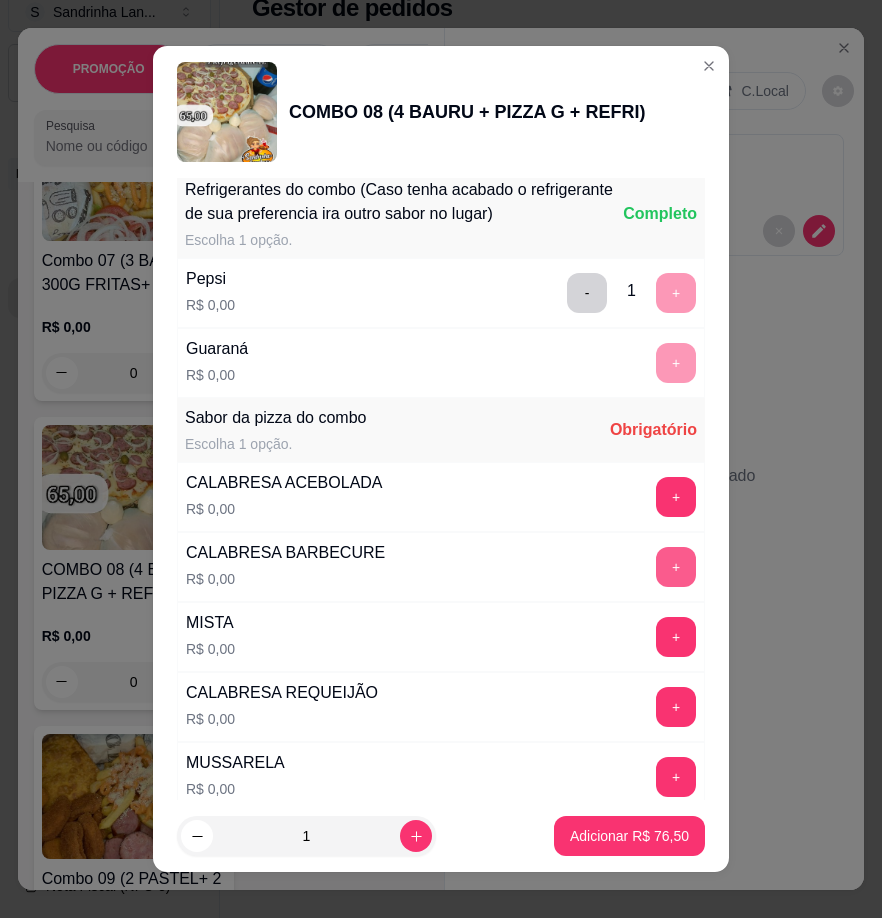 scroll, scrollTop: 300, scrollLeft: 0, axis: vertical 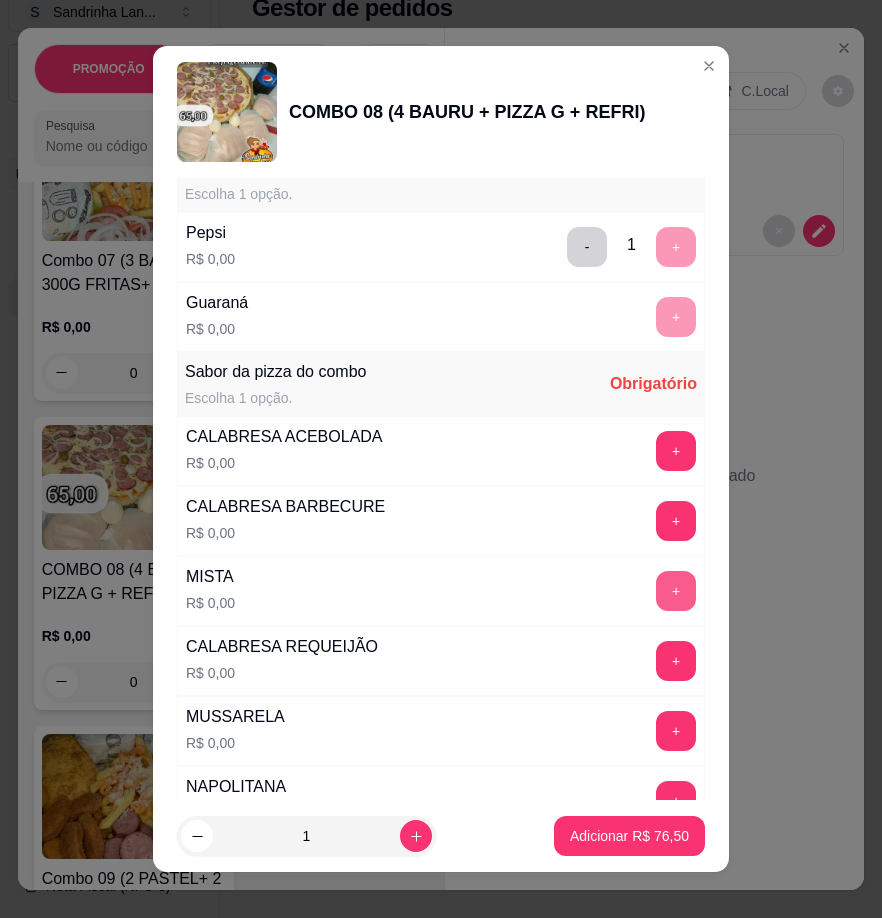 click on "+" at bounding box center [676, 591] 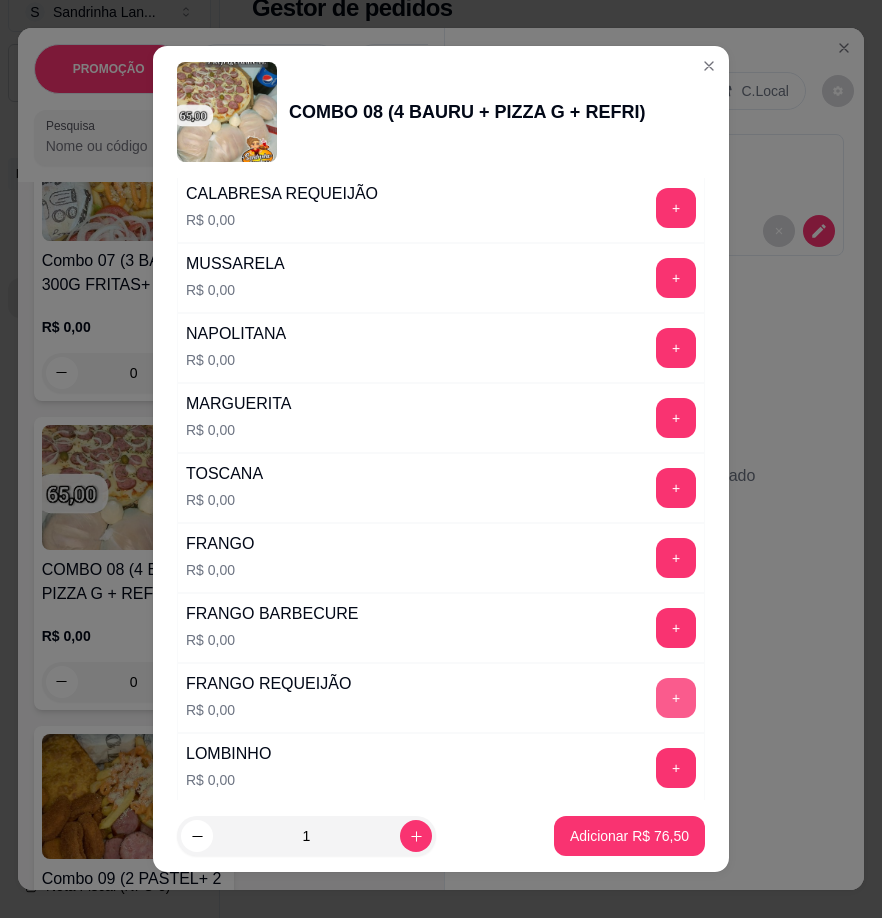 scroll, scrollTop: 900, scrollLeft: 0, axis: vertical 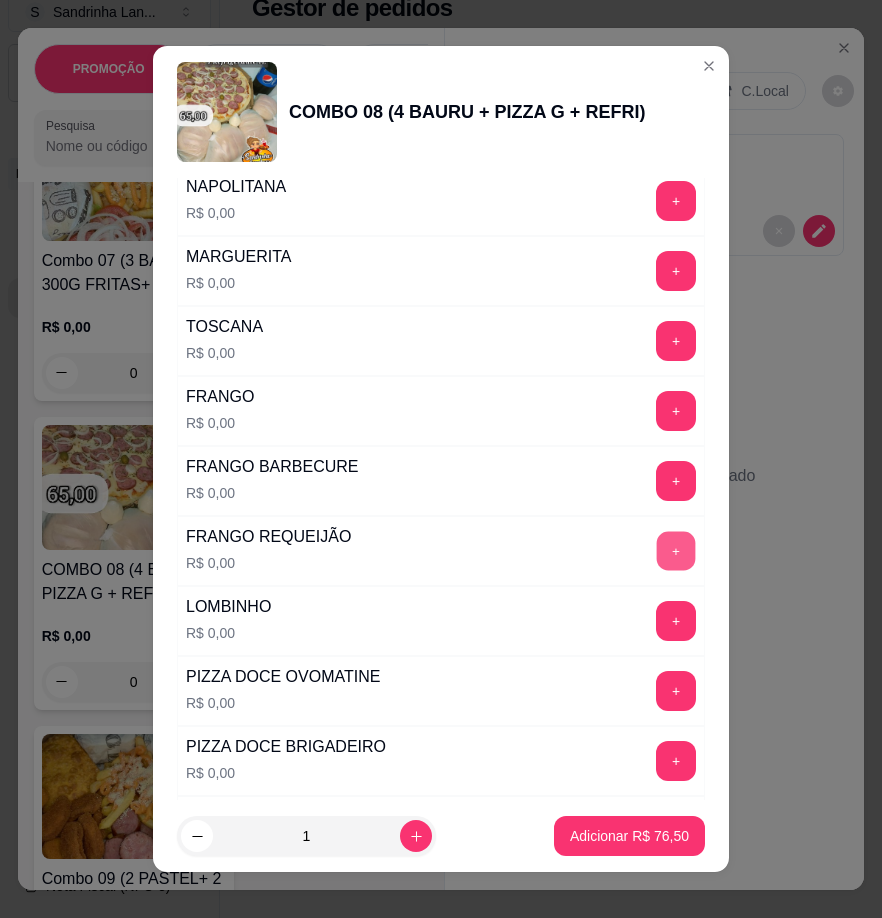 click on "+" at bounding box center (676, 551) 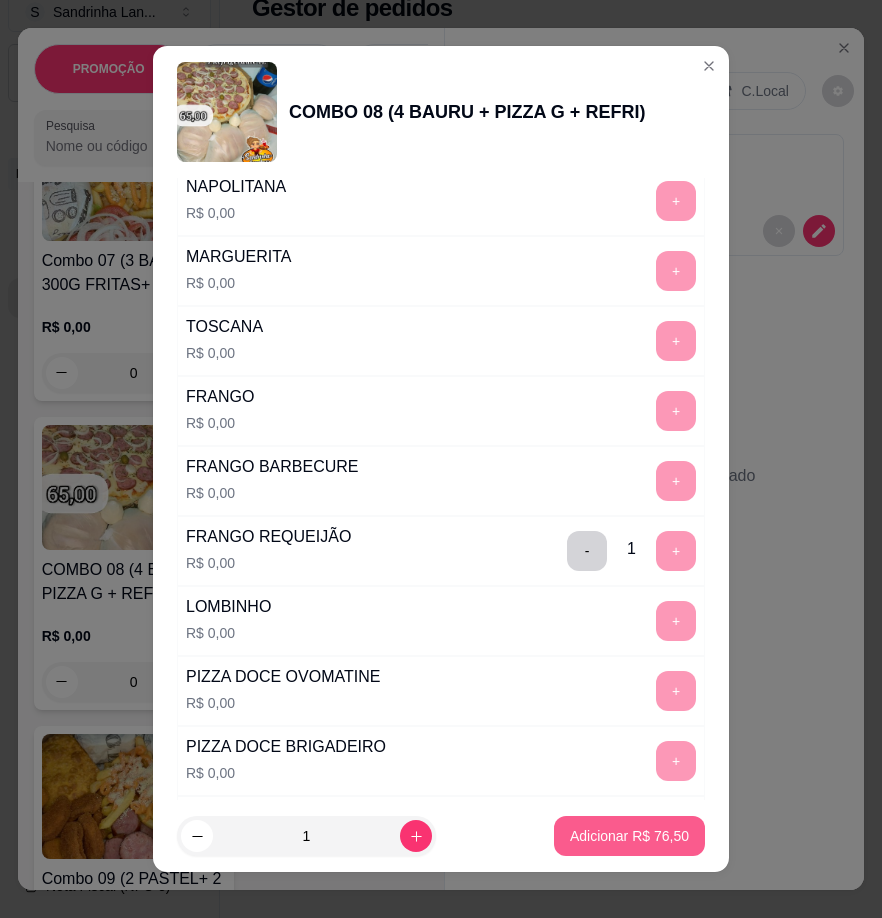 click on "Adicionar   R$ 76,50" at bounding box center (629, 836) 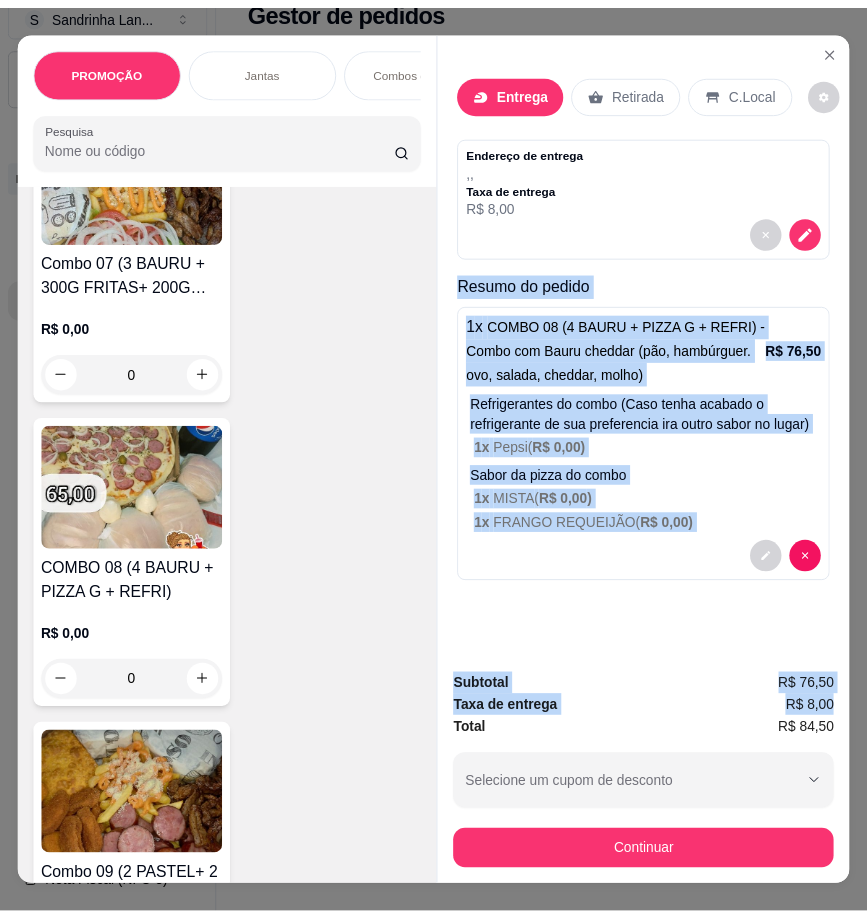 scroll, scrollTop: 0, scrollLeft: 14, axis: horizontal 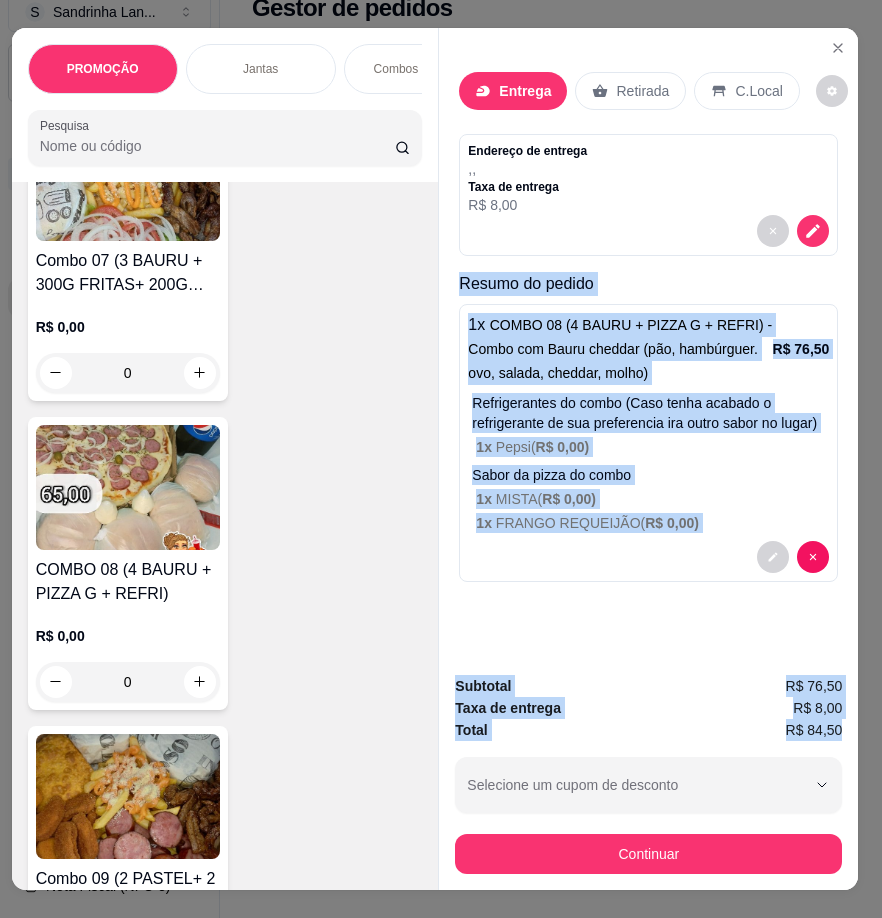 drag, startPoint x: 509, startPoint y: 313, endPoint x: 843, endPoint y: 721, distance: 527.276 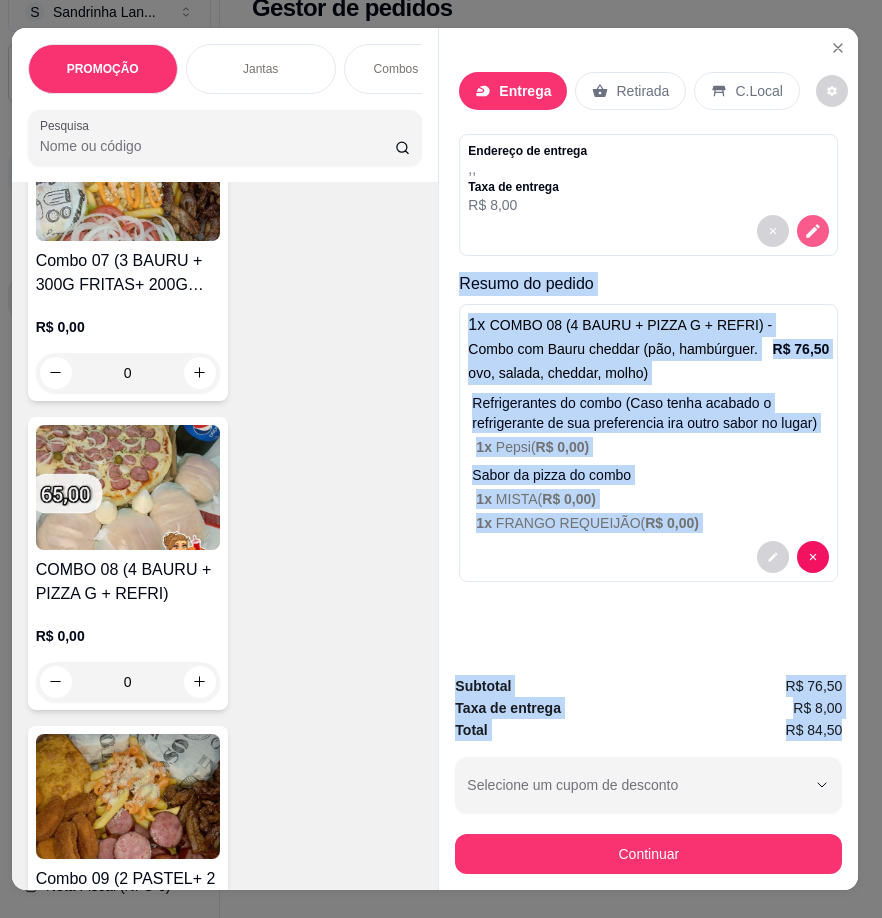 click 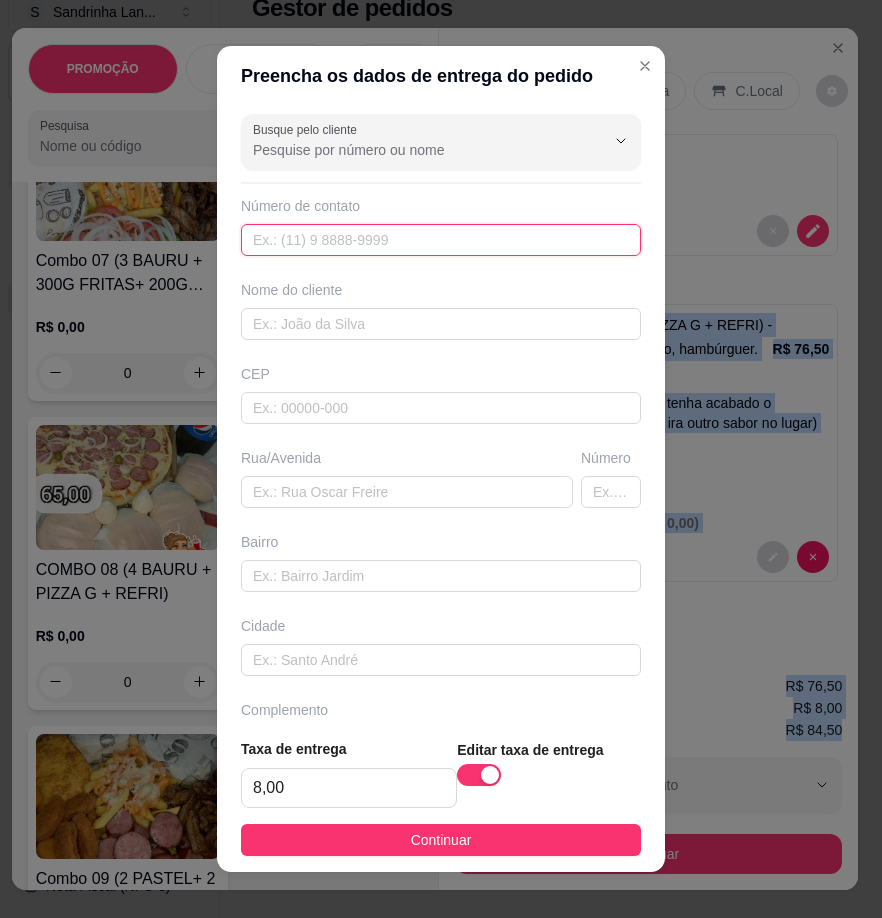 click at bounding box center (441, 240) 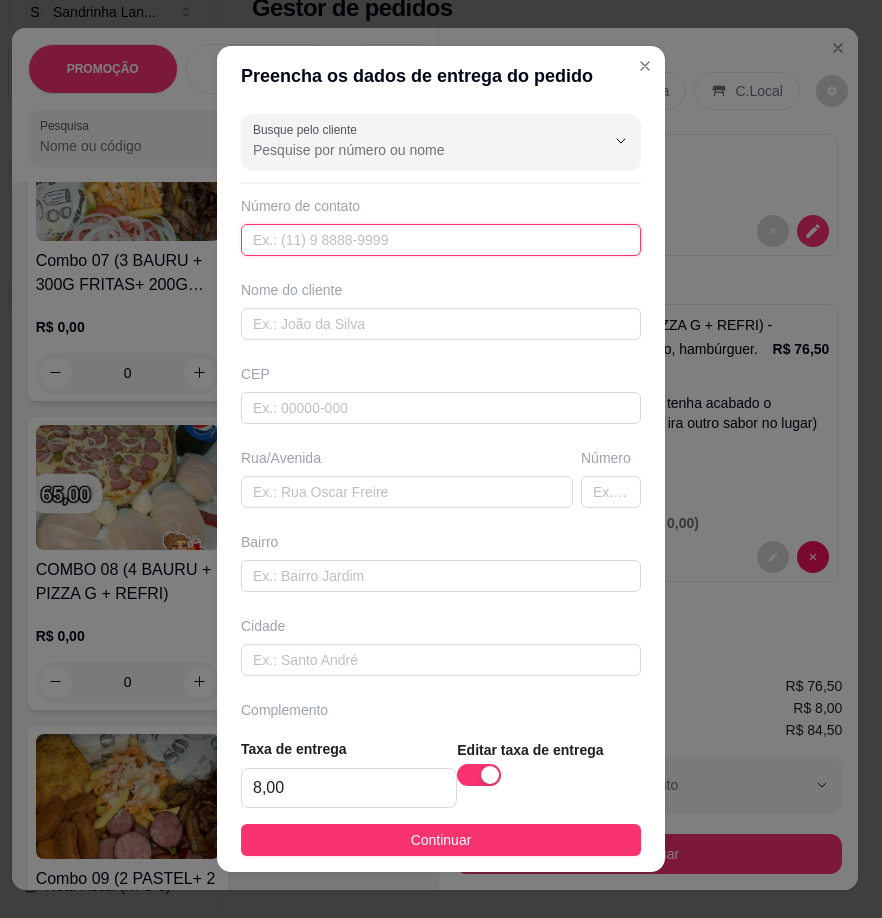 paste on "([PHONE])" 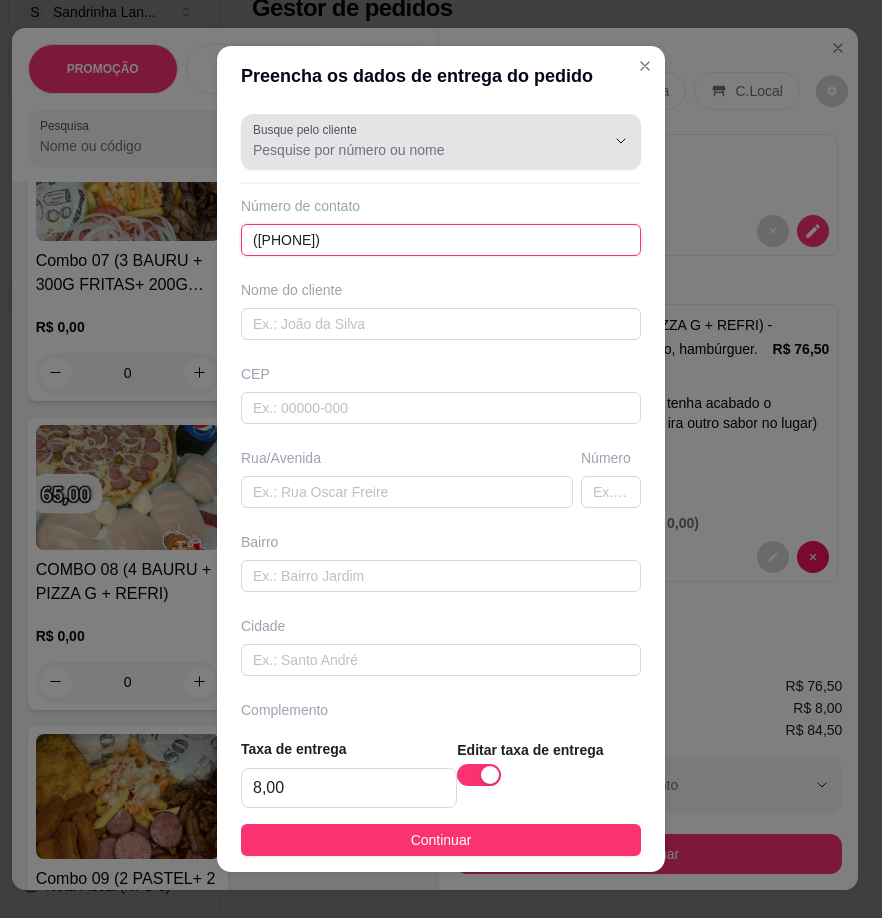 type on "([PHONE])" 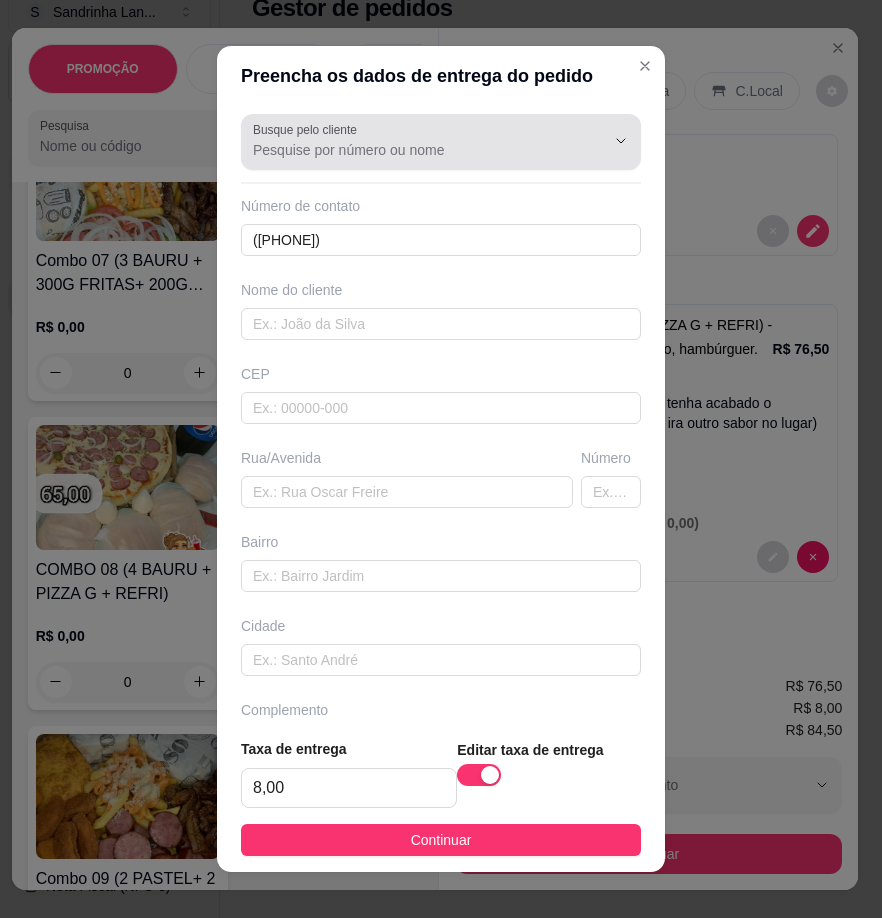 click on "Busque pelo cliente" at bounding box center (413, 150) 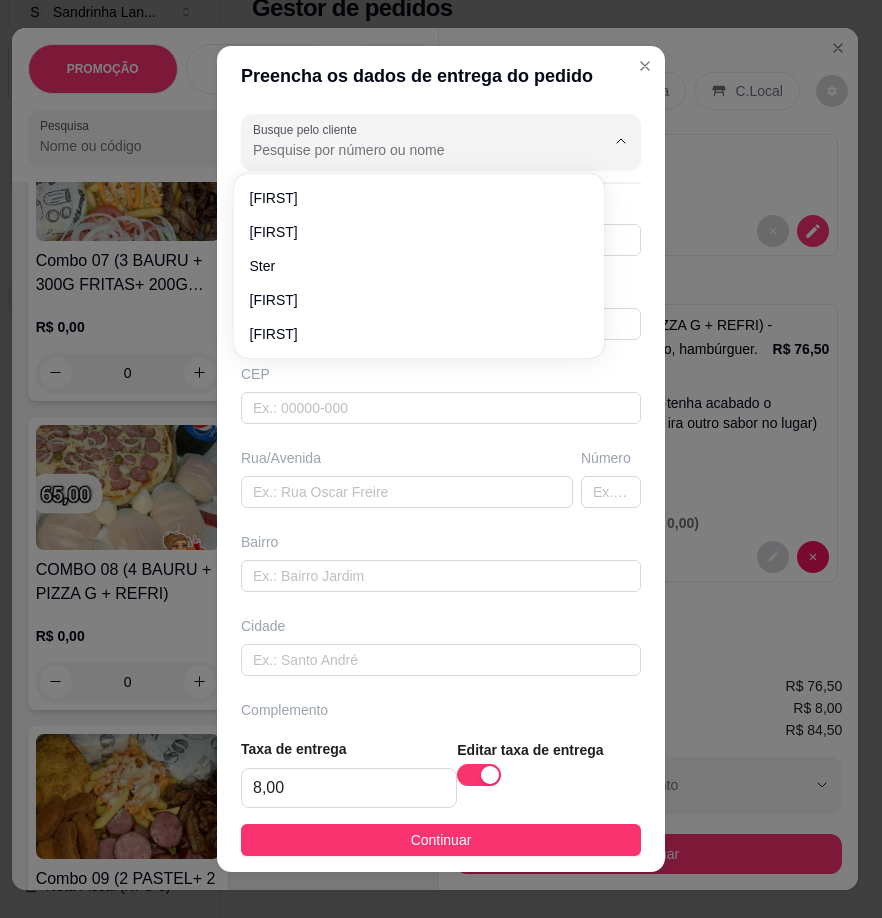 paste on "[PHONE]" 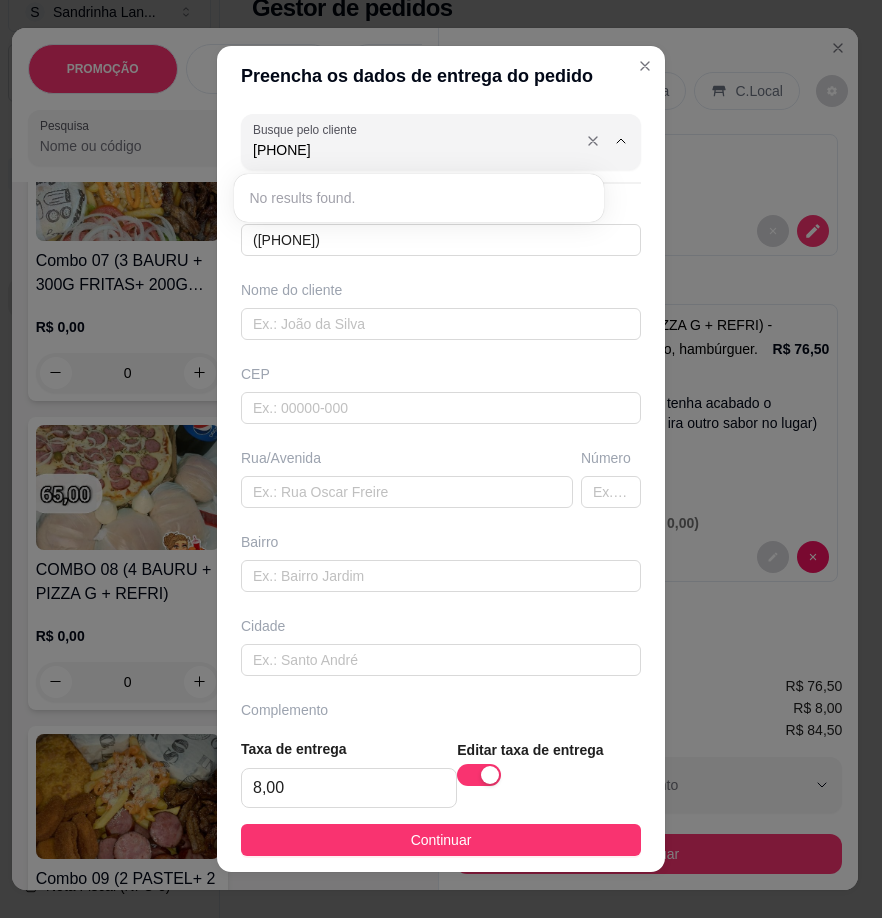 click on "[PHONE]" at bounding box center (413, 150) 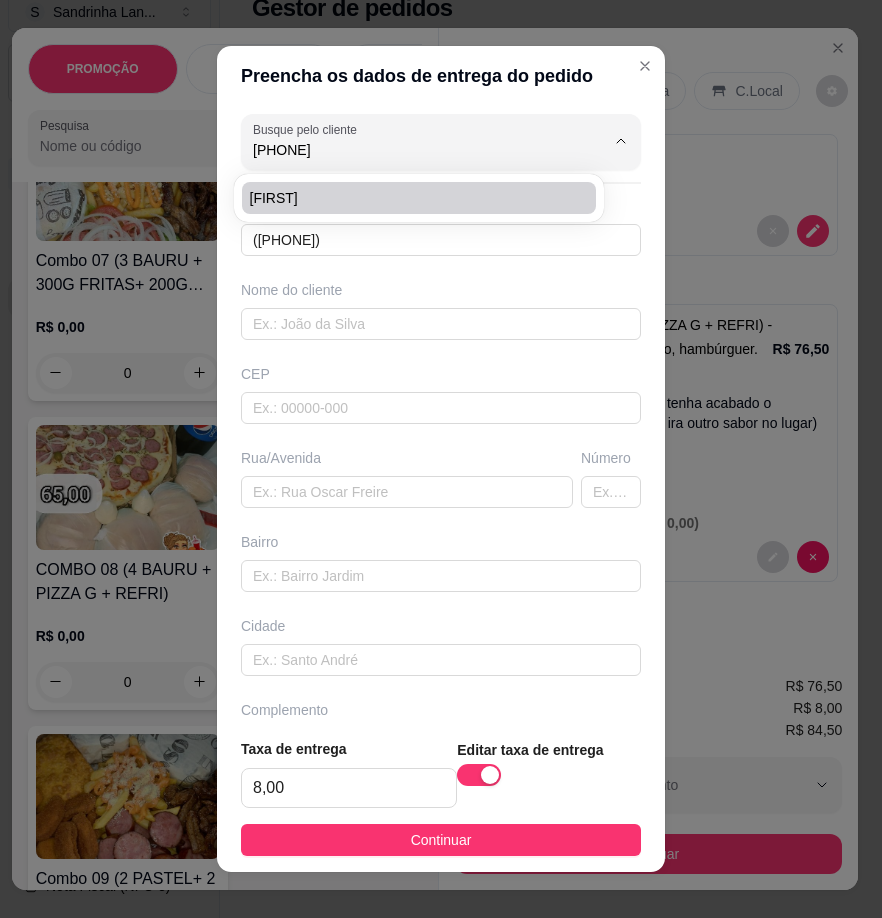 click on "[FIRST]" at bounding box center (419, 198) 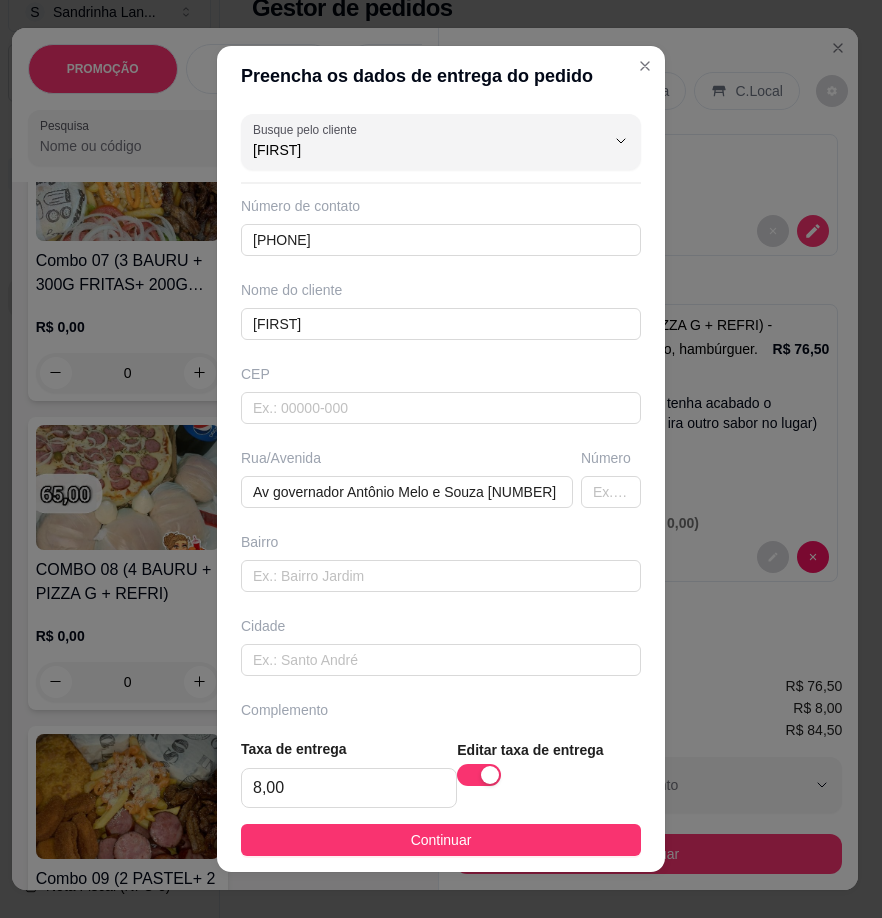 type on "[FIRST]" 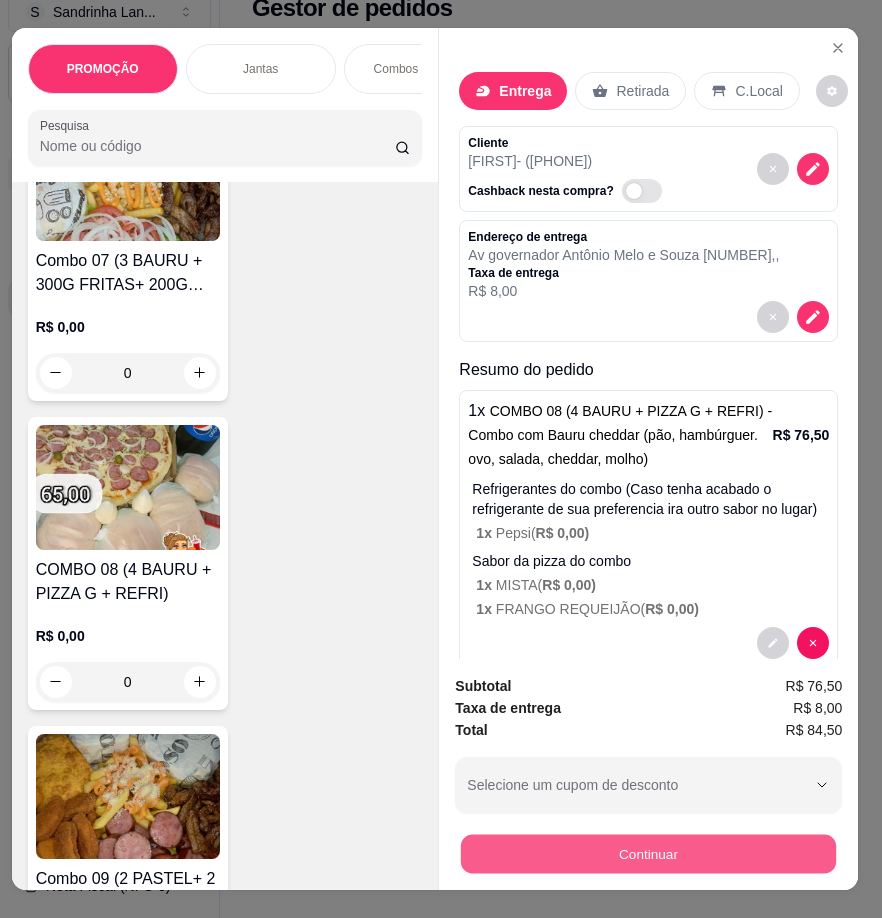 click on "Continuar" at bounding box center (648, 854) 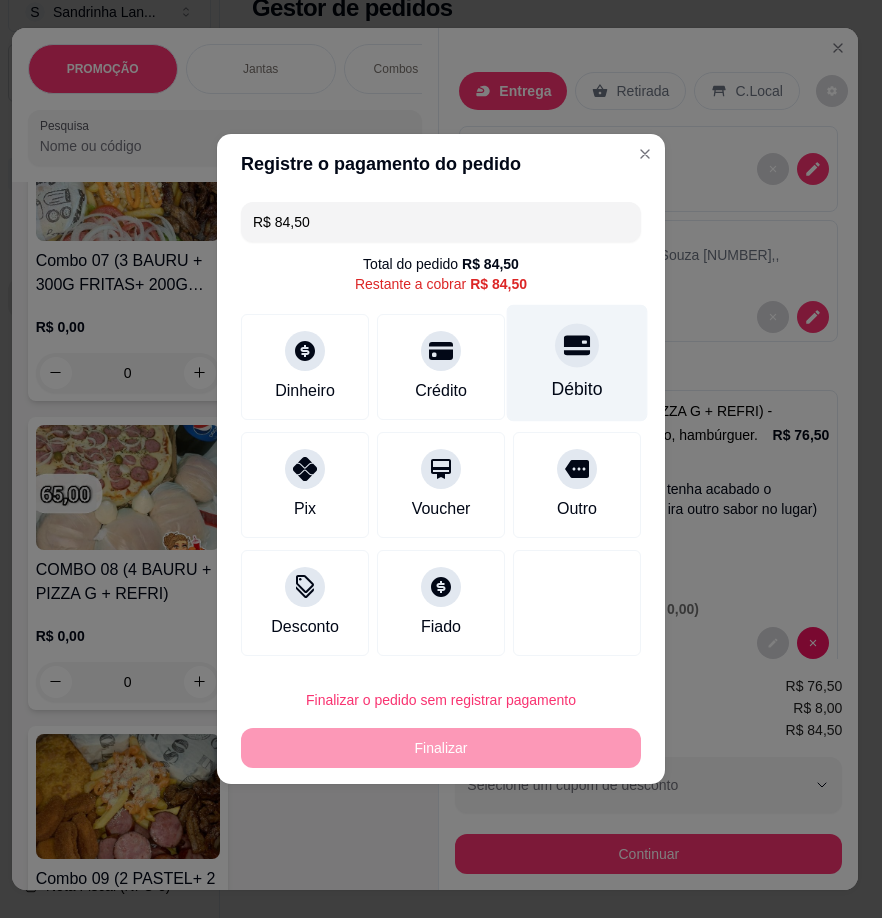click at bounding box center (577, 345) 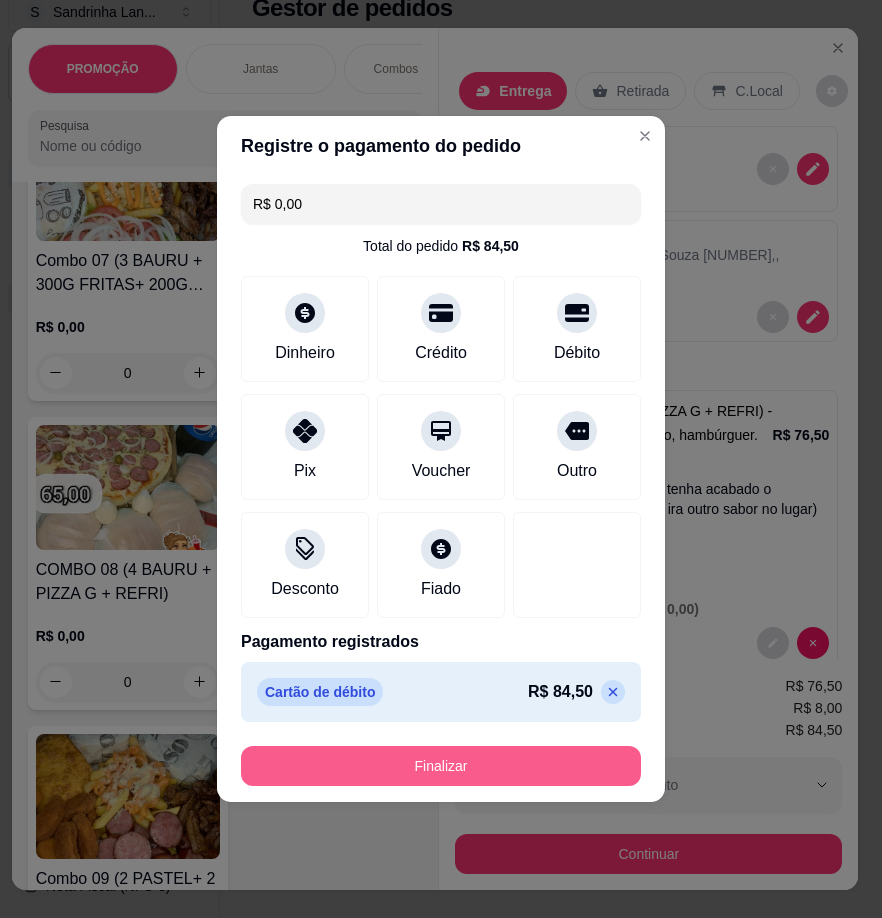 click on "Finalizar" at bounding box center [441, 766] 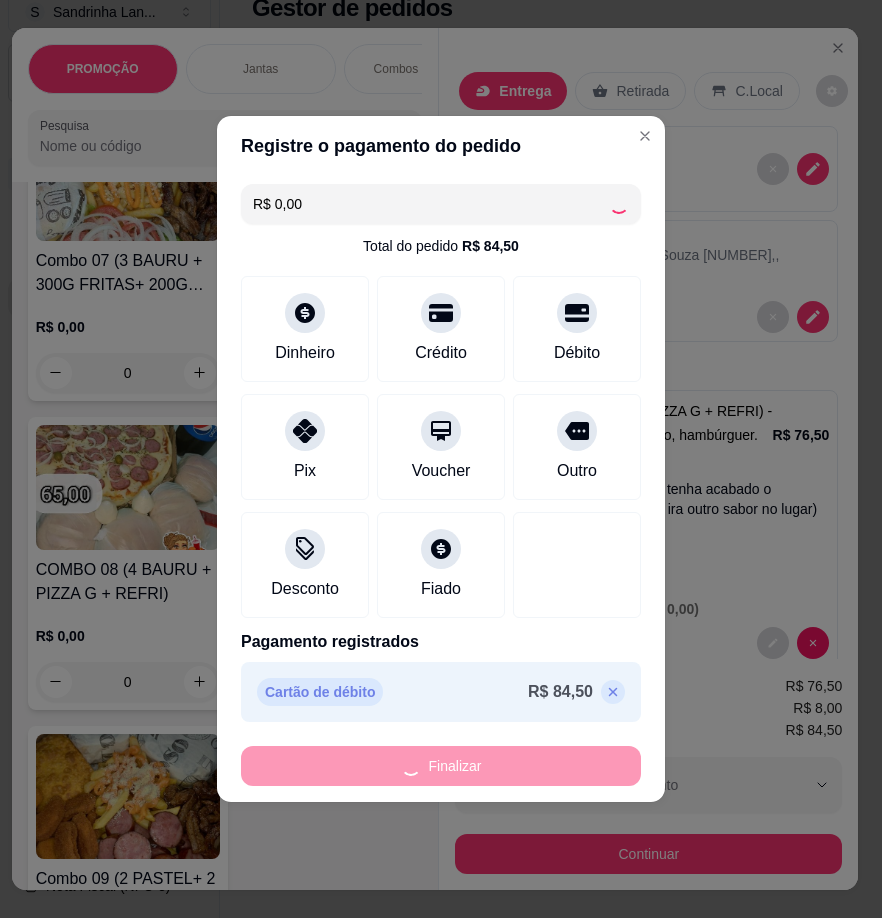 type on "-R$ 84,50" 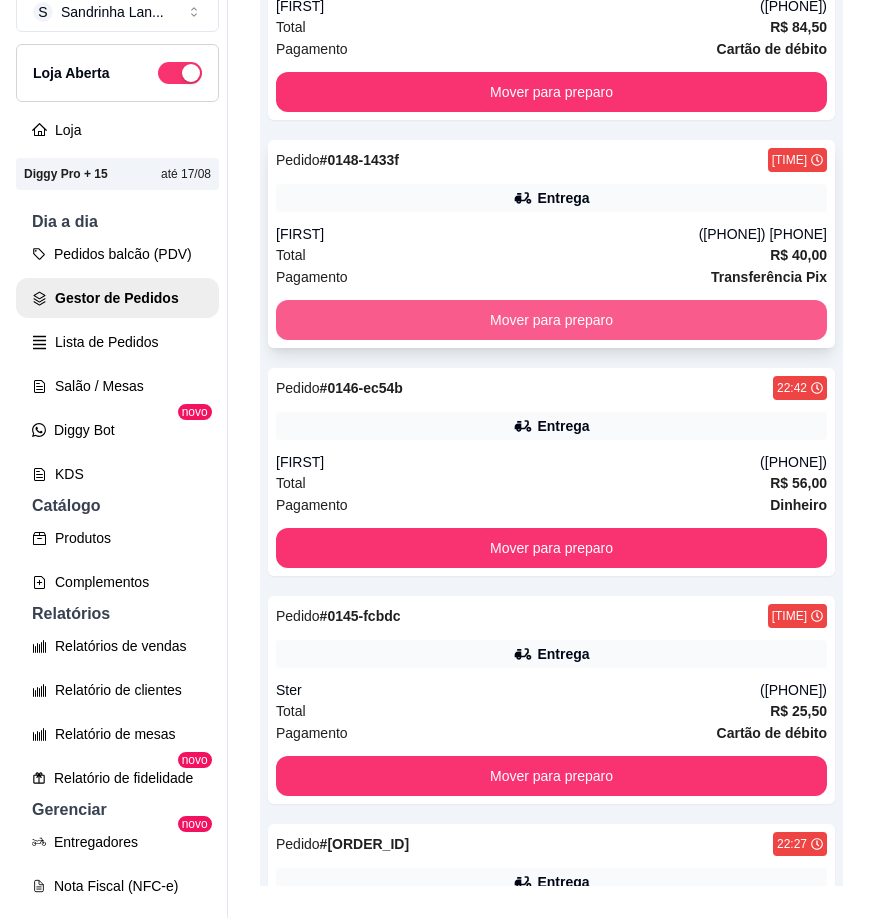 scroll, scrollTop: 665, scrollLeft: 0, axis: vertical 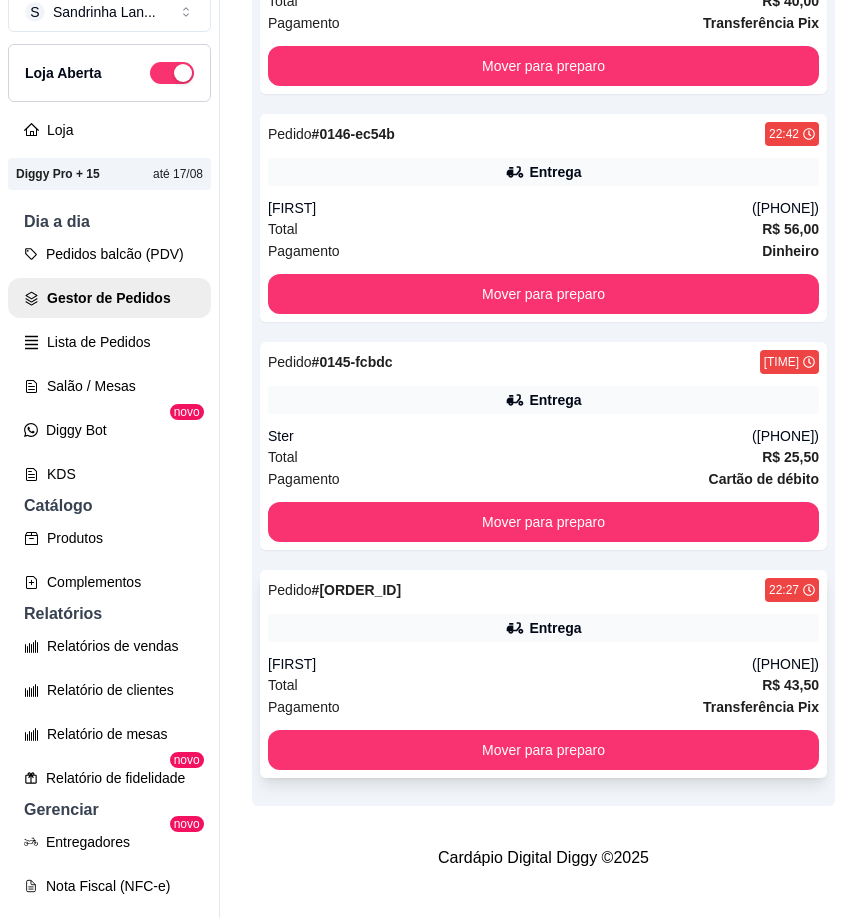 click on "Entrega" at bounding box center (555, 628) 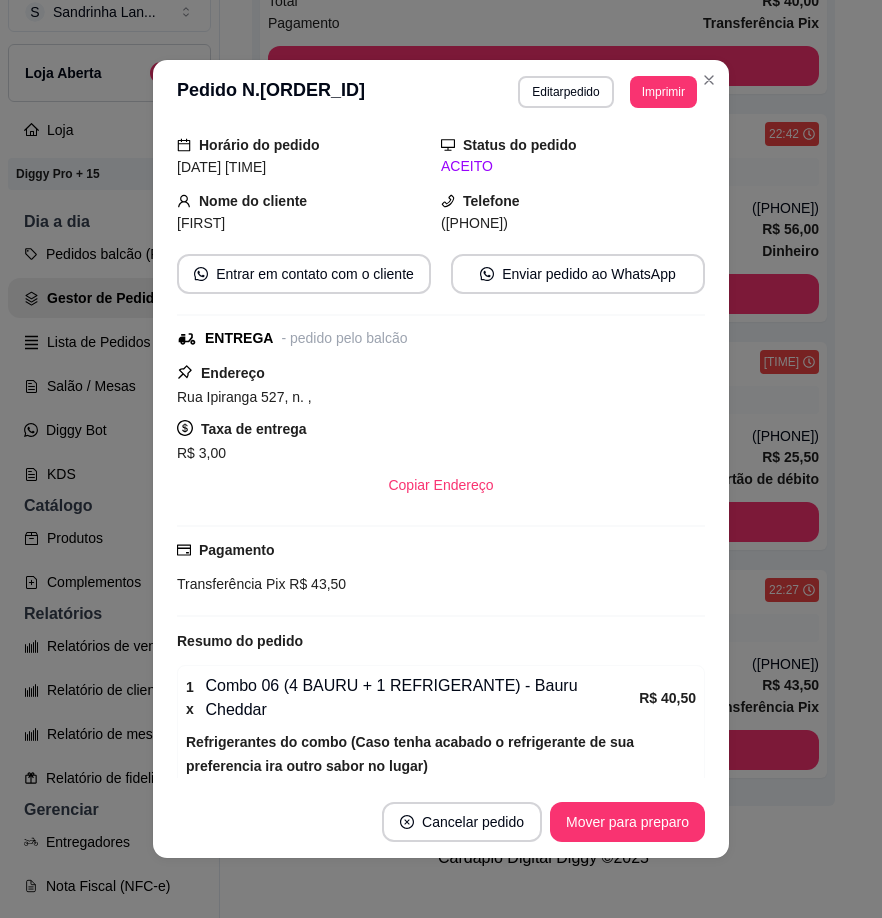 scroll, scrollTop: 0, scrollLeft: 0, axis: both 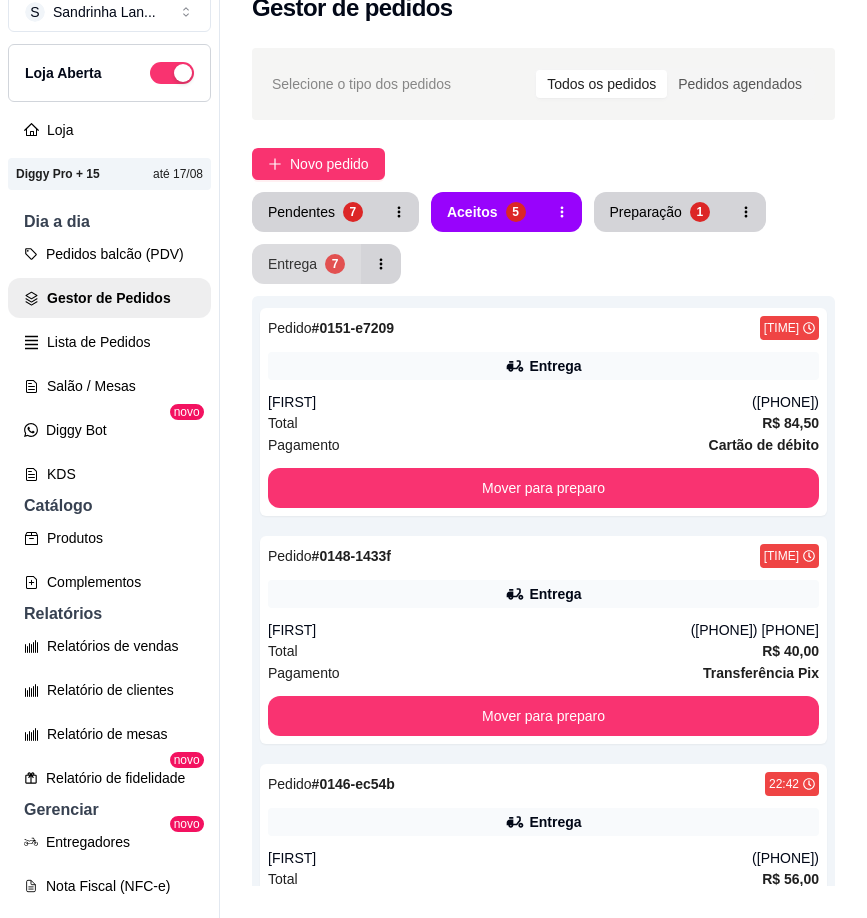 click on "Entrega" at bounding box center [292, 264] 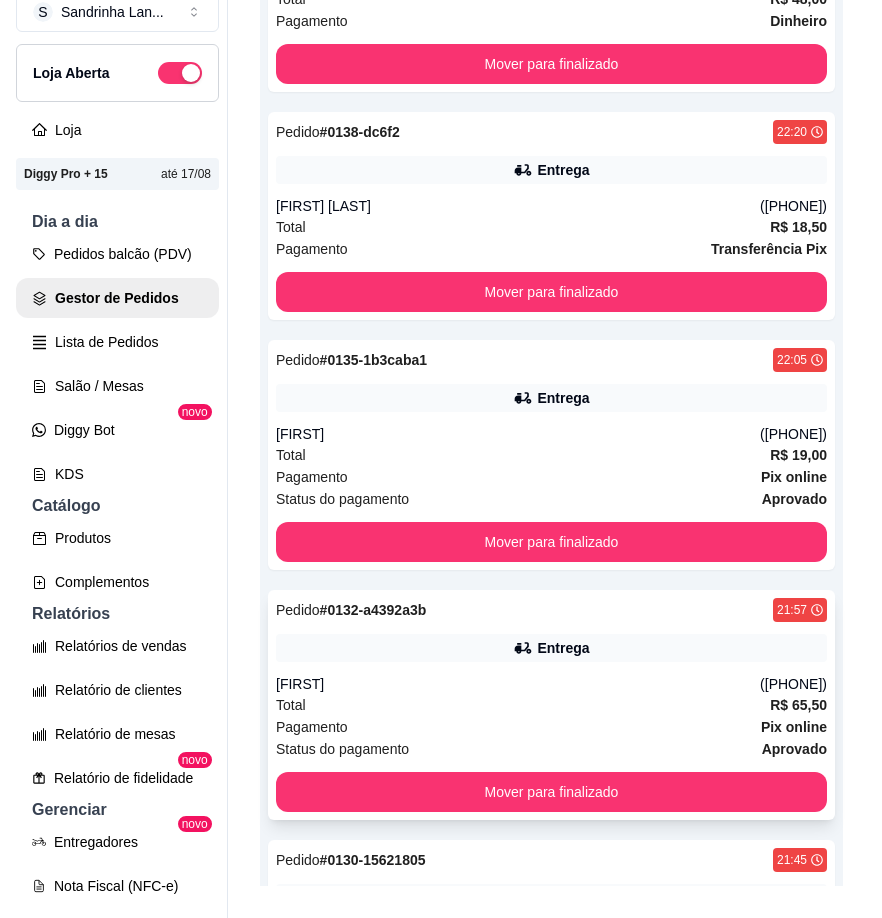 scroll, scrollTop: 600, scrollLeft: 0, axis: vertical 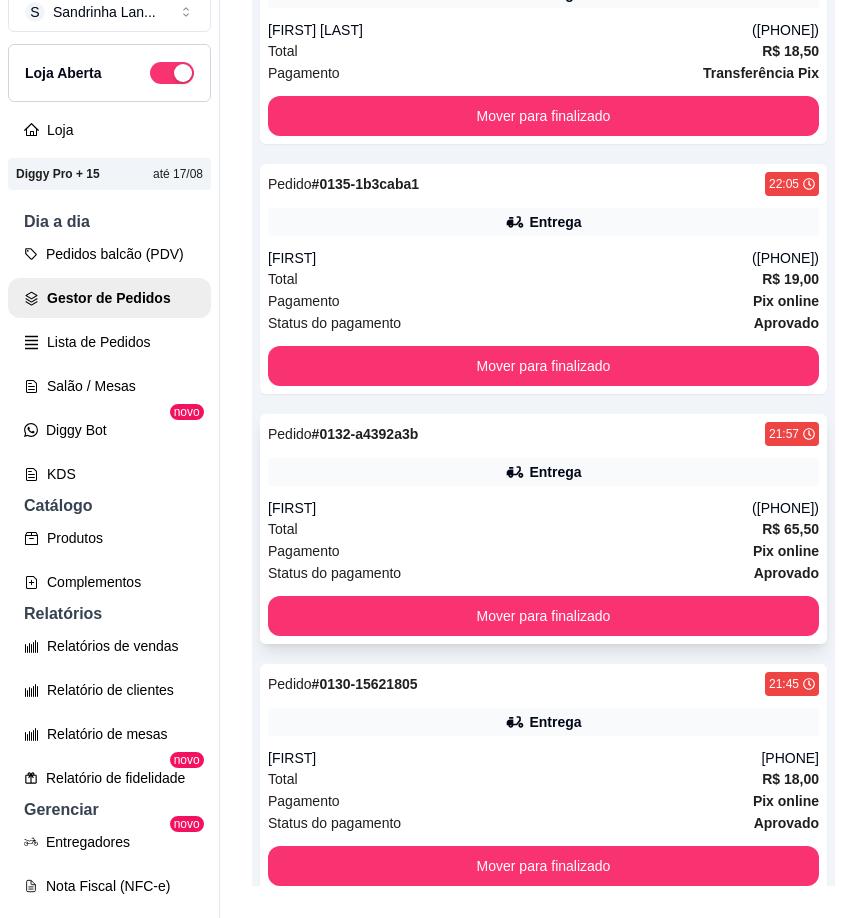 click on "Total R$ 65,50" at bounding box center [543, 529] 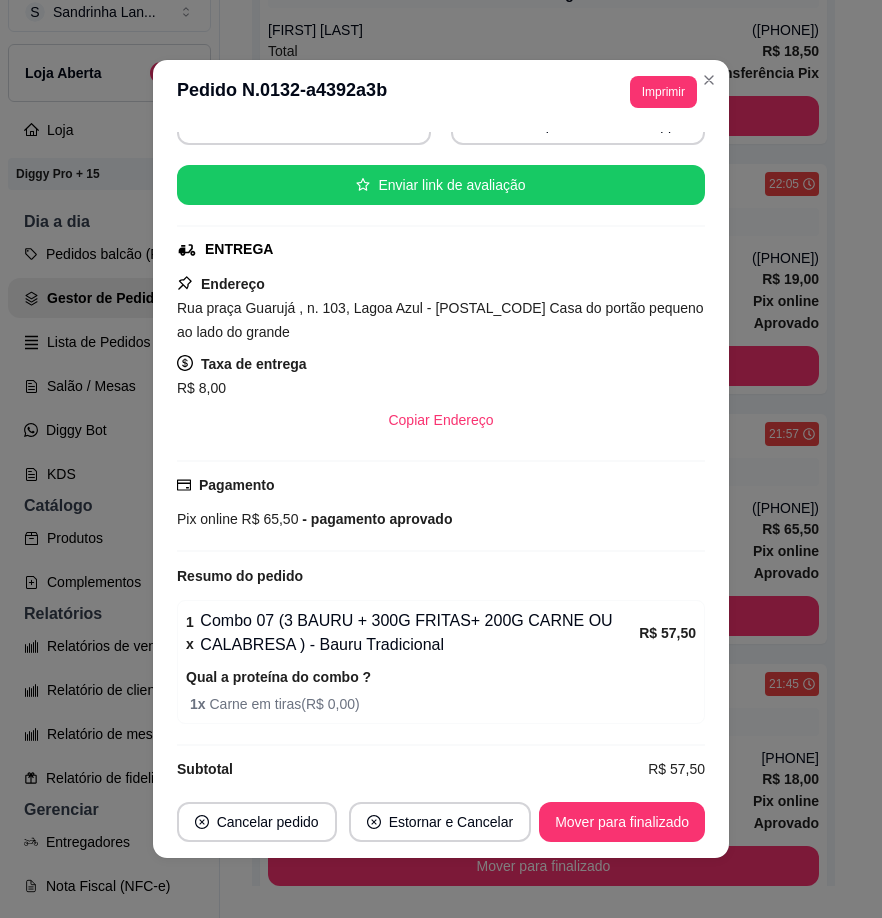 scroll, scrollTop: 237, scrollLeft: 0, axis: vertical 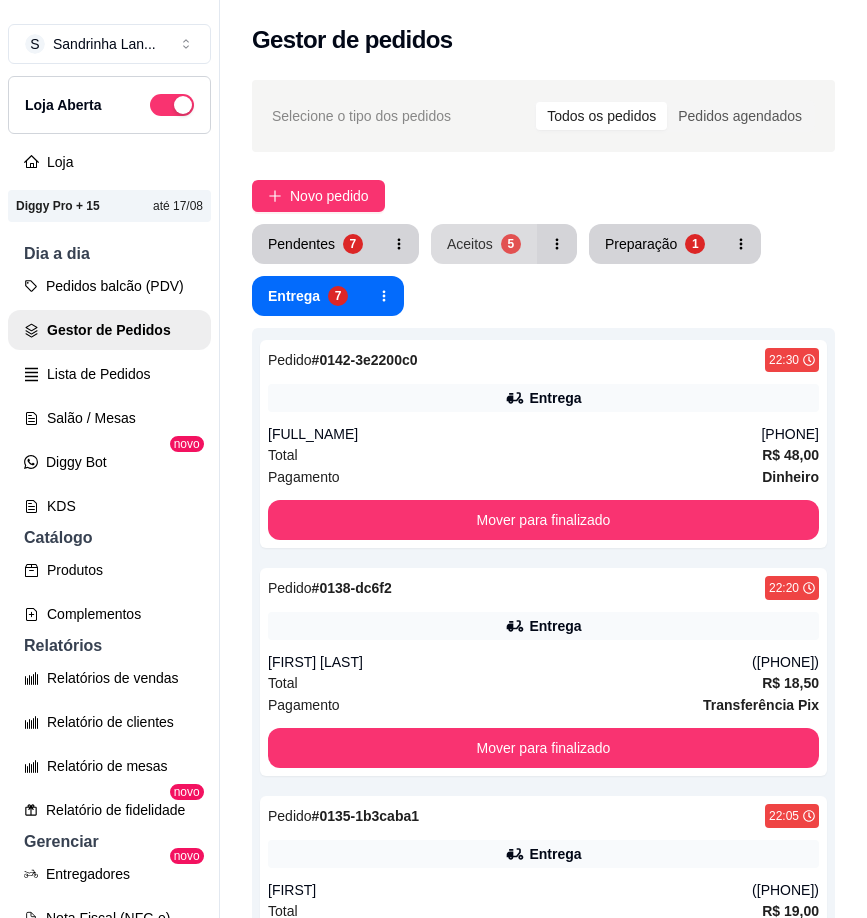 click on "Aceitos 5" at bounding box center (484, 244) 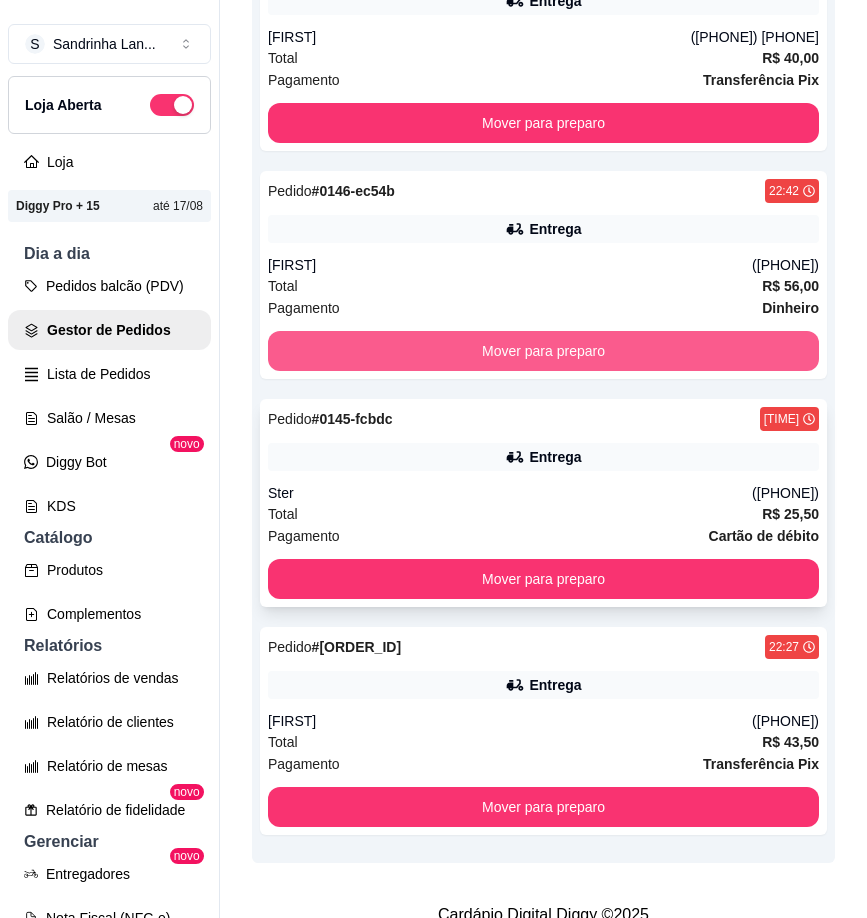 scroll, scrollTop: 665, scrollLeft: 0, axis: vertical 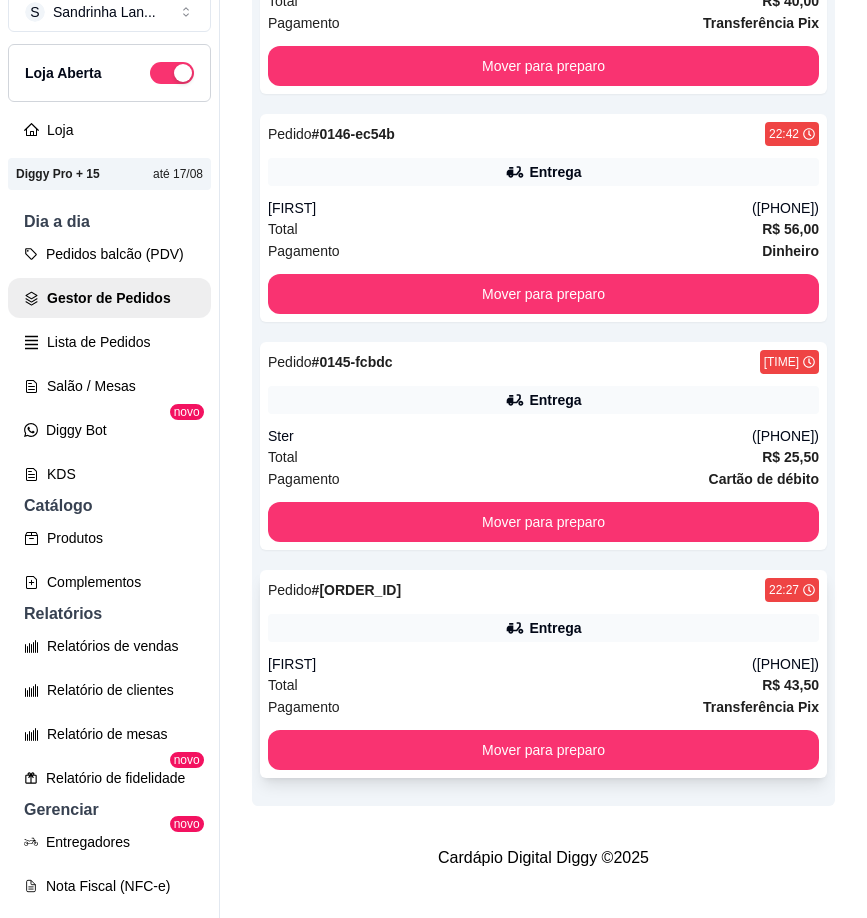 click on "Total R$ 43,50" at bounding box center [543, 685] 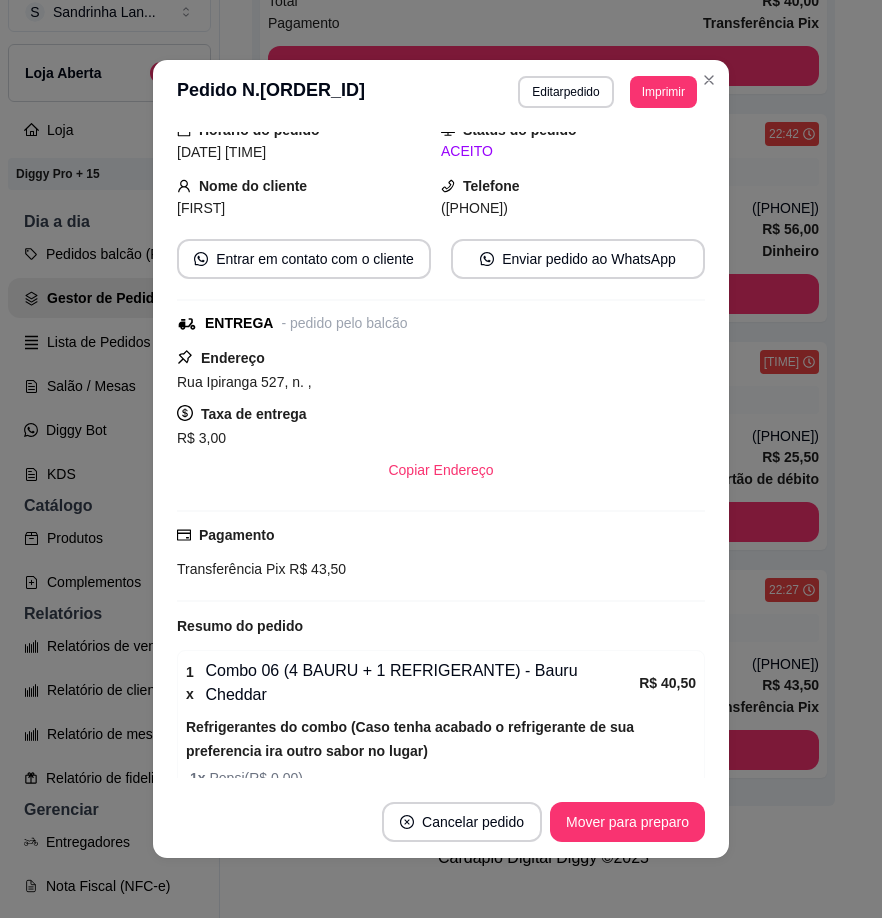 scroll, scrollTop: 153, scrollLeft: 0, axis: vertical 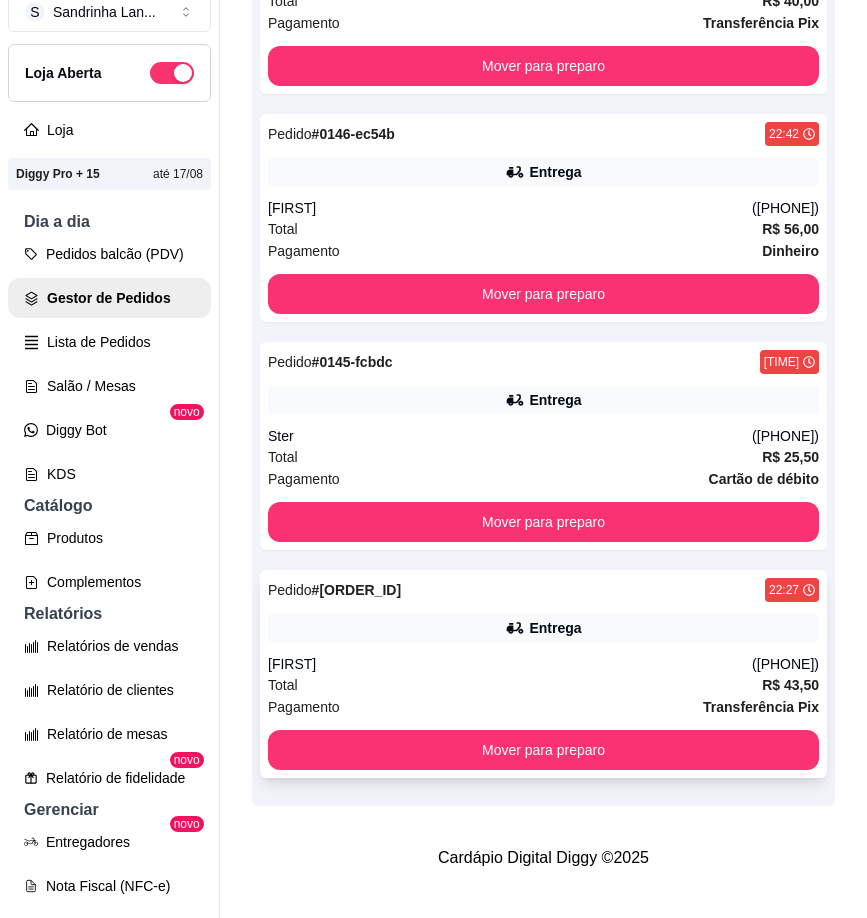 click on "Pedido # 0141-a971c 22:27 Entrega [FIRST] ([PHONE]) Total R$ 43,50 Pagamento Transferência Pix Mover para preparo" at bounding box center [543, 674] 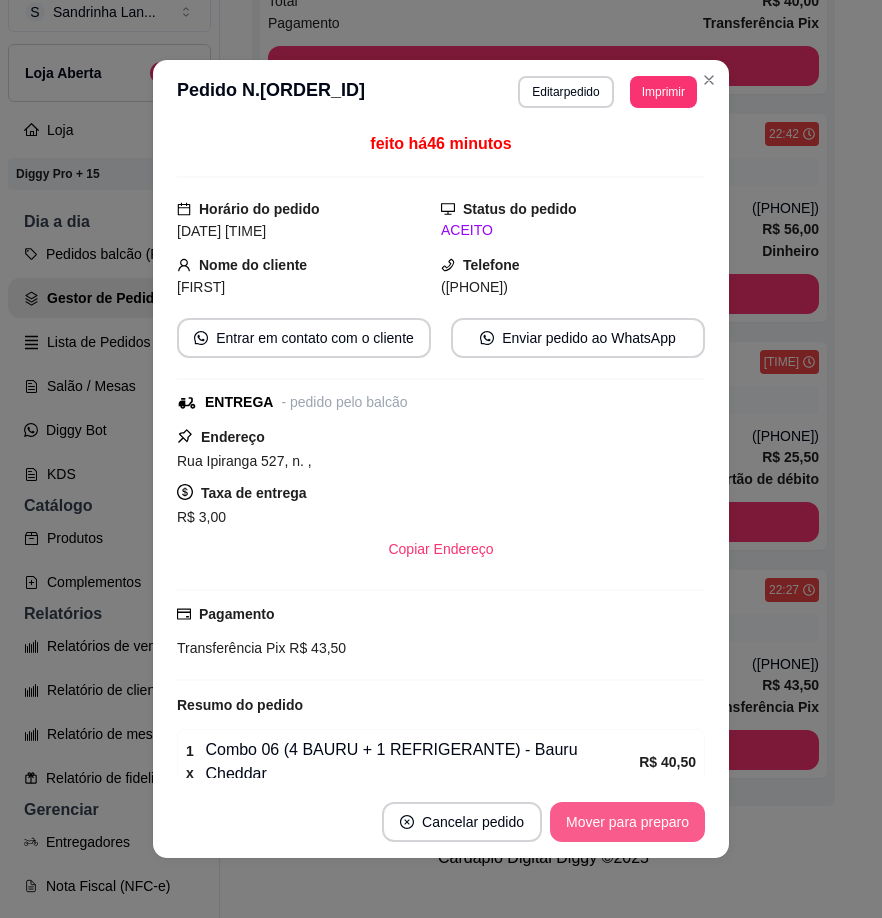 click on "Mover para preparo" at bounding box center (627, 822) 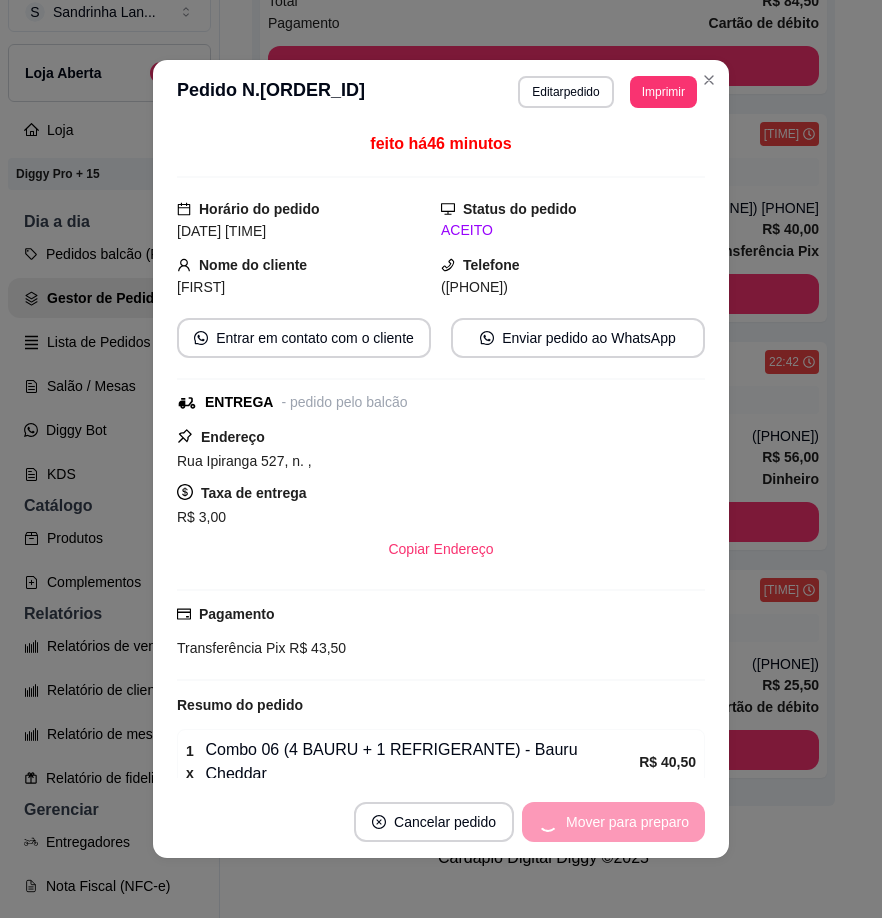scroll, scrollTop: 437, scrollLeft: 0, axis: vertical 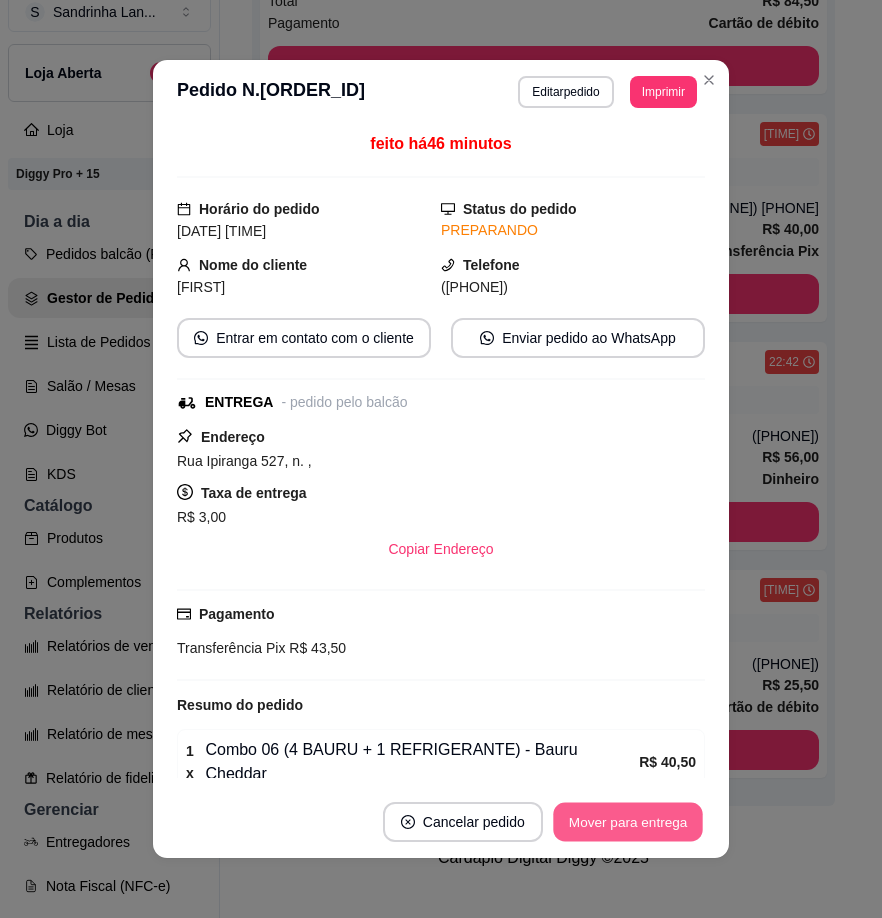click on "Mover para entrega" at bounding box center (628, 822) 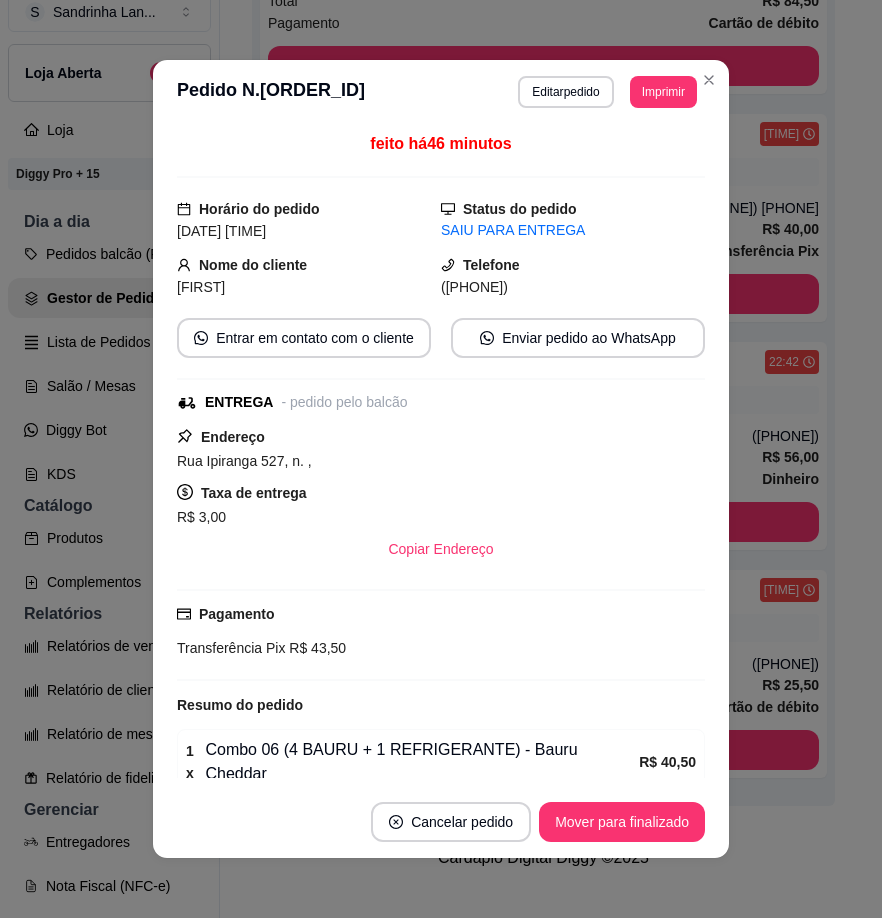 drag, startPoint x: 464, startPoint y: 291, endPoint x: 584, endPoint y: 293, distance: 120.01666 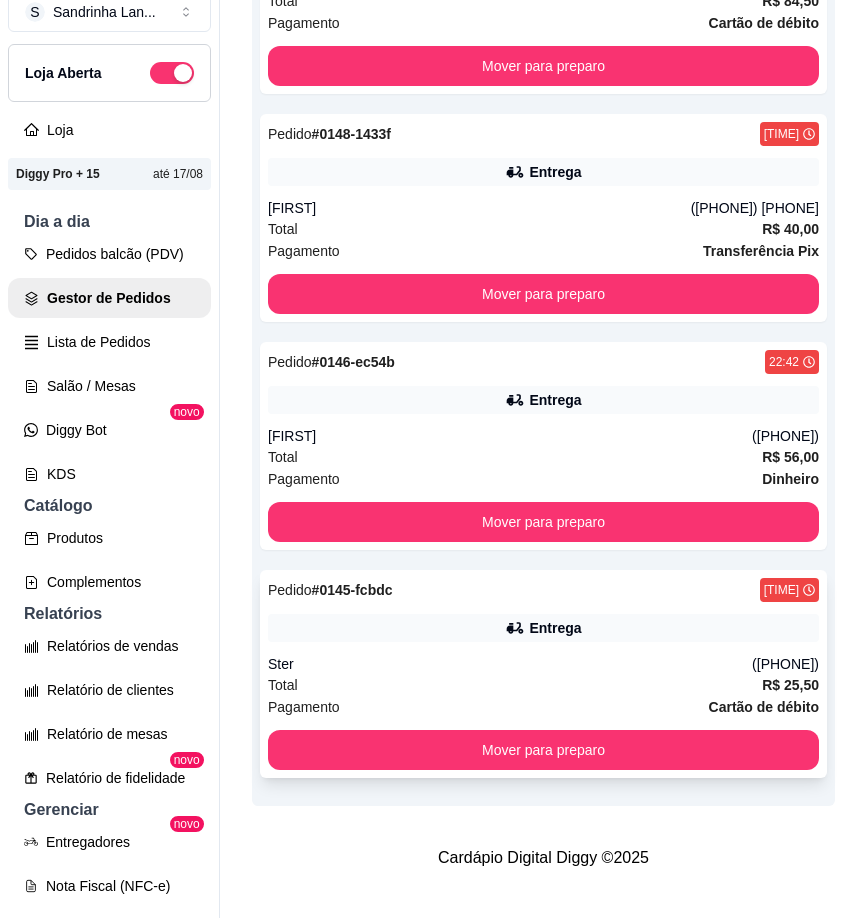 click on "Ster" at bounding box center (510, 664) 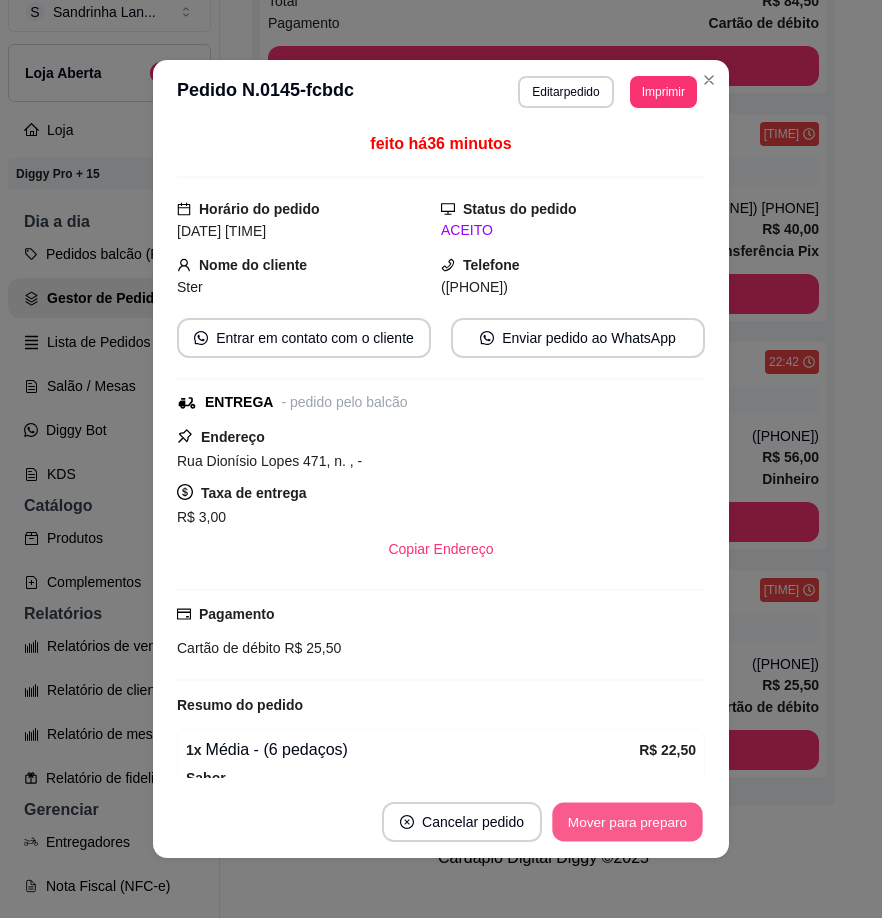 click on "Mover para preparo" at bounding box center (627, 822) 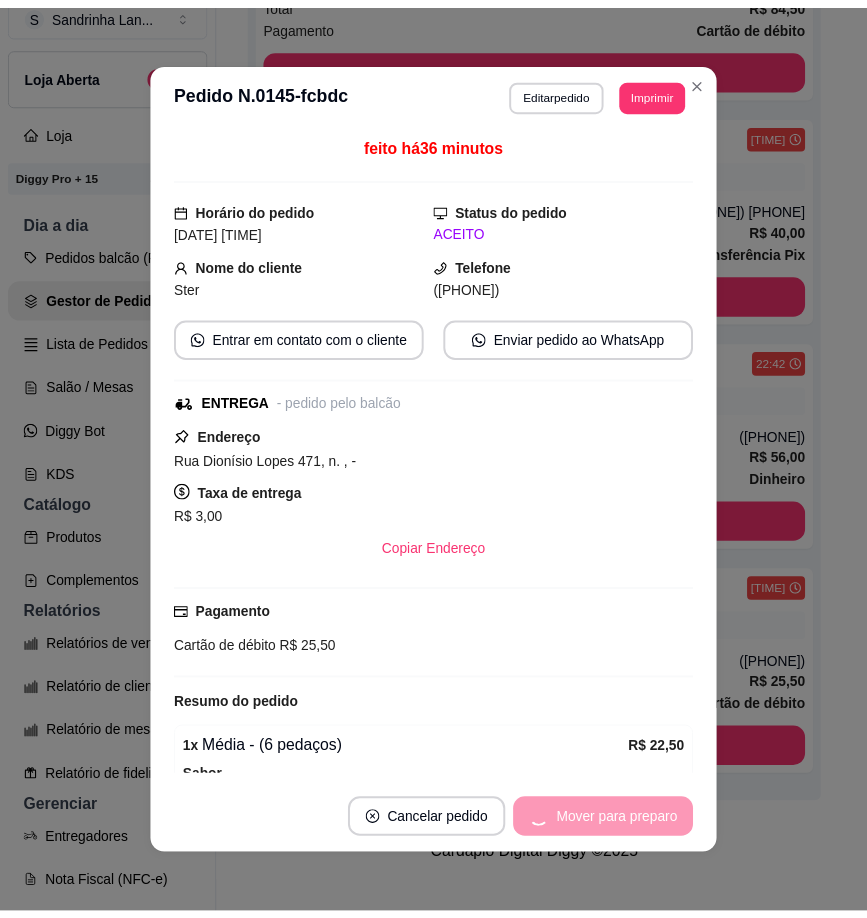 scroll, scrollTop: 423, scrollLeft: 0, axis: vertical 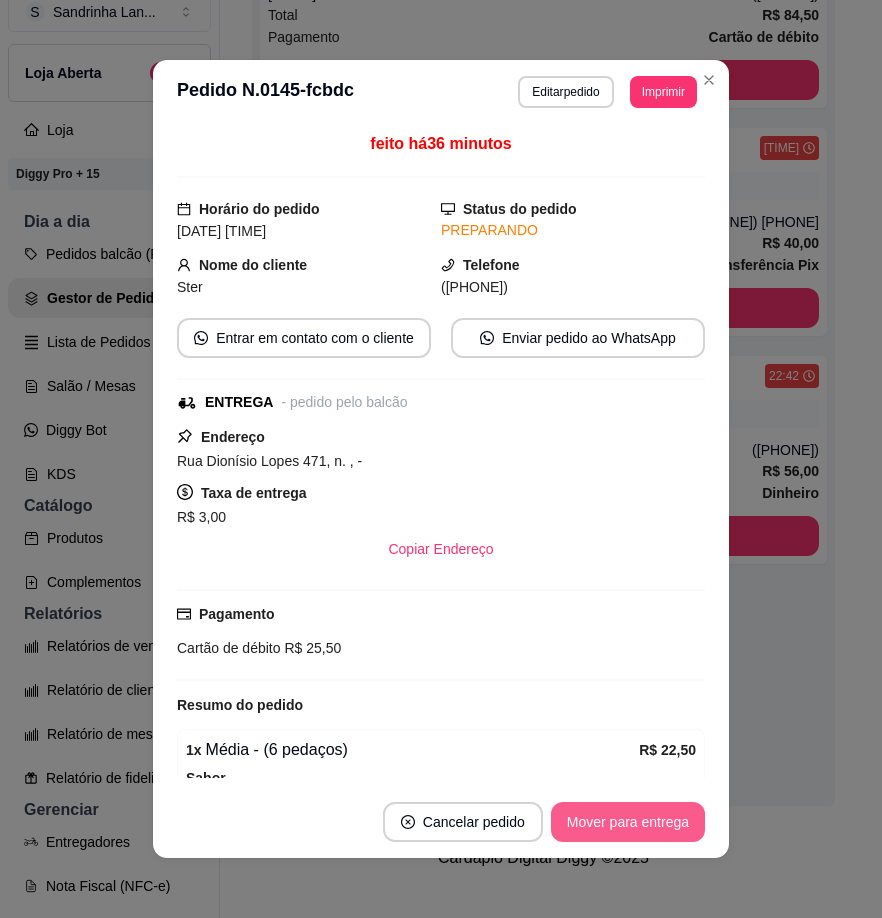 click on "Mover para entrega" at bounding box center [628, 822] 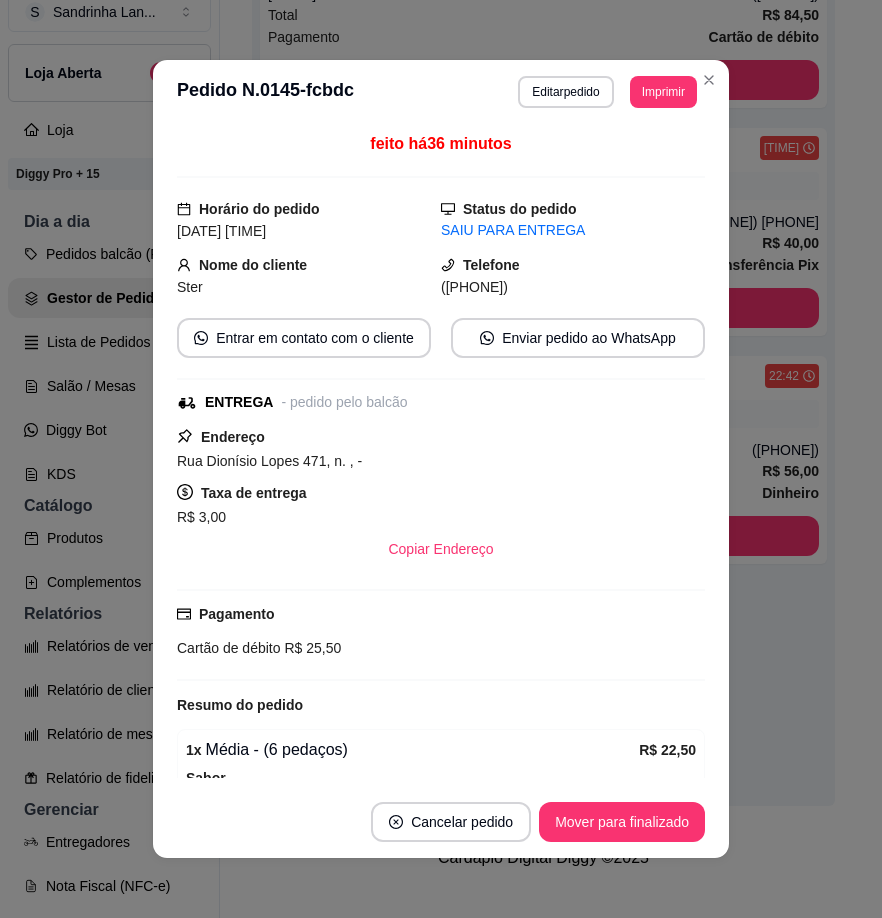 drag, startPoint x: 456, startPoint y: 290, endPoint x: 557, endPoint y: 282, distance: 101.31634 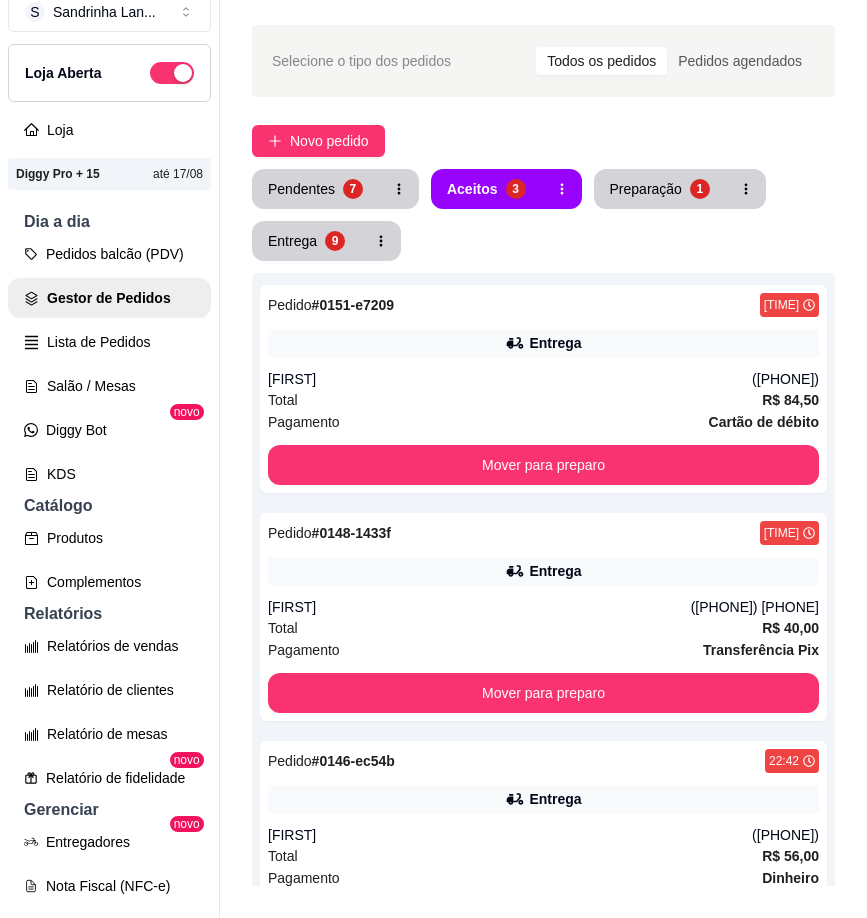 scroll, scrollTop: 123, scrollLeft: 0, axis: vertical 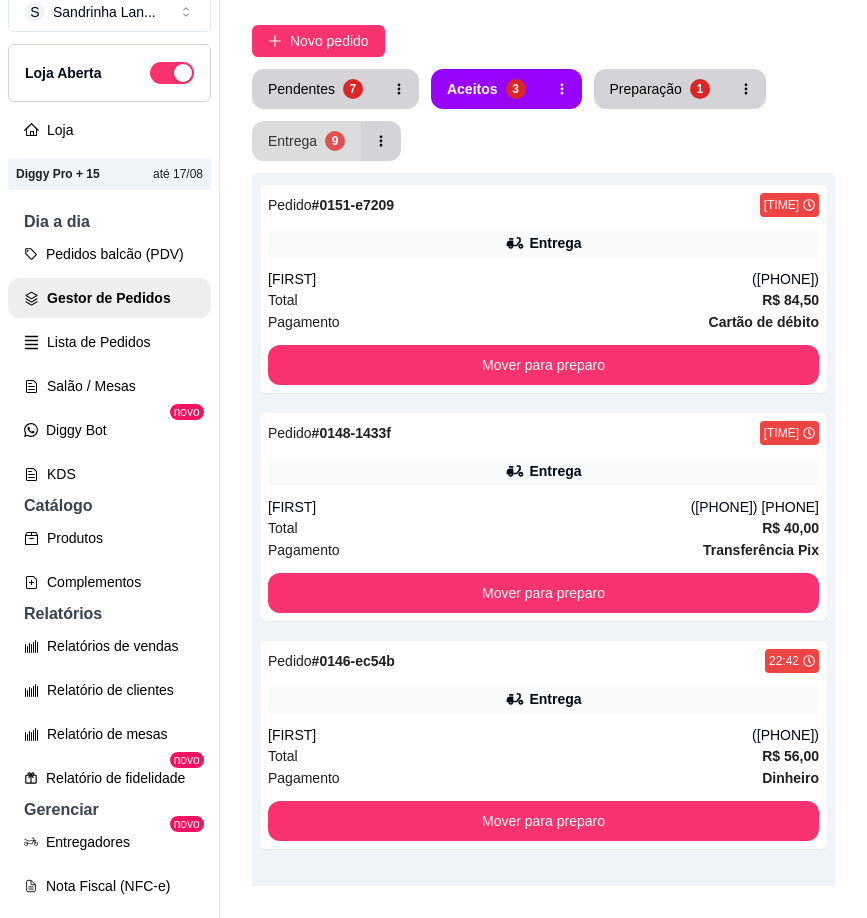 click on "Entrega" at bounding box center [292, 141] 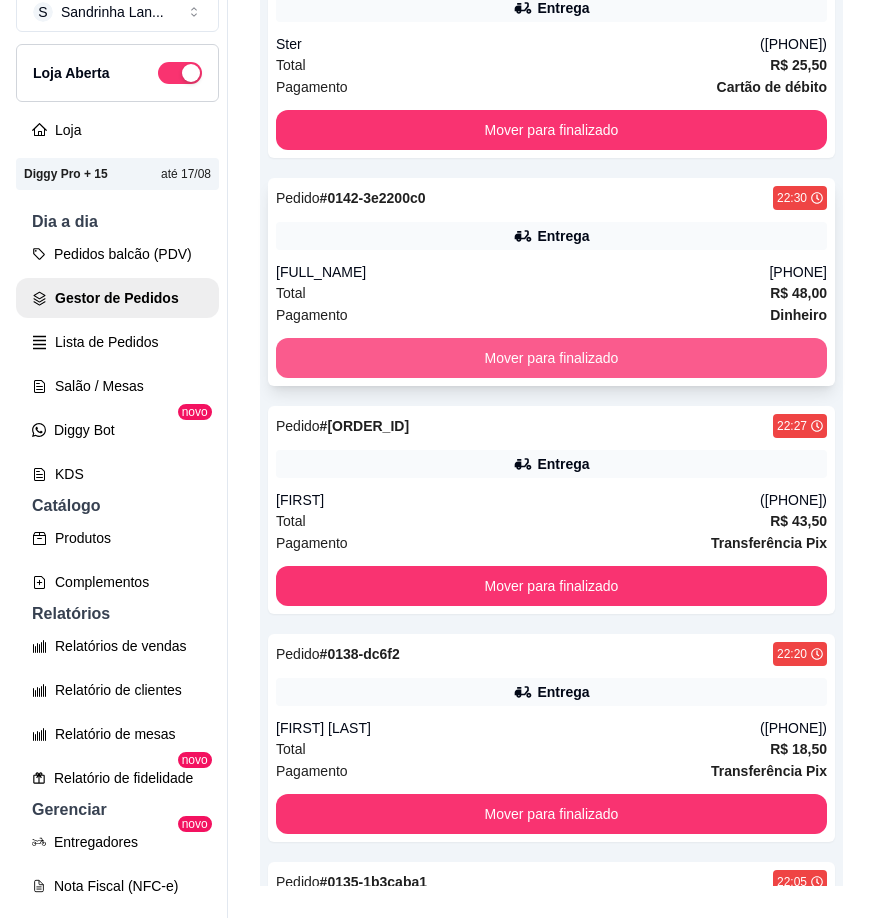 scroll, scrollTop: 323, scrollLeft: 0, axis: vertical 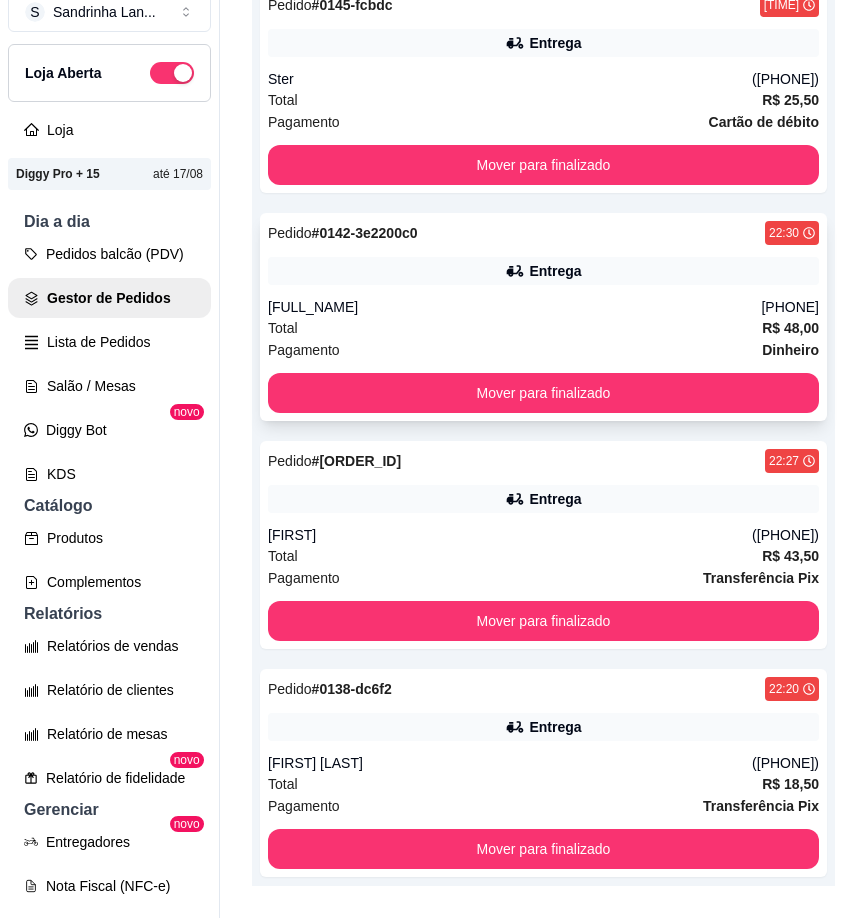 click on "Entrega" at bounding box center (543, 271) 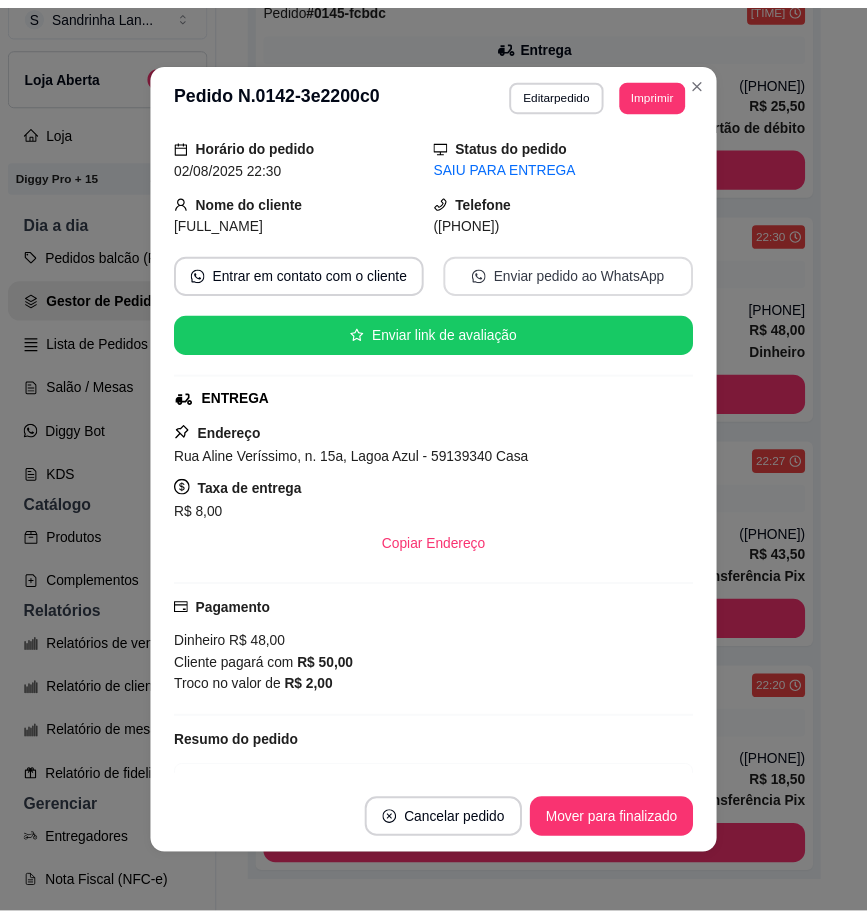 scroll, scrollTop: 100, scrollLeft: 0, axis: vertical 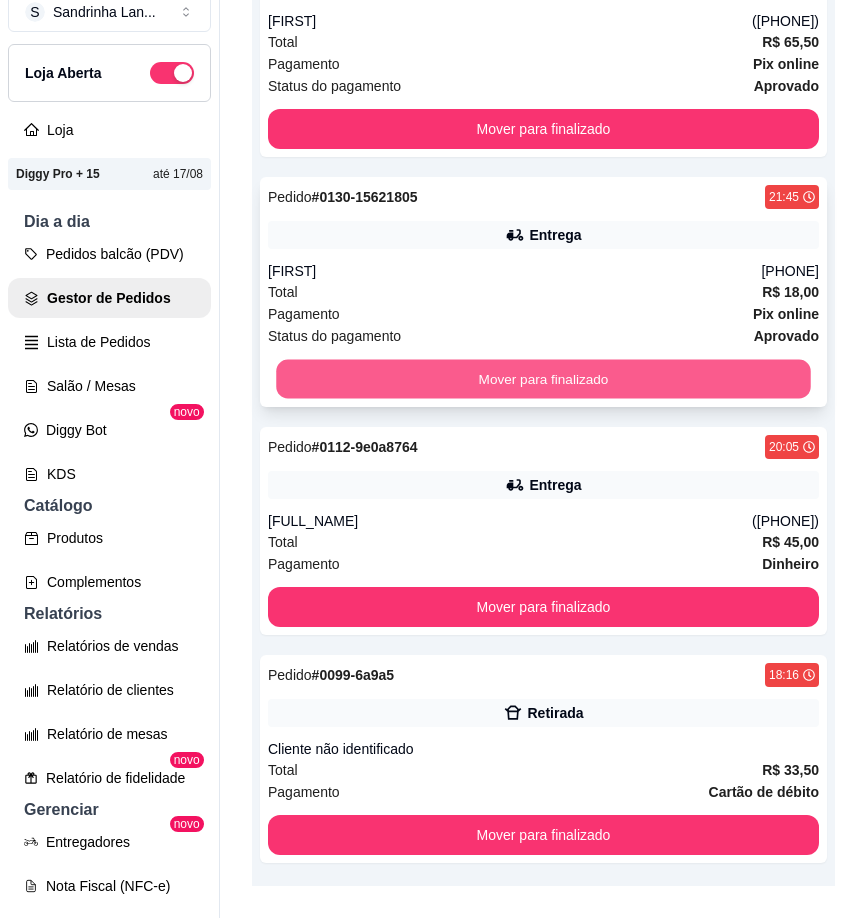 click on "Mover para finalizado" at bounding box center (543, 379) 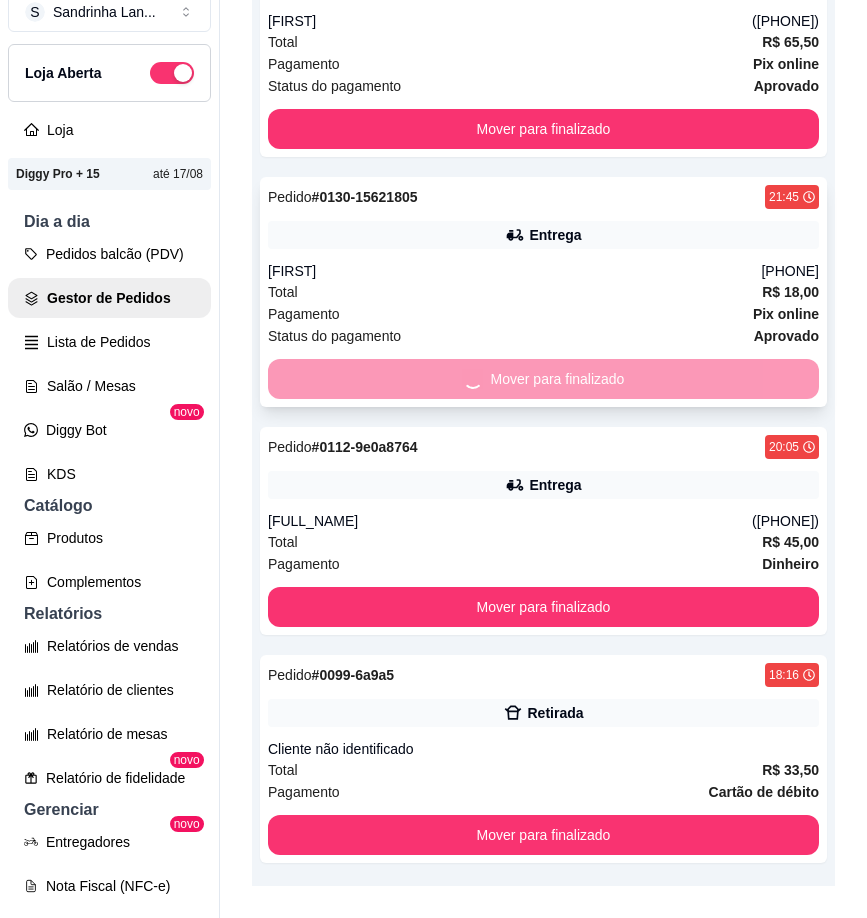 scroll, scrollTop: 1393, scrollLeft: 0, axis: vertical 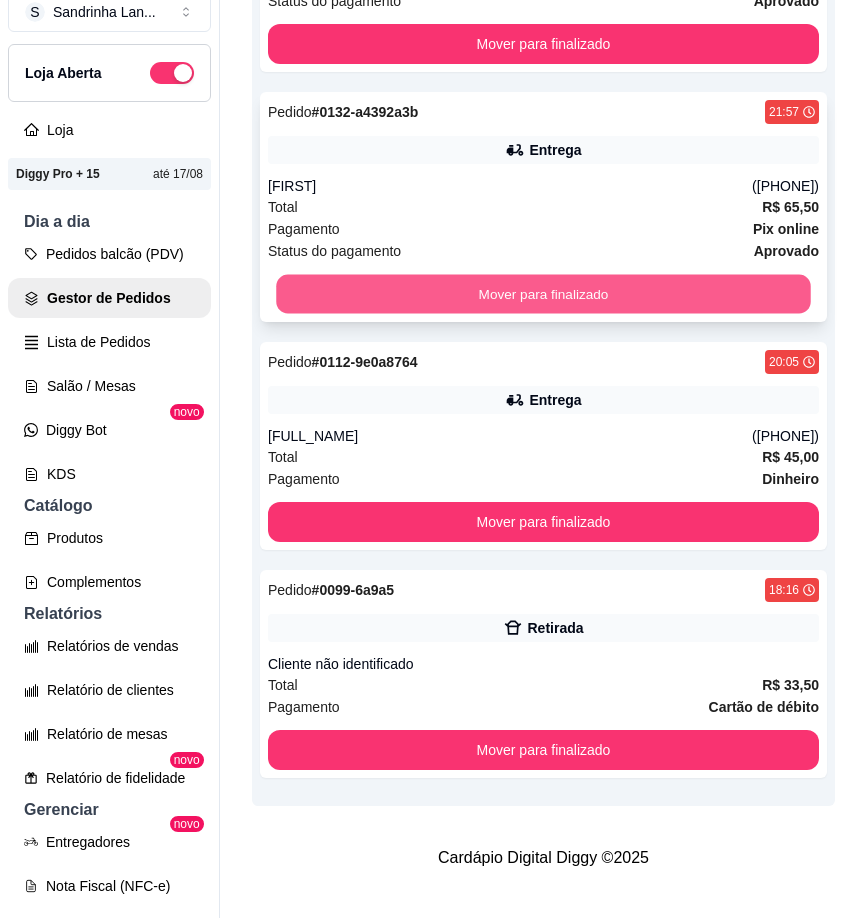 click on "Mover para finalizado" at bounding box center [543, 294] 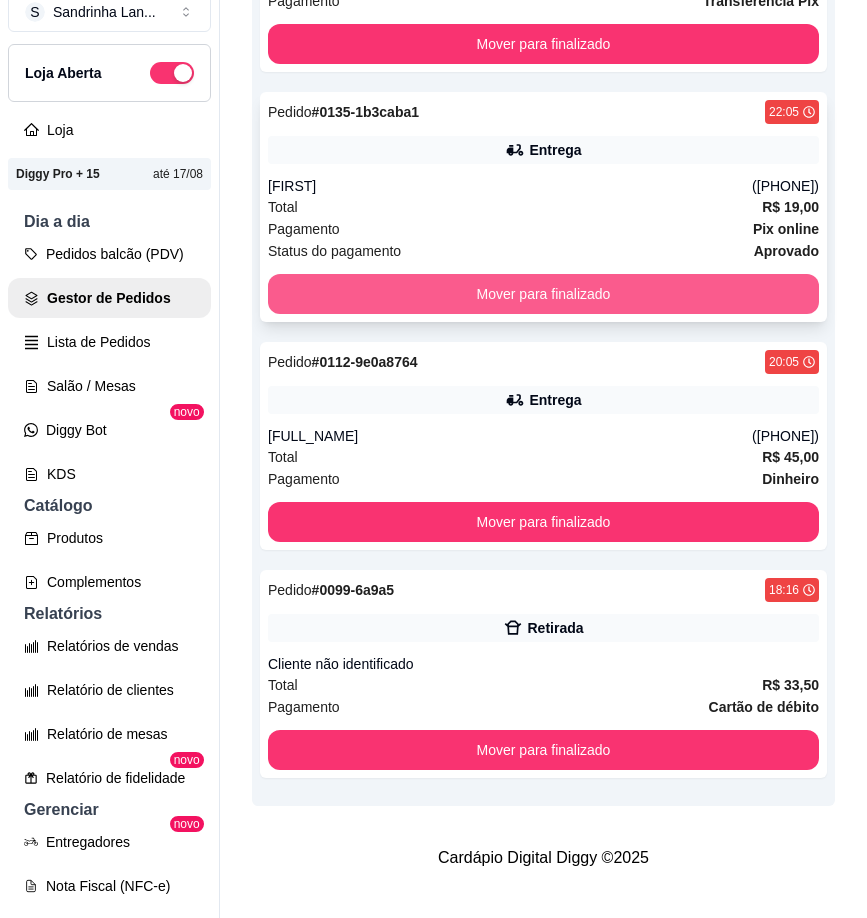 scroll, scrollTop: 1143, scrollLeft: 0, axis: vertical 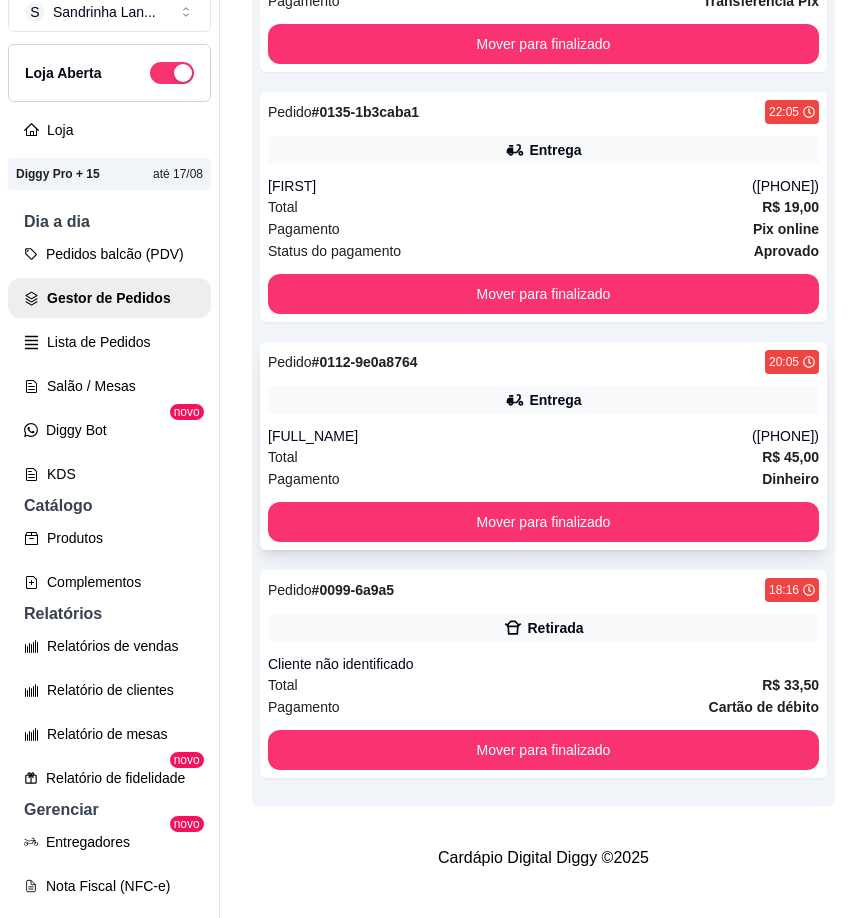 click on "Entrega" at bounding box center [543, 400] 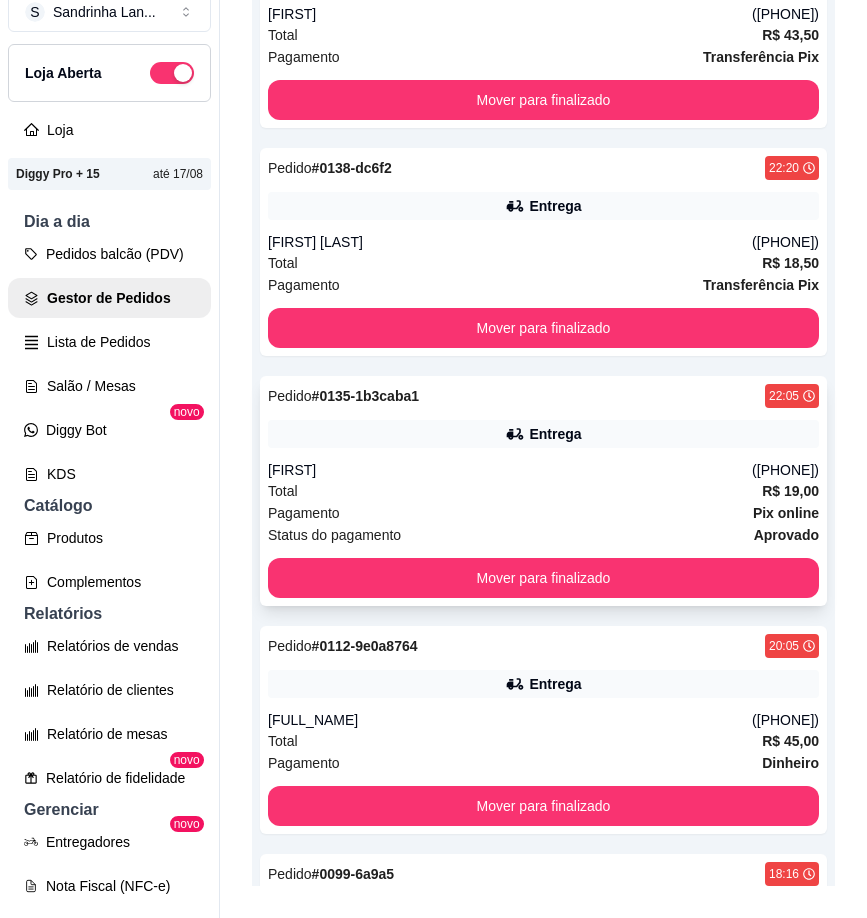scroll, scrollTop: 843, scrollLeft: 0, axis: vertical 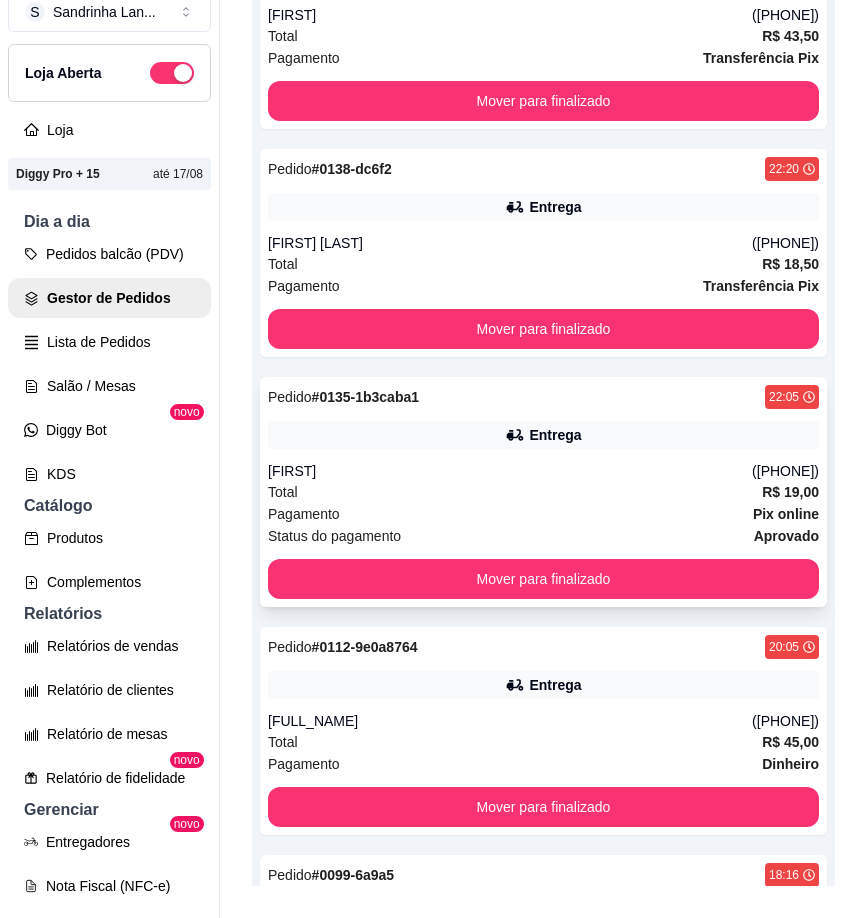click on "([PHONE])" at bounding box center (785, 471) 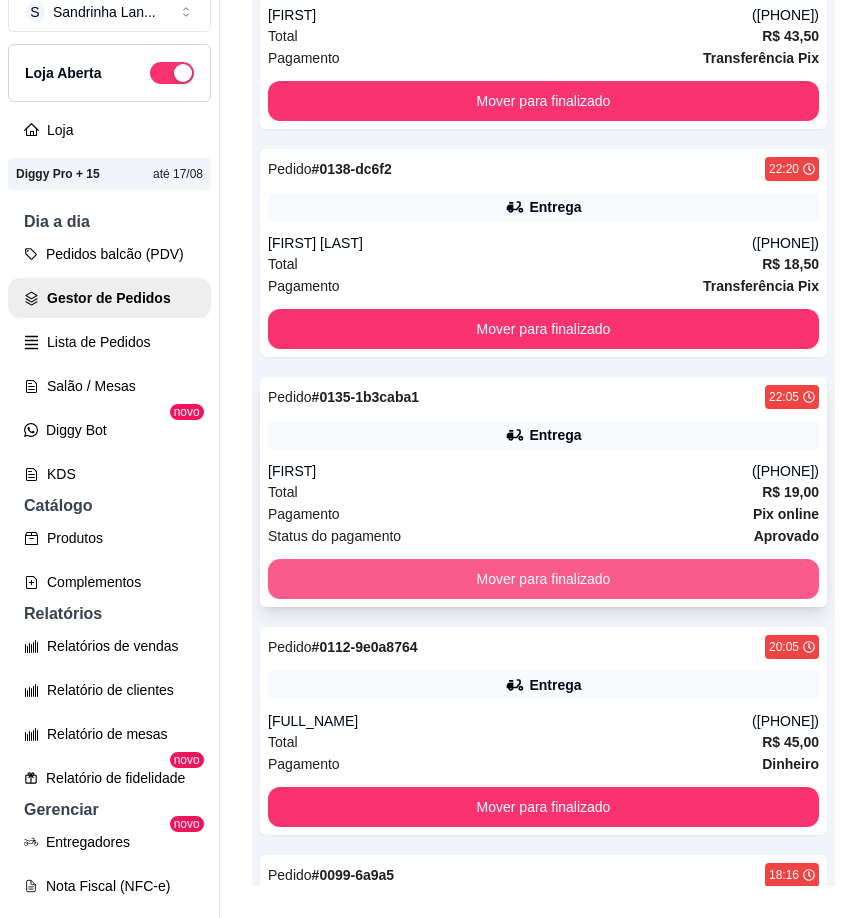 click on "Mover para finalizado" at bounding box center [543, 579] 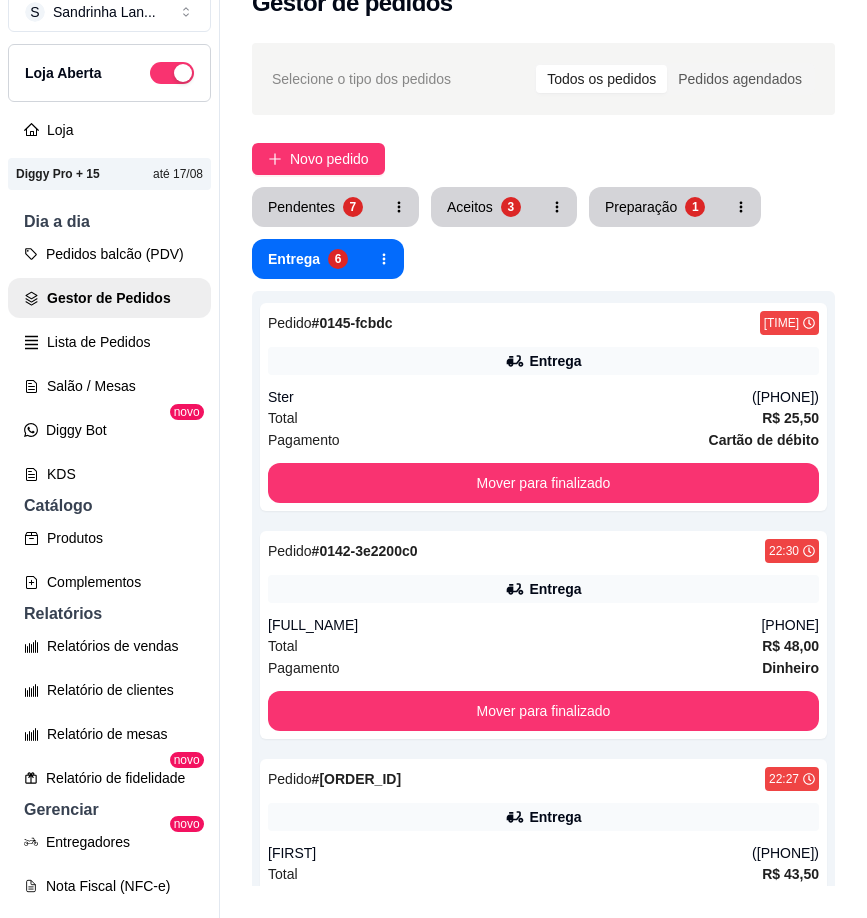 scroll, scrollTop: 0, scrollLeft: 0, axis: both 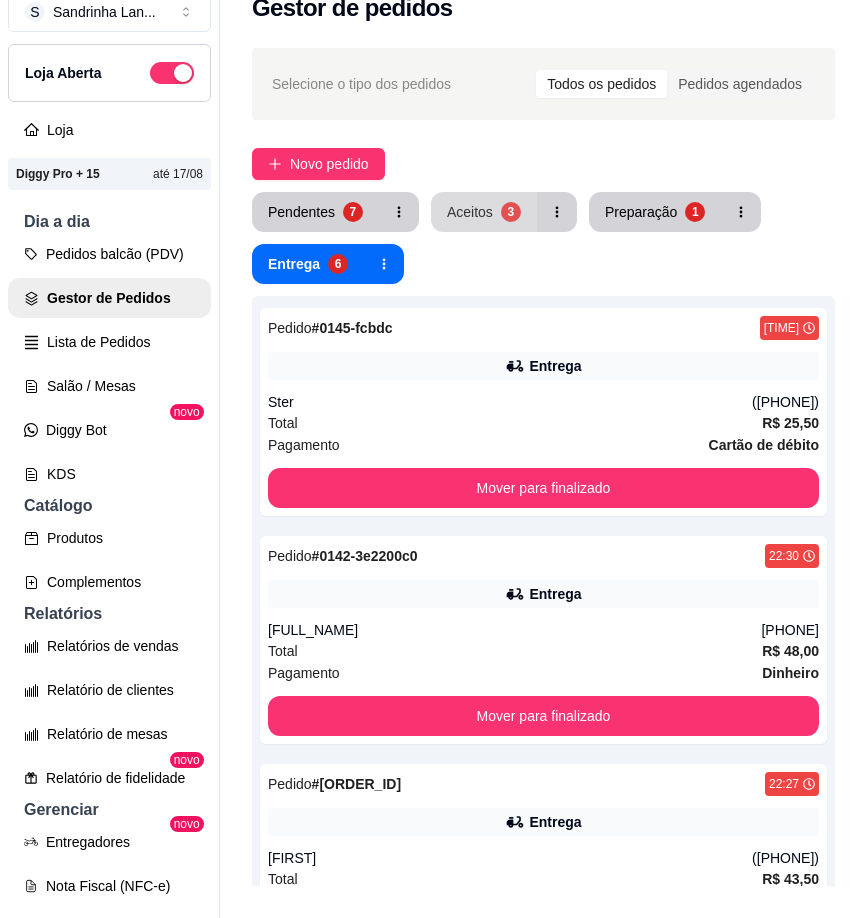 click on "Aceitos" at bounding box center [470, 212] 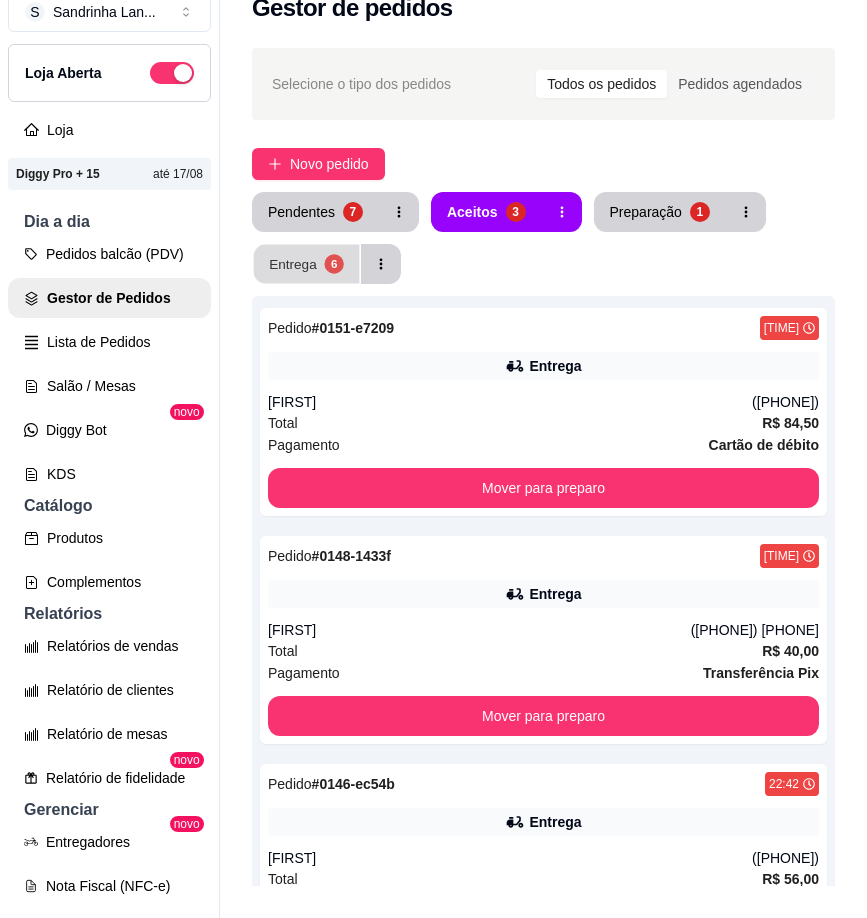 click on "Entrega" at bounding box center (293, 263) 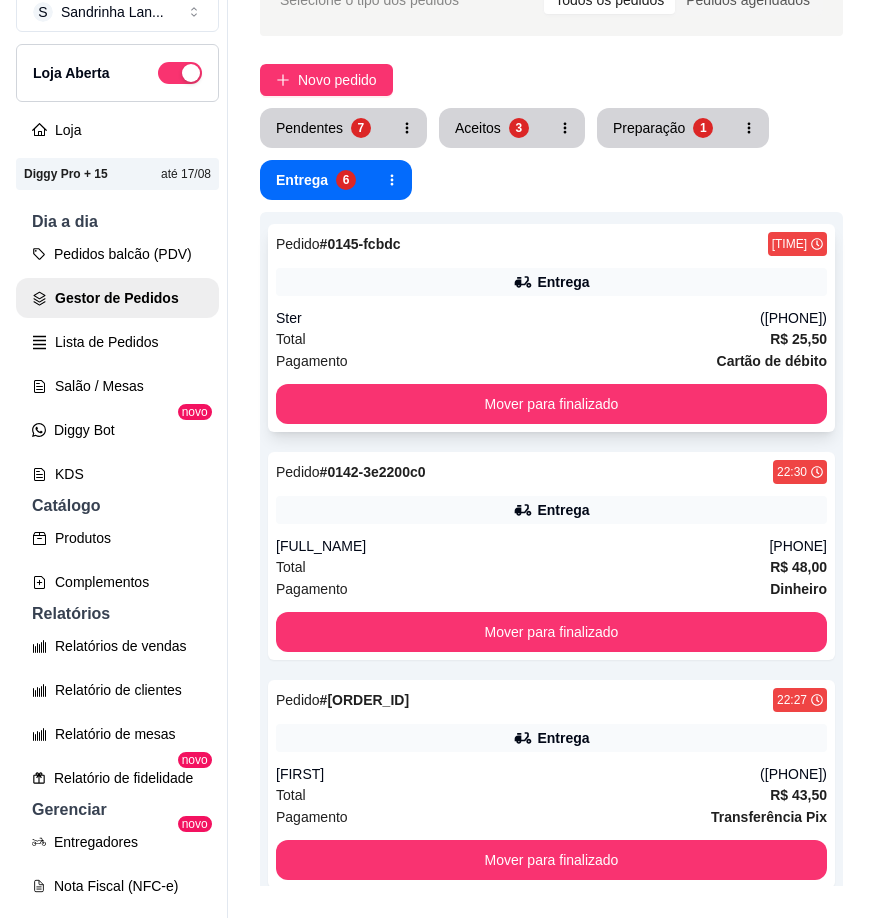 scroll, scrollTop: 200, scrollLeft: 0, axis: vertical 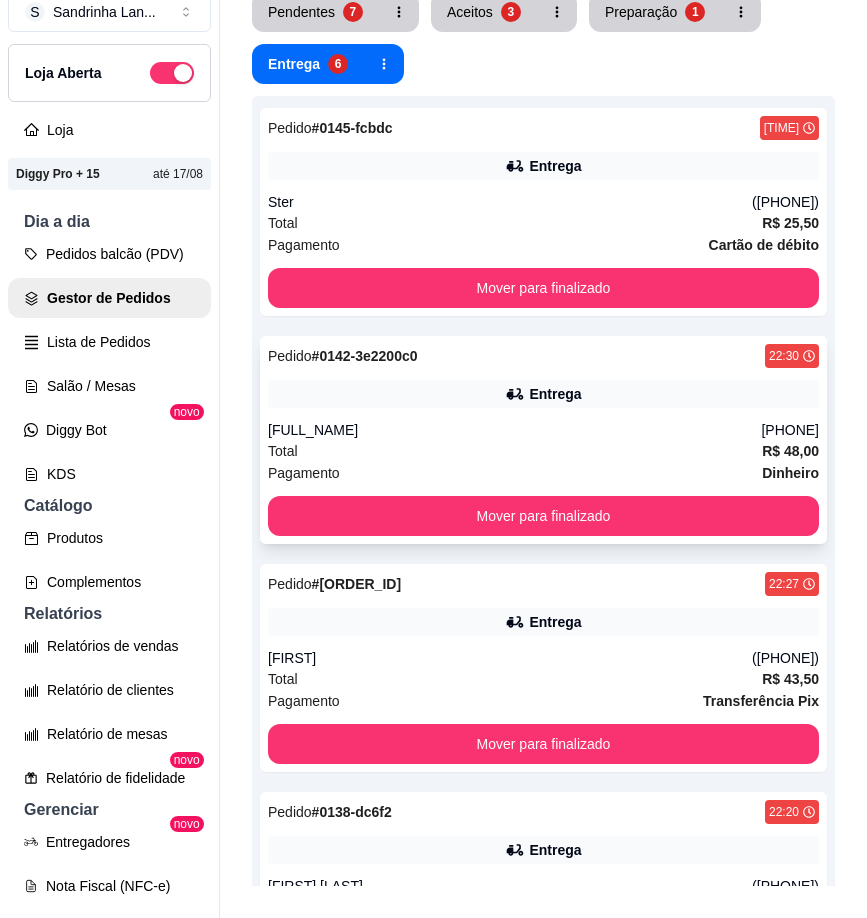 click on "[FULL_NAME]" at bounding box center (514, 430) 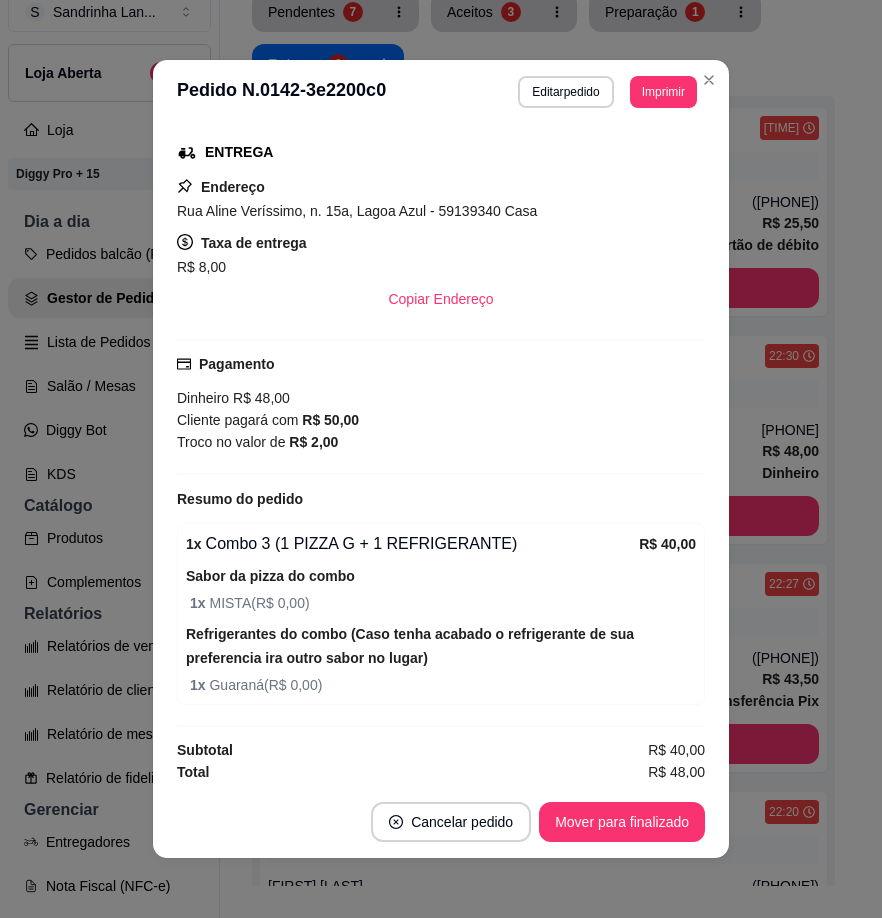 scroll, scrollTop: 315, scrollLeft: 0, axis: vertical 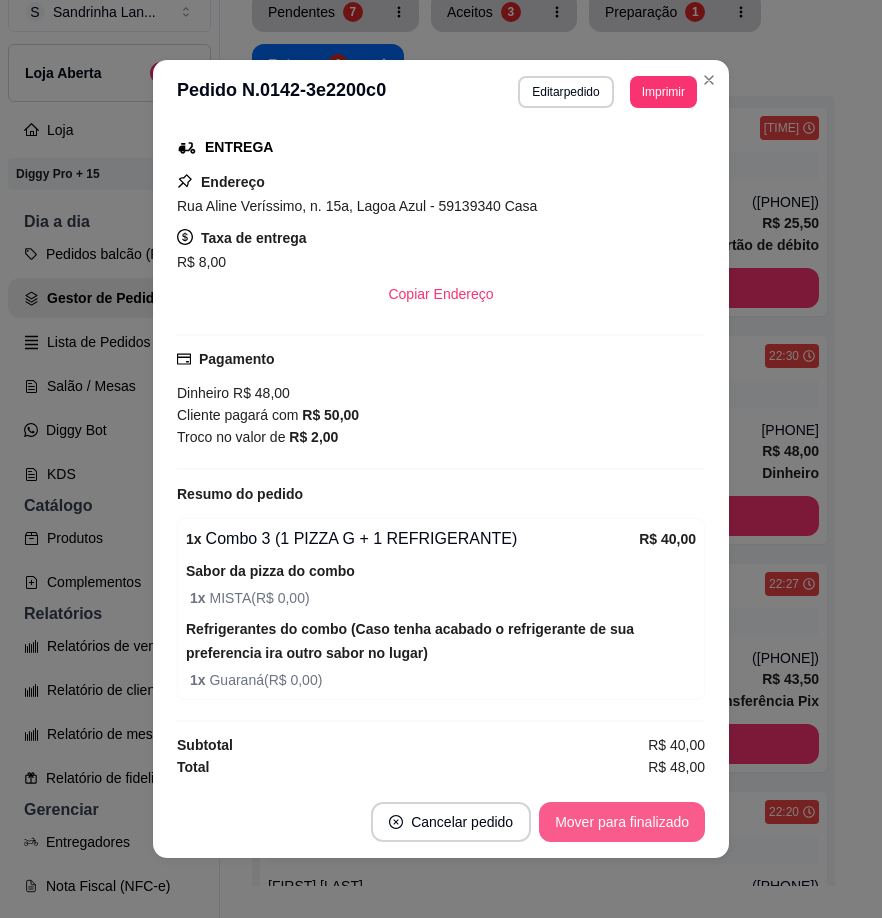 click on "Mover para finalizado" at bounding box center [622, 822] 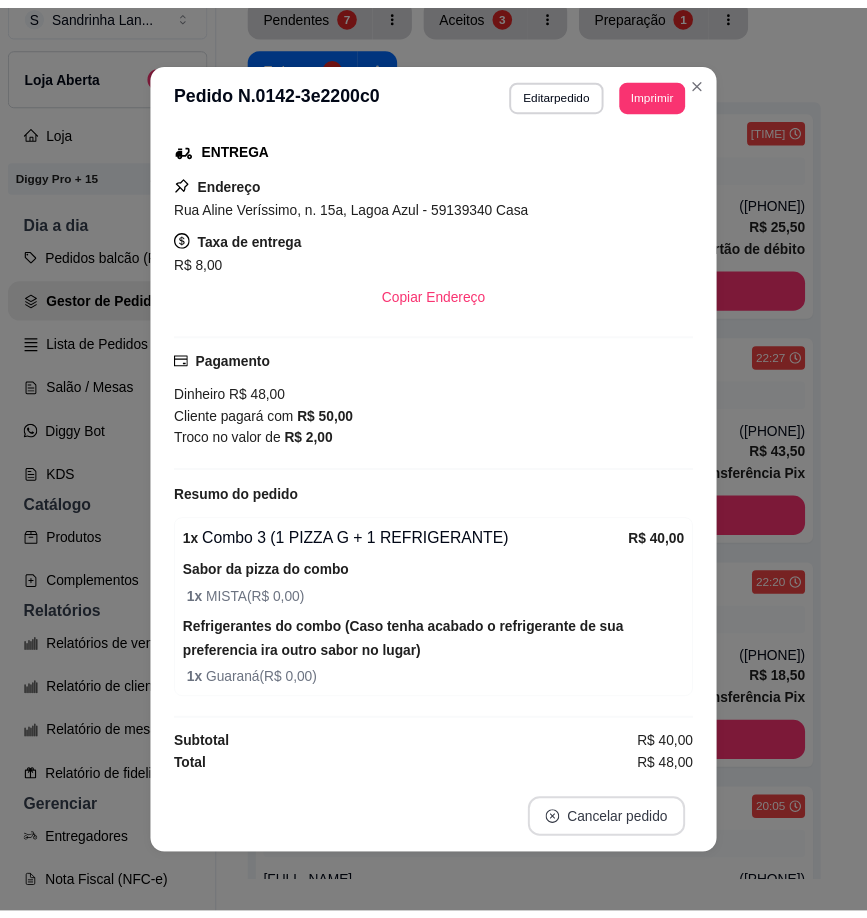 scroll, scrollTop: 269, scrollLeft: 0, axis: vertical 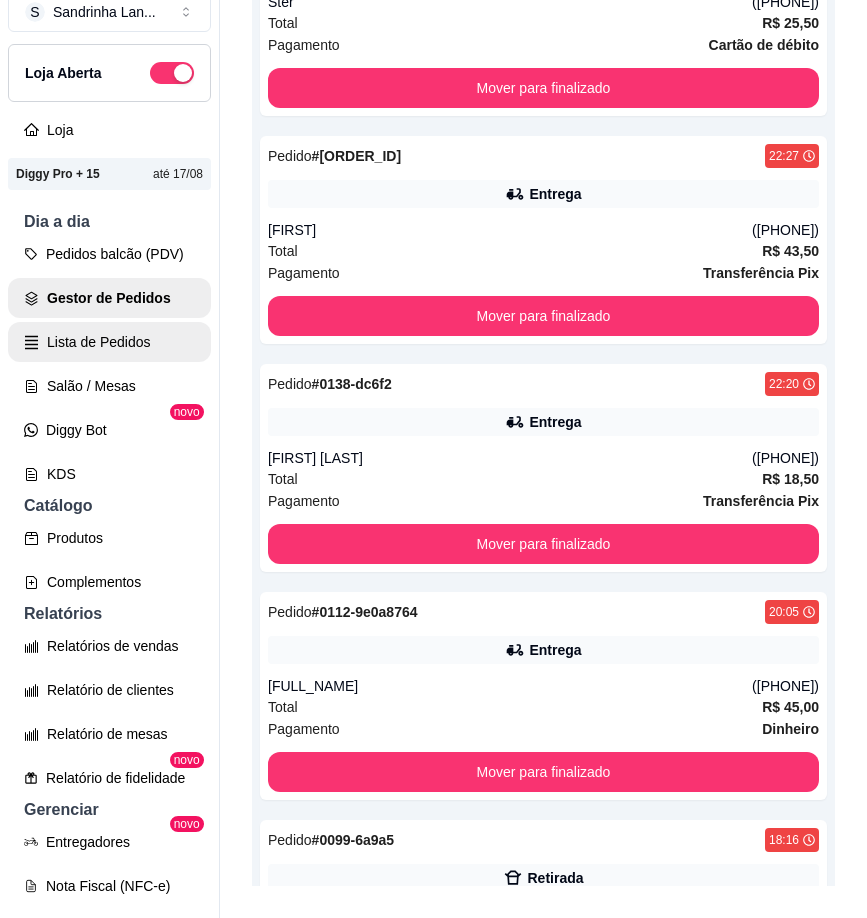 click on "Lista de Pedidos" at bounding box center (109, 342) 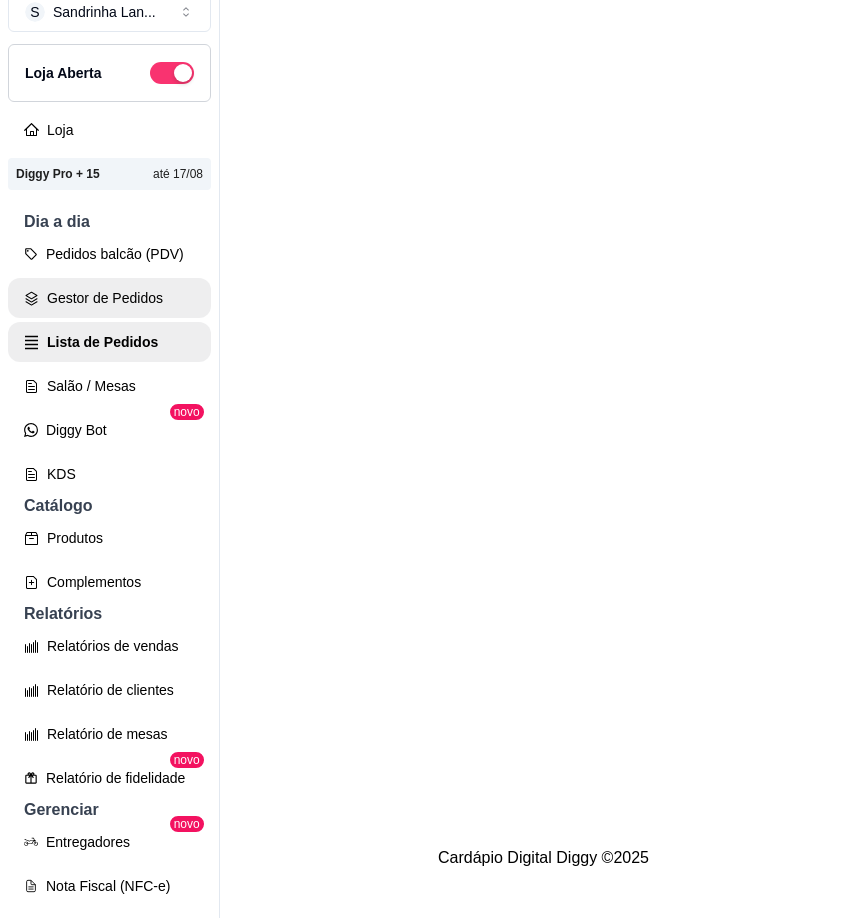 scroll, scrollTop: 0, scrollLeft: 0, axis: both 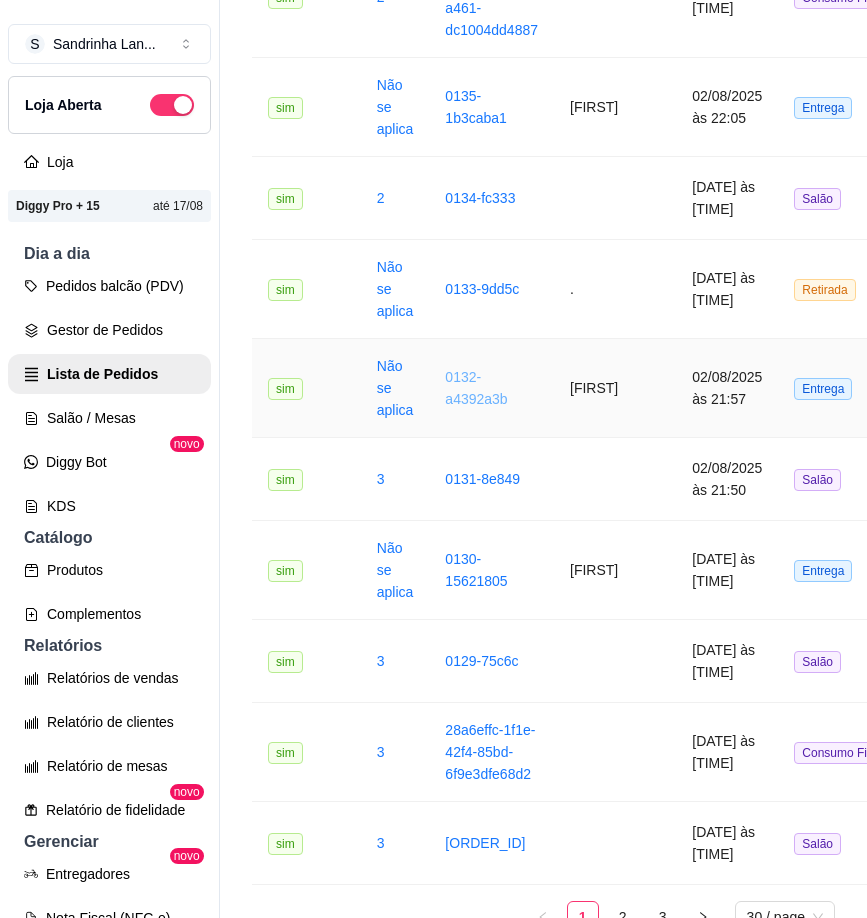 click on "0132-a4392a3b" at bounding box center (476, 388) 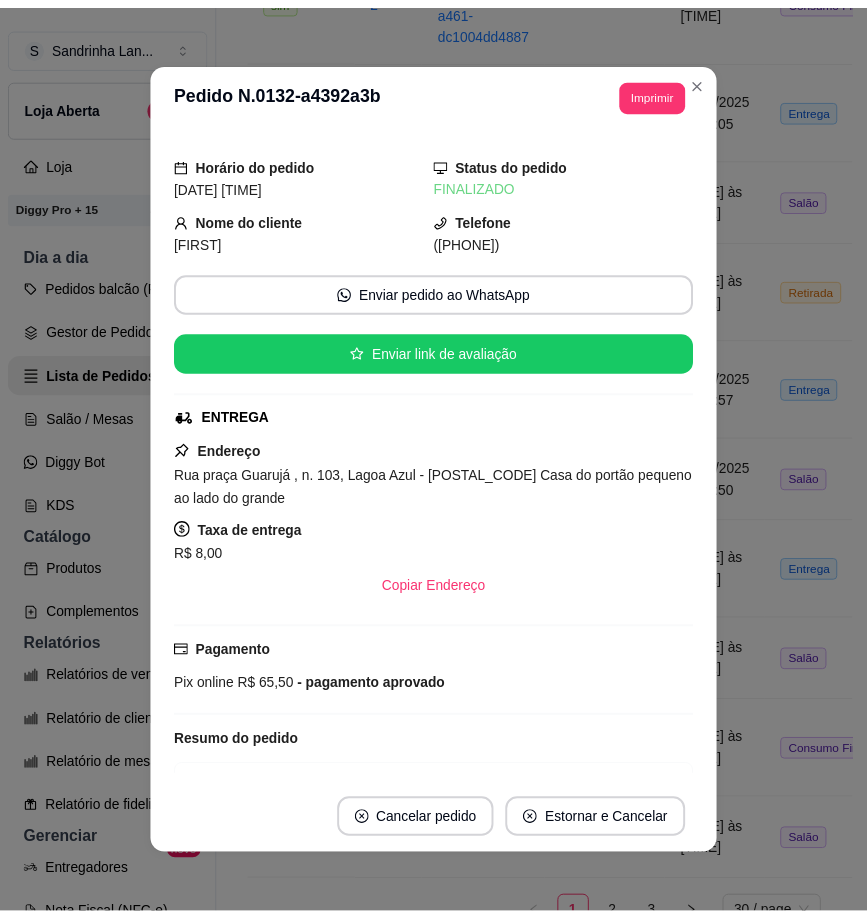 scroll, scrollTop: 191, scrollLeft: 0, axis: vertical 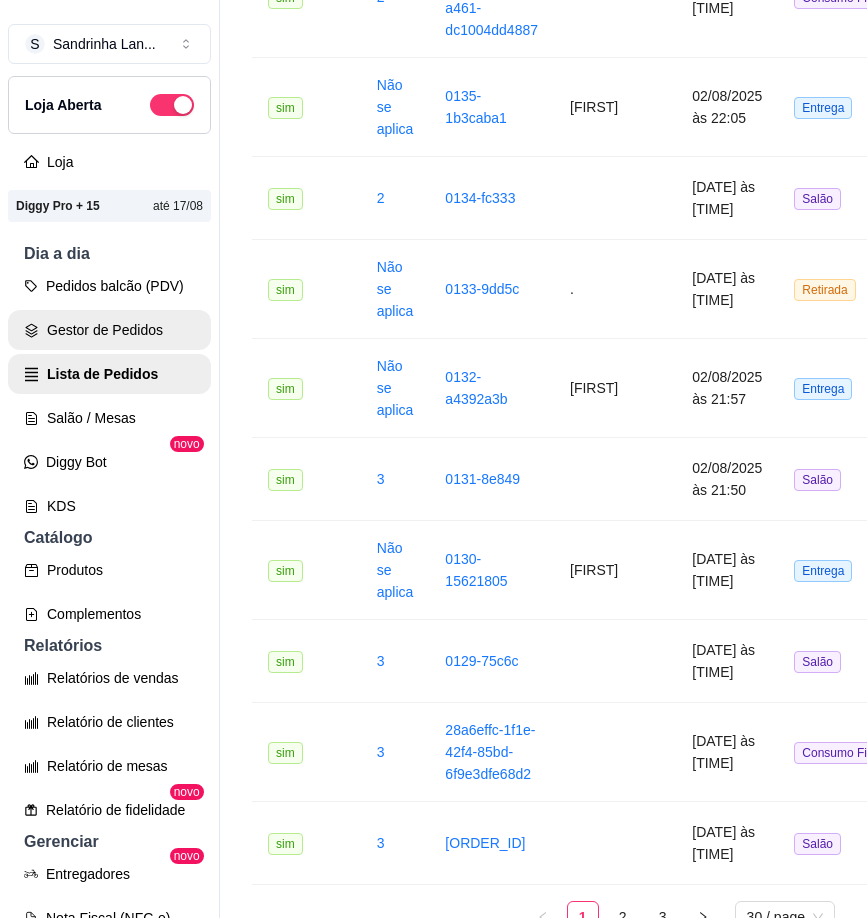 click on "Gestor de Pedidos" at bounding box center [109, 330] 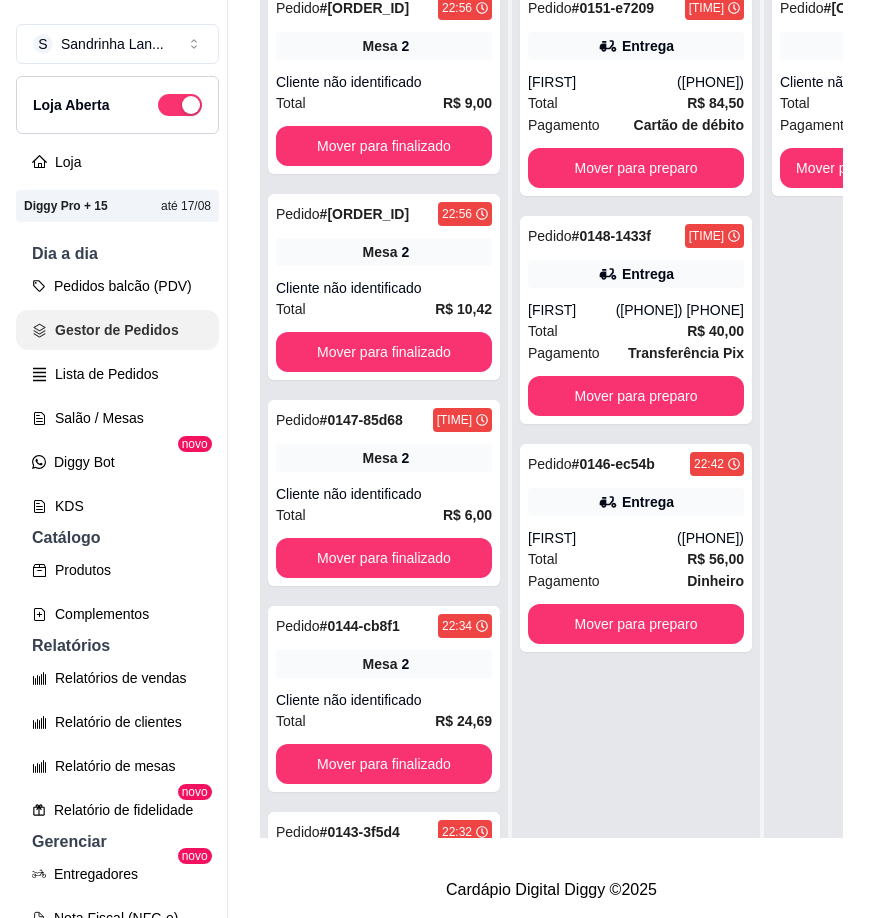 scroll, scrollTop: 0, scrollLeft: 0, axis: both 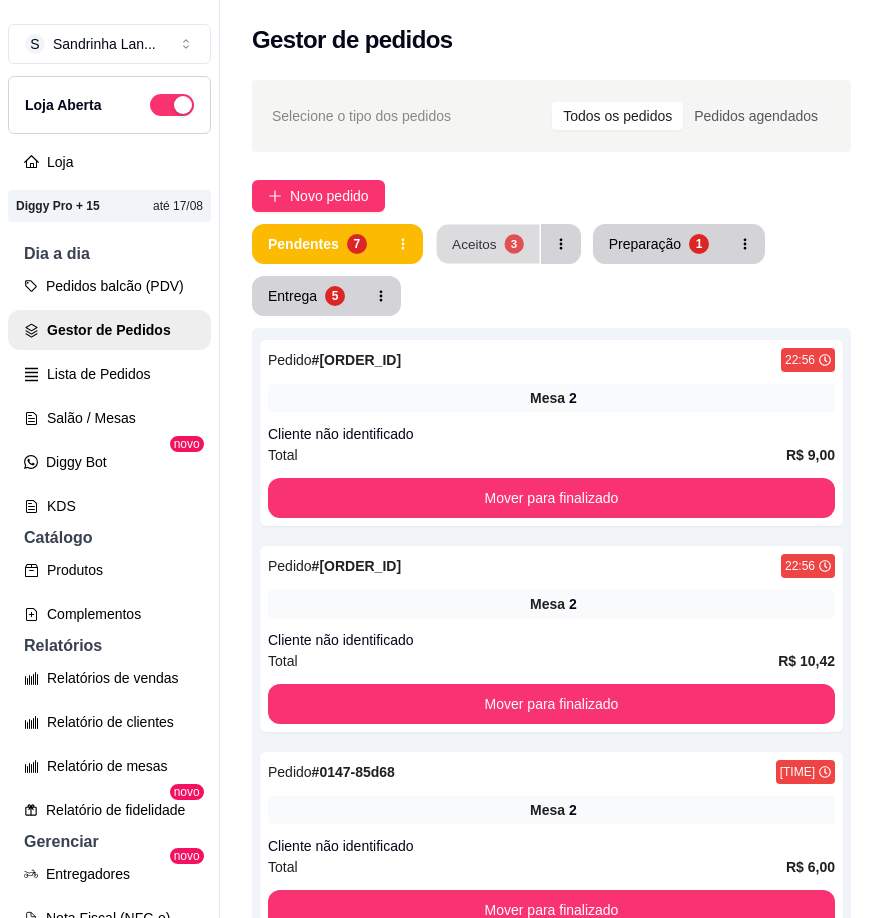 click on "3" at bounding box center [513, 243] 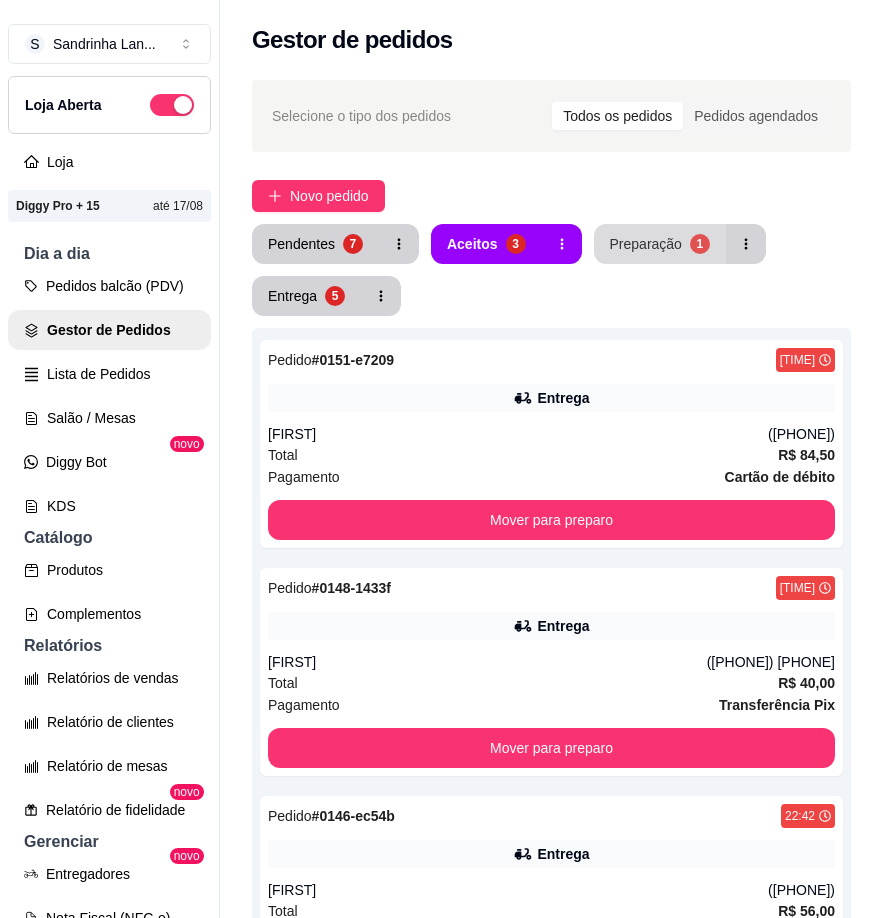 click on "Preparação" at bounding box center [646, 244] 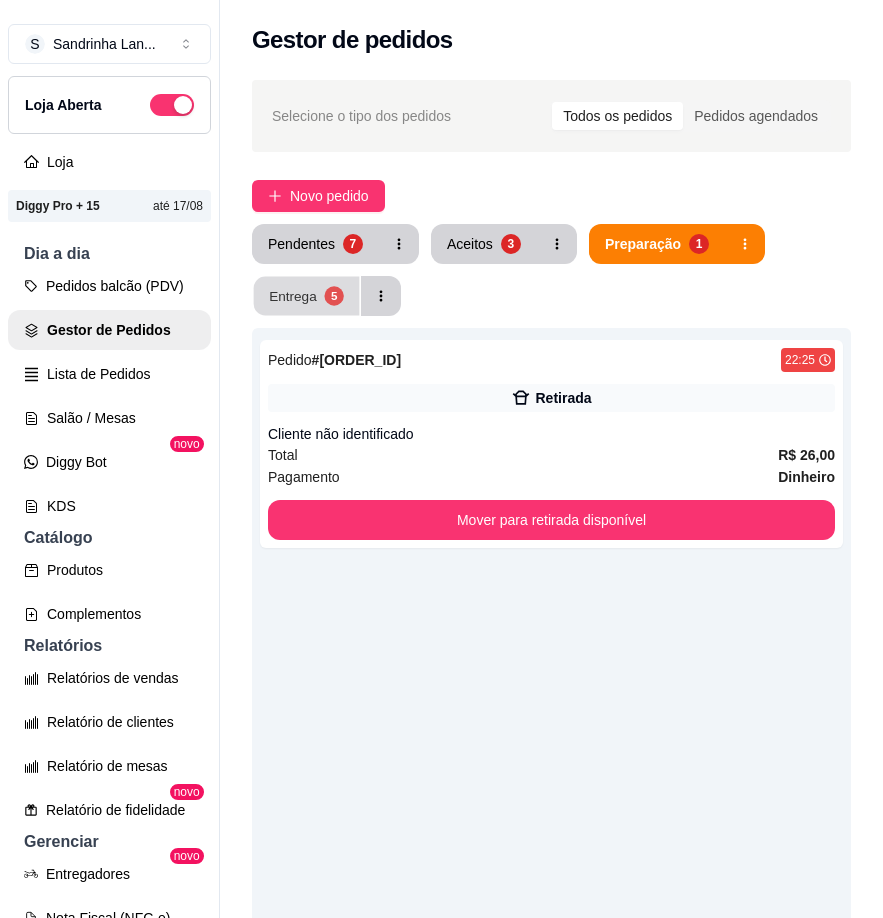 click on "Entrega 5" at bounding box center [307, 296] 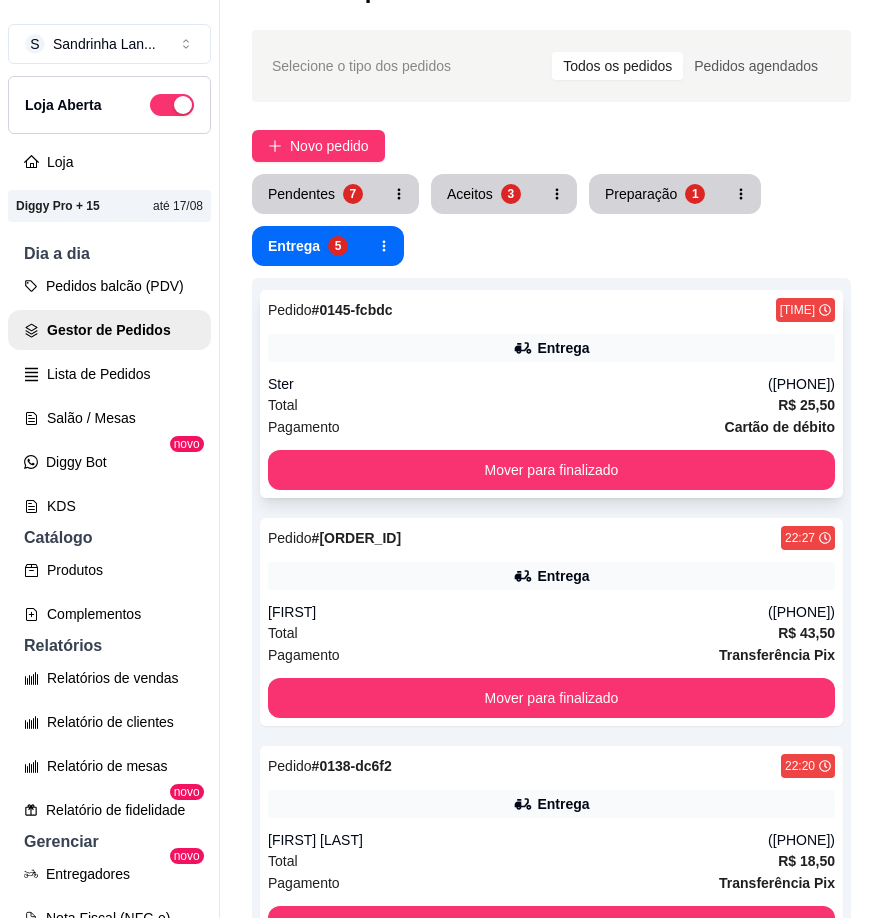 scroll, scrollTop: 0, scrollLeft: 0, axis: both 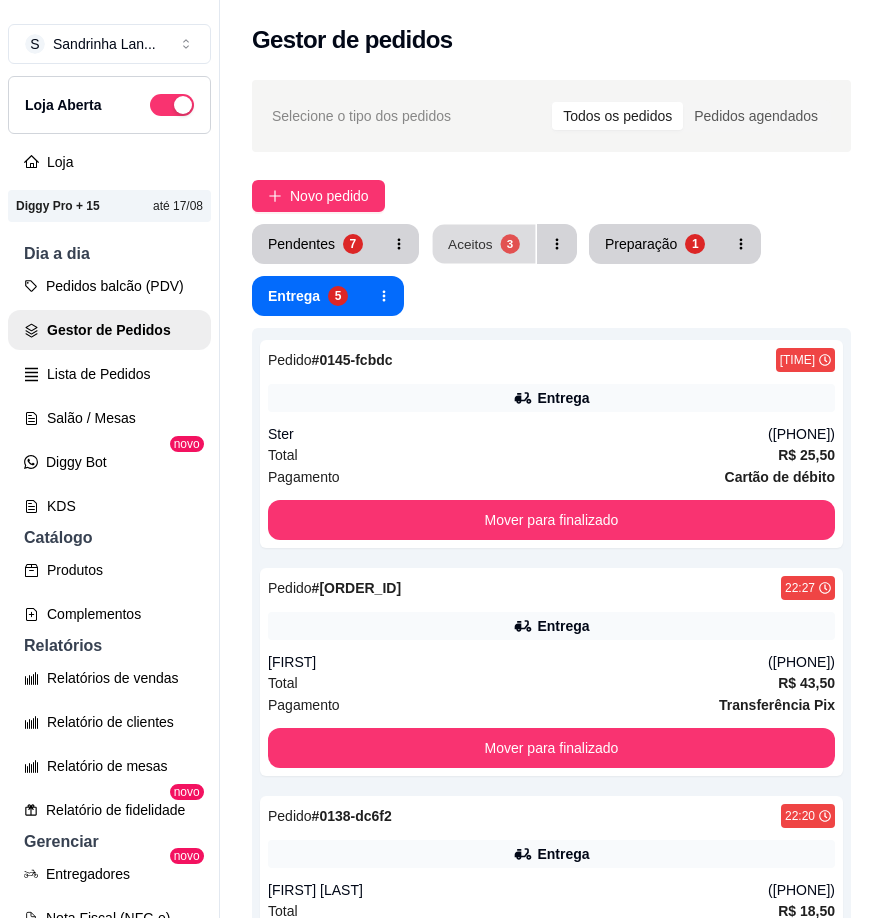 click on "3" at bounding box center [509, 243] 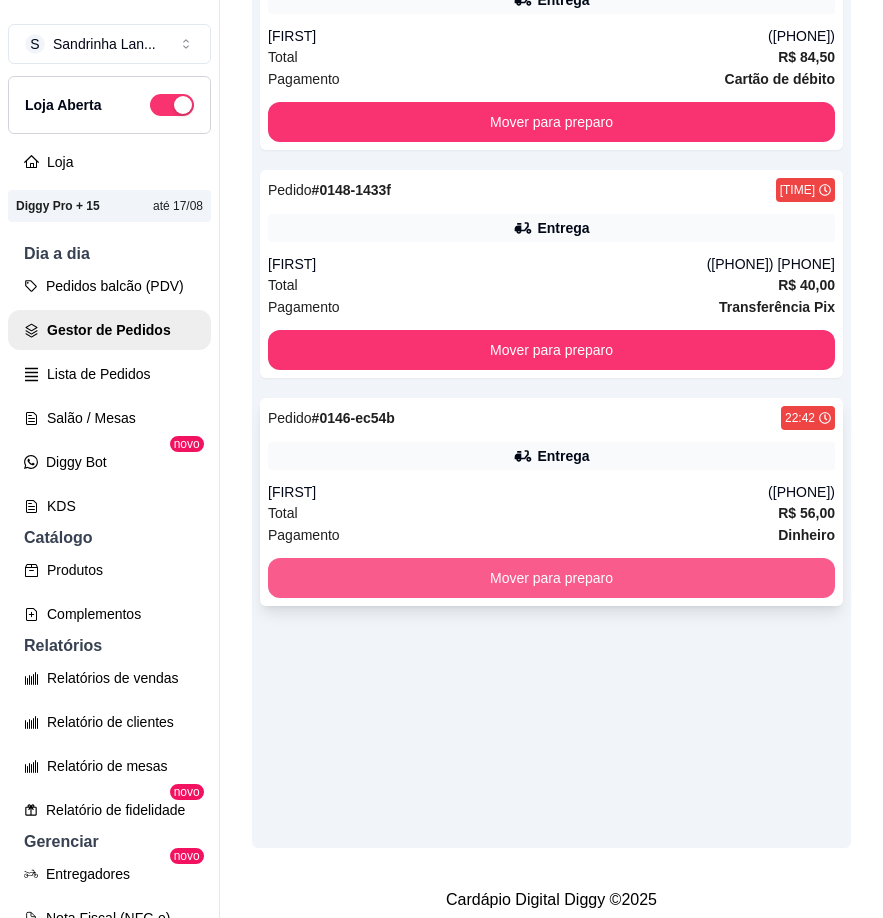 scroll, scrollTop: 423, scrollLeft: 0, axis: vertical 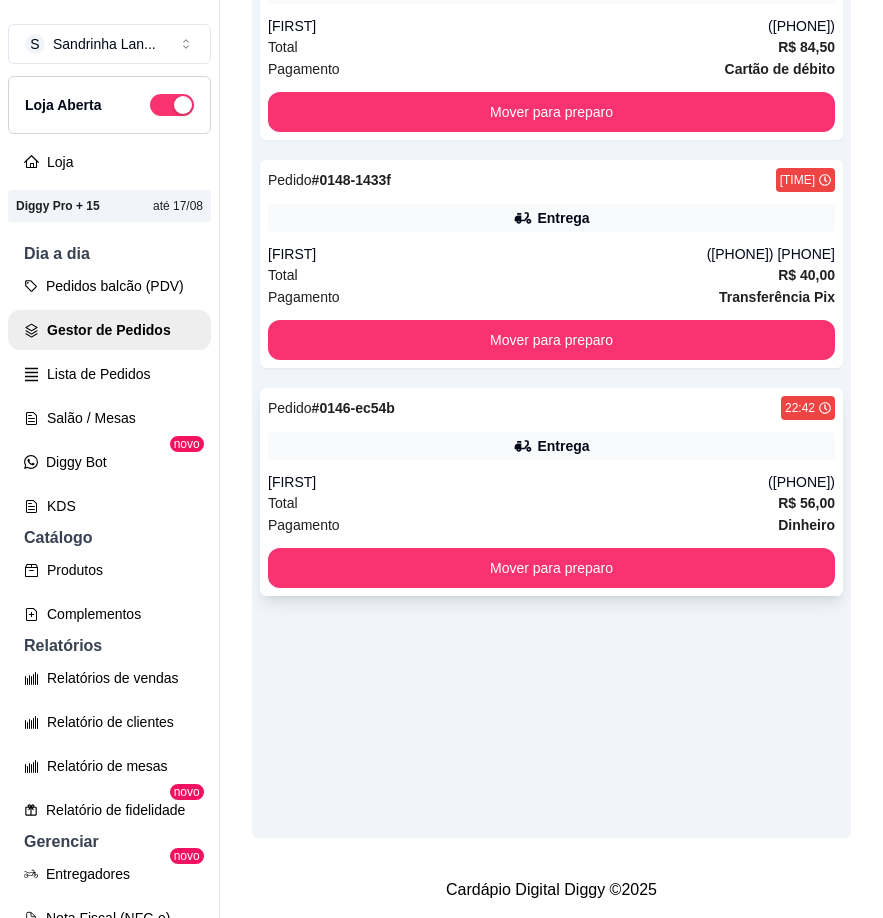 click on "Entrega" at bounding box center [551, 446] 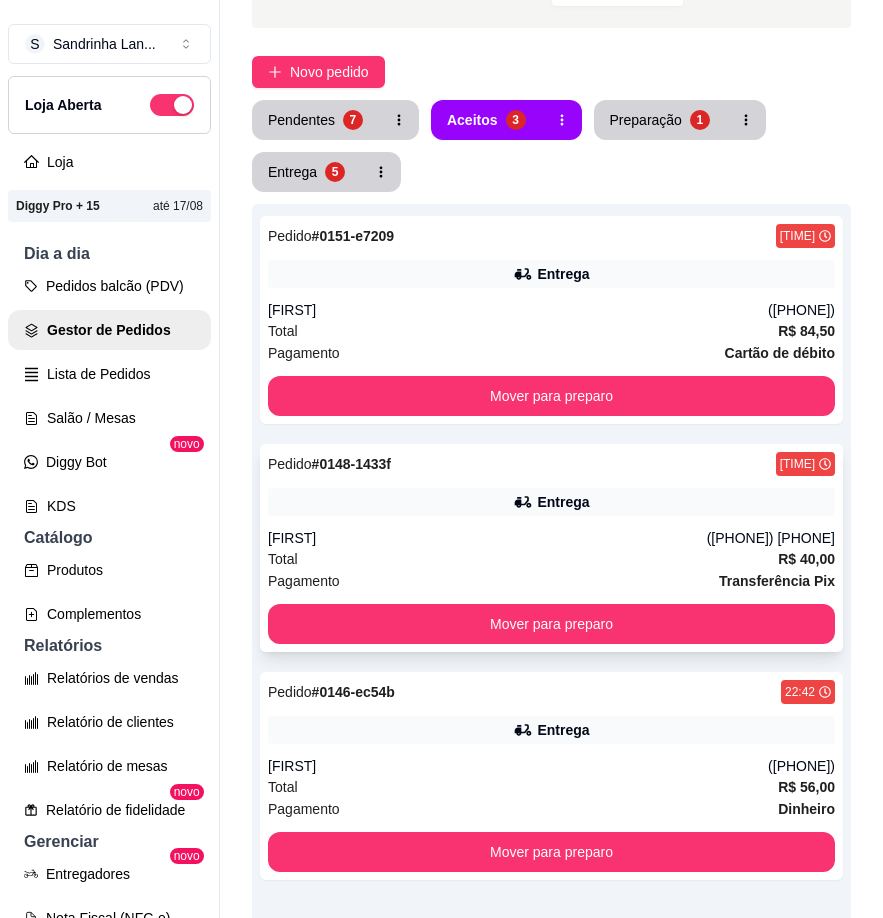 scroll, scrollTop: 123, scrollLeft: 0, axis: vertical 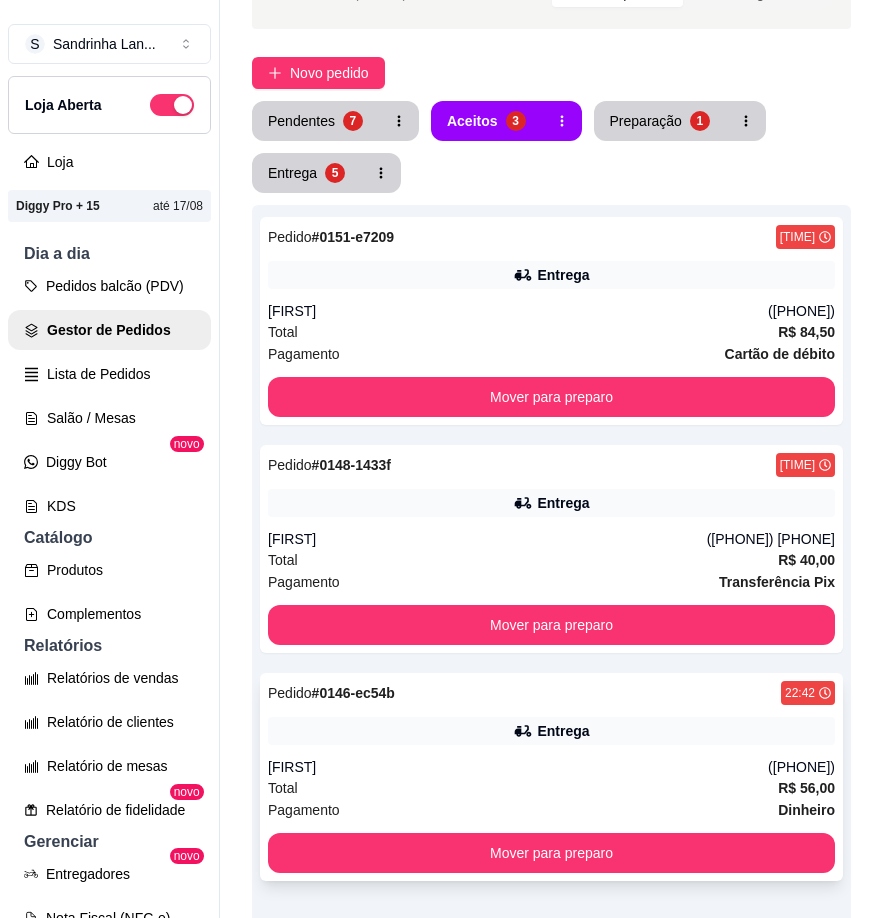 click on "Entrega" at bounding box center [551, 731] 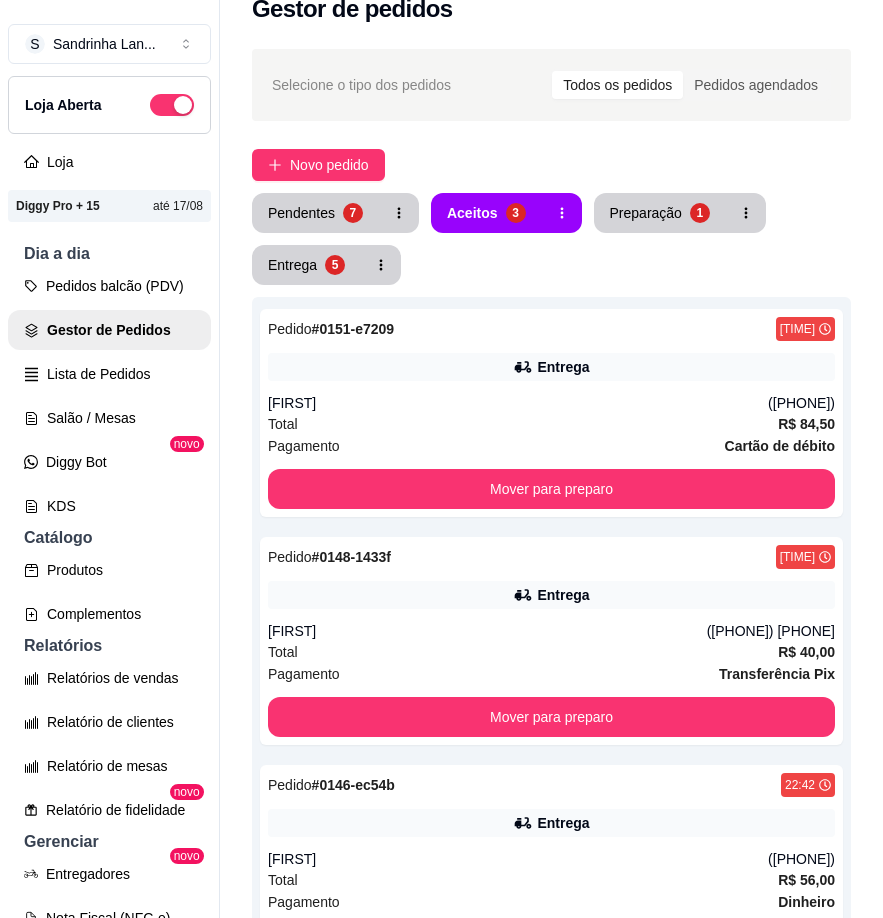 scroll, scrollTop: 0, scrollLeft: 0, axis: both 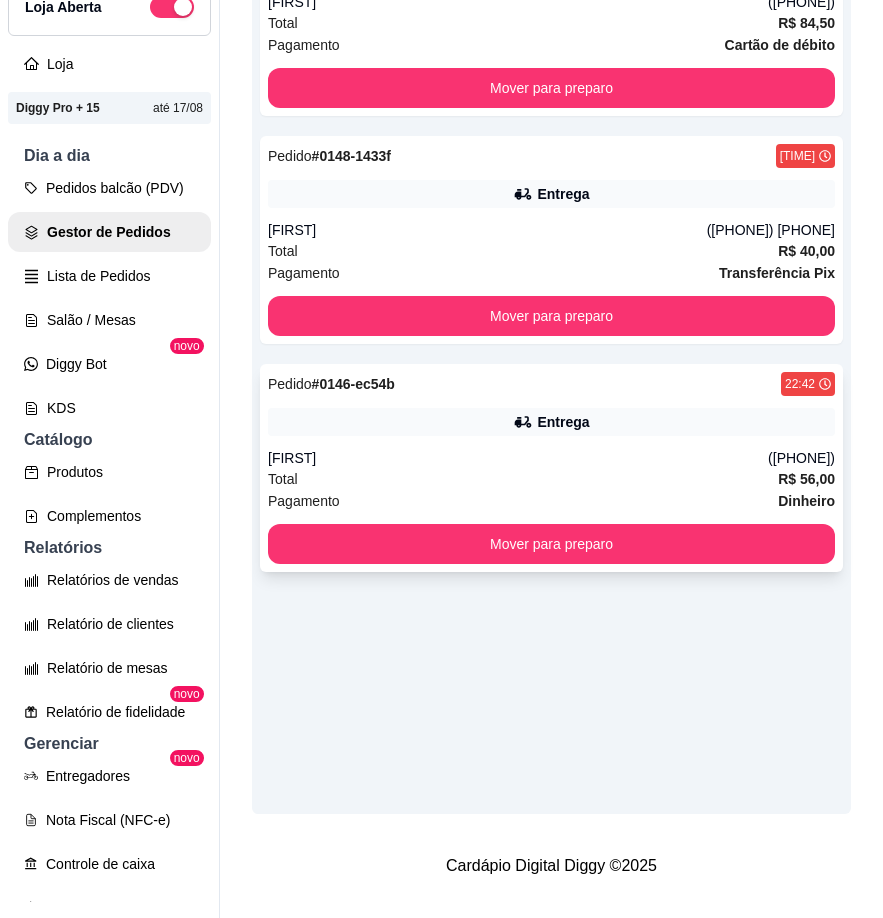 click on "Entrega" at bounding box center [551, 422] 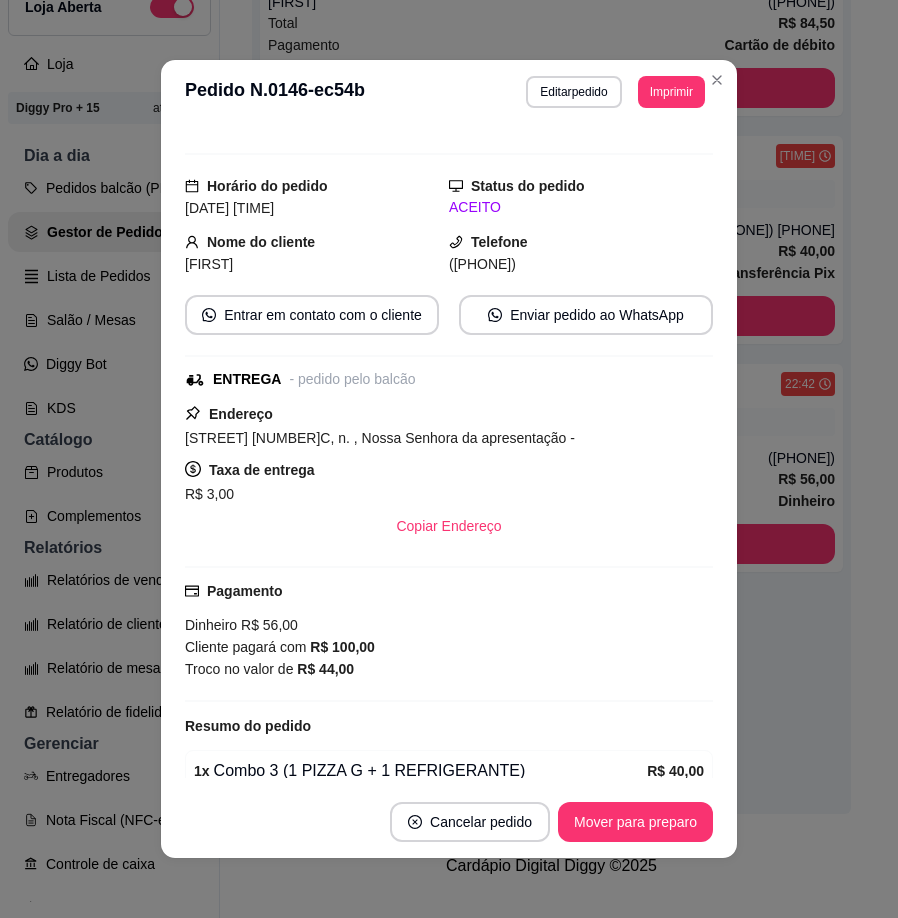 scroll, scrollTop: 0, scrollLeft: 0, axis: both 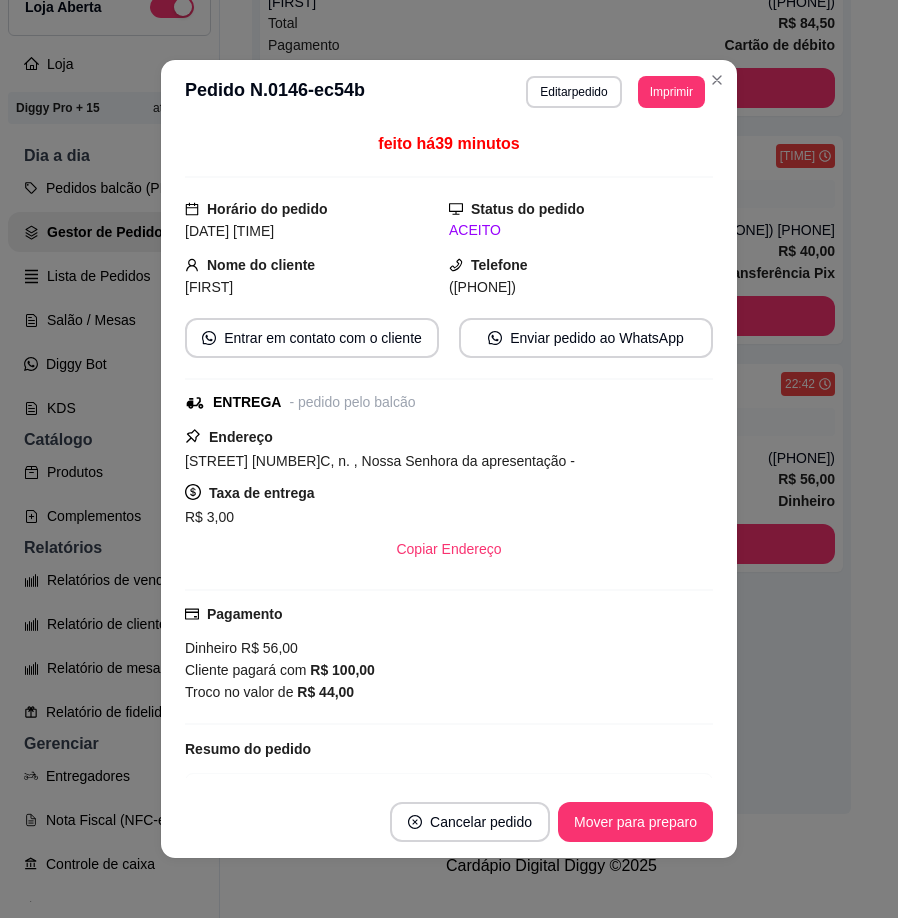 drag, startPoint x: 719, startPoint y: 181, endPoint x: 786, endPoint y: 200, distance: 69.641945 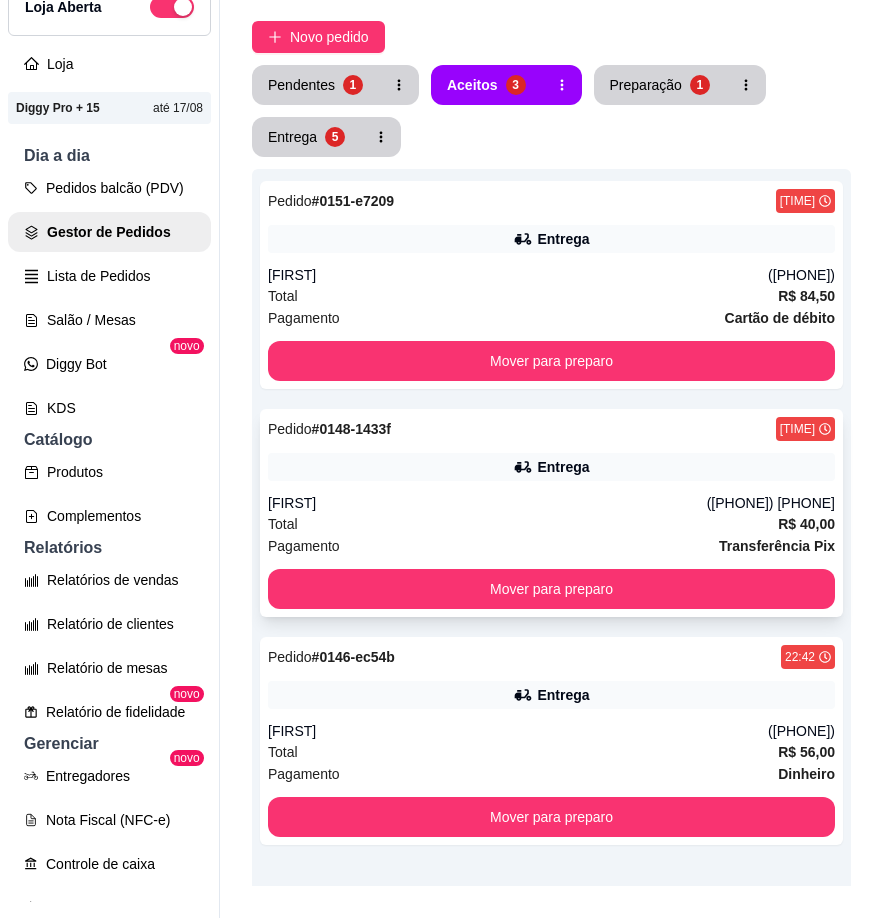 scroll, scrollTop: 100, scrollLeft: 0, axis: vertical 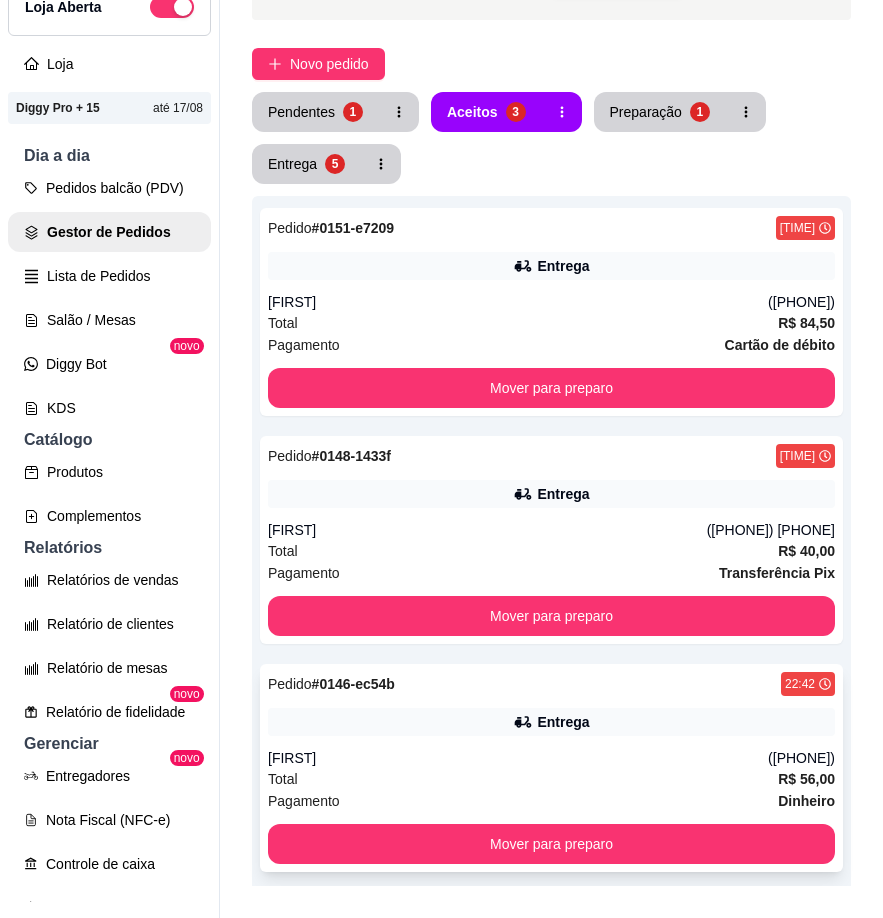 click on "Pedido  # 0146-ec54b 22:42 Entrega [FIRST]  ([PHONE]) Total R$ 56,00 Pagamento Dinheiro Mover para preparo" at bounding box center (551, 768) 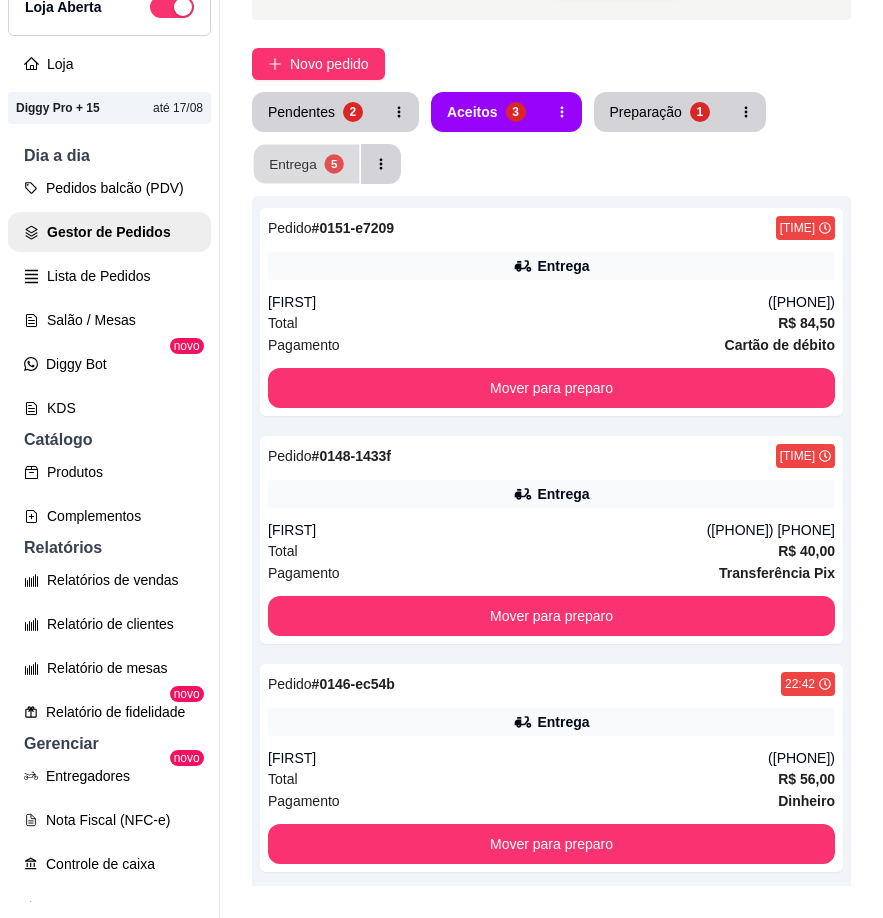 click on "Entrega" at bounding box center [293, 163] 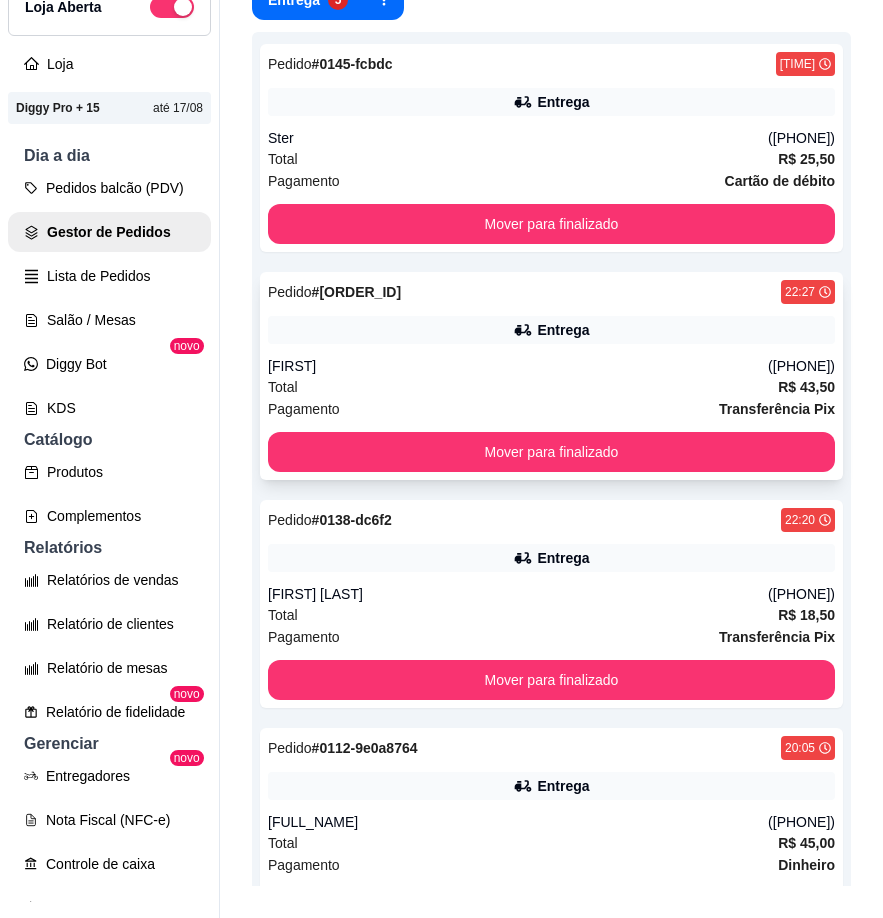 scroll, scrollTop: 200, scrollLeft: 0, axis: vertical 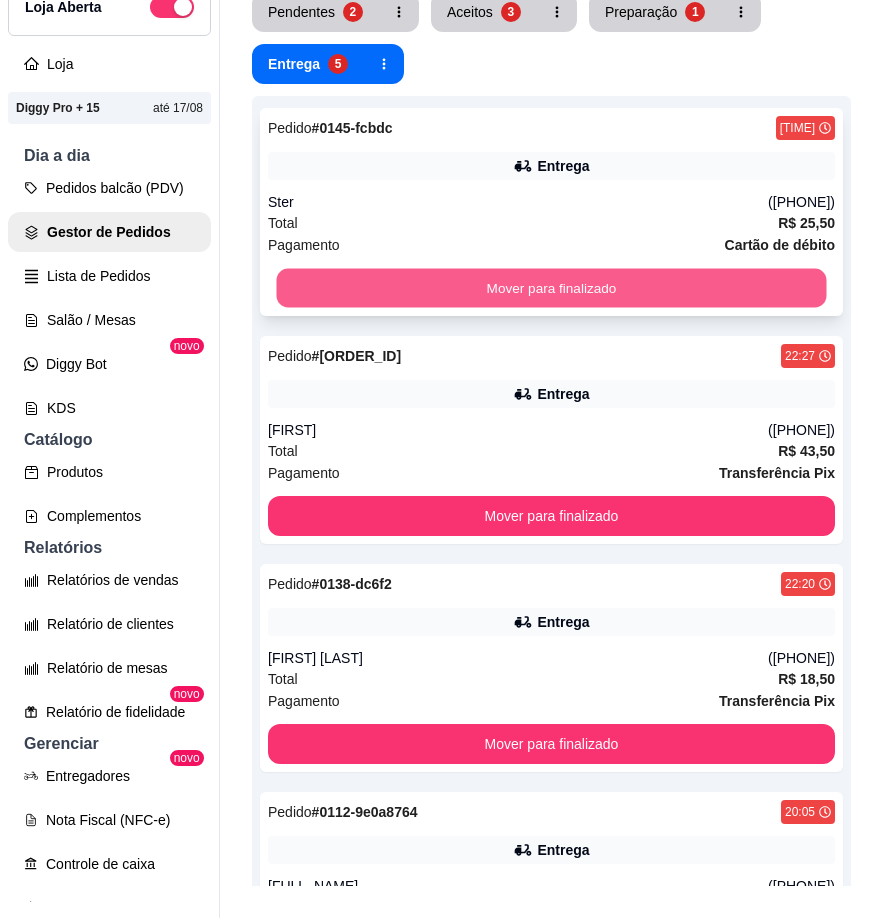 click on "Mover para finalizado" at bounding box center [552, 288] 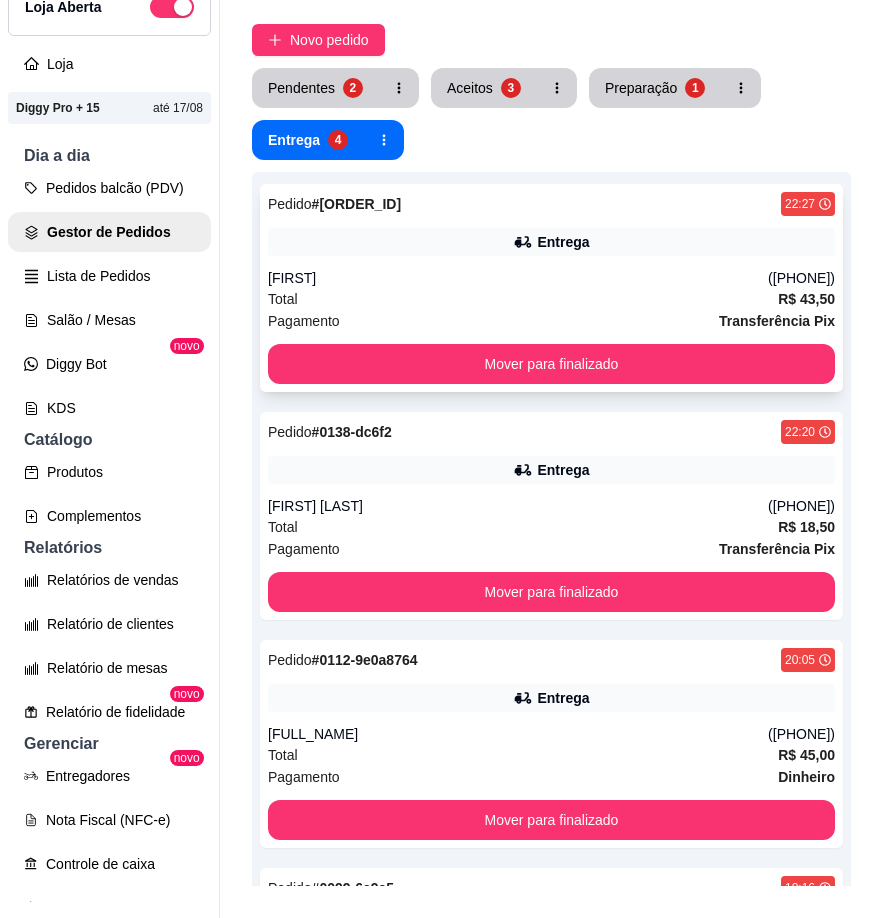 scroll, scrollTop: 0, scrollLeft: 0, axis: both 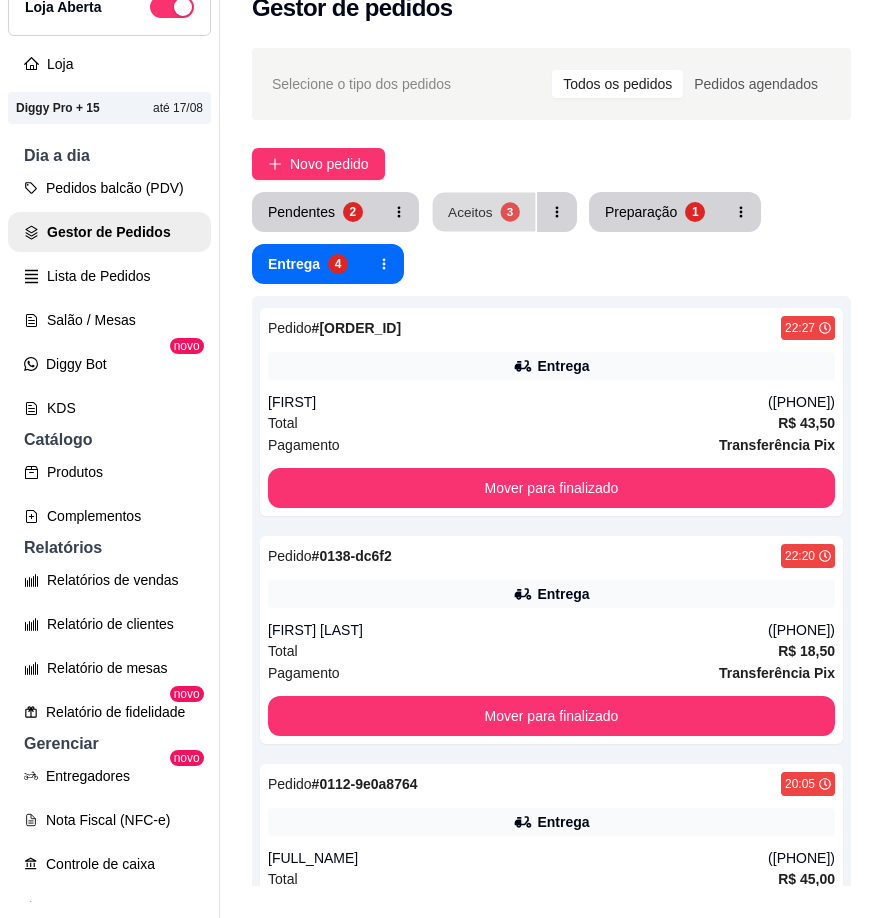 click on "Aceitos" at bounding box center (470, 211) 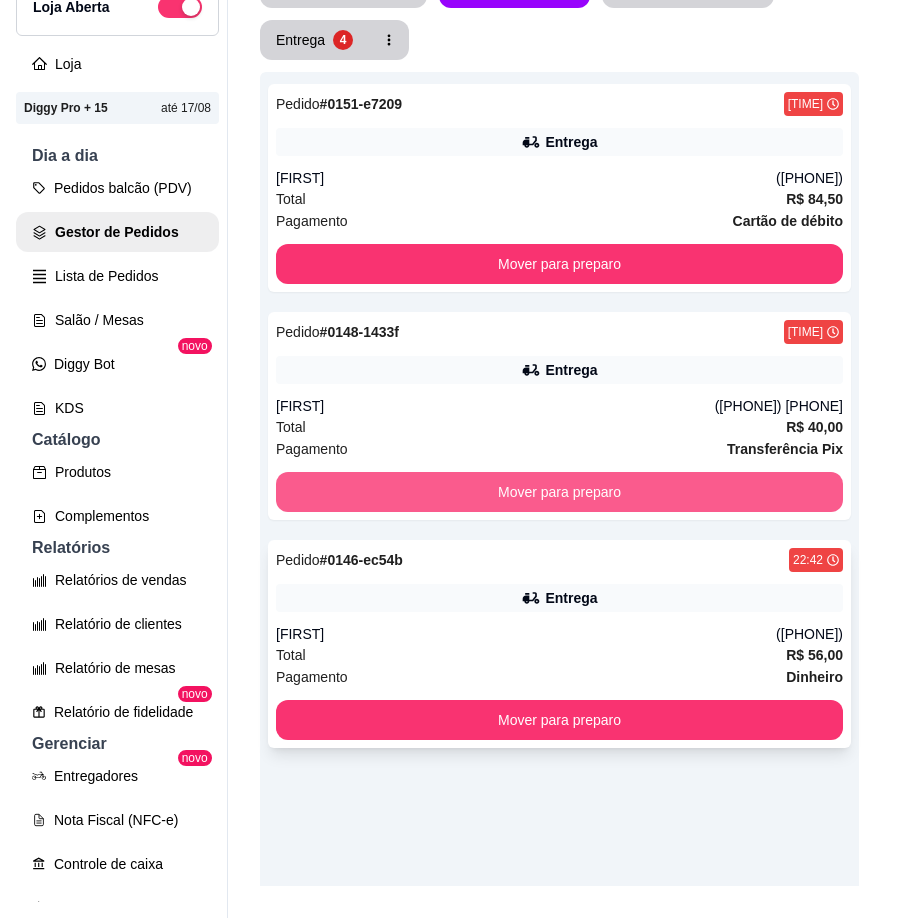 scroll, scrollTop: 223, scrollLeft: 0, axis: vertical 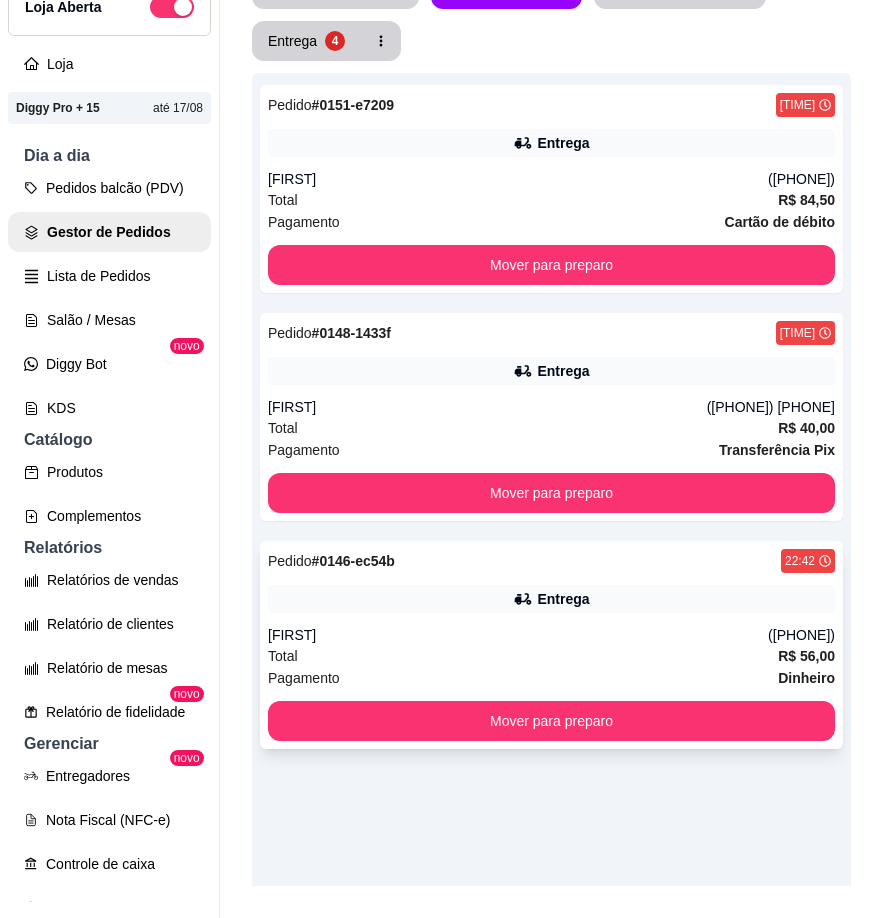 click on "Entrega" at bounding box center (551, 599) 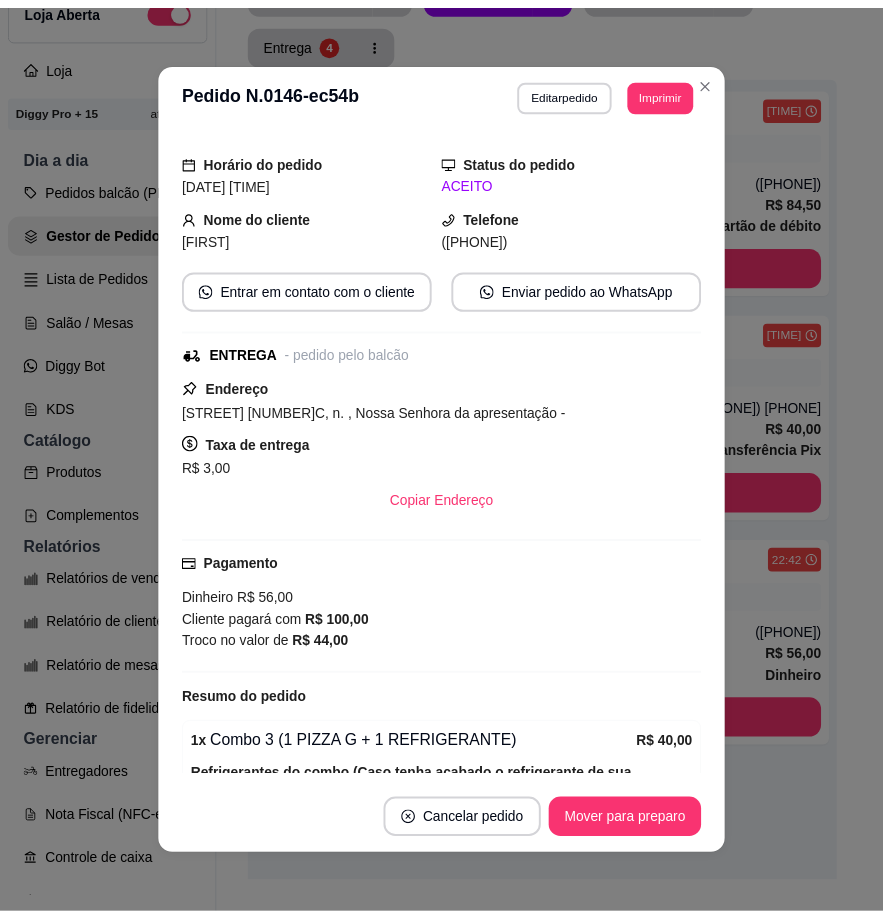 scroll, scrollTop: 0, scrollLeft: 0, axis: both 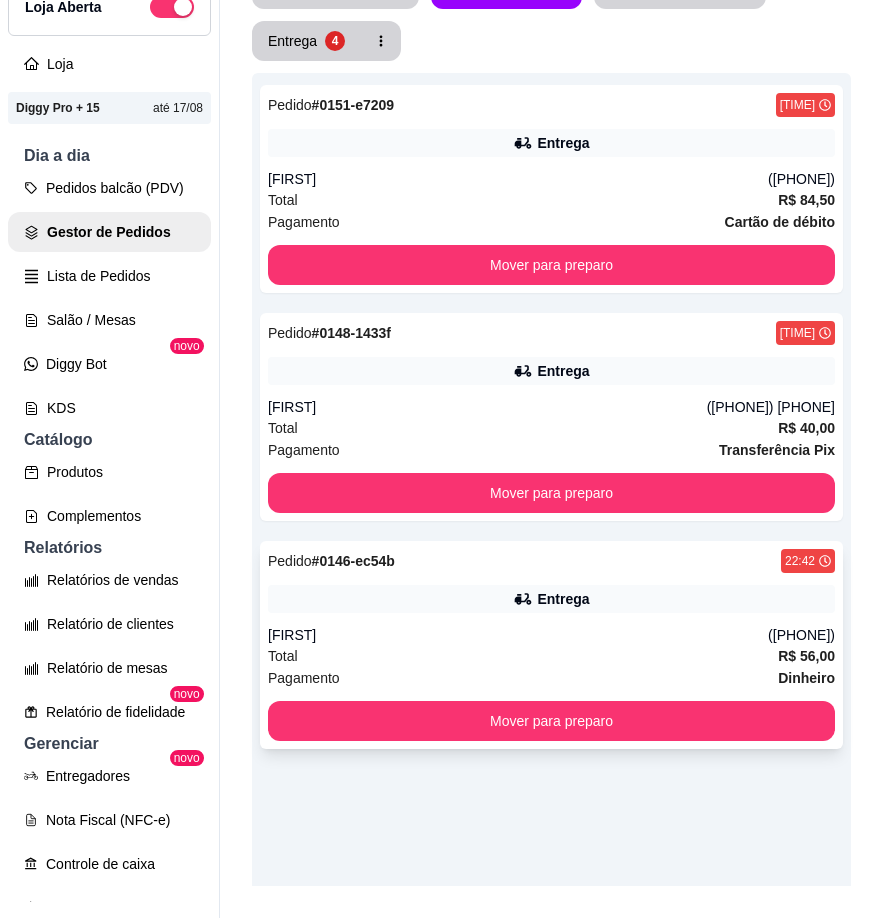 click on "[FIRST]" at bounding box center [518, 635] 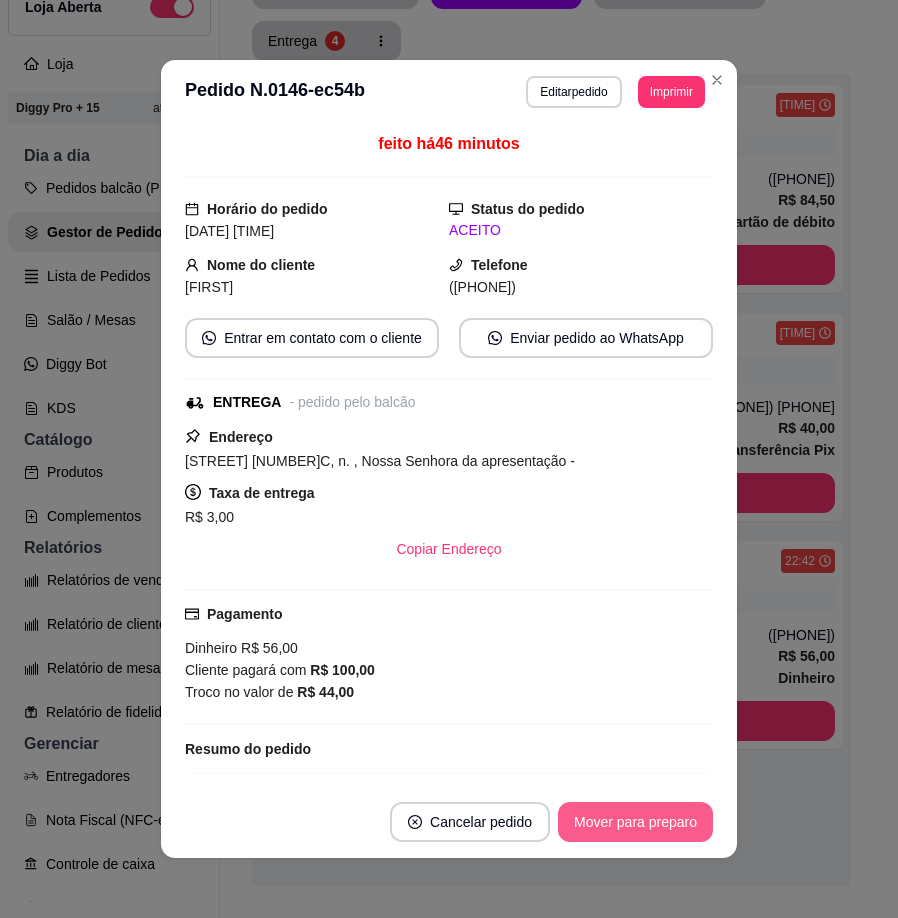 click on "Mover para preparo" at bounding box center [635, 822] 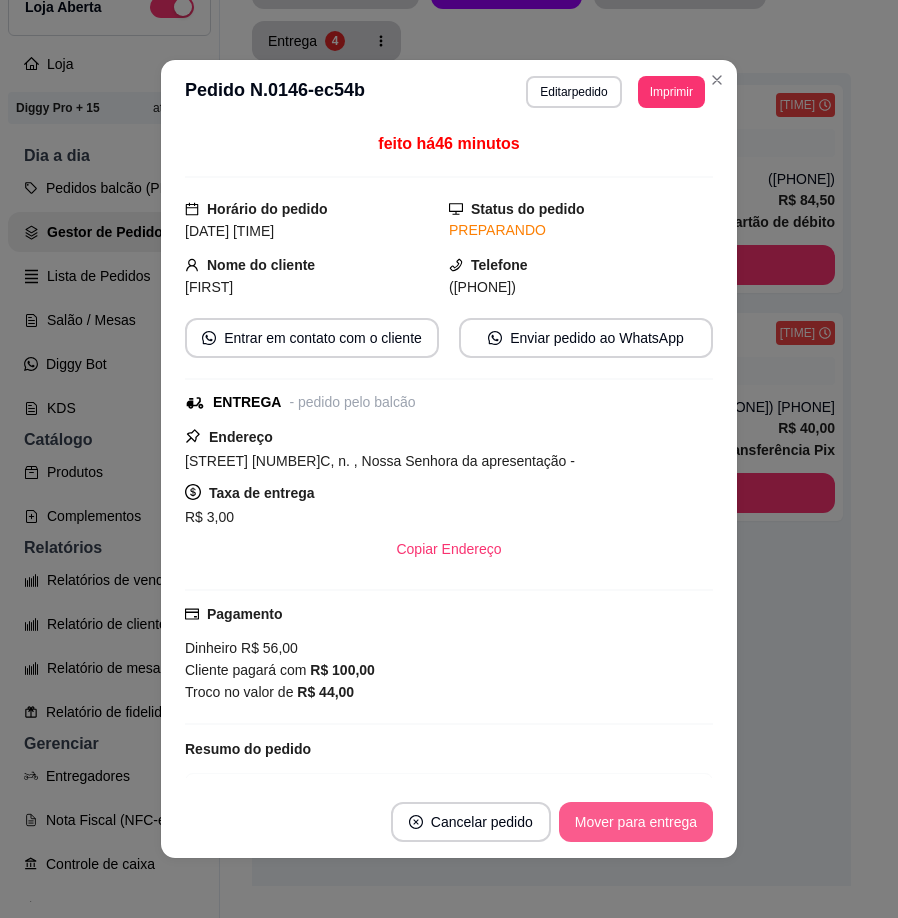 click on "Mover para entrega" at bounding box center (636, 822) 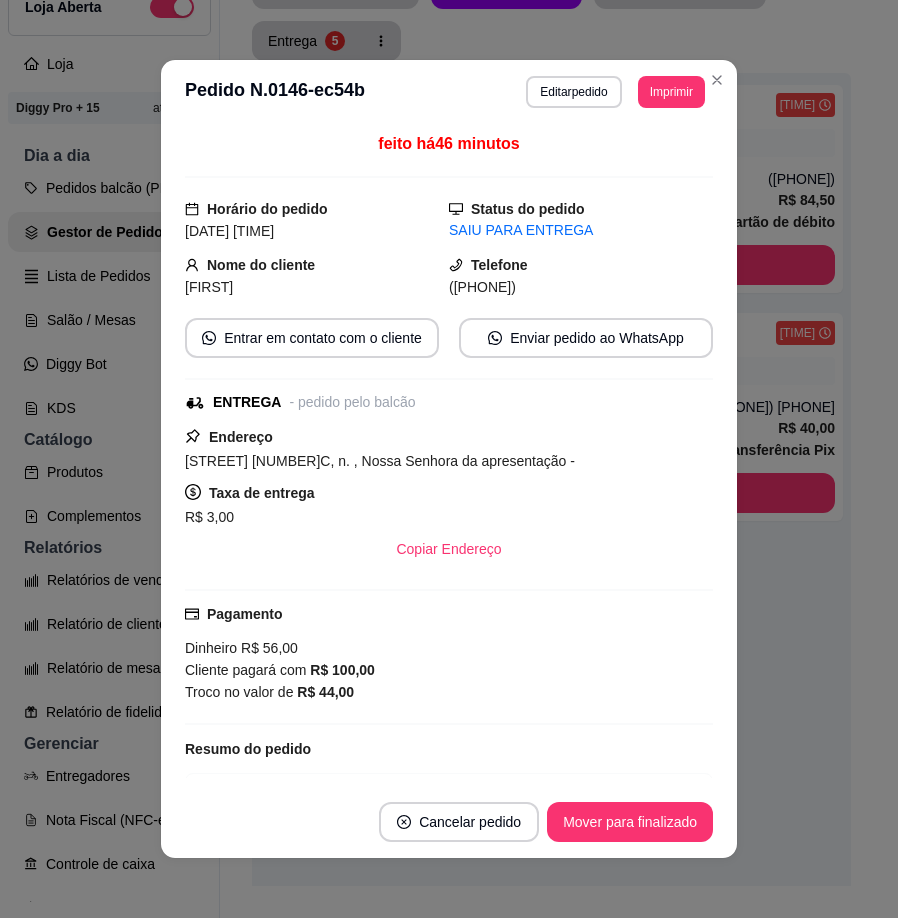 drag, startPoint x: 462, startPoint y: 293, endPoint x: 580, endPoint y: 286, distance: 118.20744 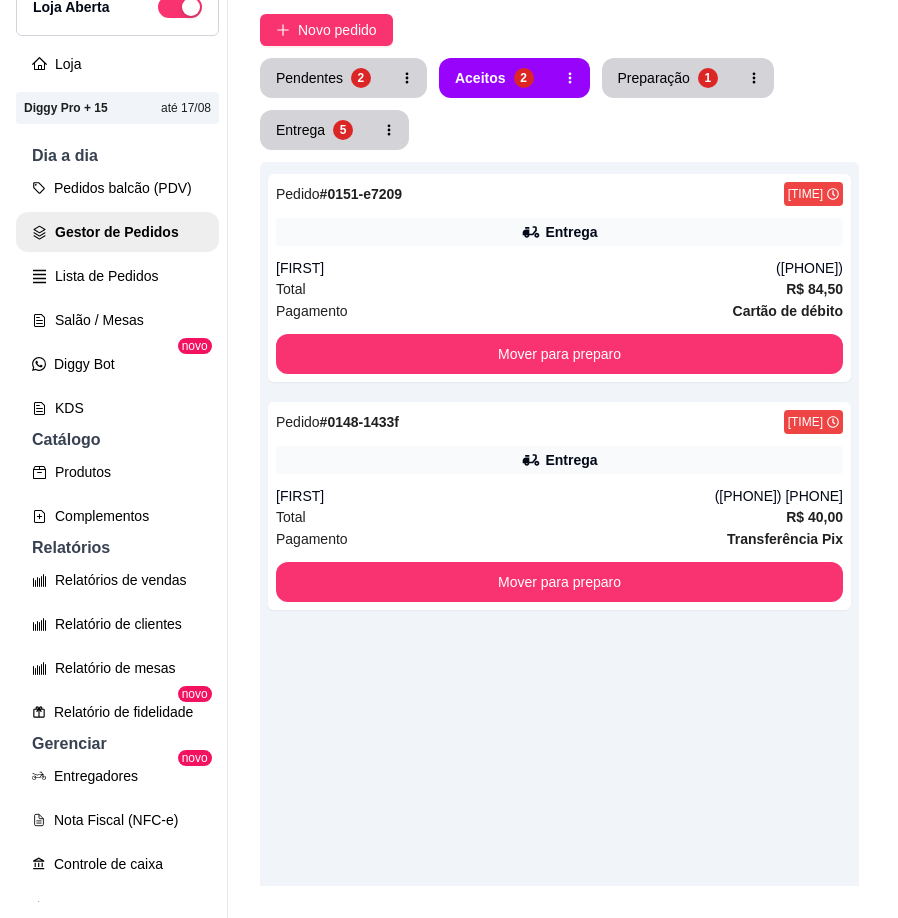 scroll, scrollTop: 0, scrollLeft: 0, axis: both 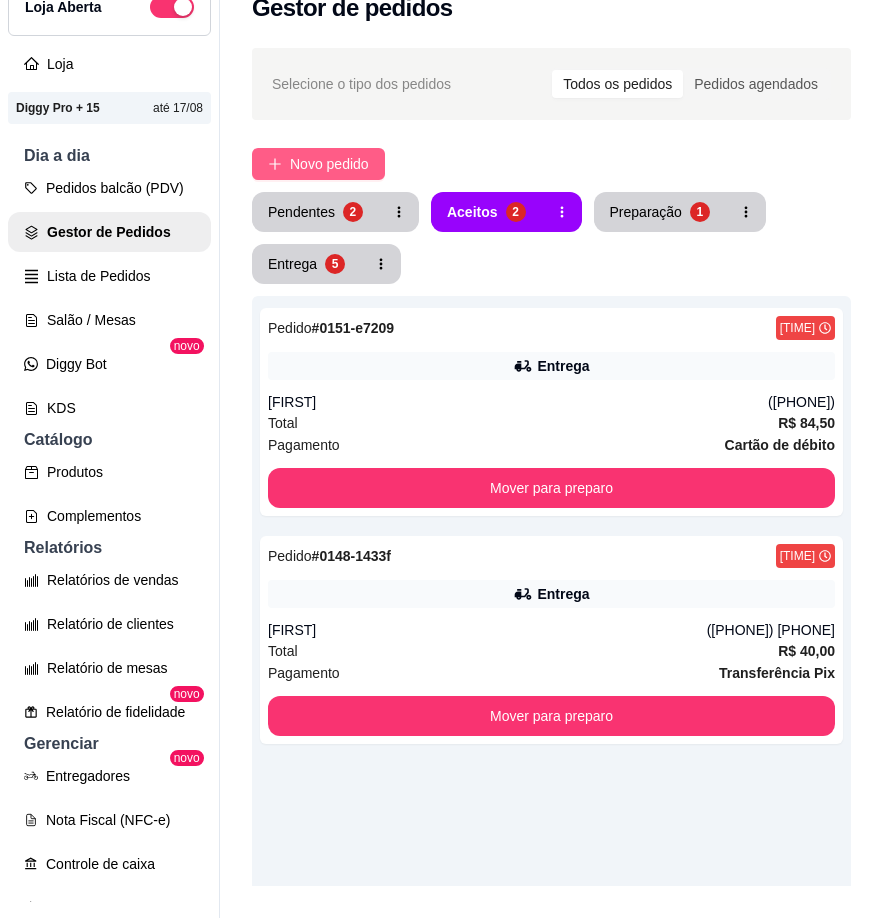 click on "Novo pedido" at bounding box center (329, 164) 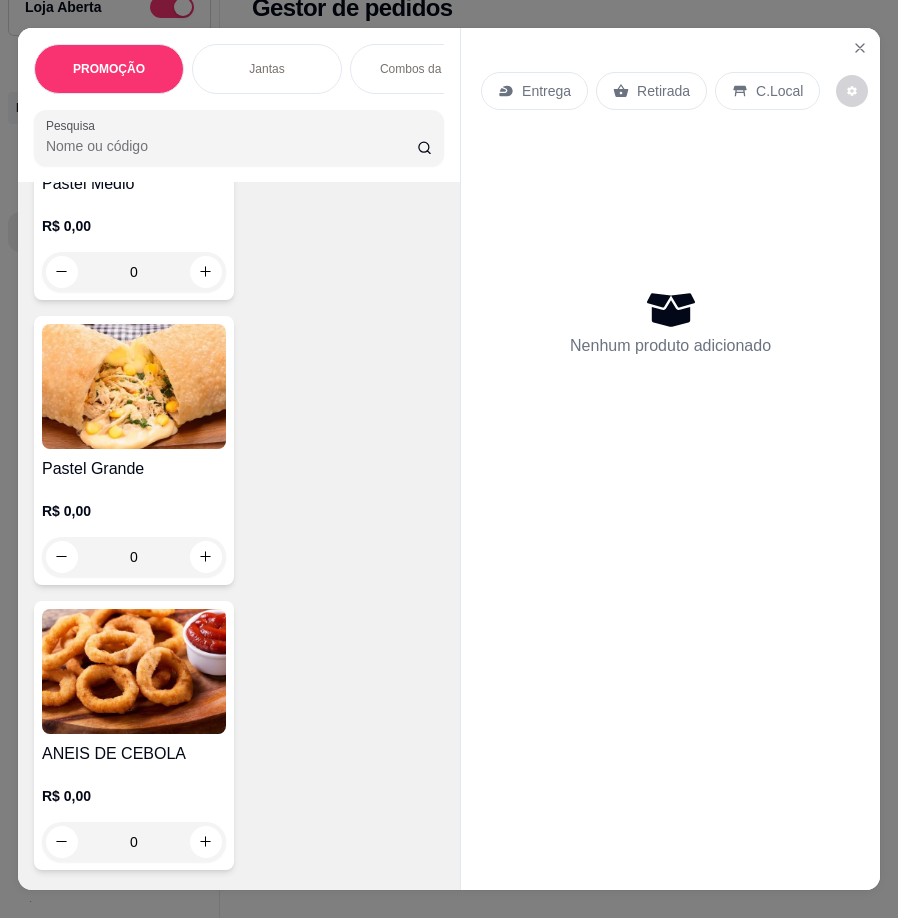 scroll, scrollTop: 9500, scrollLeft: 0, axis: vertical 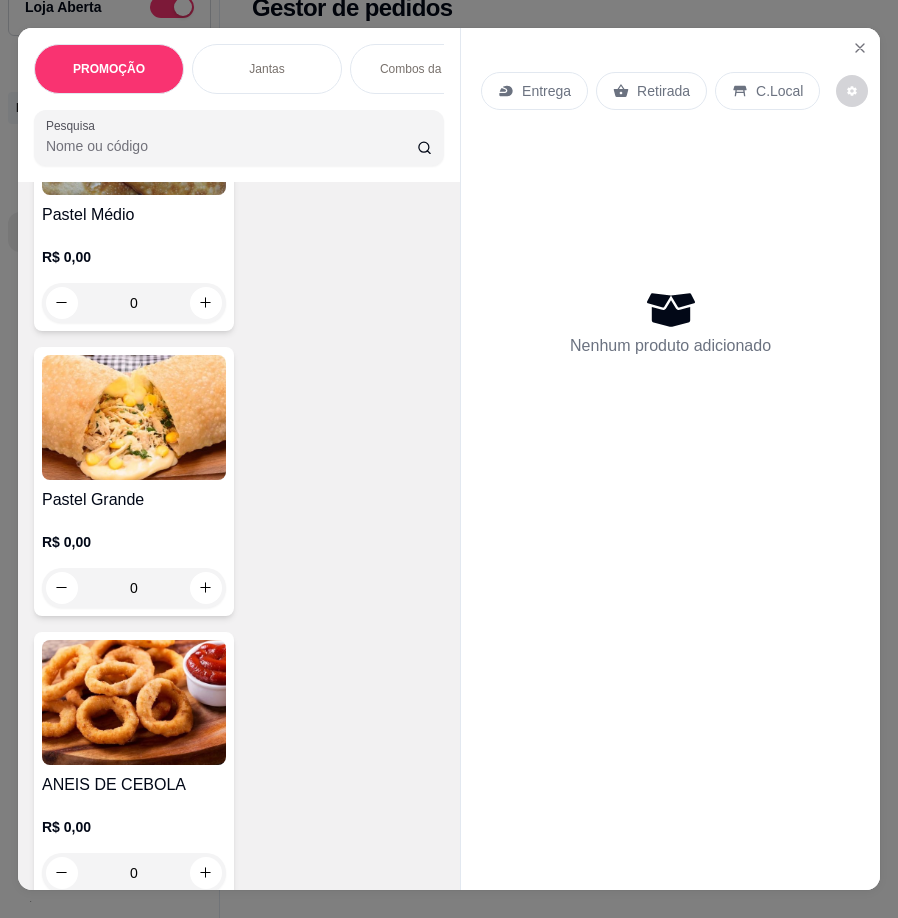 click at bounding box center [134, 417] 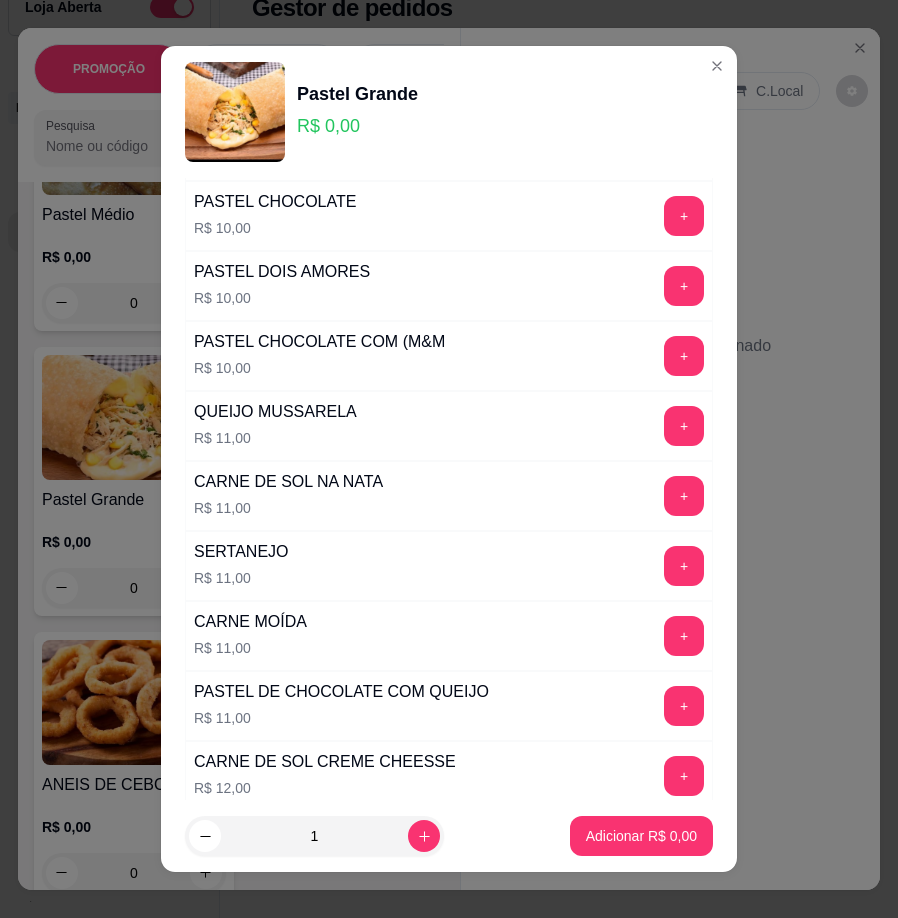 scroll, scrollTop: 512, scrollLeft: 0, axis: vertical 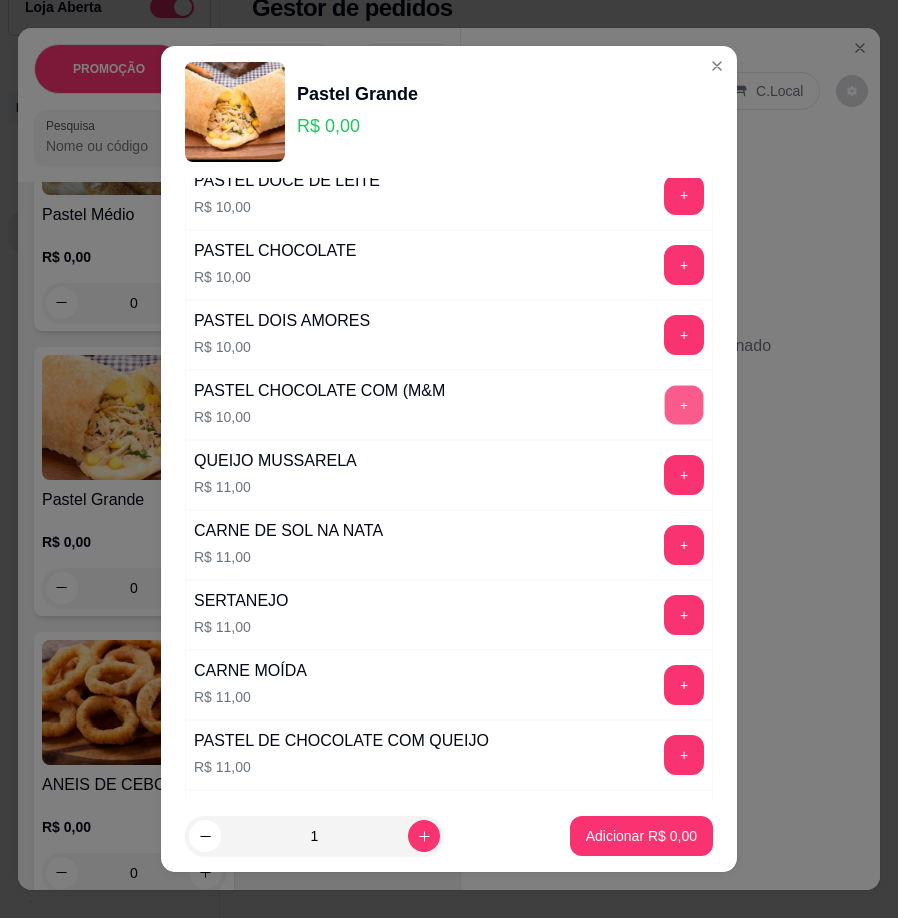 click on "+" at bounding box center (684, 405) 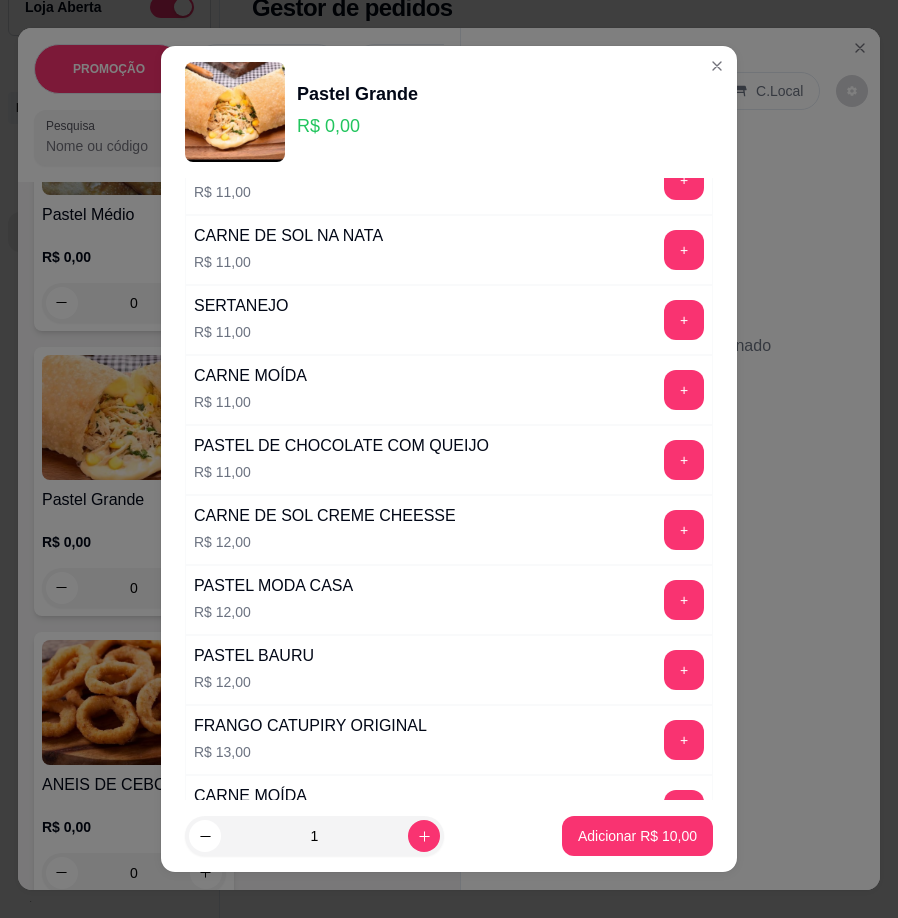 scroll, scrollTop: 812, scrollLeft: 0, axis: vertical 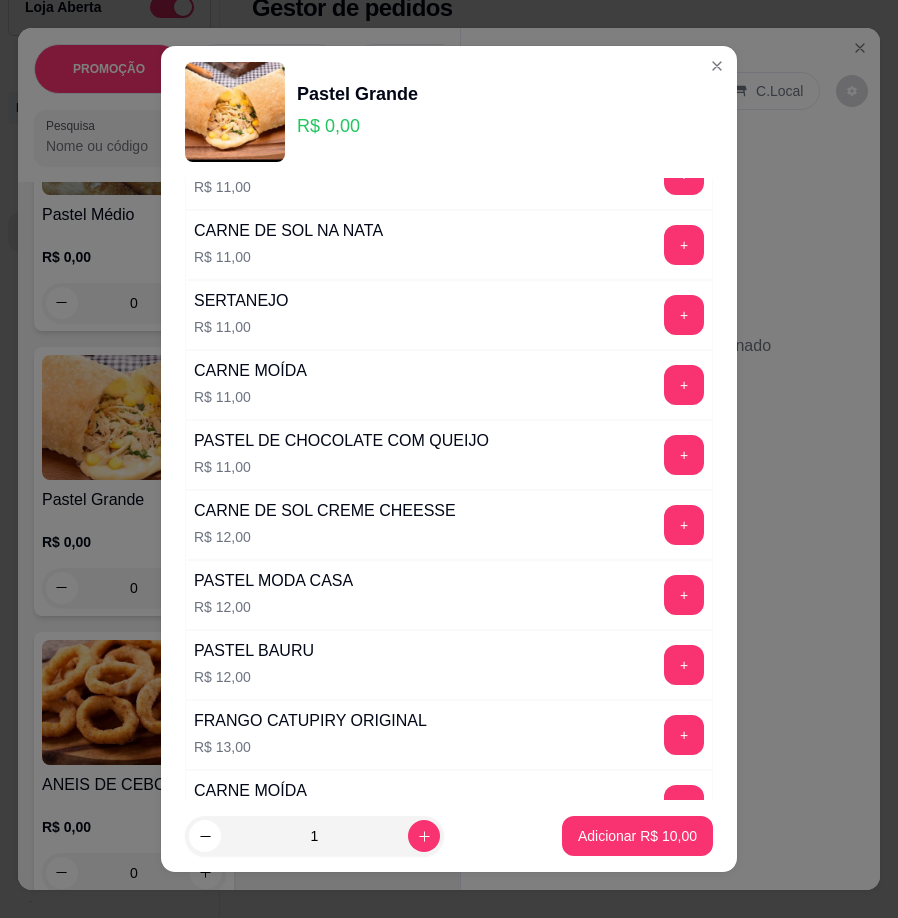 type 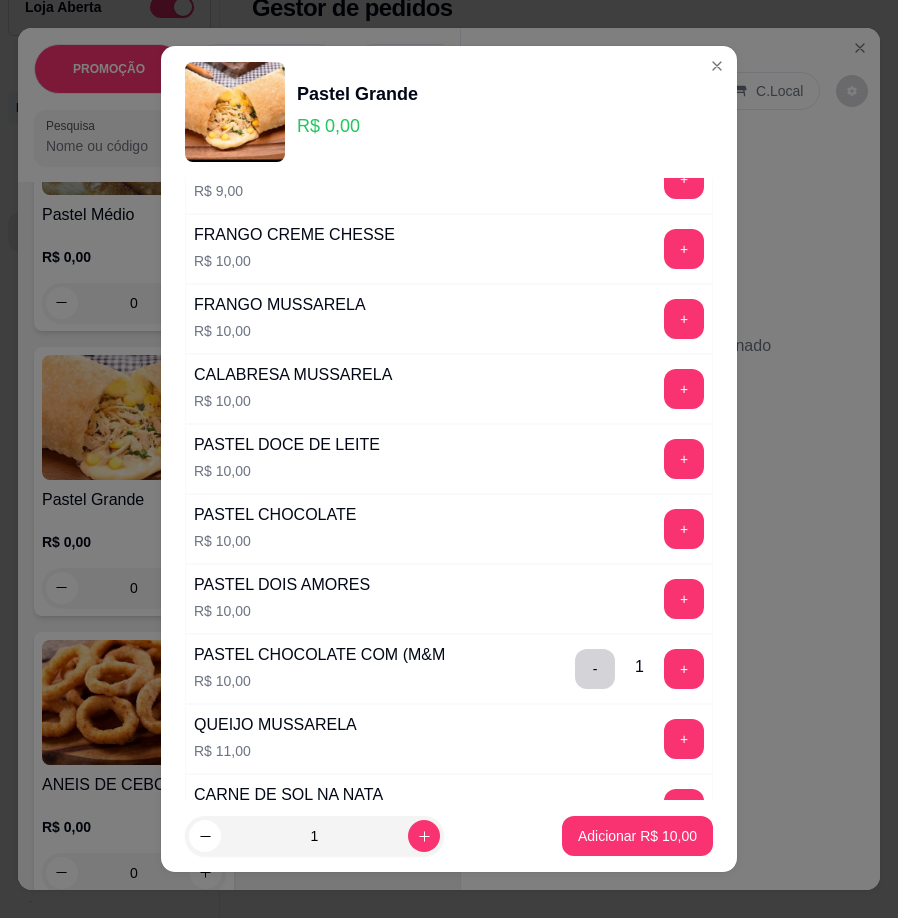 scroll, scrollTop: 312, scrollLeft: 0, axis: vertical 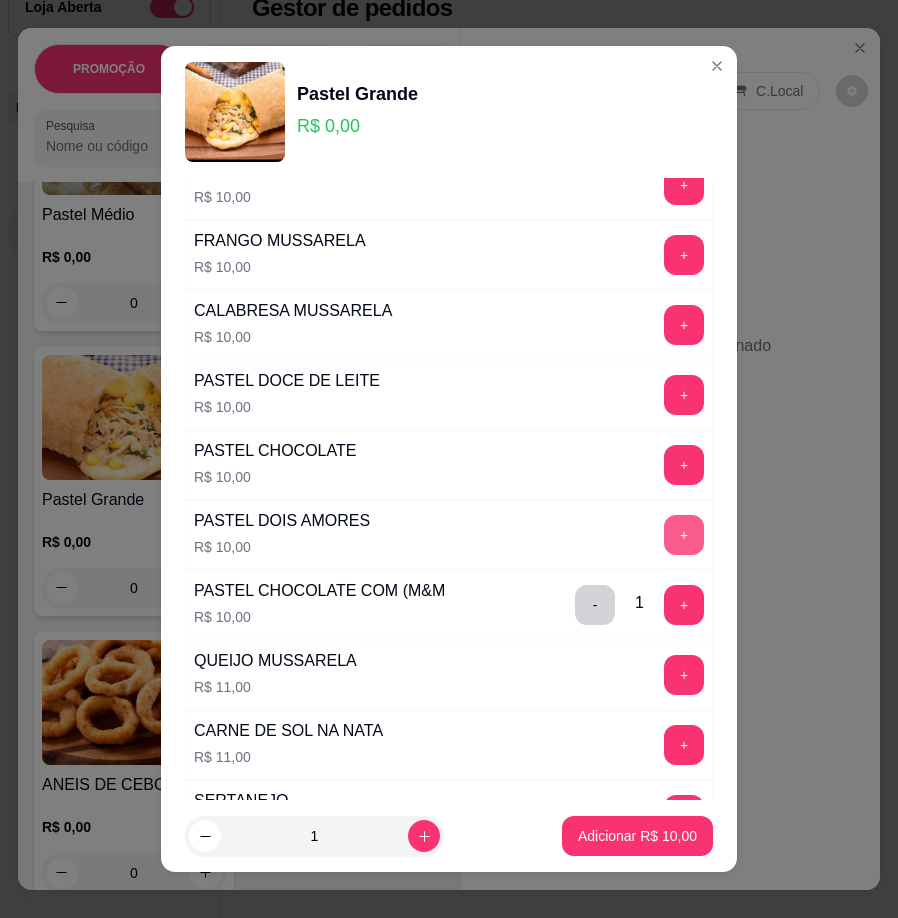 click on "+" at bounding box center (684, 535) 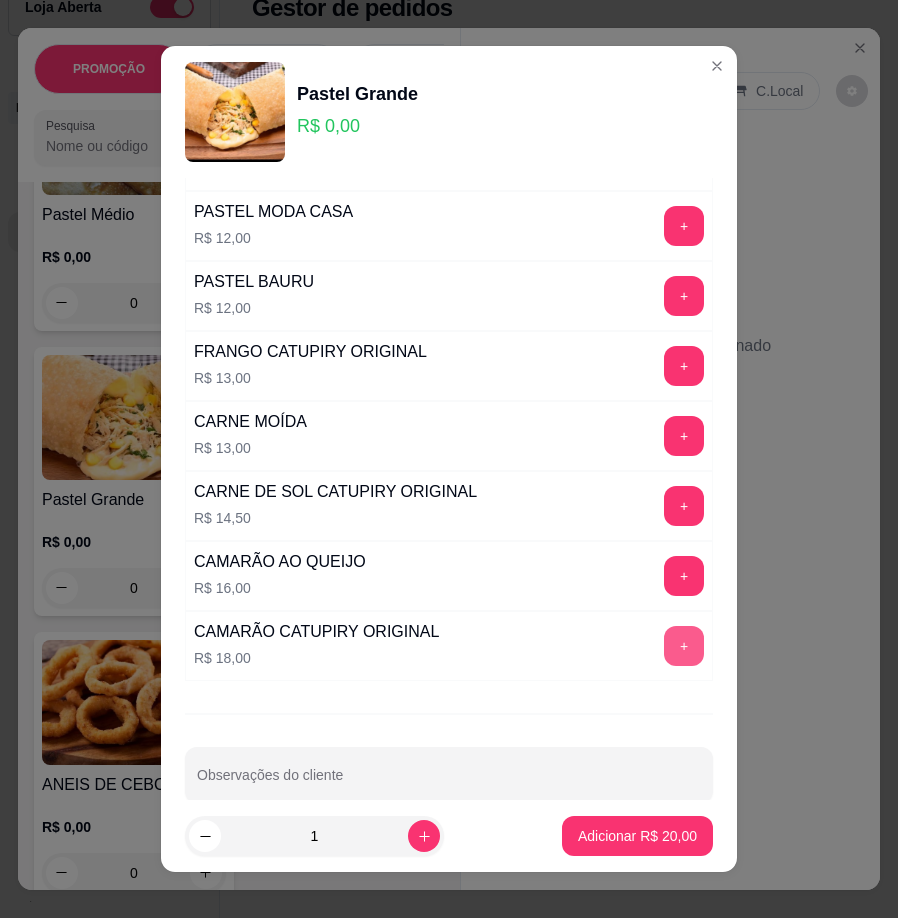 scroll, scrollTop: 1212, scrollLeft: 0, axis: vertical 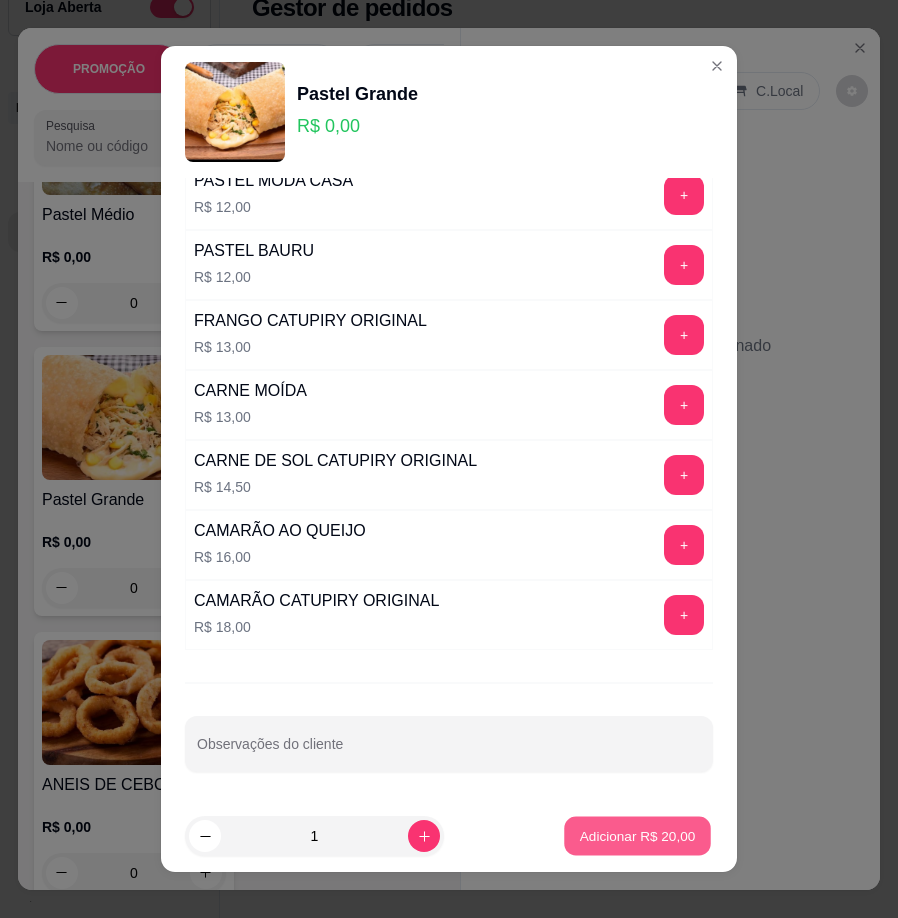 click on "Adicionar   R$ 20,00" at bounding box center [637, 836] 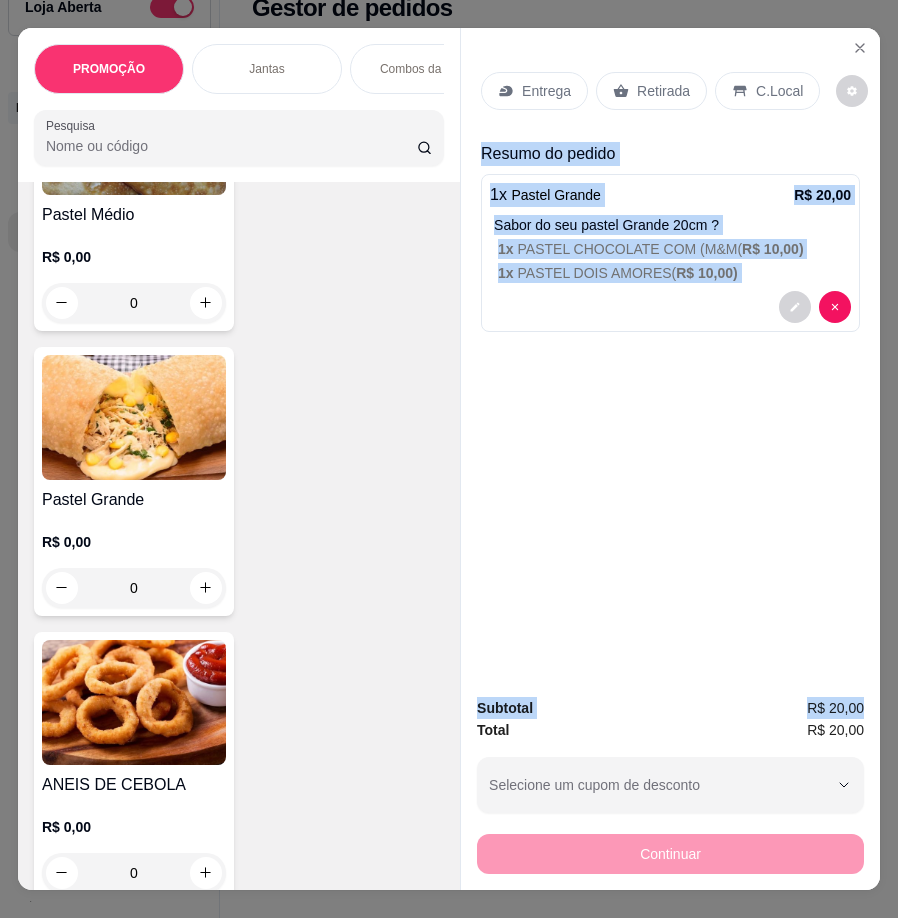 scroll, scrollTop: 0, scrollLeft: 14, axis: horizontal 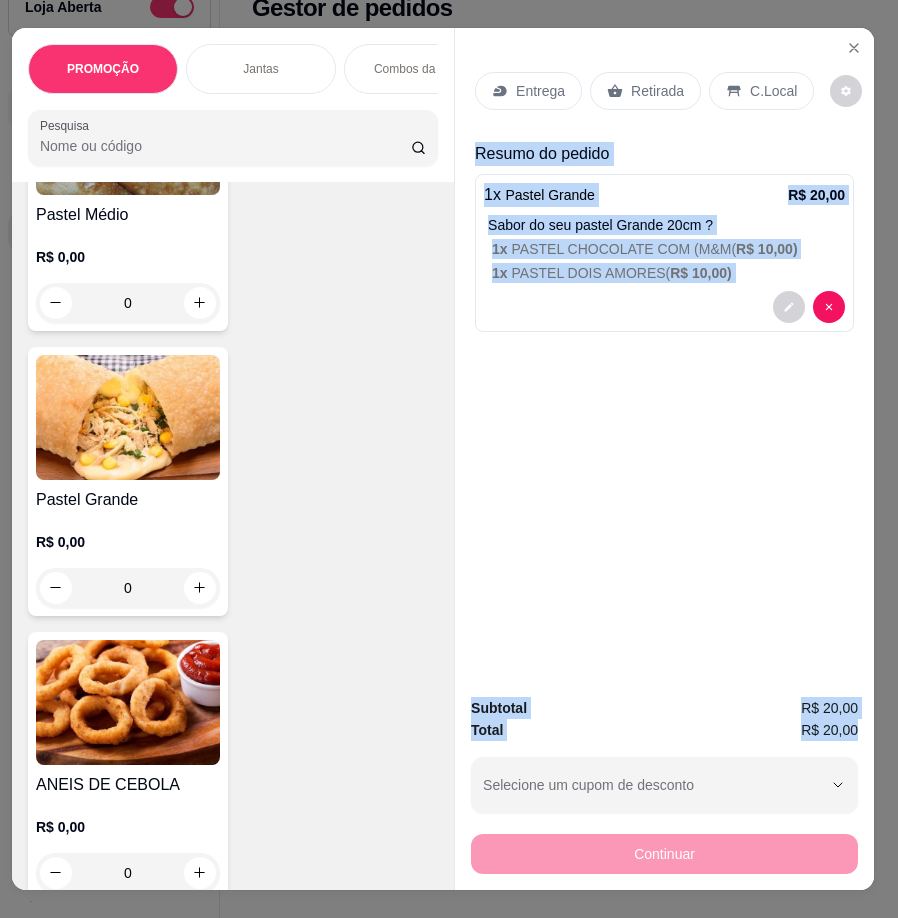 drag, startPoint x: 467, startPoint y: 150, endPoint x: 865, endPoint y: 725, distance: 699.3061 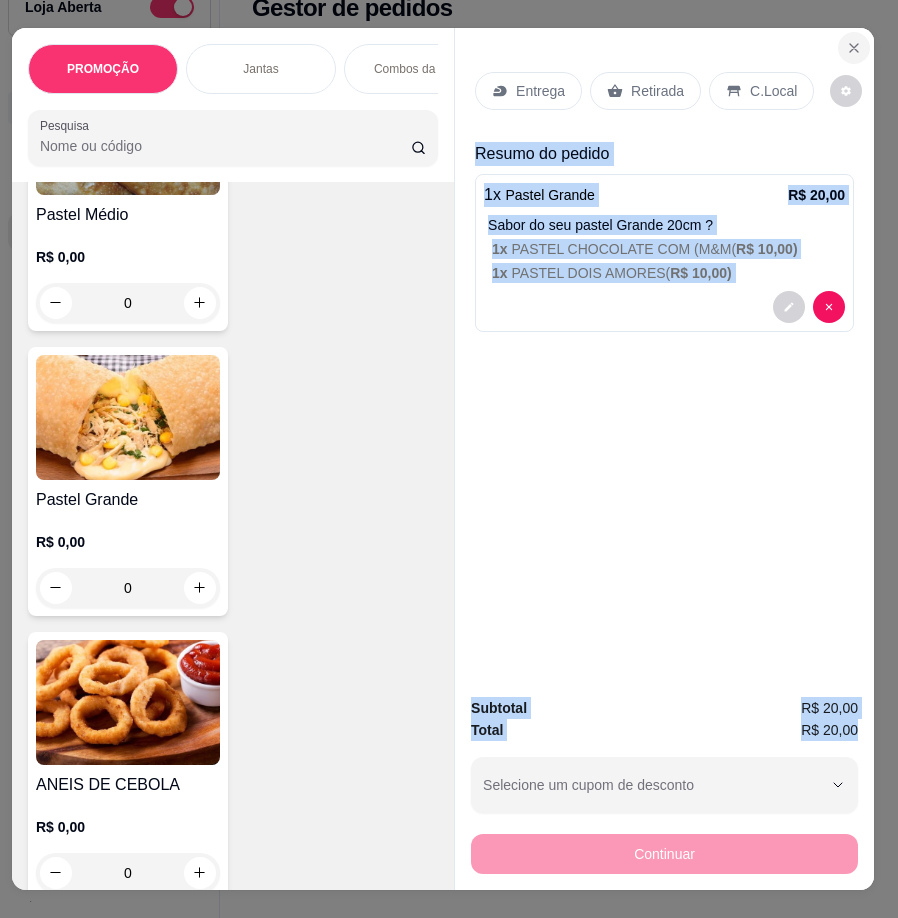 click at bounding box center [854, 48] 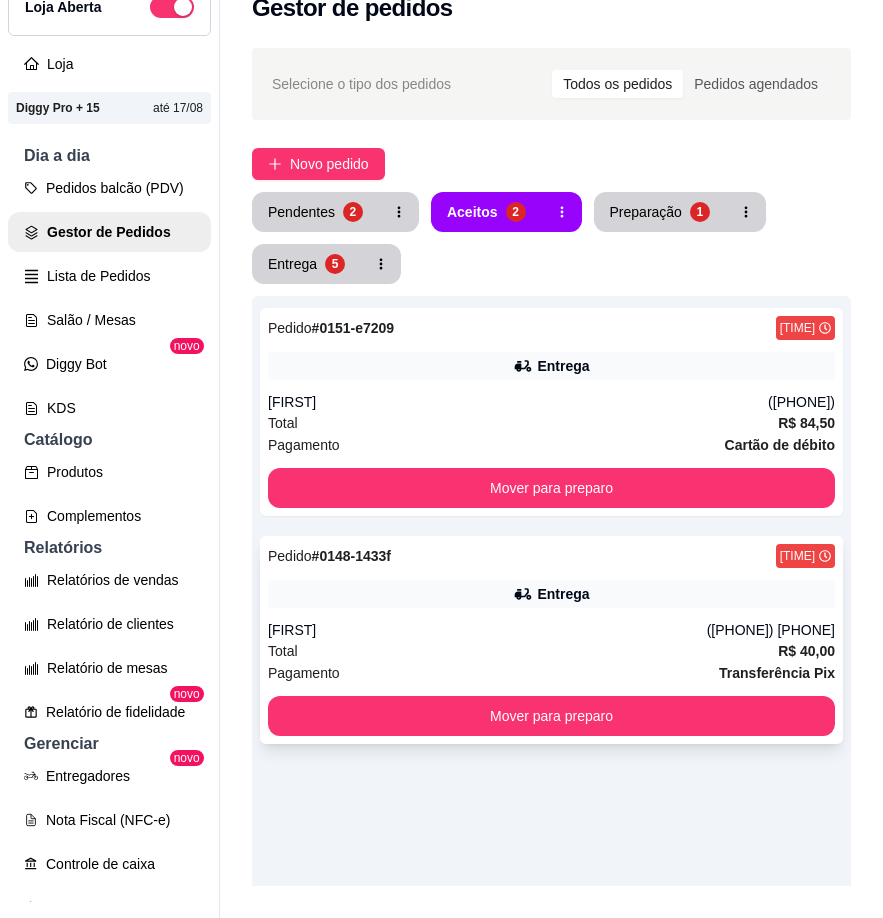 click on "([PHONE]) [PHONE]" at bounding box center [771, 630] 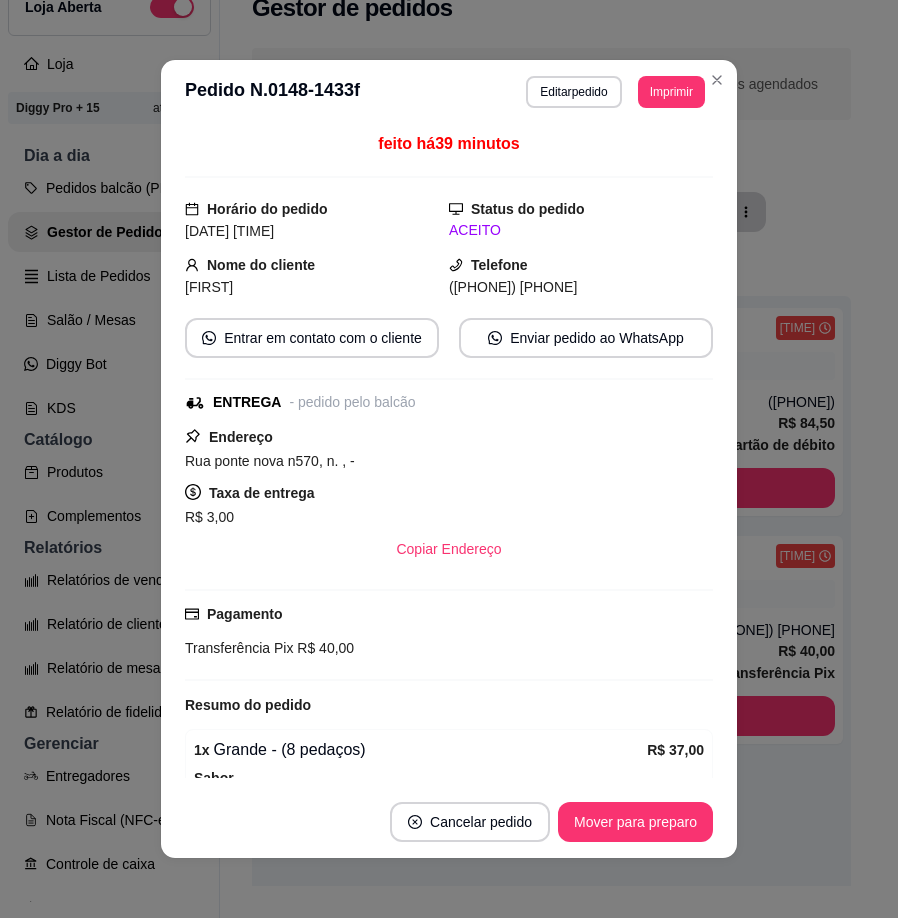 click on "Cancelar pedido Mover para preparo" at bounding box center [449, 822] 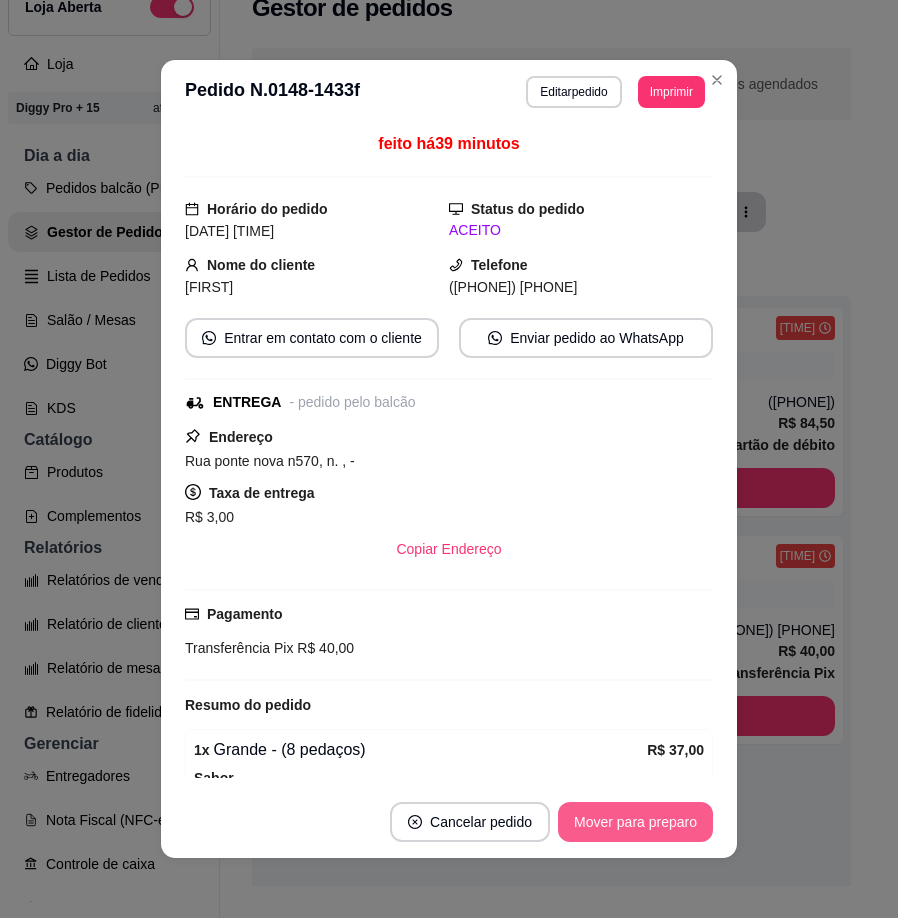 click on "Mover para preparo" at bounding box center [635, 822] 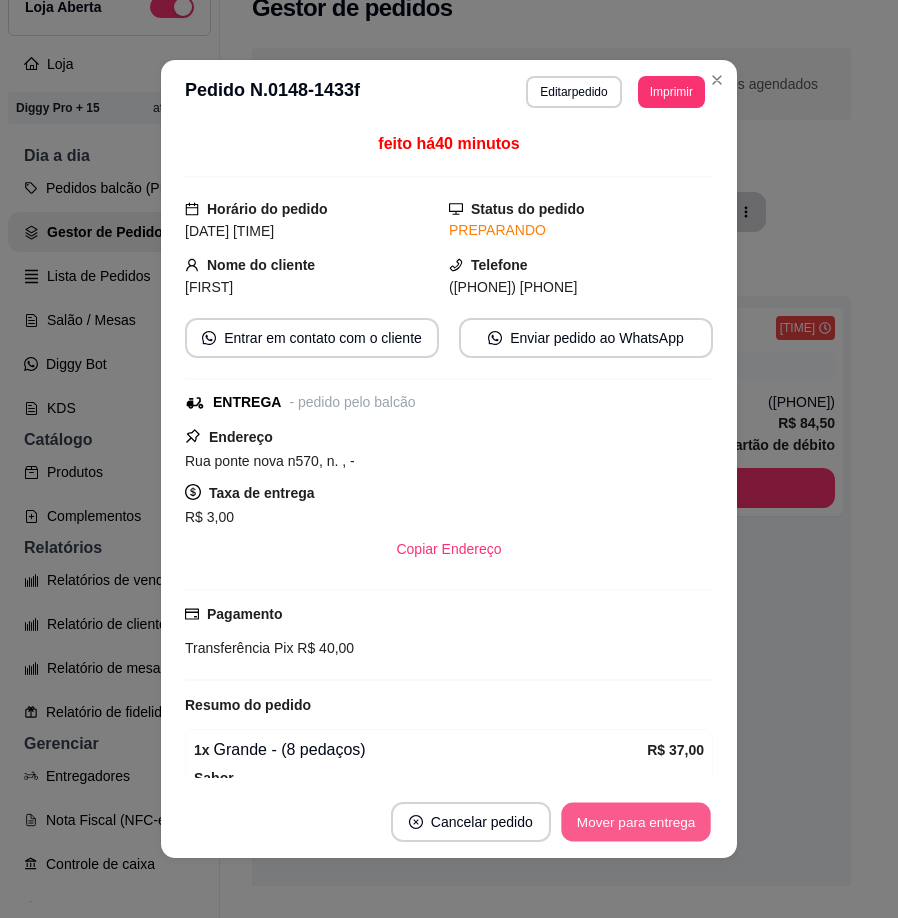 click on "Mover para entrega" at bounding box center (636, 822) 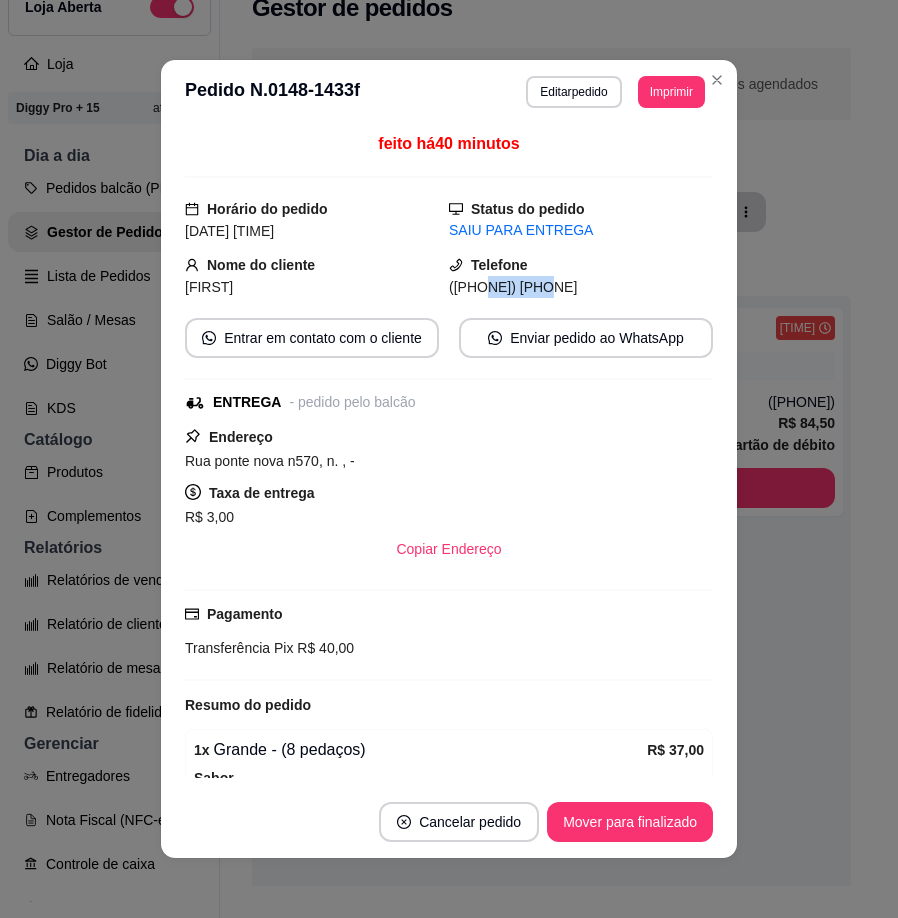 drag, startPoint x: 463, startPoint y: 287, endPoint x: 567, endPoint y: 276, distance: 104.58012 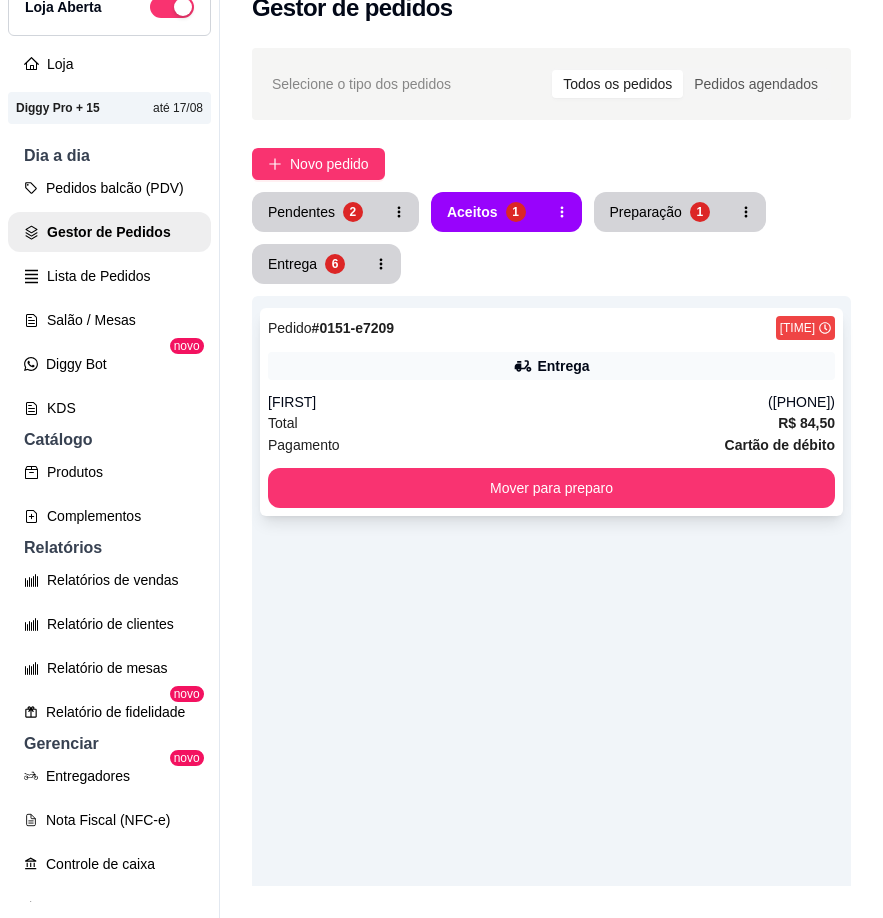 click on "Pedido  # 0151-e7209 [TIME] Entrega [FIRST] ([PHONE]) Total R$ 84,50 Pagamento Cartão de débito Mover para preparo" at bounding box center (551, 412) 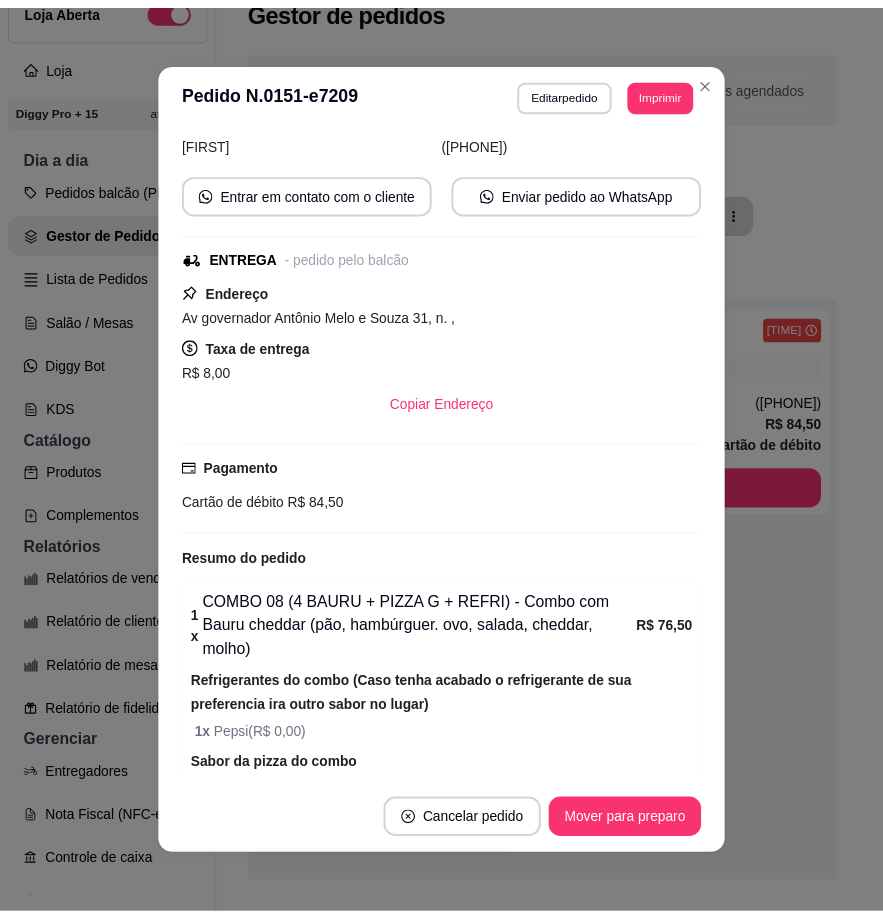 scroll, scrollTop: 285, scrollLeft: 0, axis: vertical 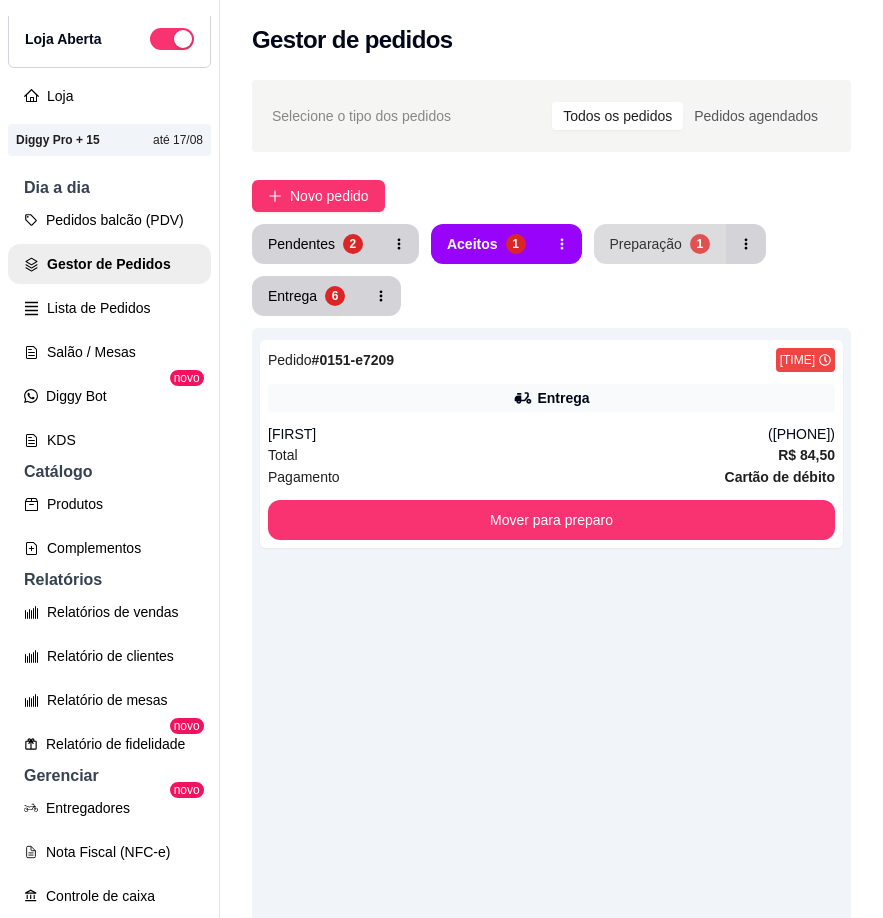 click on "Preparação" at bounding box center [646, 244] 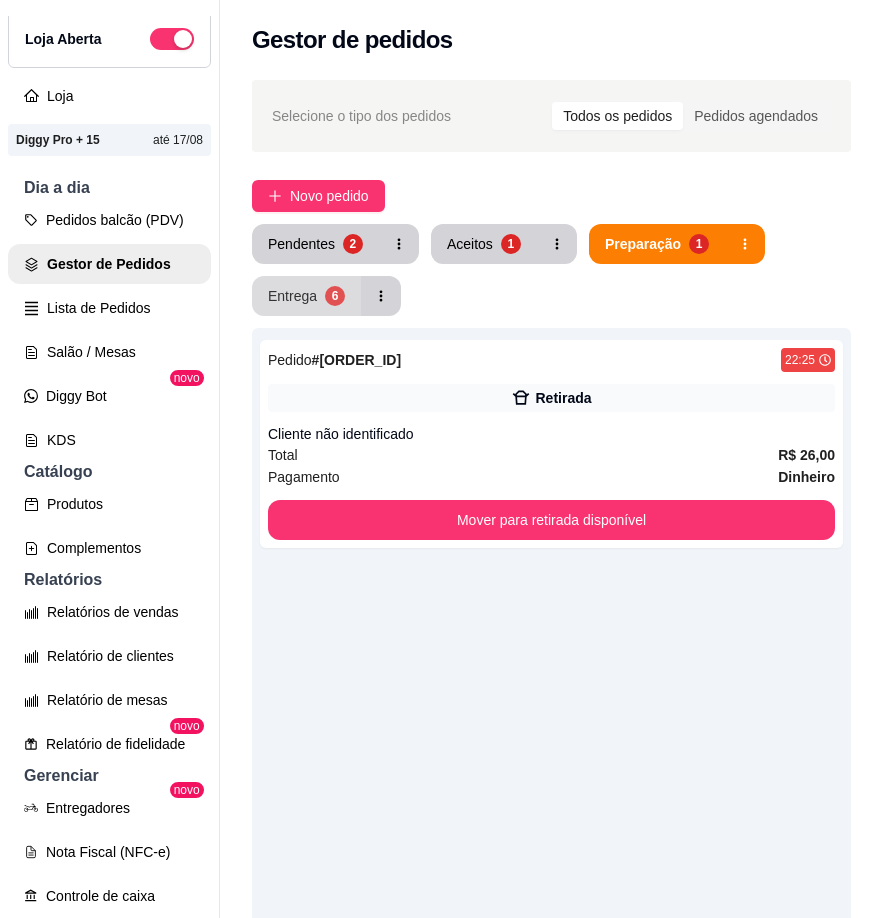 click on "Entrega 6" at bounding box center [306, 296] 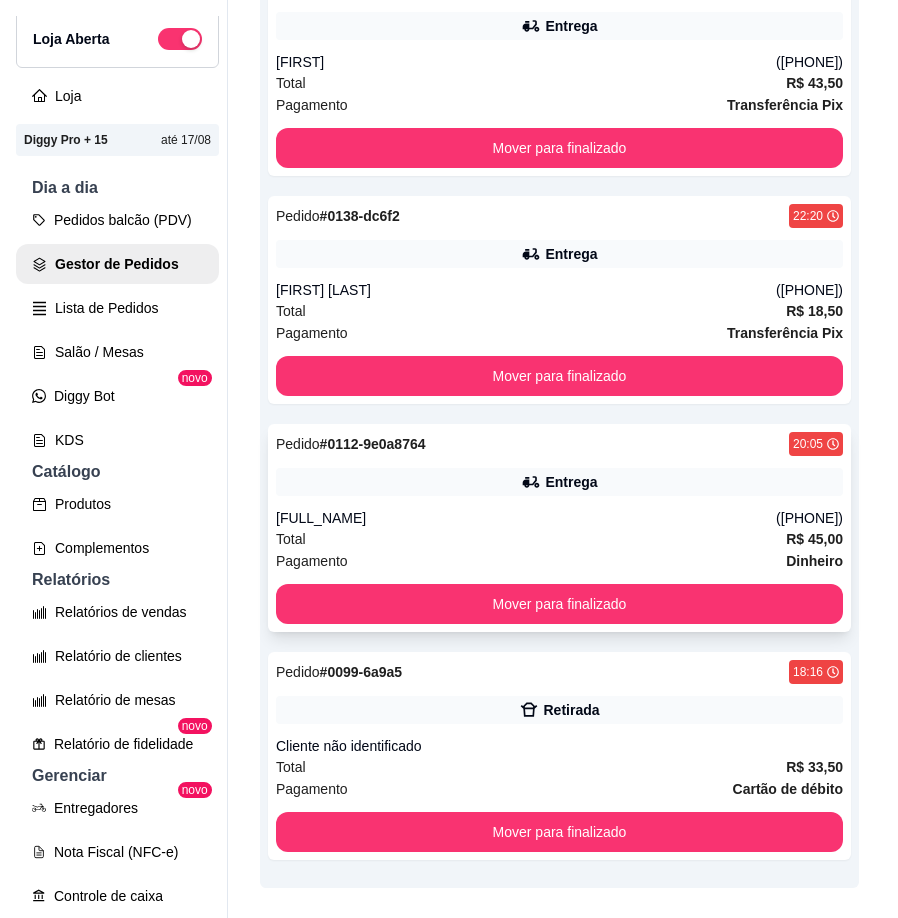 scroll, scrollTop: 793, scrollLeft: 0, axis: vertical 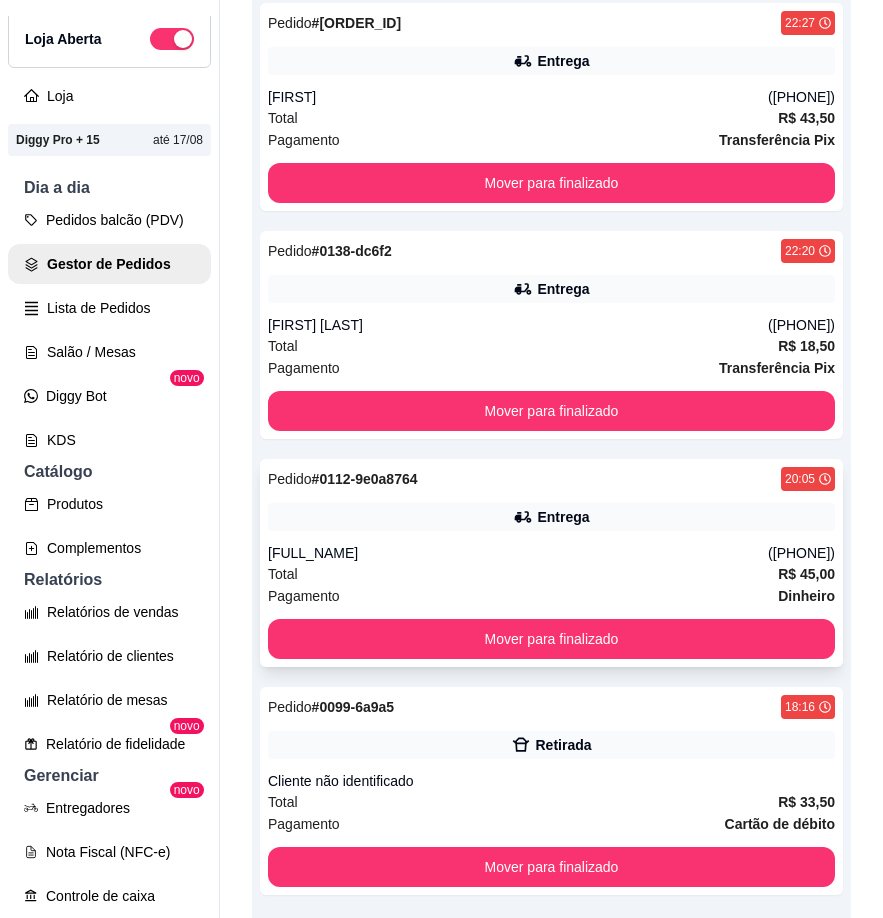 click on "Entrega" at bounding box center [551, 517] 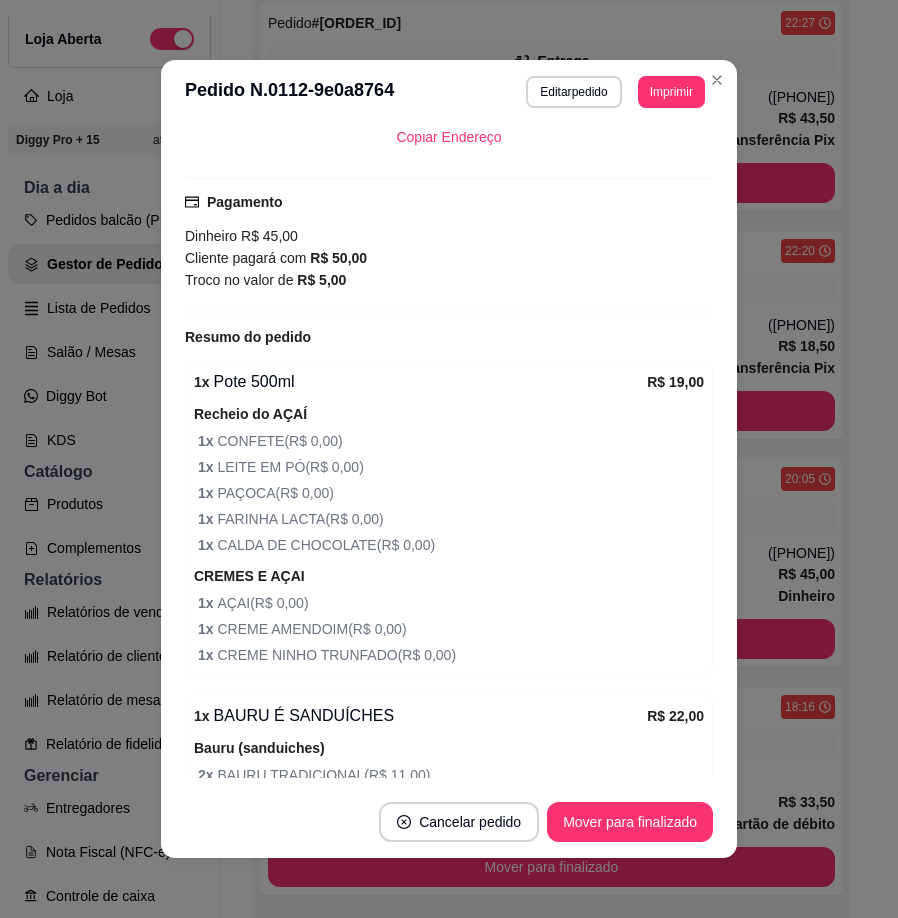 scroll, scrollTop: 567, scrollLeft: 0, axis: vertical 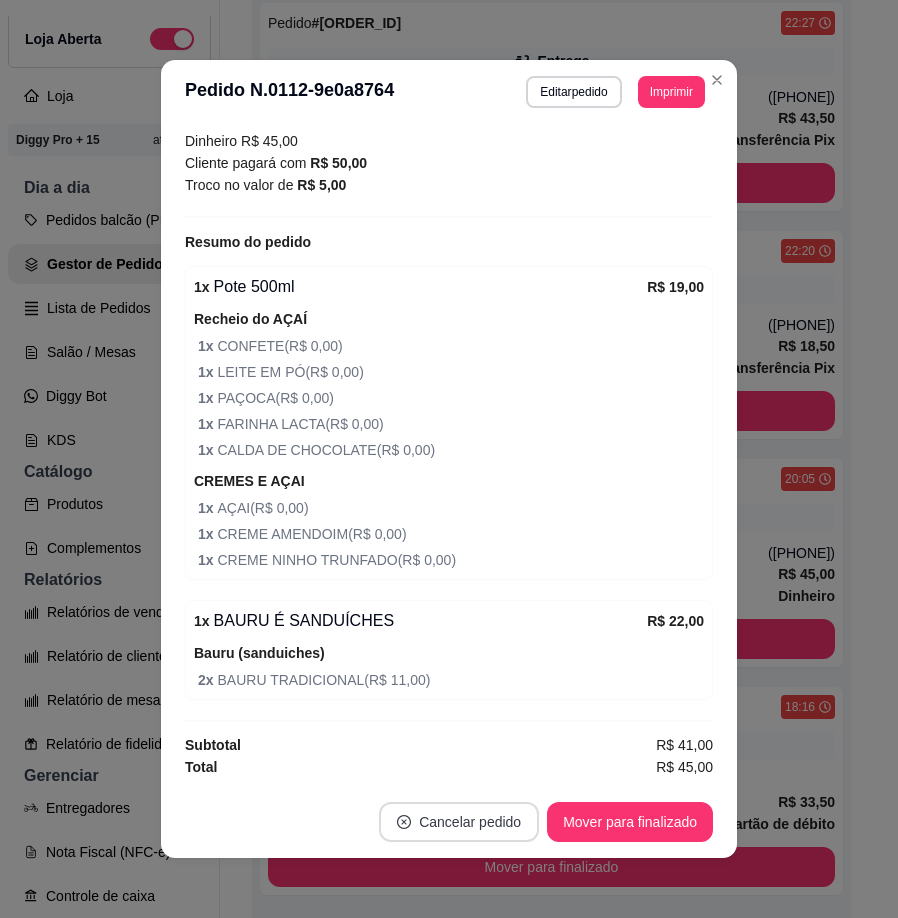 click on "Cancelar pedido" at bounding box center [459, 822] 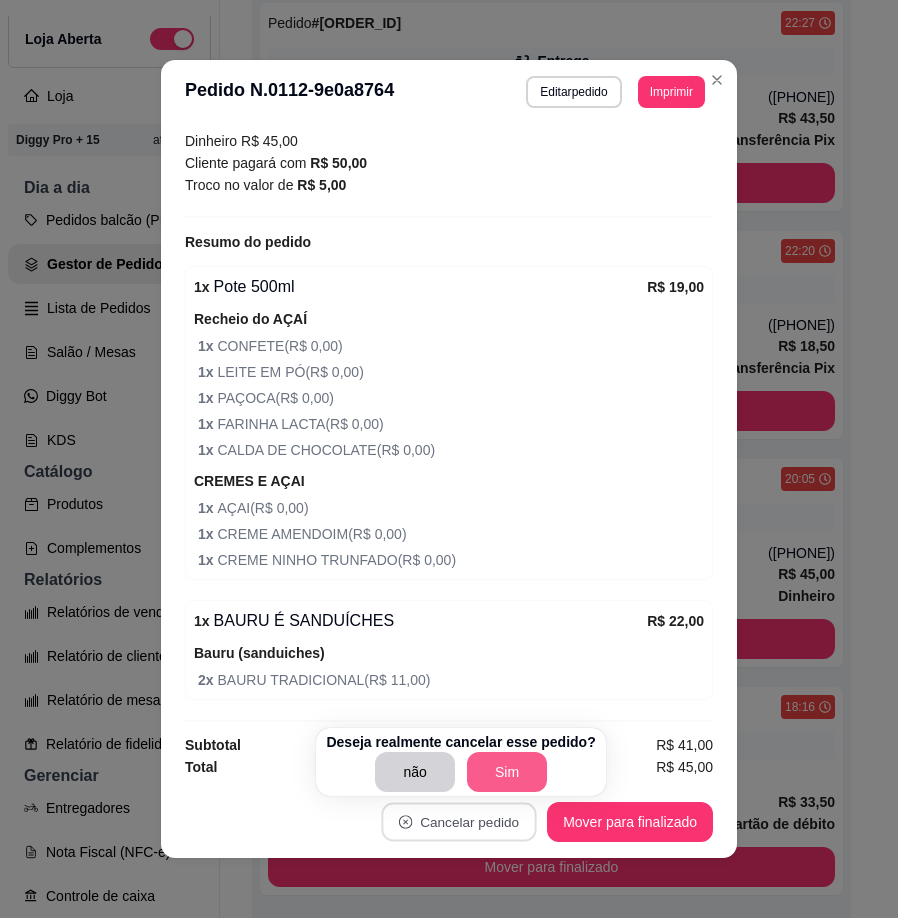 click on "Sim" at bounding box center [507, 772] 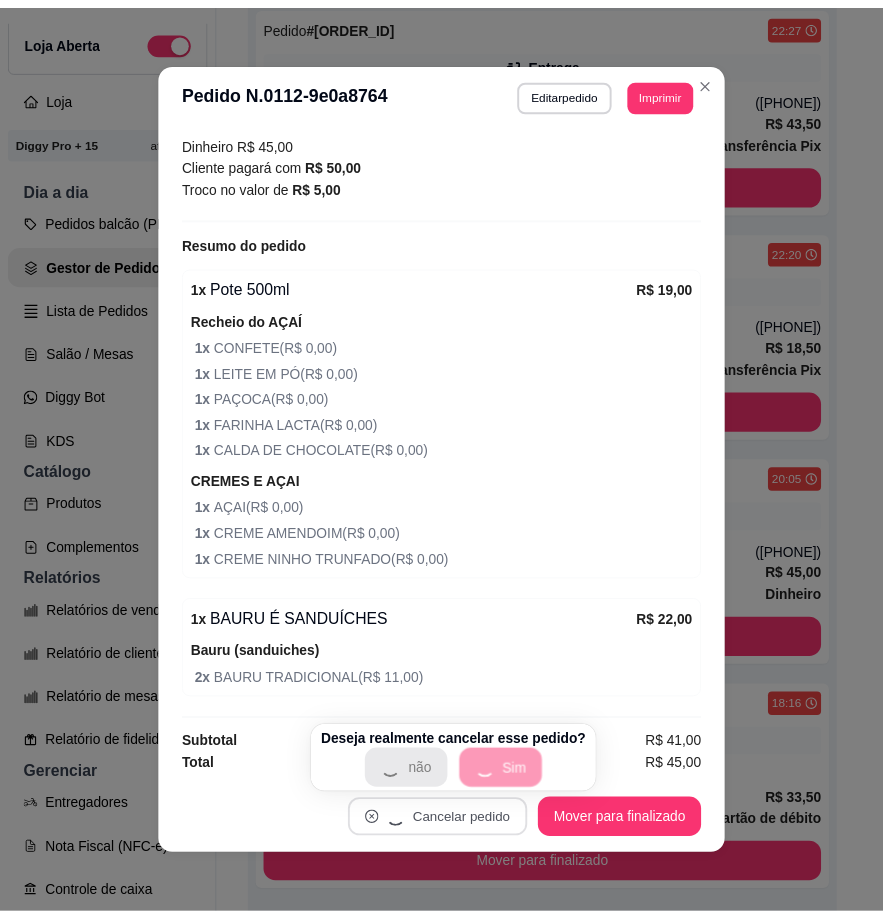 scroll, scrollTop: 665, scrollLeft: 0, axis: vertical 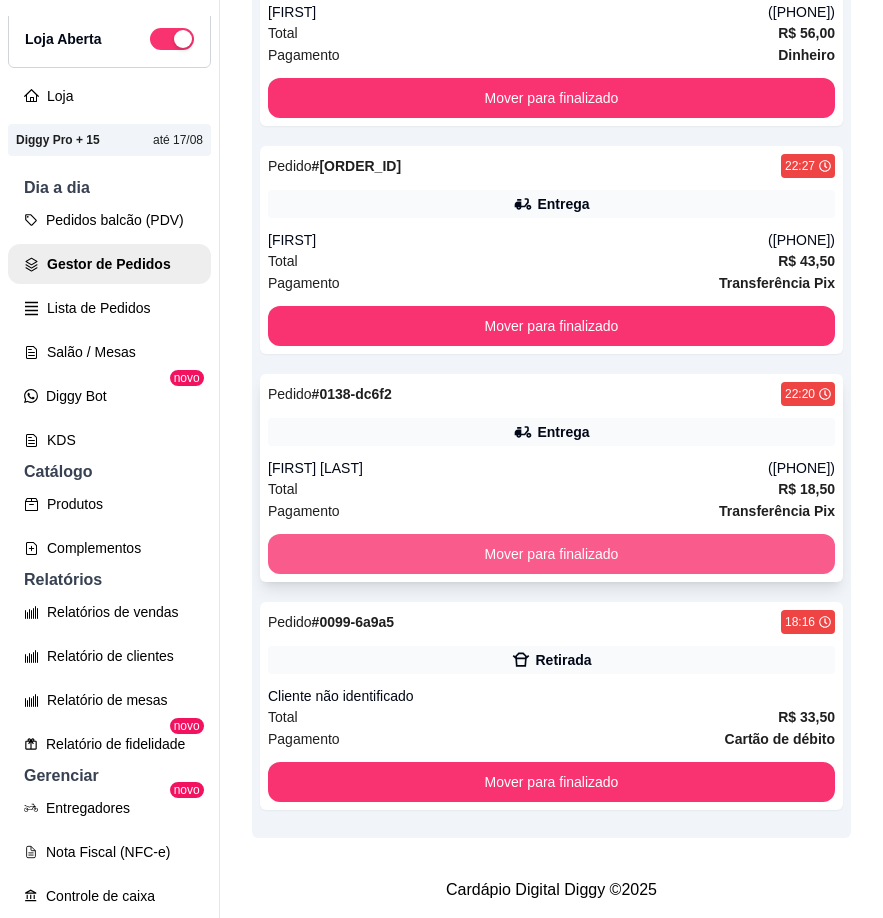 click on "Mover para finalizado" at bounding box center (551, 554) 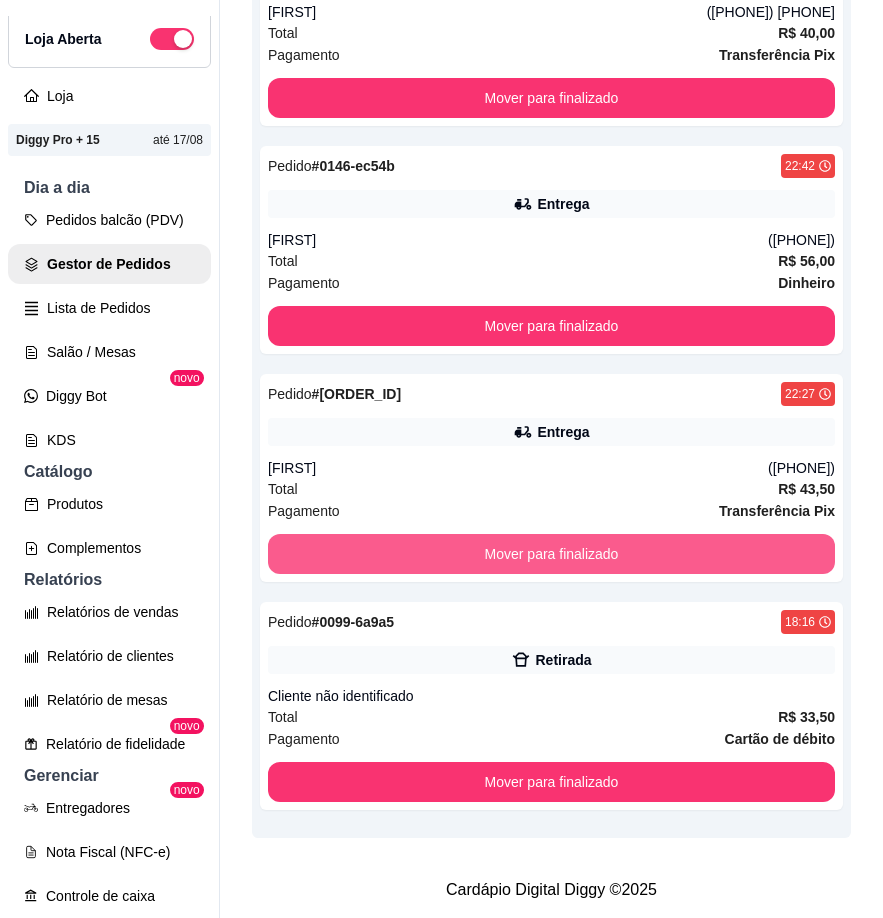 scroll, scrollTop: 337, scrollLeft: 0, axis: vertical 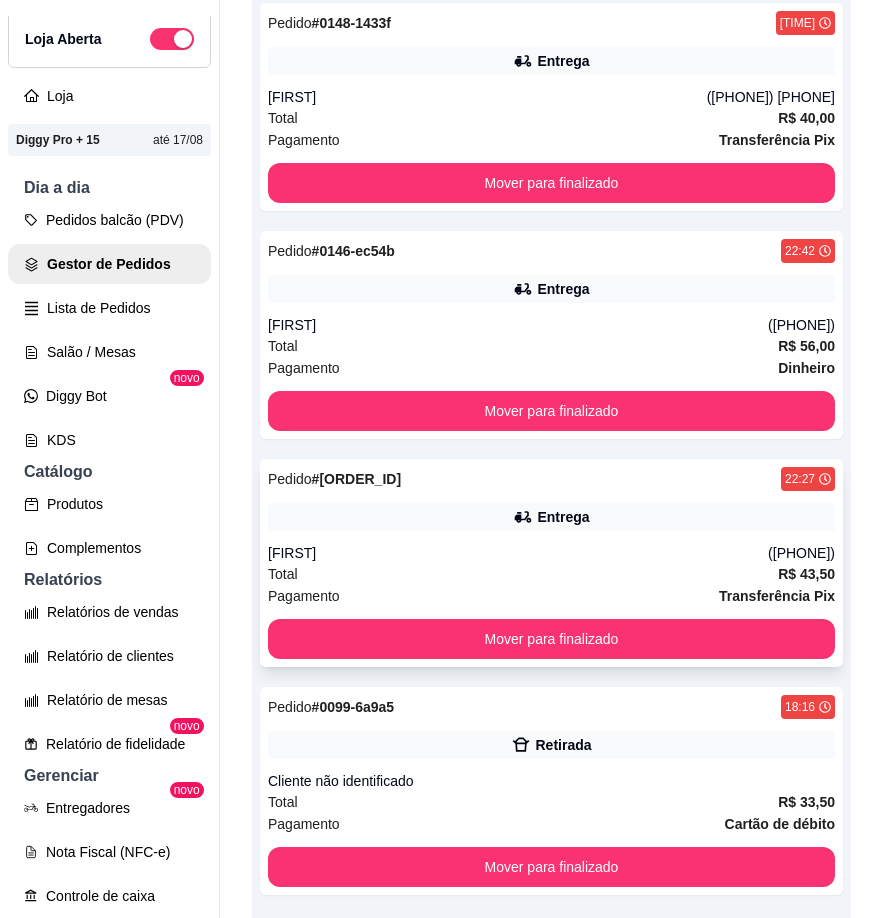 click on "Entrega" at bounding box center [551, 517] 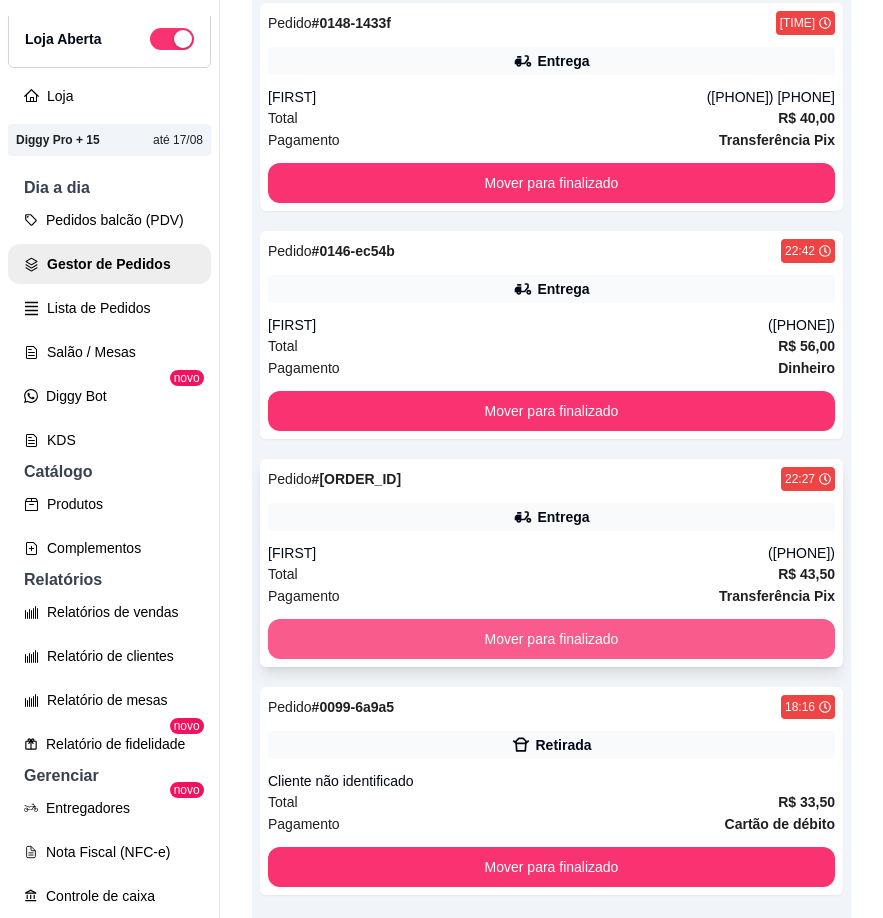 click on "Mover para finalizado" at bounding box center (551, 639) 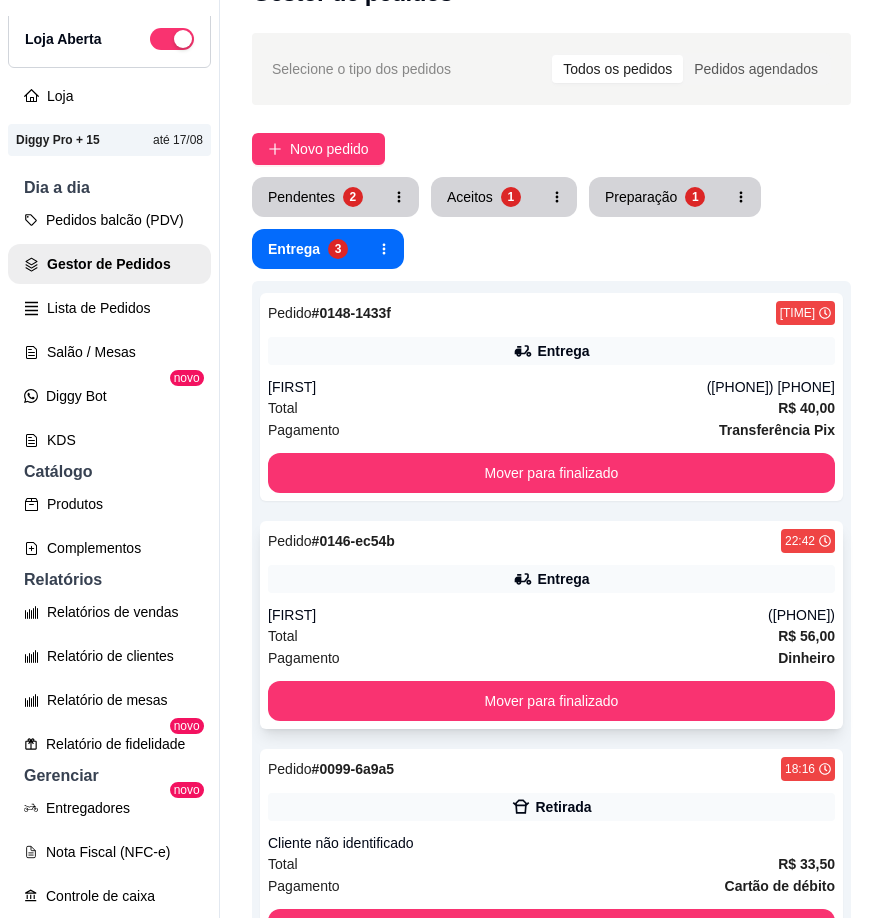 scroll, scrollTop: 37, scrollLeft: 0, axis: vertical 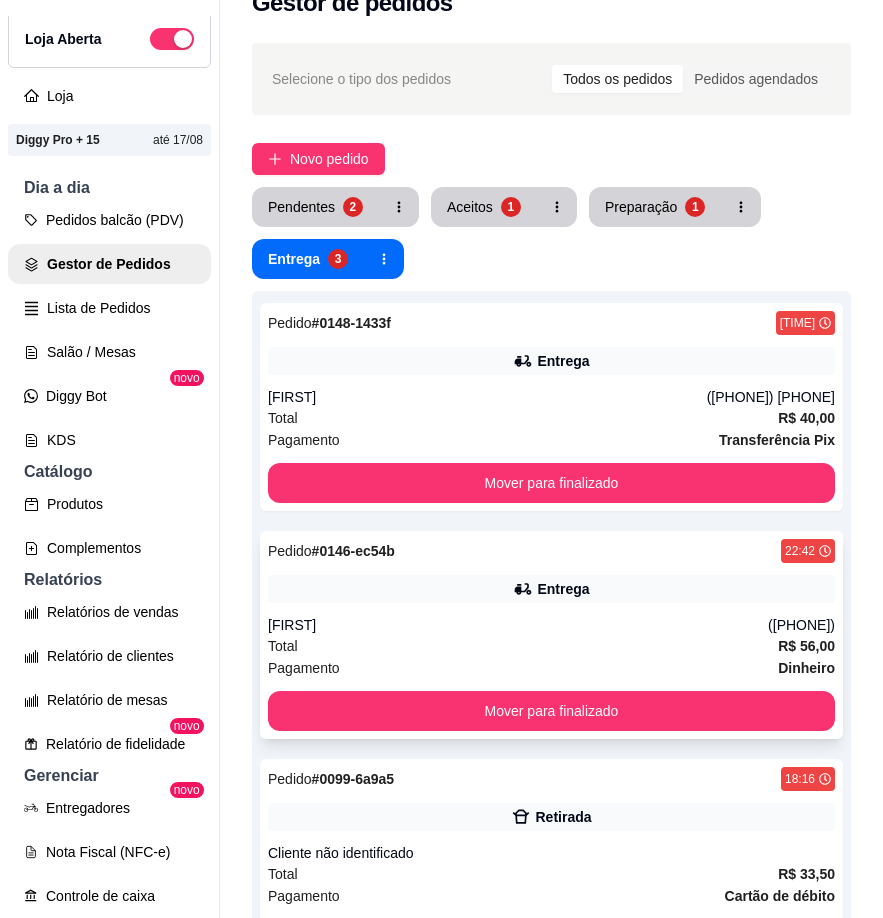 click on "Pedido # 0146-ec54b 22:42 Entrega [FIRST] ([PHONE]) Total R$ 56,00 Pagamento Dinheiro Mover para finalizado" at bounding box center [551, 635] 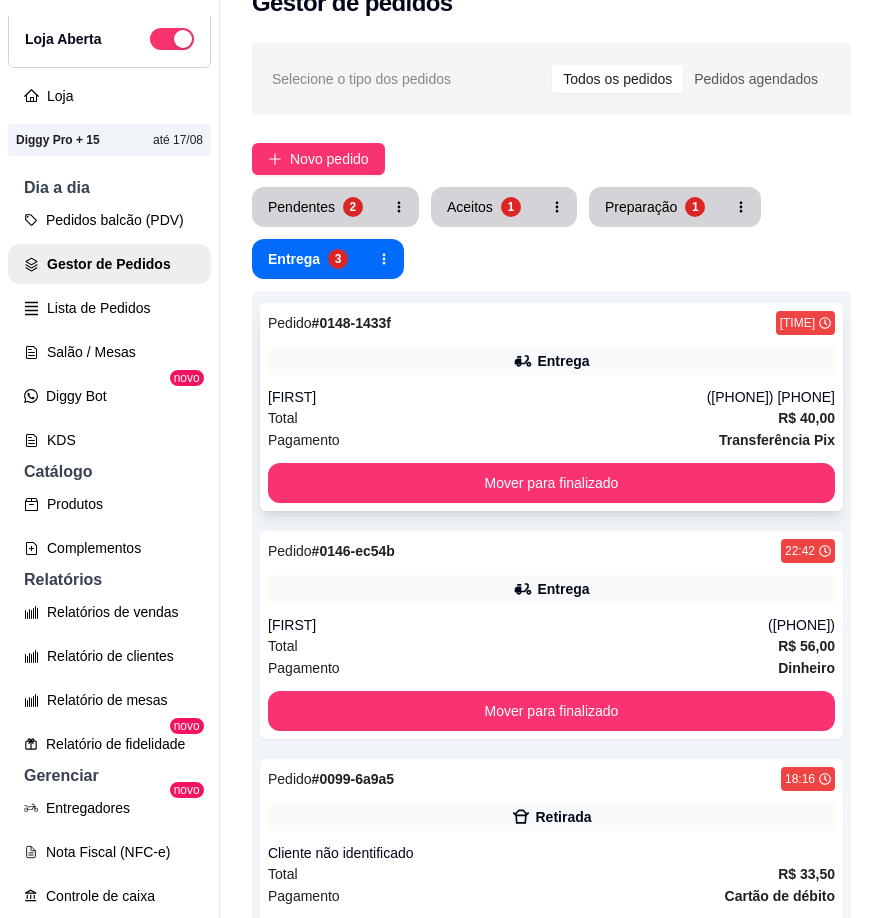 click on "([PHONE]) [PHONE]" at bounding box center (771, 397) 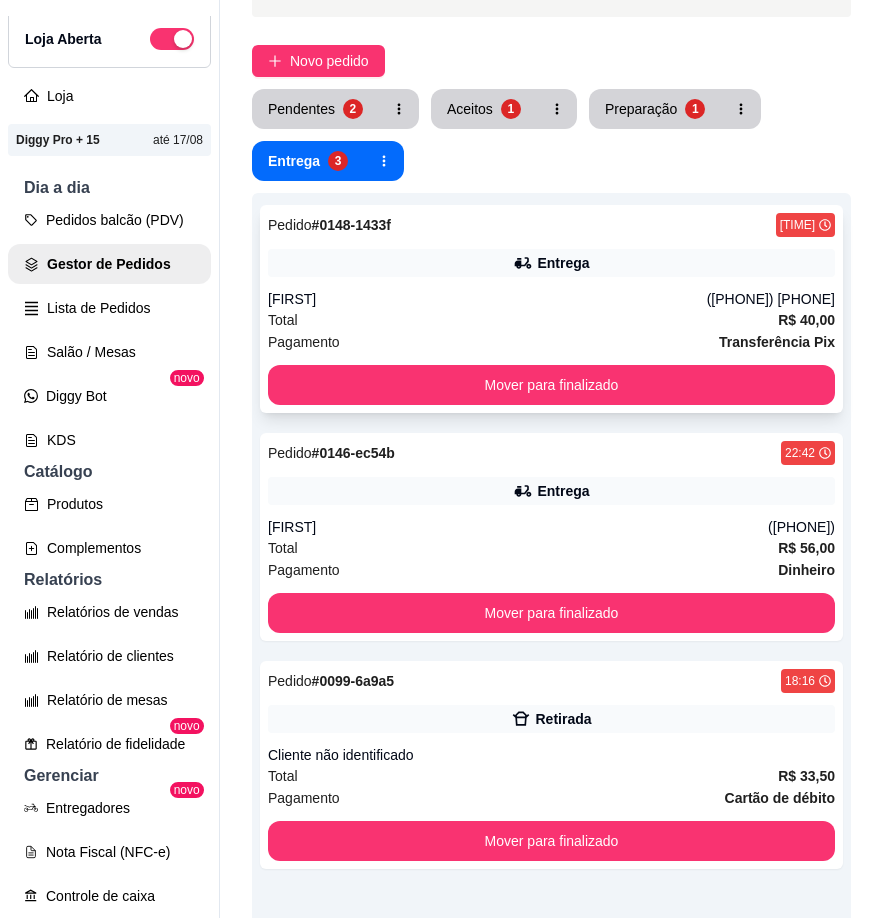 scroll, scrollTop: 0, scrollLeft: 0, axis: both 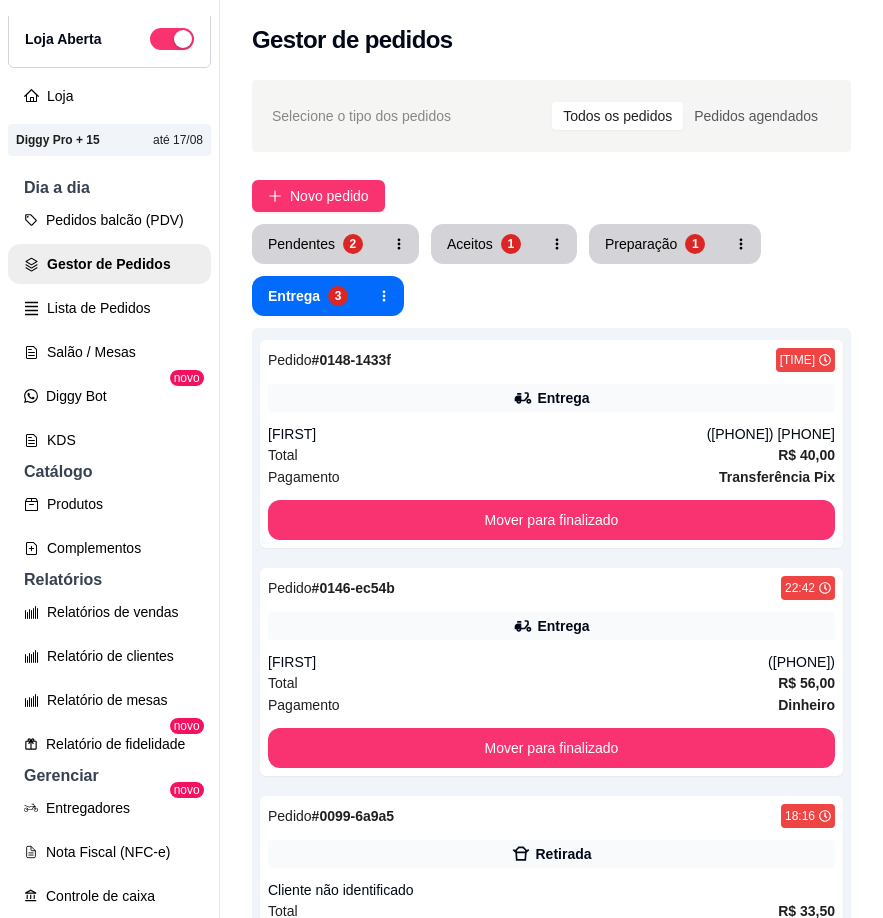 click on "Aceitos" at bounding box center [470, 244] 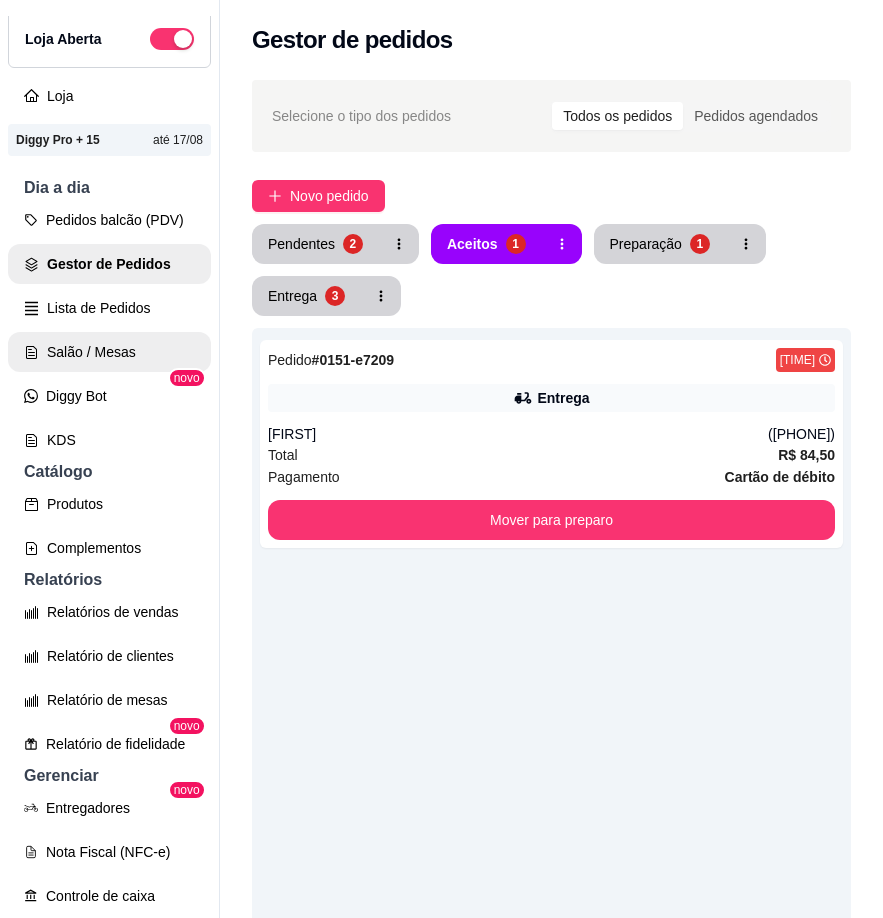 click on "Salão / Mesas" at bounding box center [109, 352] 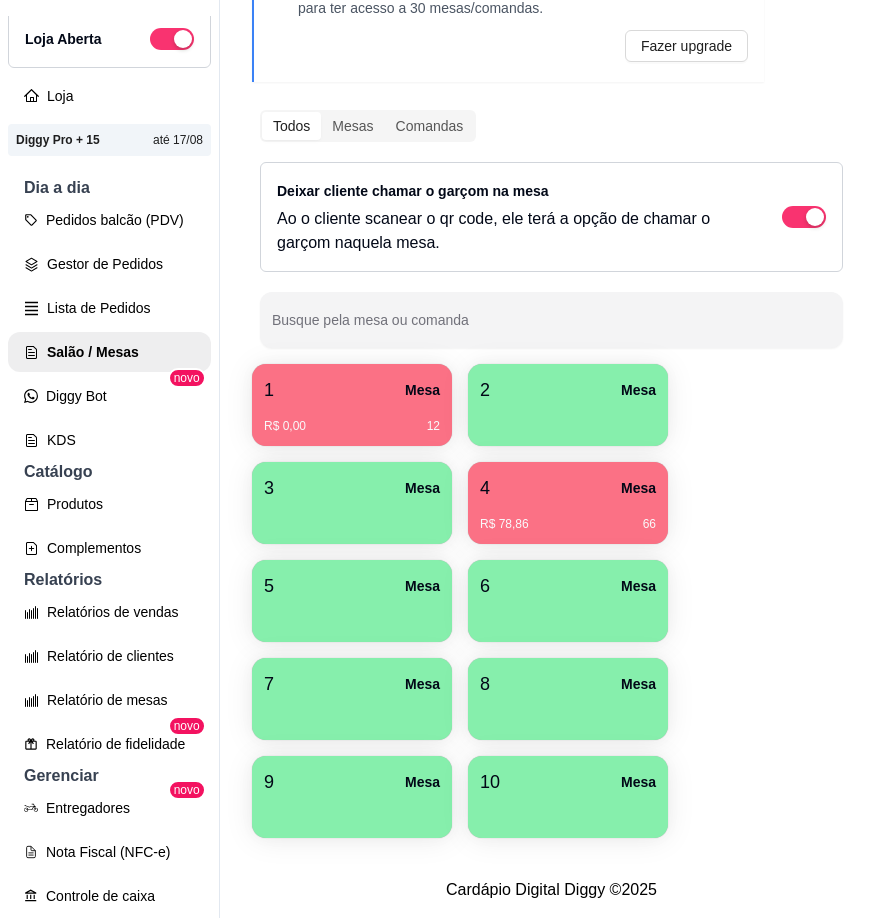scroll, scrollTop: 200, scrollLeft: 0, axis: vertical 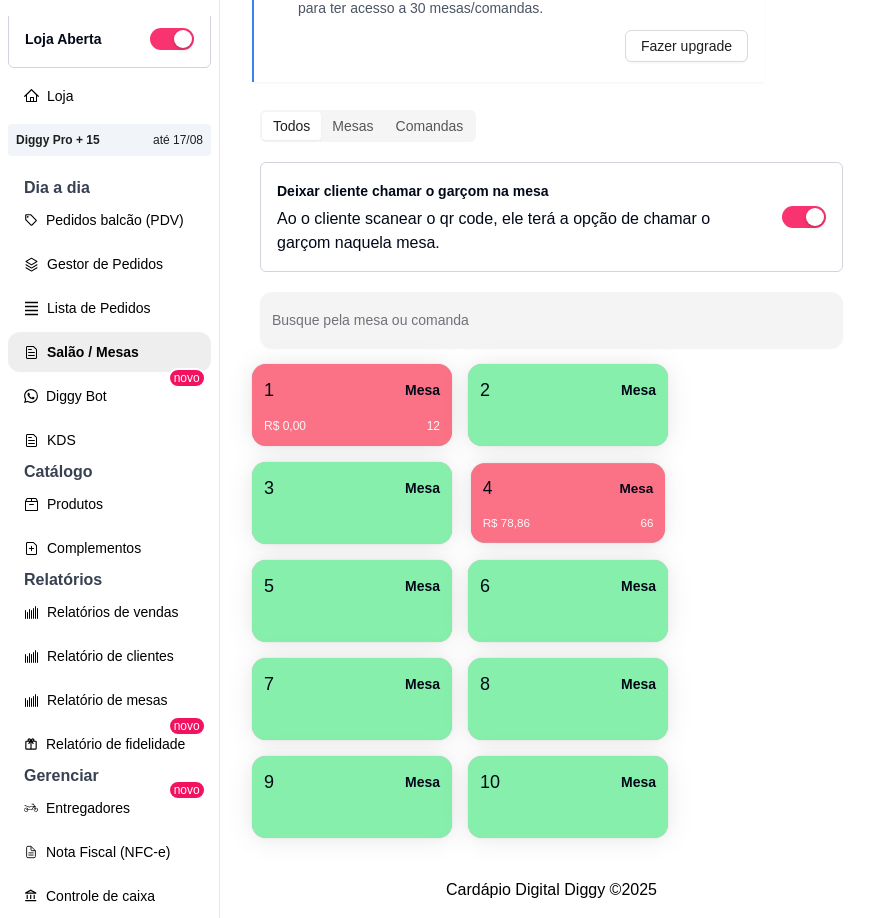 click on "4 Mesa" at bounding box center (568, 488) 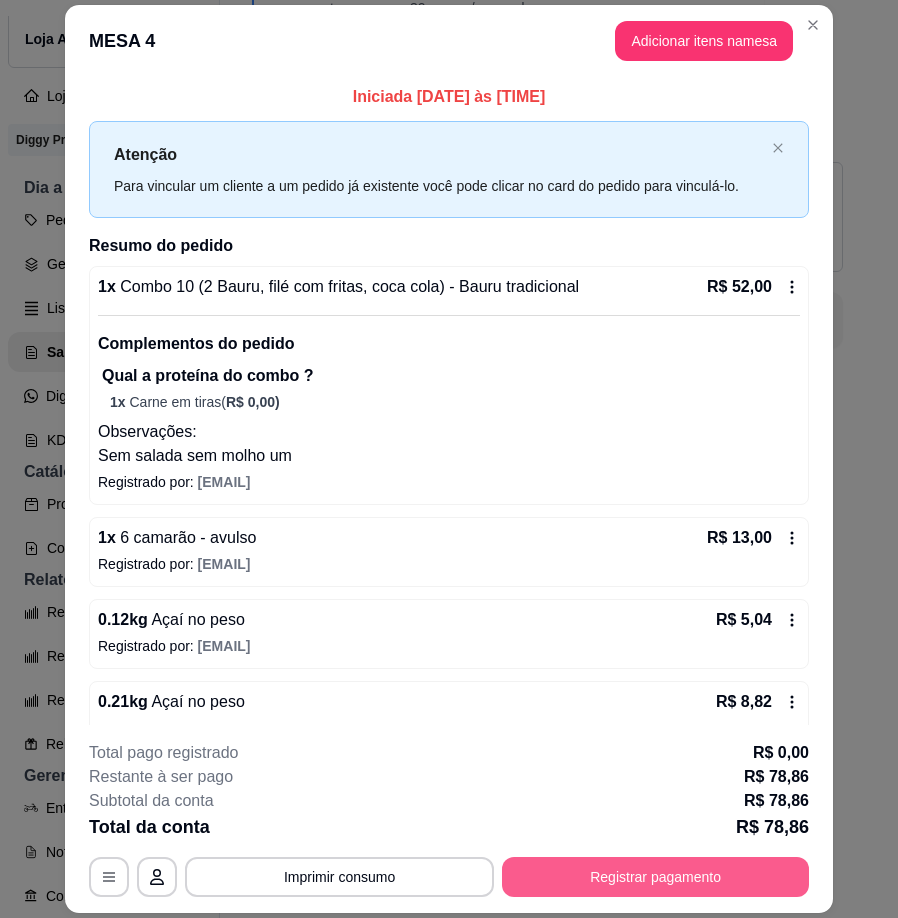 click on "Registrar pagamento" at bounding box center [655, 877] 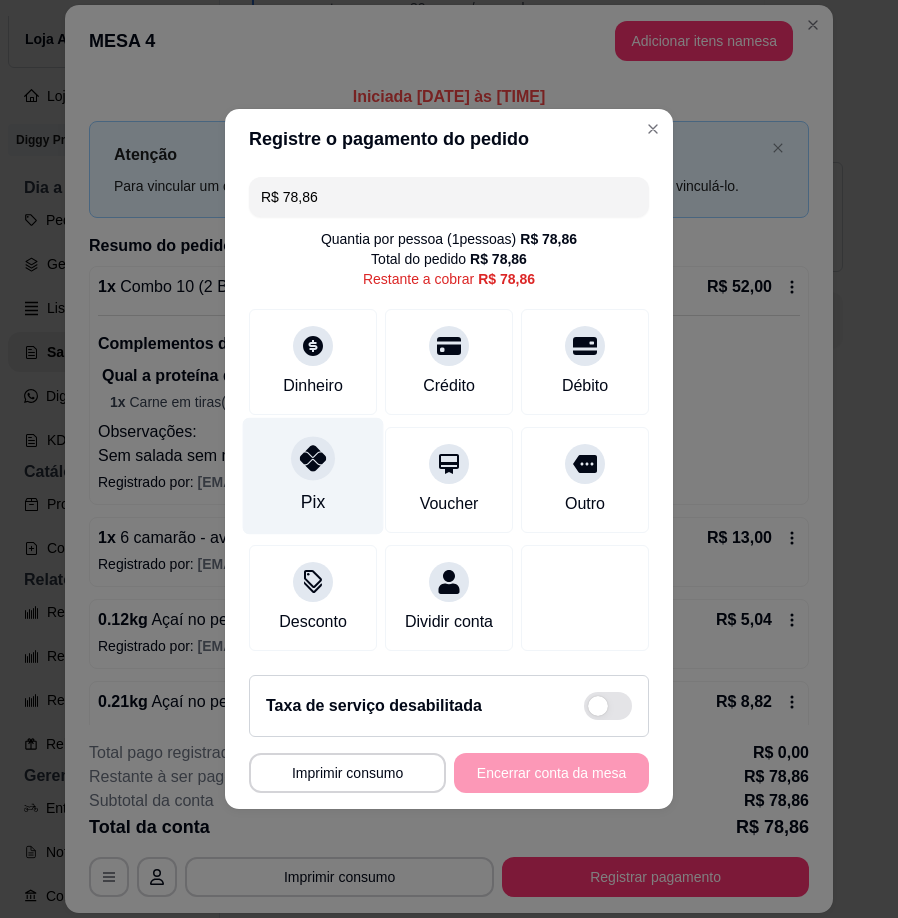 click 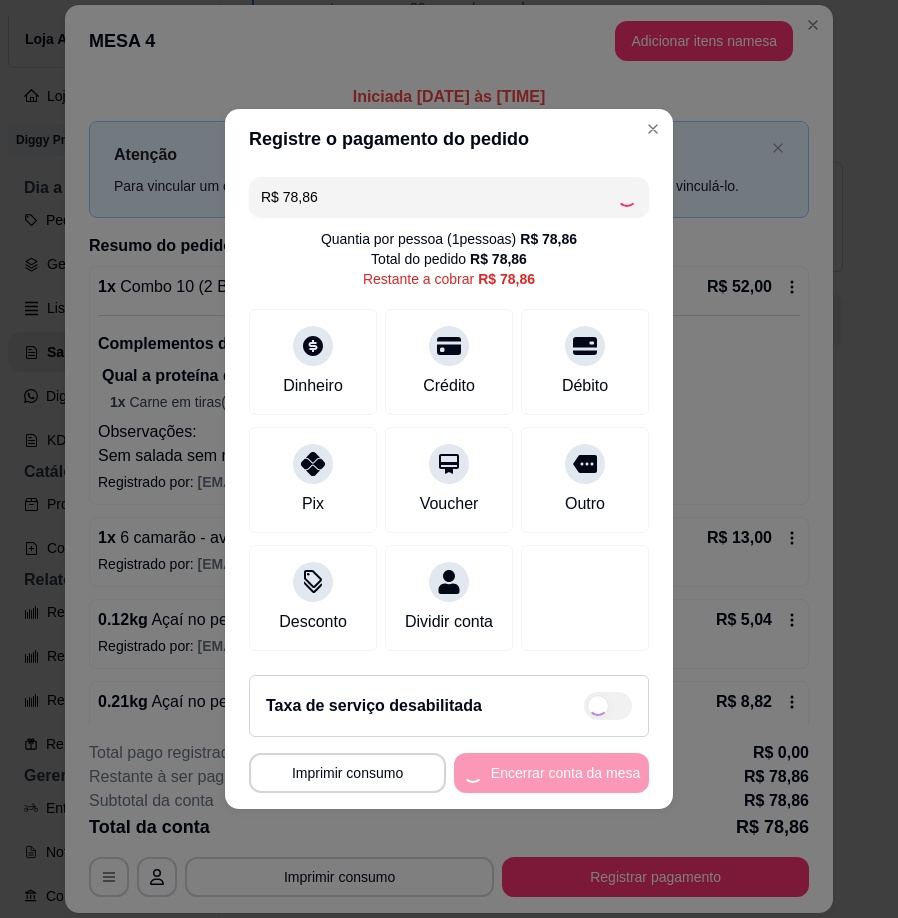 type on "R$ 0,00" 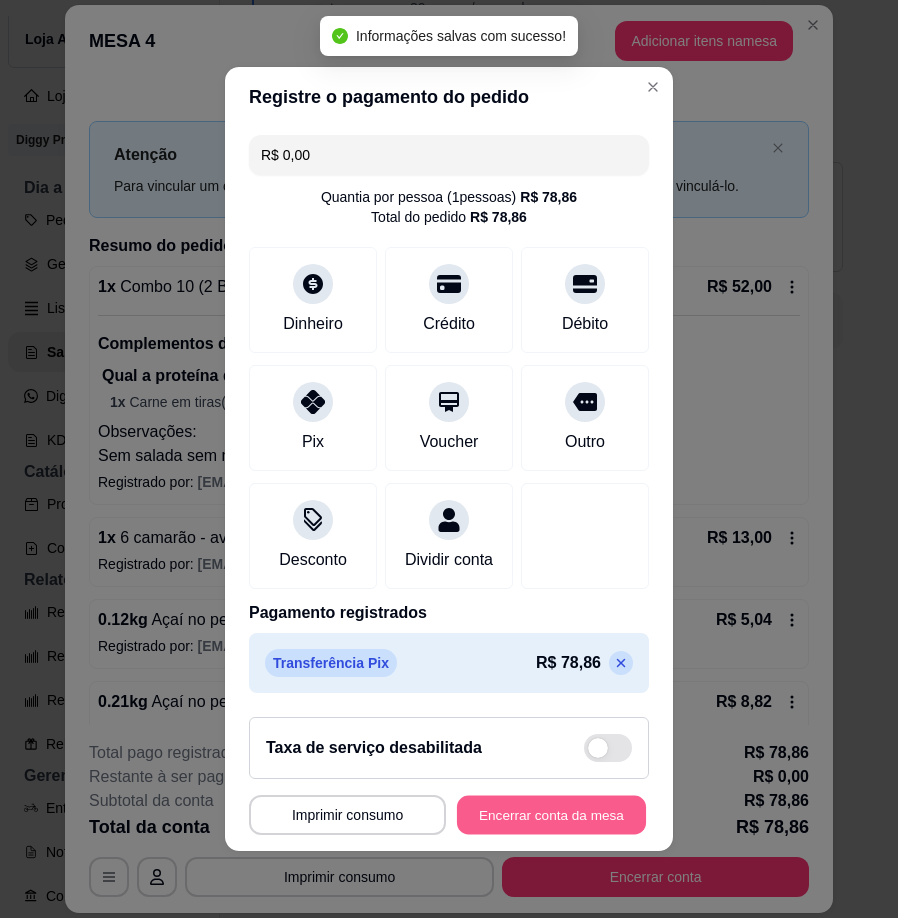 click on "Encerrar conta da mesa" at bounding box center (551, 815) 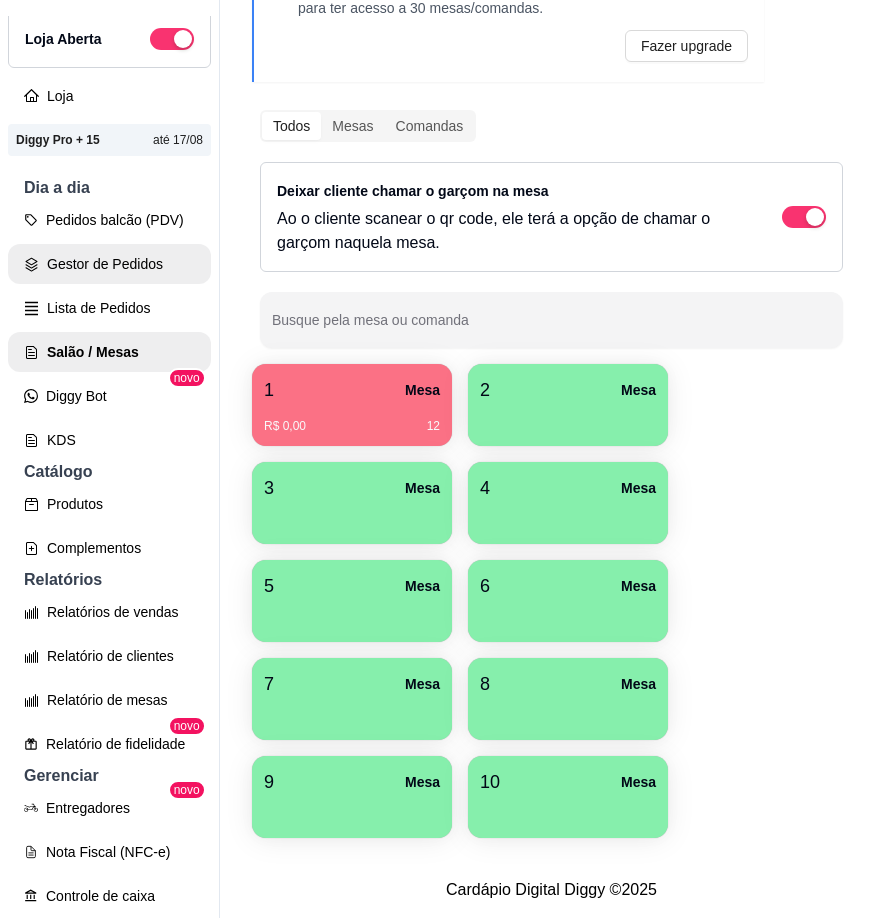 click on "Gestor de Pedidos" at bounding box center (109, 264) 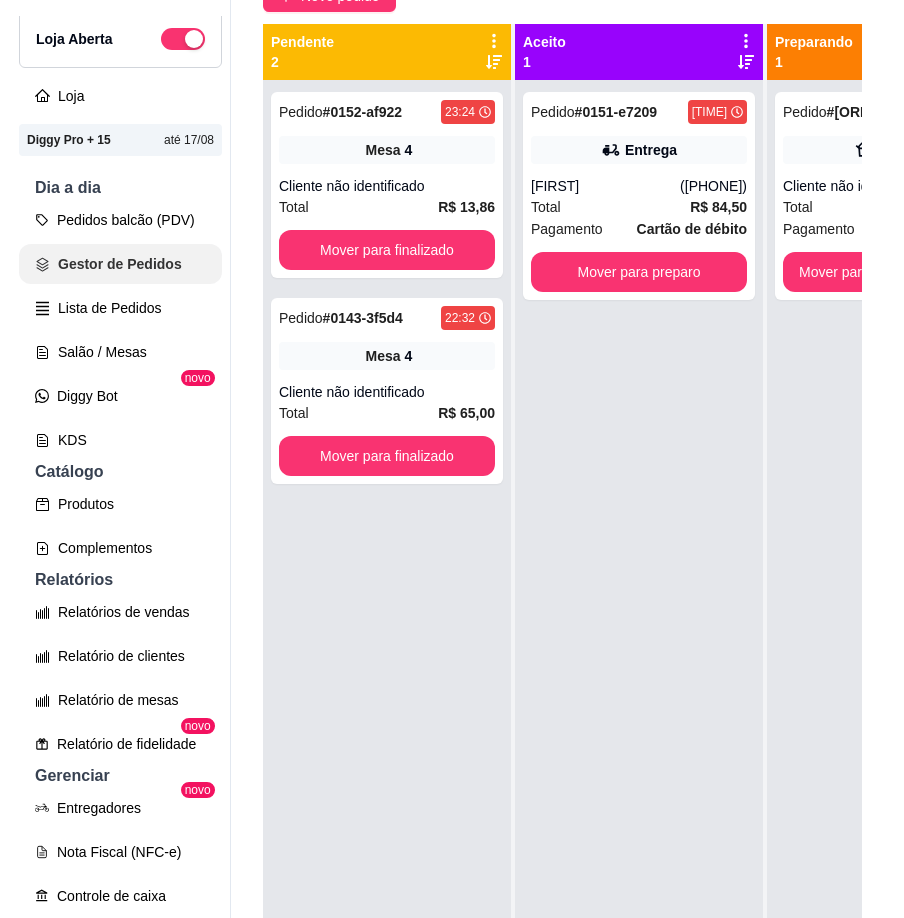 scroll, scrollTop: 0, scrollLeft: 0, axis: both 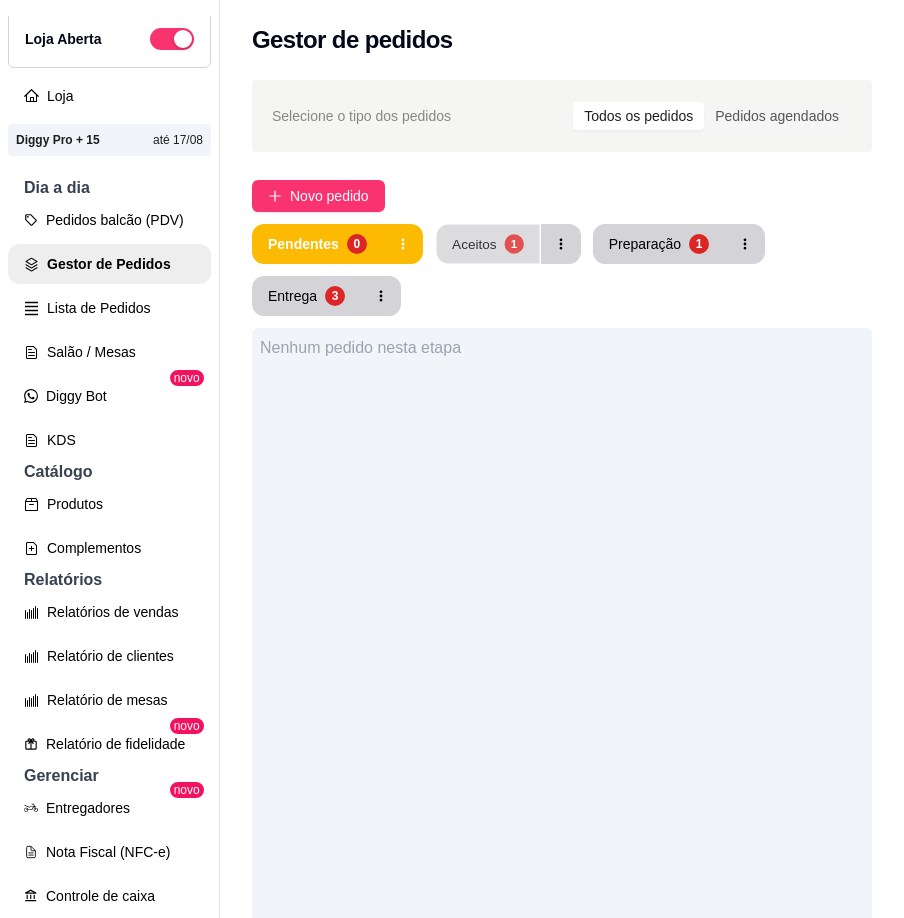click on "Aceitos 1" at bounding box center [487, 244] 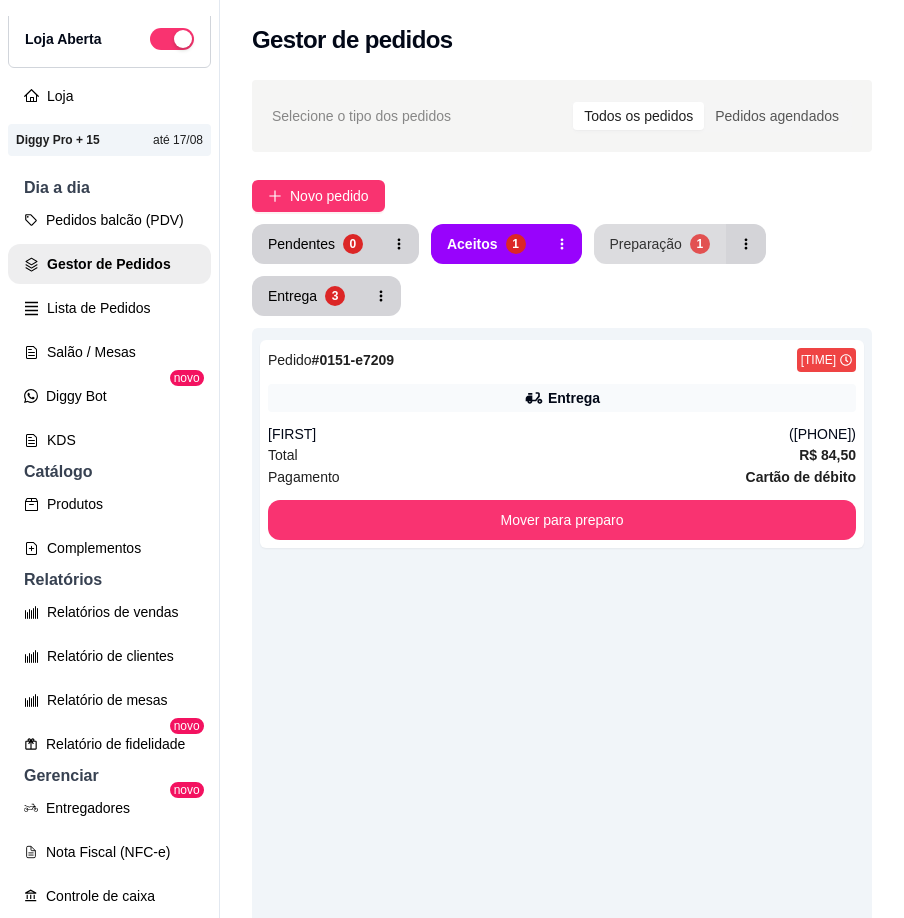 click on "Preparação" at bounding box center (646, 244) 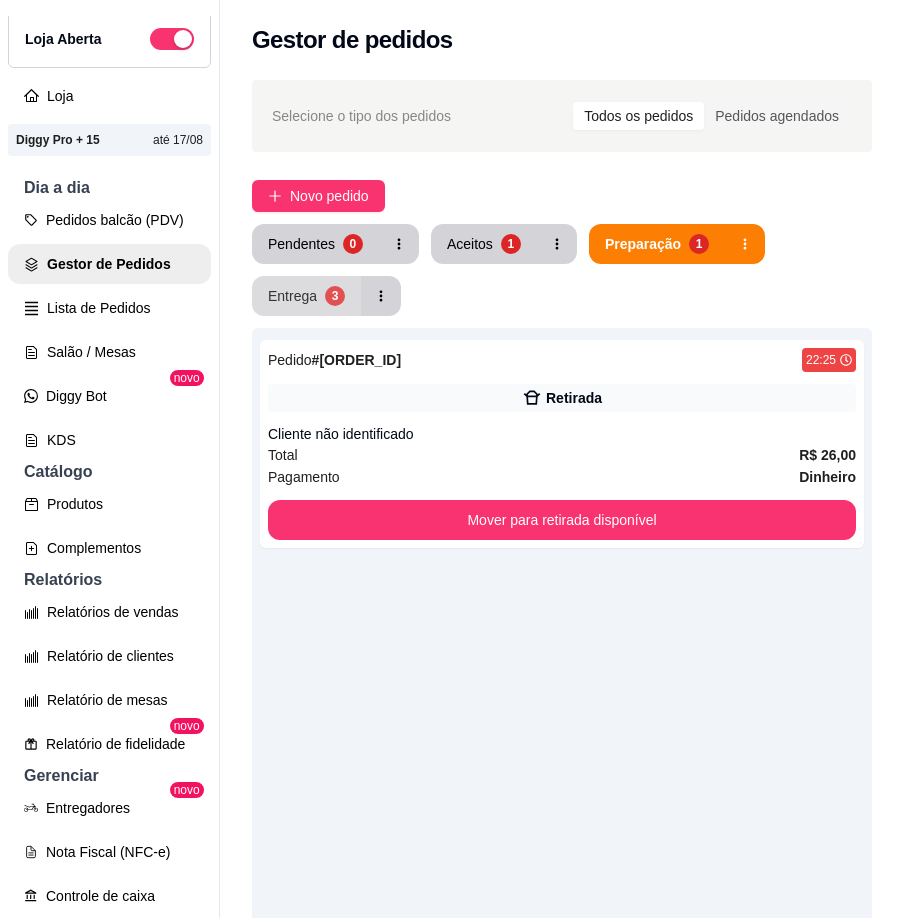click on "Entrega" at bounding box center [292, 296] 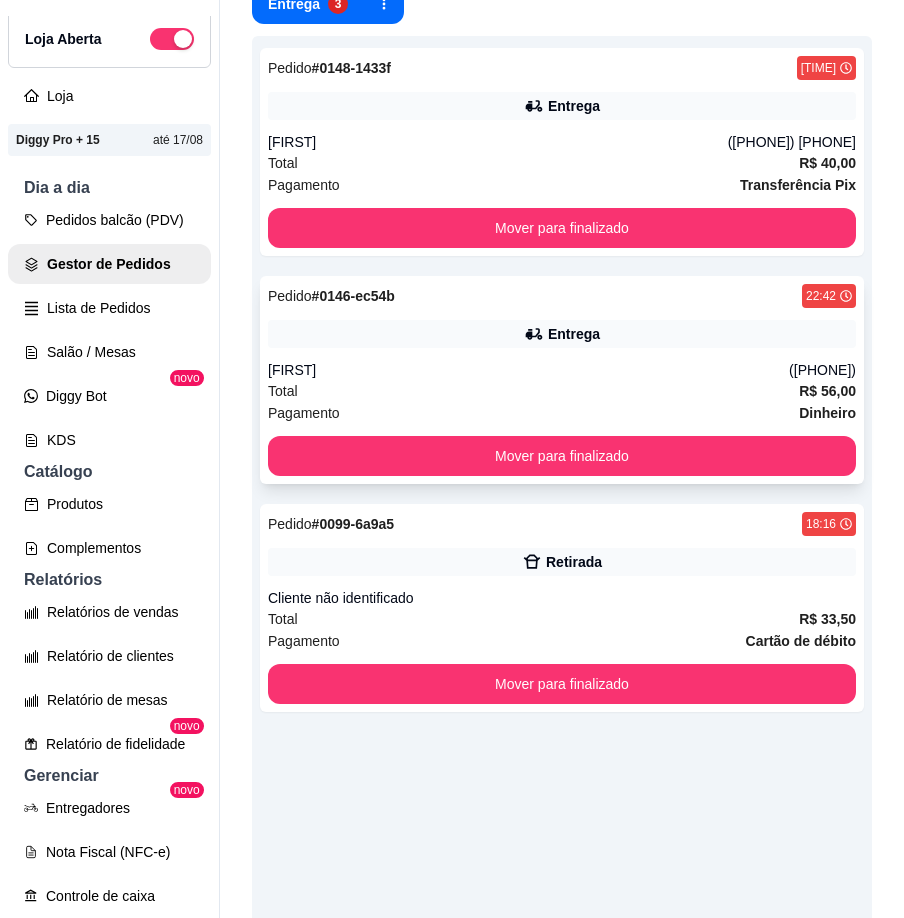 scroll, scrollTop: 300, scrollLeft: 0, axis: vertical 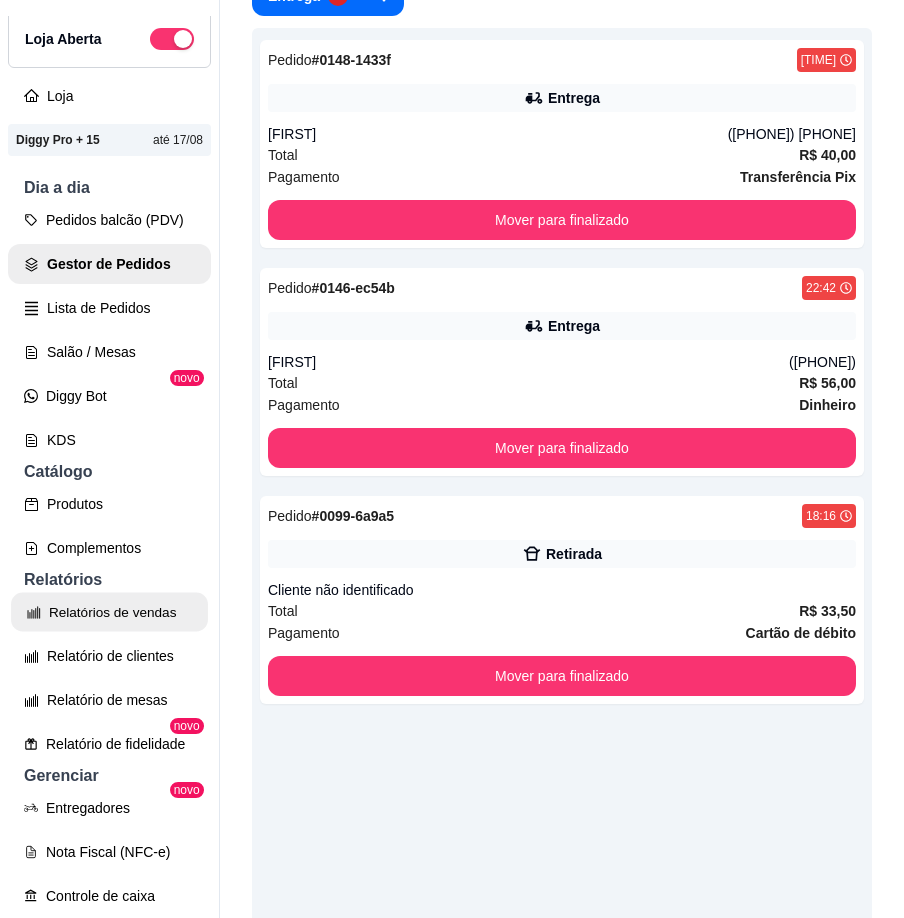 click on "Relatórios de vendas" at bounding box center (109, 612) 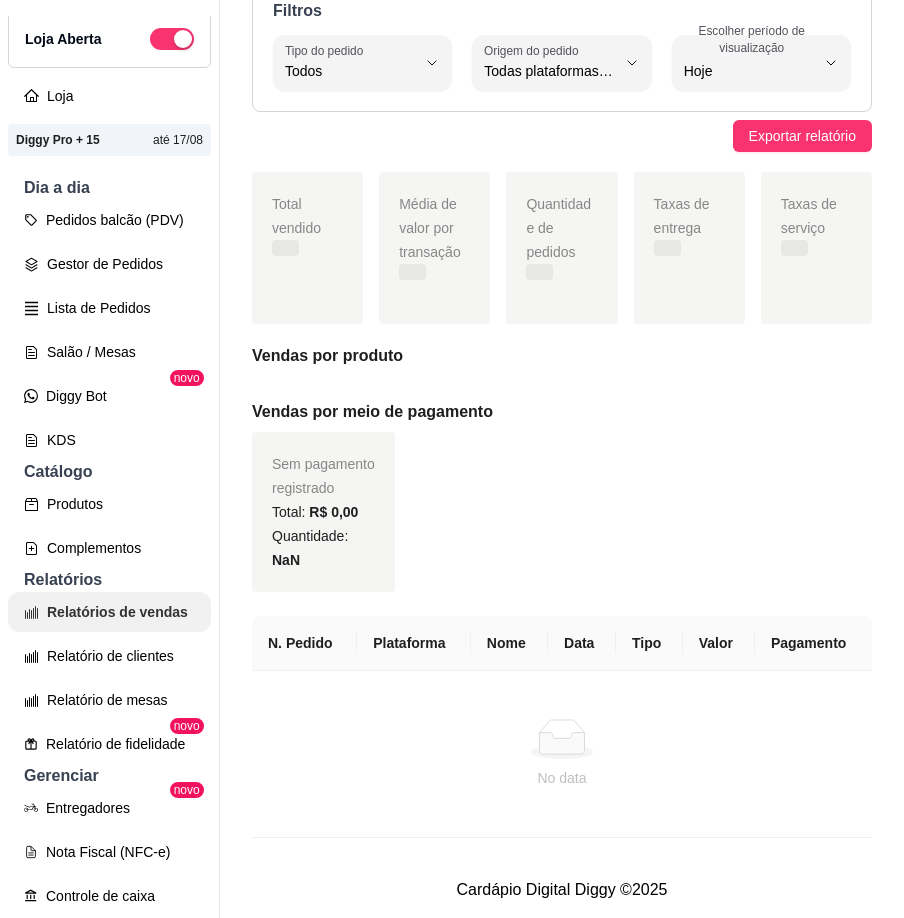 scroll, scrollTop: 0, scrollLeft: 0, axis: both 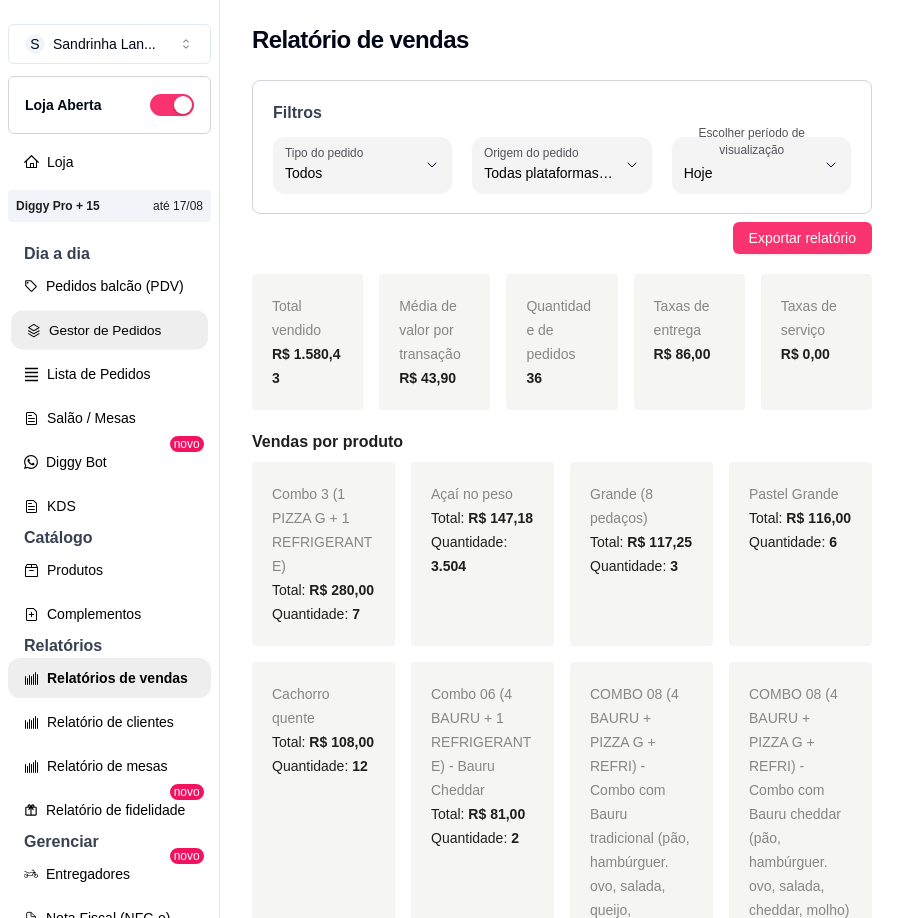 click on "Gestor de Pedidos" at bounding box center (109, 330) 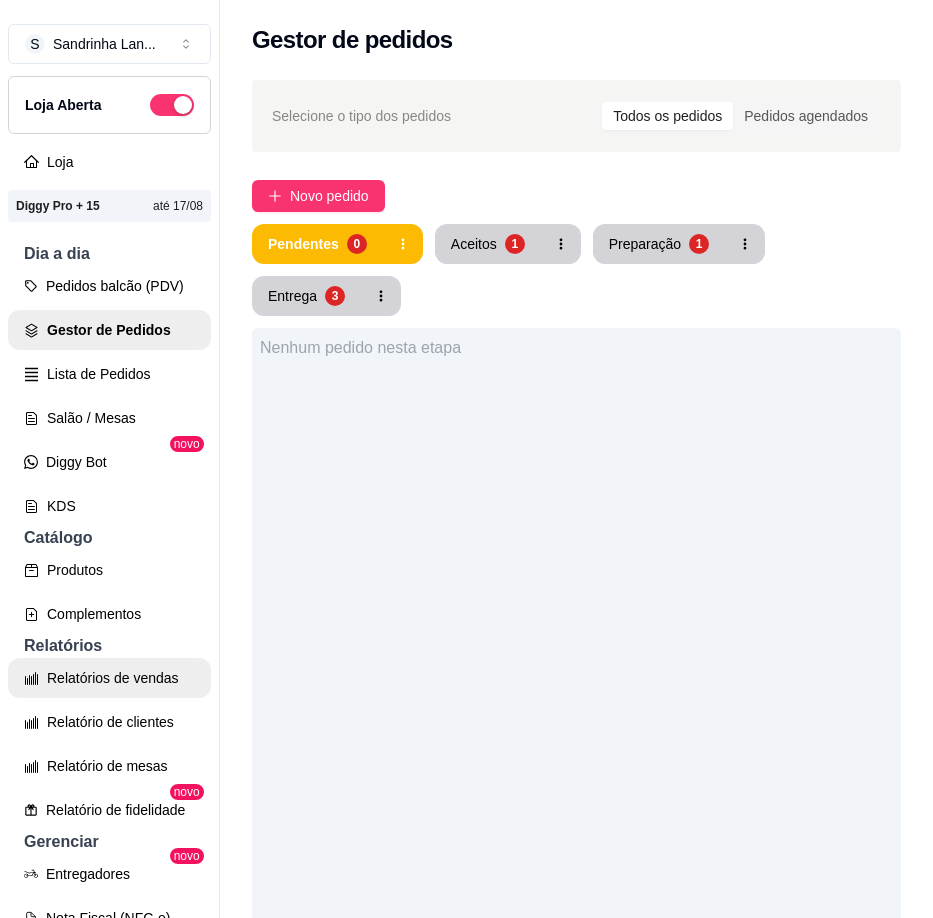 click on "Relatórios de vendas" at bounding box center [109, 678] 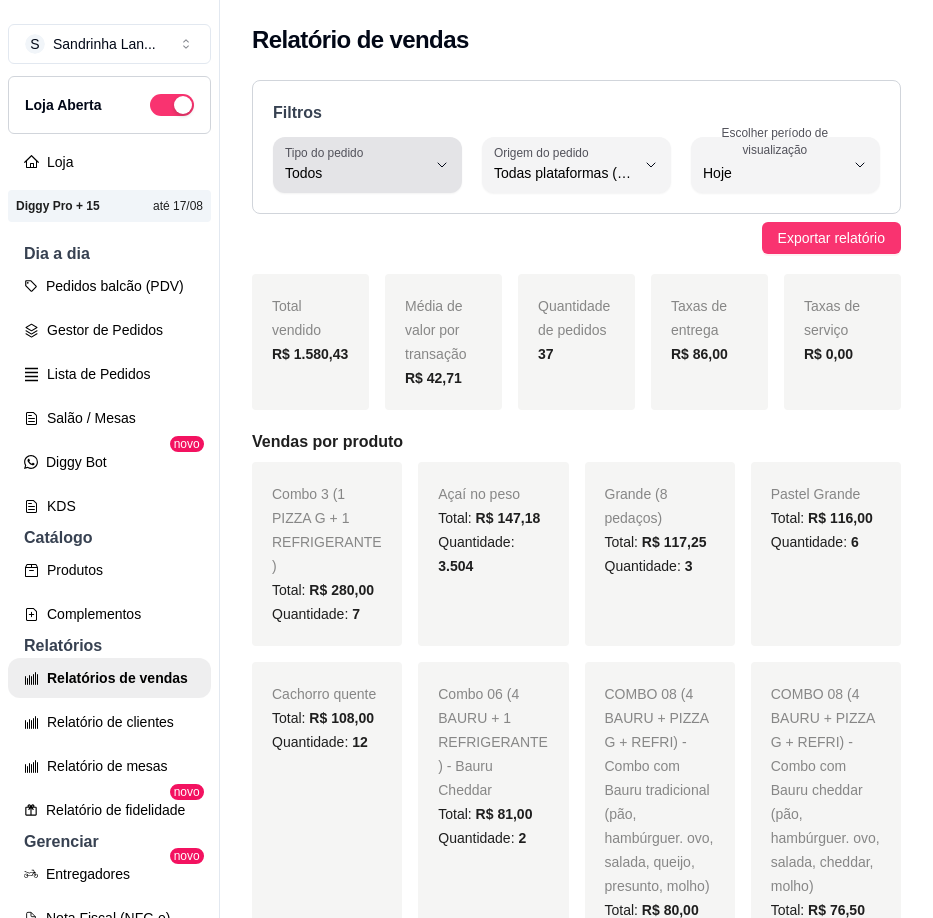 click 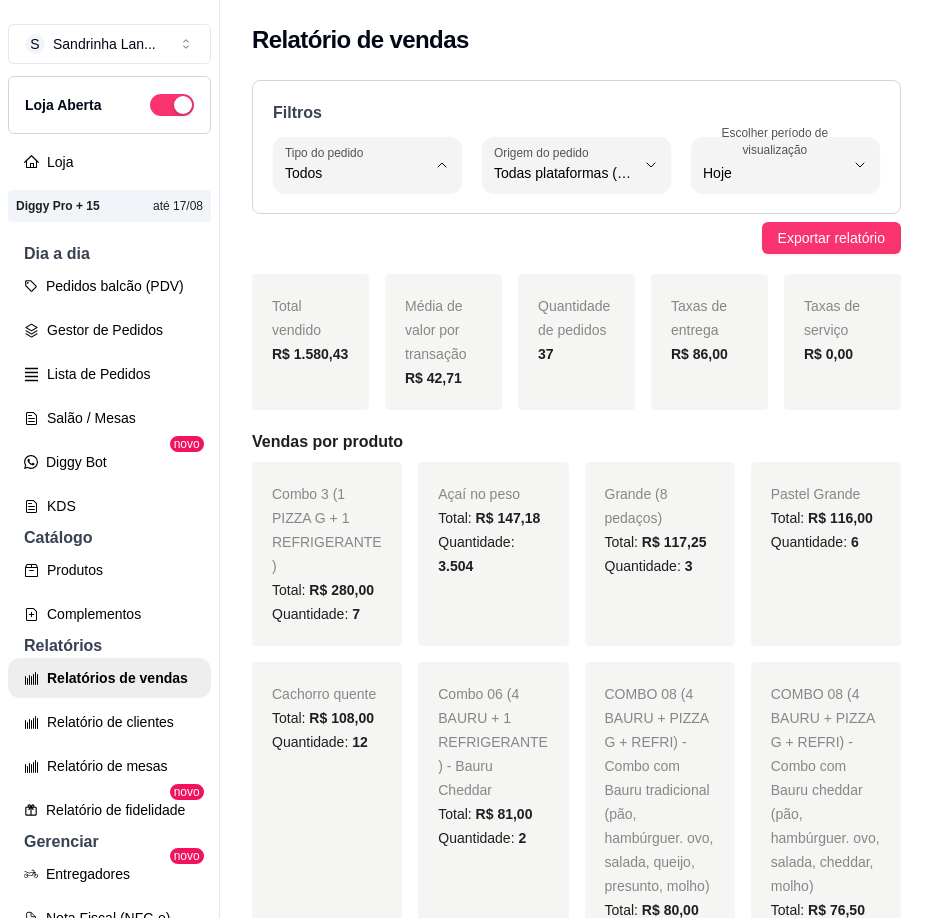 click on "Exportar relatório" at bounding box center [576, 238] 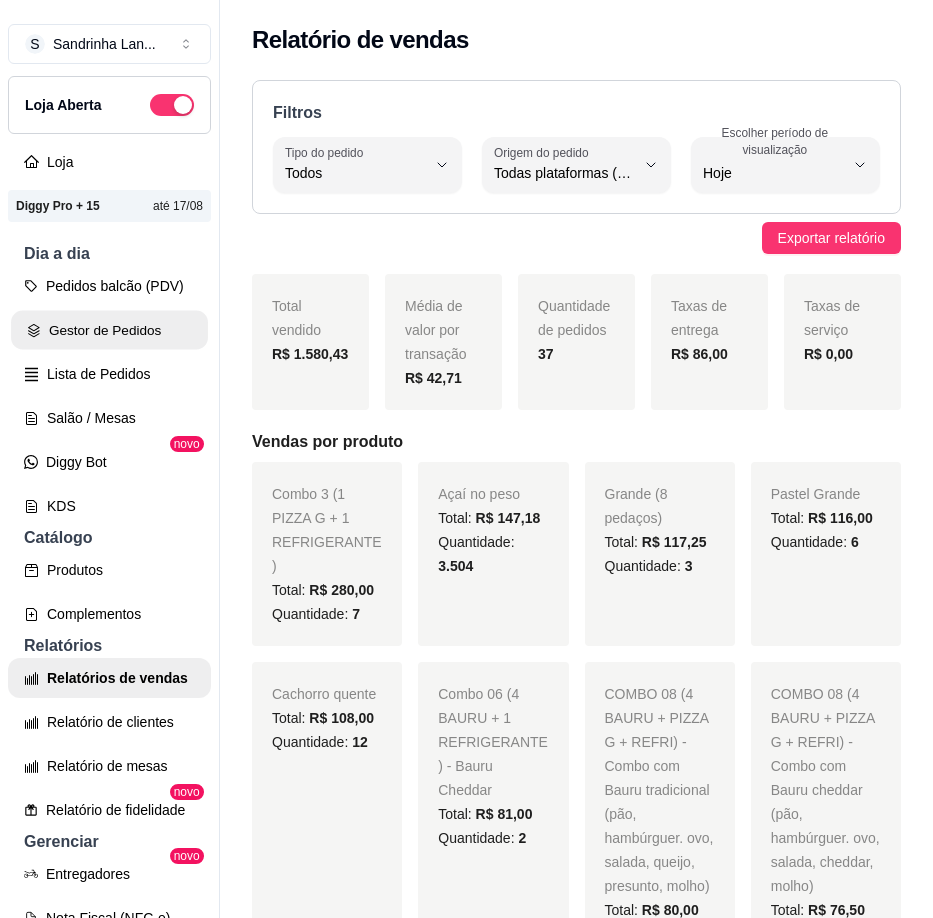 click on "Gestor de Pedidos" at bounding box center (109, 330) 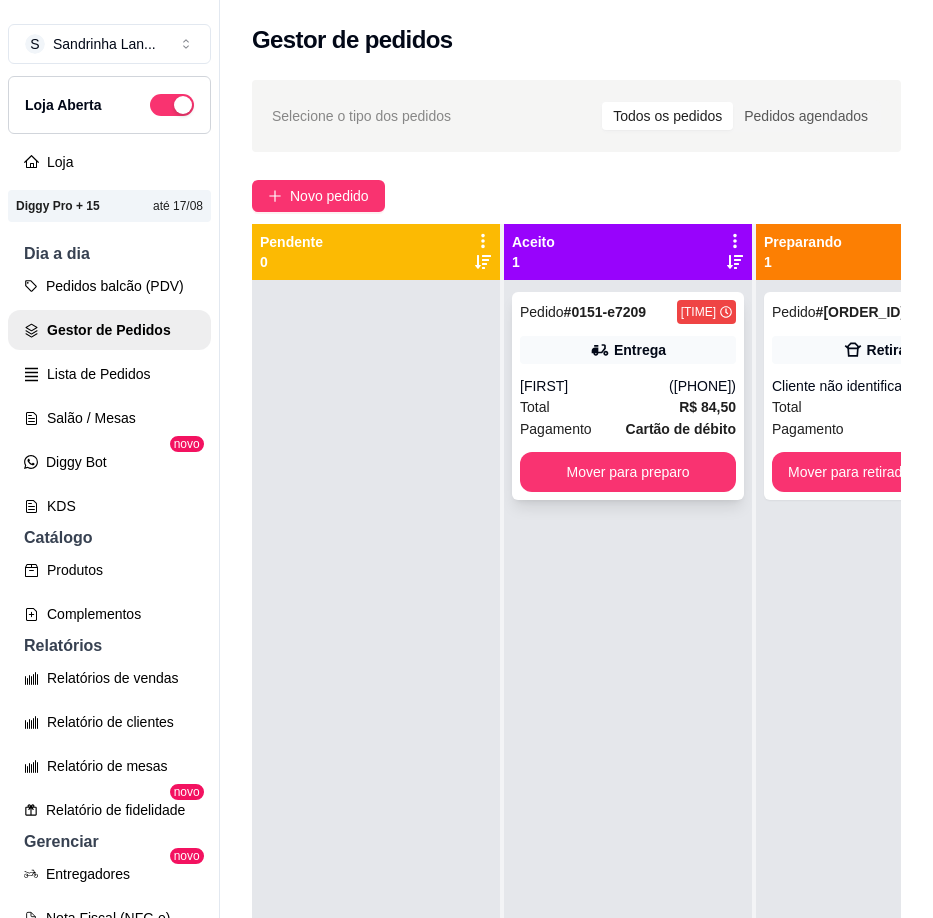 click on "([PHONE])" at bounding box center (702, 386) 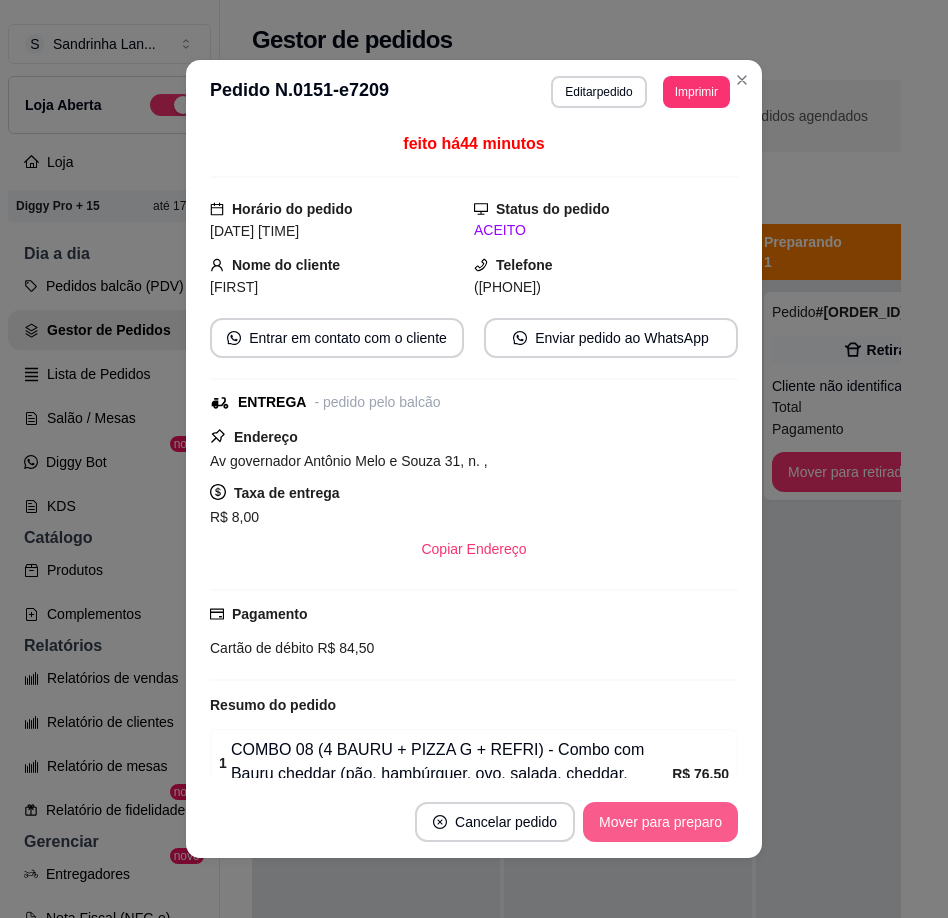 click on "Mover para preparo" at bounding box center [660, 822] 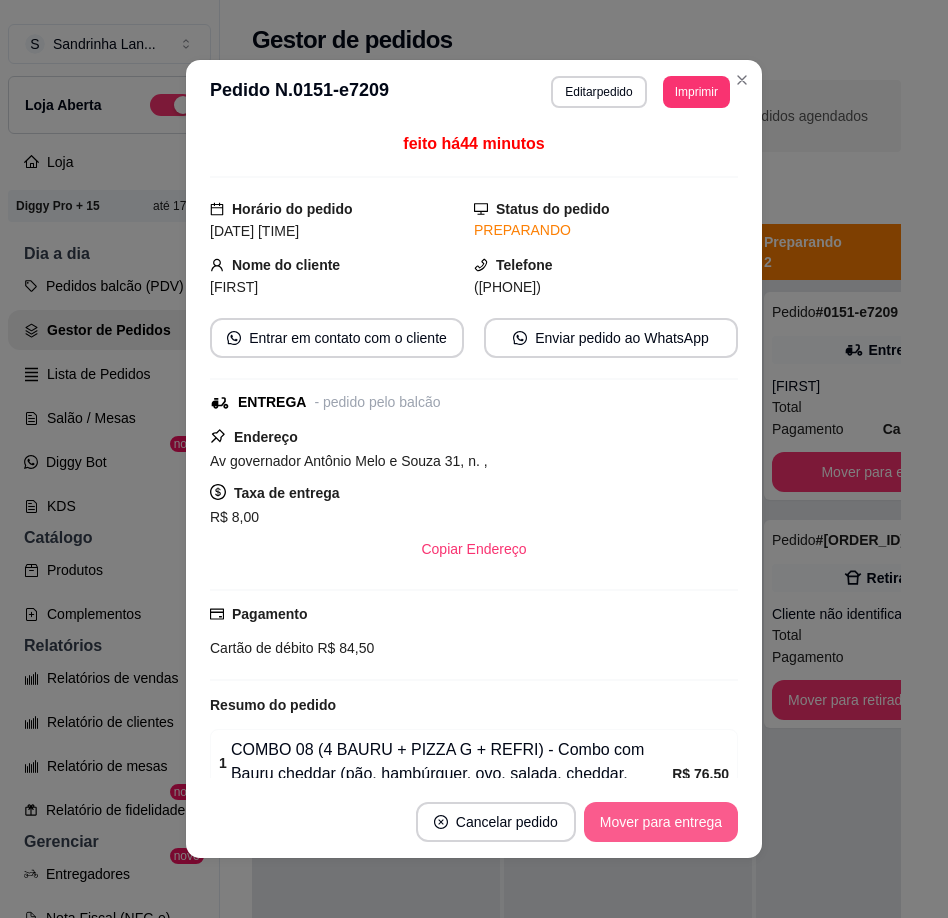 click on "Mover para entrega" at bounding box center [661, 822] 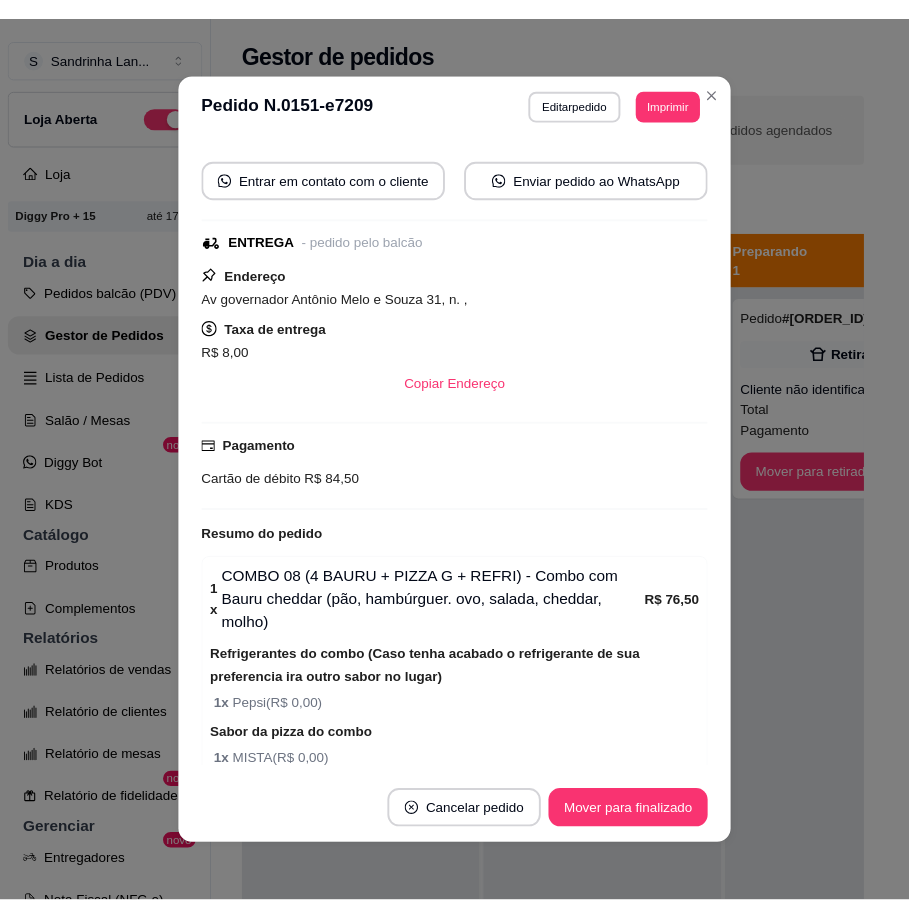 scroll, scrollTop: 0, scrollLeft: 0, axis: both 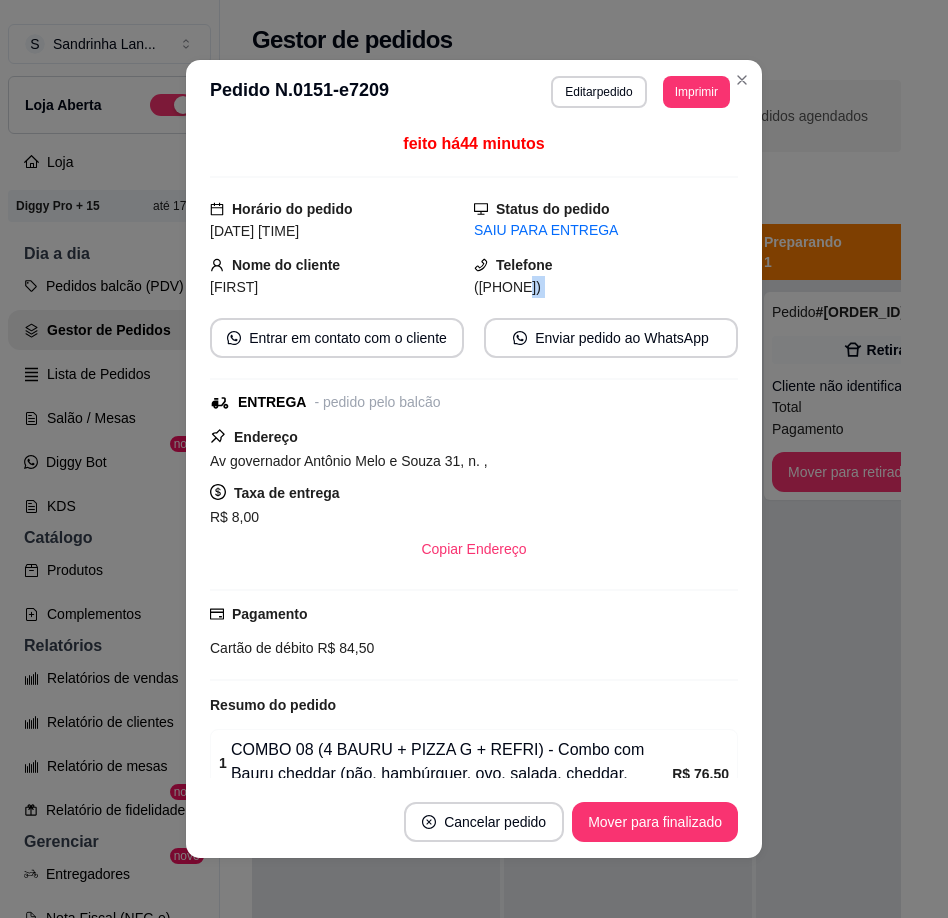drag, startPoint x: 506, startPoint y: 293, endPoint x: 574, endPoint y: 305, distance: 69.050705 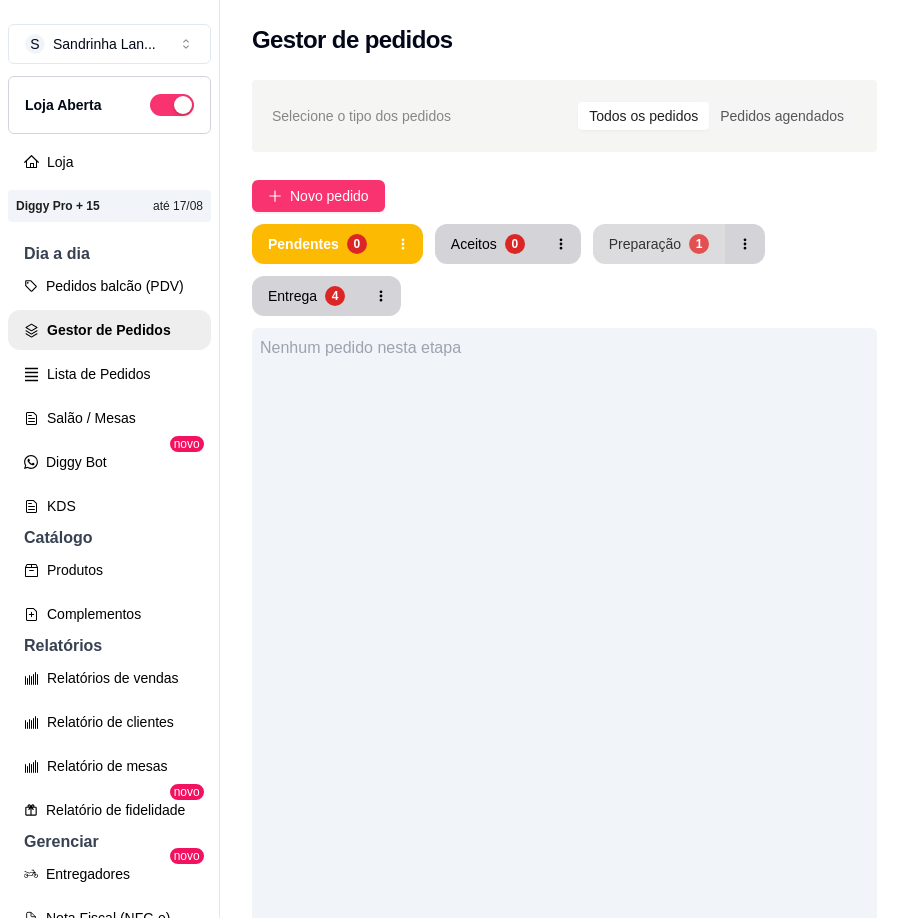 click on "Preparação 1" at bounding box center [659, 244] 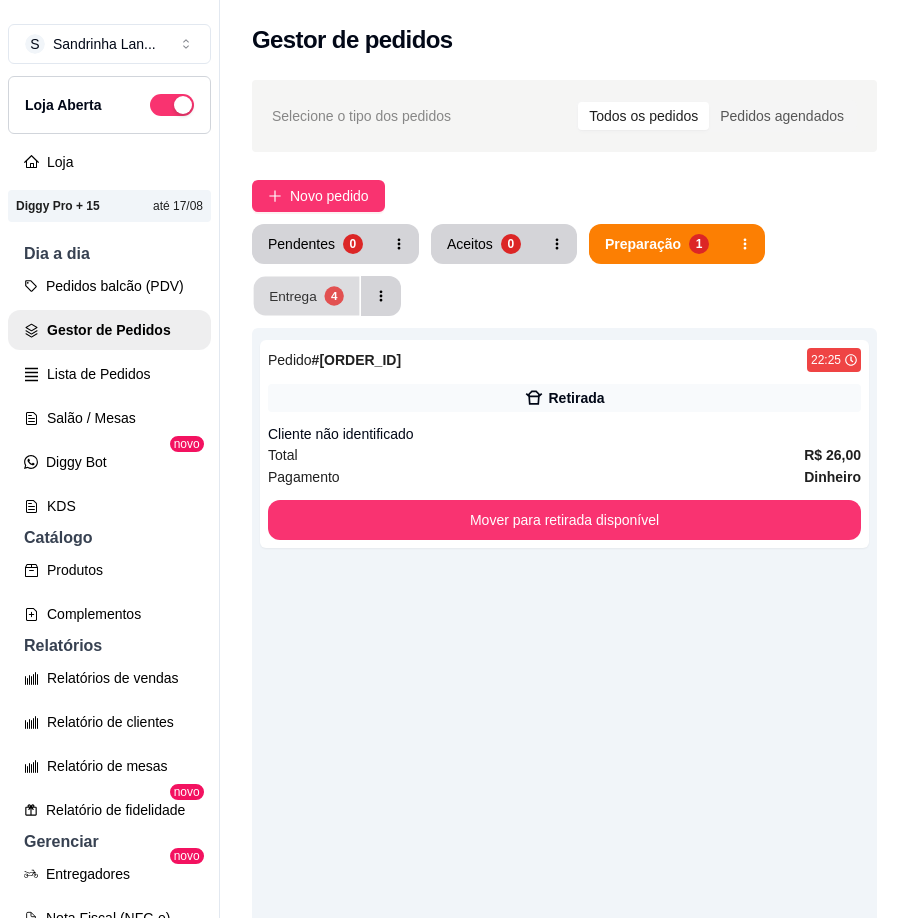 click on "Entrega 4" at bounding box center (307, 296) 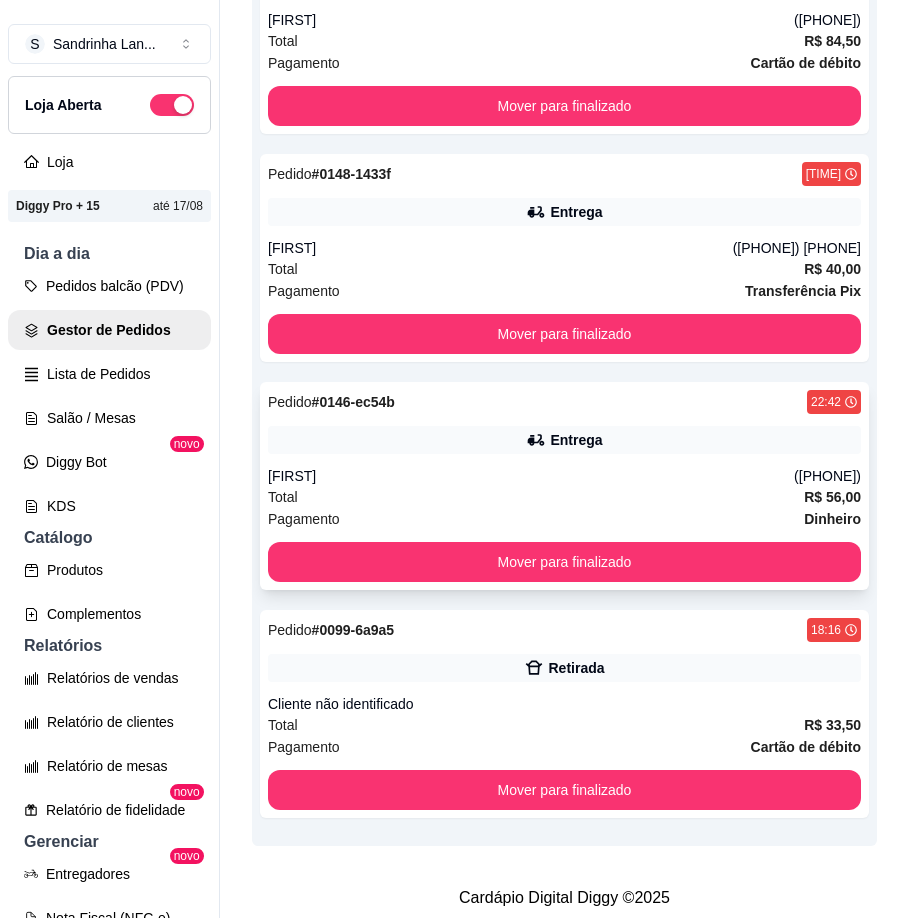 scroll, scrollTop: 437, scrollLeft: 0, axis: vertical 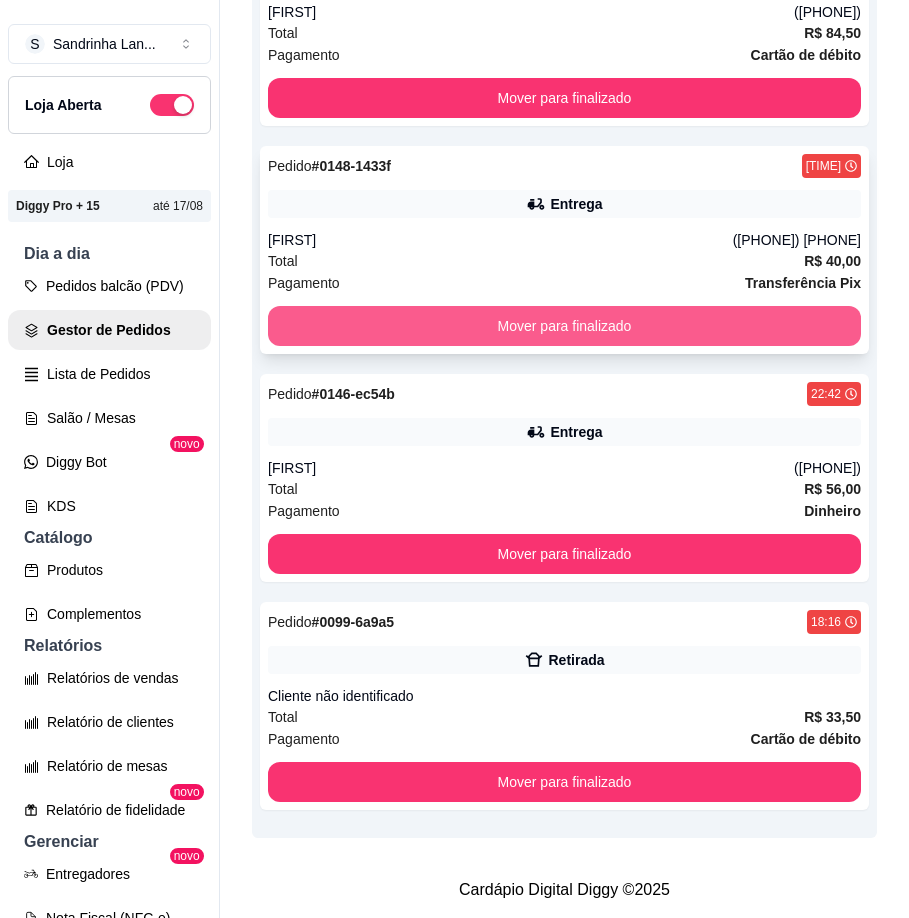 click on "Mover para finalizado" at bounding box center (564, 326) 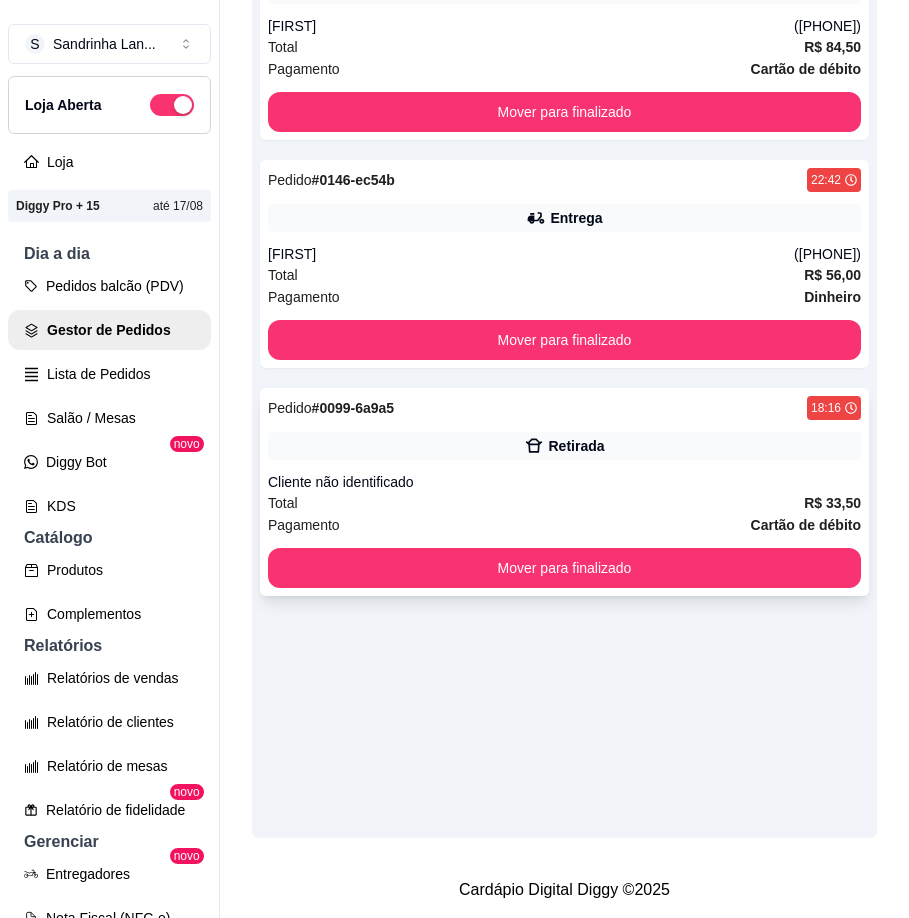 scroll, scrollTop: 423, scrollLeft: 0, axis: vertical 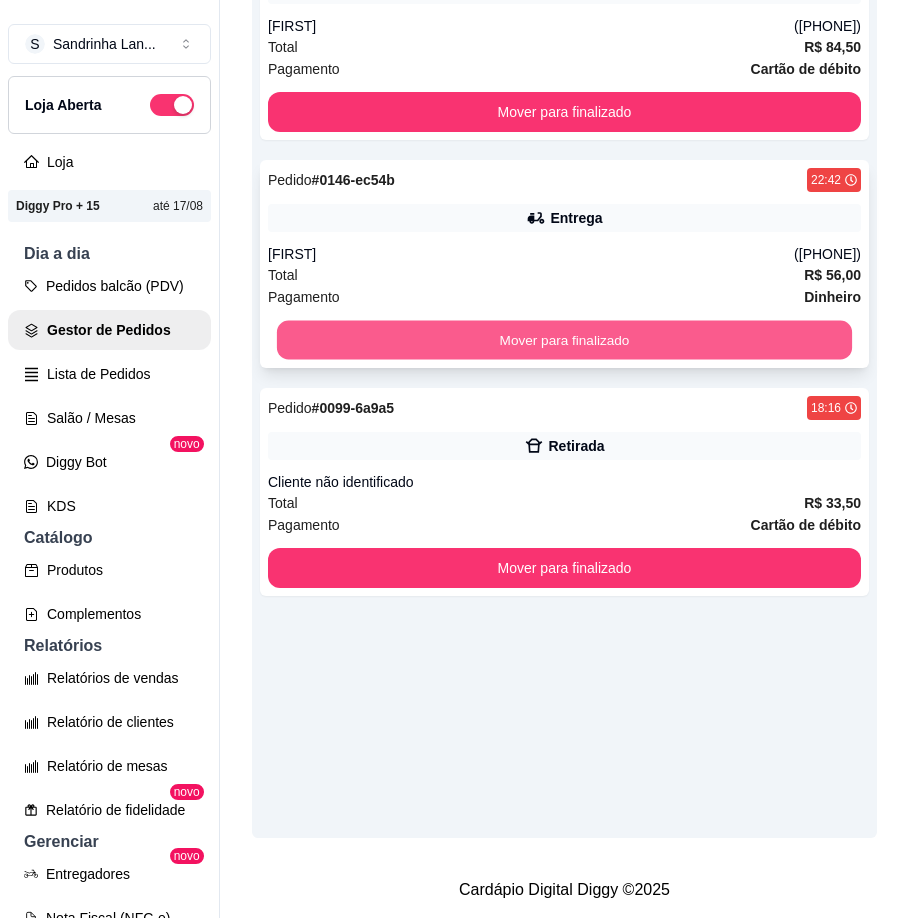click on "Mover para finalizado" at bounding box center [564, 340] 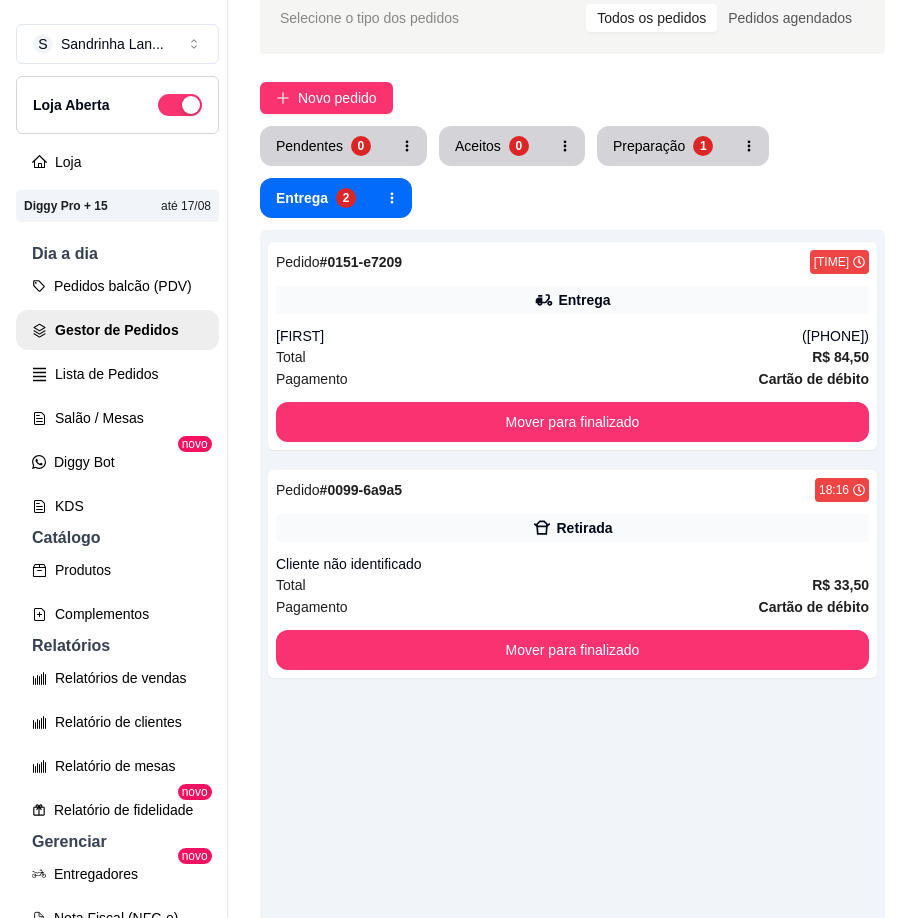 scroll, scrollTop: 23, scrollLeft: 0, axis: vertical 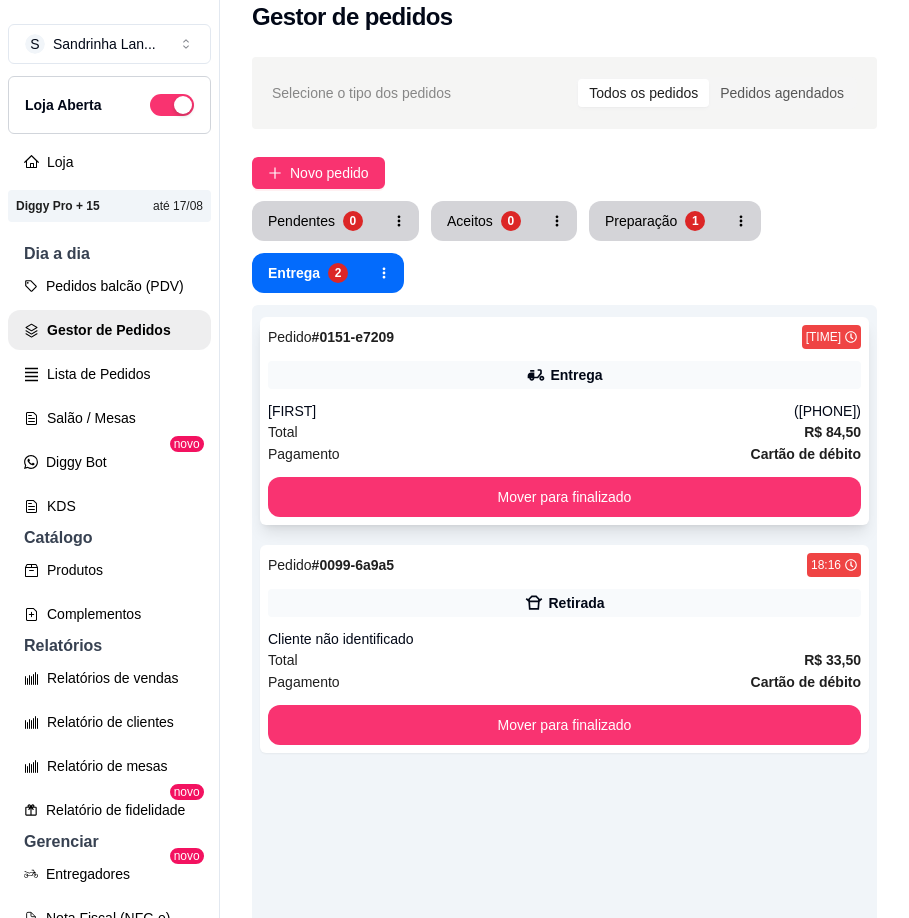 click on "[FIRST]" at bounding box center (531, 411) 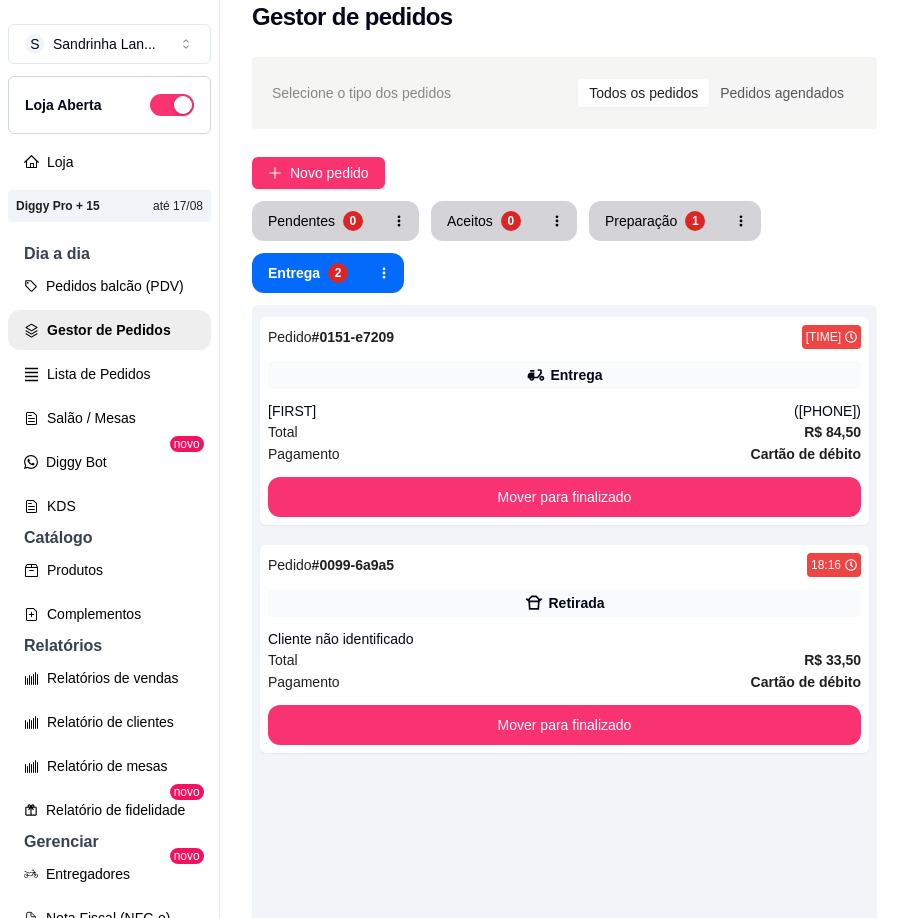 scroll, scrollTop: 285, scrollLeft: 0, axis: vertical 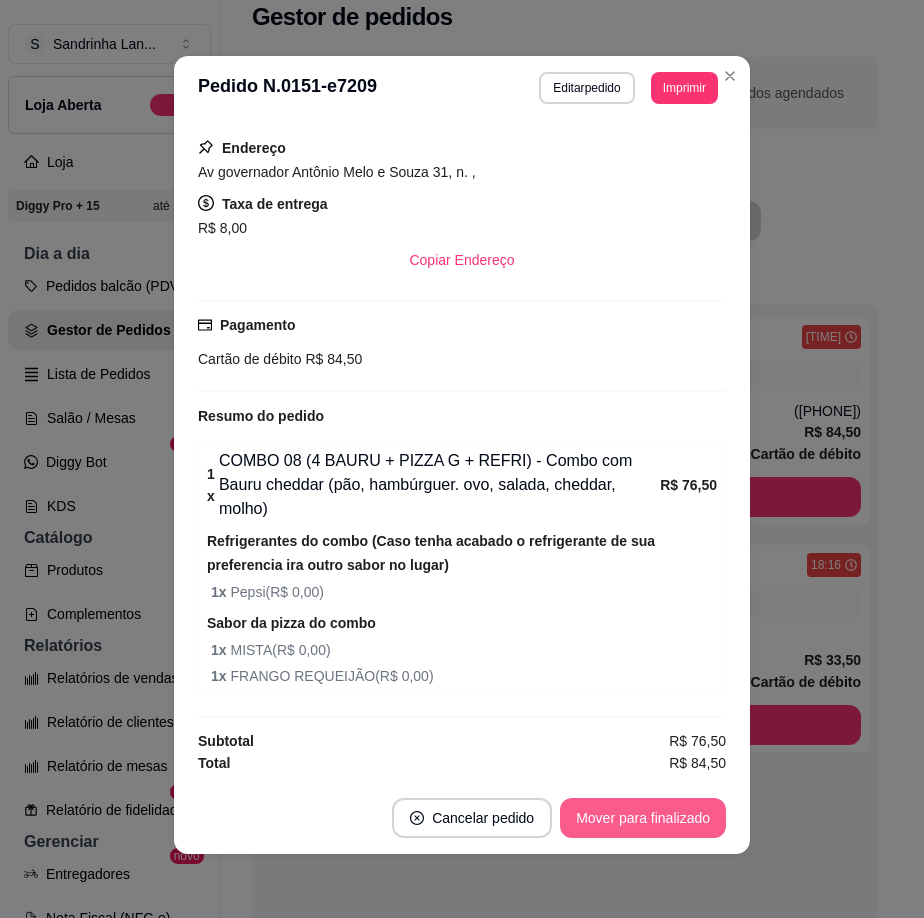 click on "Mover para finalizado" at bounding box center [643, 818] 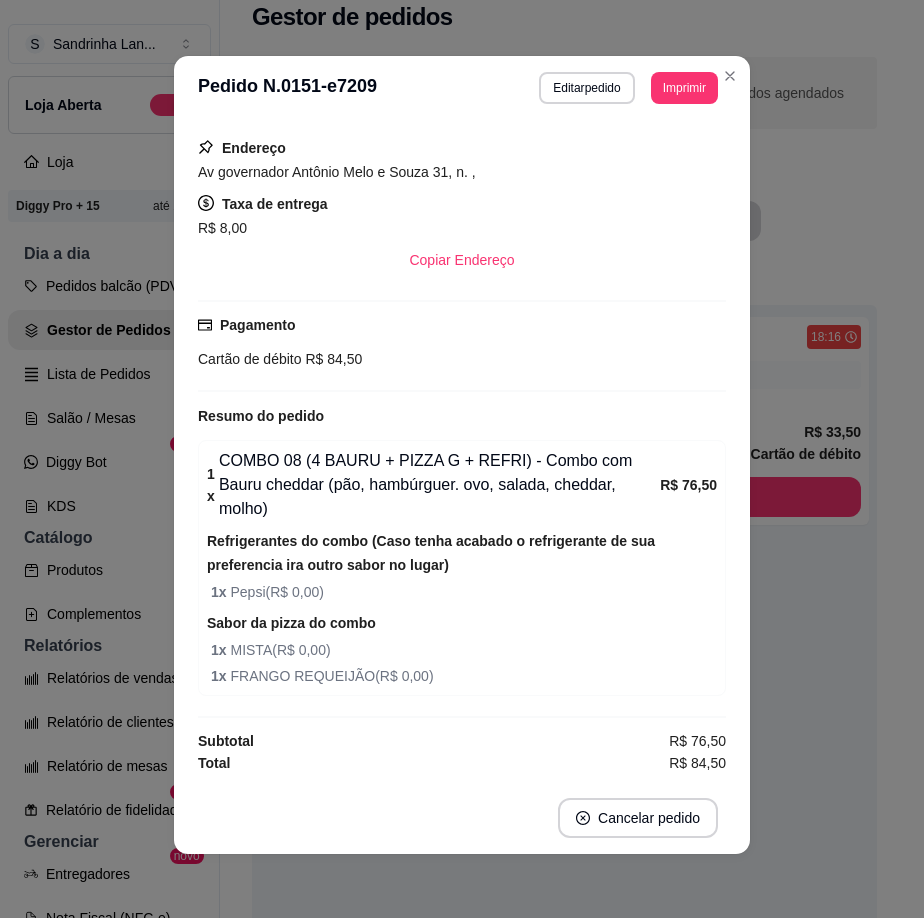 scroll, scrollTop: 239, scrollLeft: 0, axis: vertical 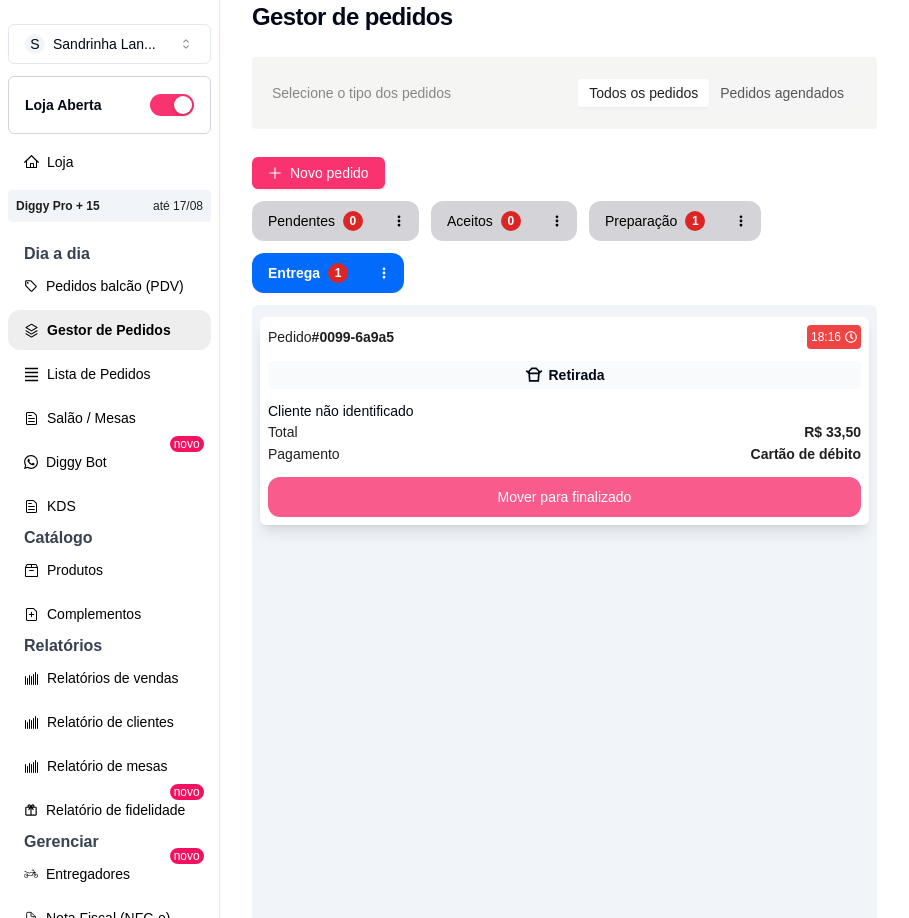 click on "Mover para finalizado" at bounding box center [564, 497] 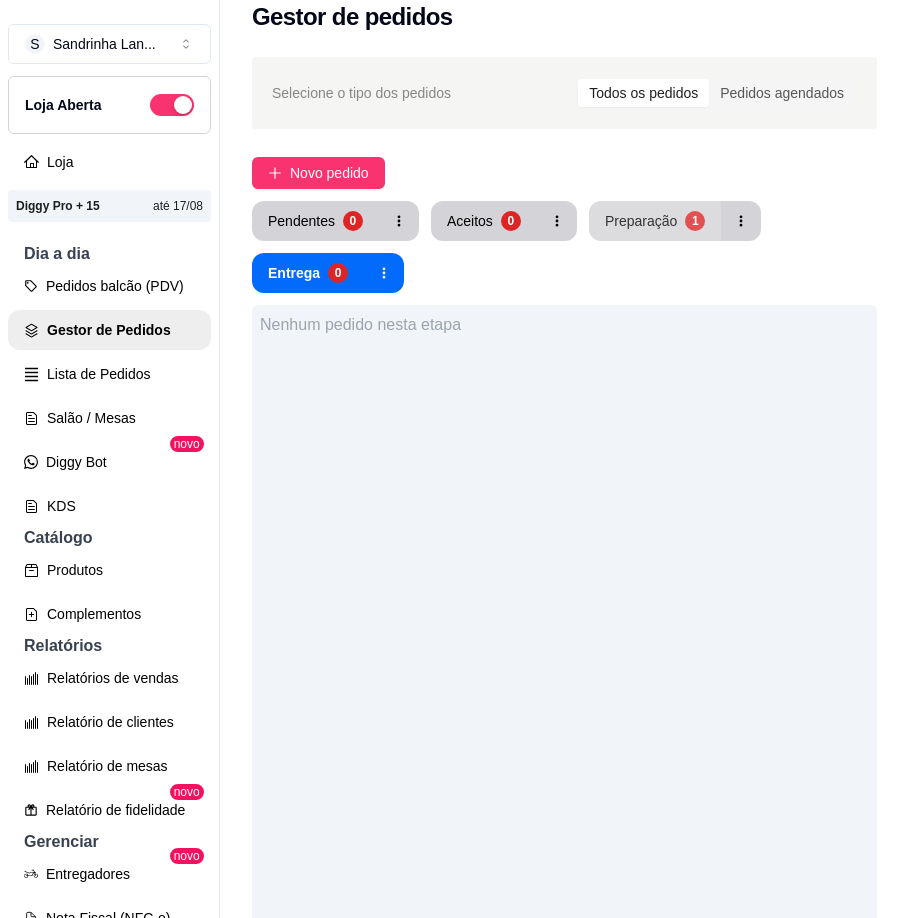 click on "Preparação" at bounding box center [641, 221] 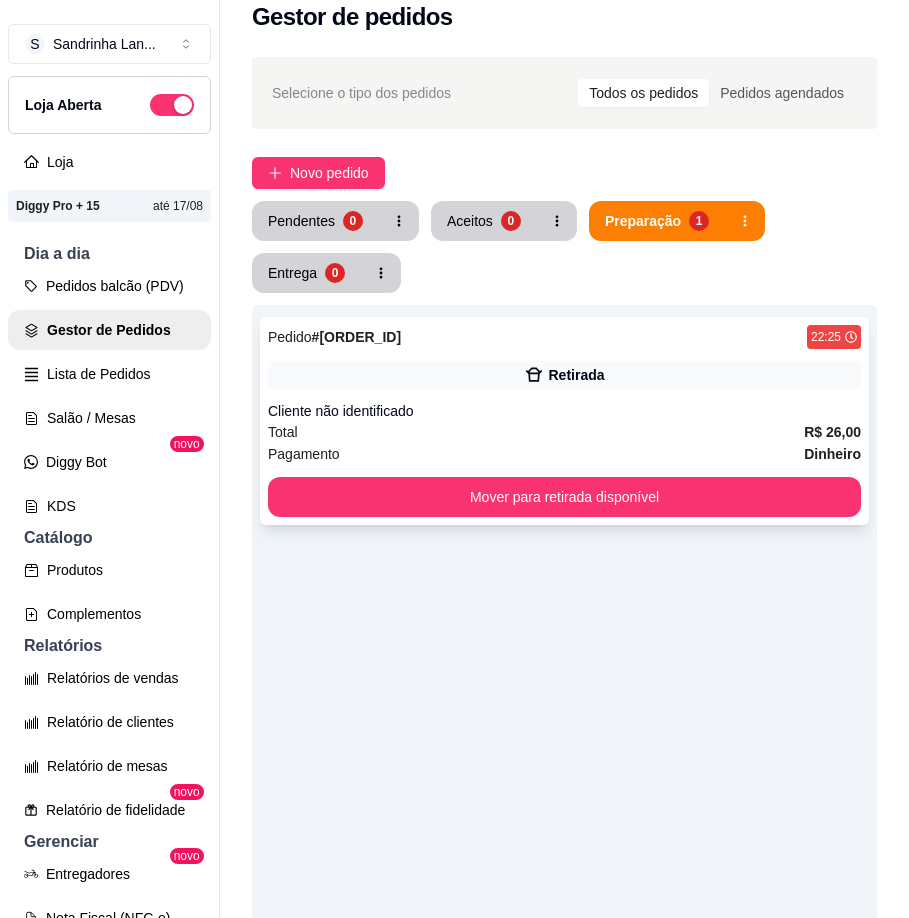 click on "Pedido  # [ORDER_ID] [TIME] Retirada Cliente não identificado Total R$ 26,00 Pagamento Dinheiro Mover para retirada disponível" at bounding box center [564, 421] 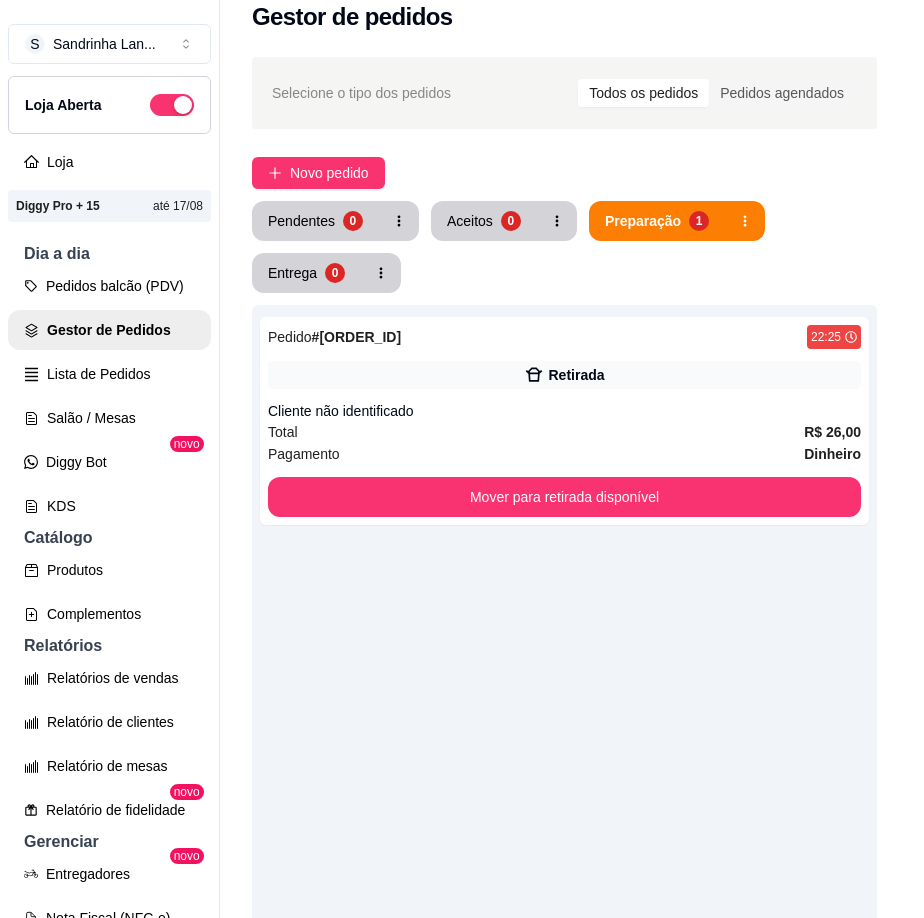scroll, scrollTop: 111, scrollLeft: 0, axis: vertical 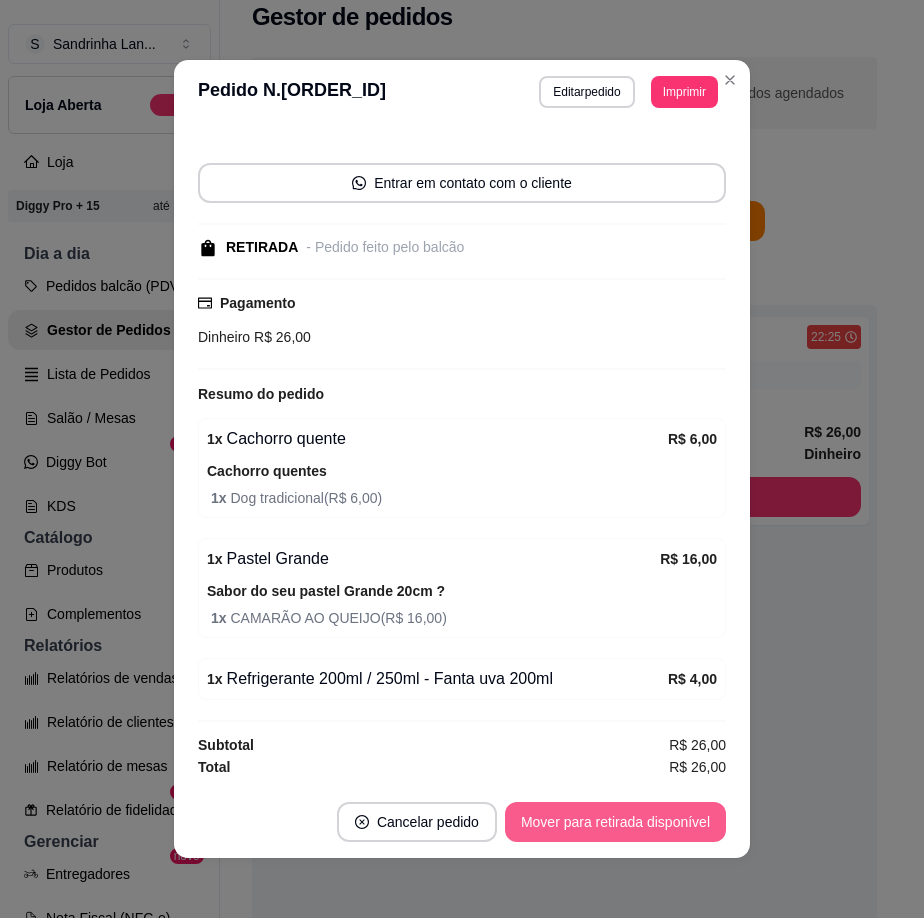 click on "Mover para retirada disponível" at bounding box center [615, 822] 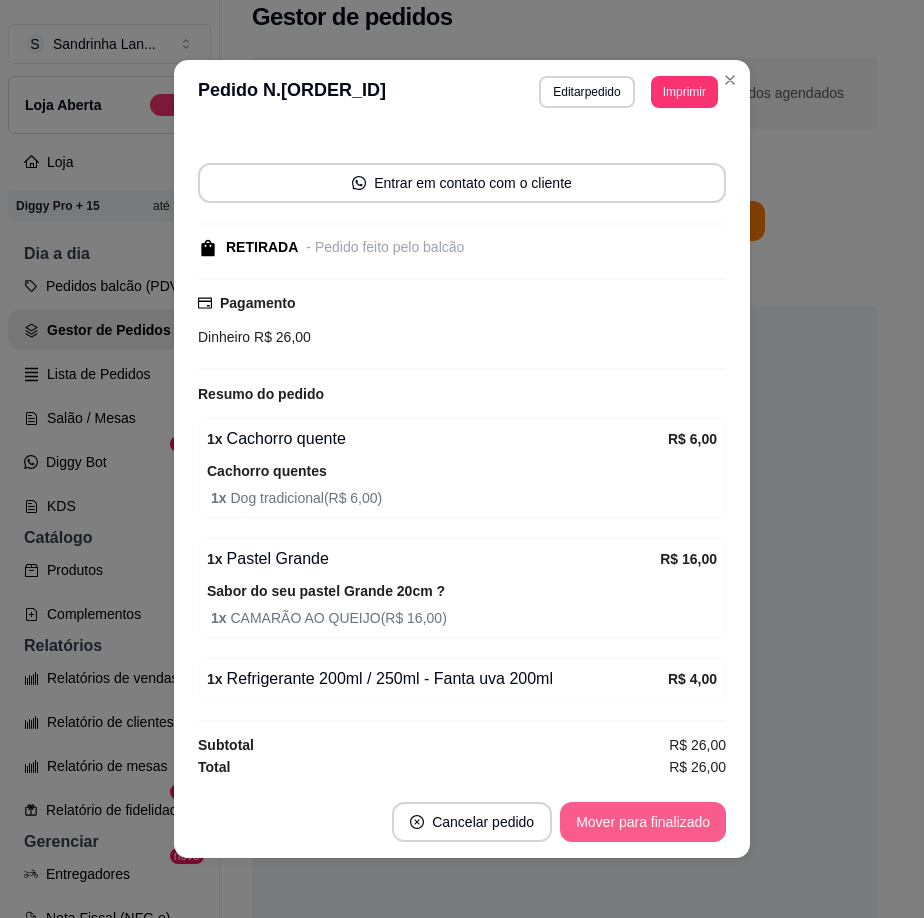 click on "Mover para finalizado" at bounding box center (643, 822) 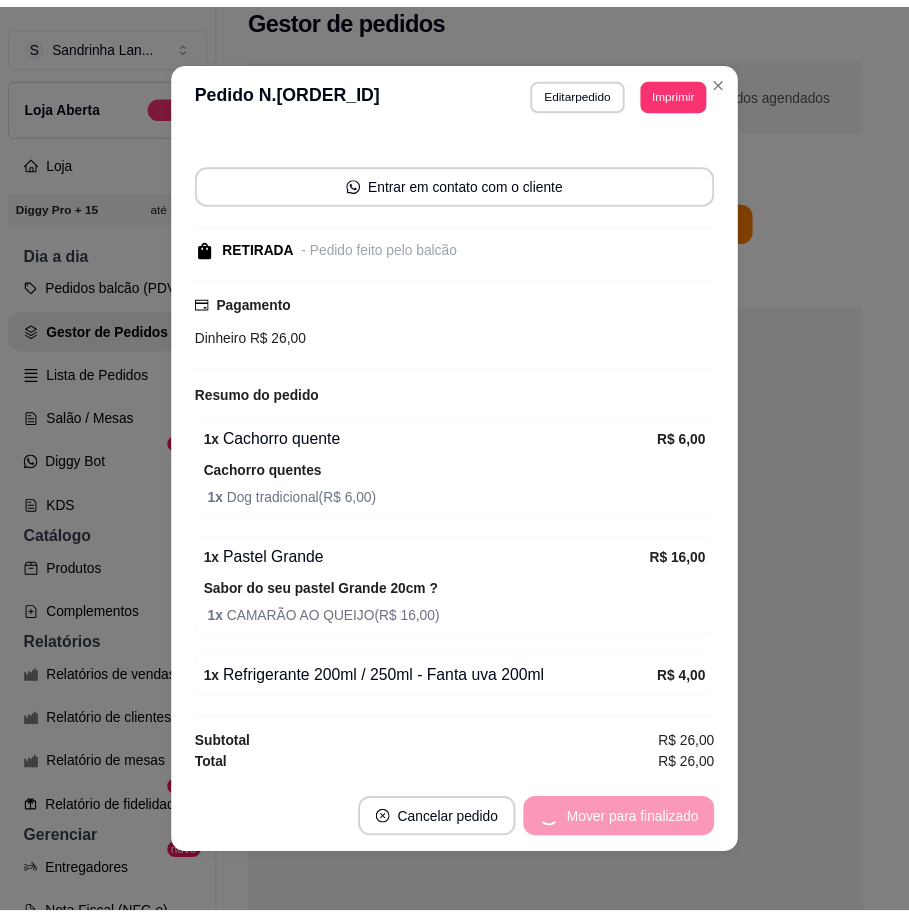 scroll, scrollTop: 25, scrollLeft: 0, axis: vertical 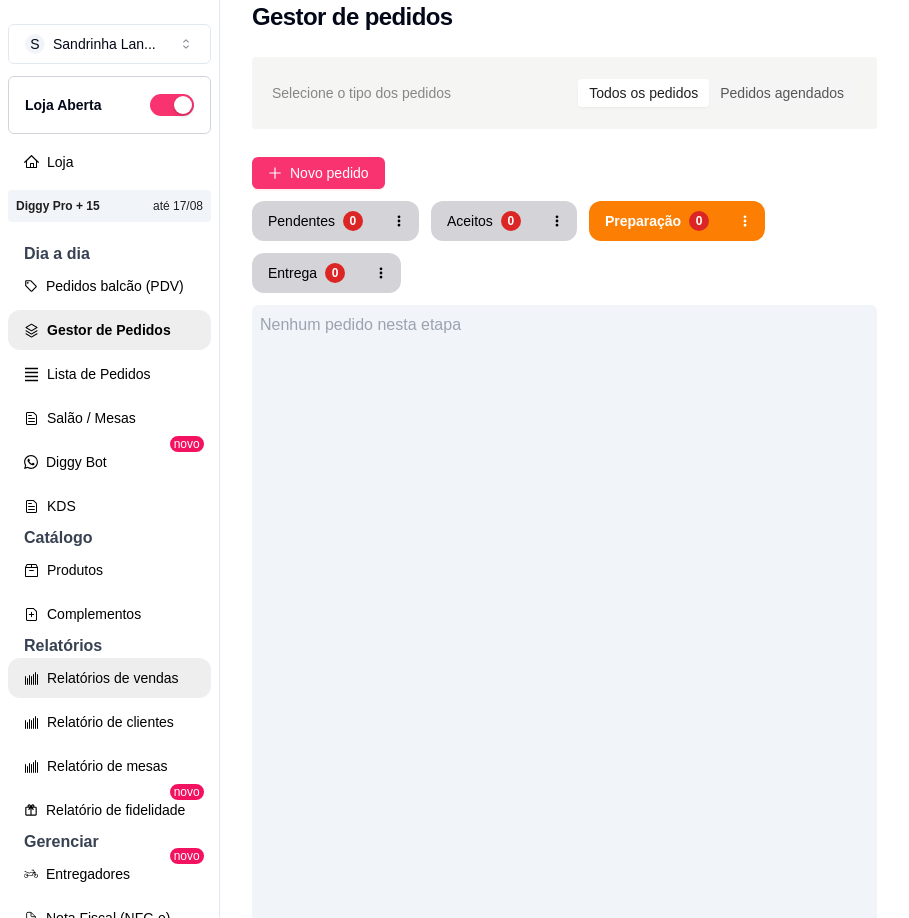 click on "Relatórios de vendas" at bounding box center [109, 678] 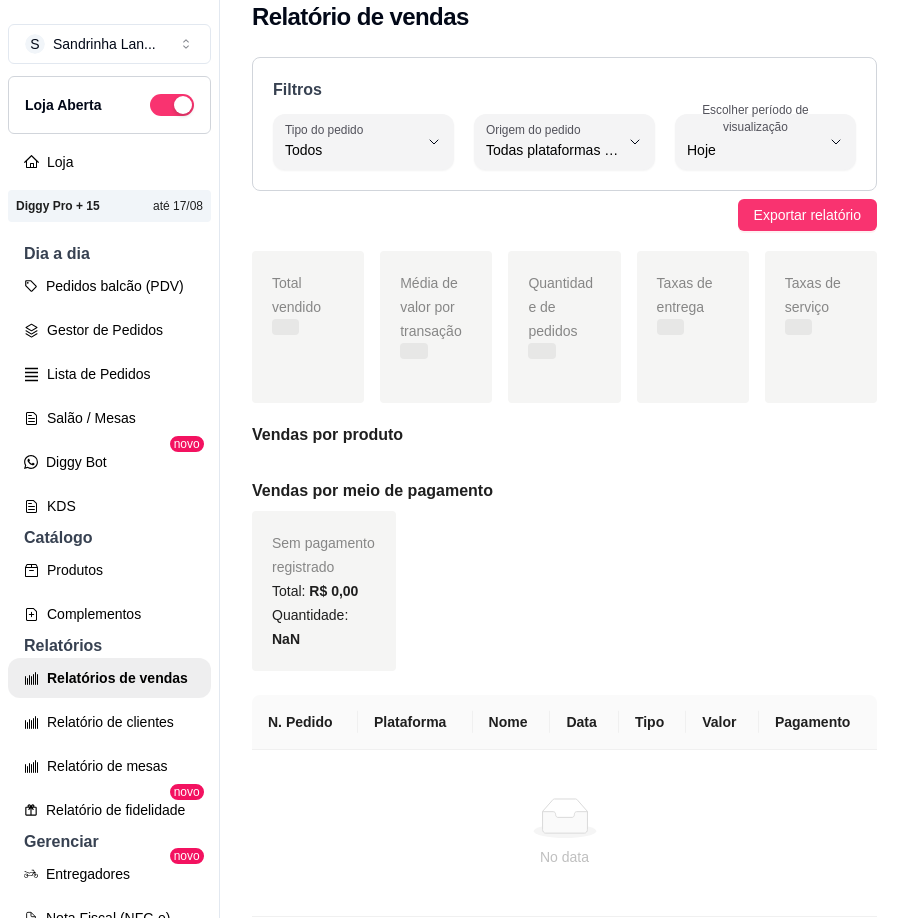 scroll, scrollTop: 0, scrollLeft: 0, axis: both 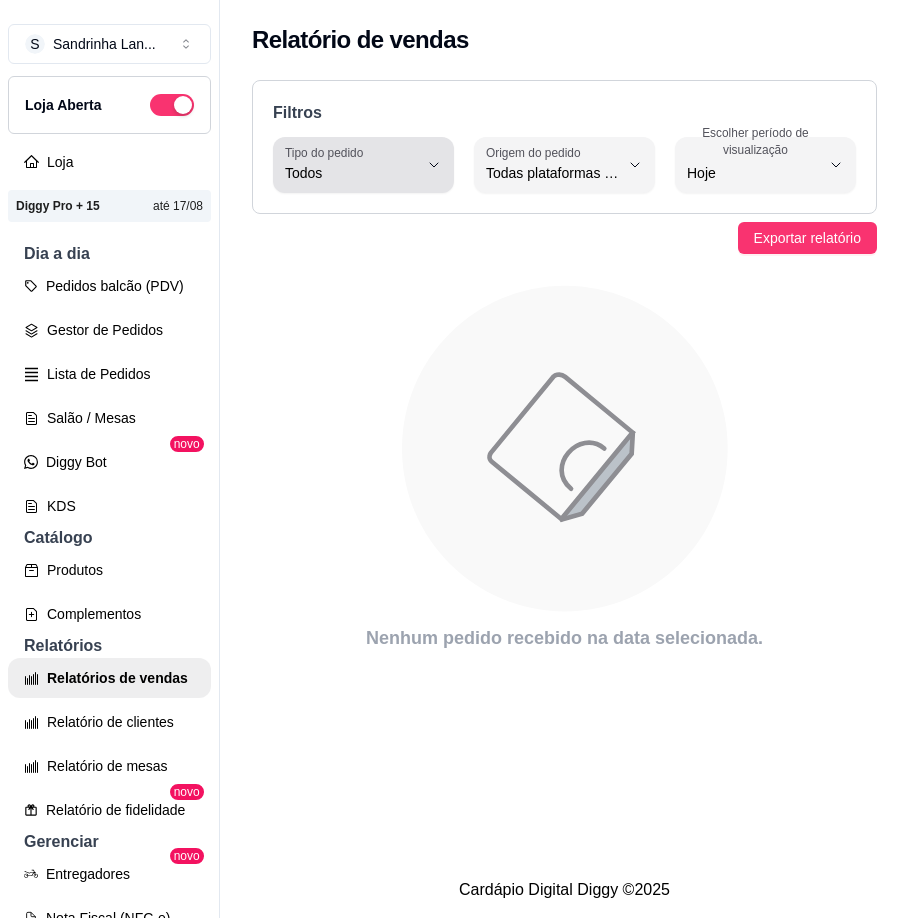 click 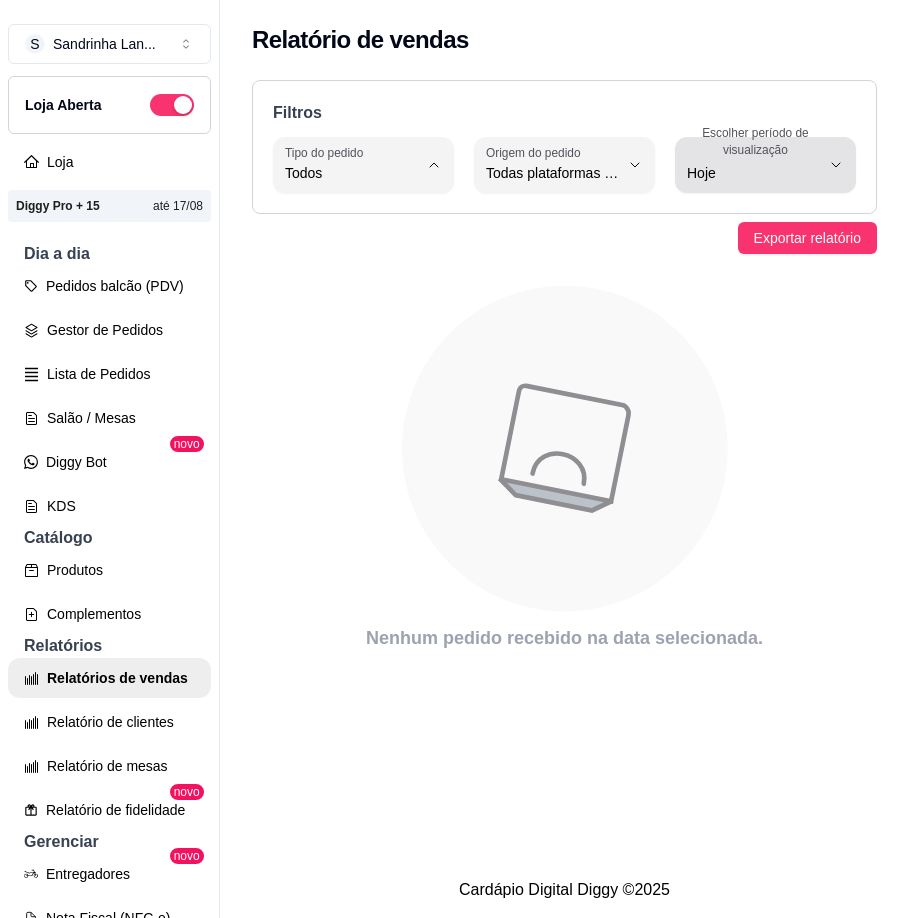 click on "Hoje" at bounding box center [753, 173] 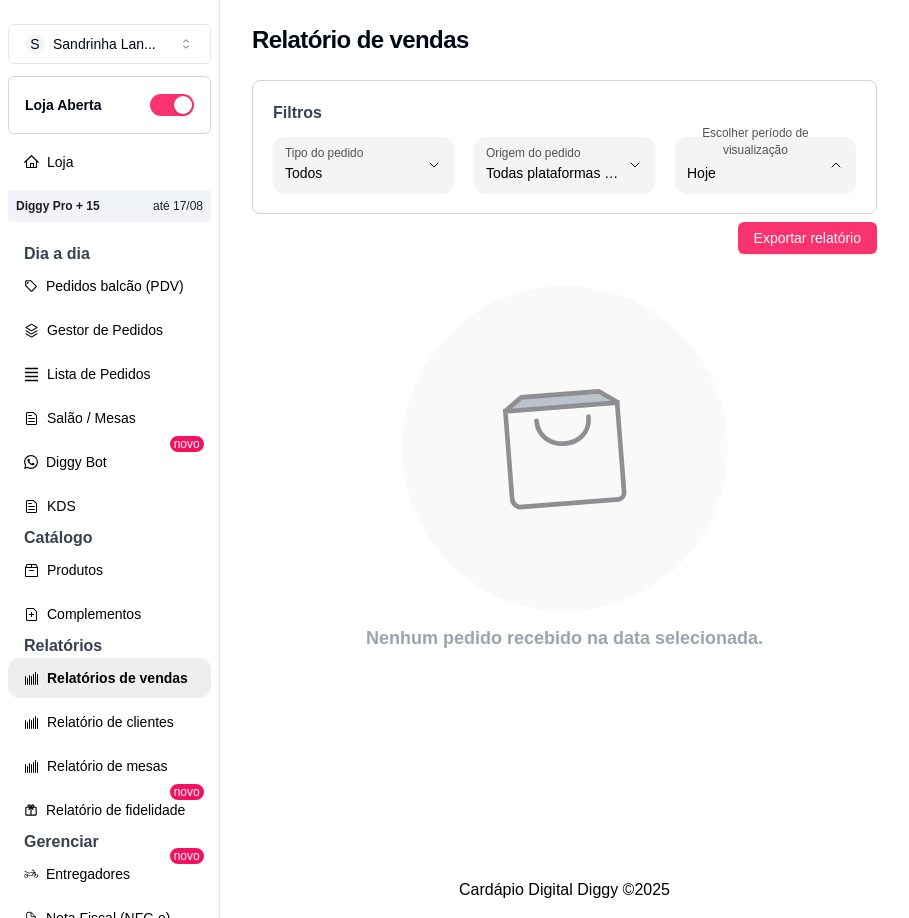 click on "Ontem" at bounding box center [743, 253] 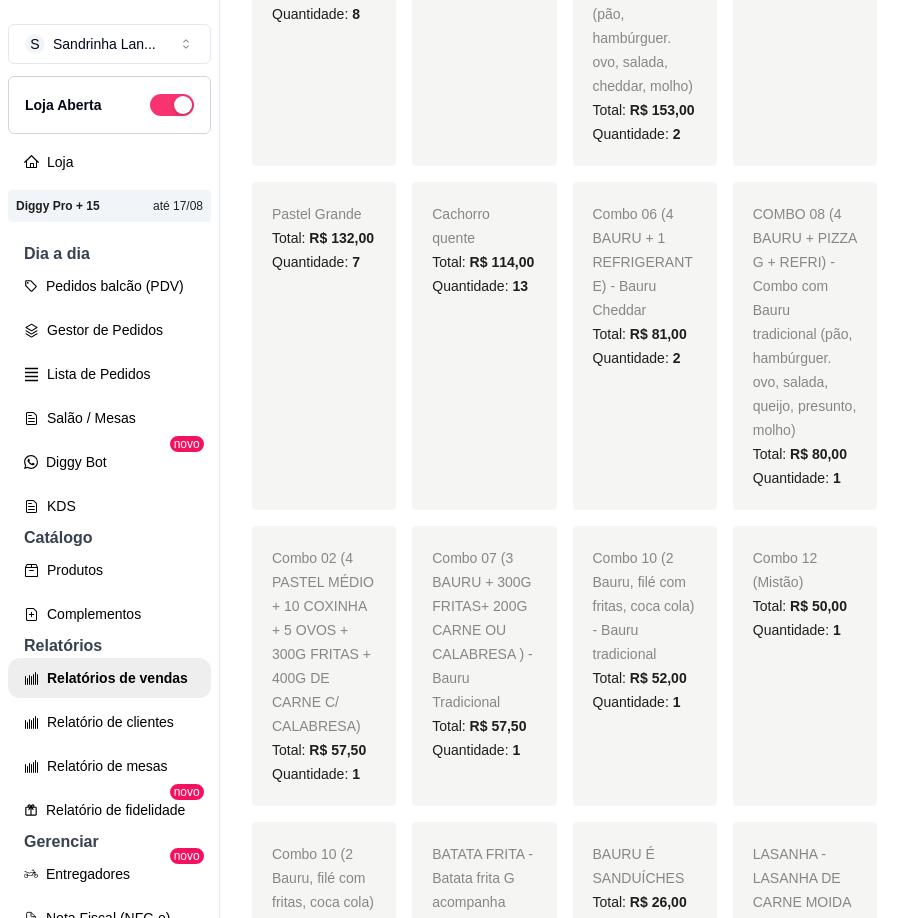 scroll, scrollTop: 0, scrollLeft: 0, axis: both 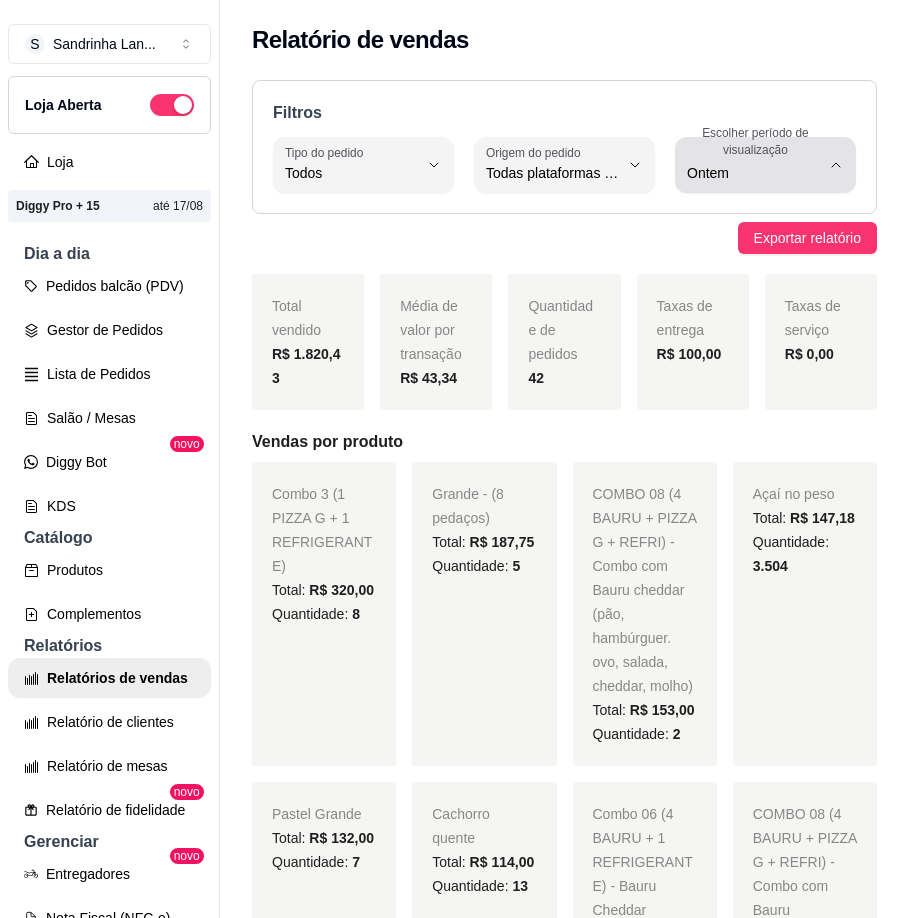 click on "Ontem" at bounding box center [753, 165] 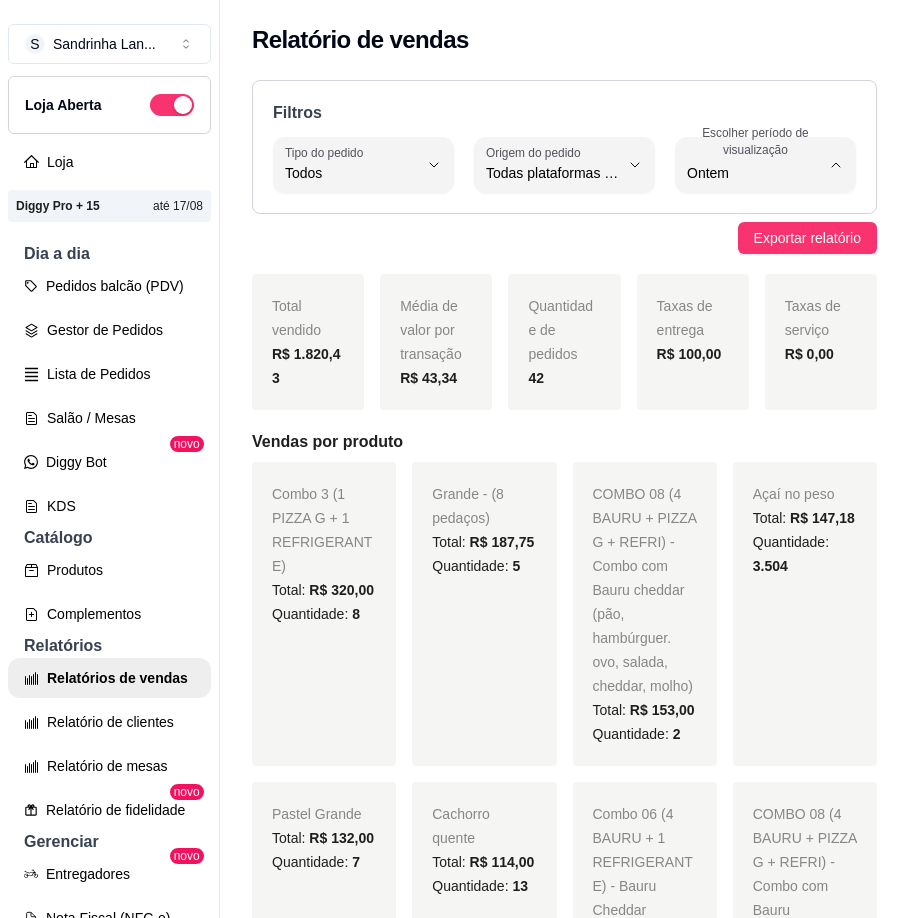 click on "Customizado" at bounding box center (753, 417) 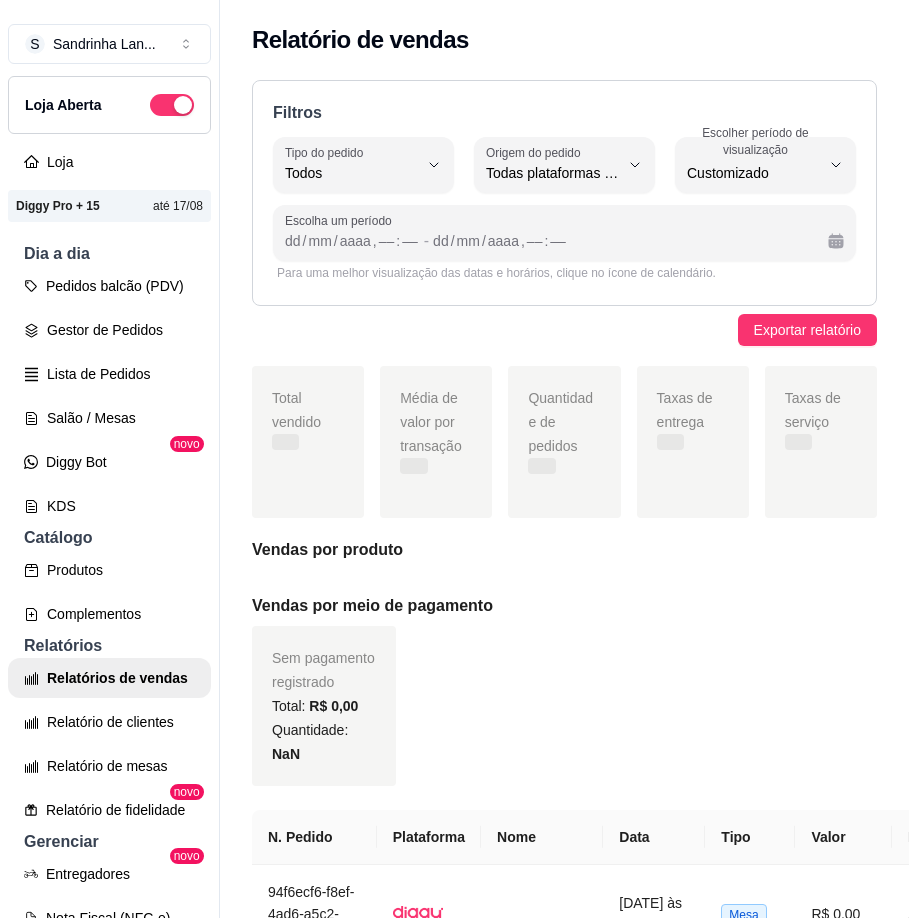 scroll, scrollTop: 19, scrollLeft: 0, axis: vertical 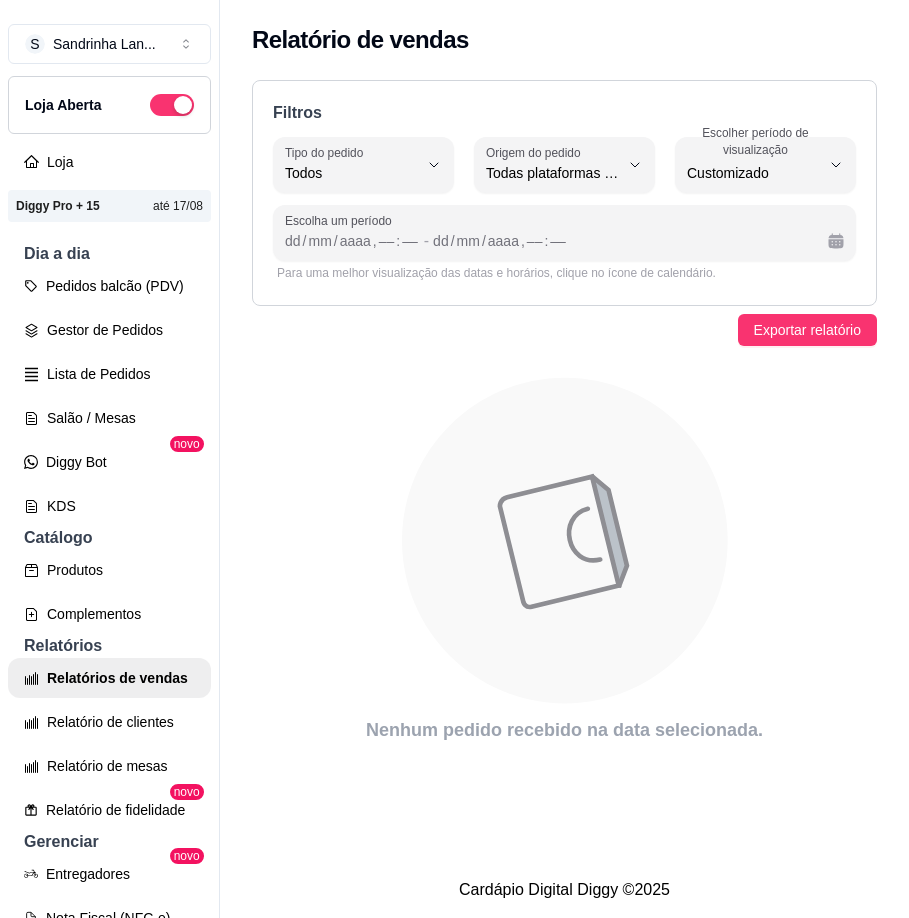 click on "Filtros ALL Tipo do pedido Todos Entrega Retirada Mesa Consumo local Tipo do pedido Todos ALL Origem do pedido Todas plataformas (Diggy, iFood) Diggy iFood Origem do pedido Todas plataformas (Diggy, iFood) -1 Escolher período de visualização Hoje Ontem  7 dias 15 dias 30 dias 45 dias Customizado Escolher período de visualização Customizado Escolha um período dd / mm / aaaa ,  –– : –– - dd / mm / aaaa ,  –– : –– Para uma melhor visualização das datas e horários, clique no ícone de calendário. Exportar relatório Nenhum pedido recebido na data selecionada." at bounding box center [564, 418] 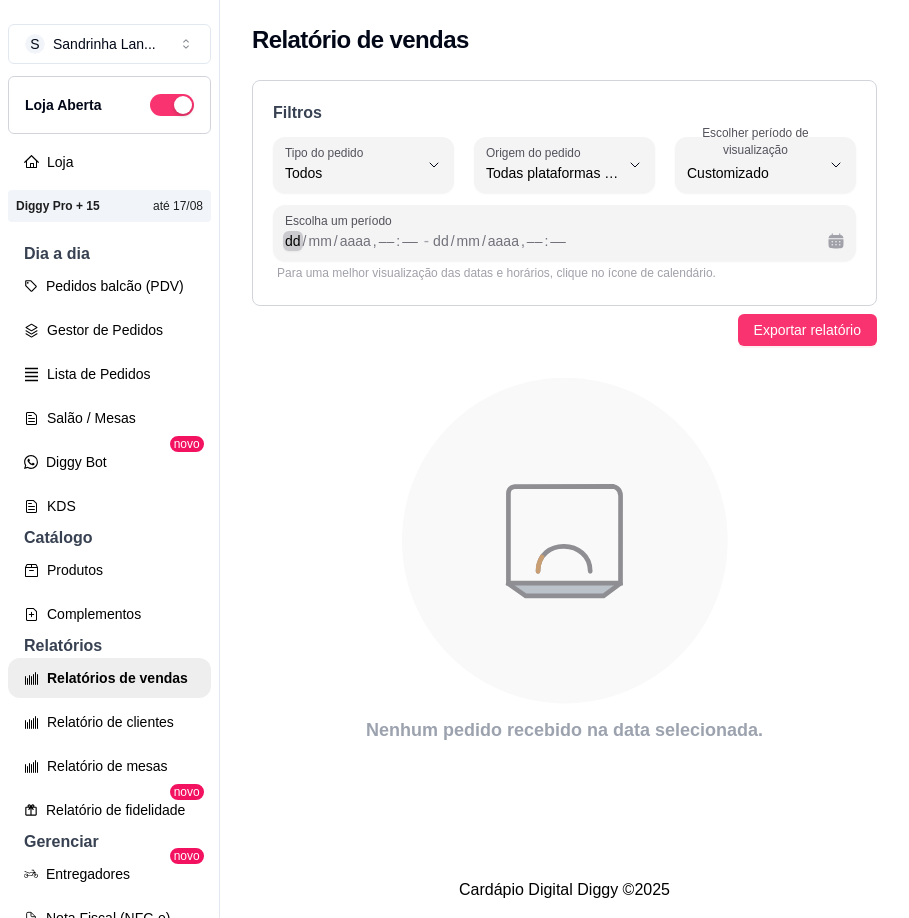 click on "dd" at bounding box center (293, 241) 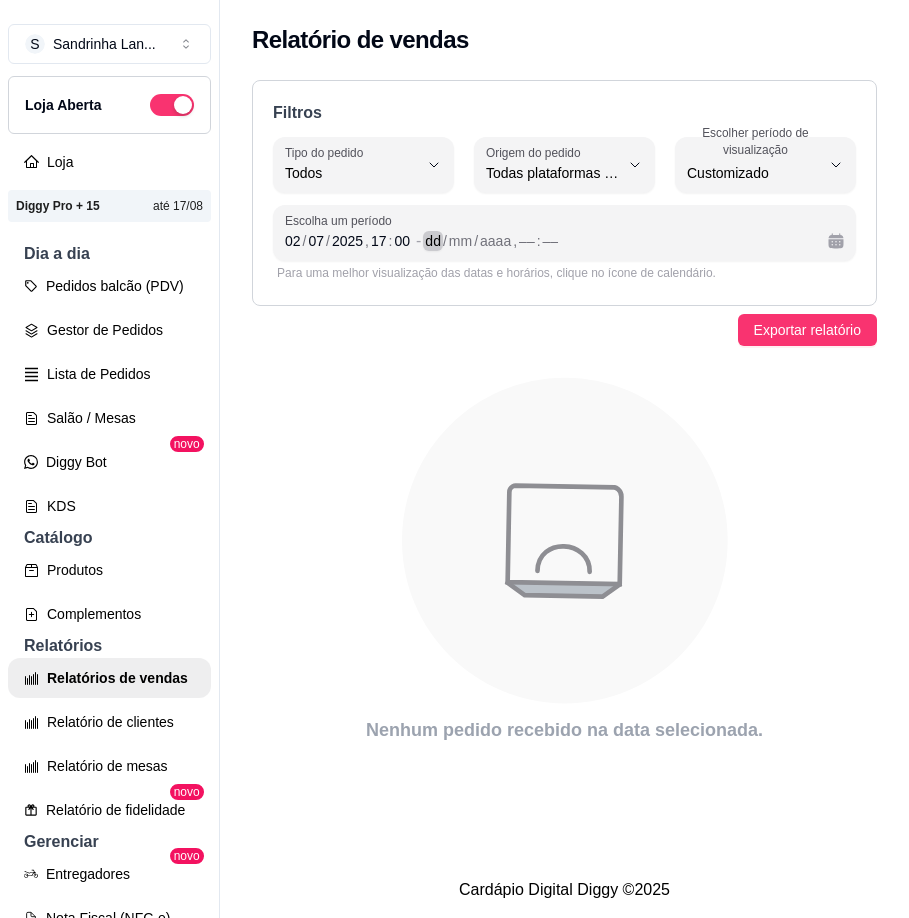 click on "dd" at bounding box center (433, 241) 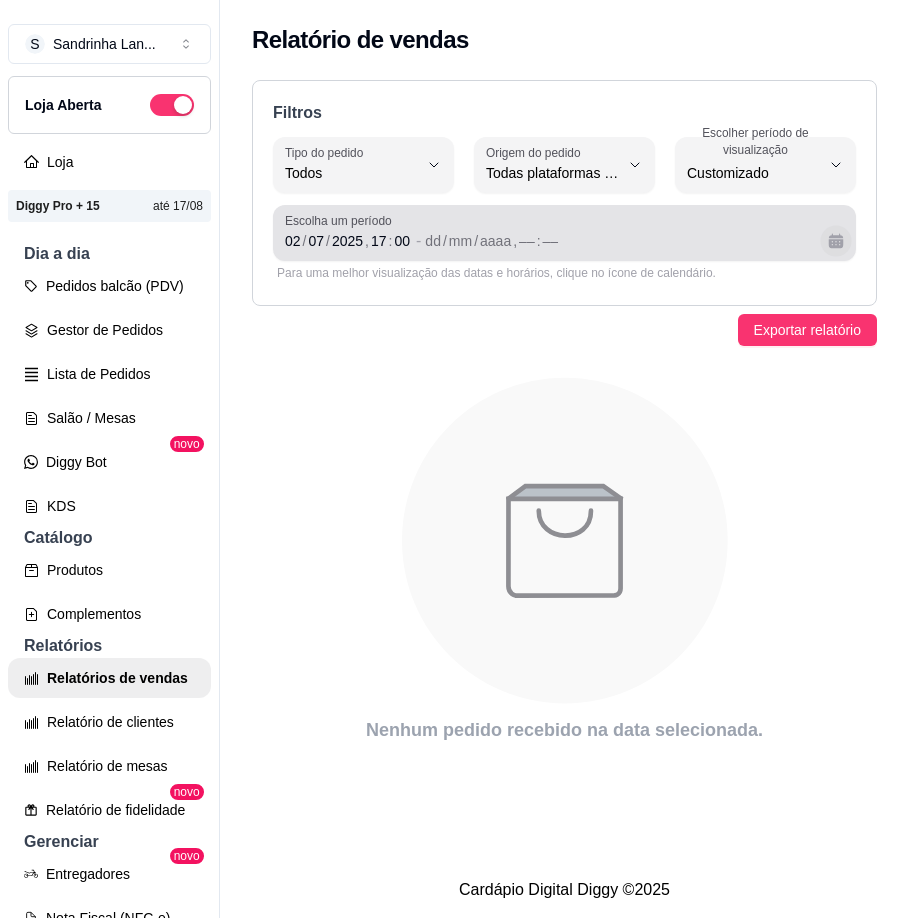click at bounding box center (835, 240) 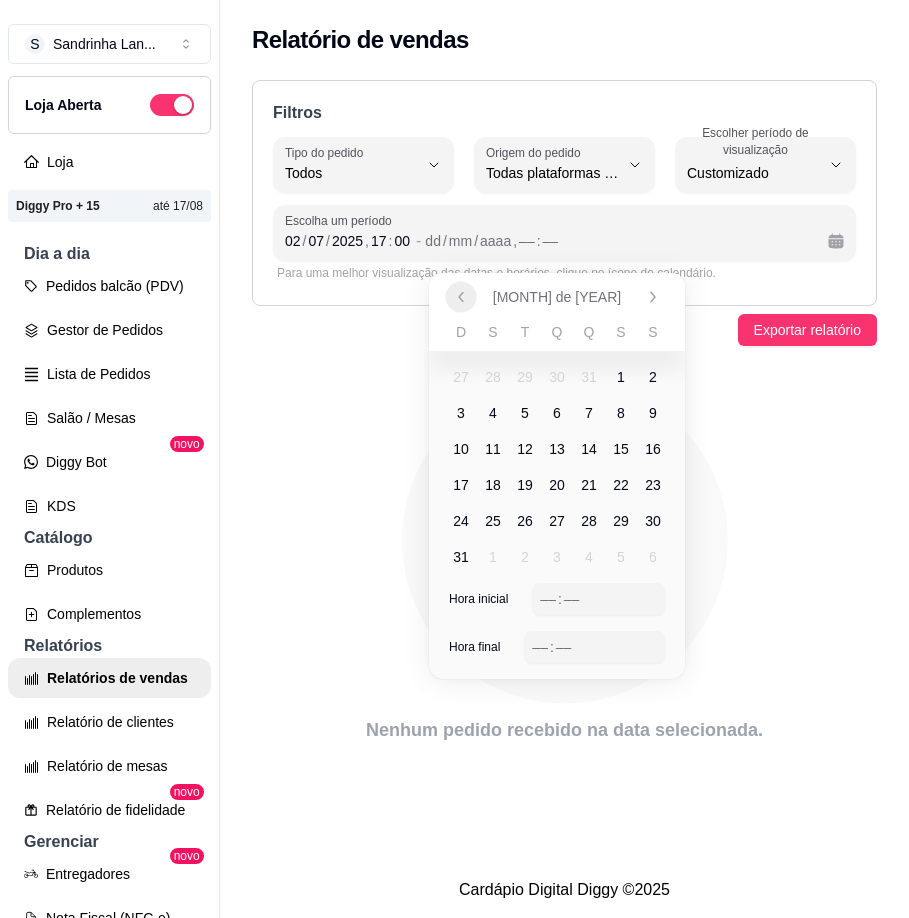 click 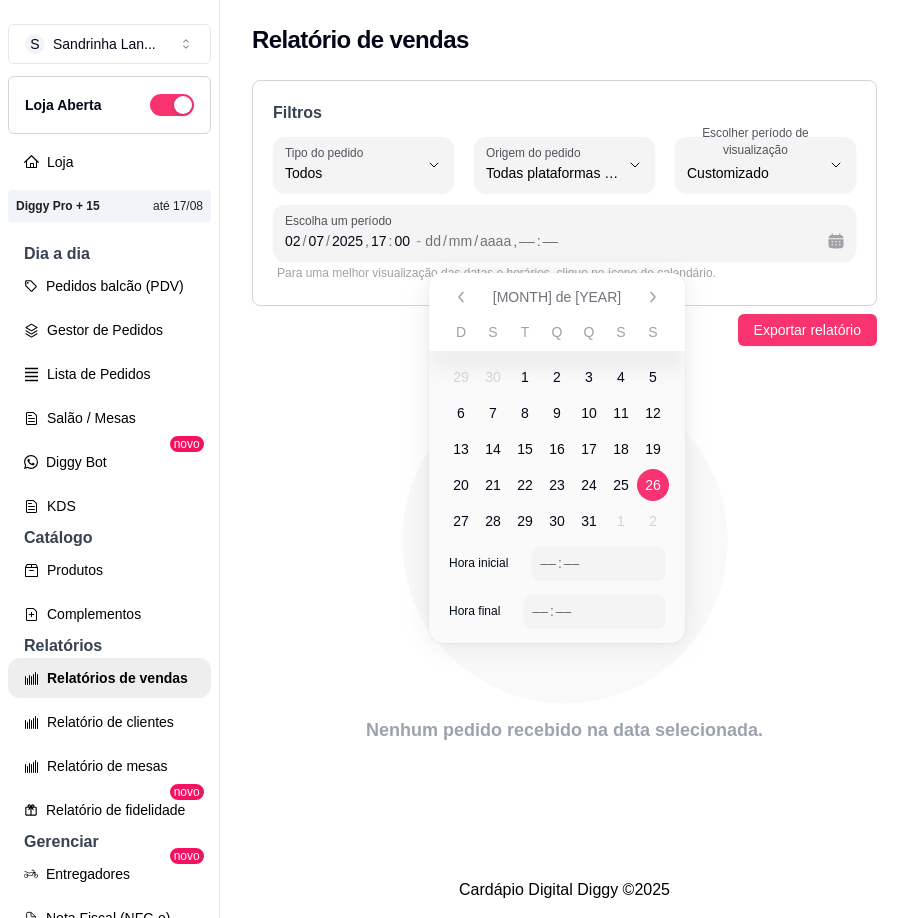 click on "26" at bounding box center [653, 485] 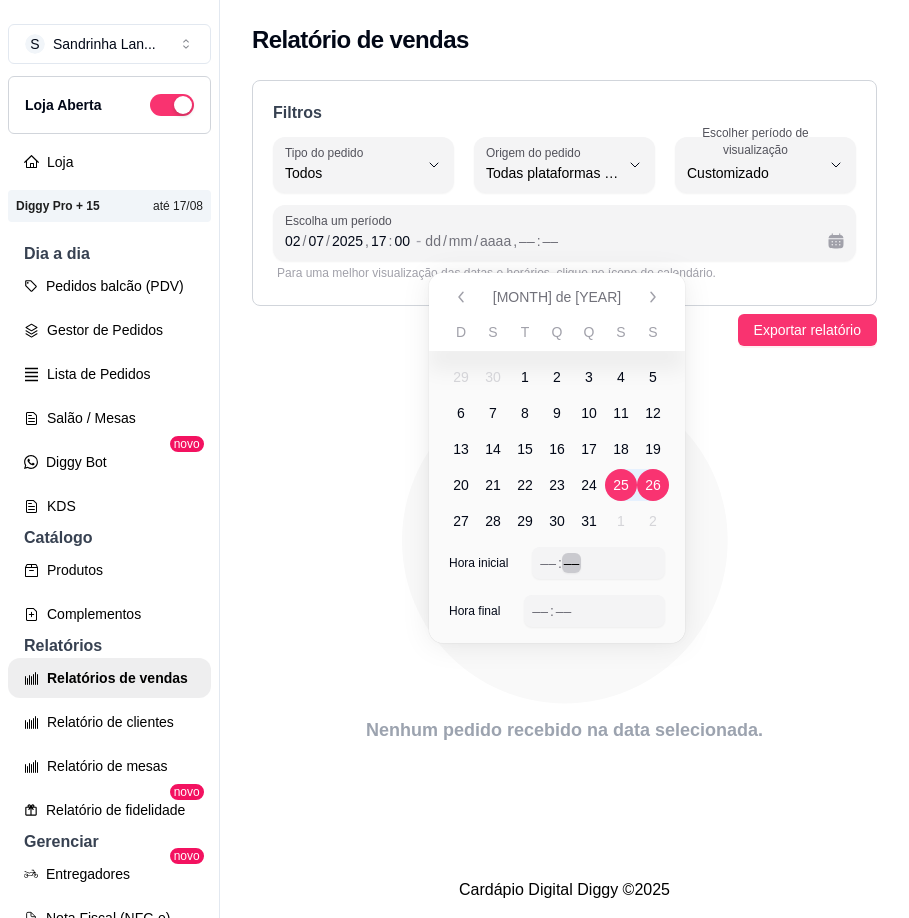 click on "––" at bounding box center [572, 563] 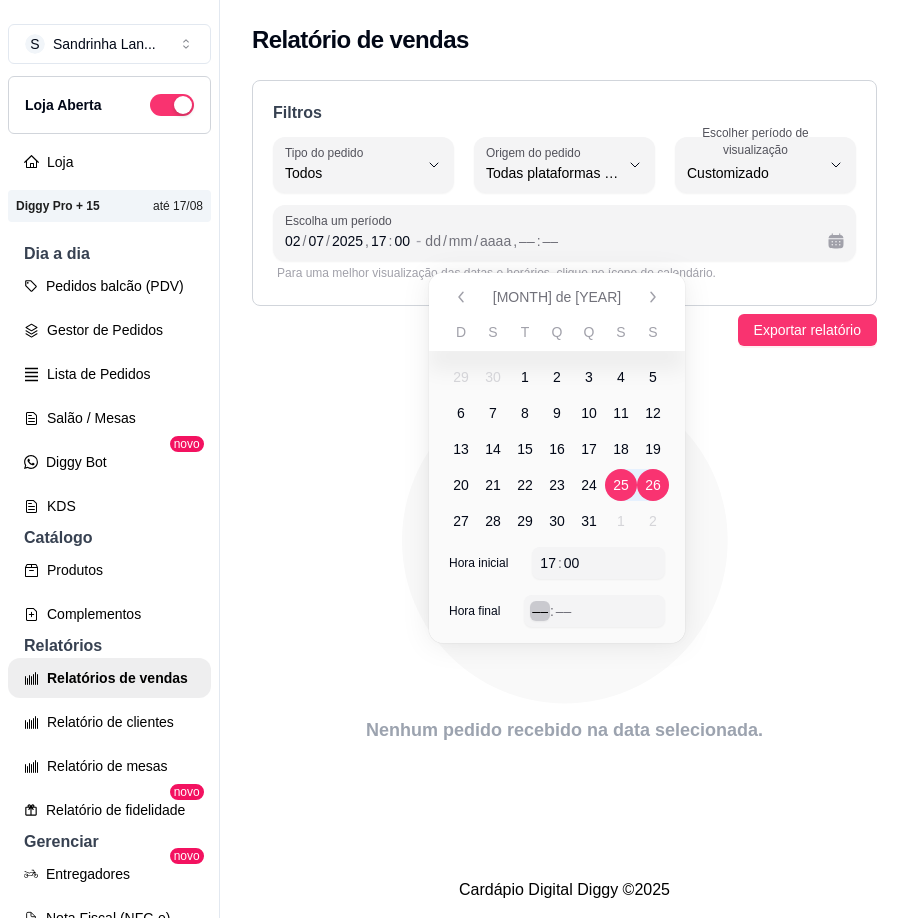 click on "––" at bounding box center [540, 611] 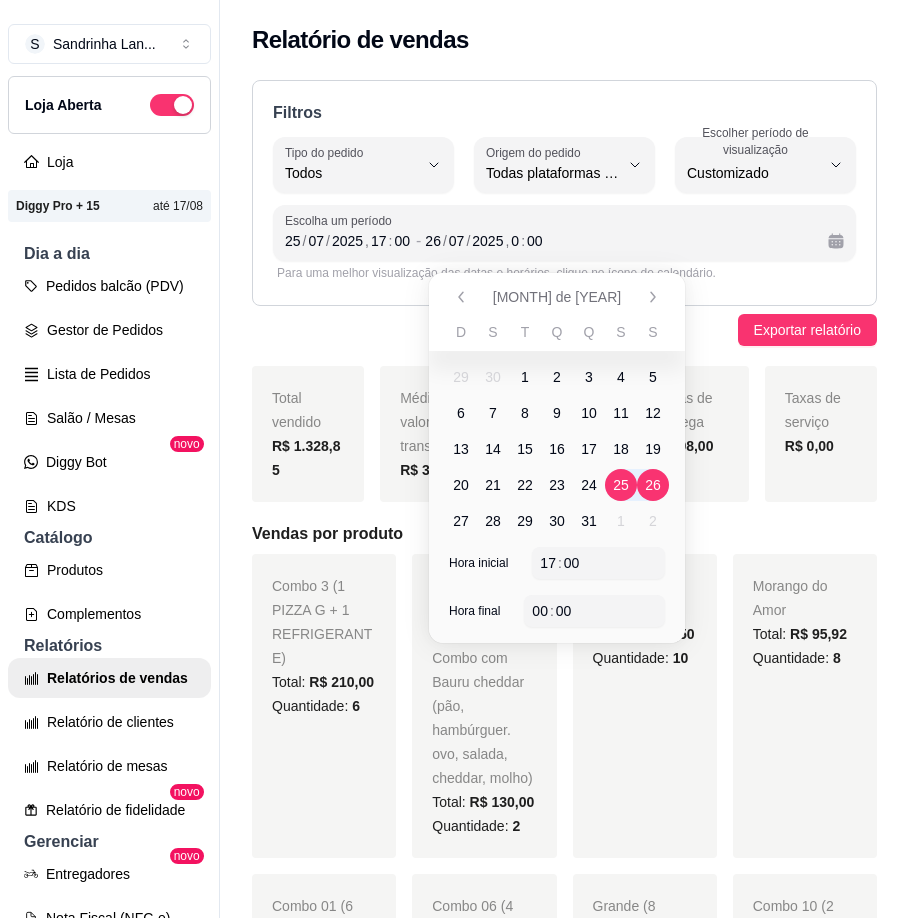 click on "26" at bounding box center [653, 485] 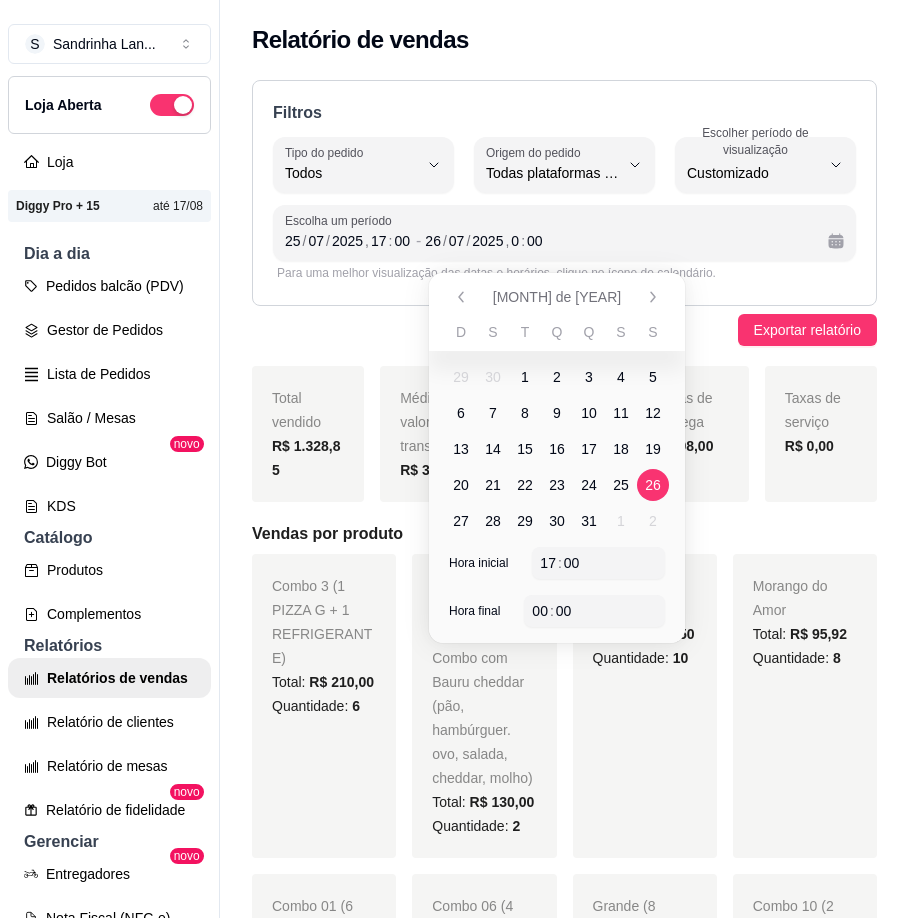click on "26" at bounding box center [653, 485] 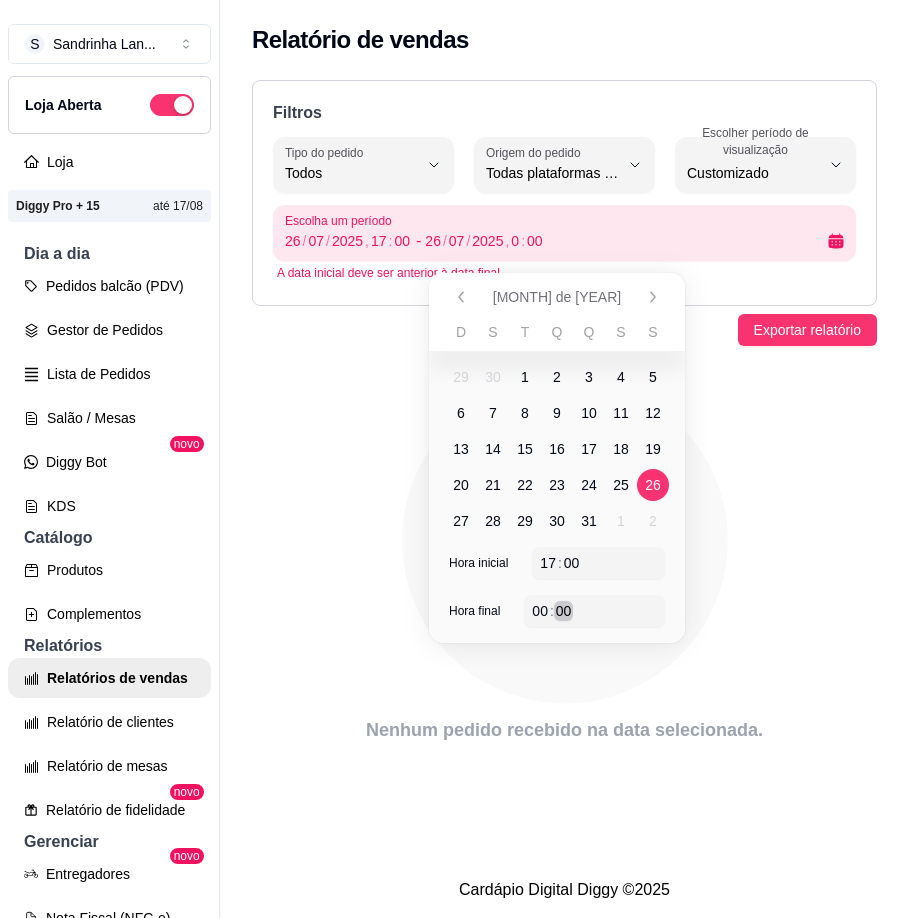 click on "00 : 00" at bounding box center (594, 611) 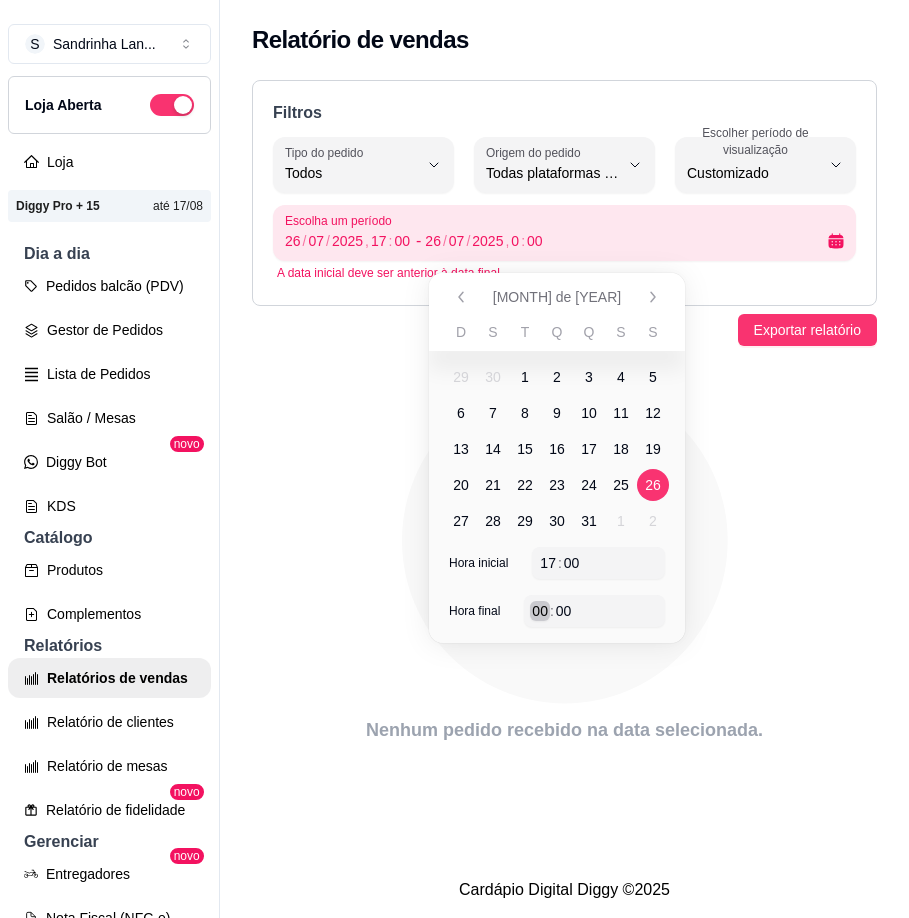 click on "00" at bounding box center [540, 611] 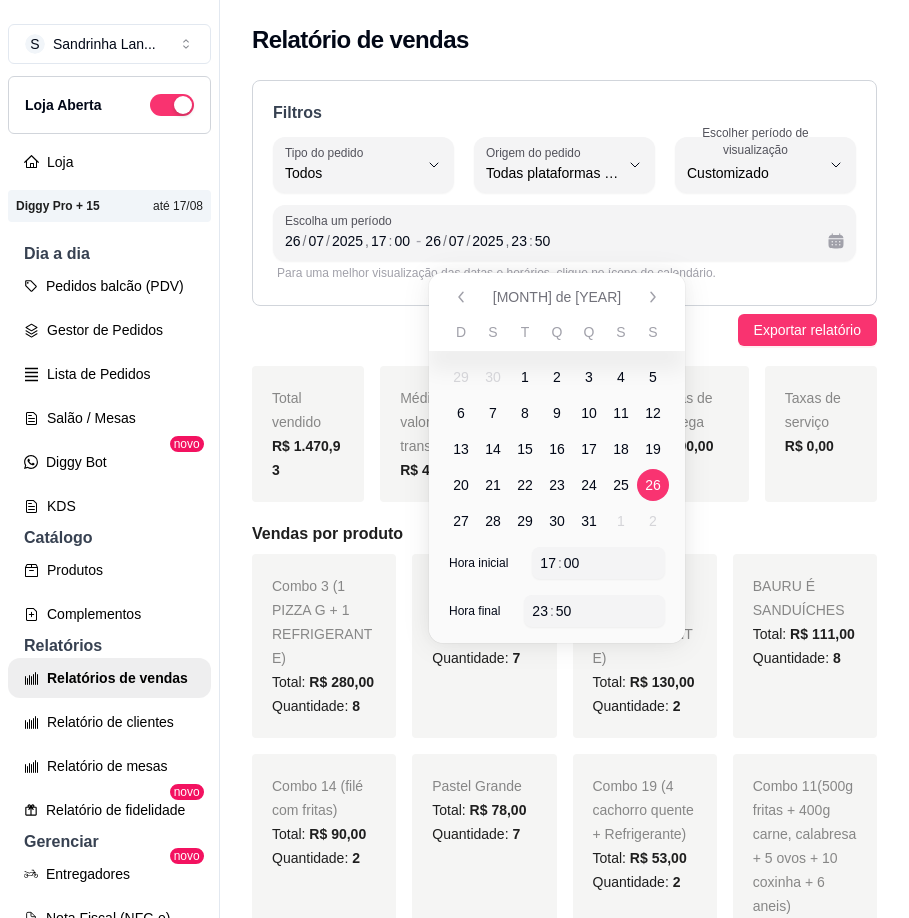 click on "Vendas por produto" at bounding box center [564, 534] 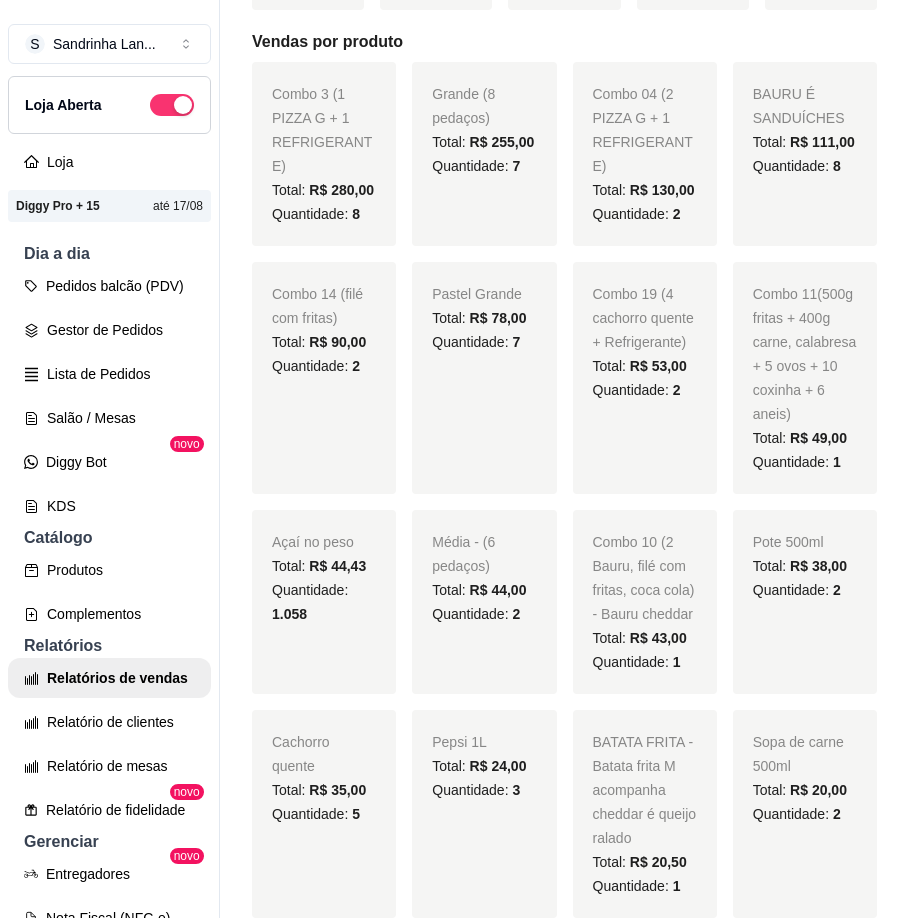 scroll, scrollTop: 500, scrollLeft: 0, axis: vertical 